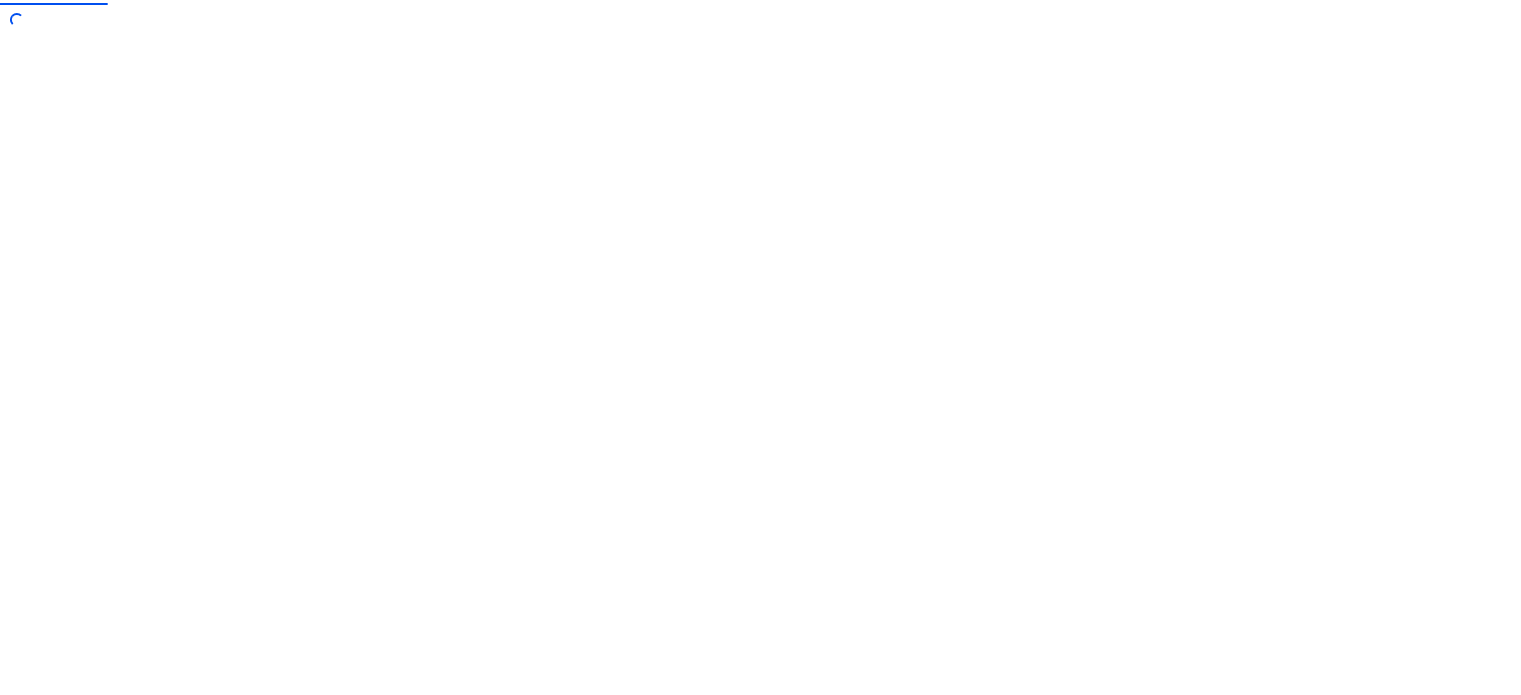scroll, scrollTop: 0, scrollLeft: 0, axis: both 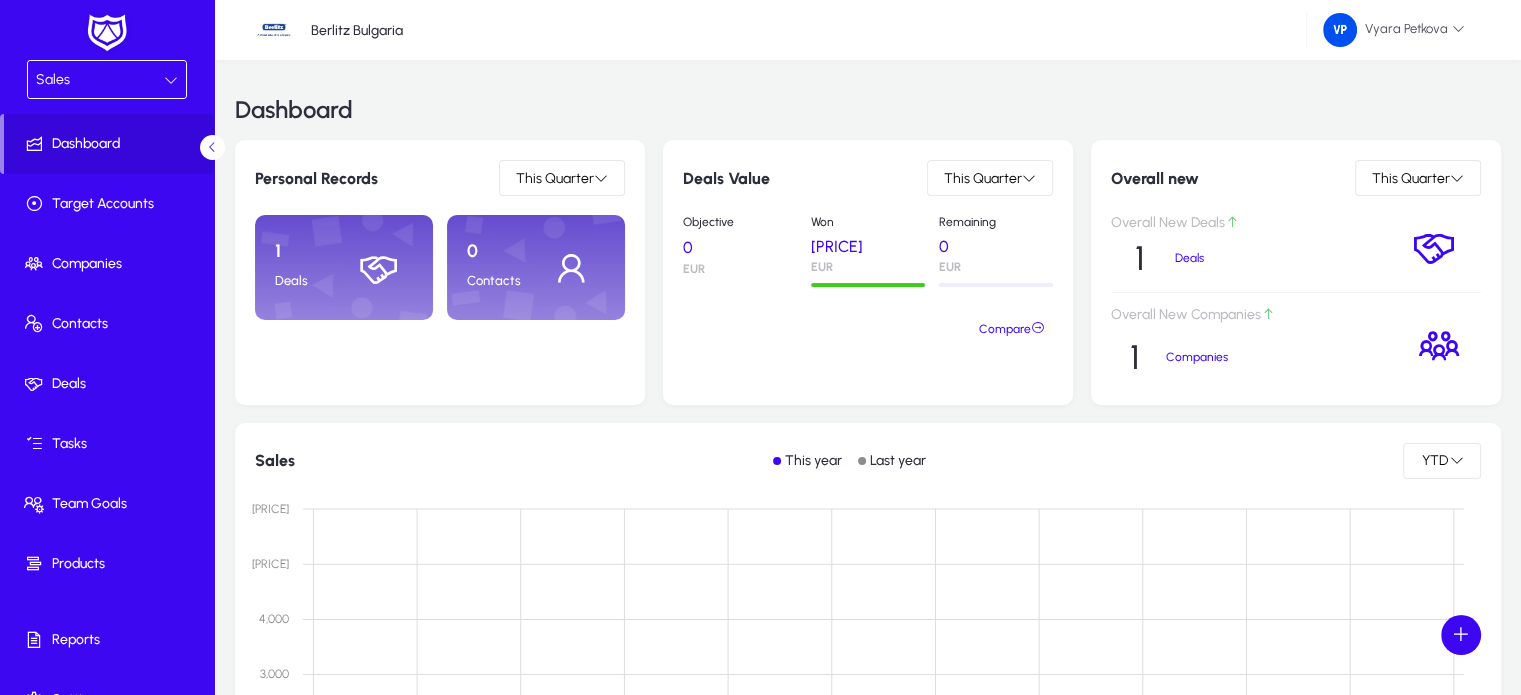 click at bounding box center [171, 80] 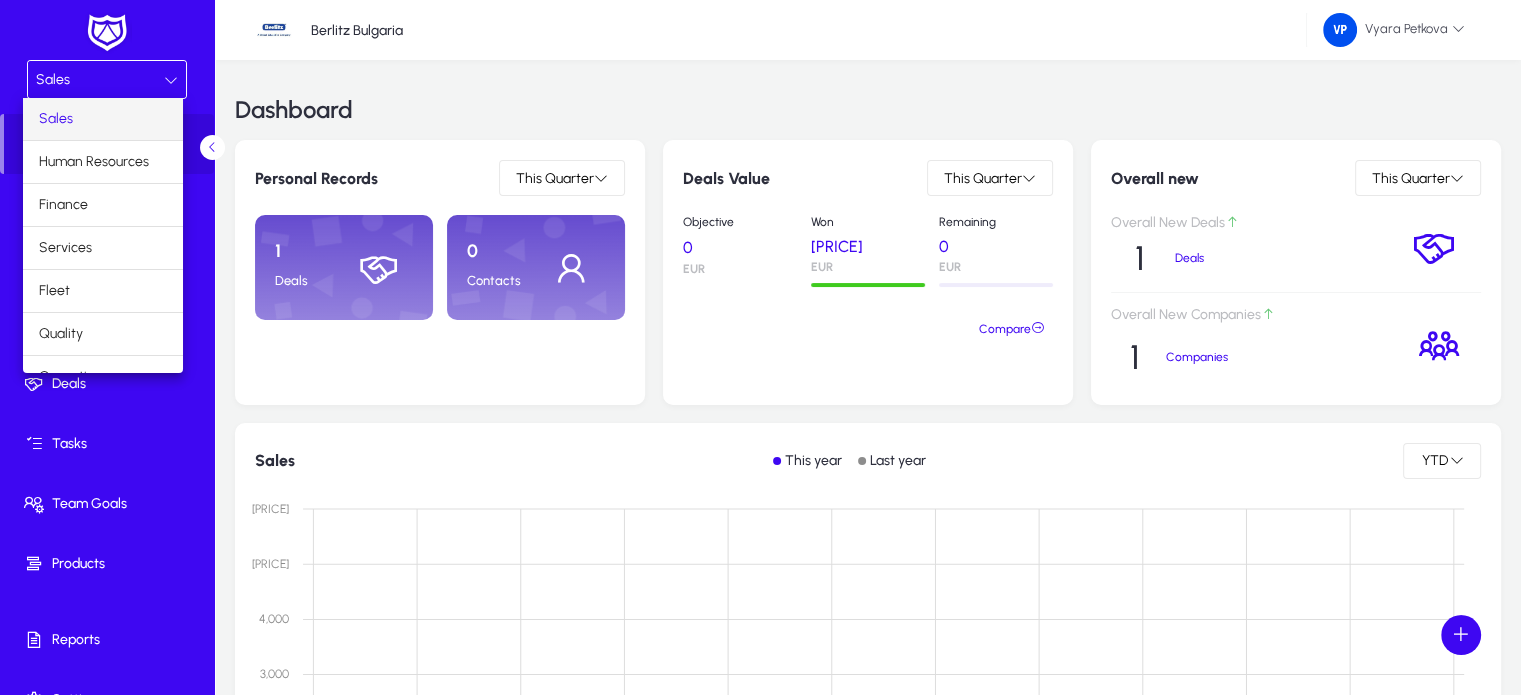scroll, scrollTop: 66, scrollLeft: 0, axis: vertical 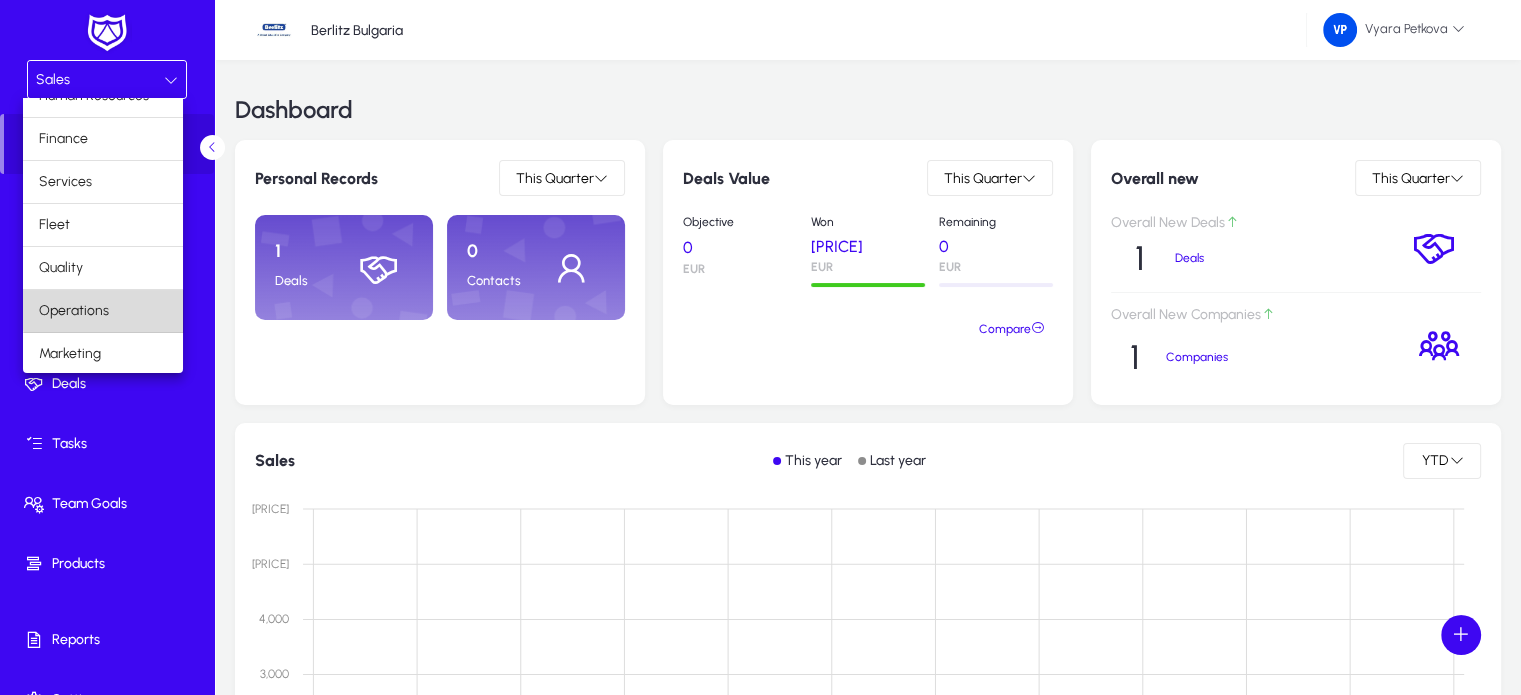 click on "Operations" at bounding box center [103, 311] 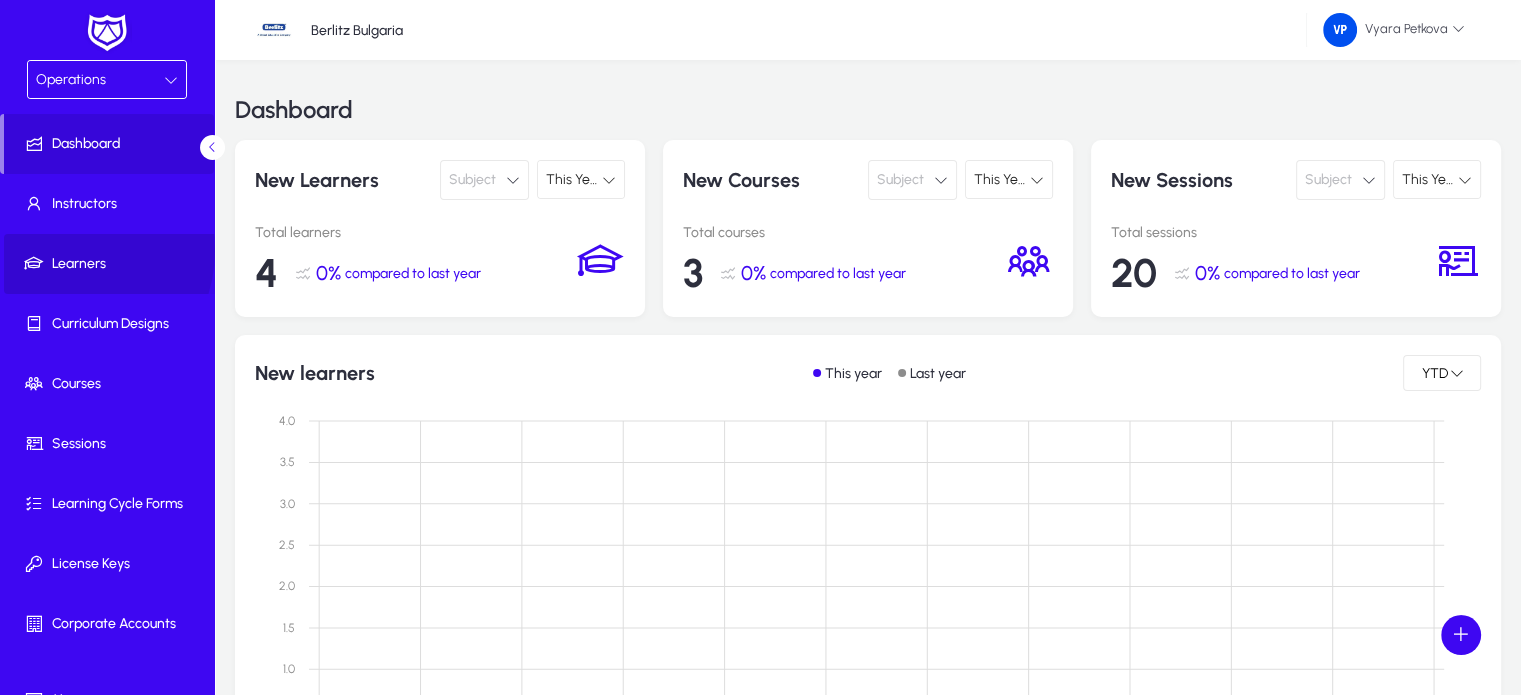 click 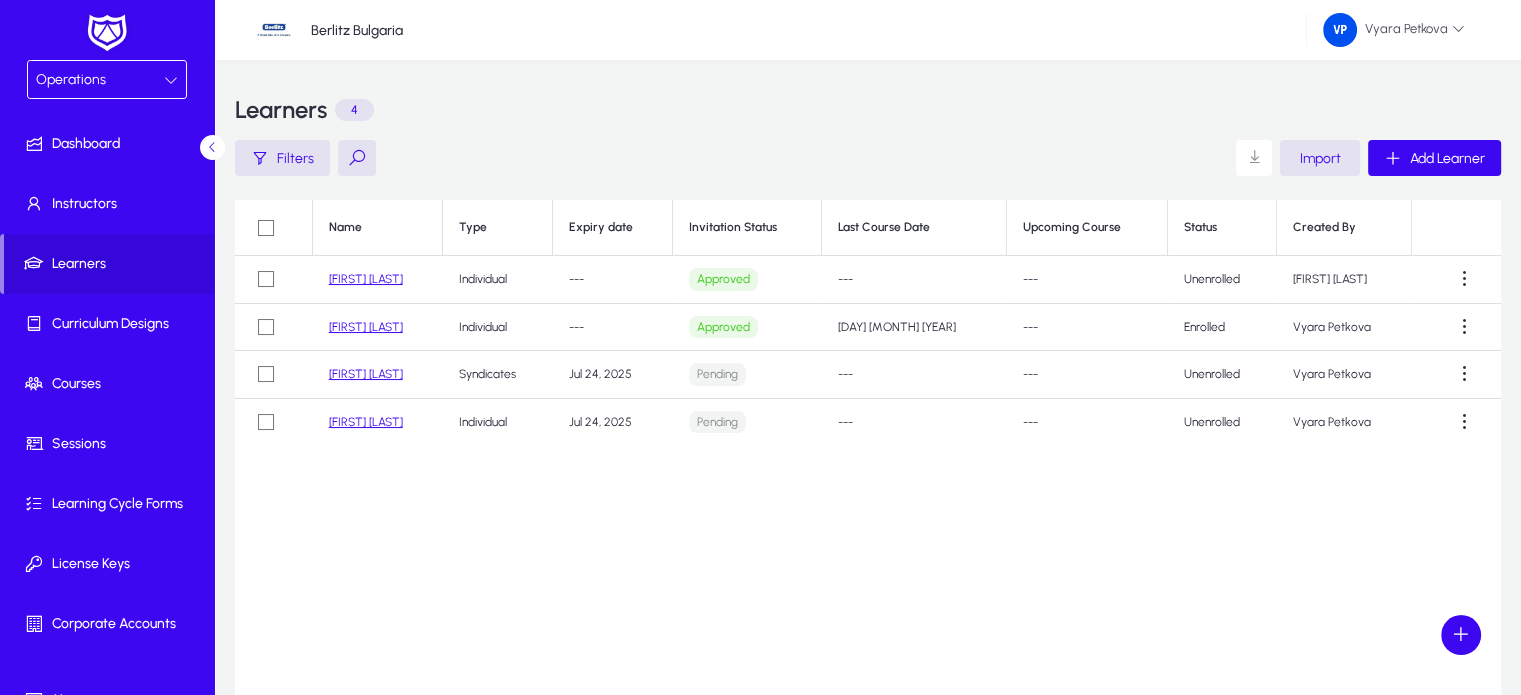 click on "[FIRST] [LAST]" 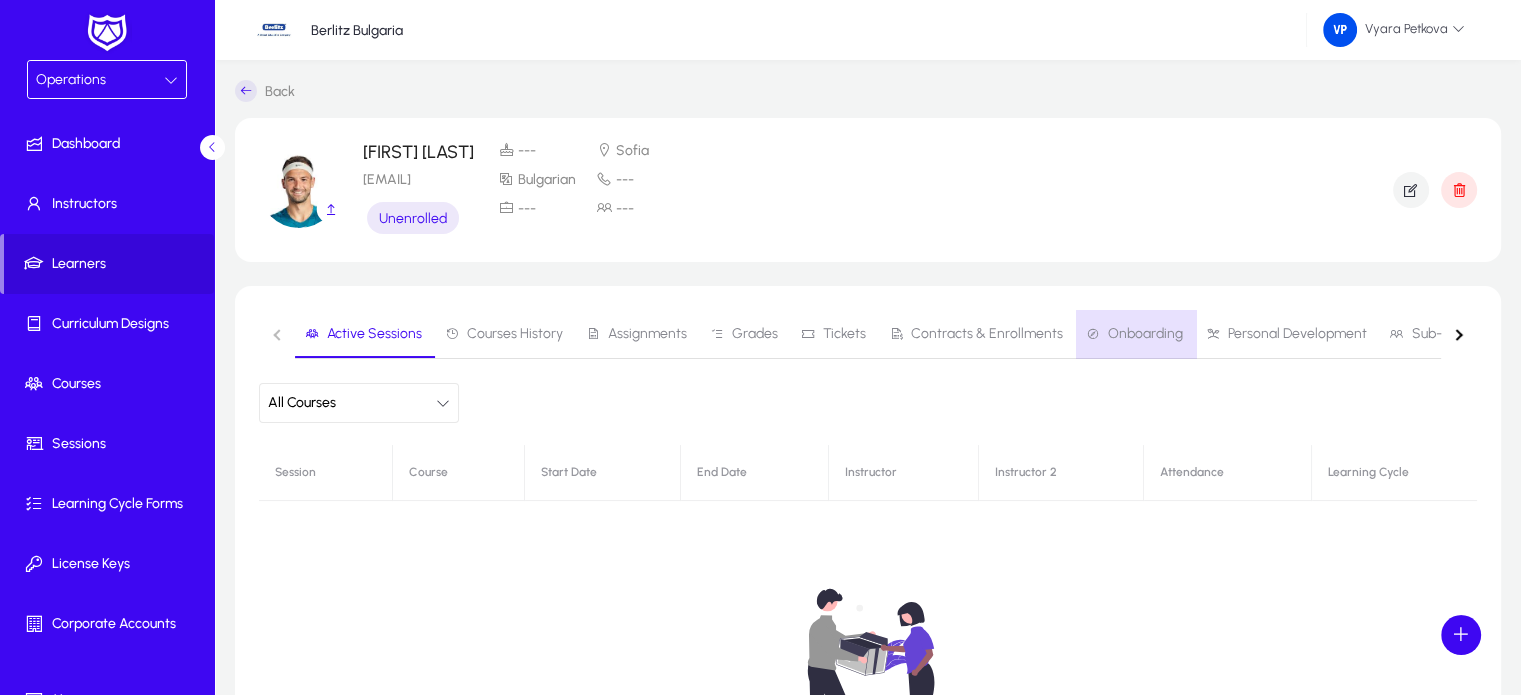 click on "Onboarding" at bounding box center [1145, 334] 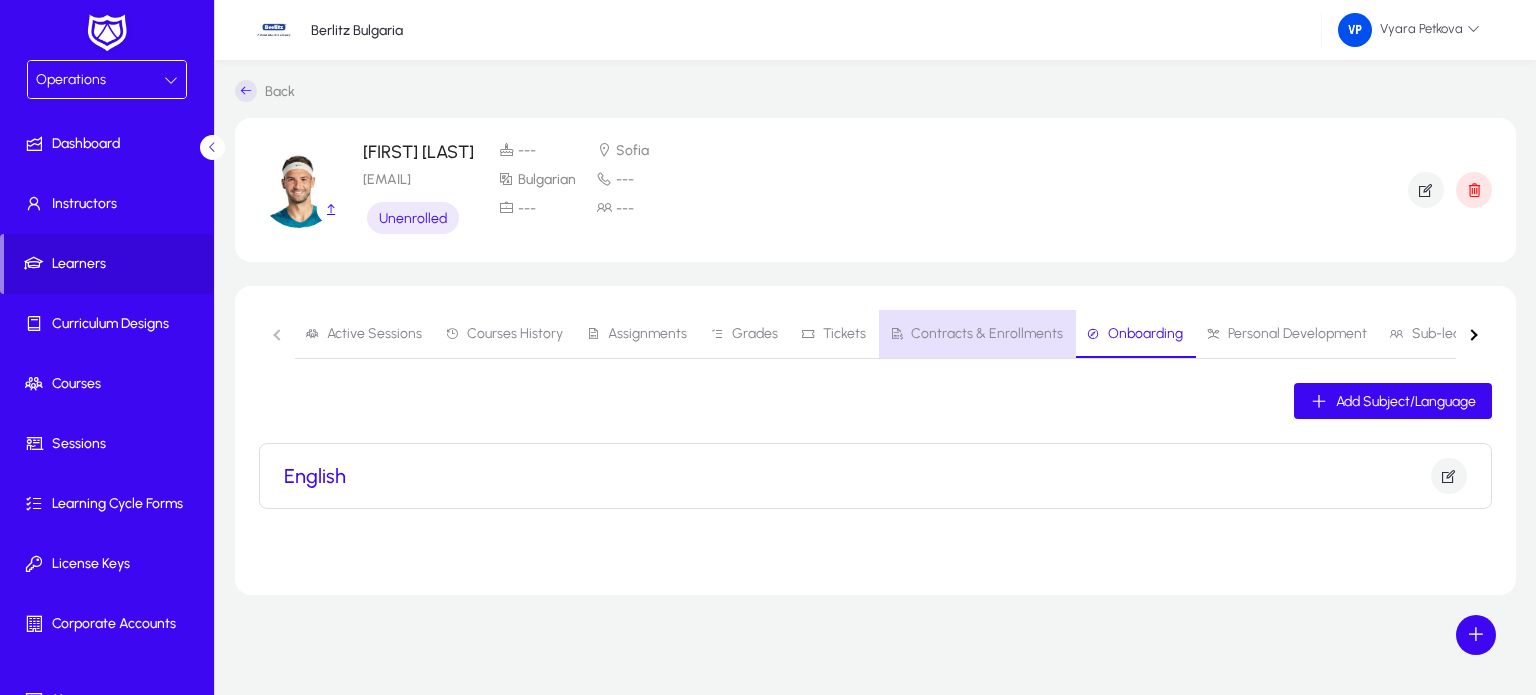 click on "Contracts & Enrollments" at bounding box center (987, 334) 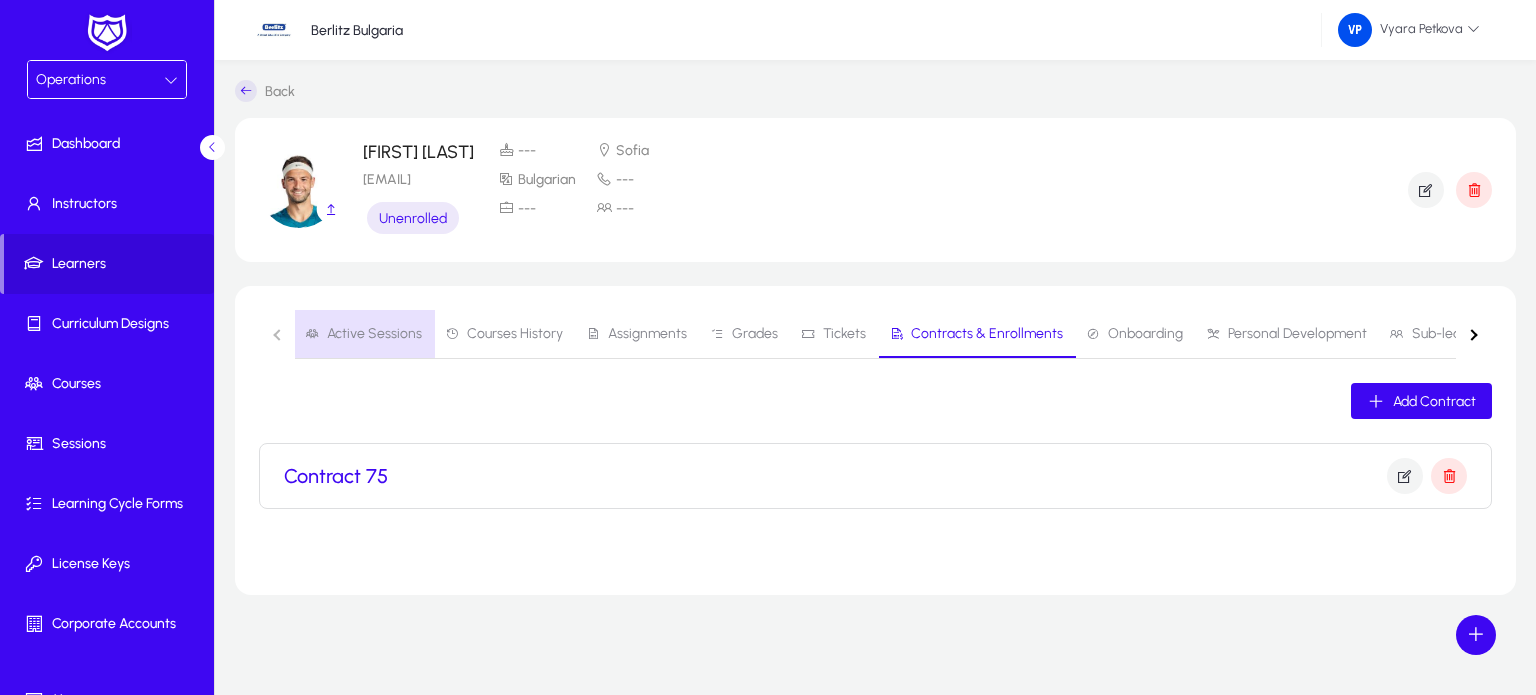 click on "Active Sessions" at bounding box center [374, 334] 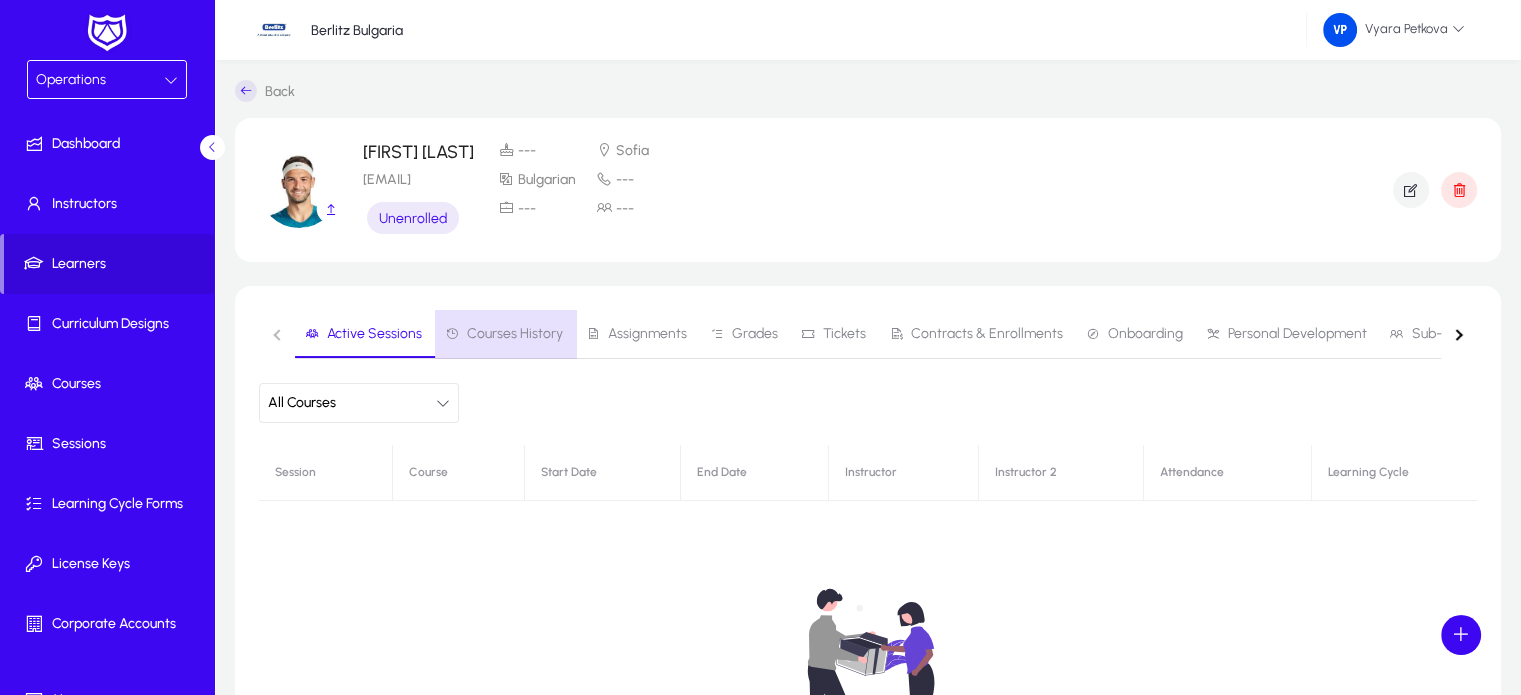 click on "Courses History" at bounding box center (515, 334) 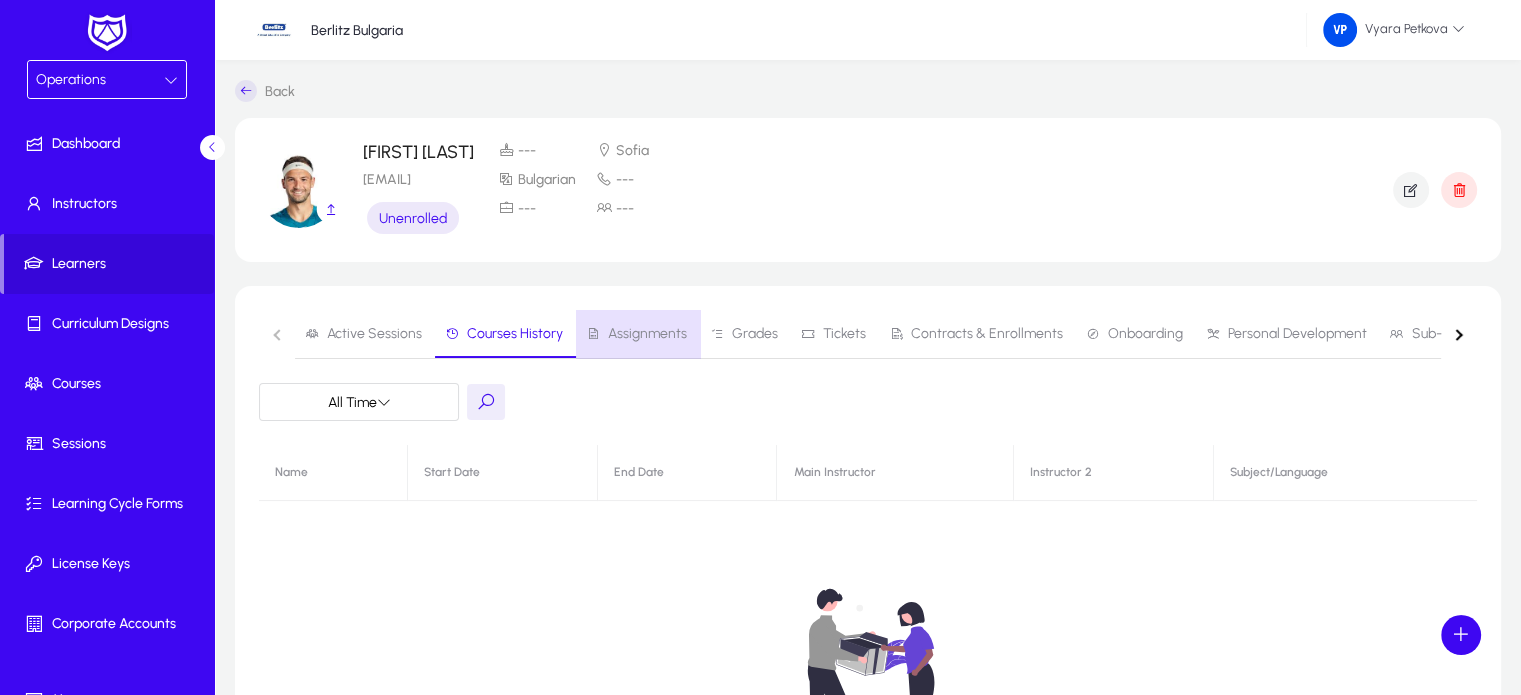 click on "Assignments" at bounding box center [647, 334] 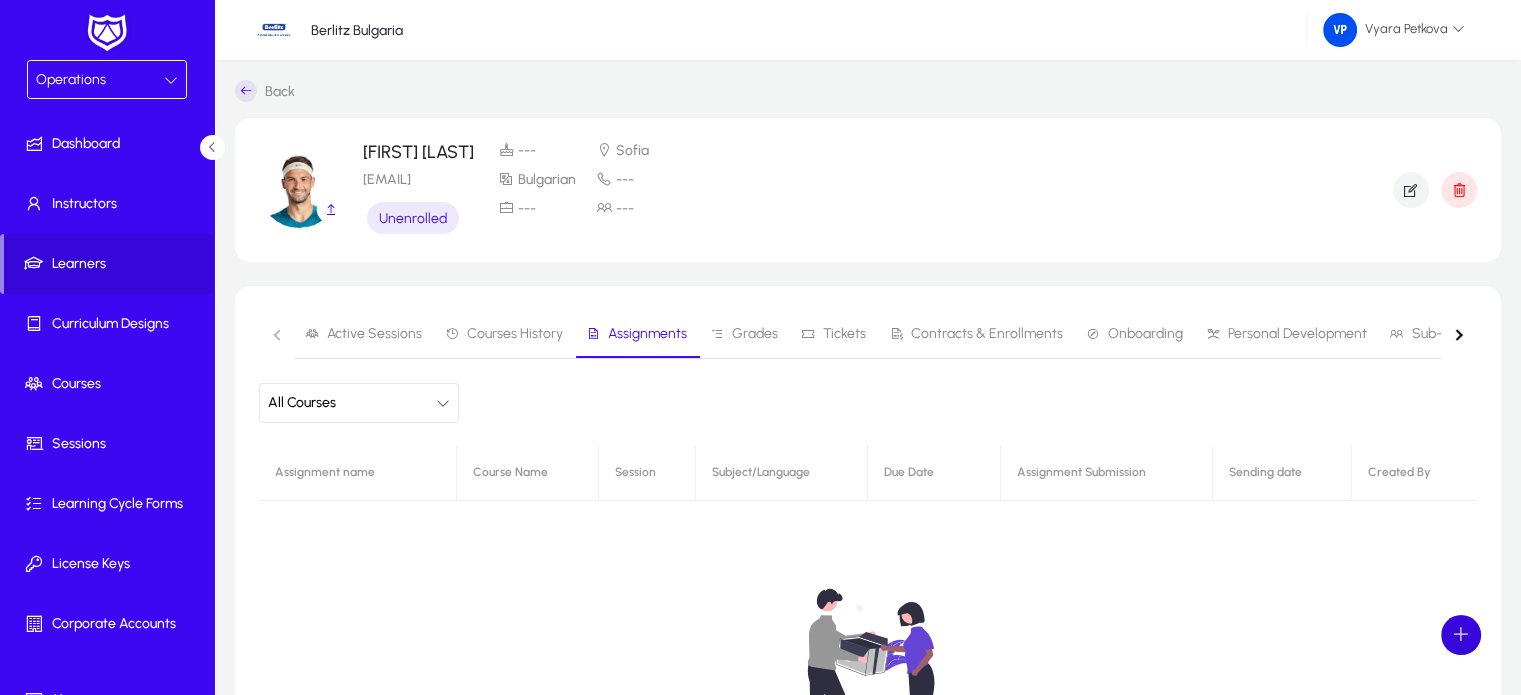 click 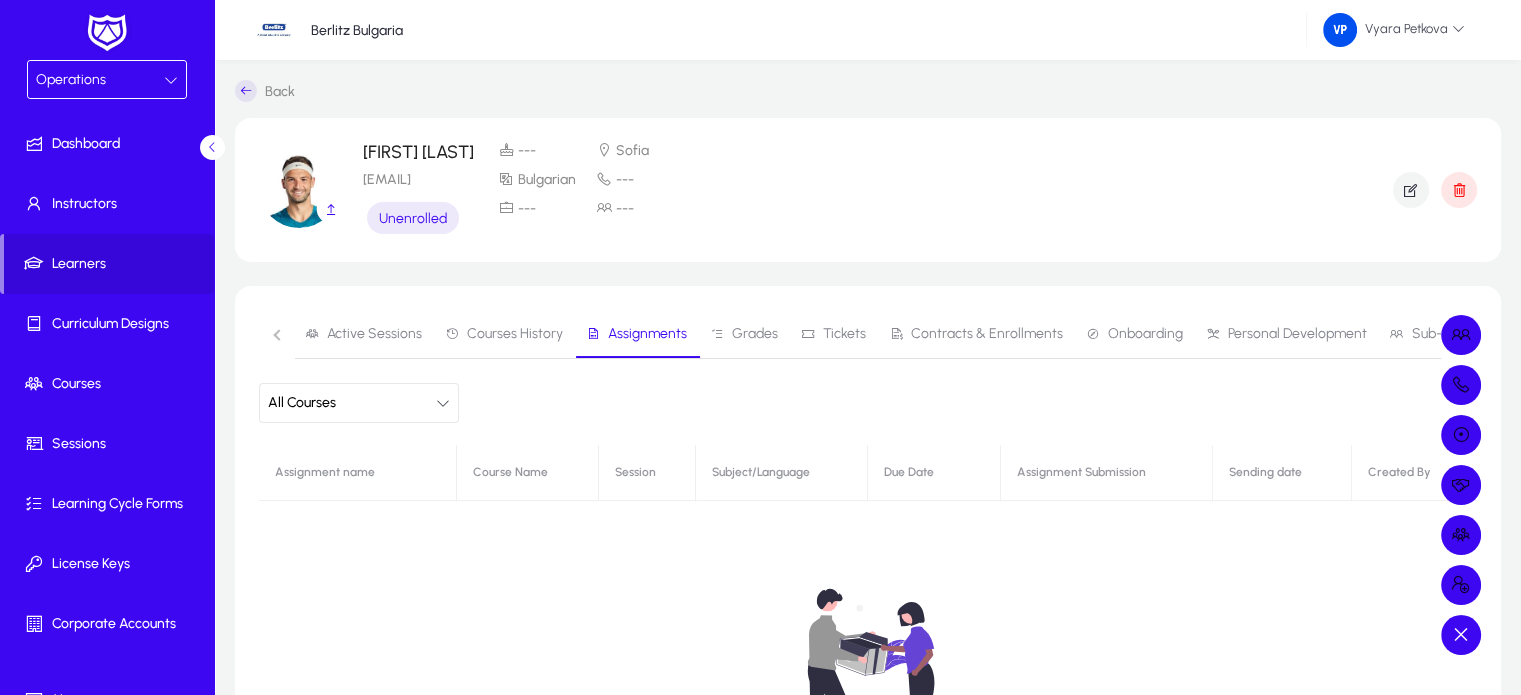 click at bounding box center [760, 347] 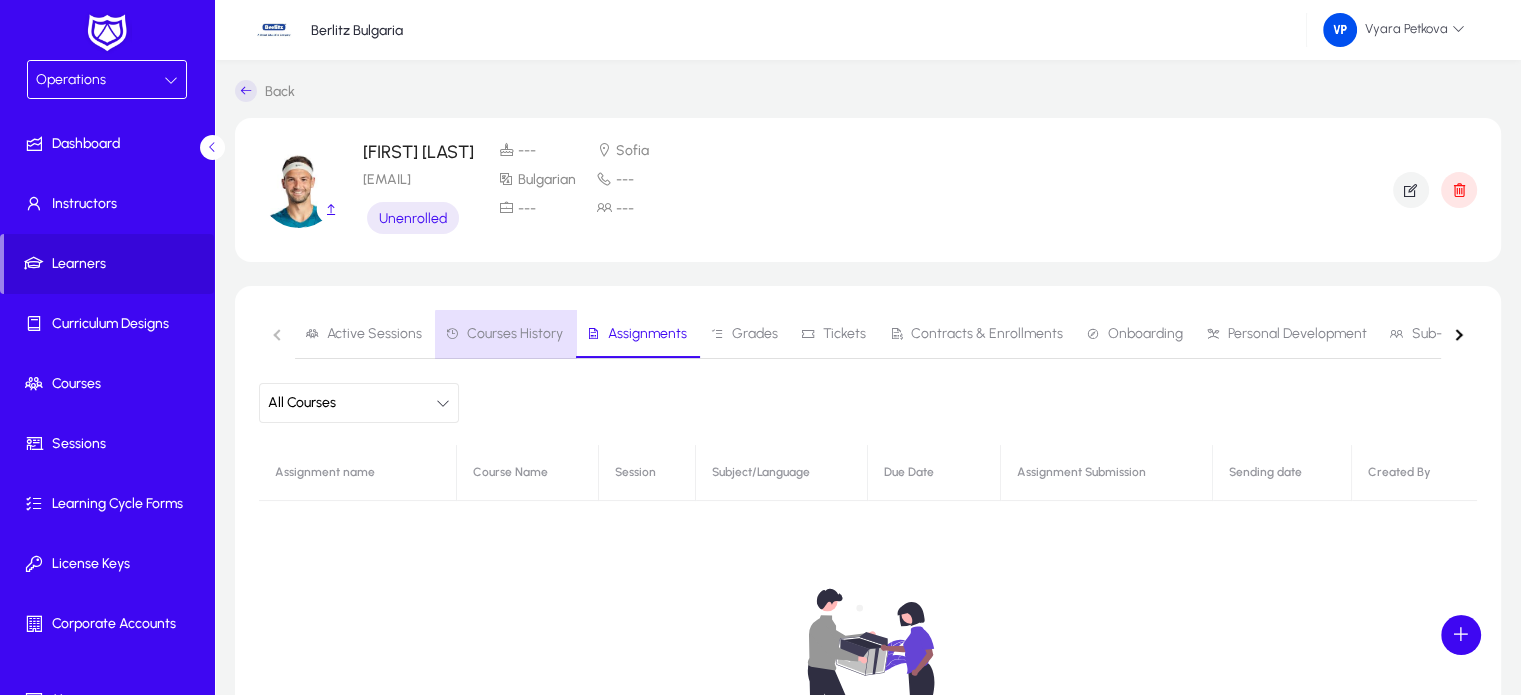 click on "Courses History" at bounding box center (515, 334) 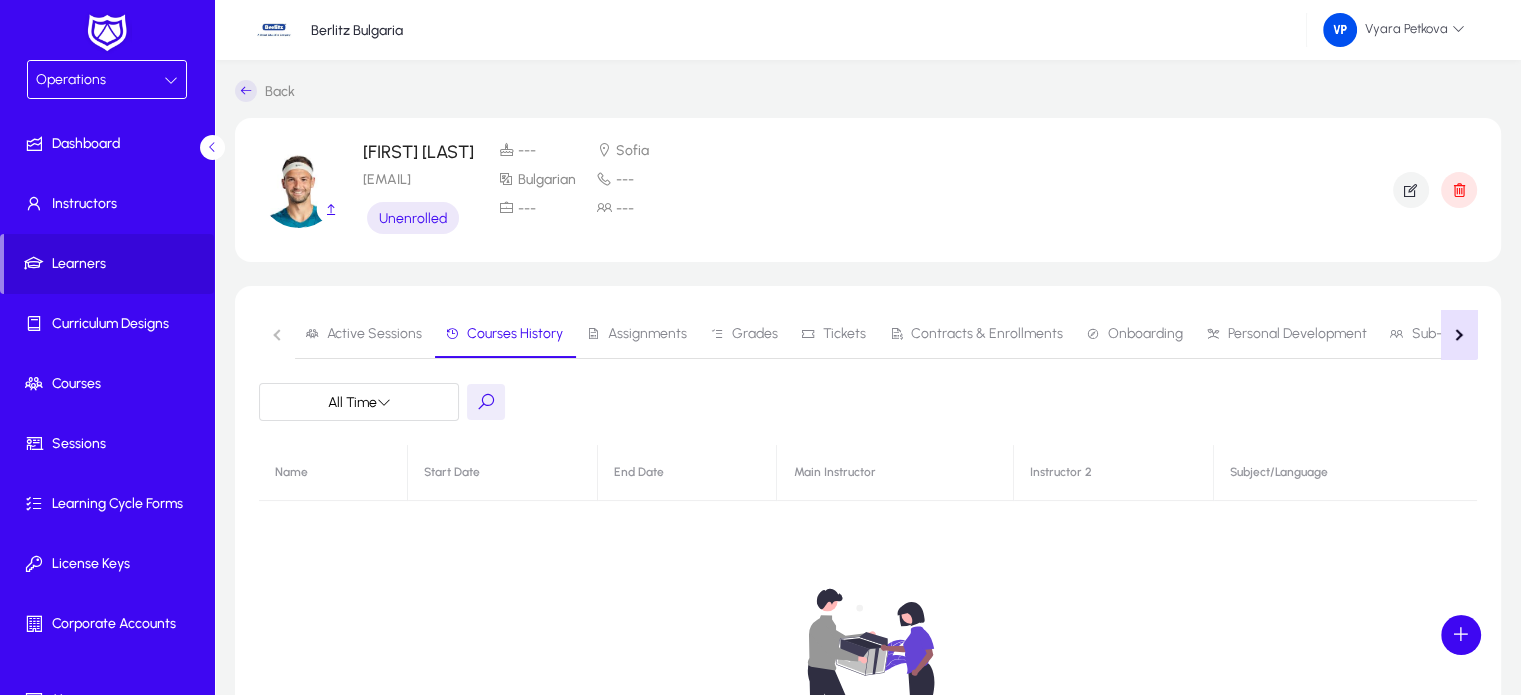 click 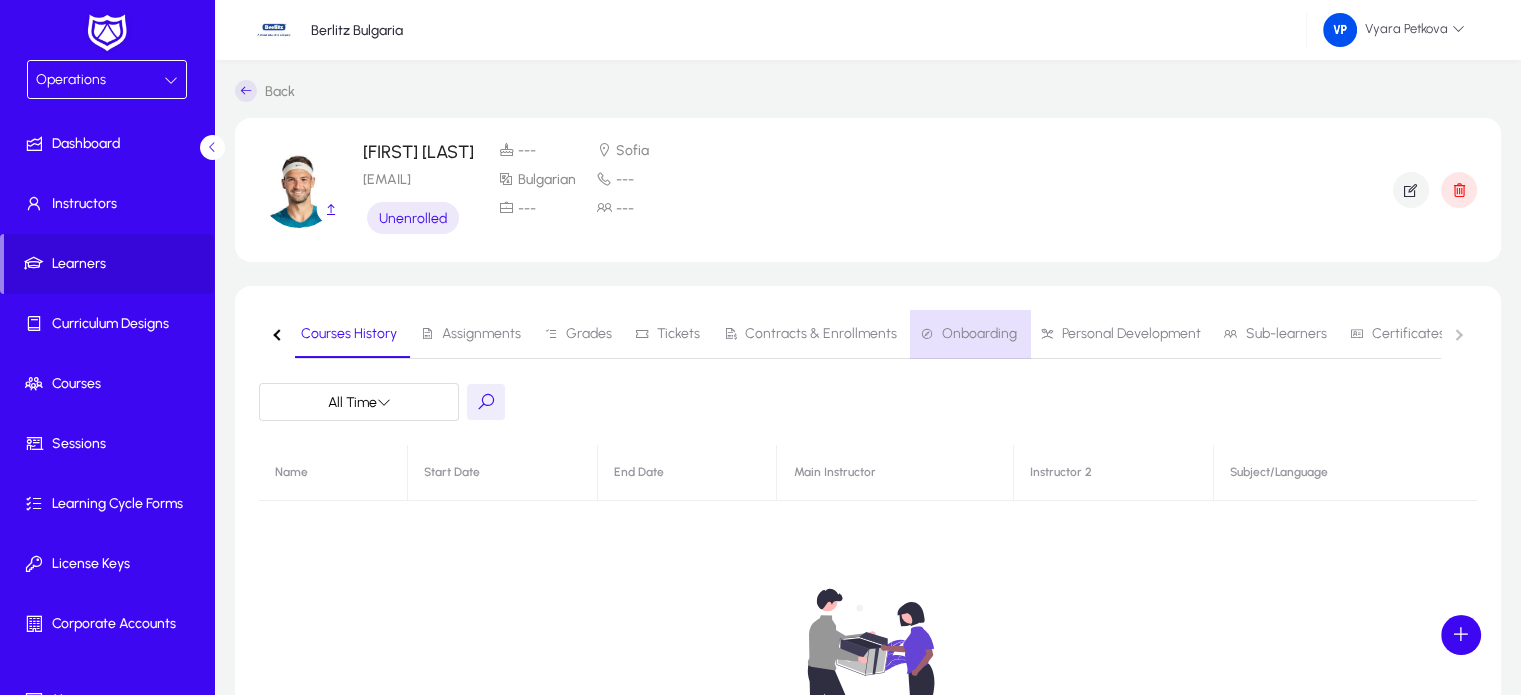 click on "Onboarding" at bounding box center [979, 334] 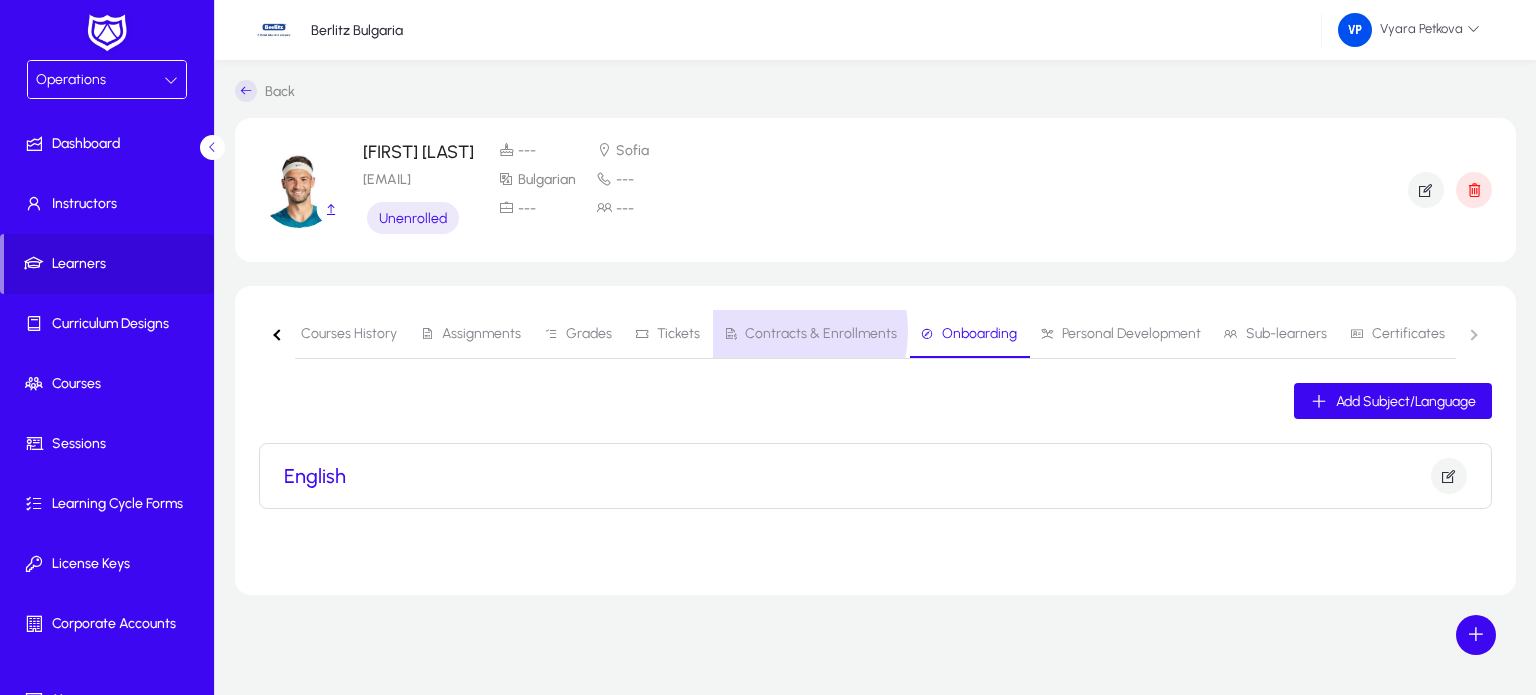 click on "Contracts & Enrollments" at bounding box center (821, 334) 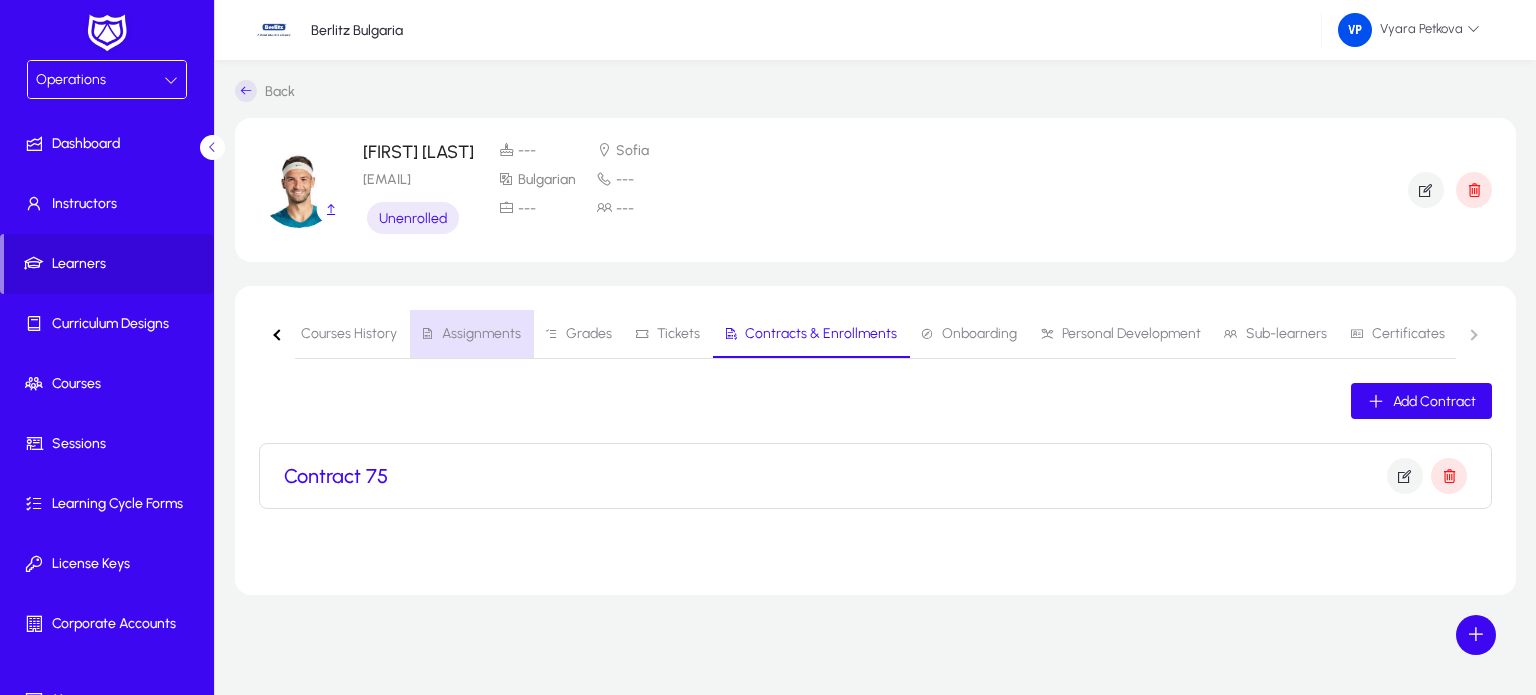 click on "Assignments" at bounding box center [481, 334] 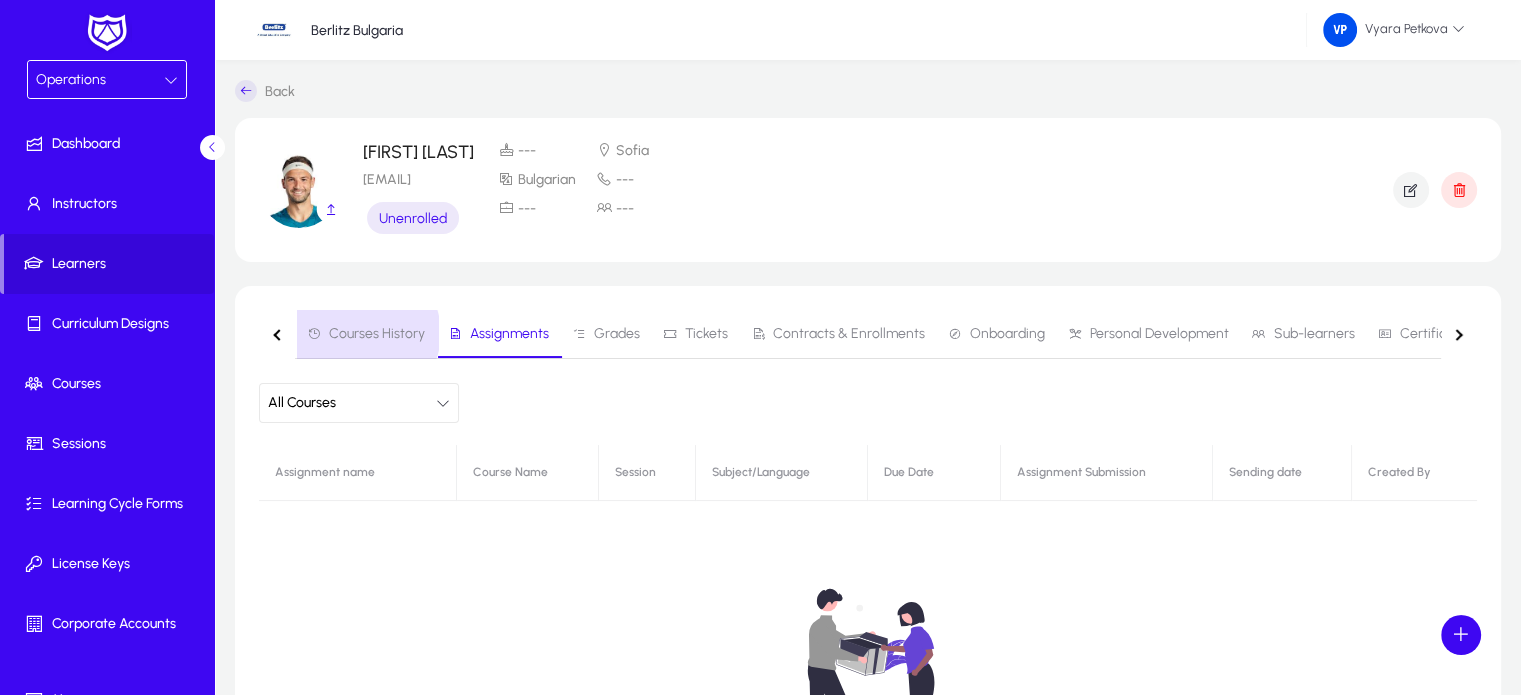 click on "Courses History" at bounding box center (377, 334) 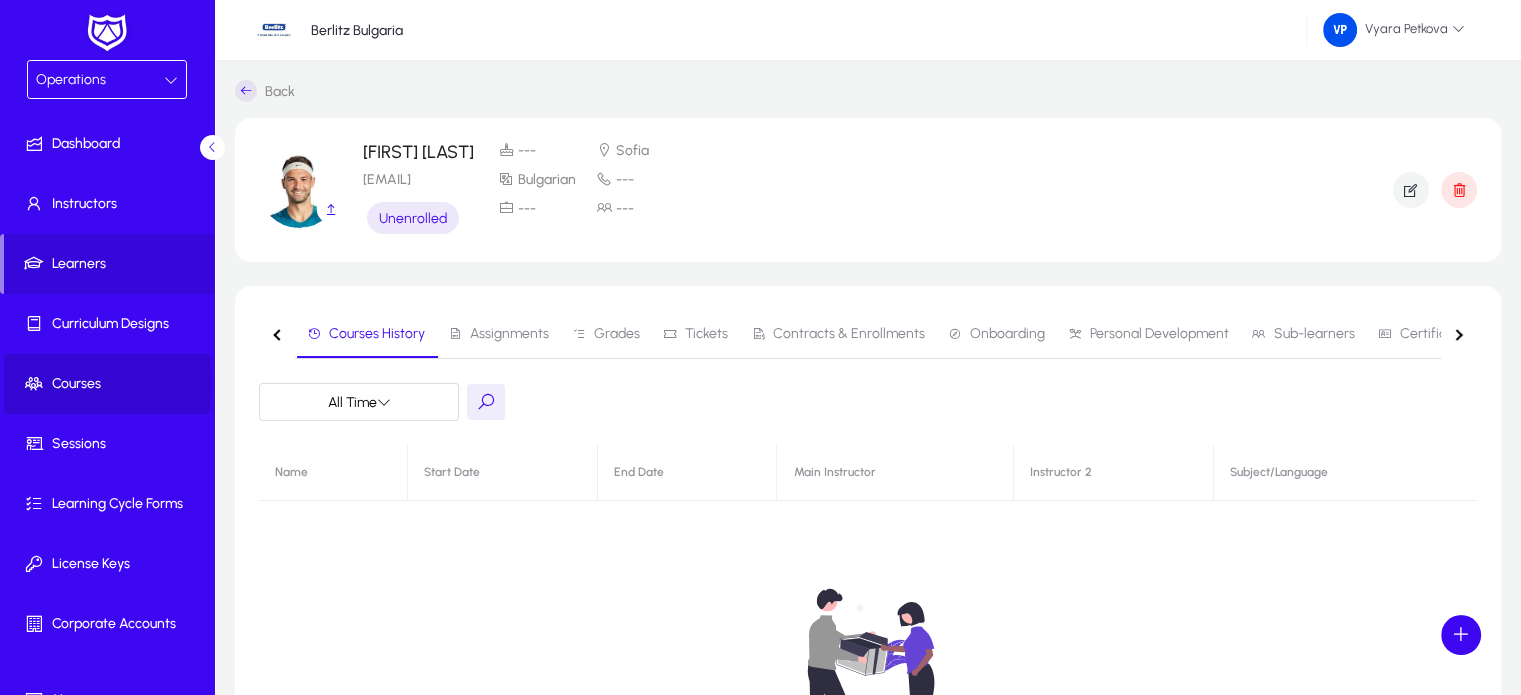click on "Courses" 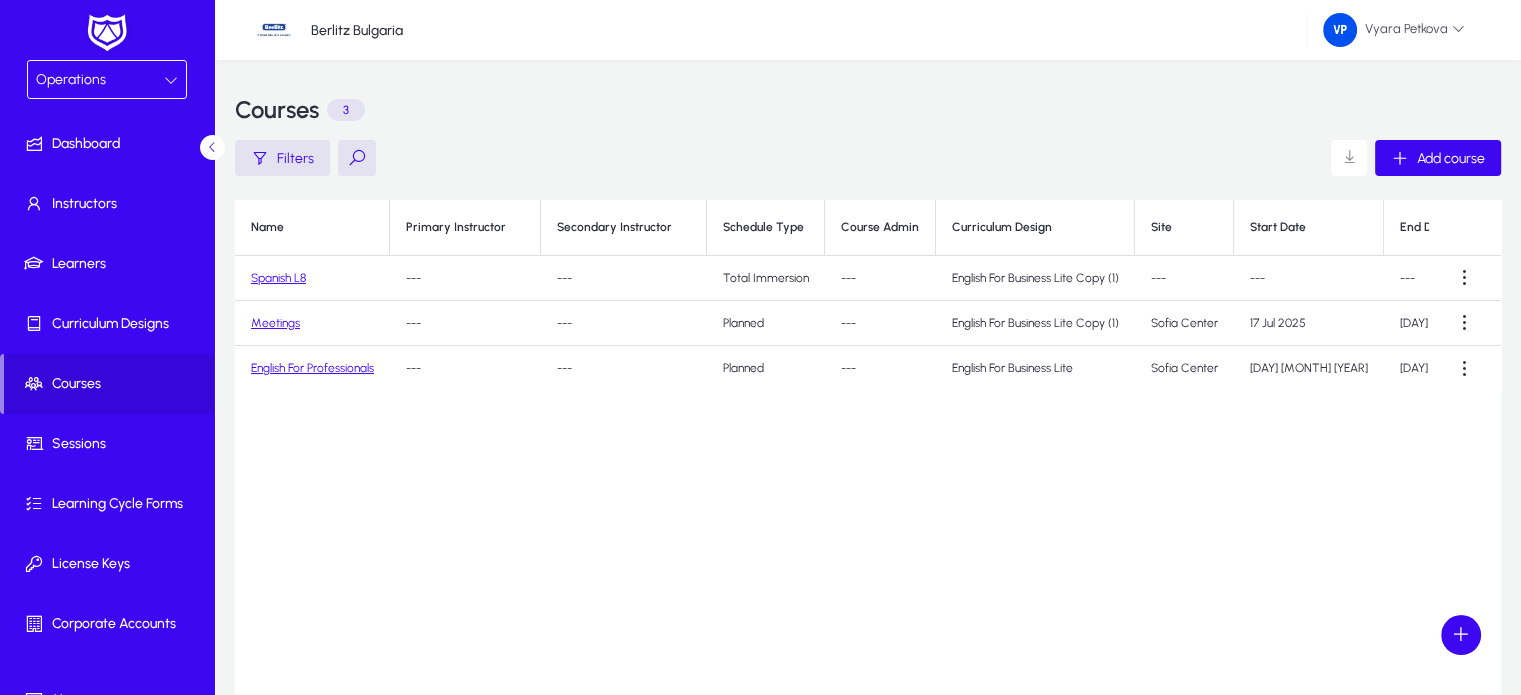 click on "Spanish L8" 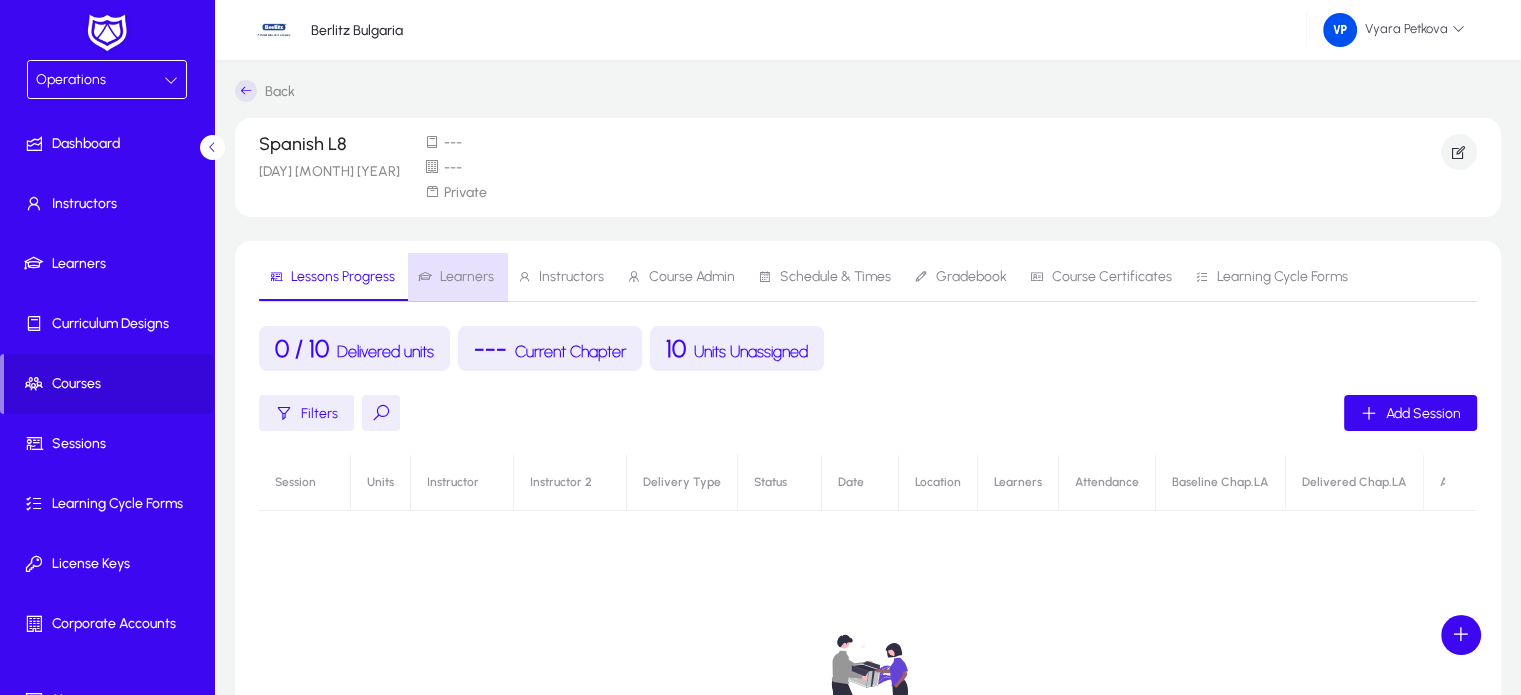 click on "Learners" at bounding box center [467, 277] 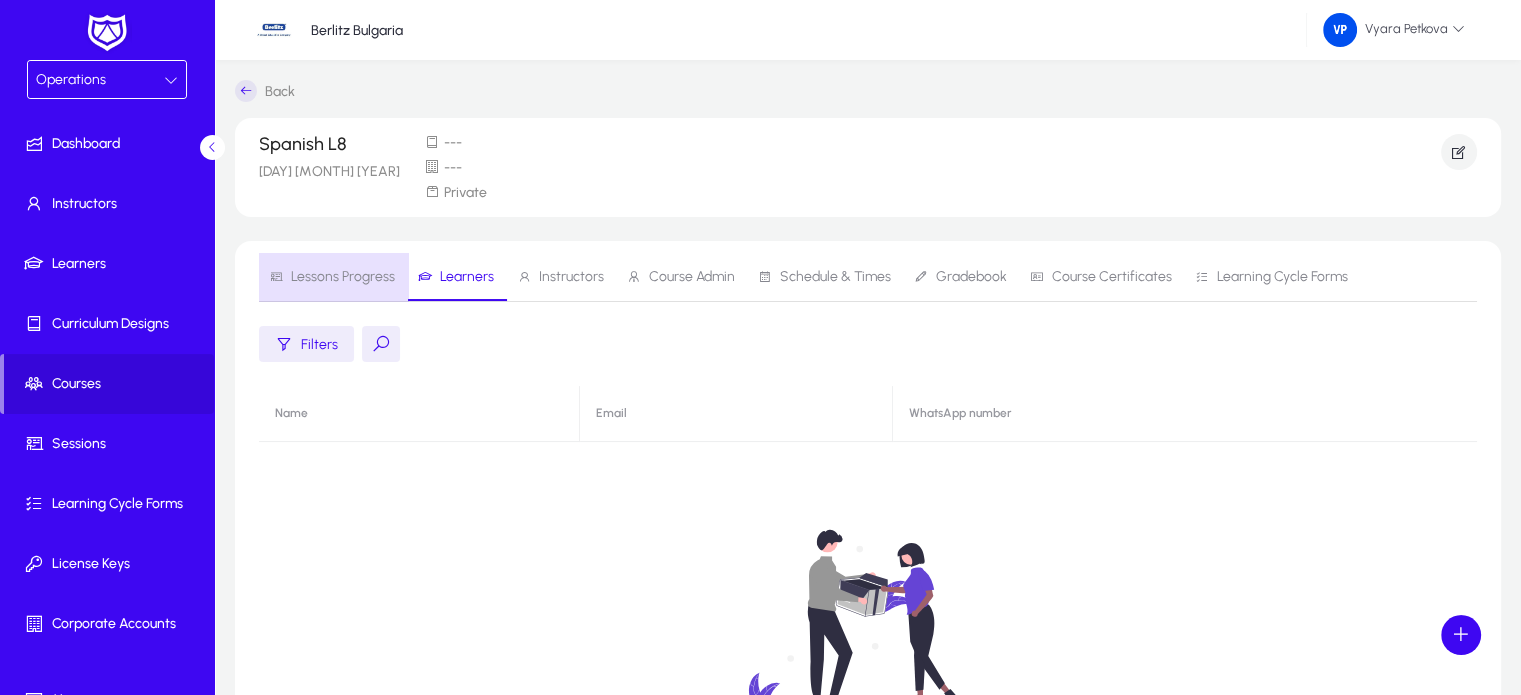 click on "Lessons Progress" at bounding box center (343, 277) 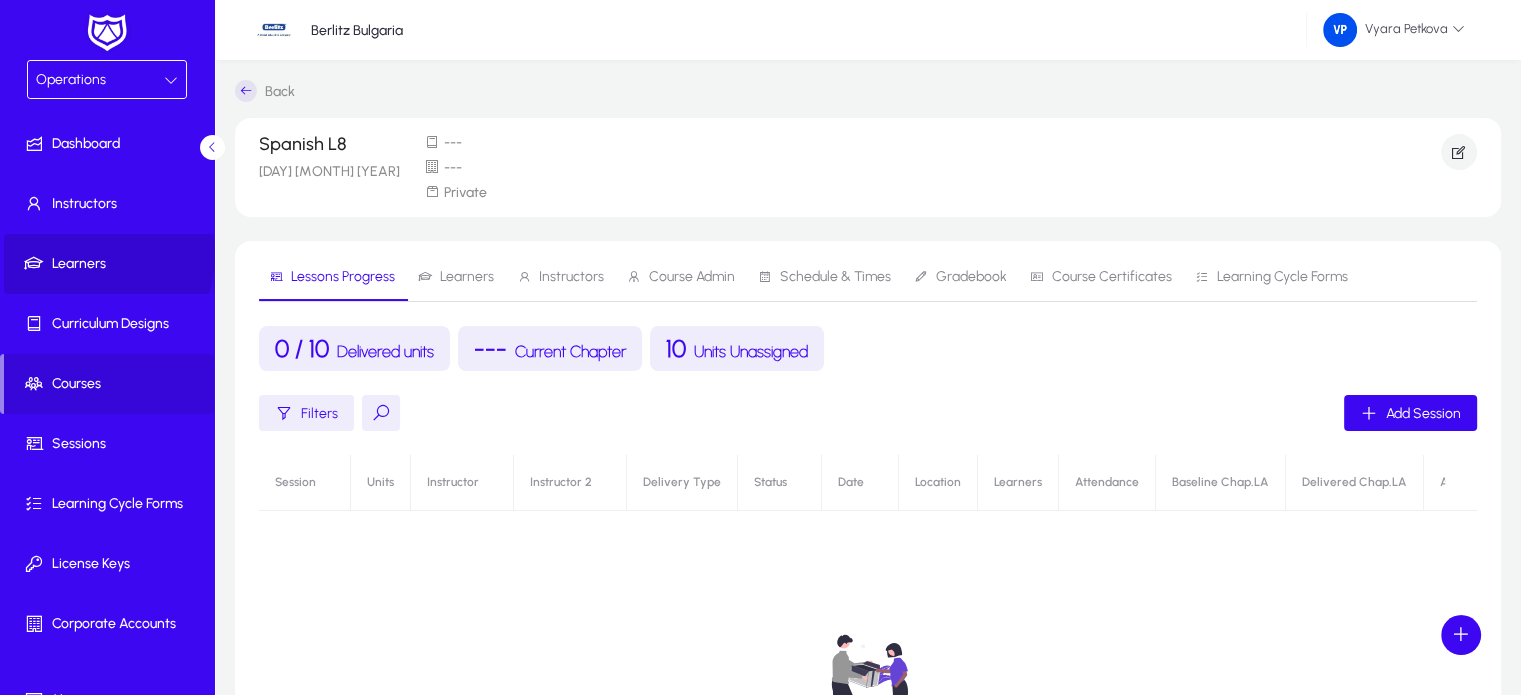 click on "Learners" 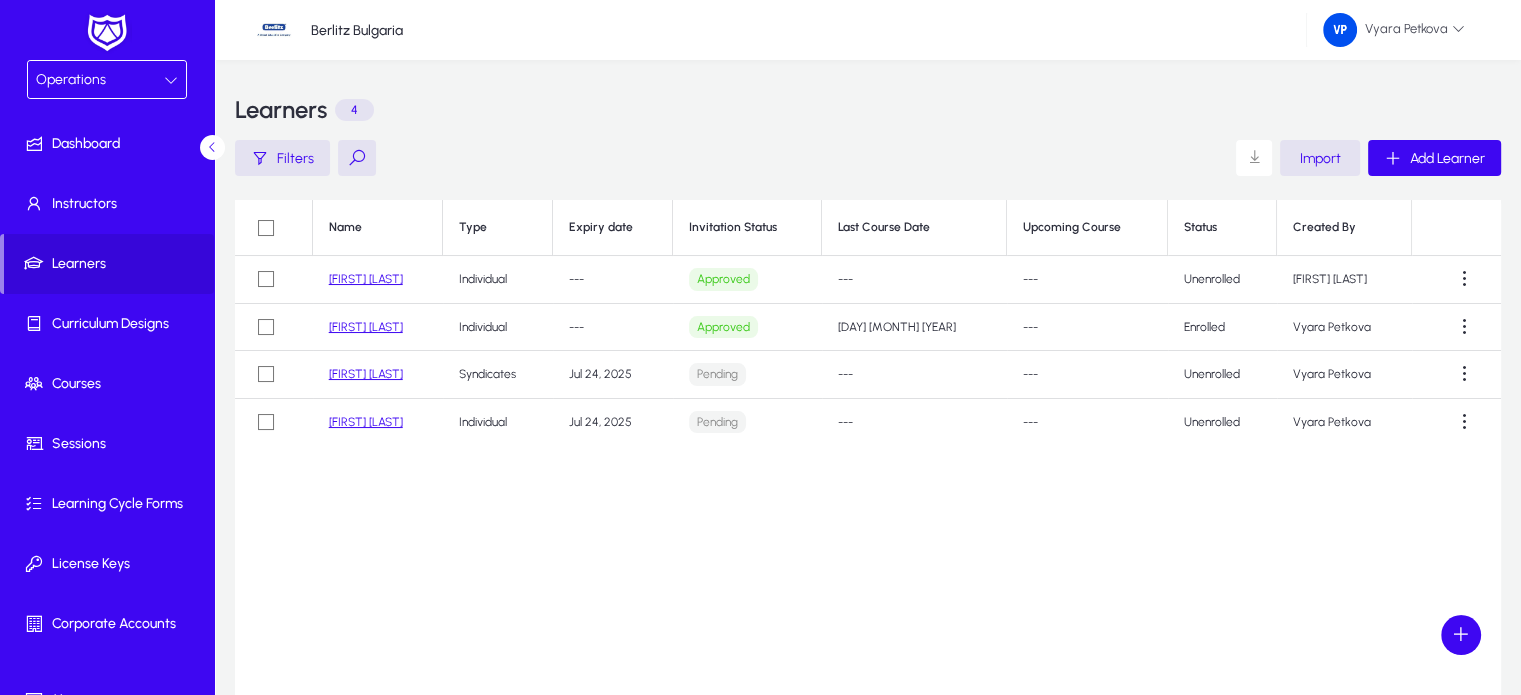 click on "[FIRST] [LAST]" 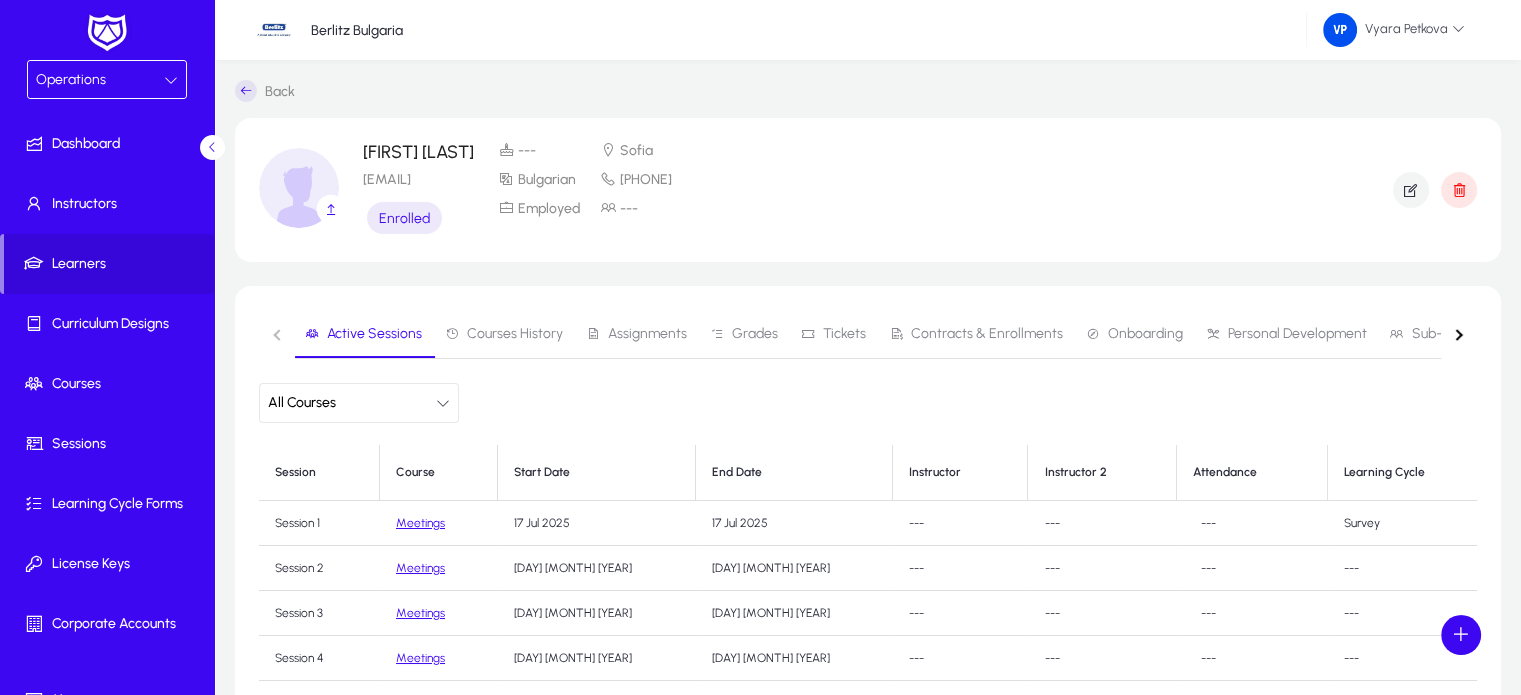scroll, scrollTop: 430, scrollLeft: 0, axis: vertical 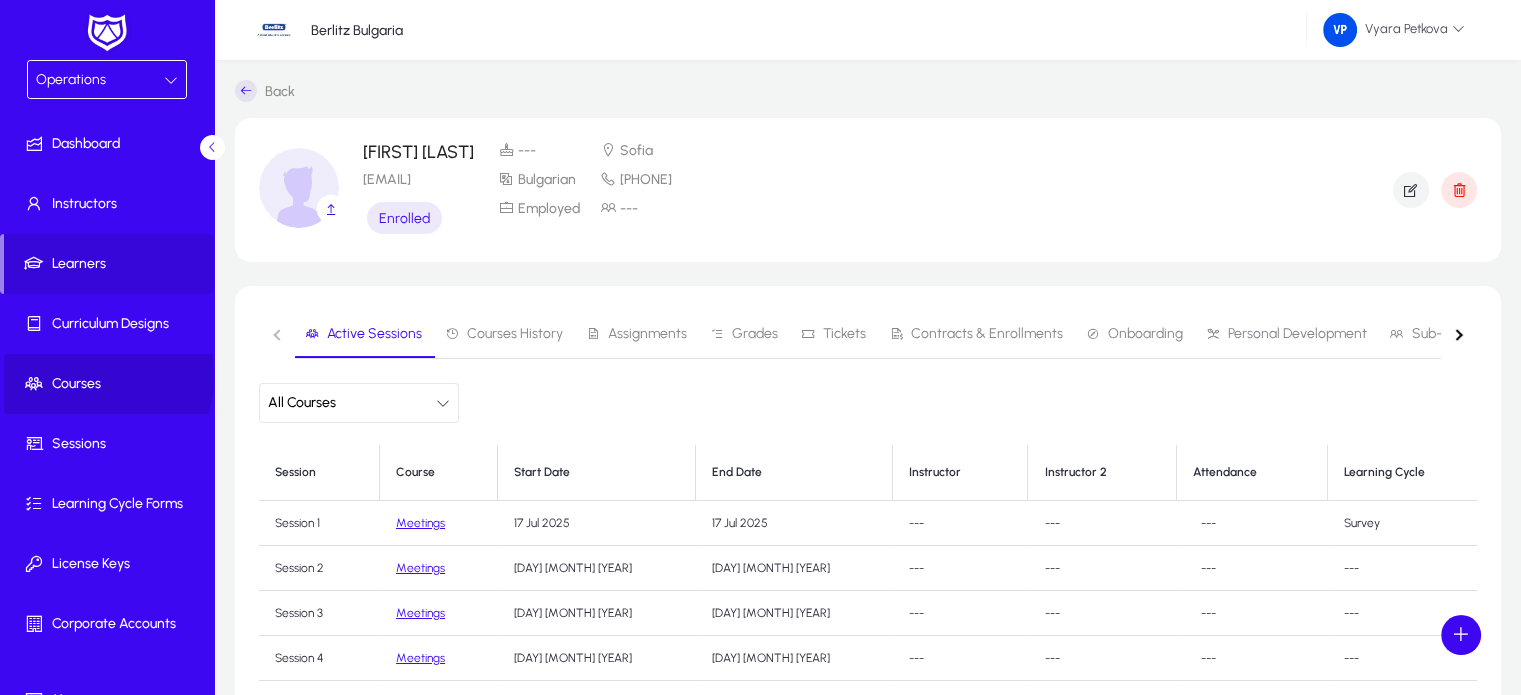 click on "Courses" 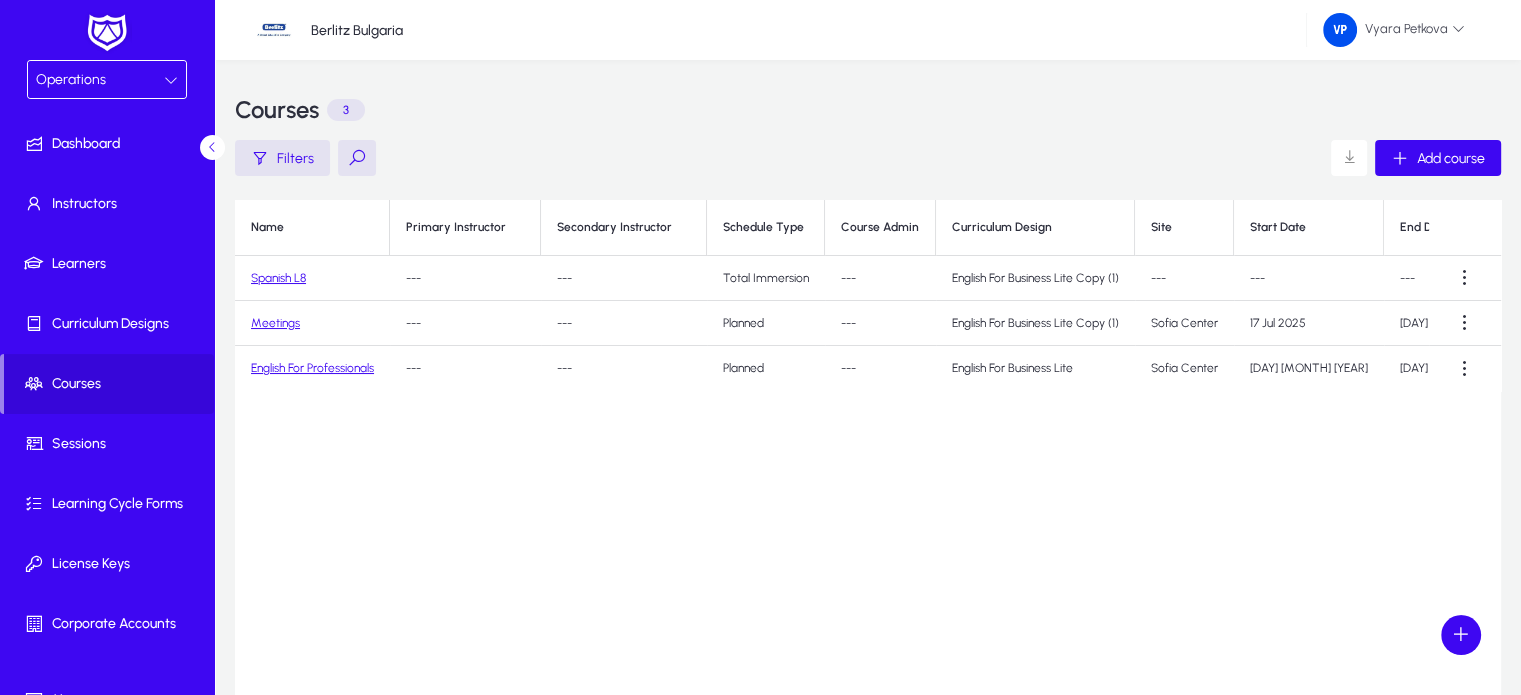 click on "Meetings" 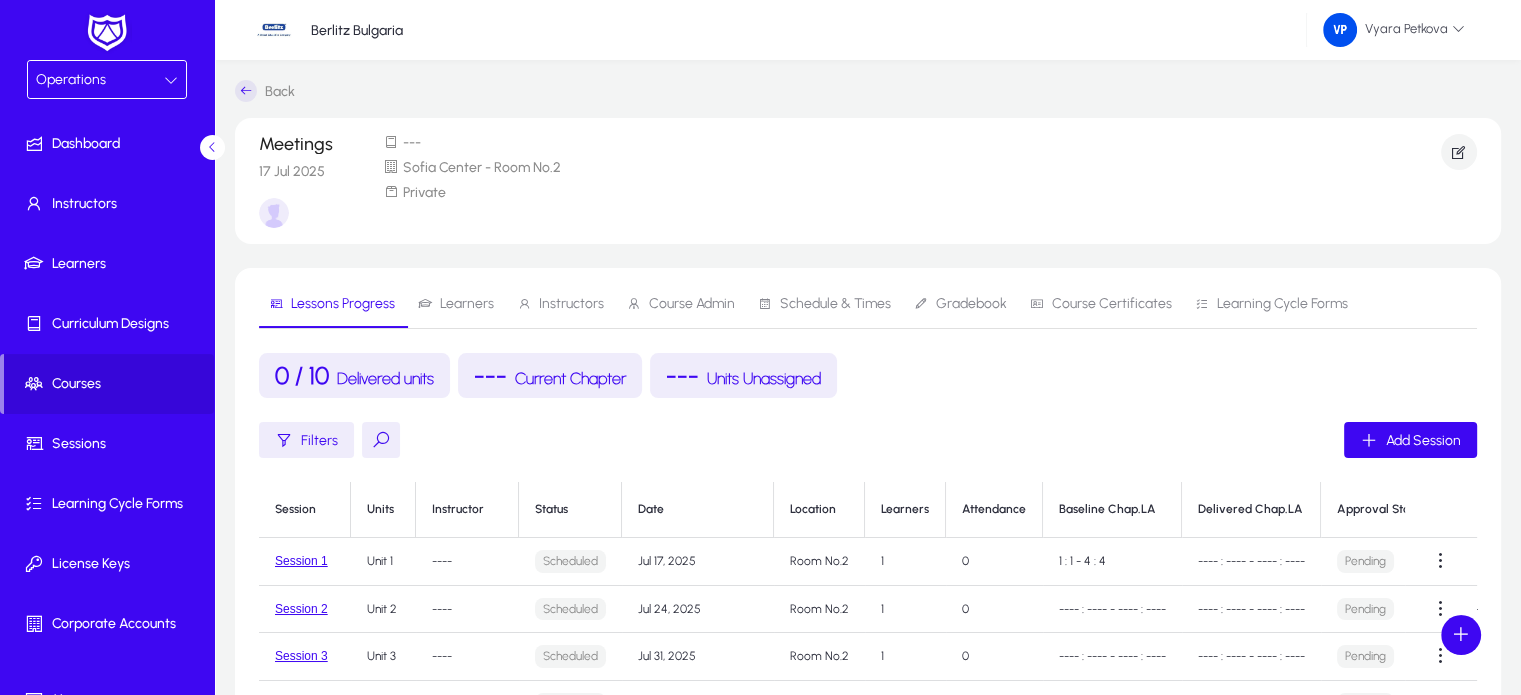 scroll, scrollTop: 456, scrollLeft: 0, axis: vertical 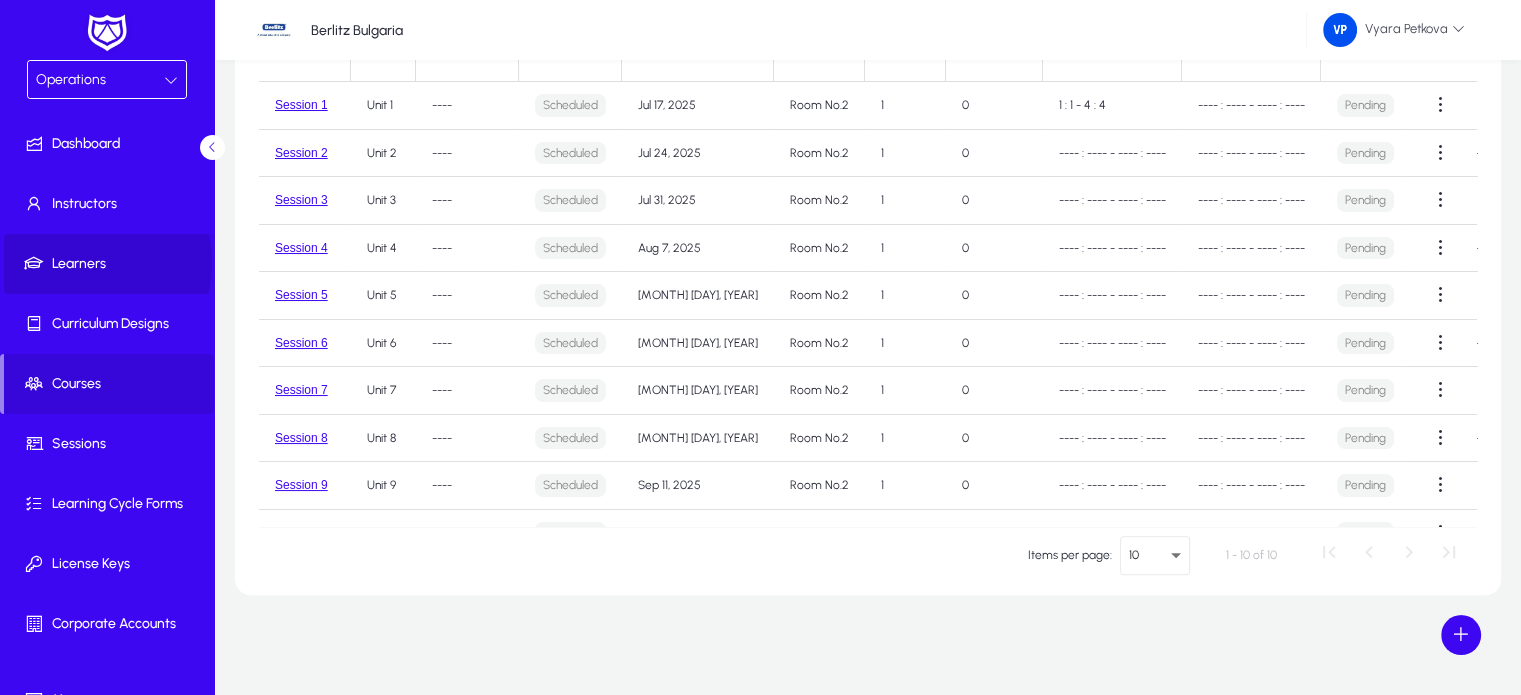 click on "Learners" 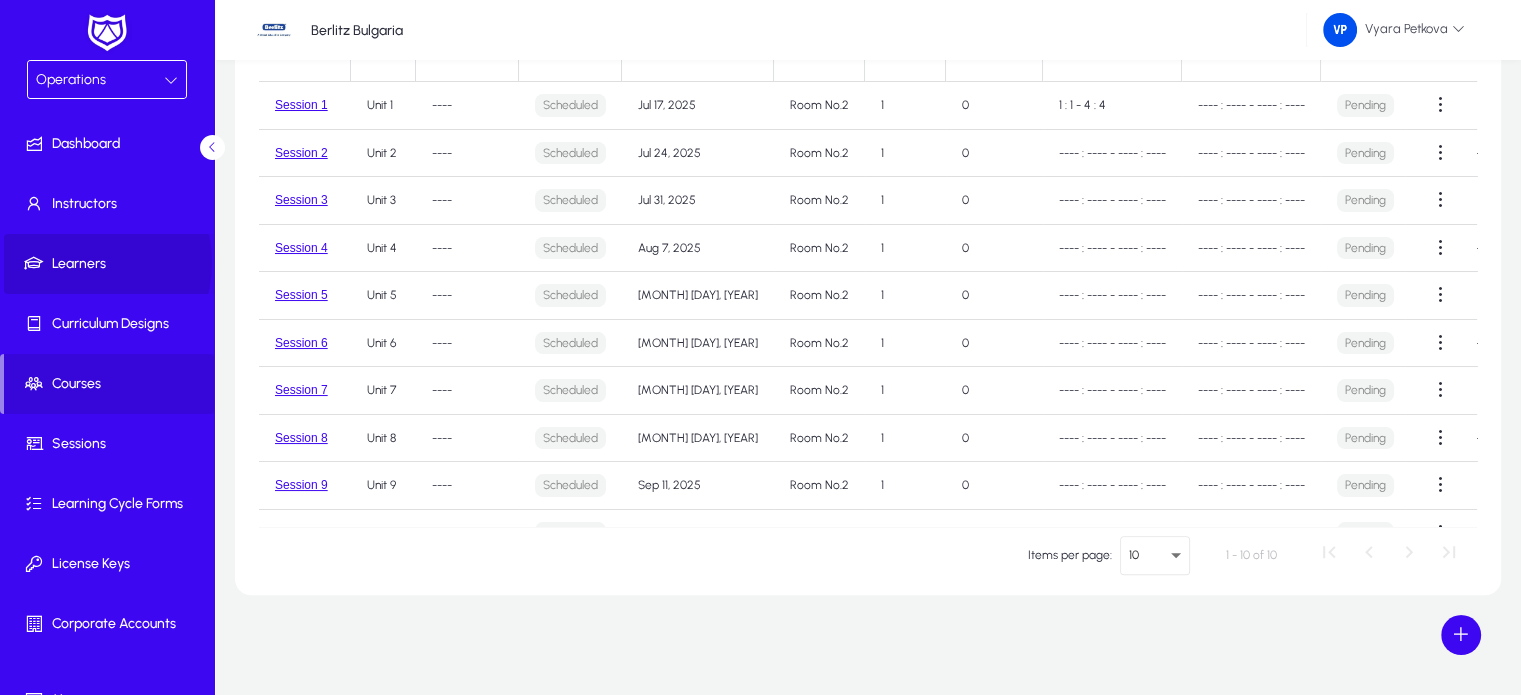 scroll, scrollTop: 161, scrollLeft: 0, axis: vertical 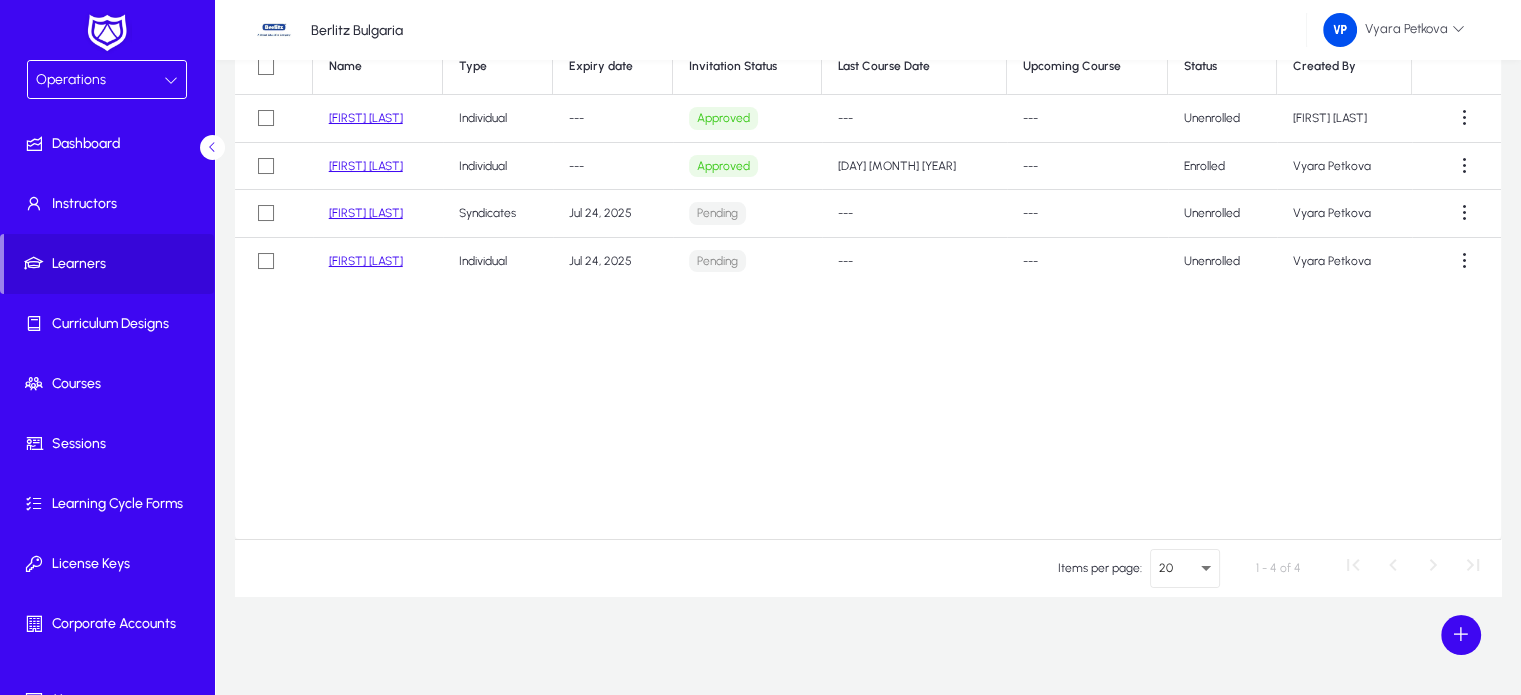 click on "[FIRST] [LAST]" 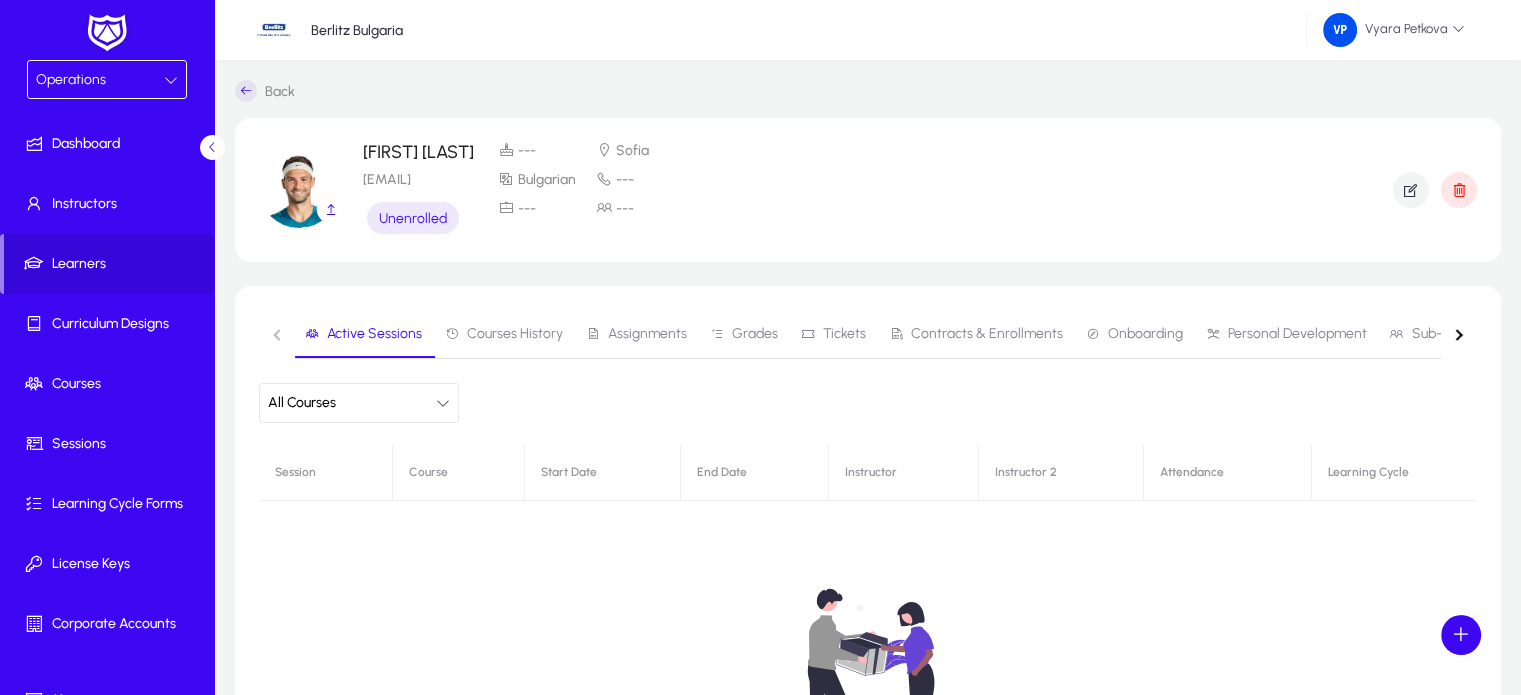 click 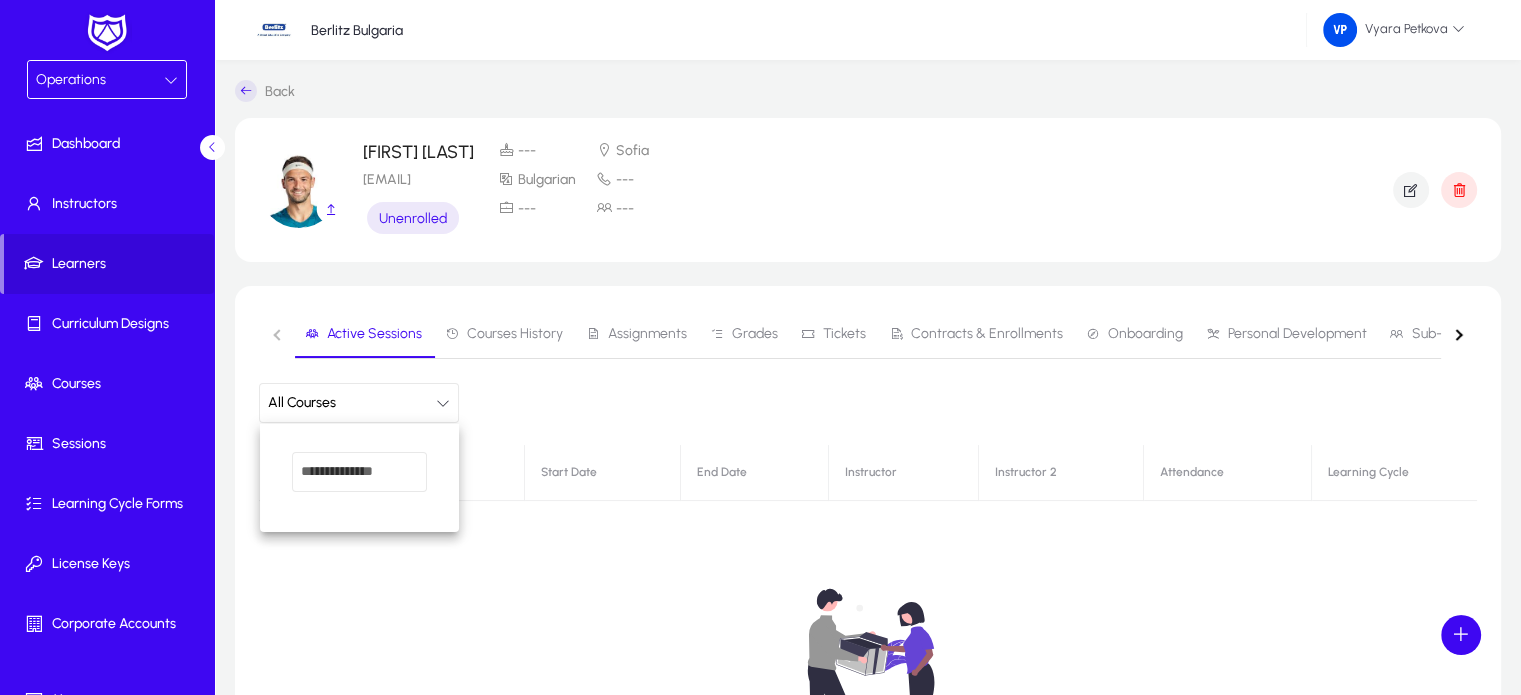 click at bounding box center [359, 472] 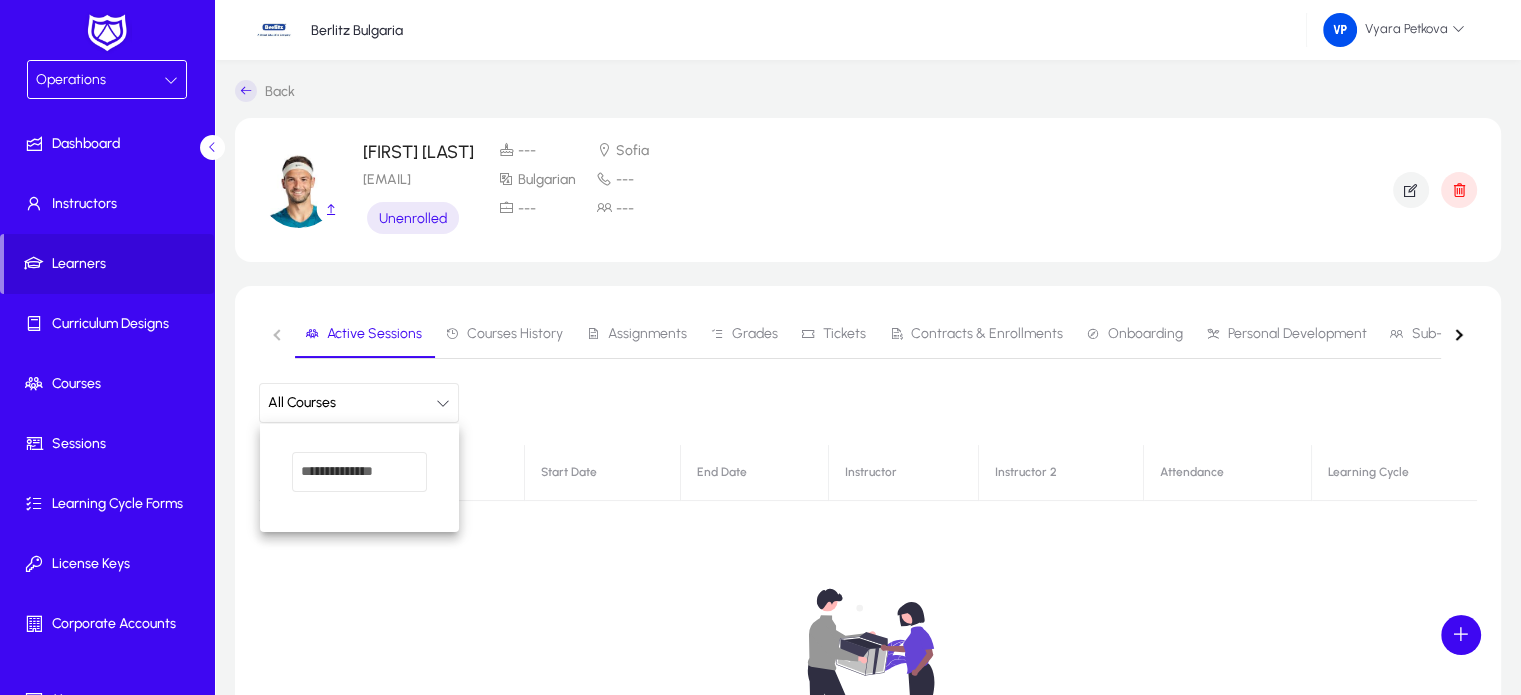 click at bounding box center [760, 347] 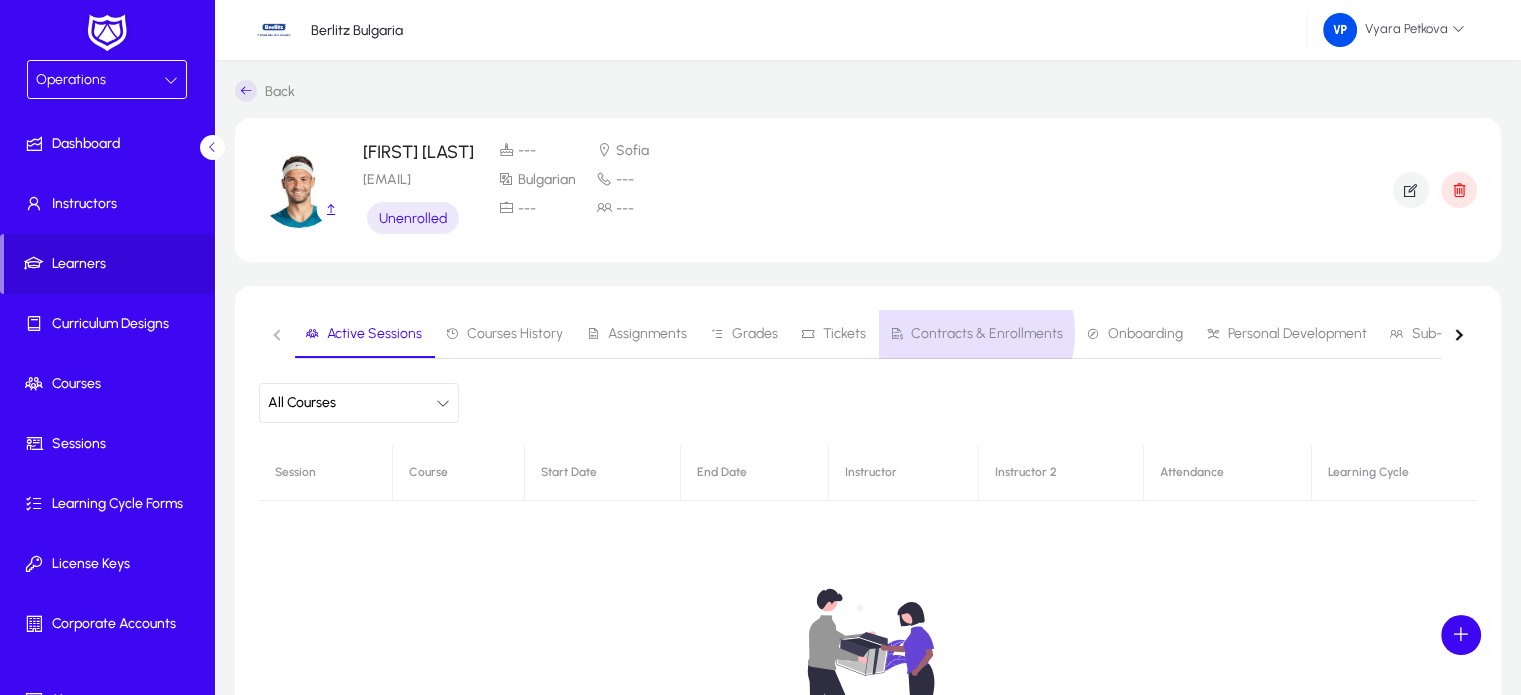 click on "Contracts & Enrollments" at bounding box center [987, 334] 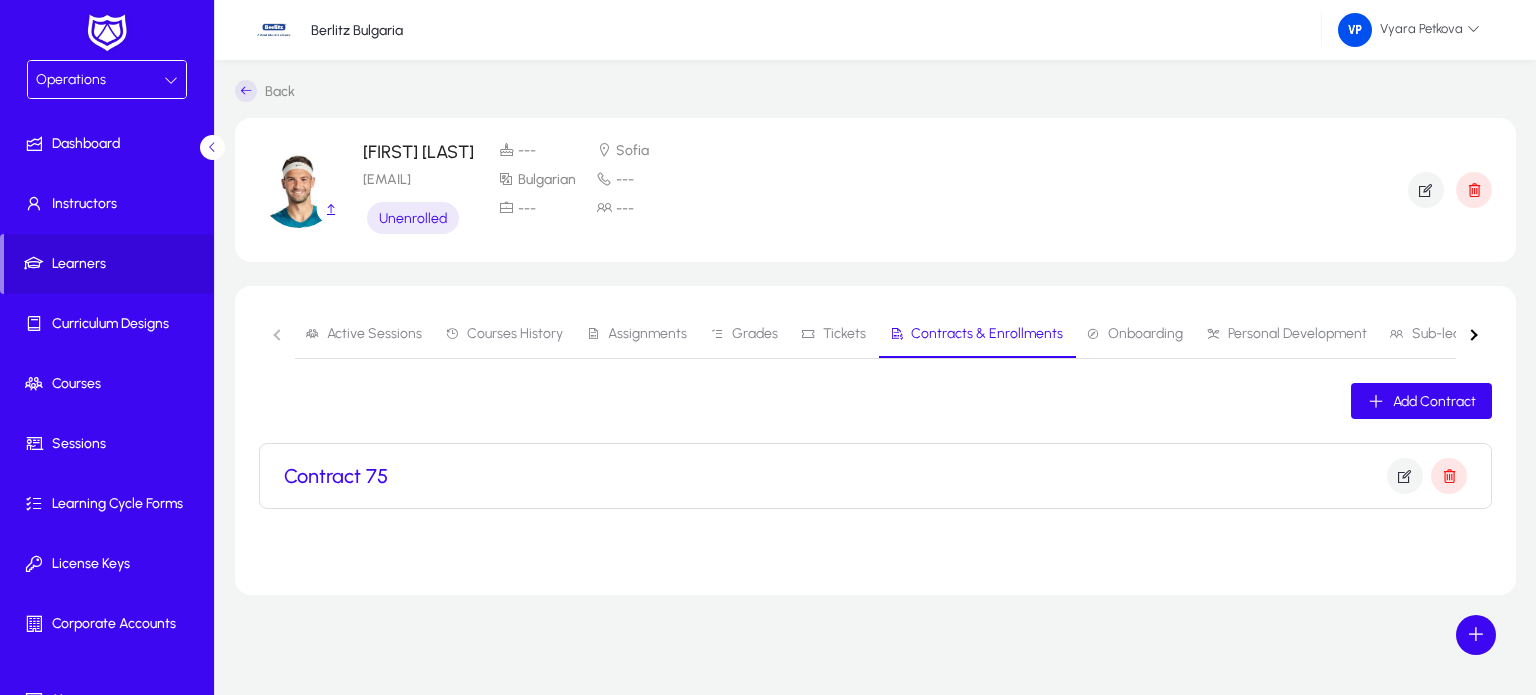click on "Contract 75" 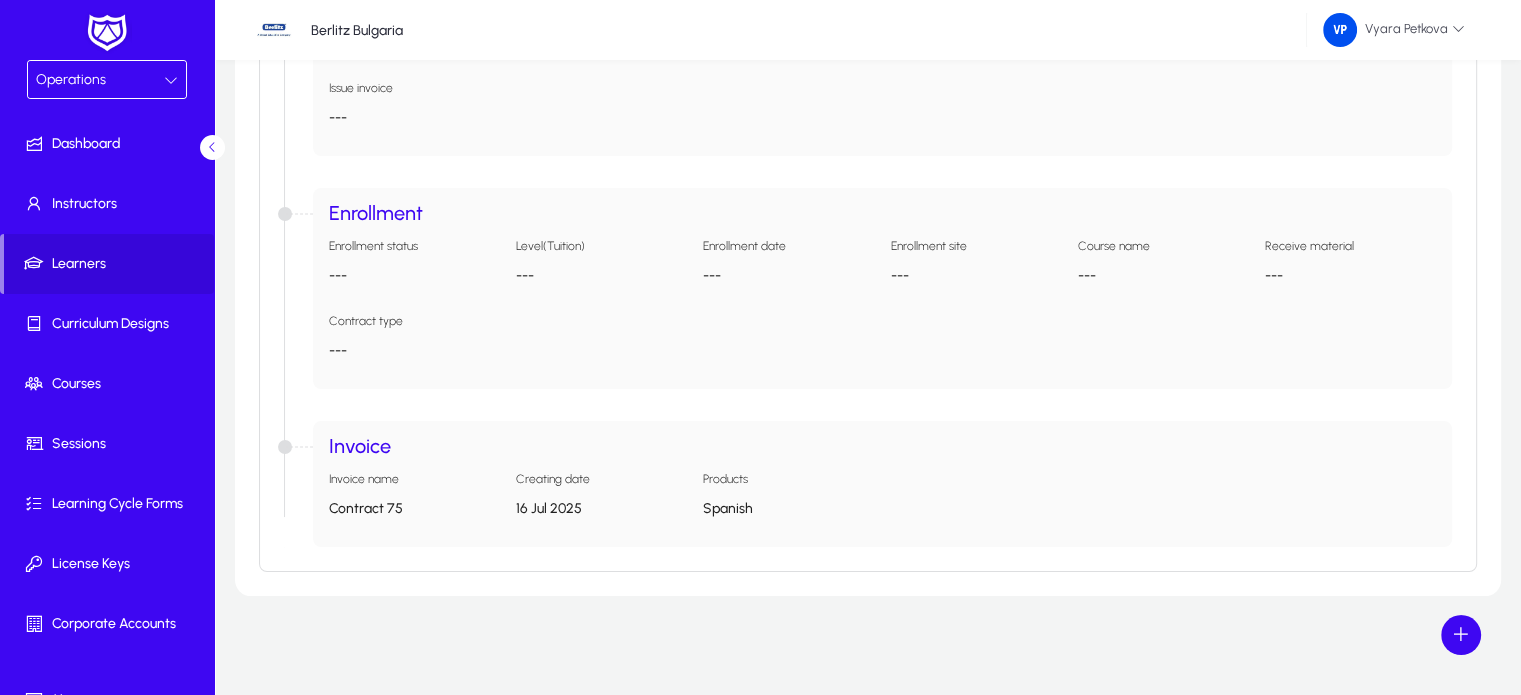 scroll, scrollTop: 0, scrollLeft: 0, axis: both 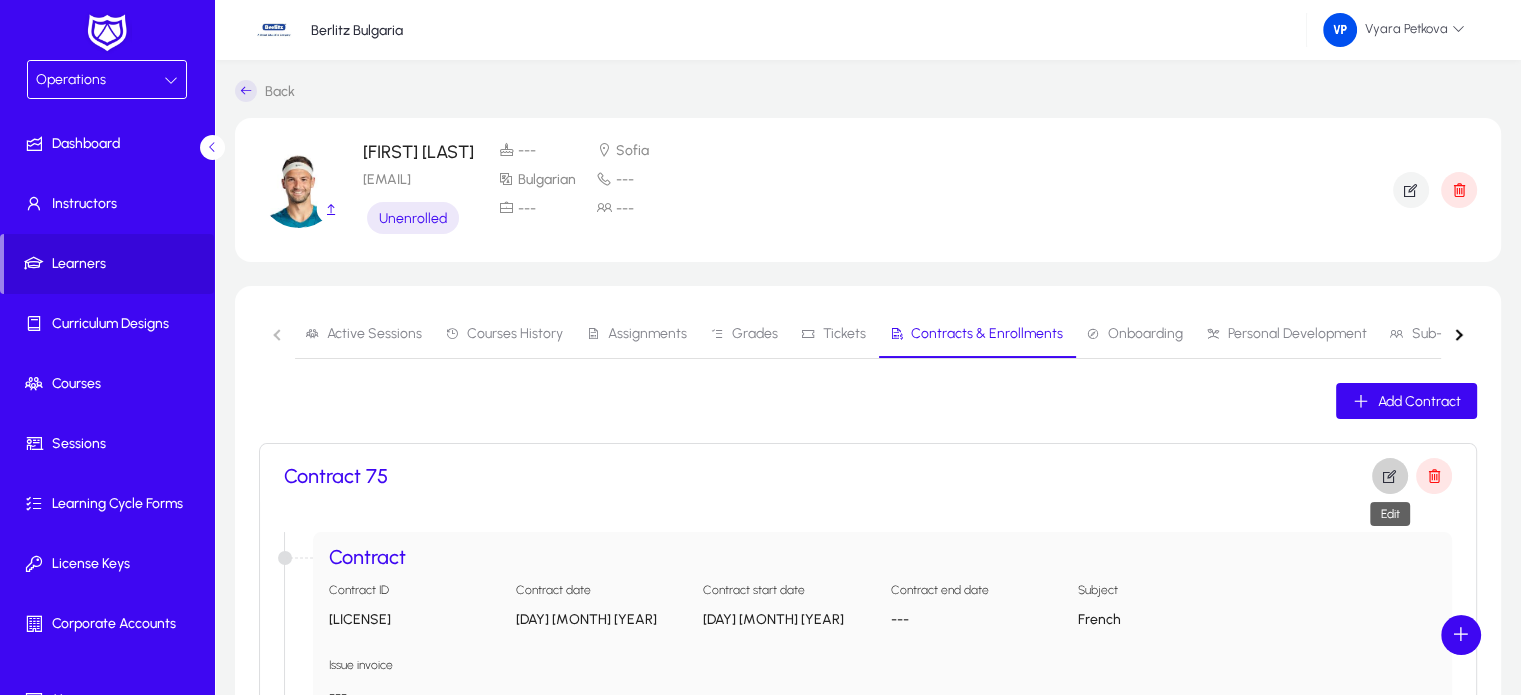 click at bounding box center [1390, 476] 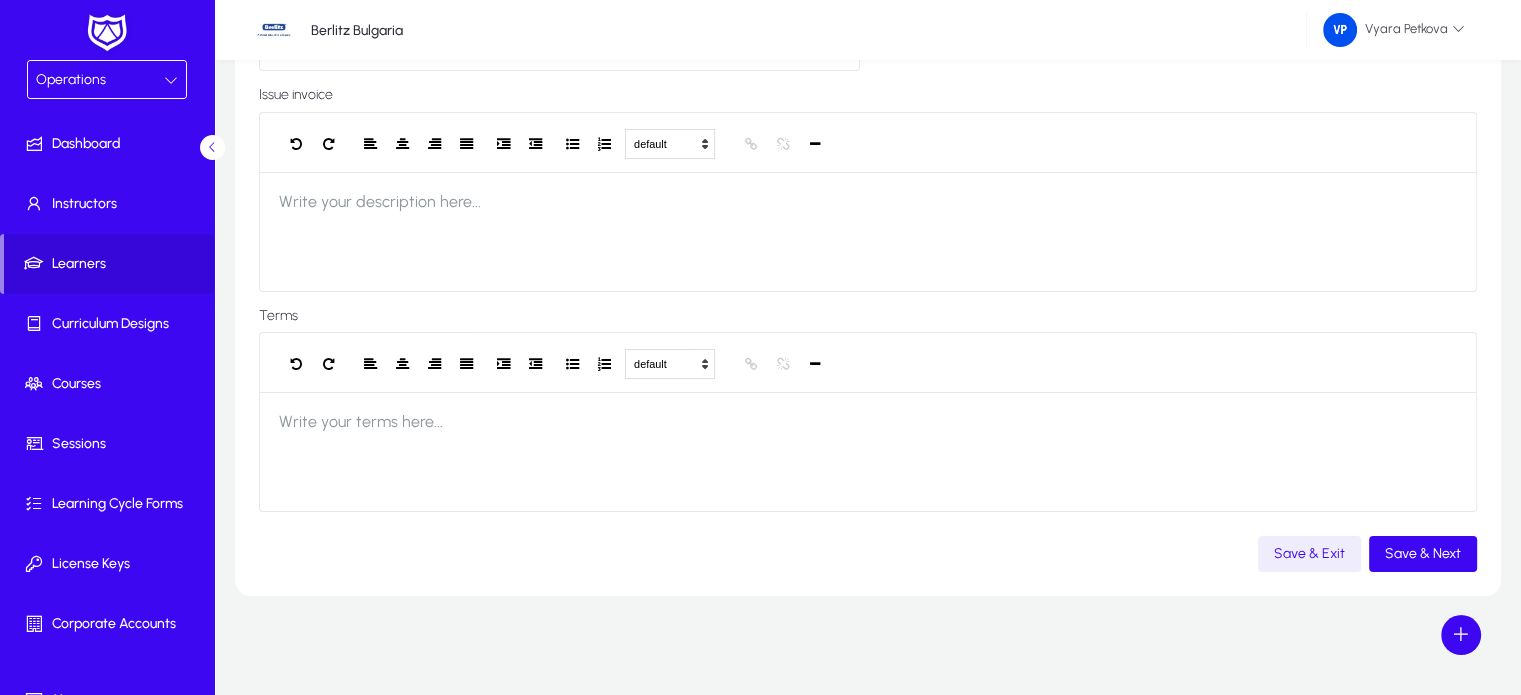 scroll, scrollTop: 0, scrollLeft: 0, axis: both 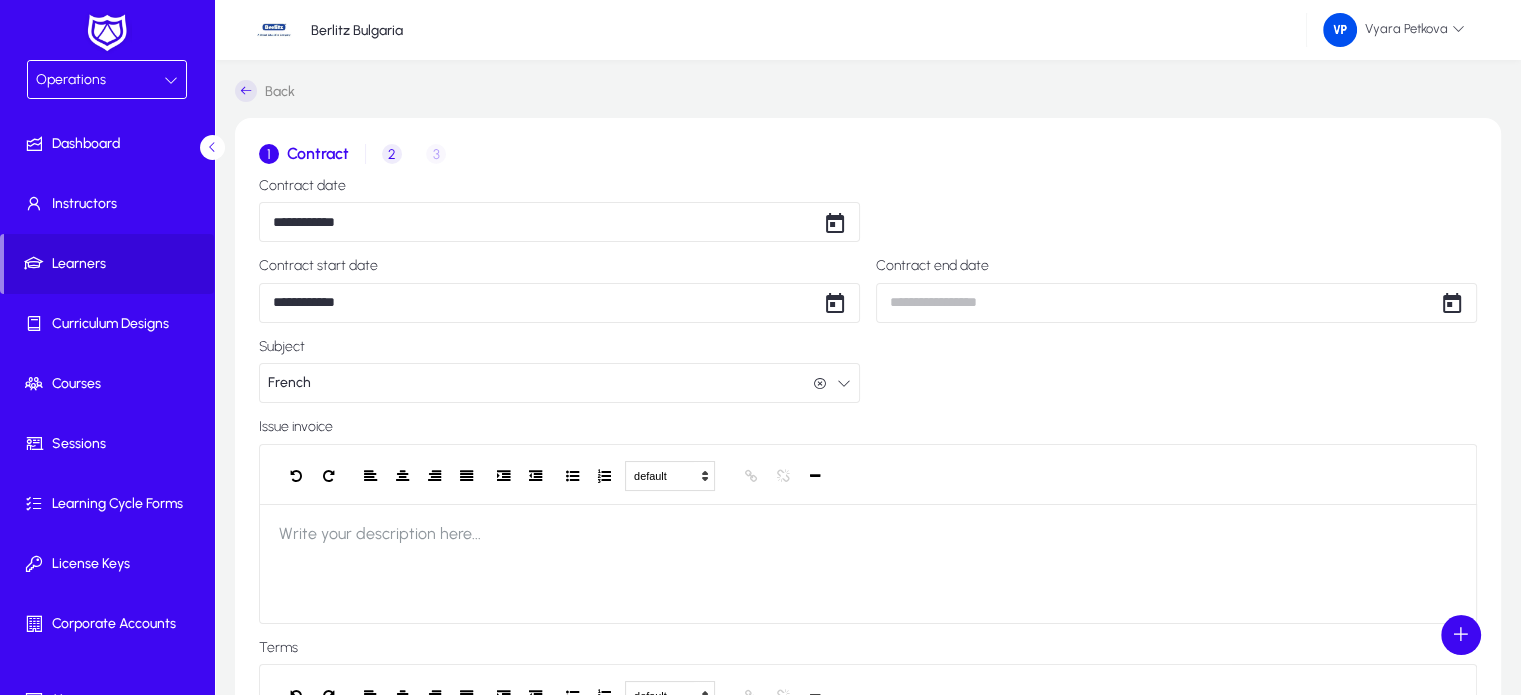 click 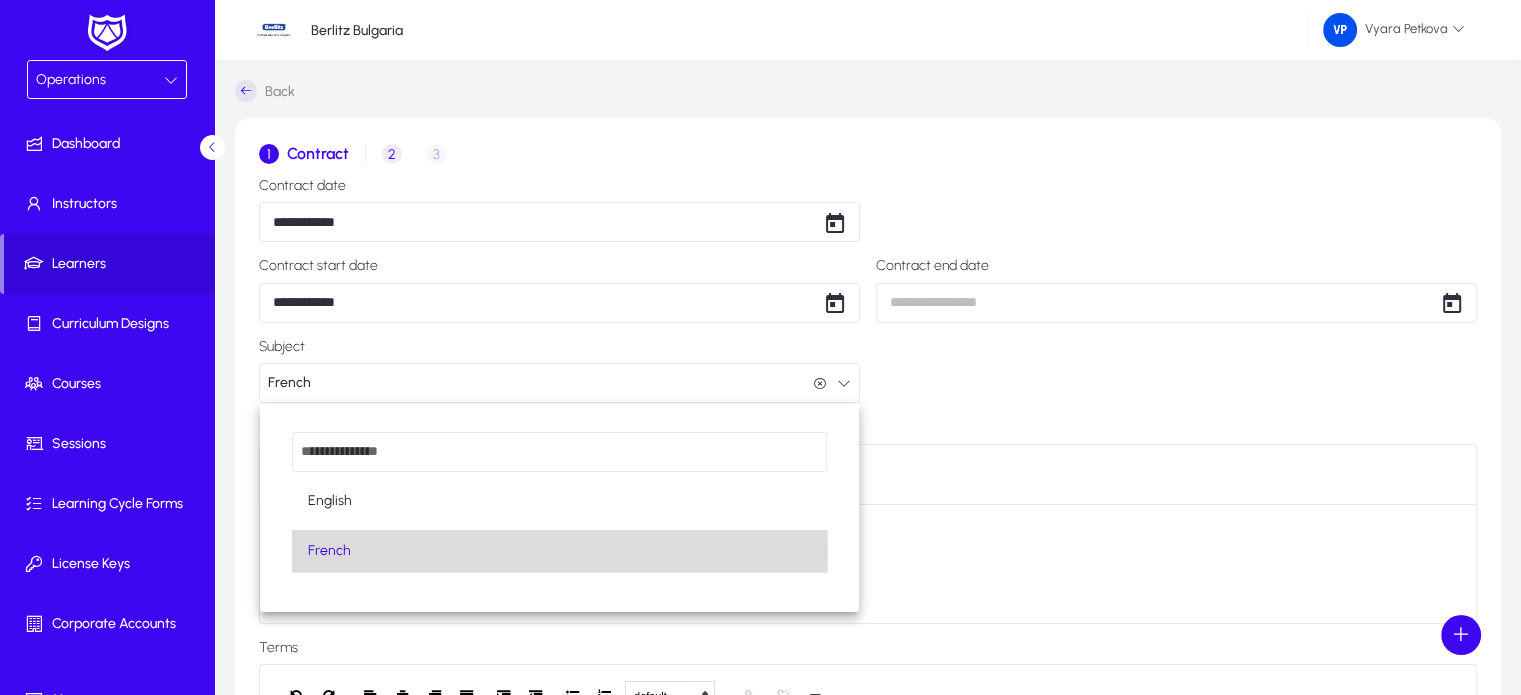 click on "French" at bounding box center [329, 551] 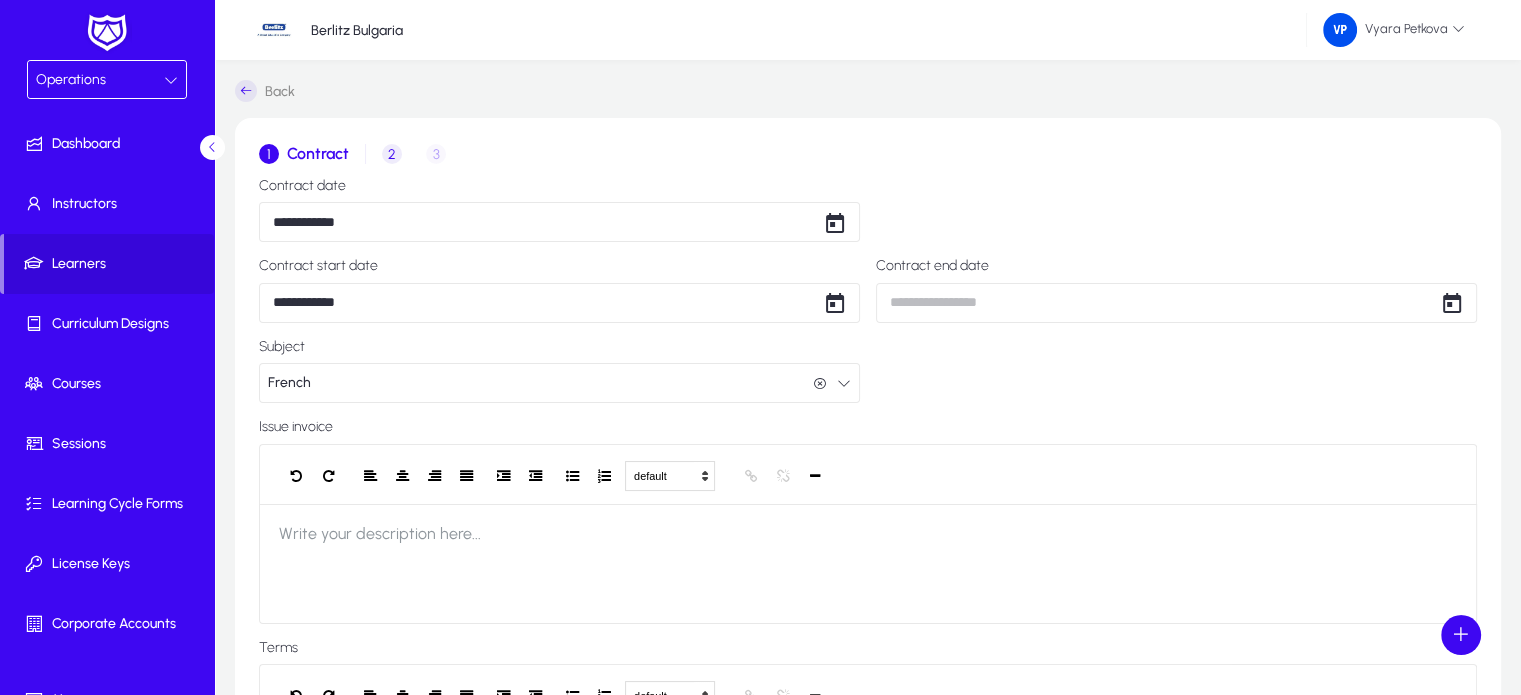 scroll, scrollTop: 332, scrollLeft: 0, axis: vertical 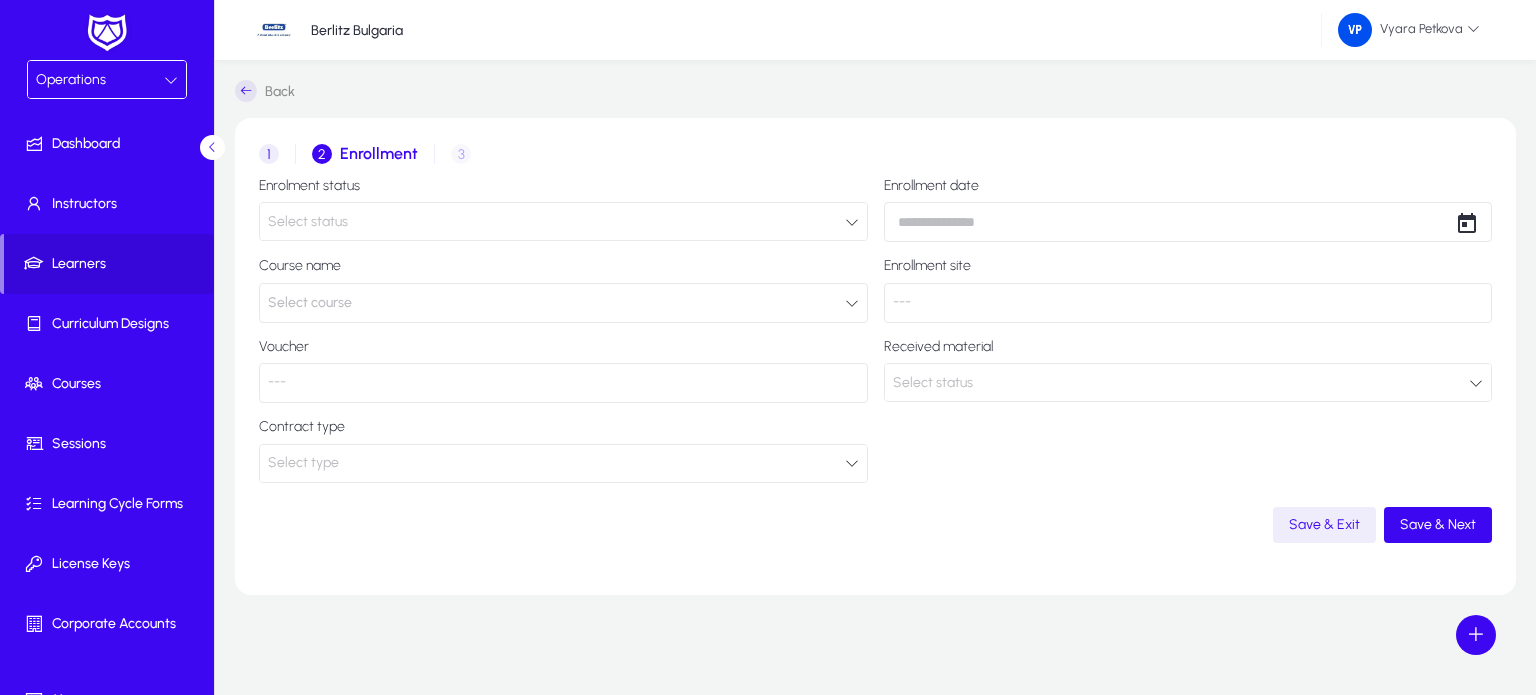 click at bounding box center [852, 222] 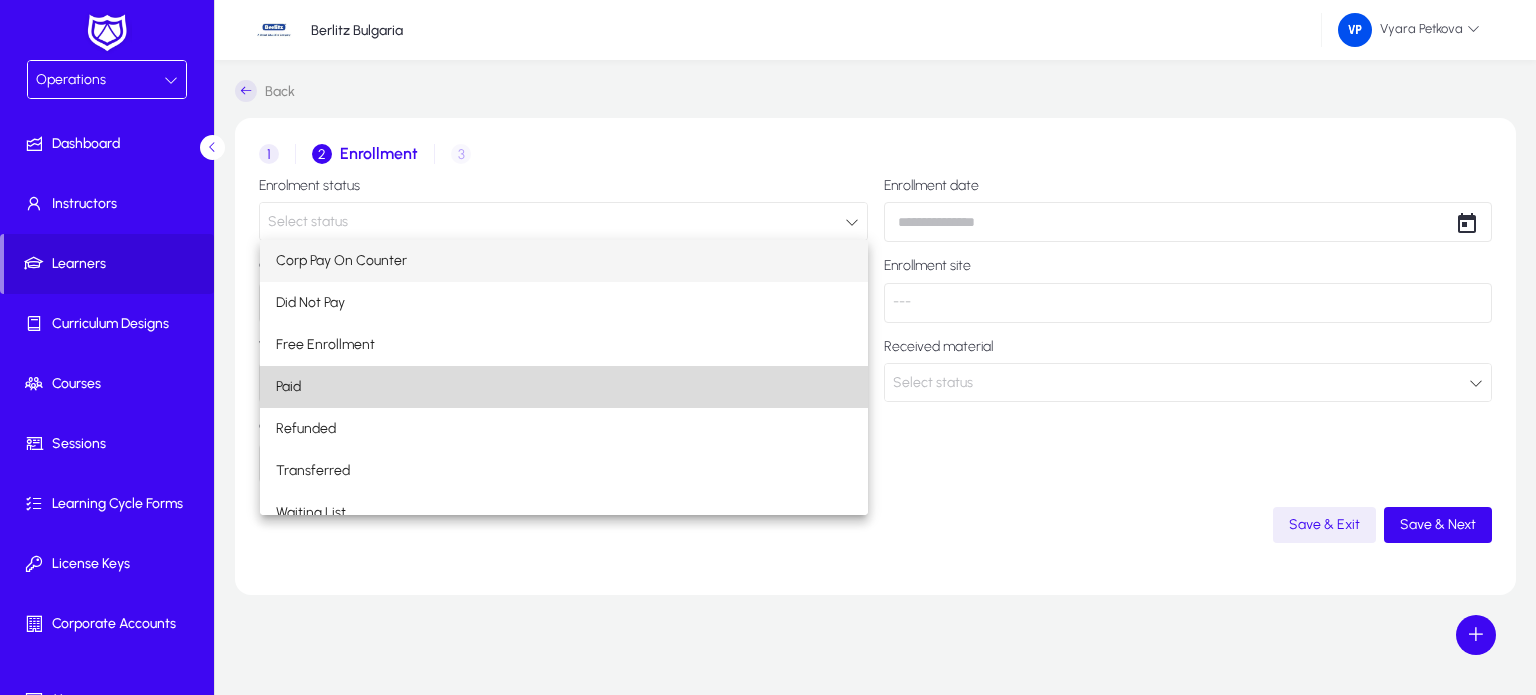 click on "Paid" at bounding box center (564, 387) 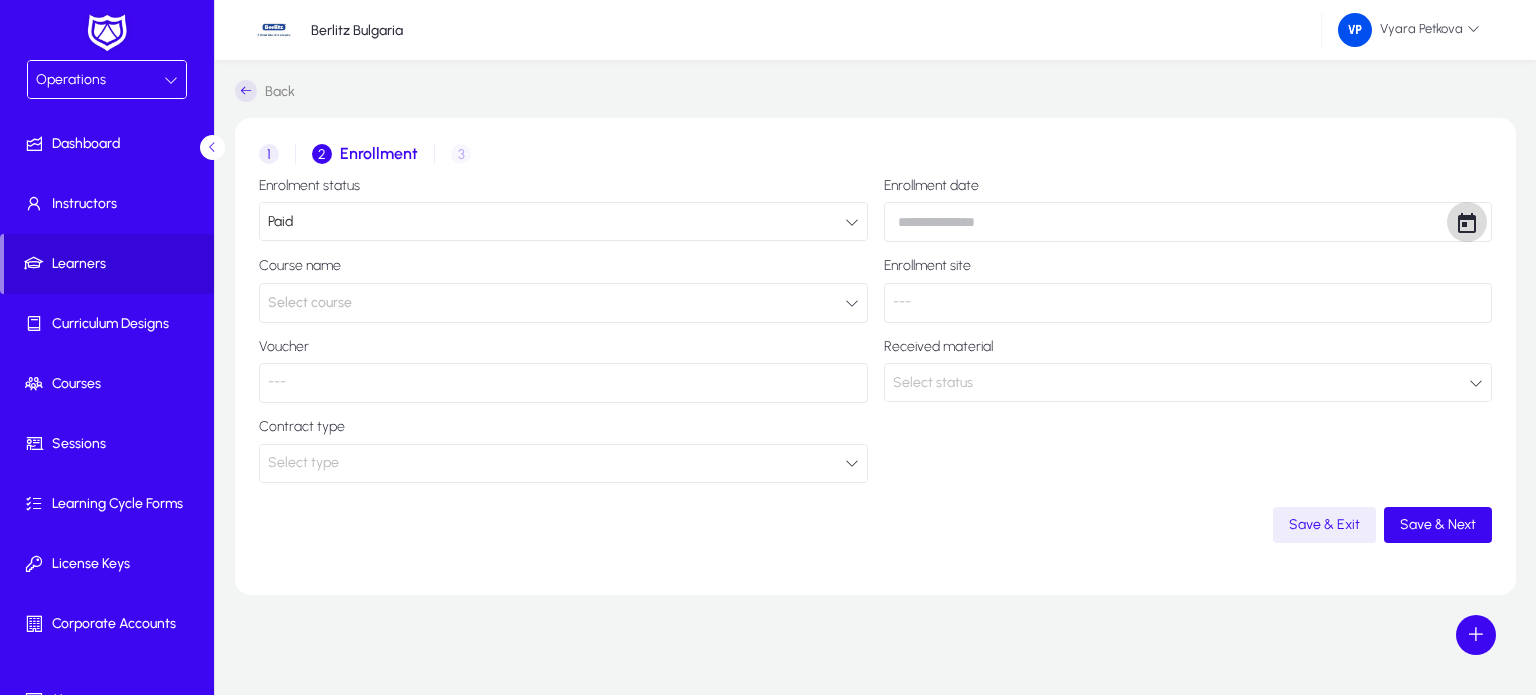 click 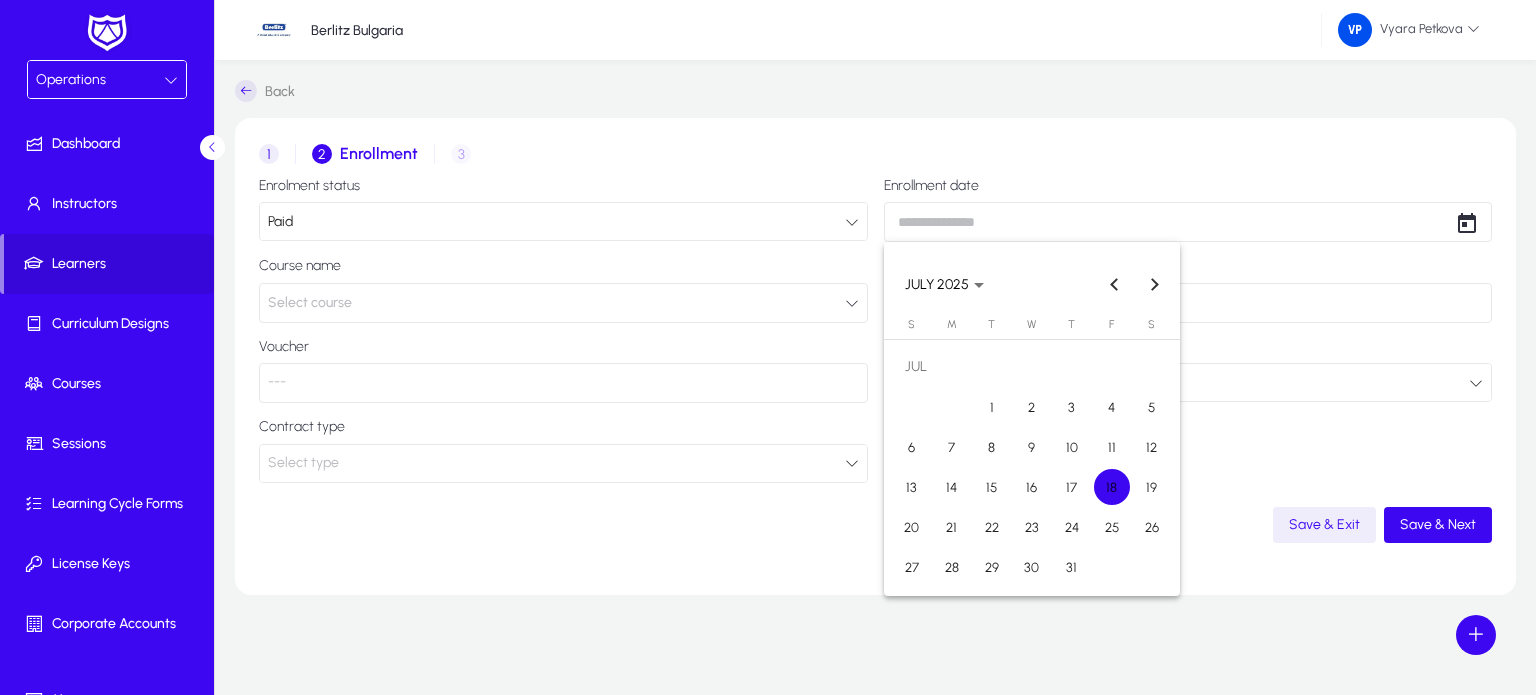 click on "18" at bounding box center (1112, 487) 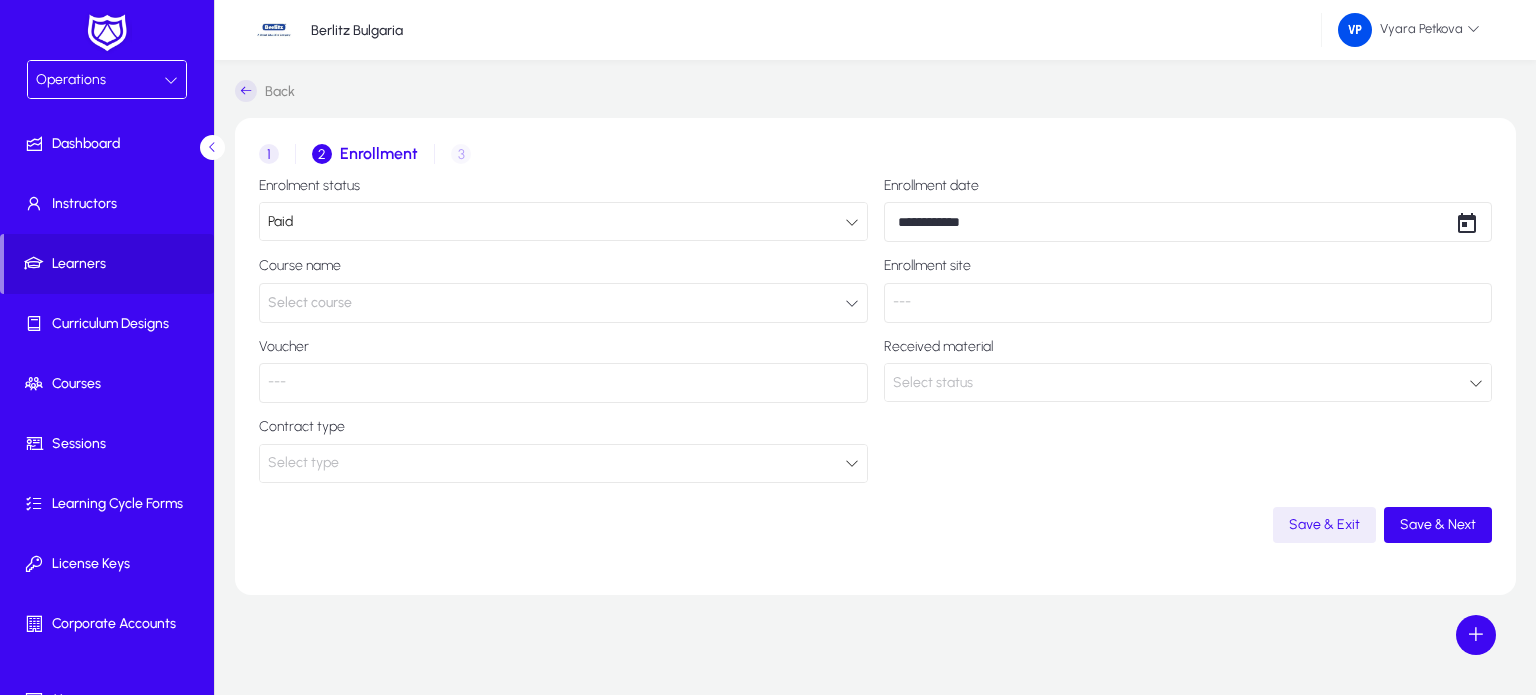 click on "Select course" 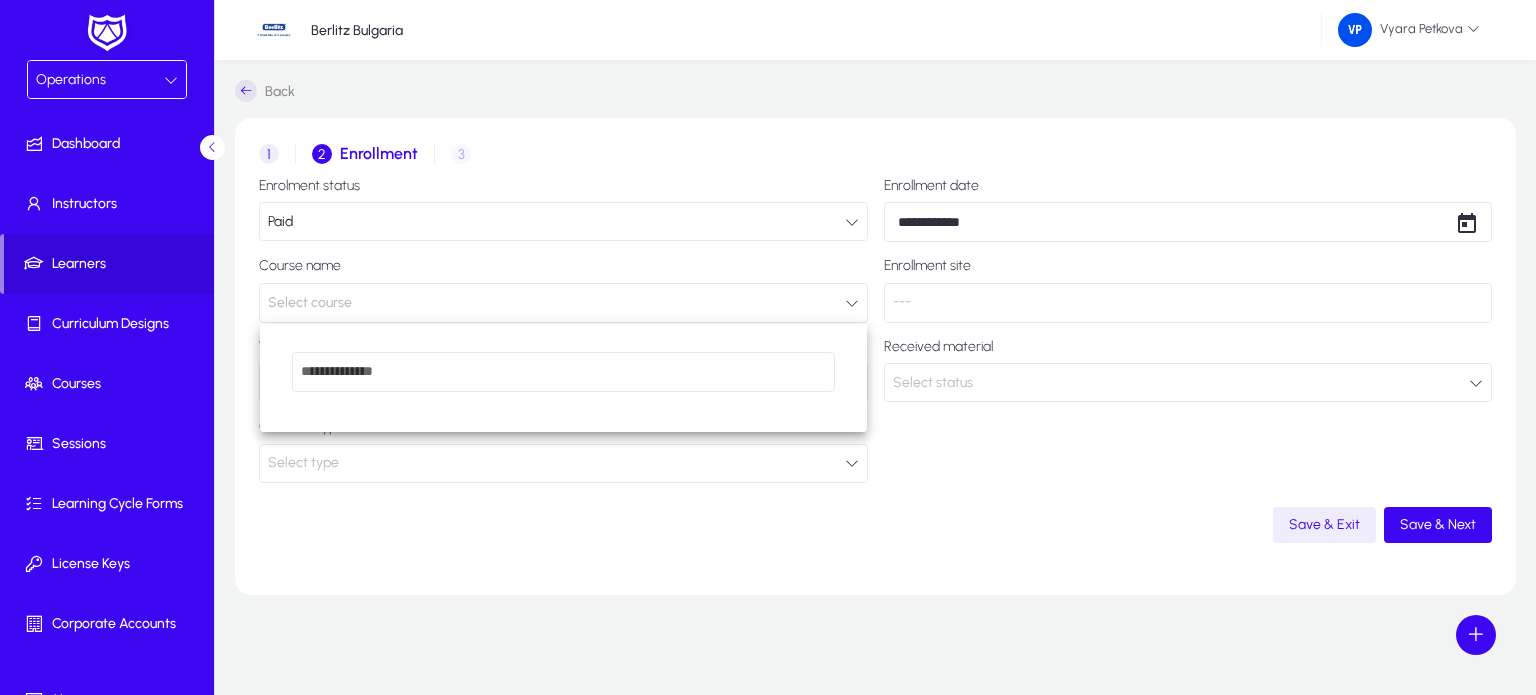click at bounding box center [768, 347] 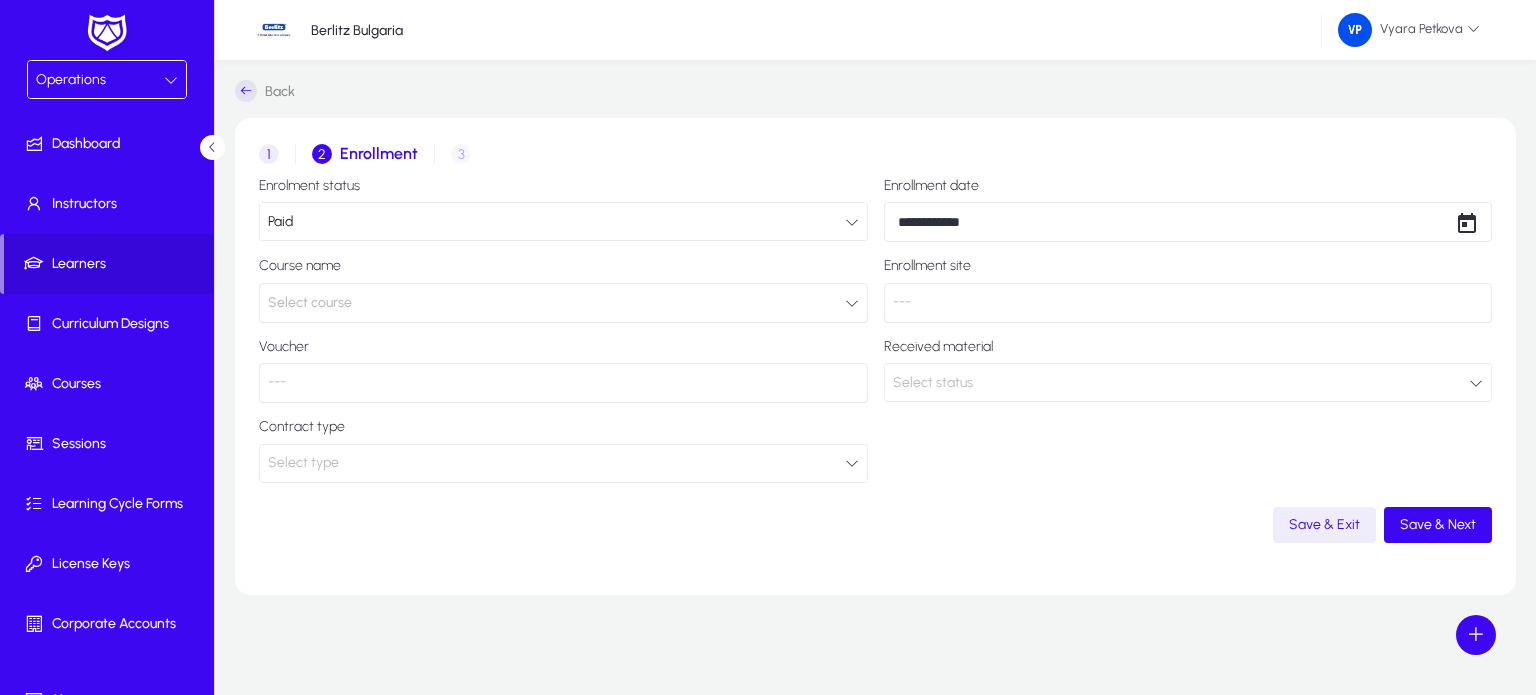 click on "Select course" 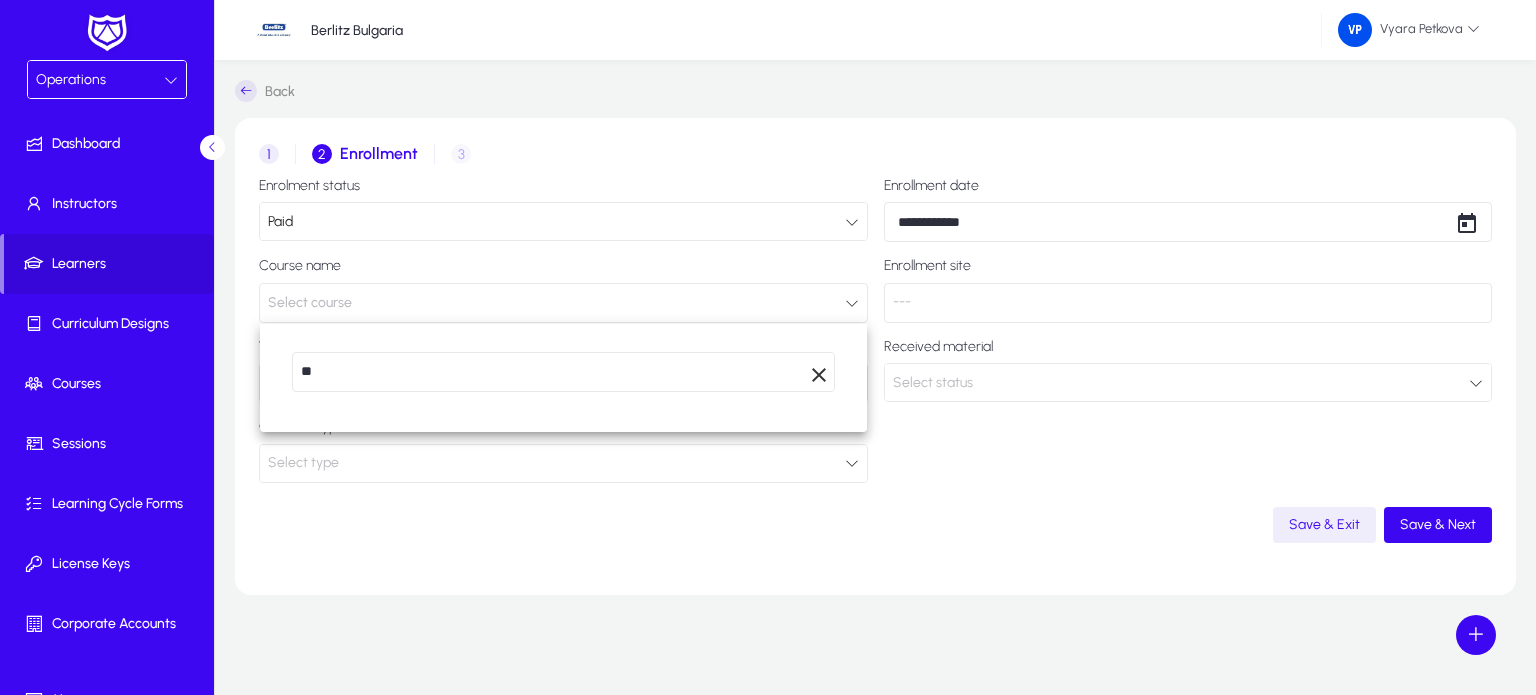 type on "*" 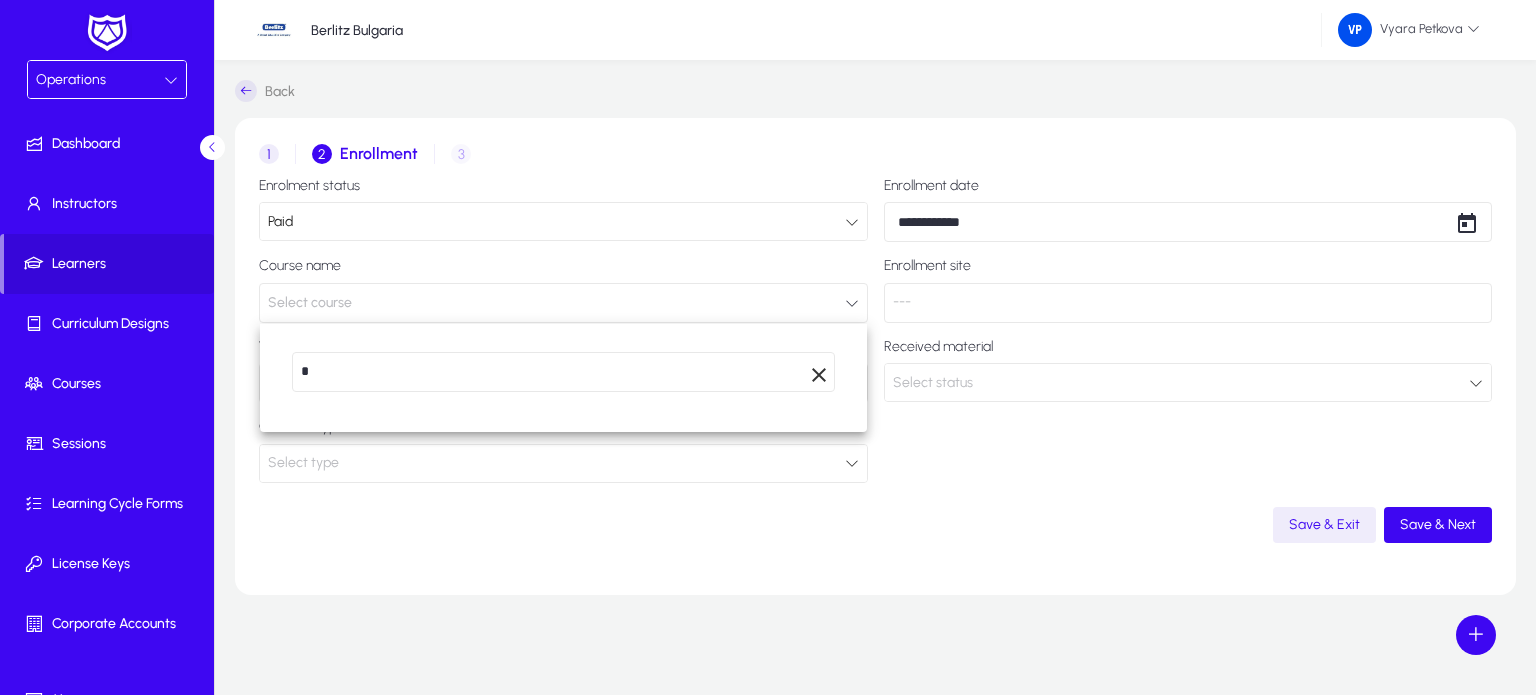 type 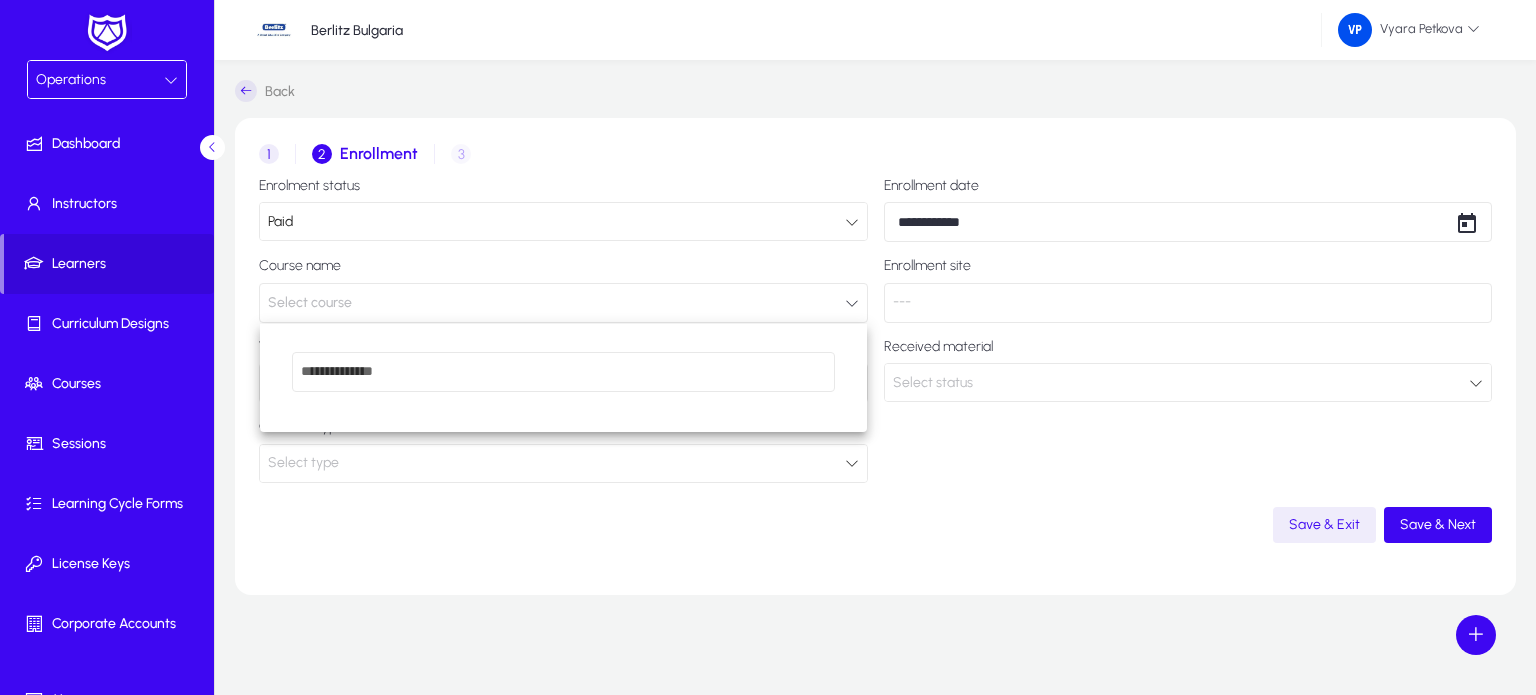 click at bounding box center [768, 347] 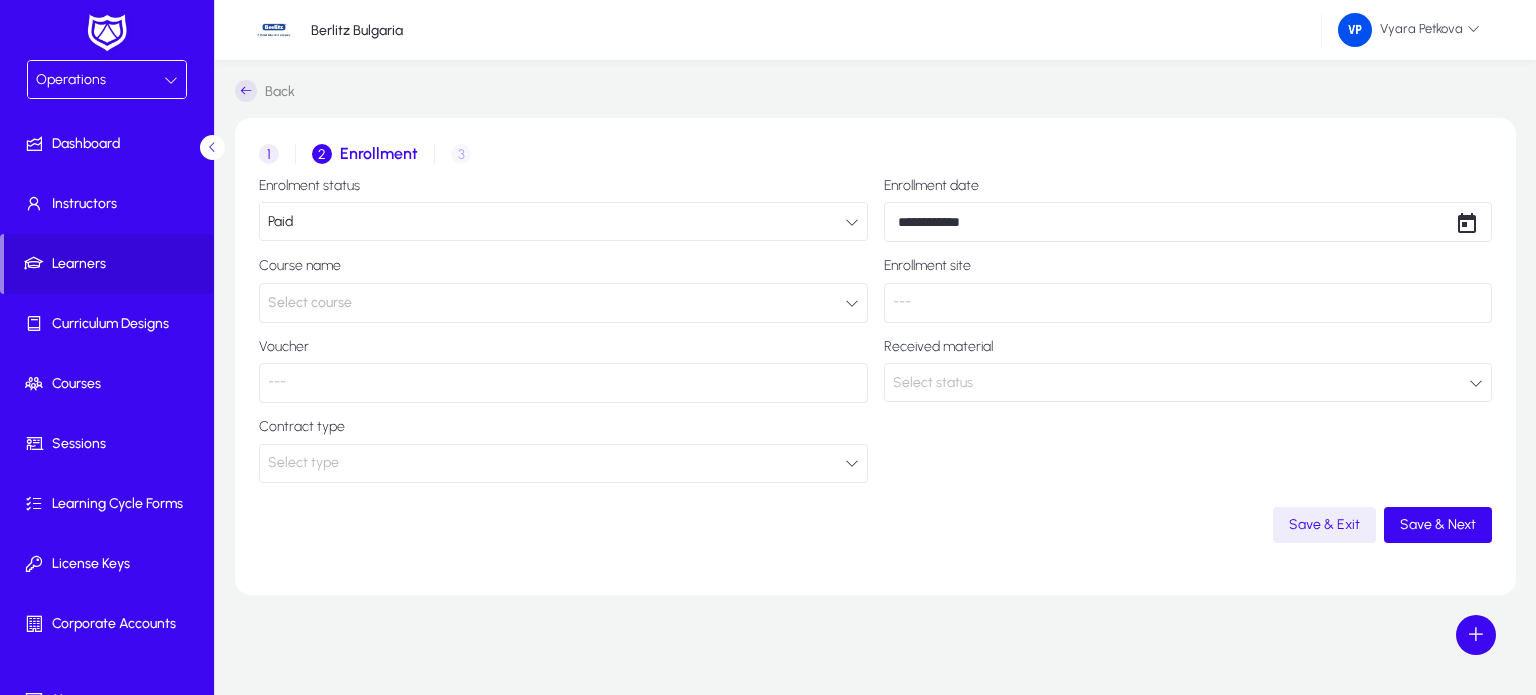 click at bounding box center [852, 463] 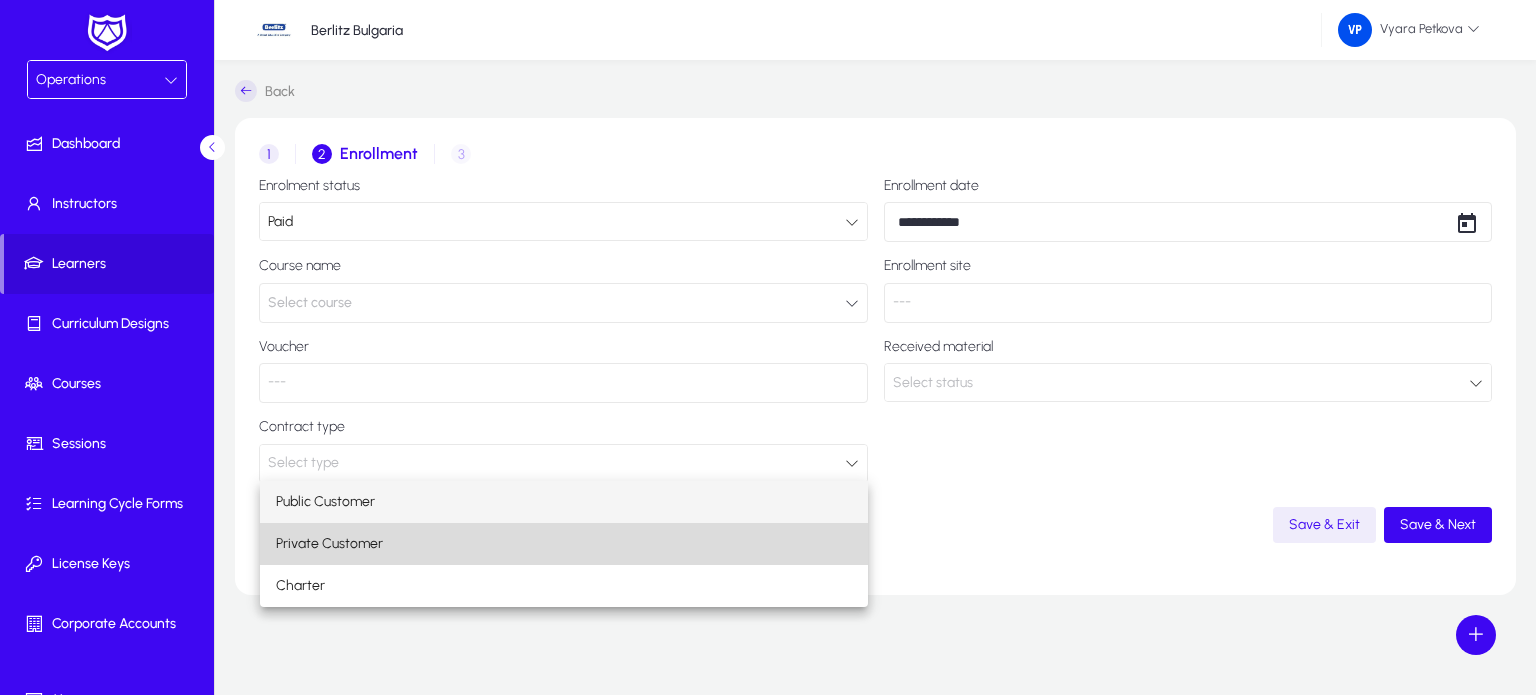 click on "Private Customer" at bounding box center (329, 544) 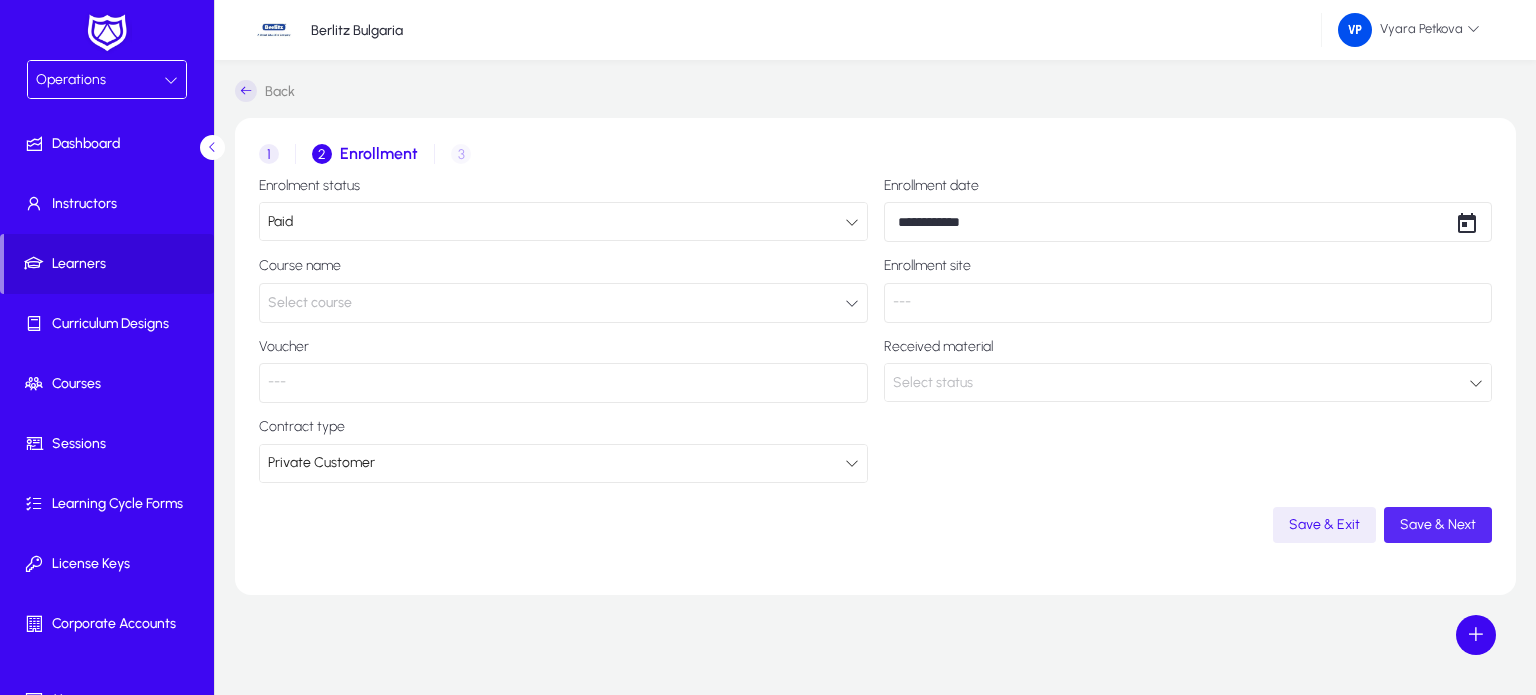 click on "Save & Next" 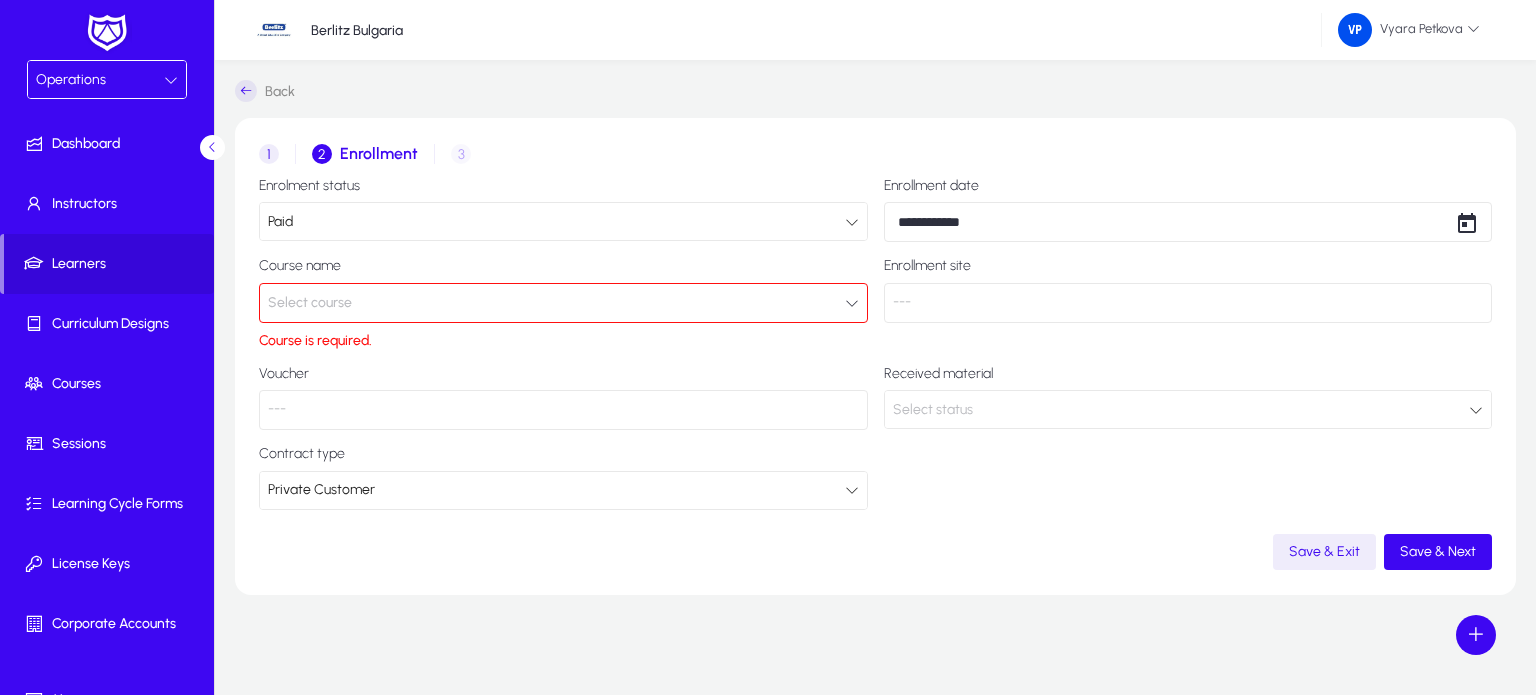 click 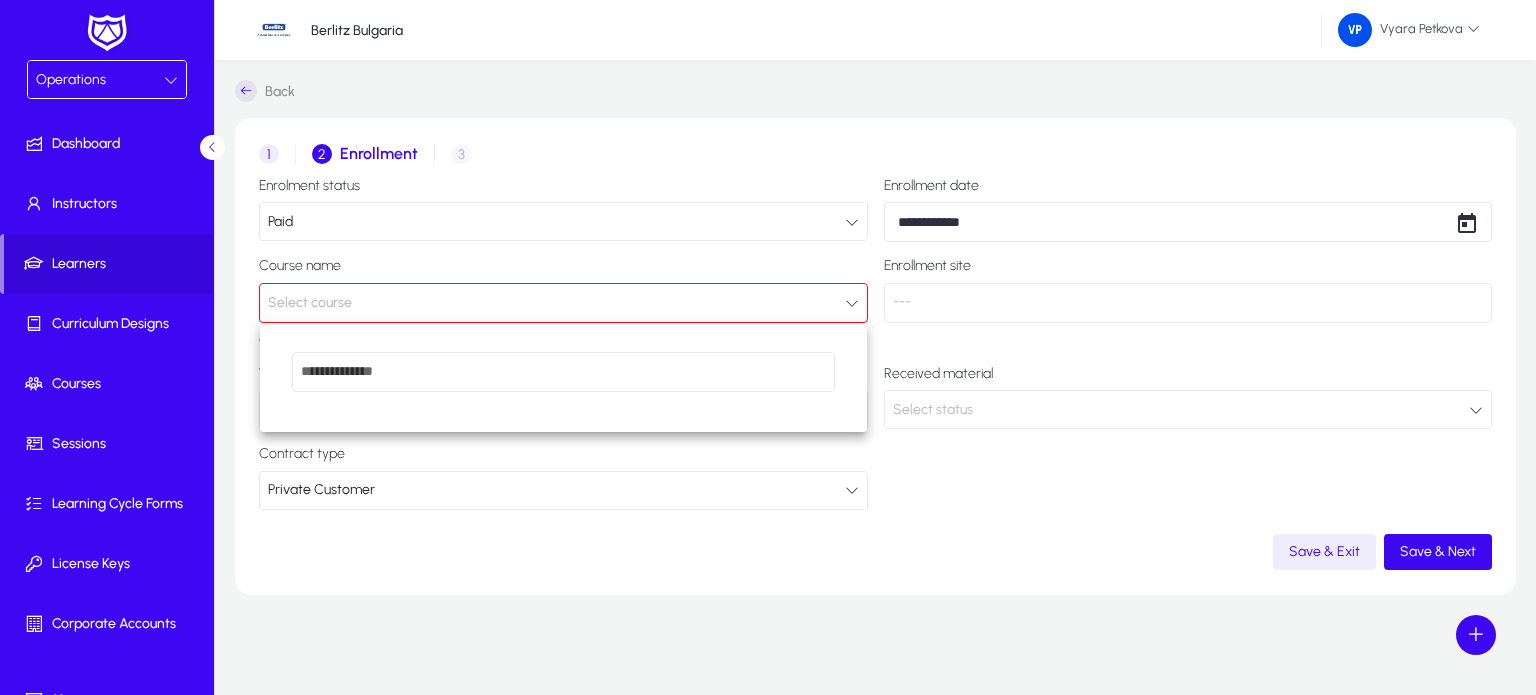 click at bounding box center (768, 347) 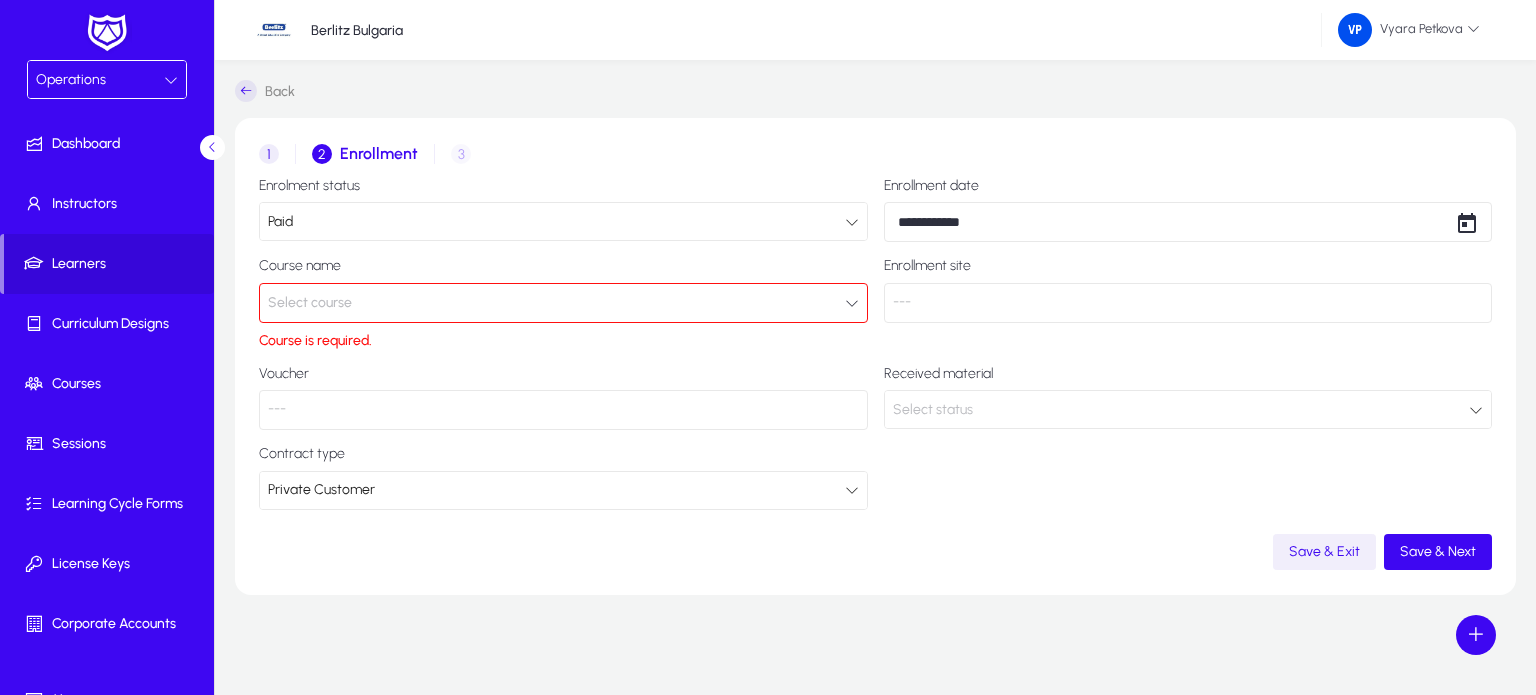 click on "Save & Exit" 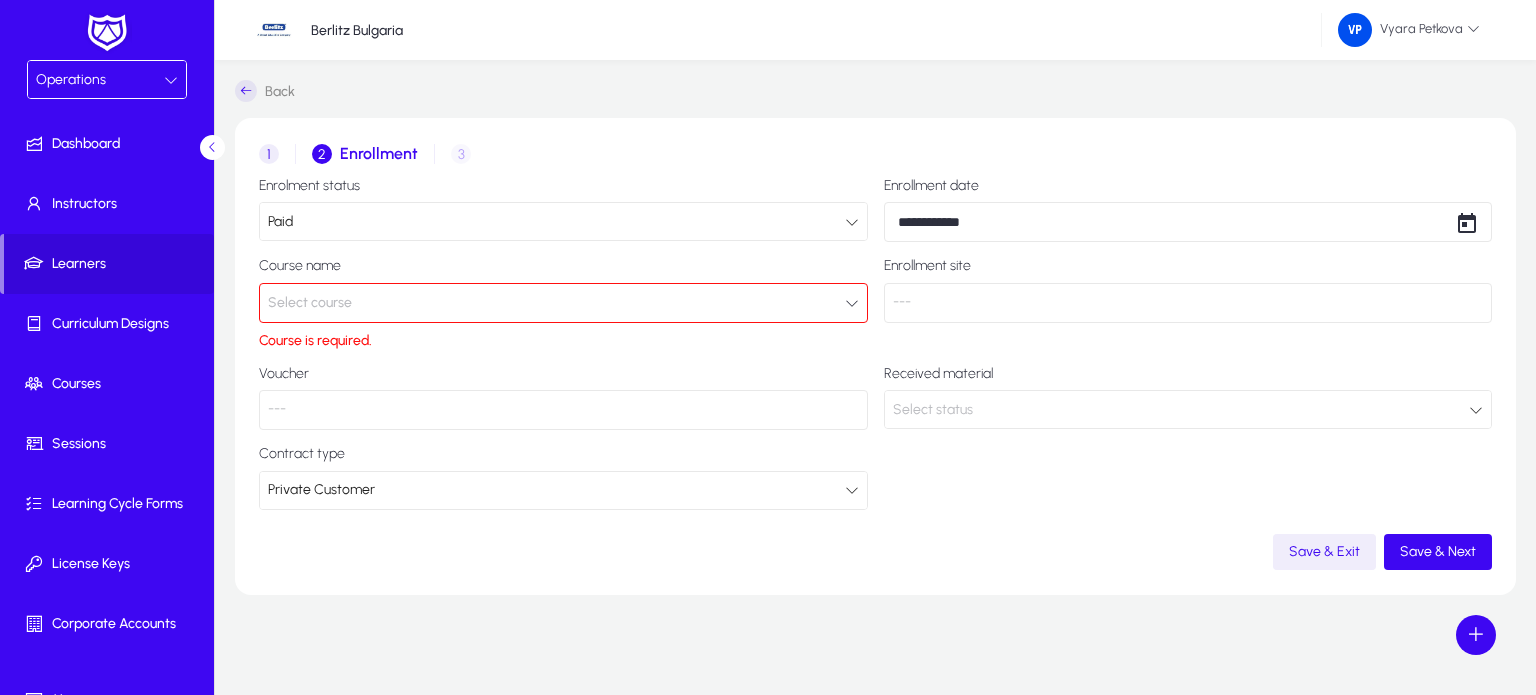 click on "Save & Exit" 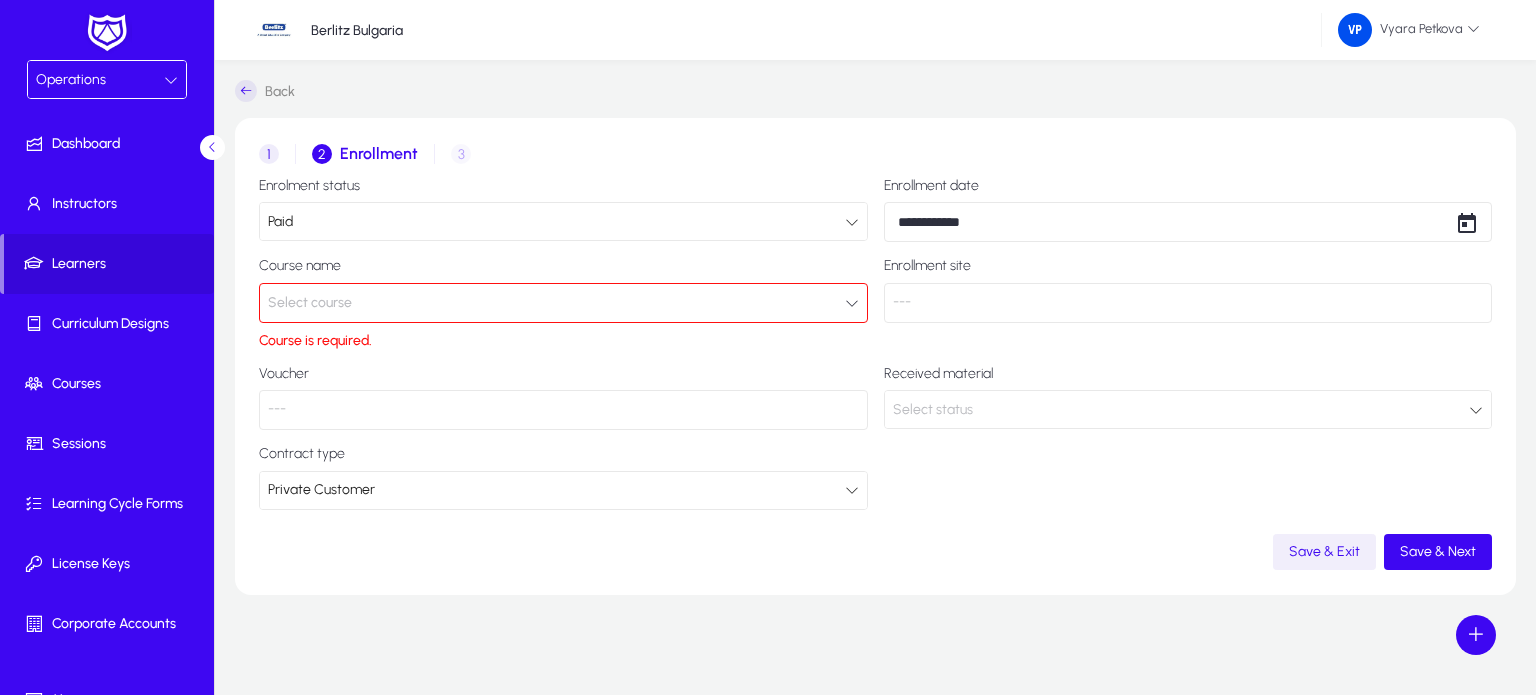 click on "Save & Exit" 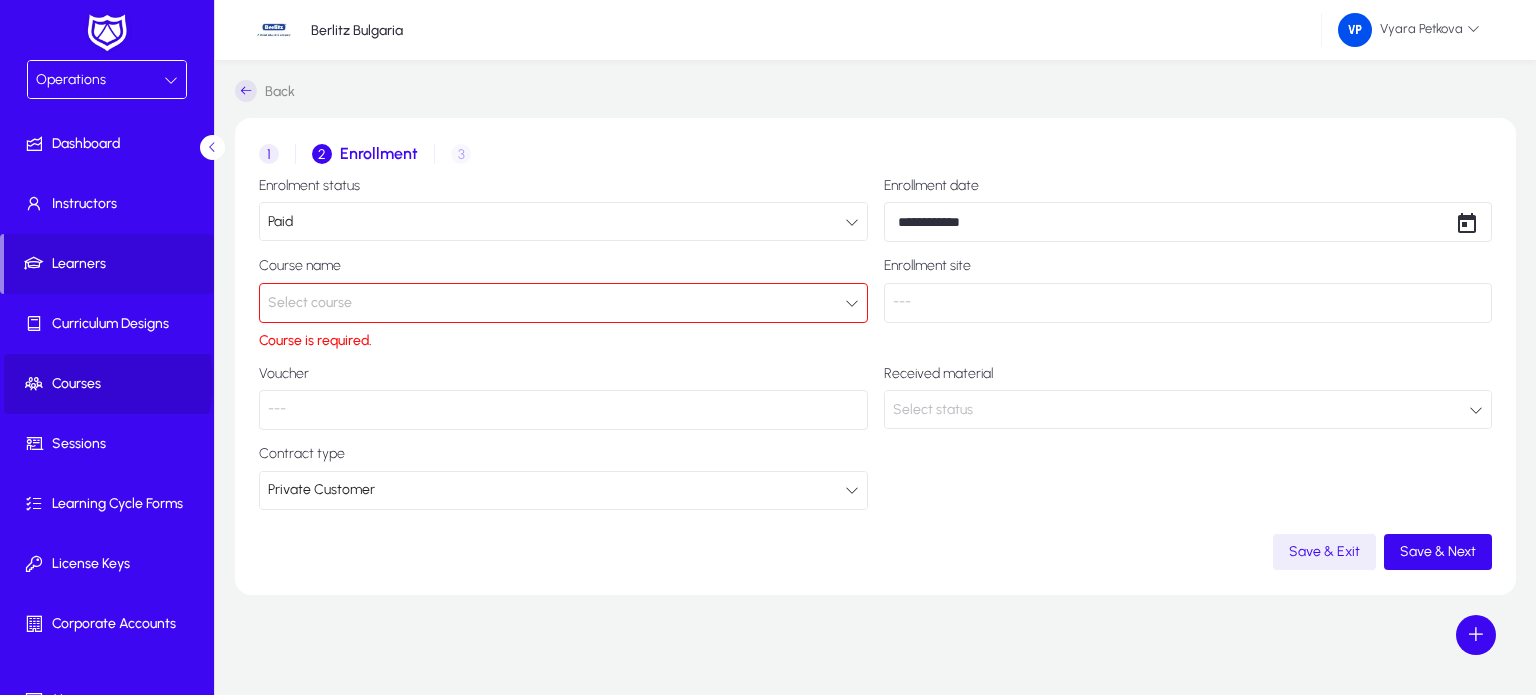 click on "Courses" 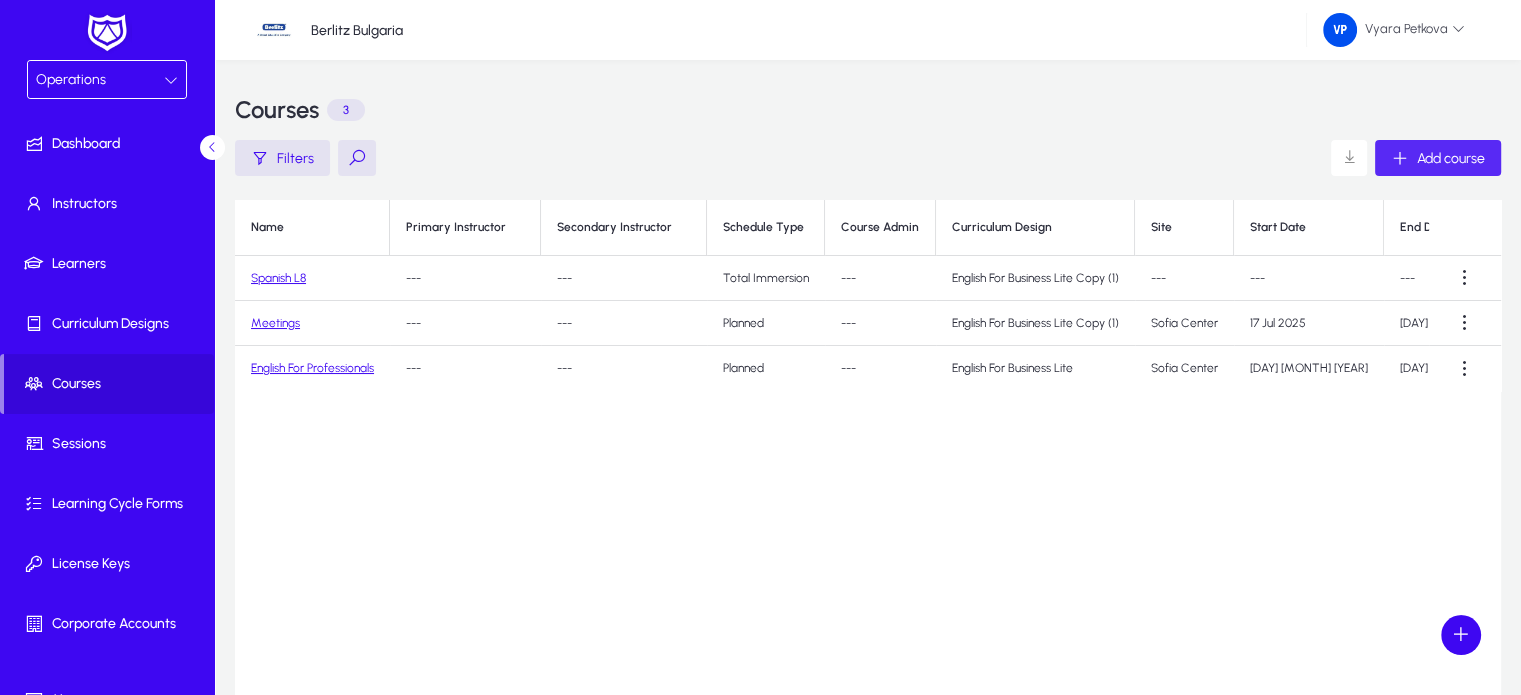 click on "Add course" 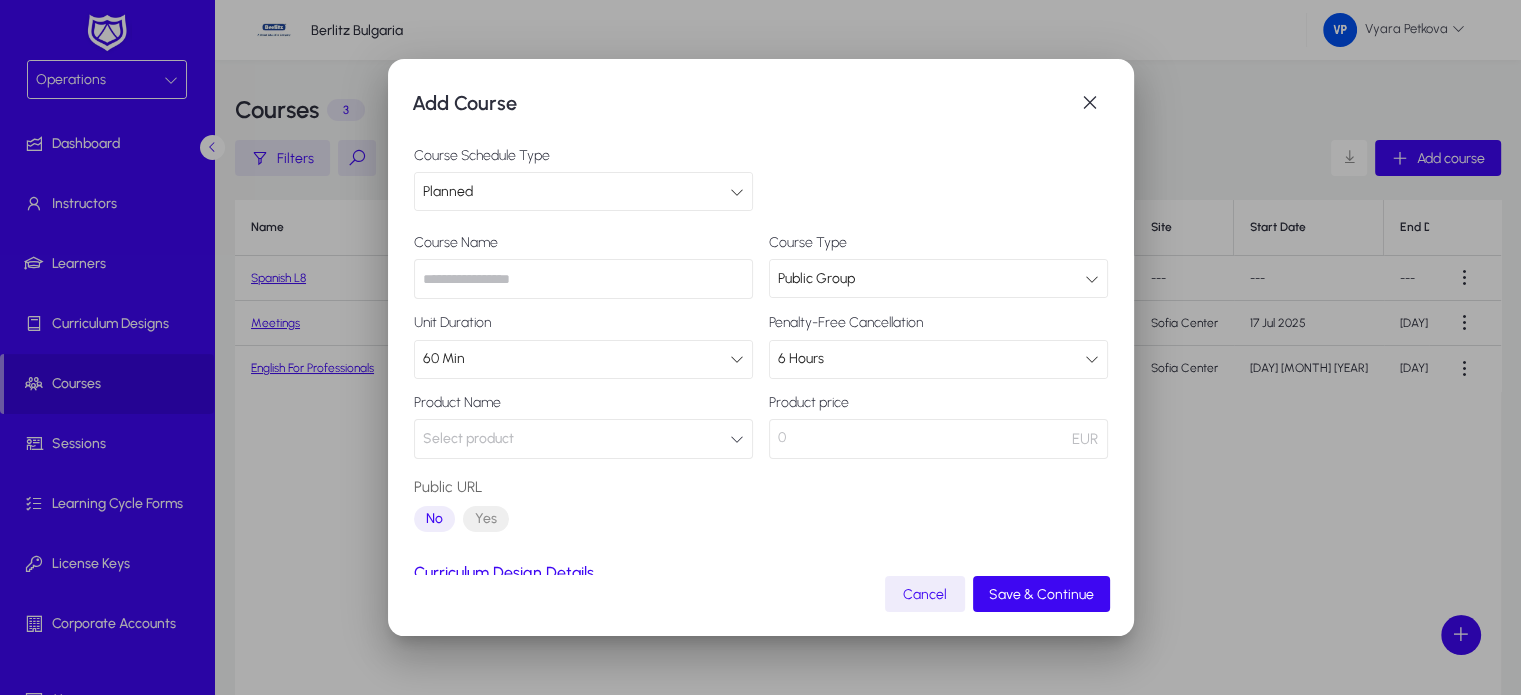 click on "Planned" at bounding box center (583, 191) 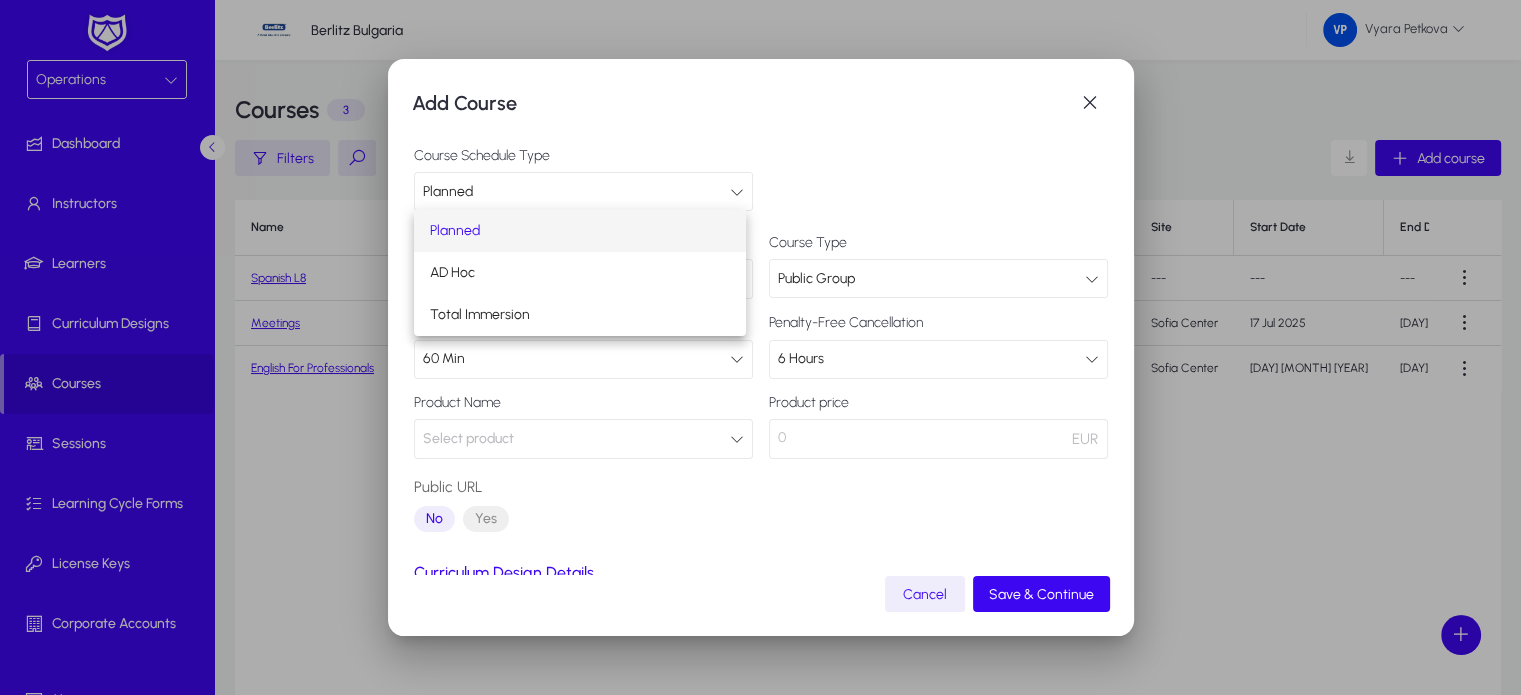 click at bounding box center (760, 347) 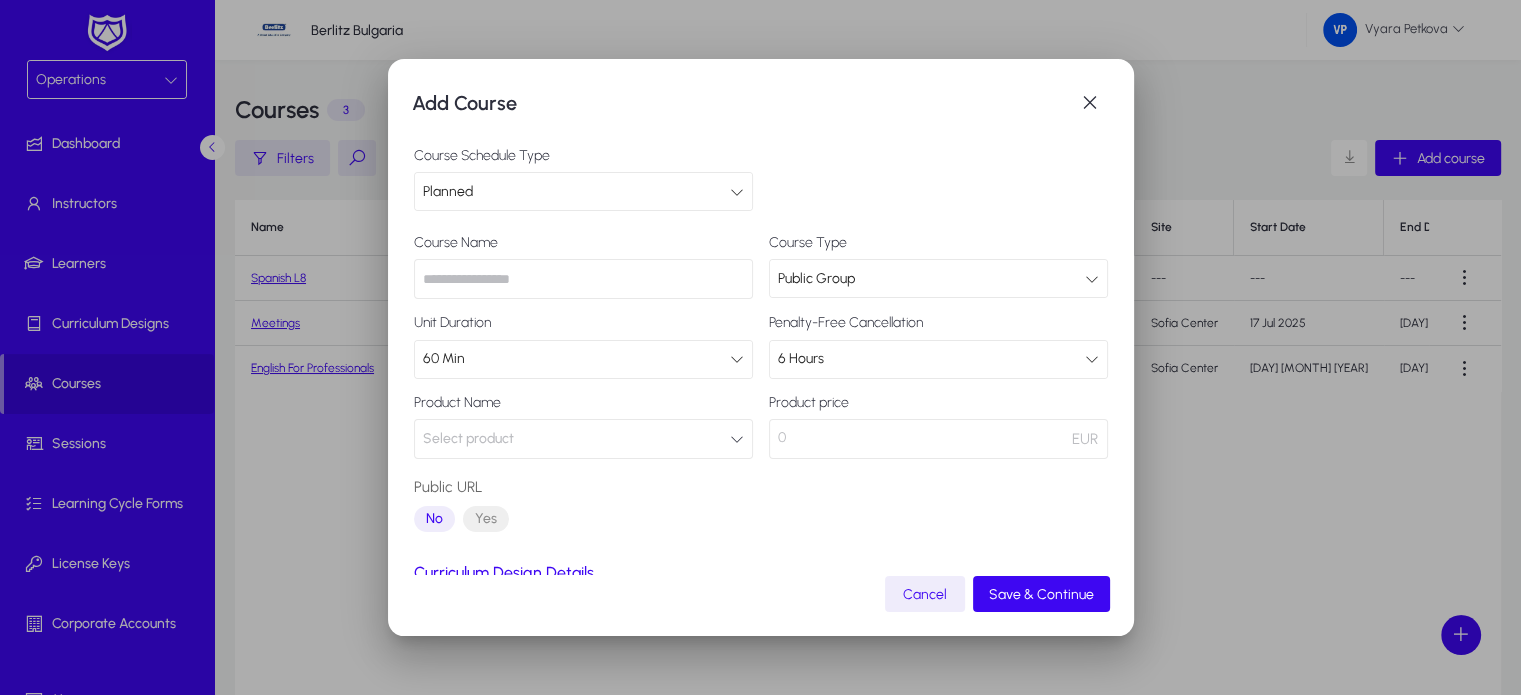click at bounding box center (583, 279) 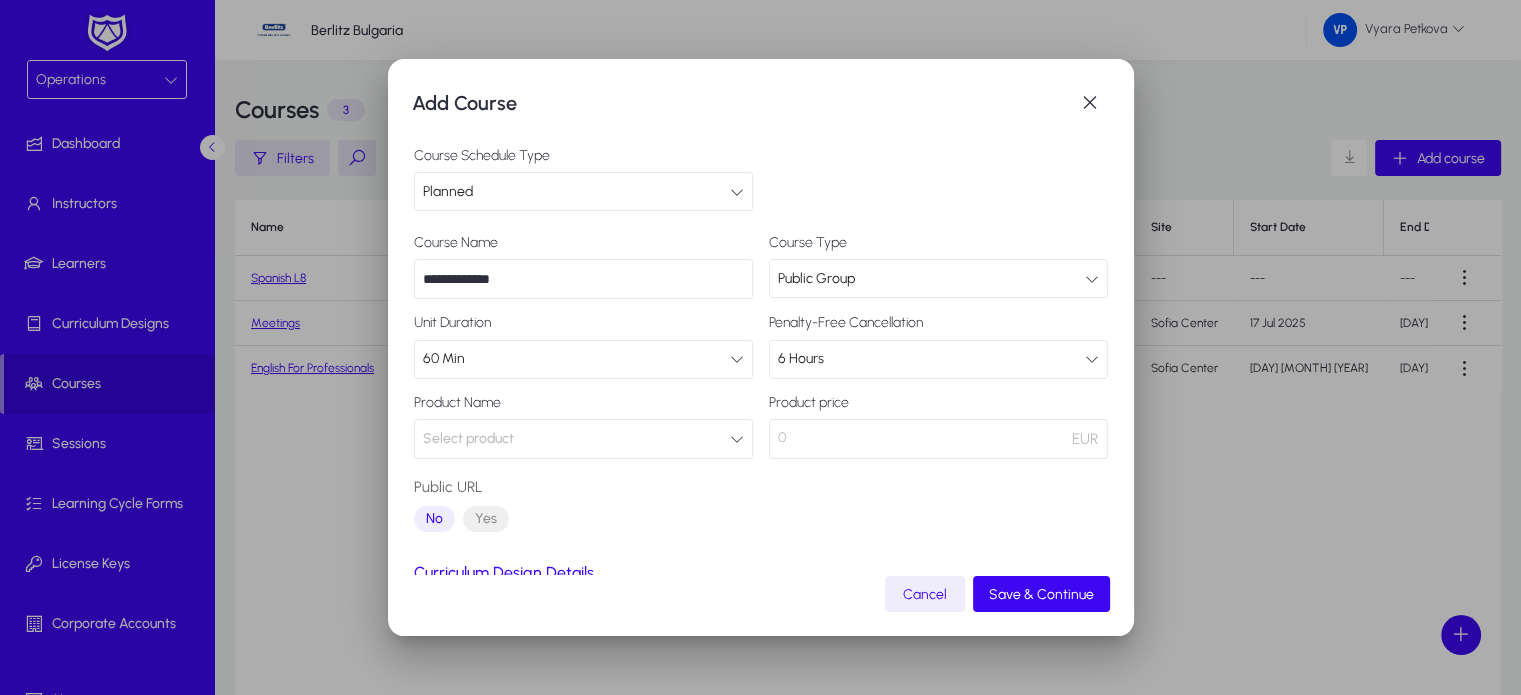 type on "**********" 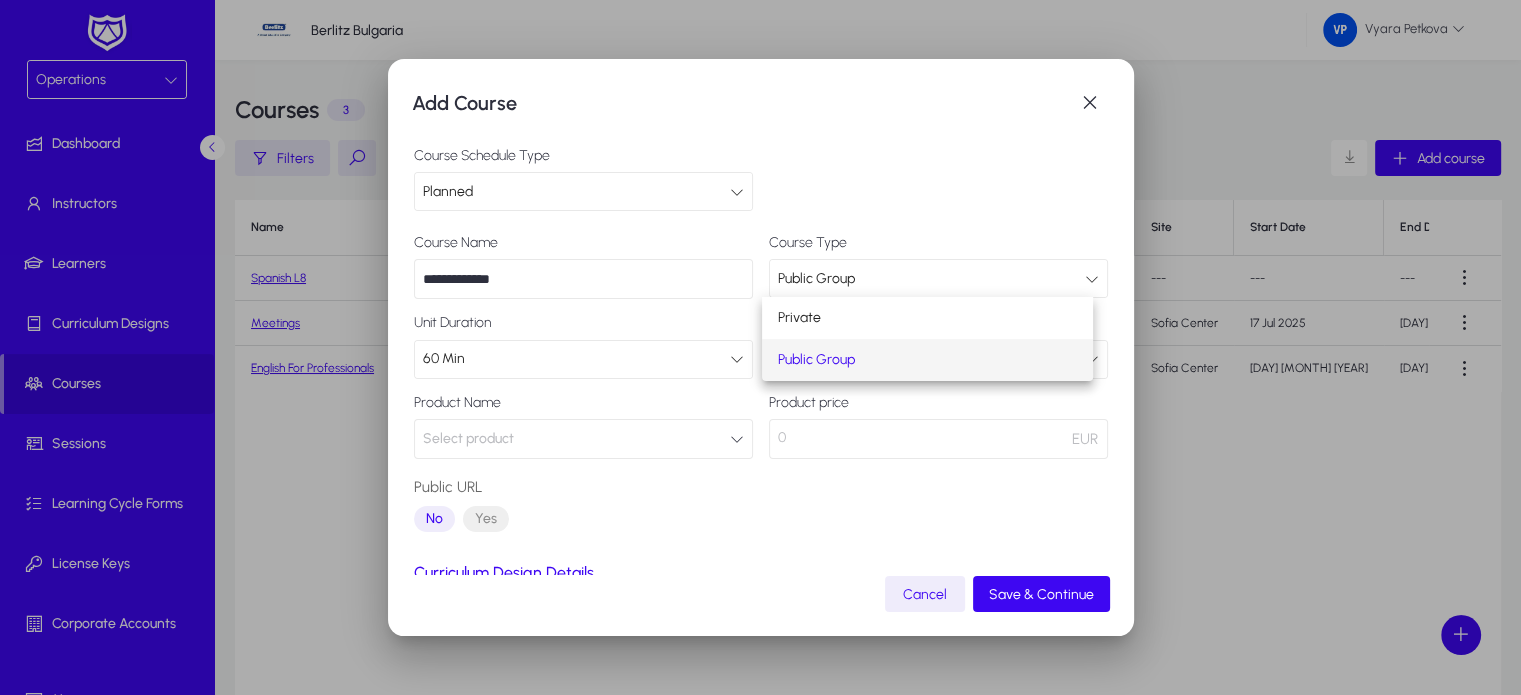 click at bounding box center (760, 347) 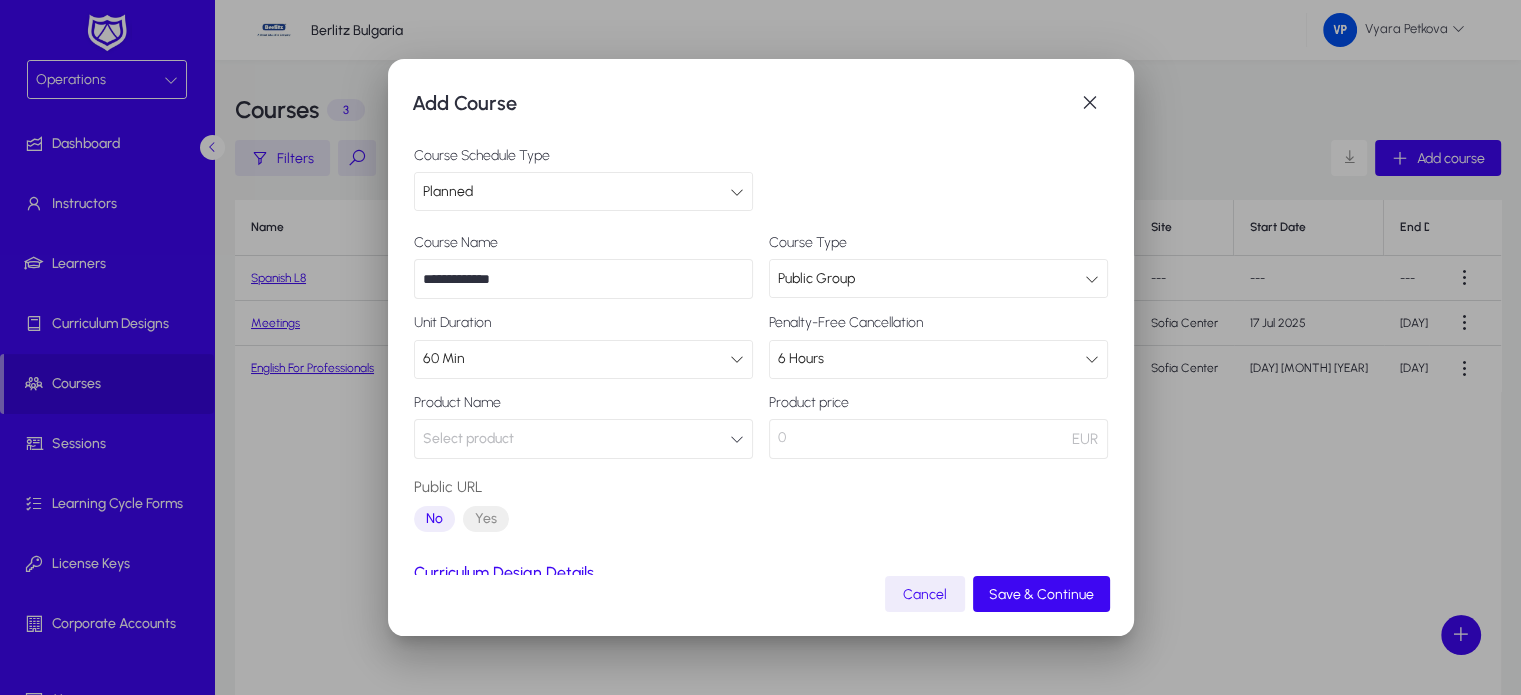 click at bounding box center (1092, 279) 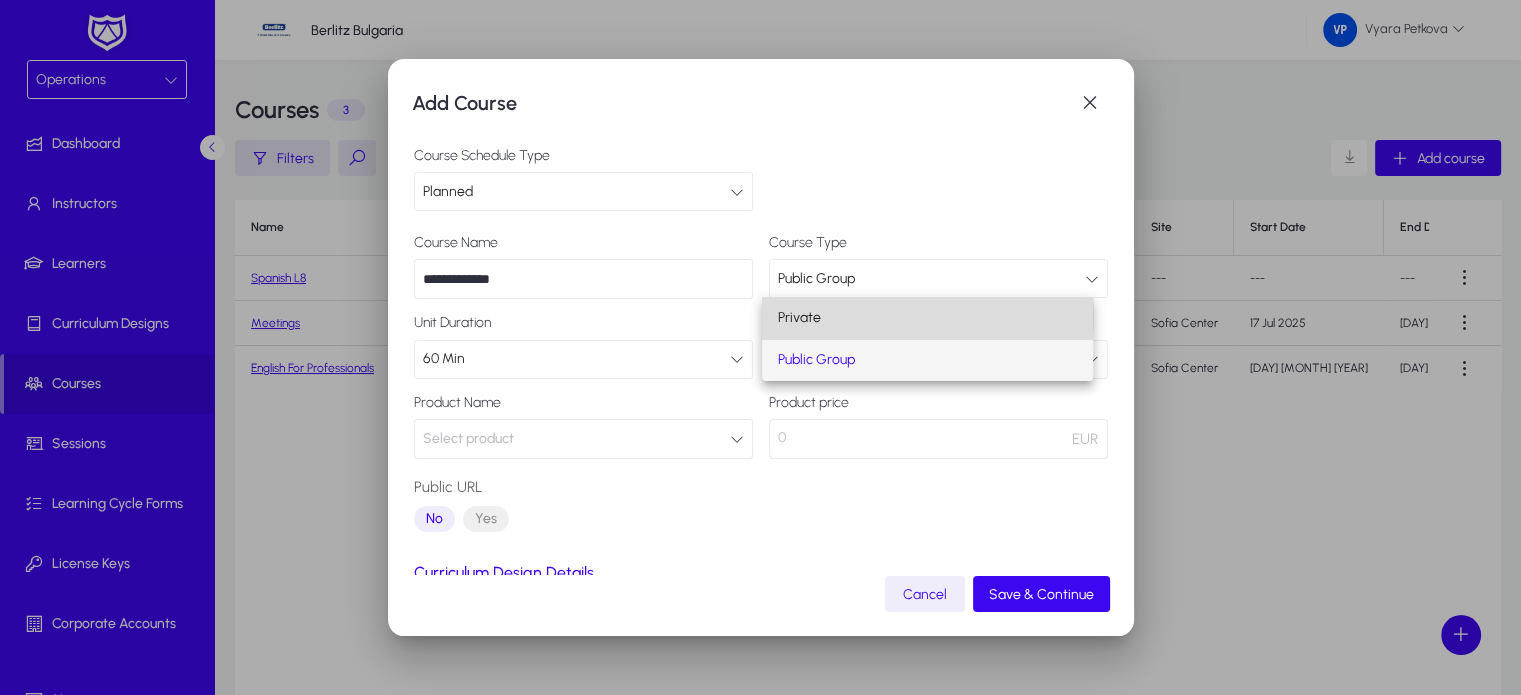 click on "Private" at bounding box center [927, 318] 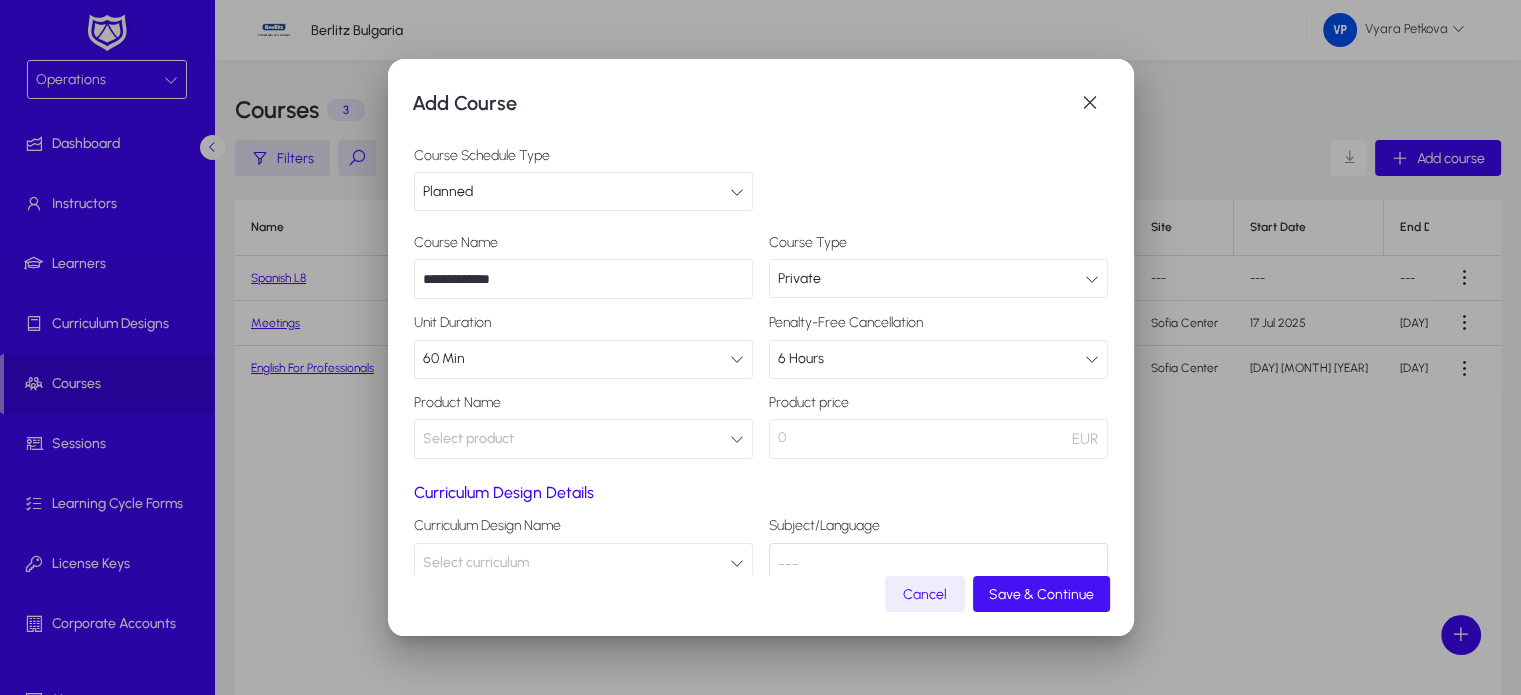 click on "Save & Continue" 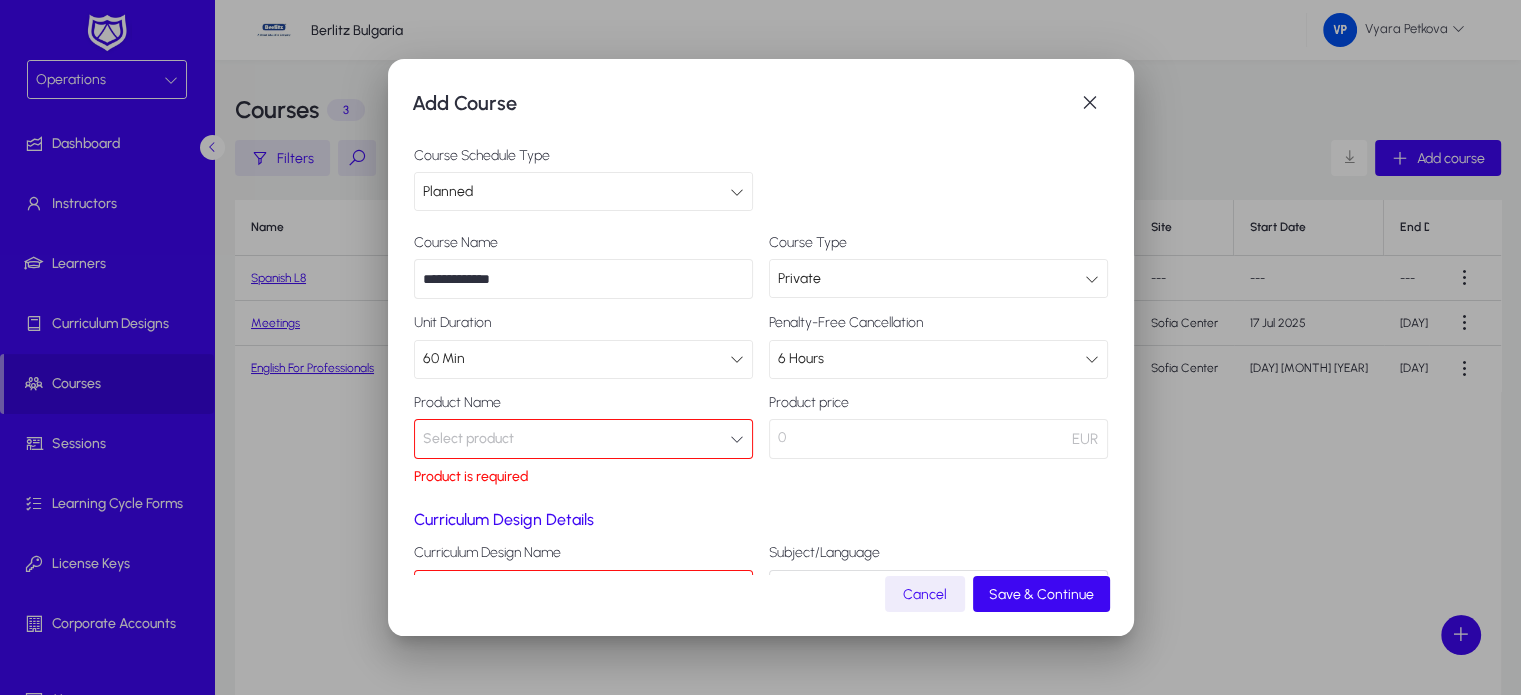 click at bounding box center (737, 439) 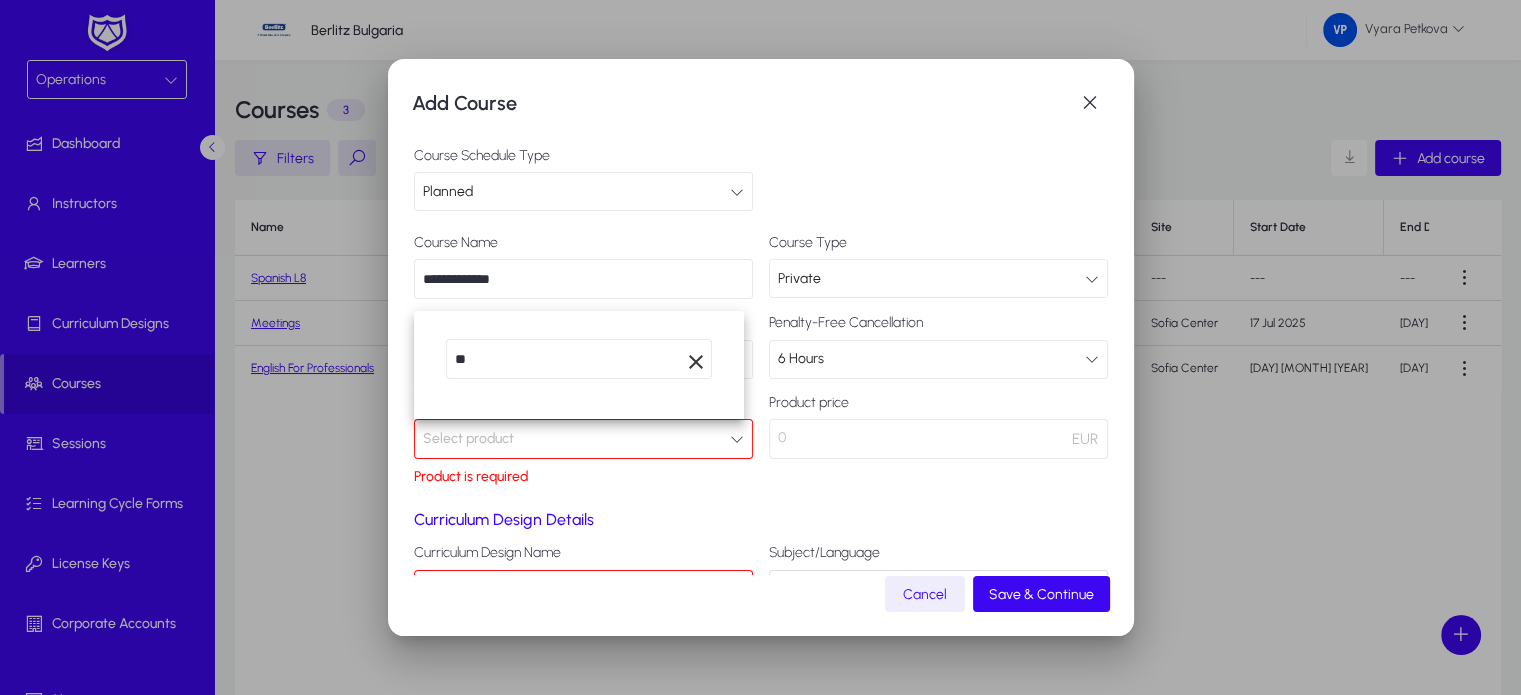 type on "*" 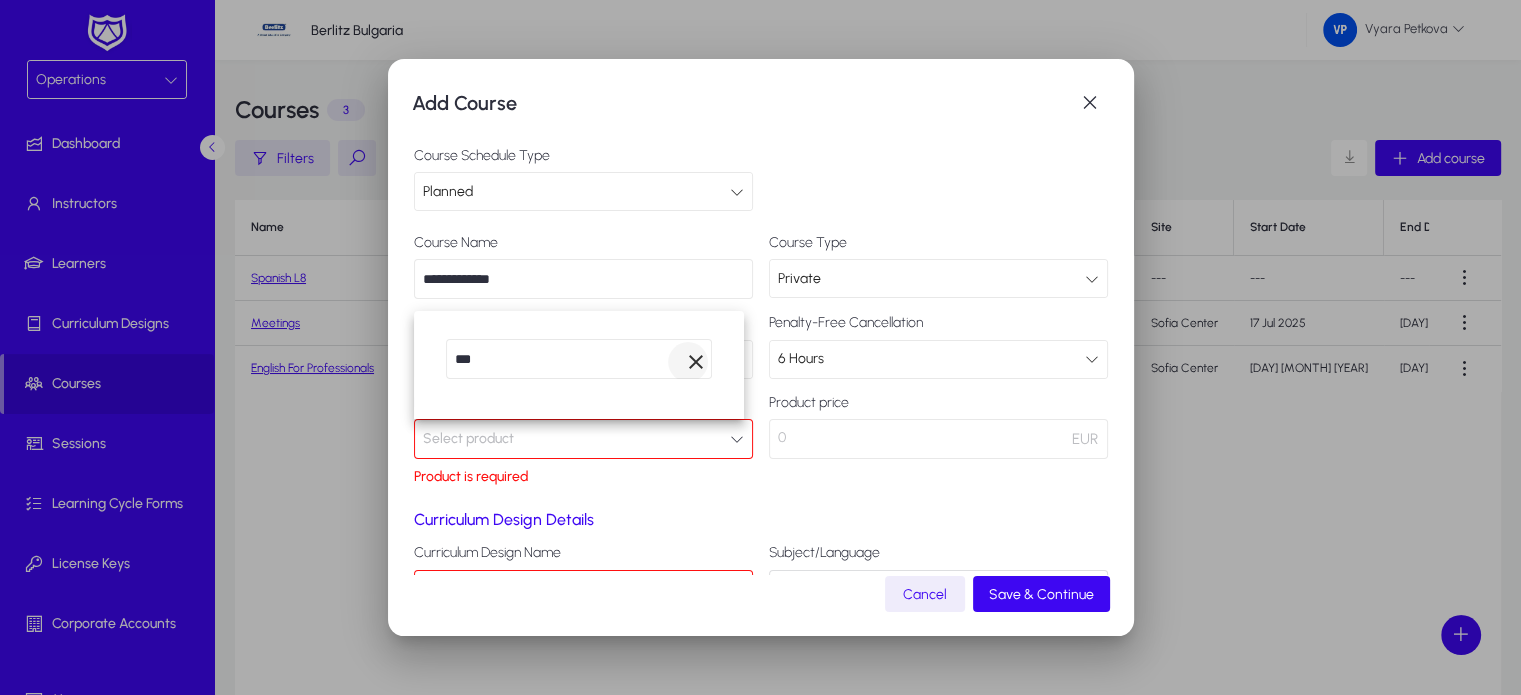 type on "***" 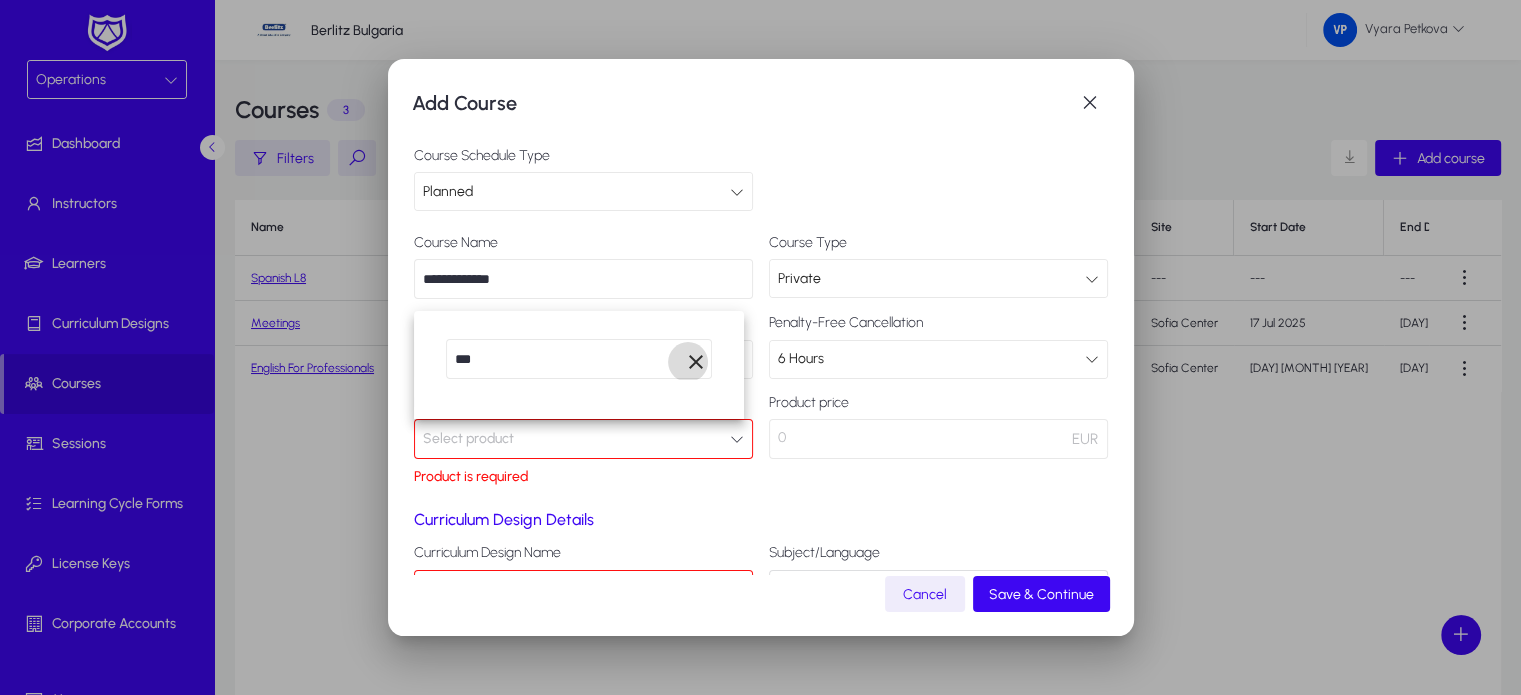 click at bounding box center (688, 362) 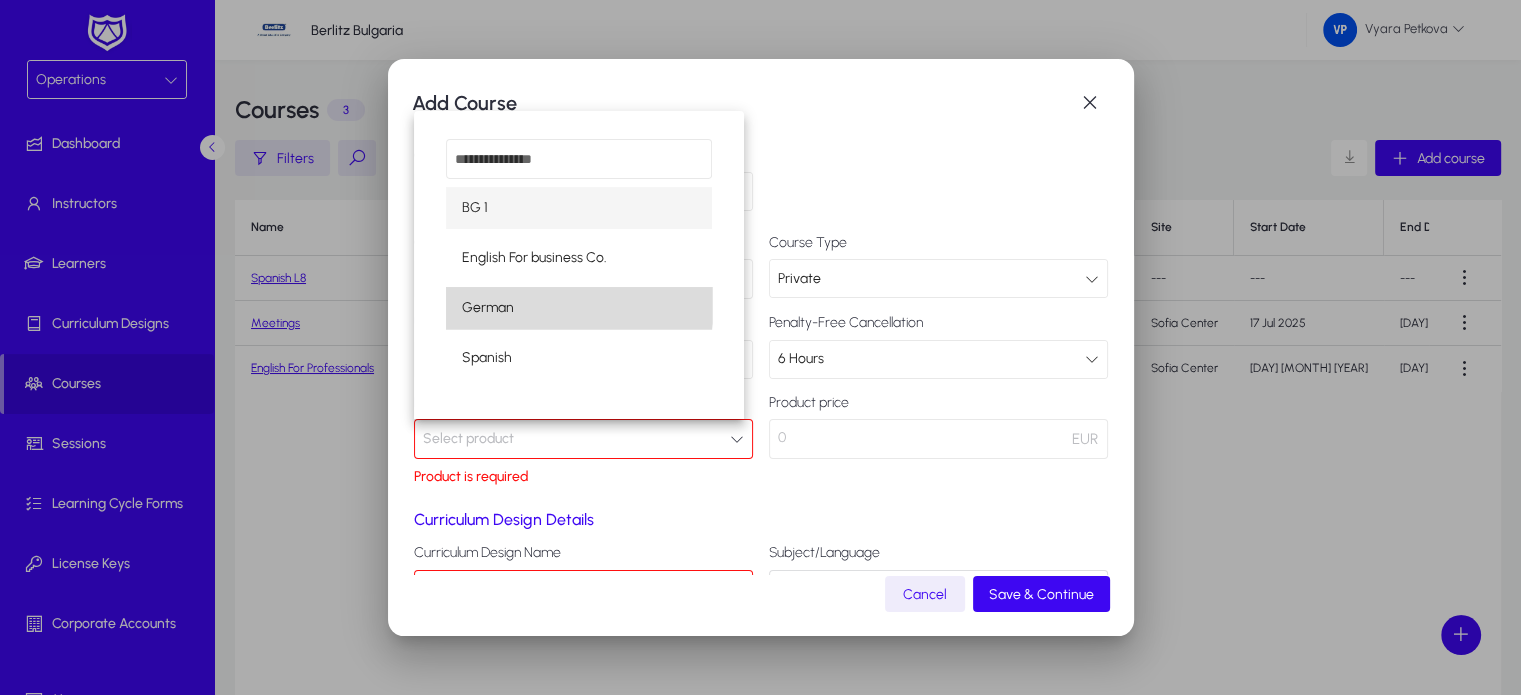 click on "German" at bounding box center (579, 308) 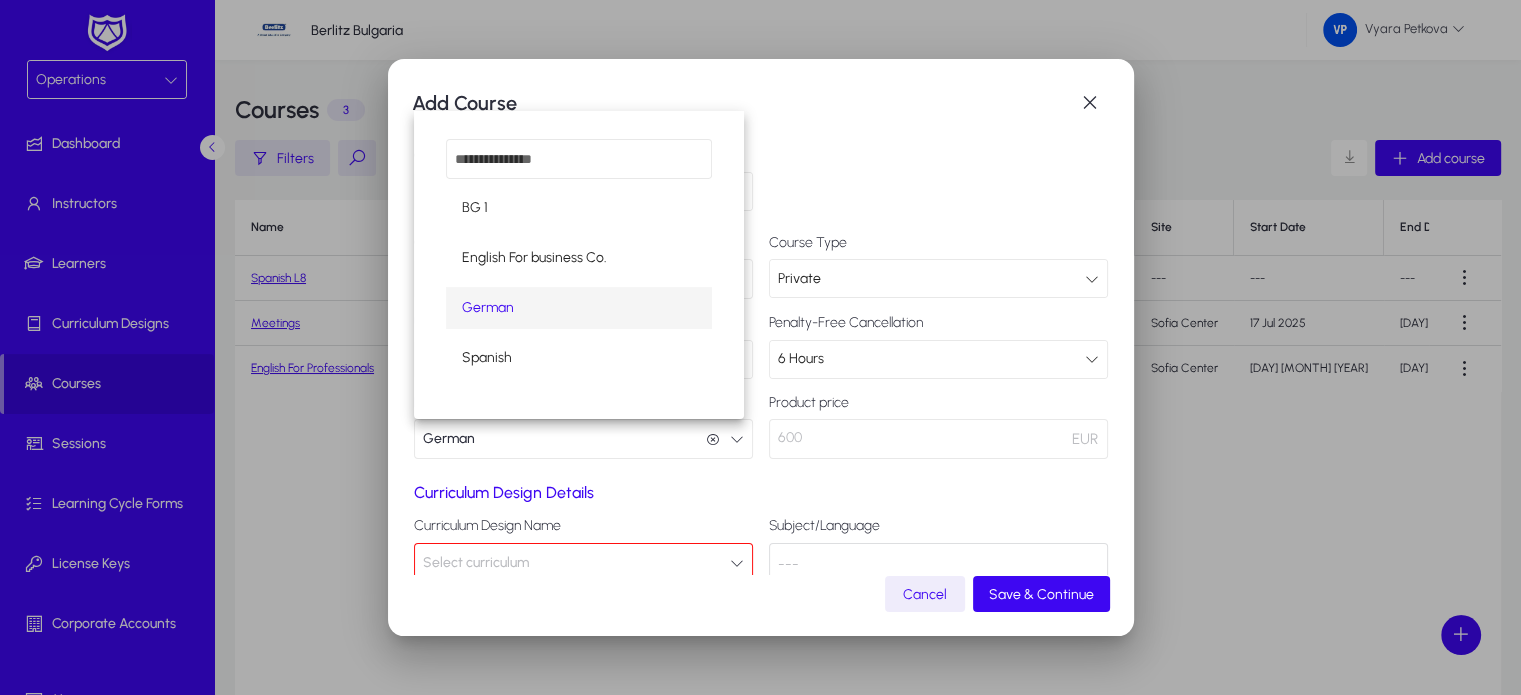 scroll, scrollTop: 0, scrollLeft: 0, axis: both 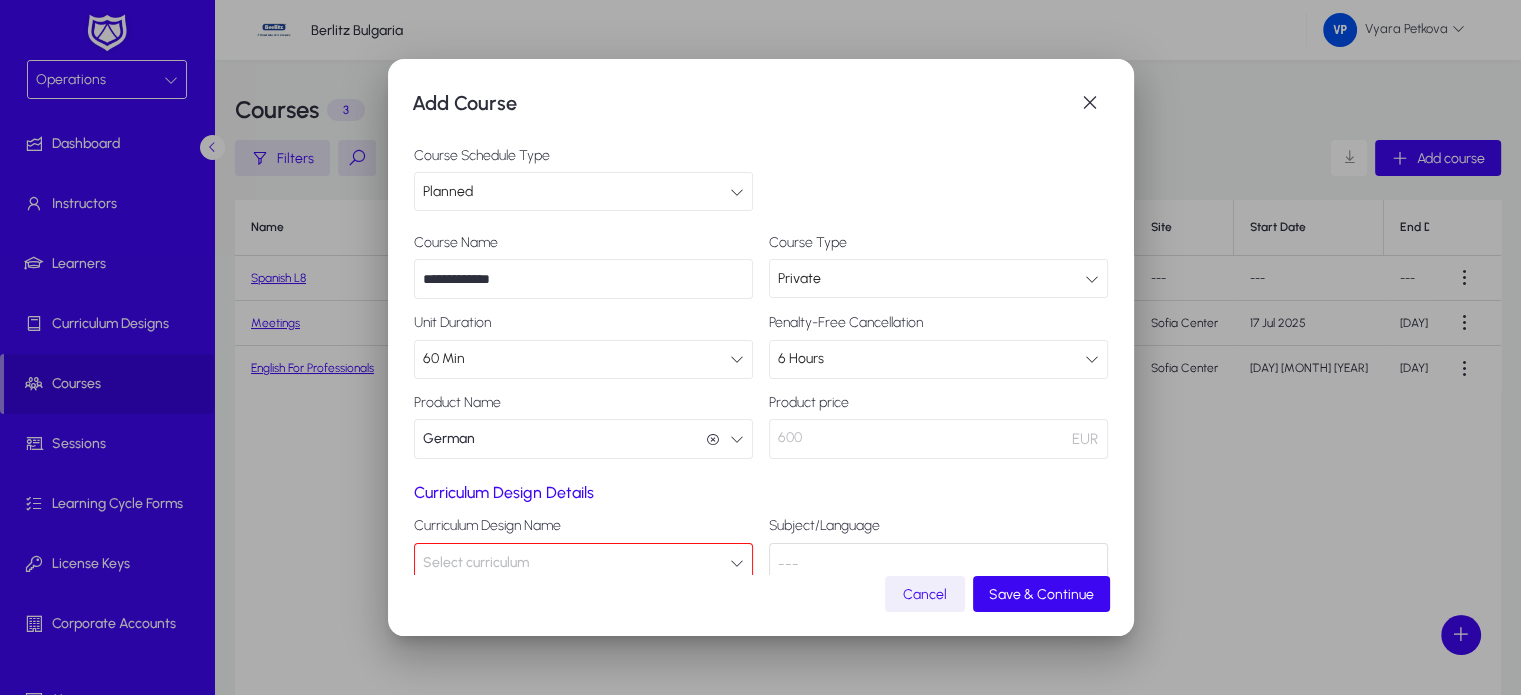 click on "Cancel" 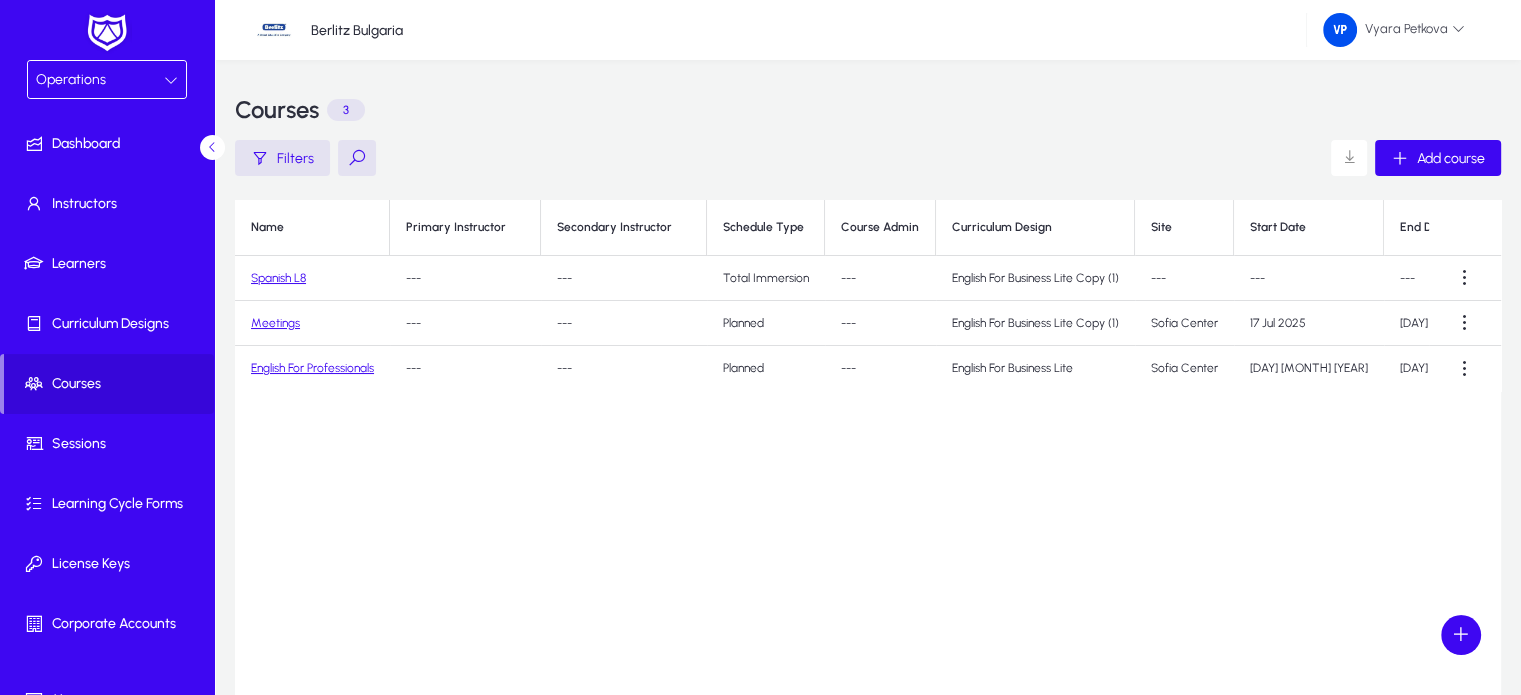 click at bounding box center [171, 80] 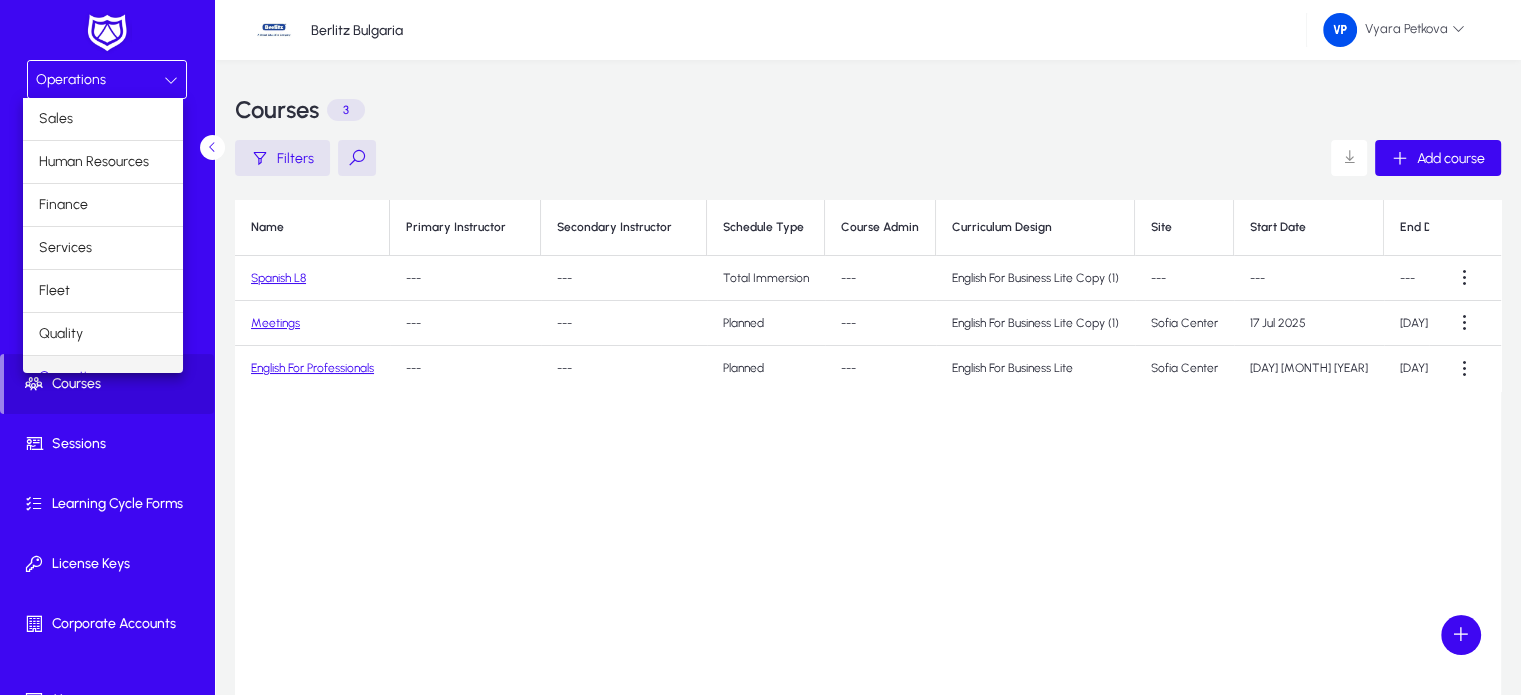 scroll, scrollTop: 24, scrollLeft: 0, axis: vertical 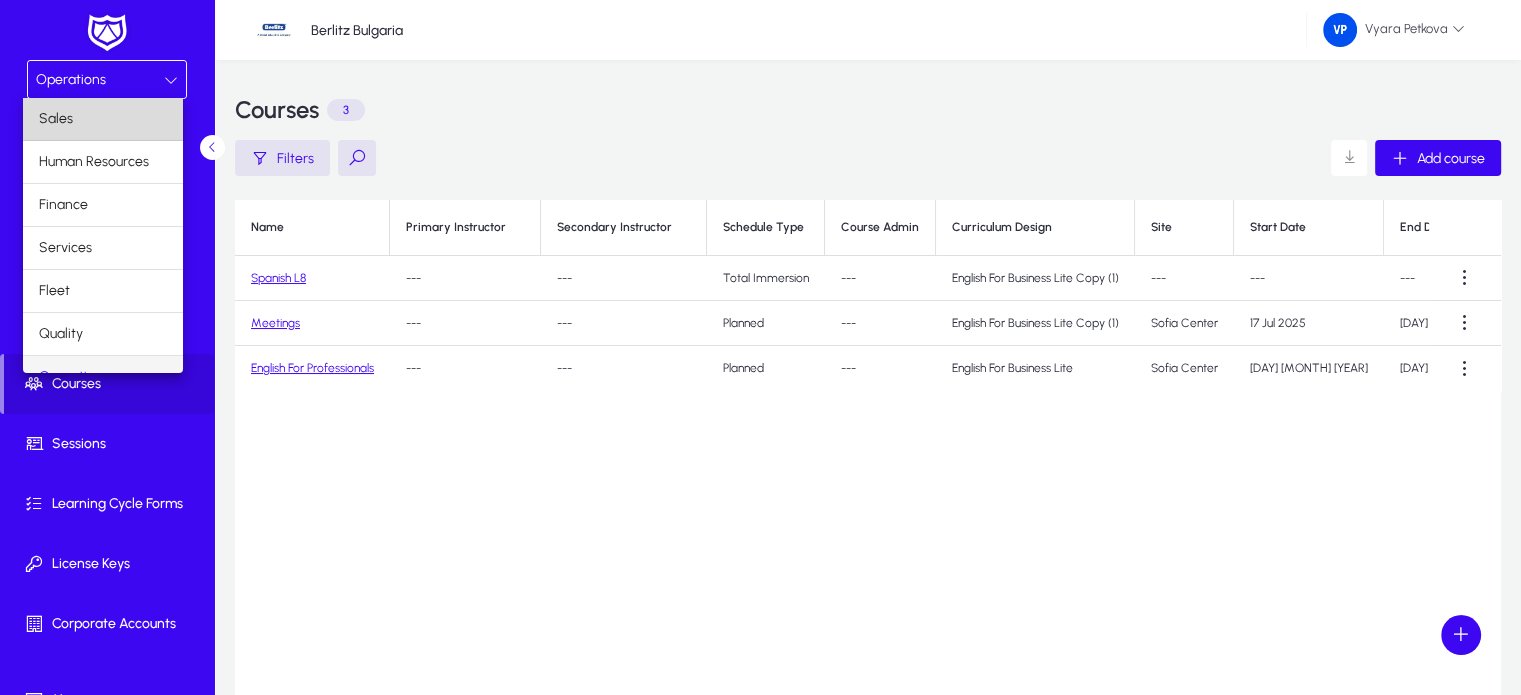 click on "Sales" at bounding box center [103, 119] 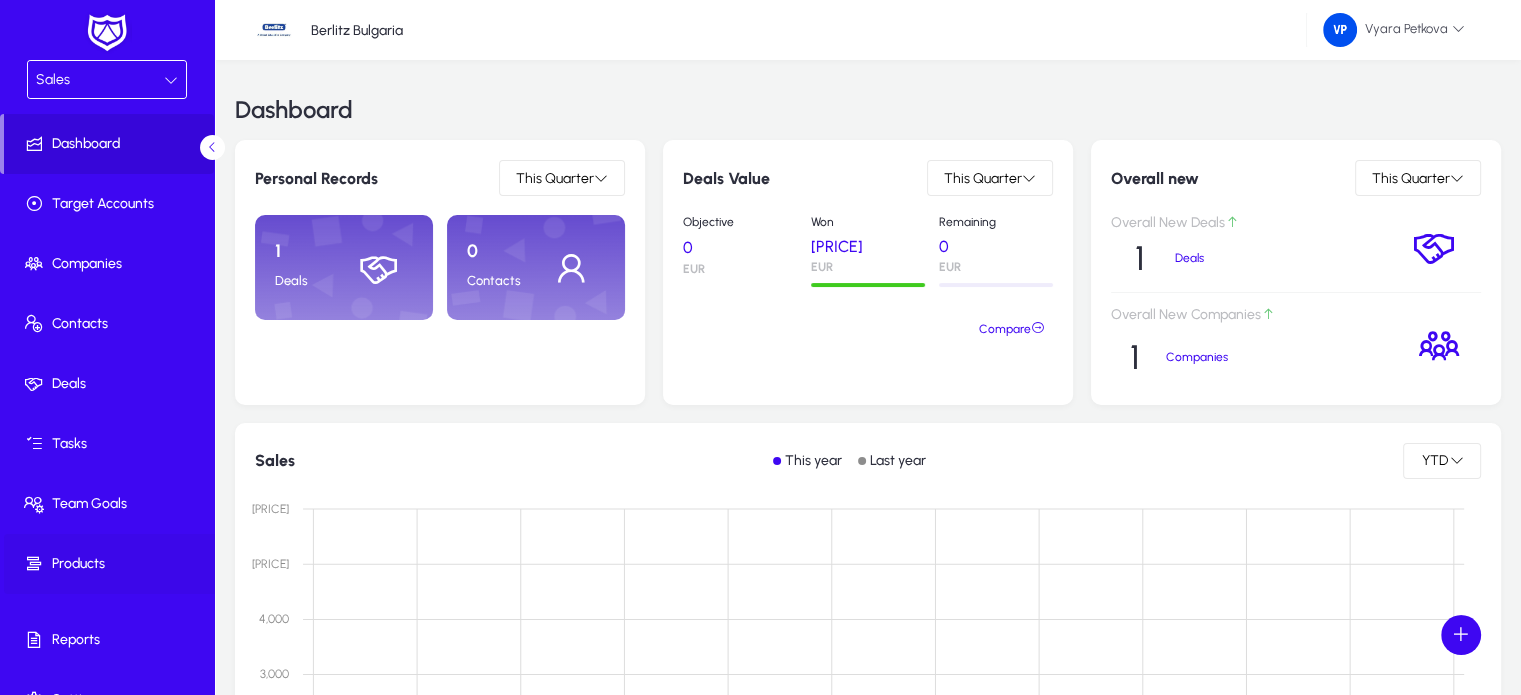 click on "Products" 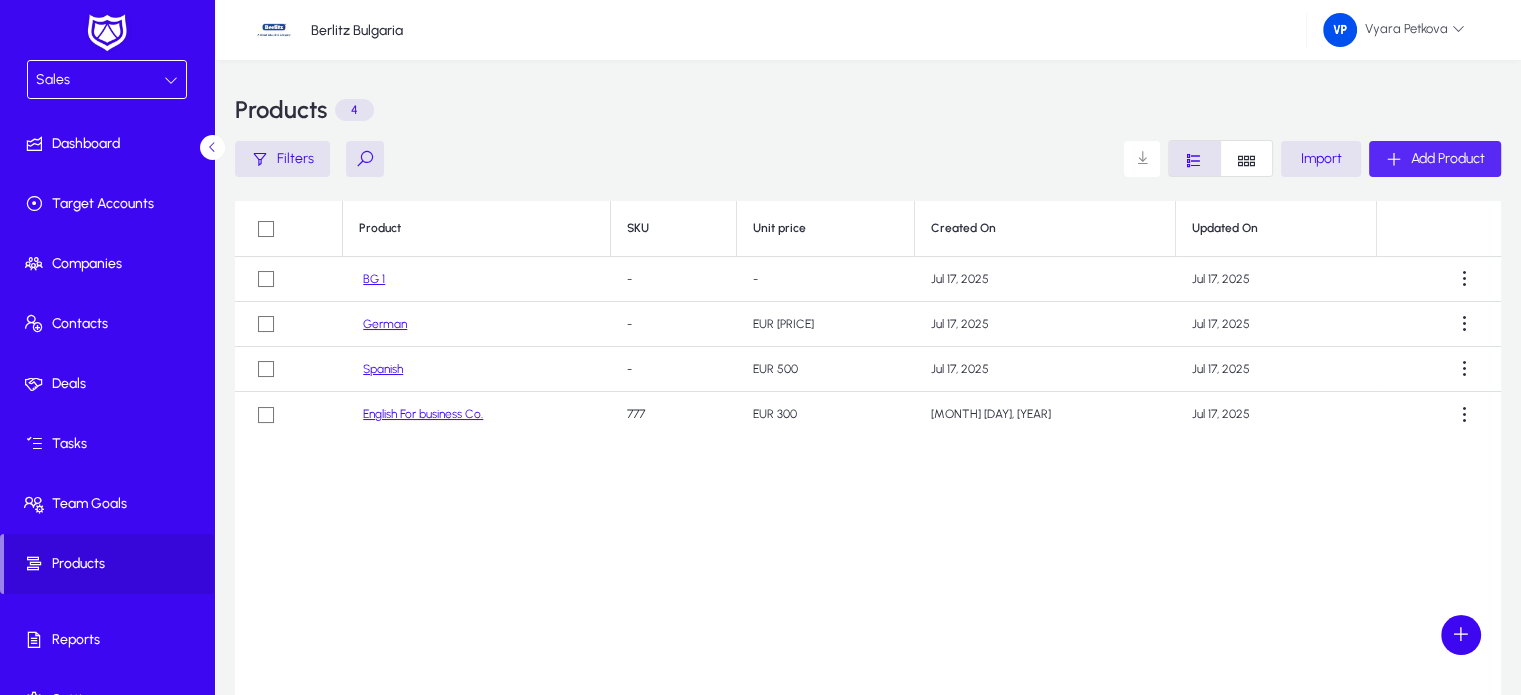 click on "Add Product" 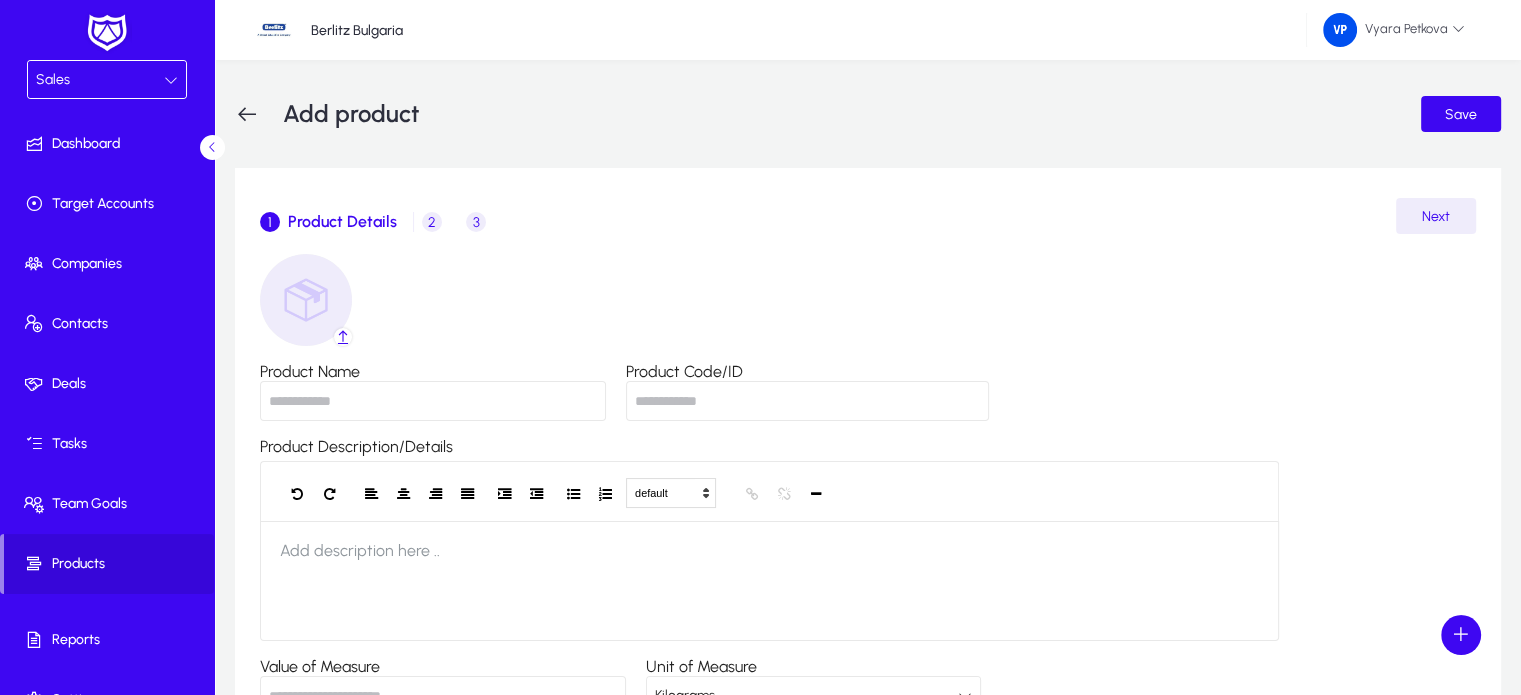 click on "Product Name" at bounding box center (433, 401) 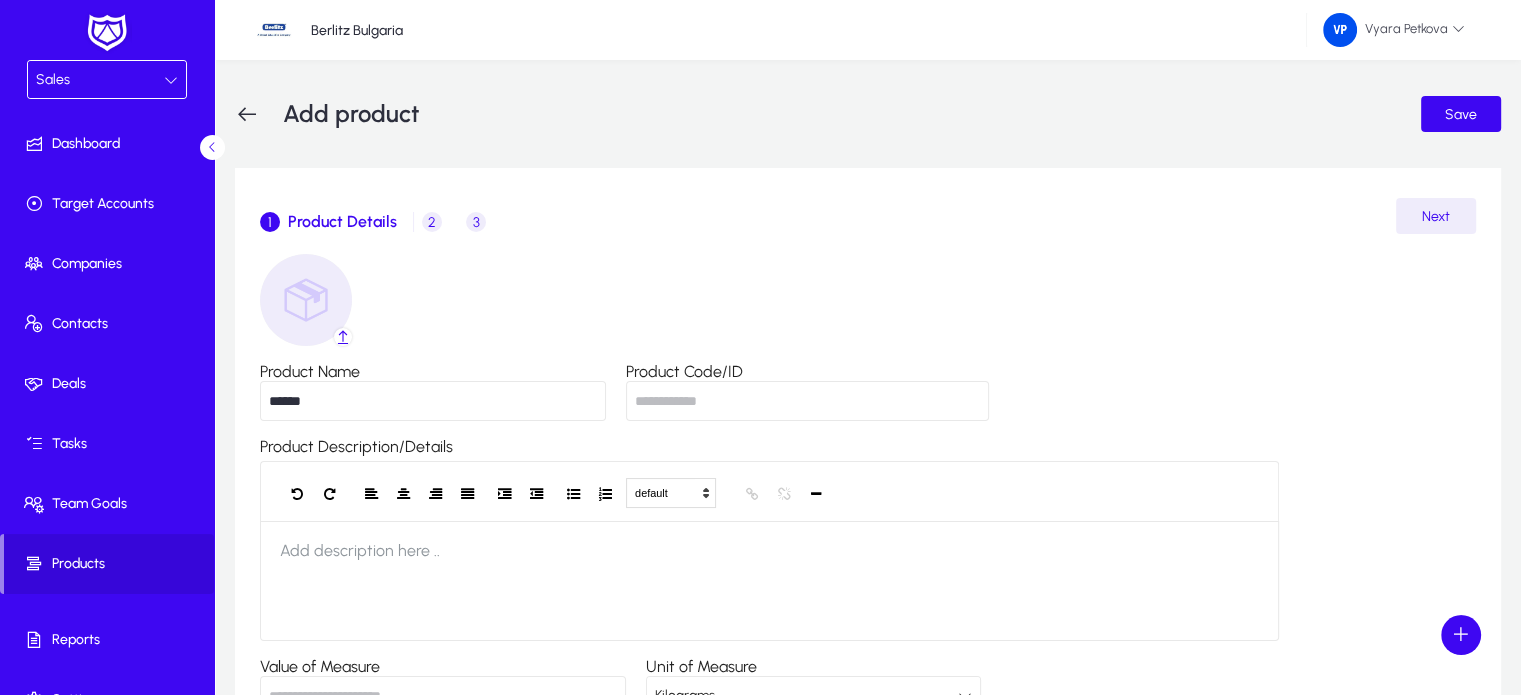 type on "******" 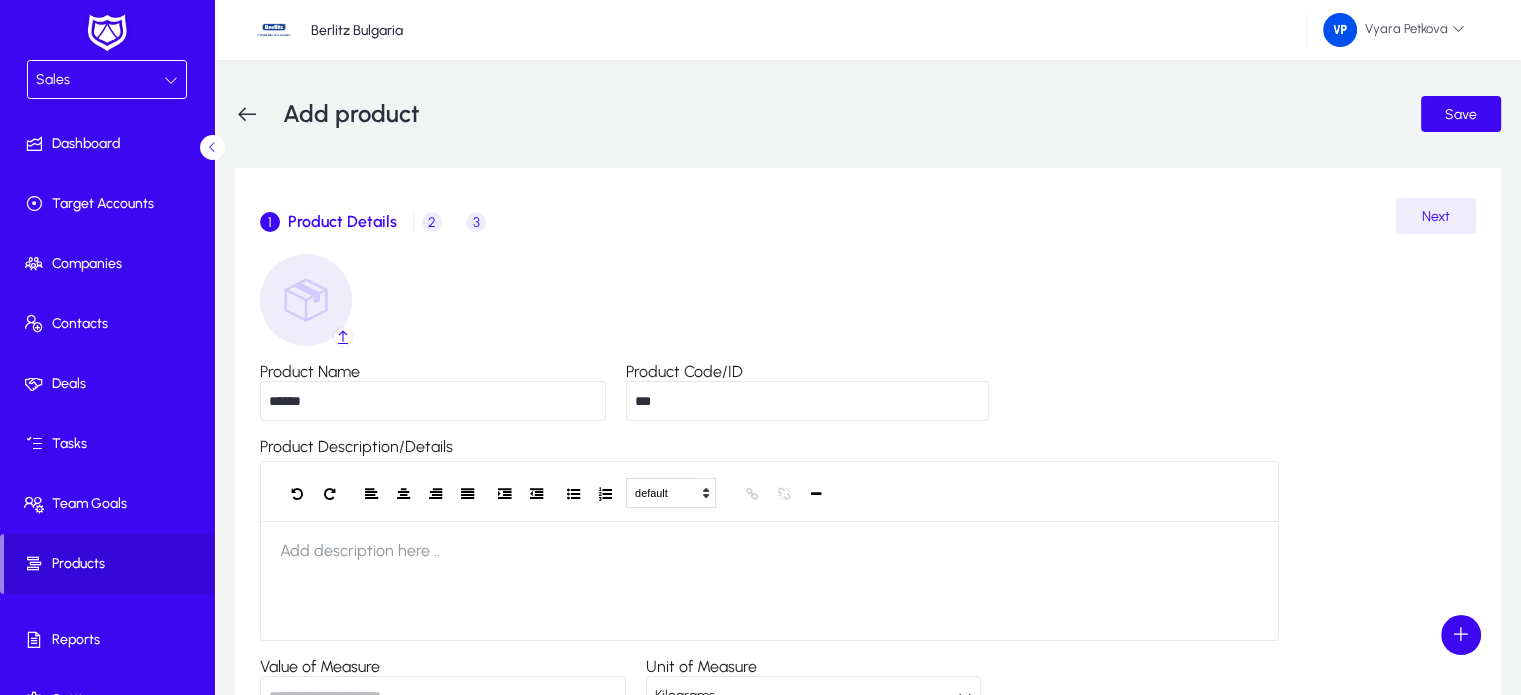 type on "***" 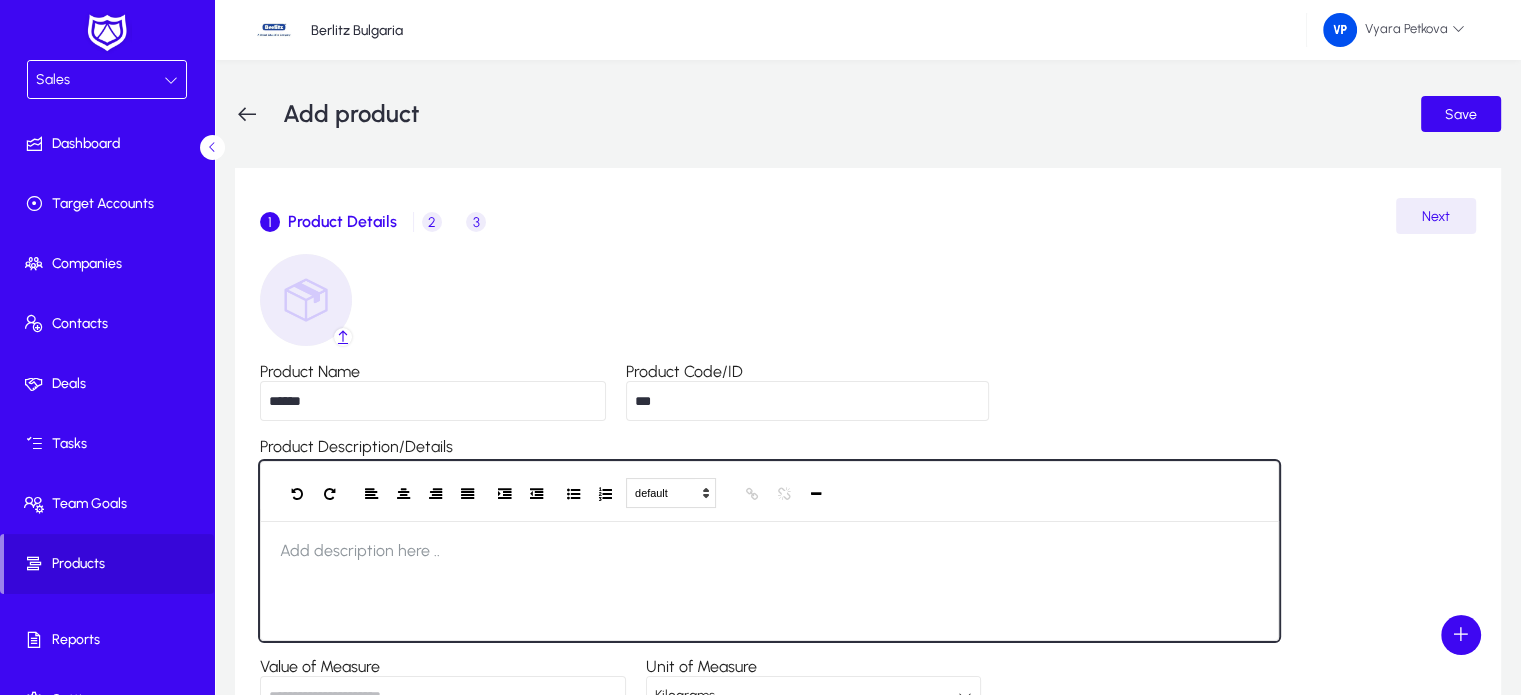 click 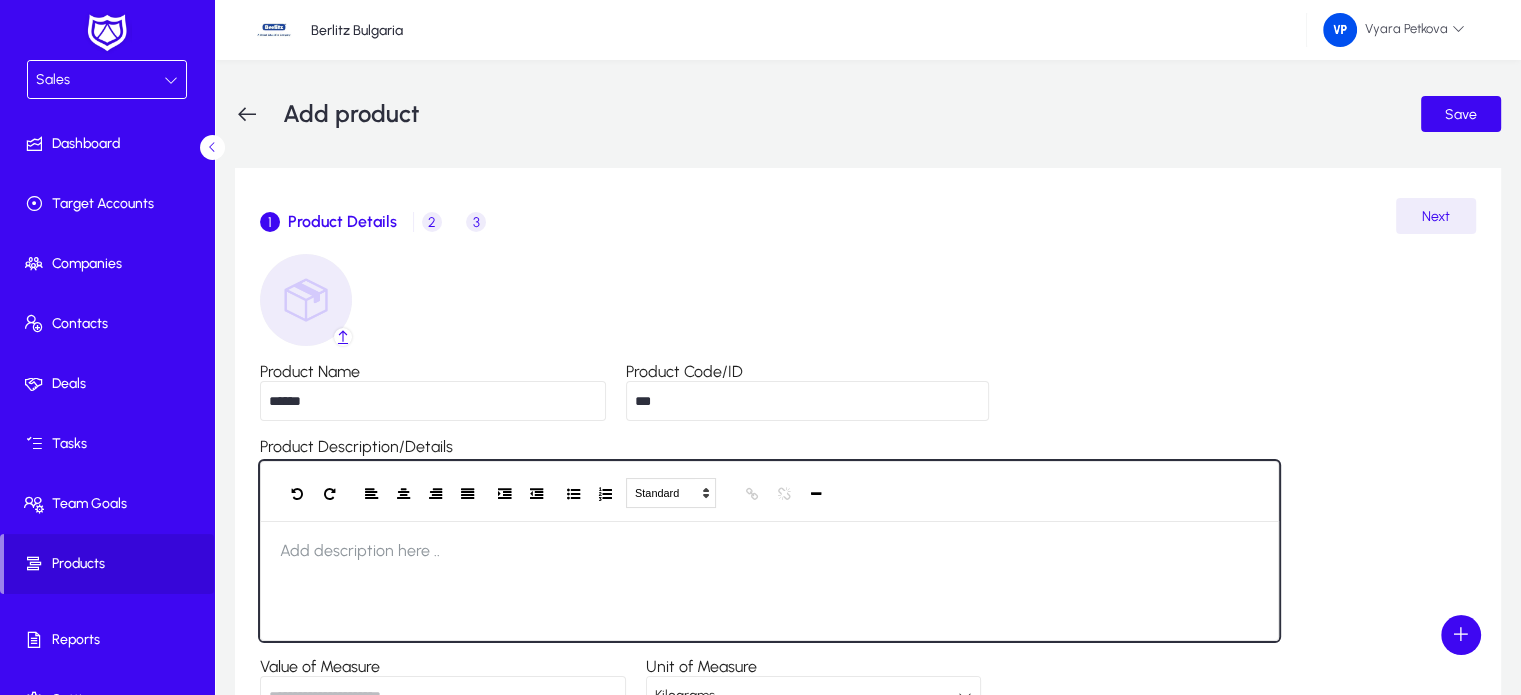 scroll, scrollTop: 309, scrollLeft: 0, axis: vertical 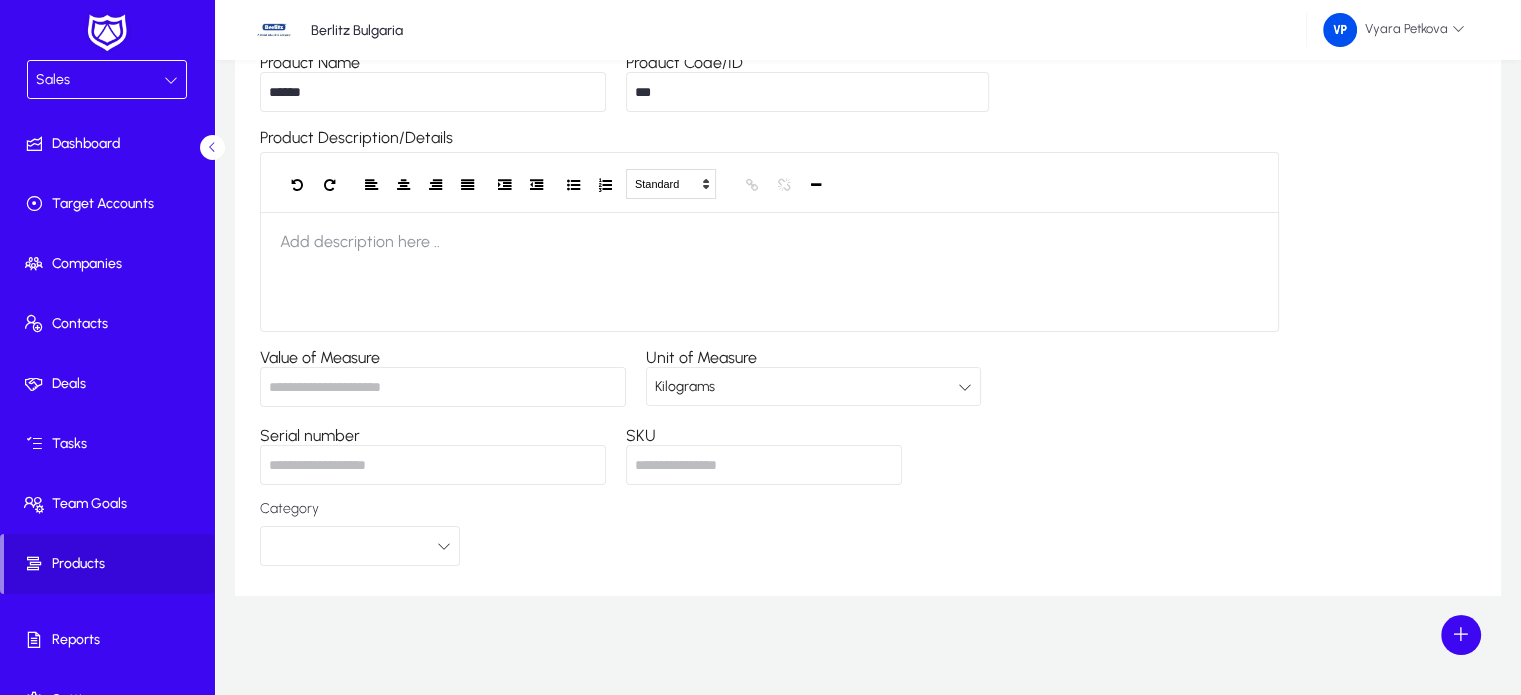 click on "Value of Measure" at bounding box center (443, 387) 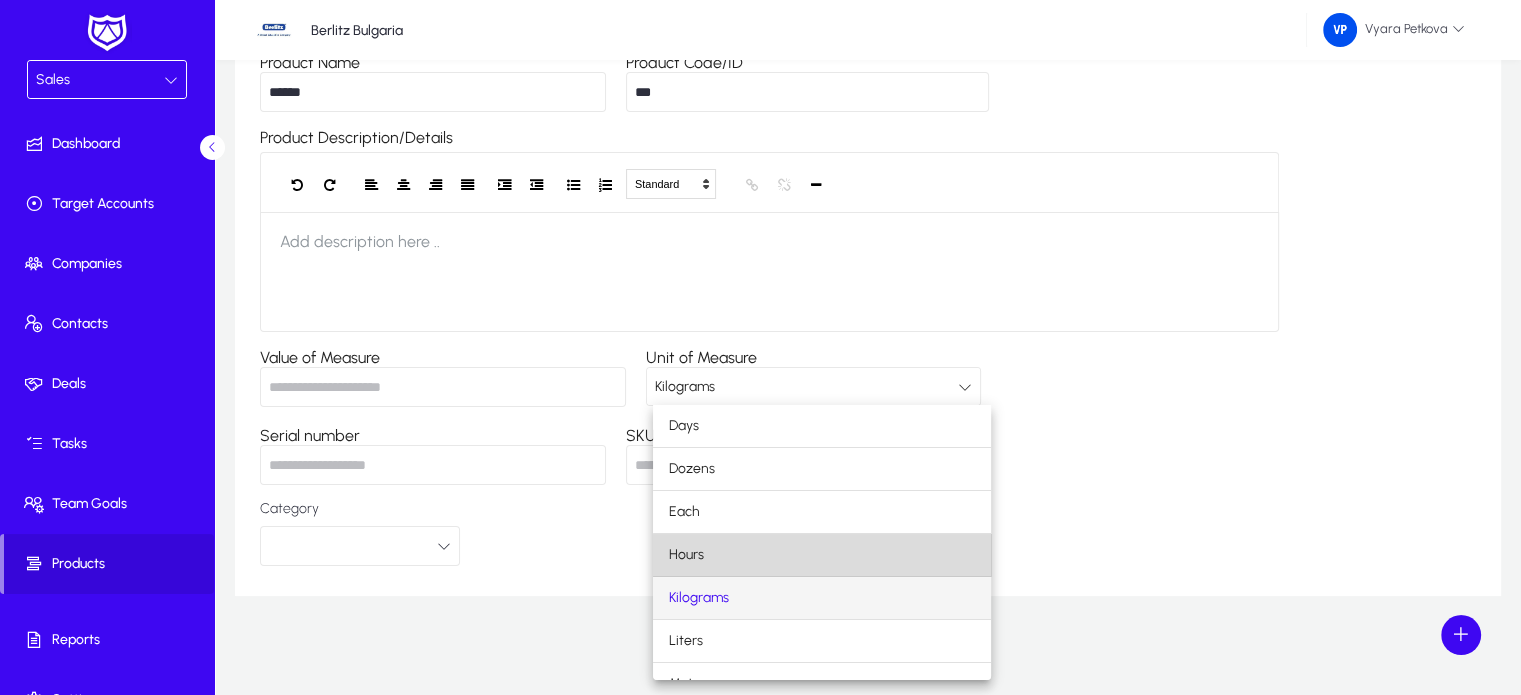 click on "Hours" at bounding box center [822, 555] 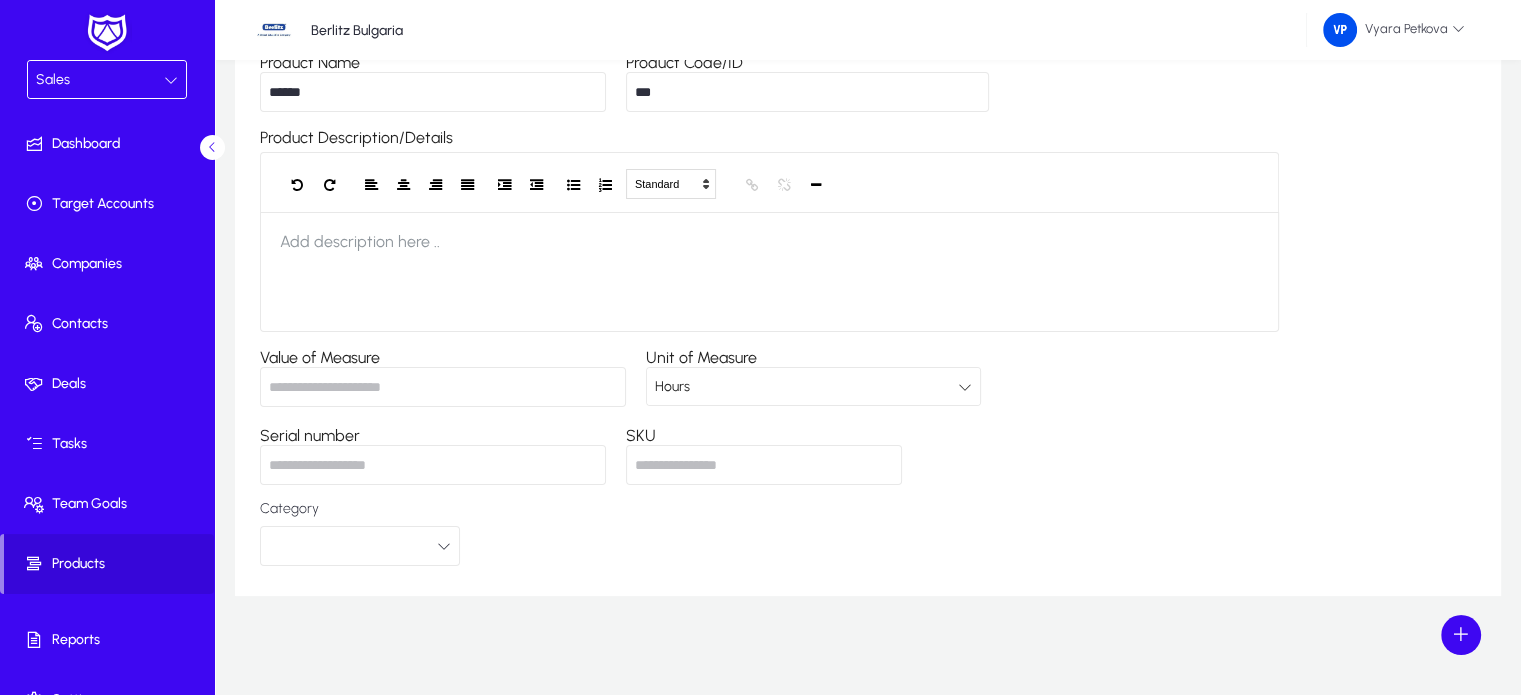 scroll, scrollTop: 0, scrollLeft: 0, axis: both 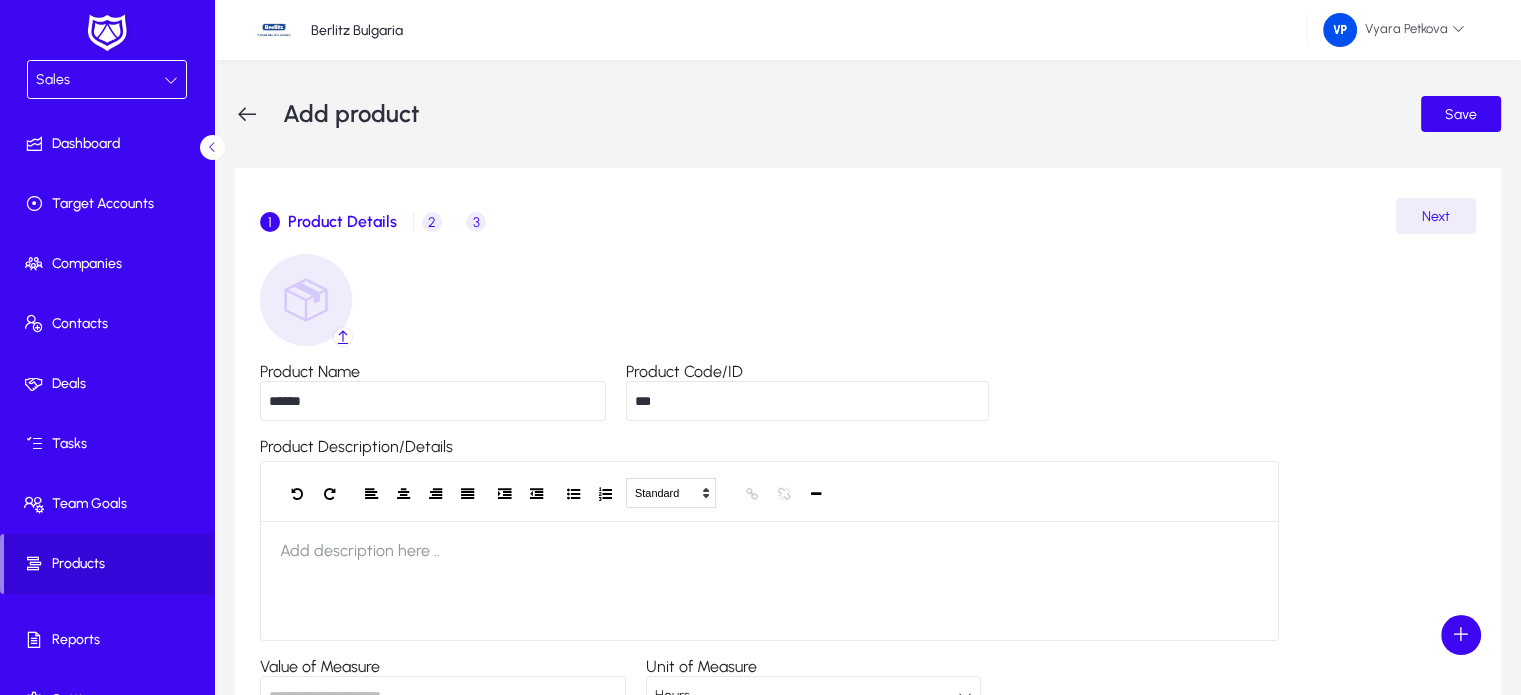 click on "Next" 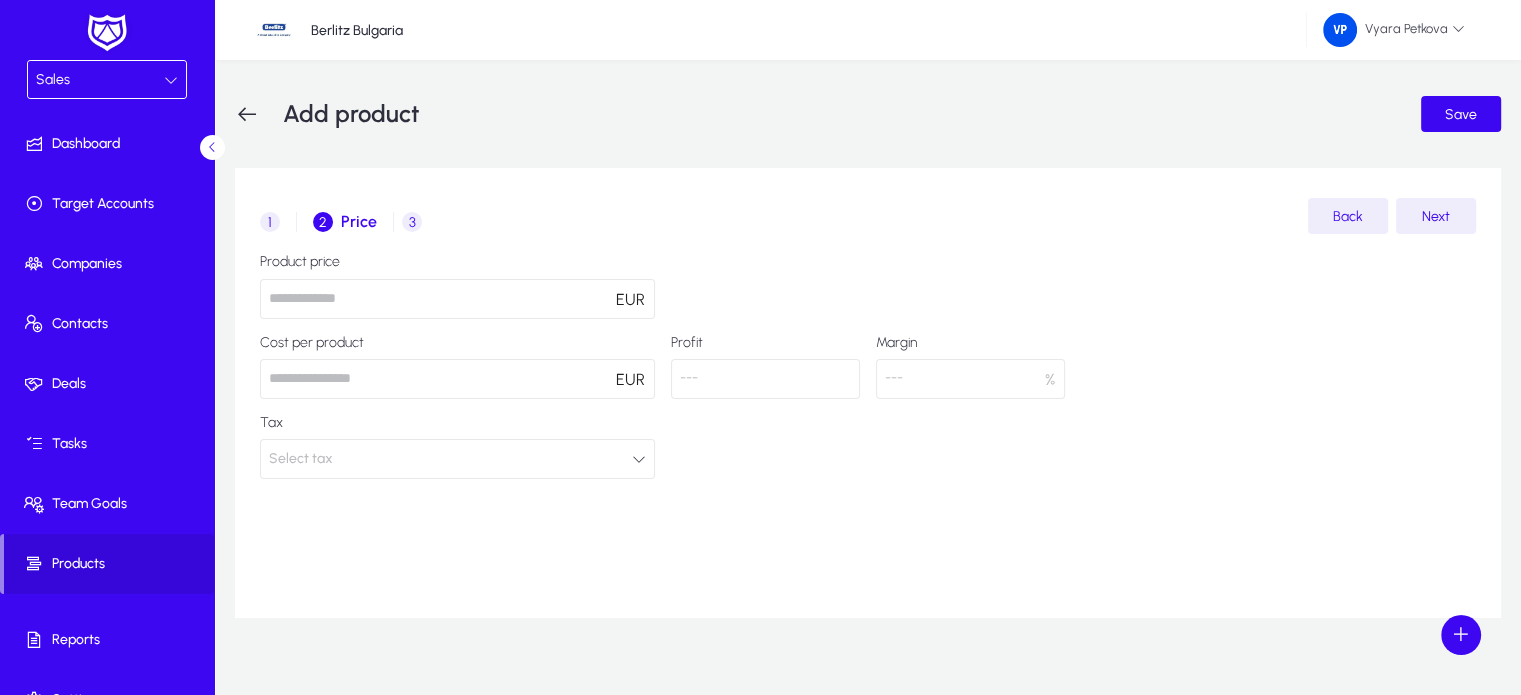 click 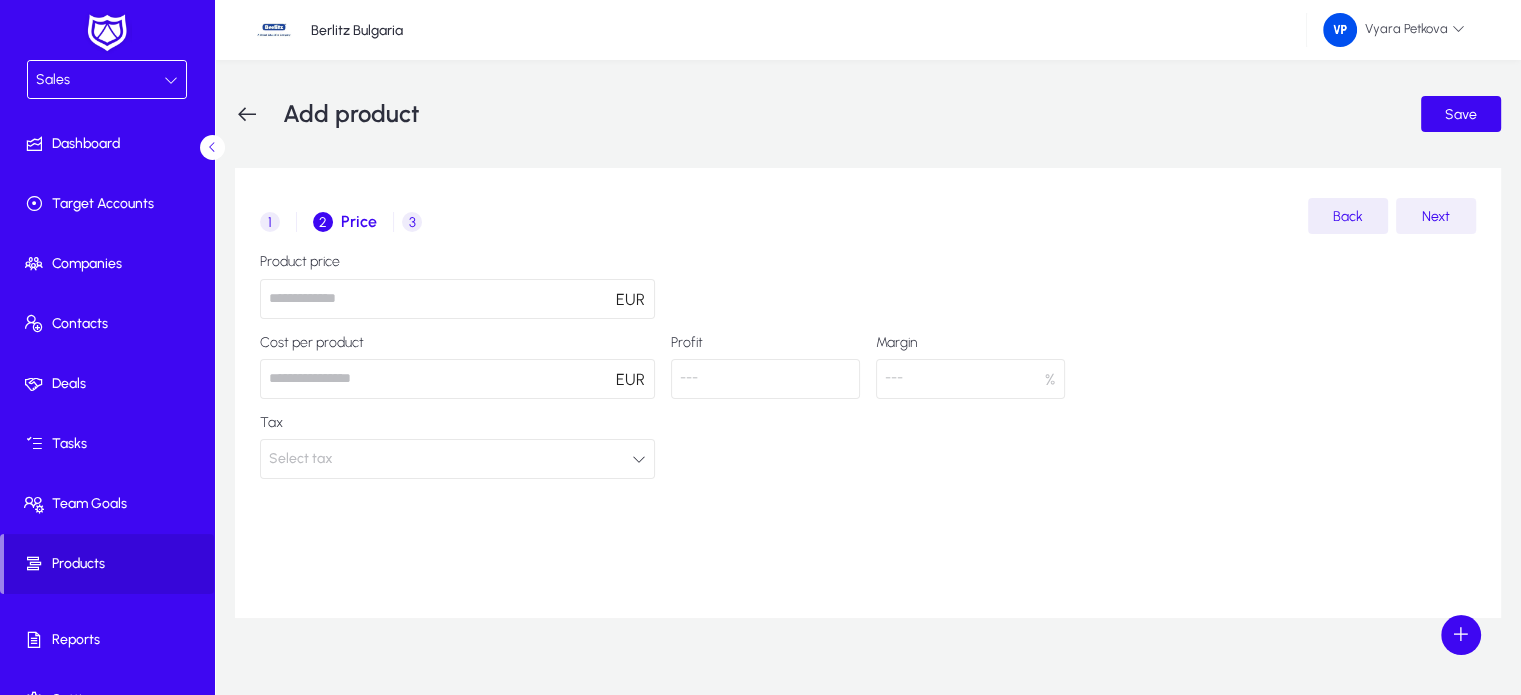 click on "Next" 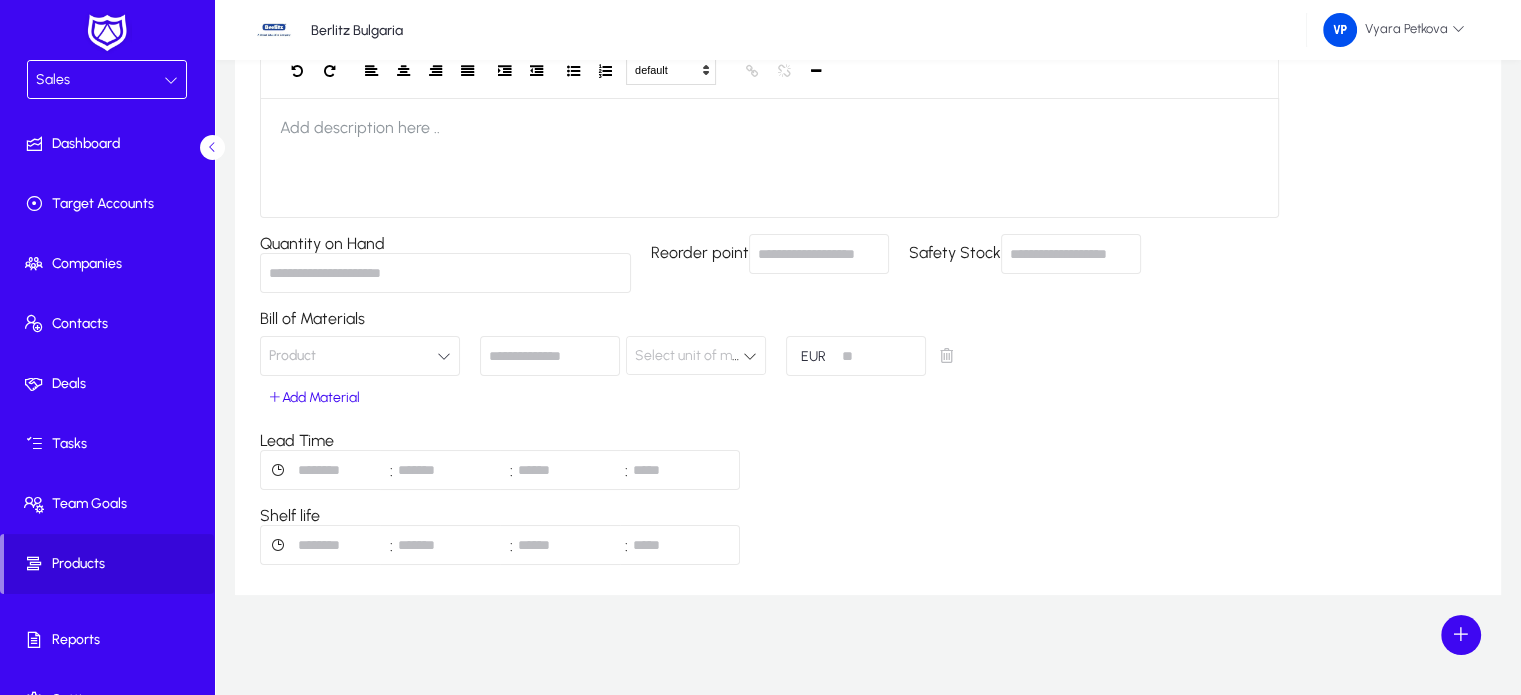 scroll, scrollTop: 239, scrollLeft: 0, axis: vertical 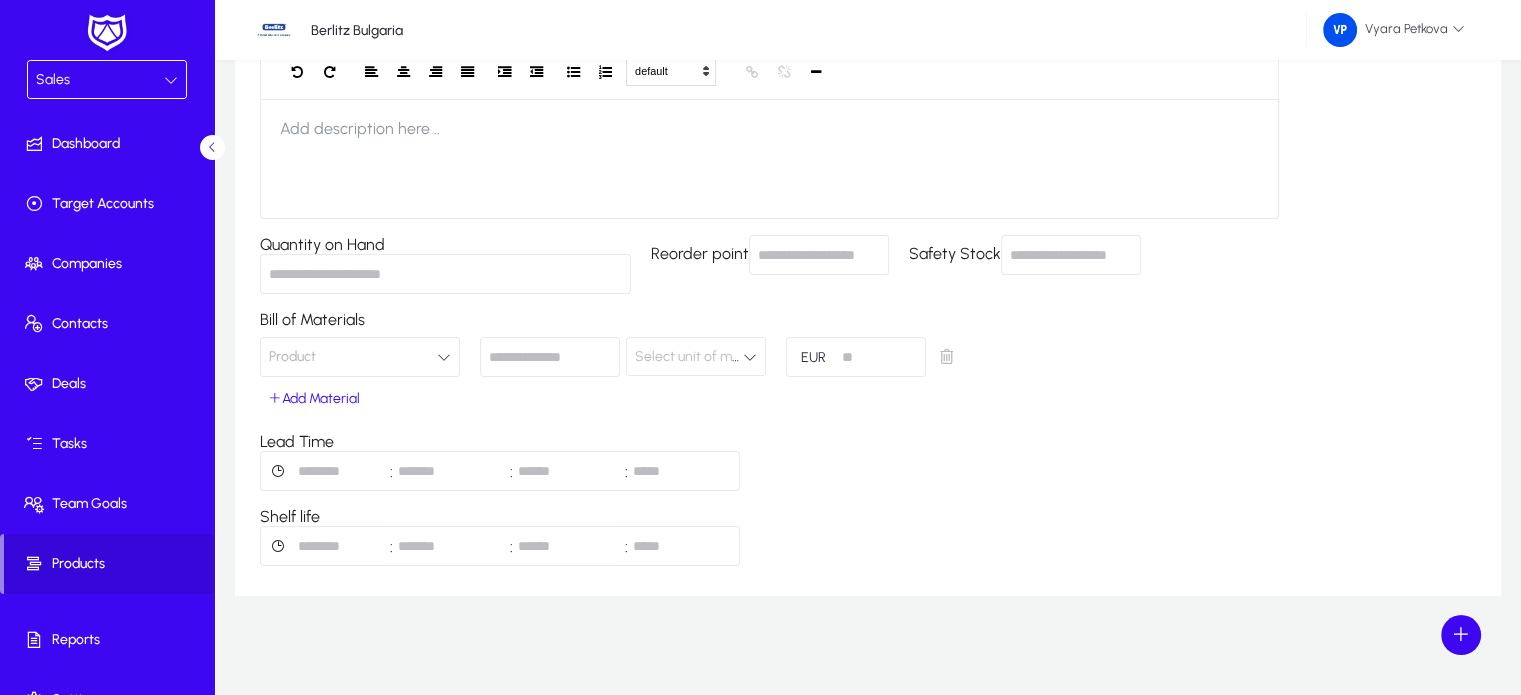 click 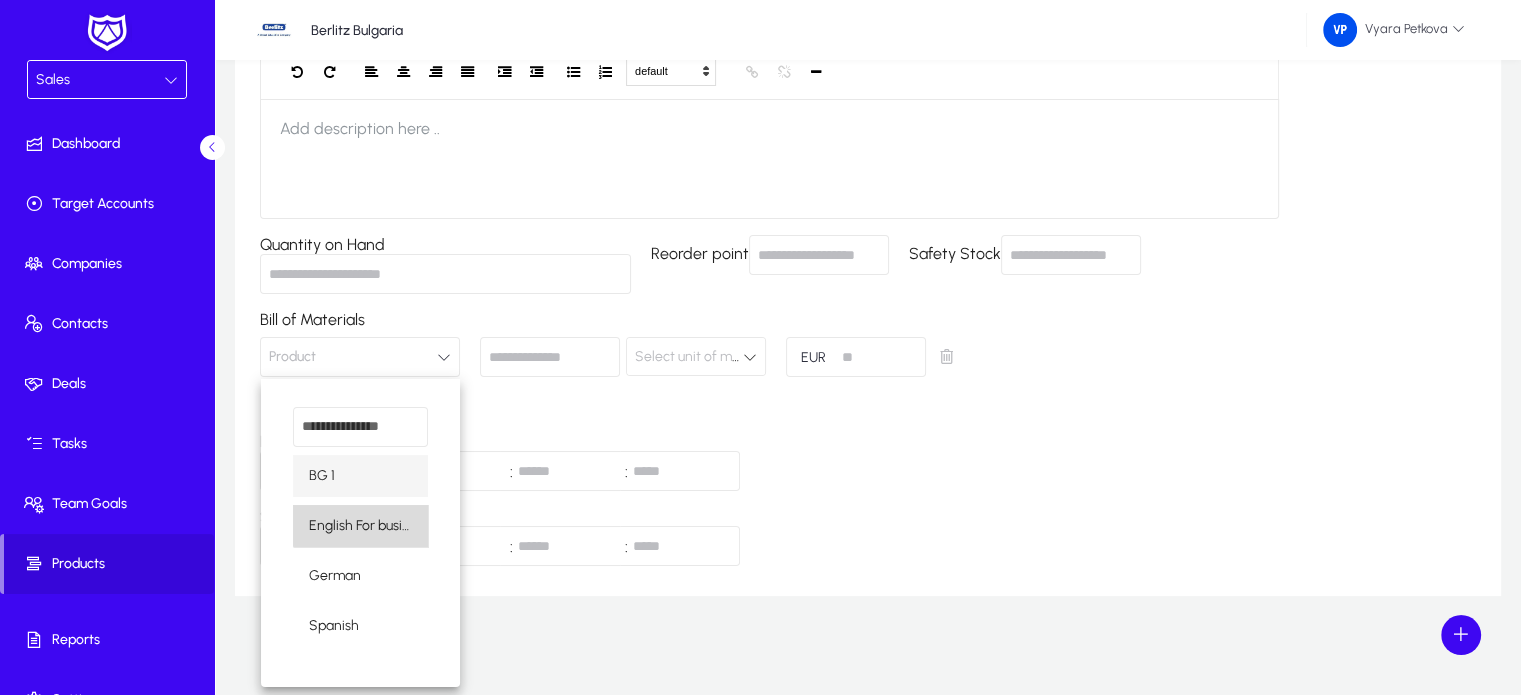 click on "English For business Co." at bounding box center [360, 526] 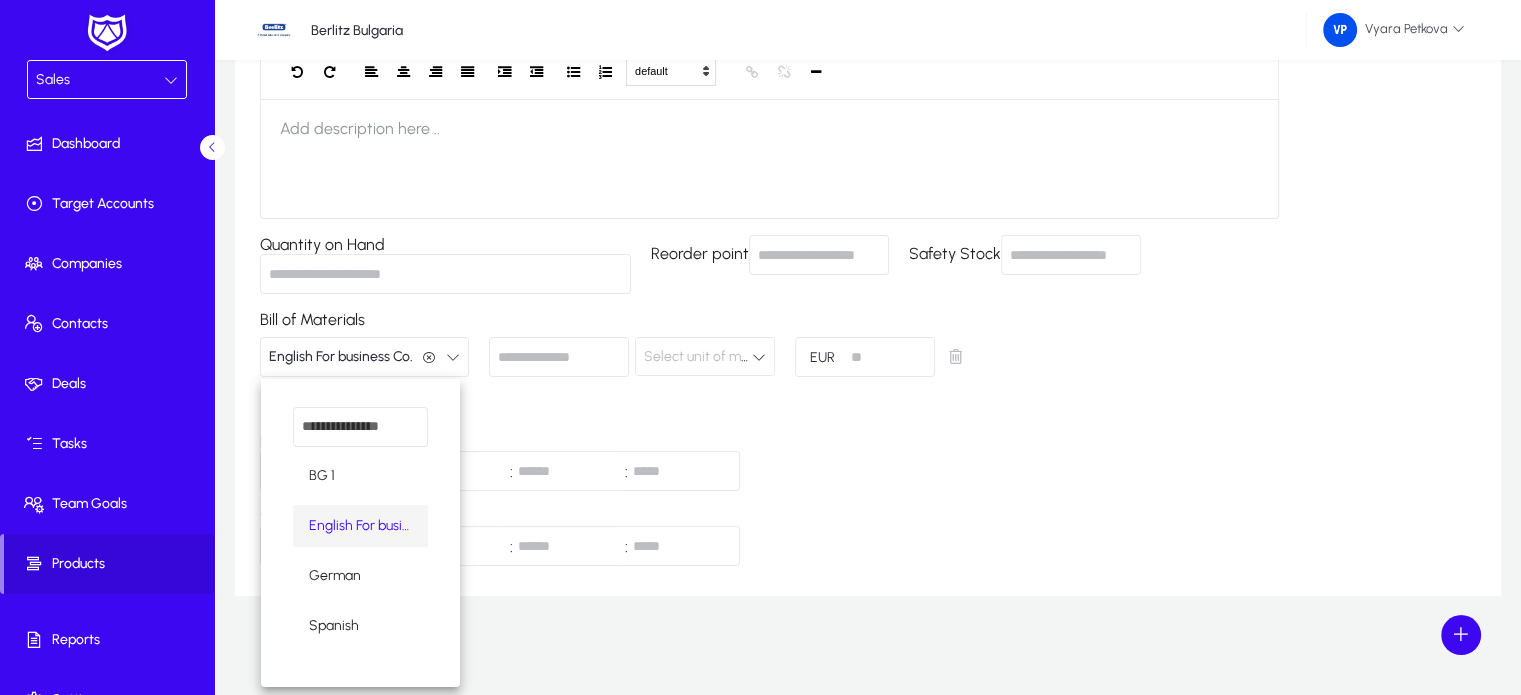 scroll, scrollTop: 0, scrollLeft: 0, axis: both 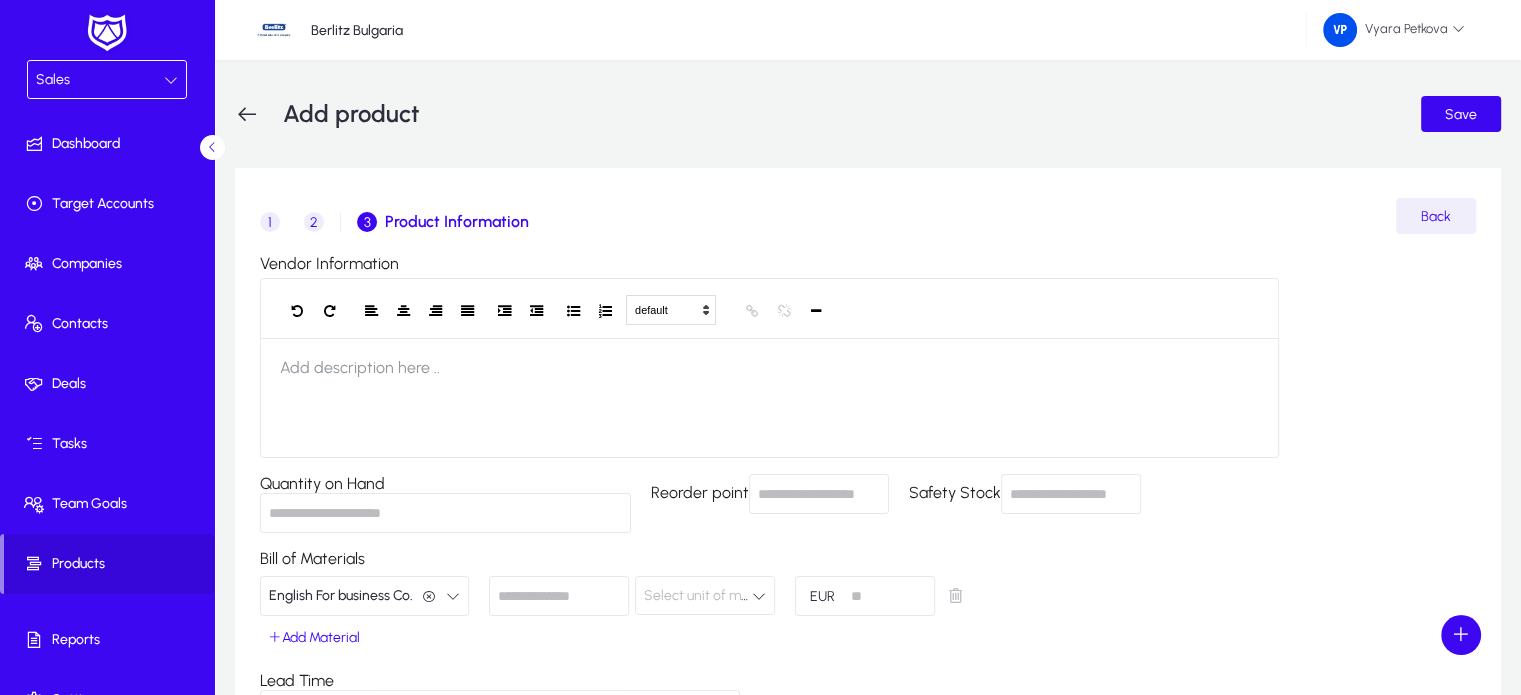click 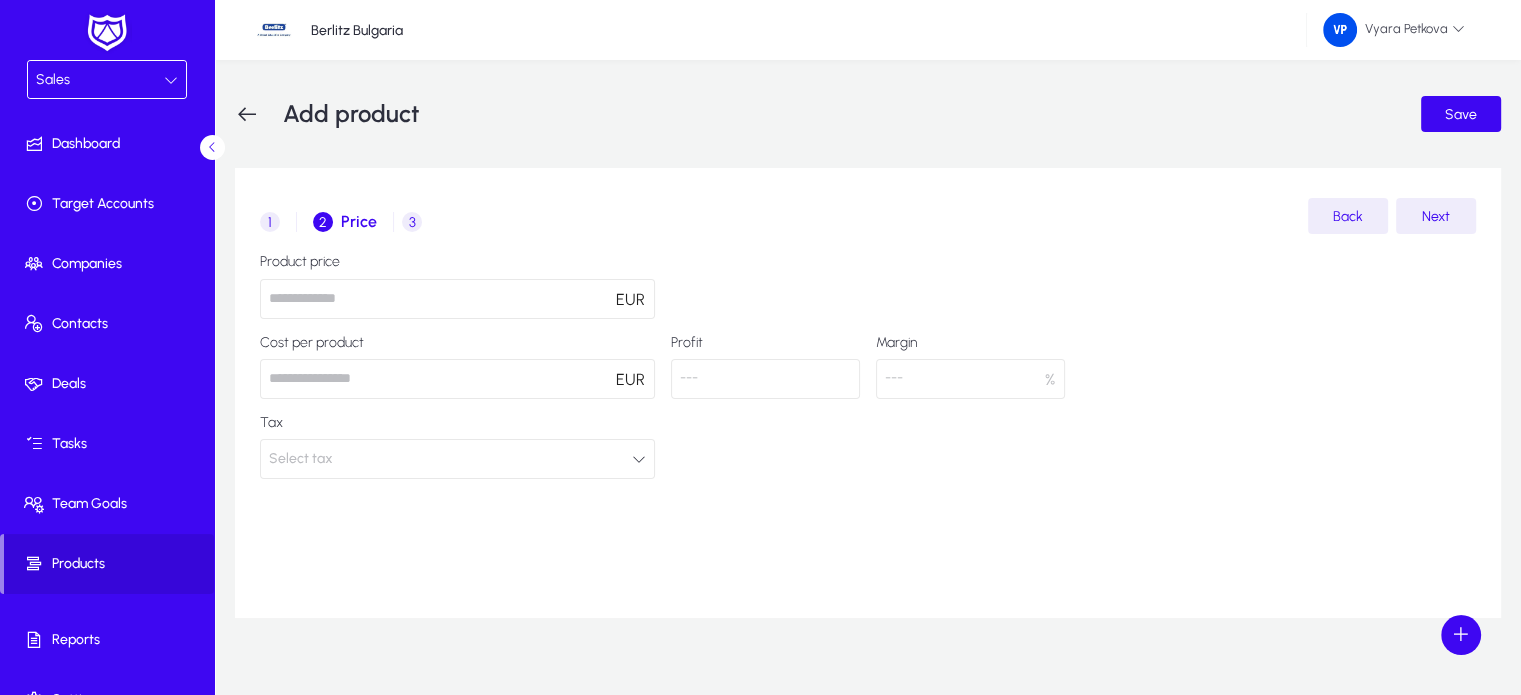 click on "Select tax" 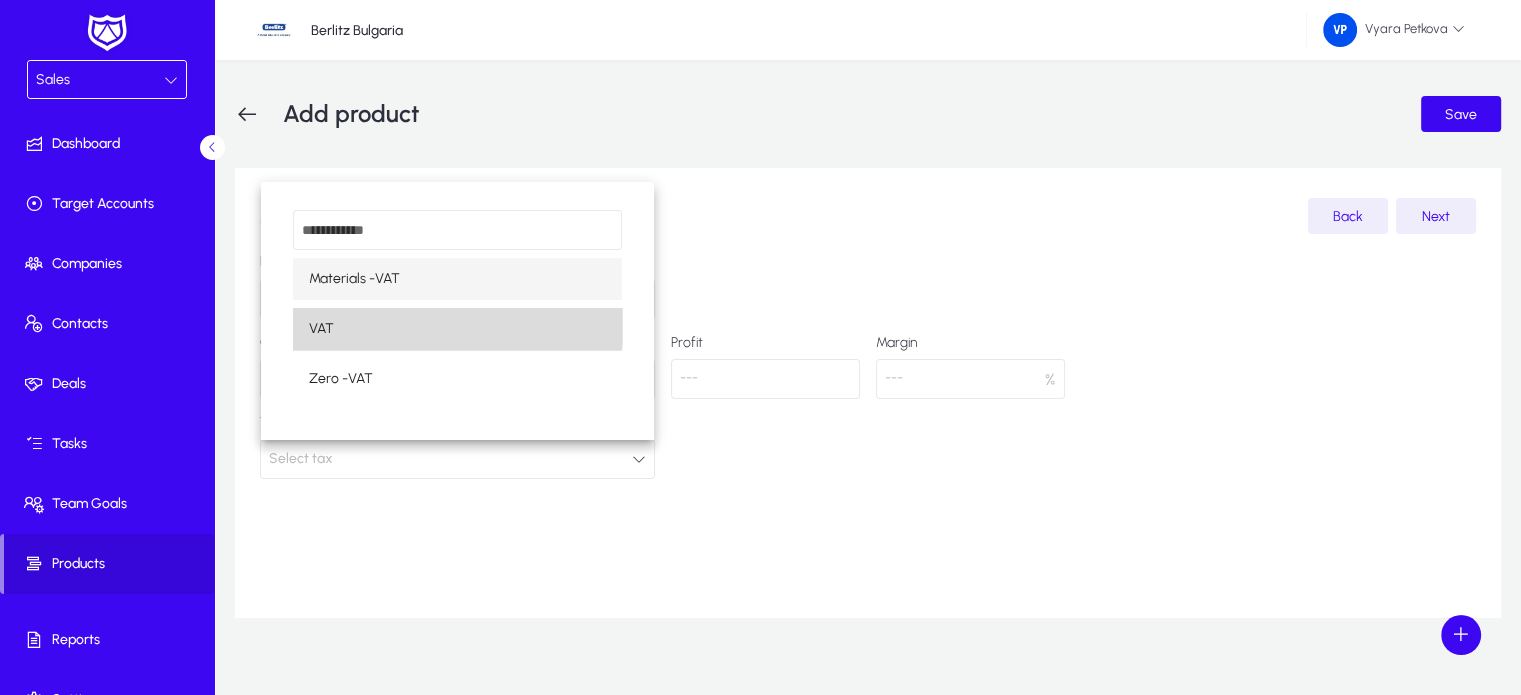 click on "VAT" at bounding box center (457, 329) 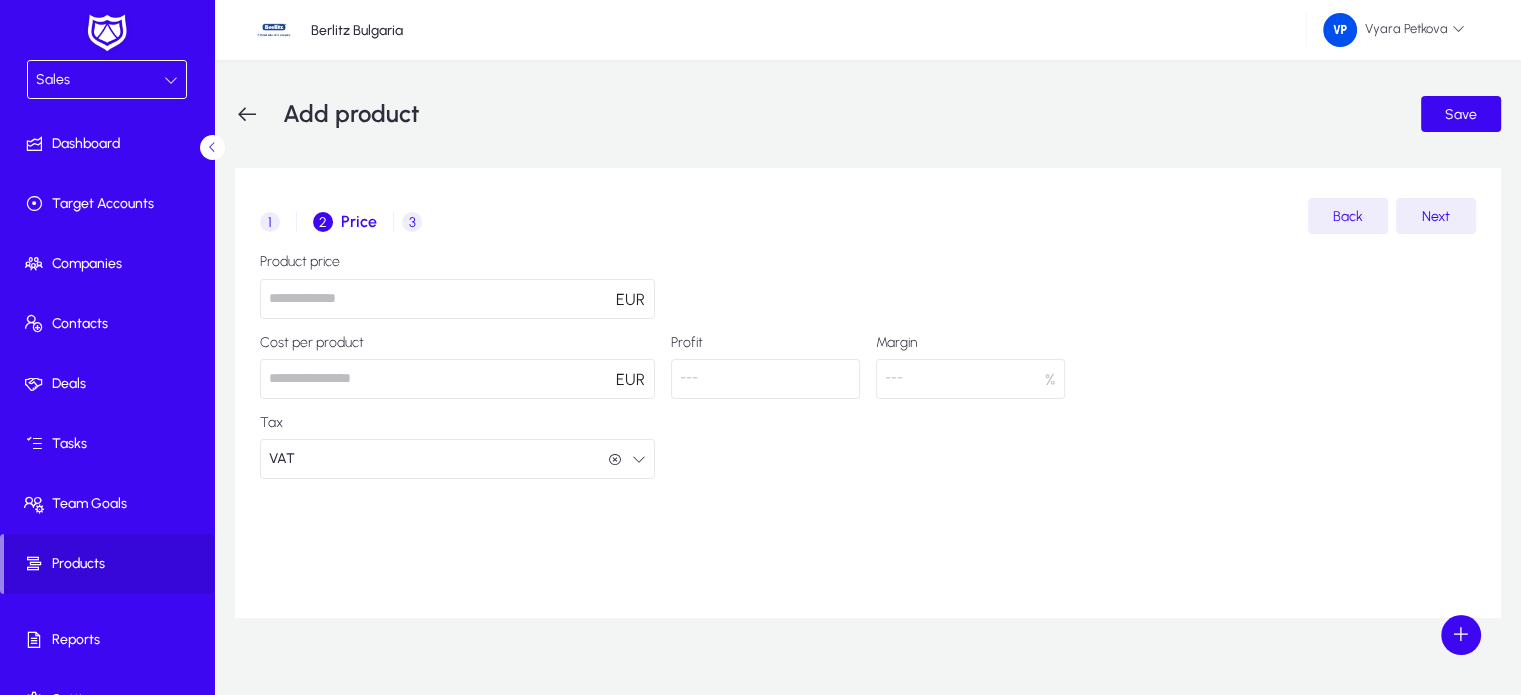 click 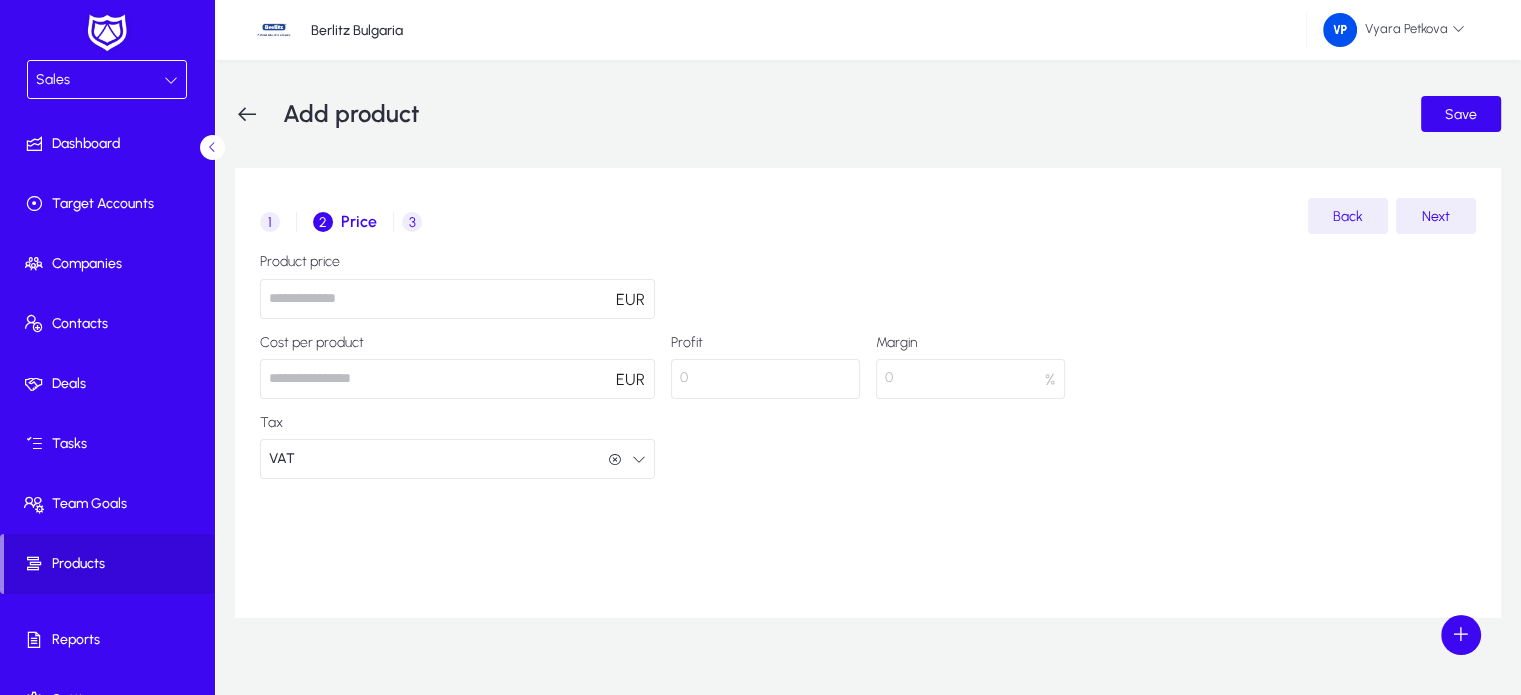 type on "***" 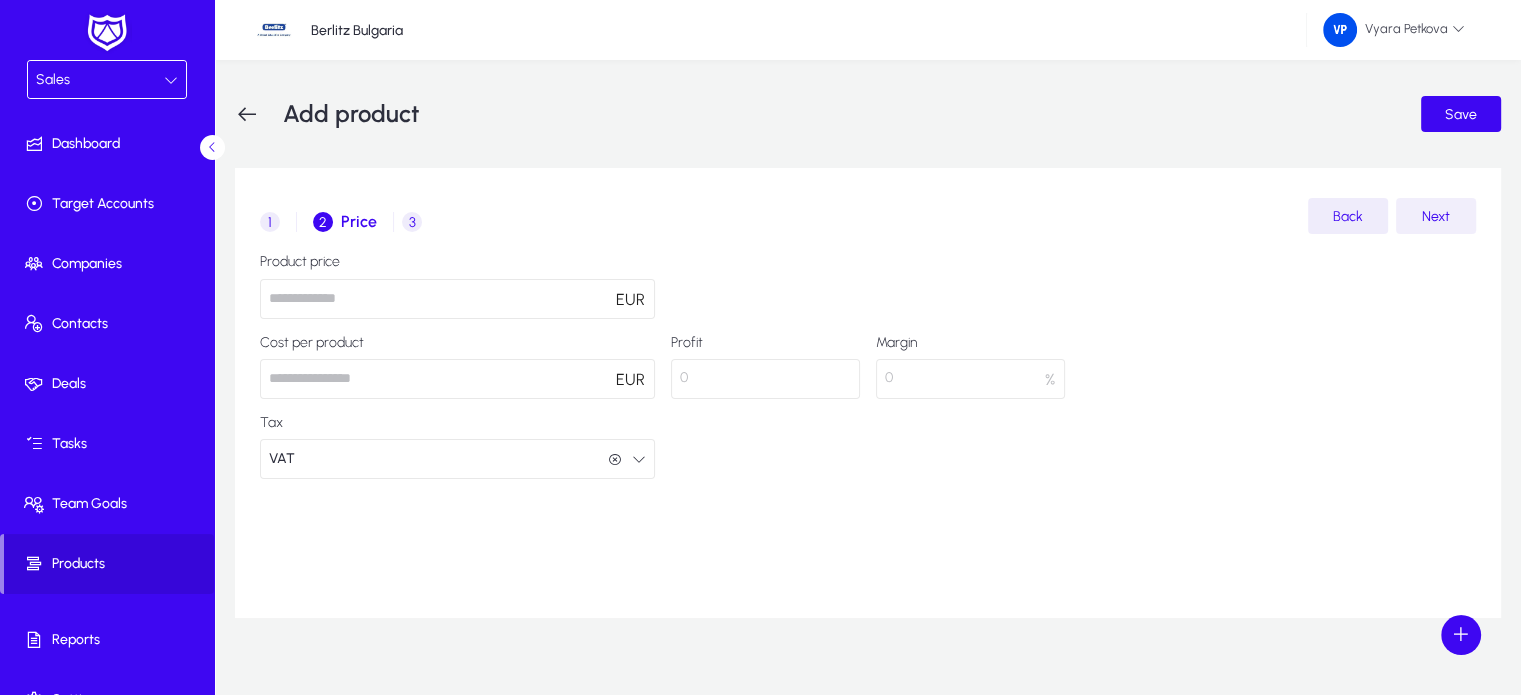 click on "Next" 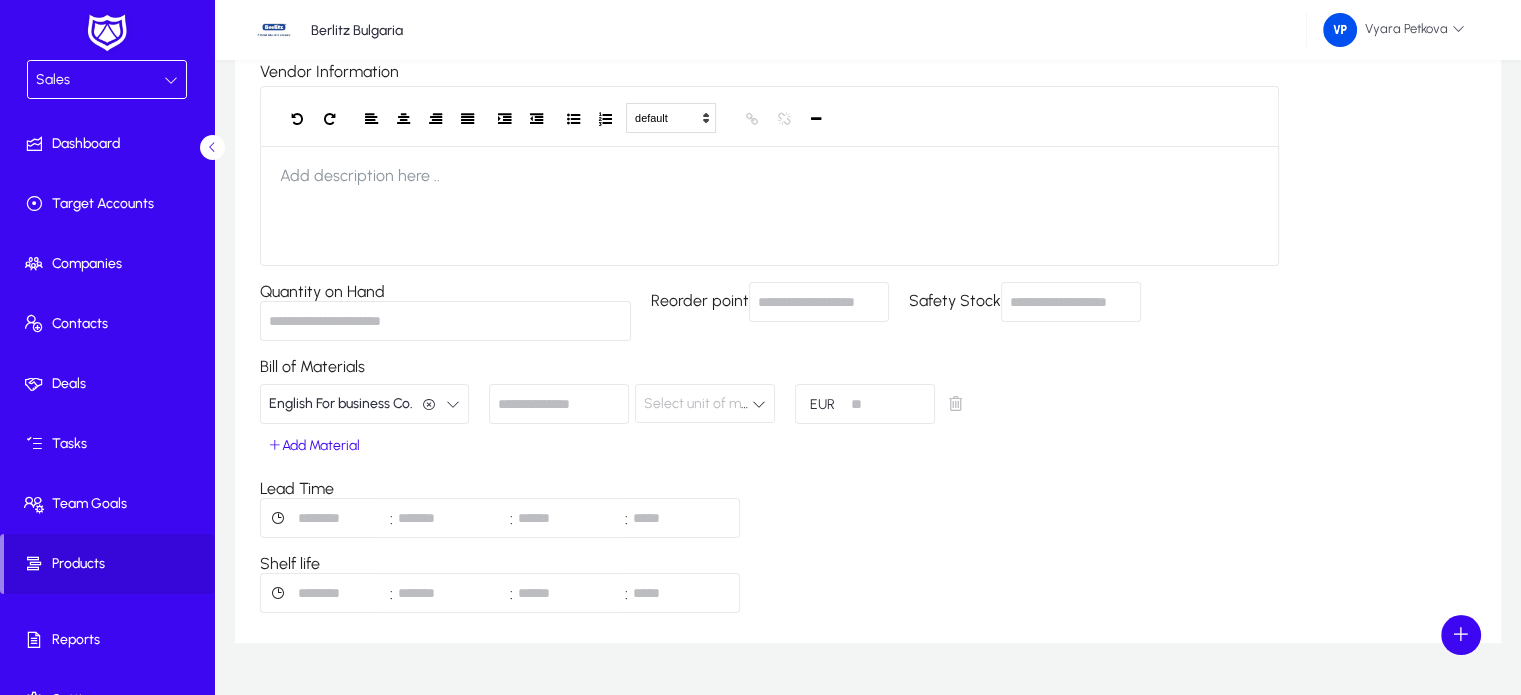scroll, scrollTop: 240, scrollLeft: 0, axis: vertical 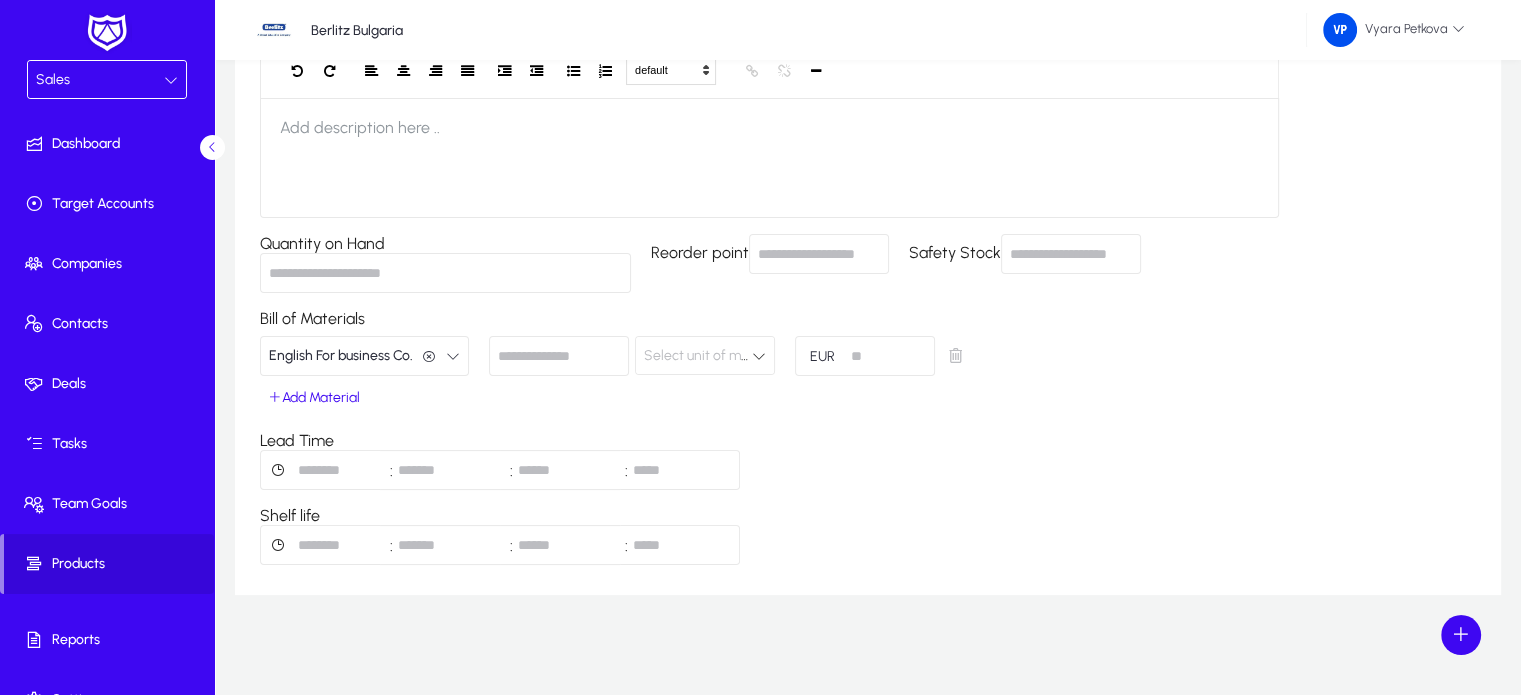 click at bounding box center [320, 470] 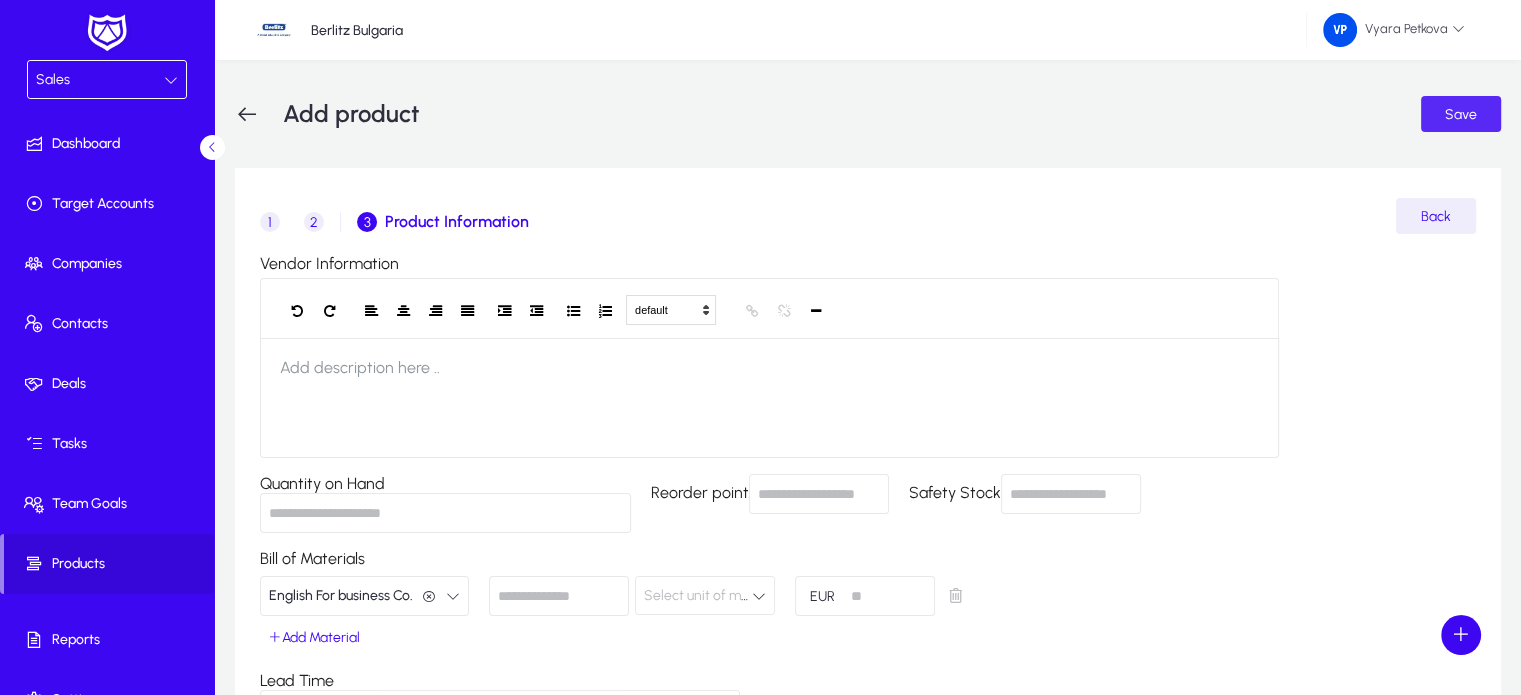 click 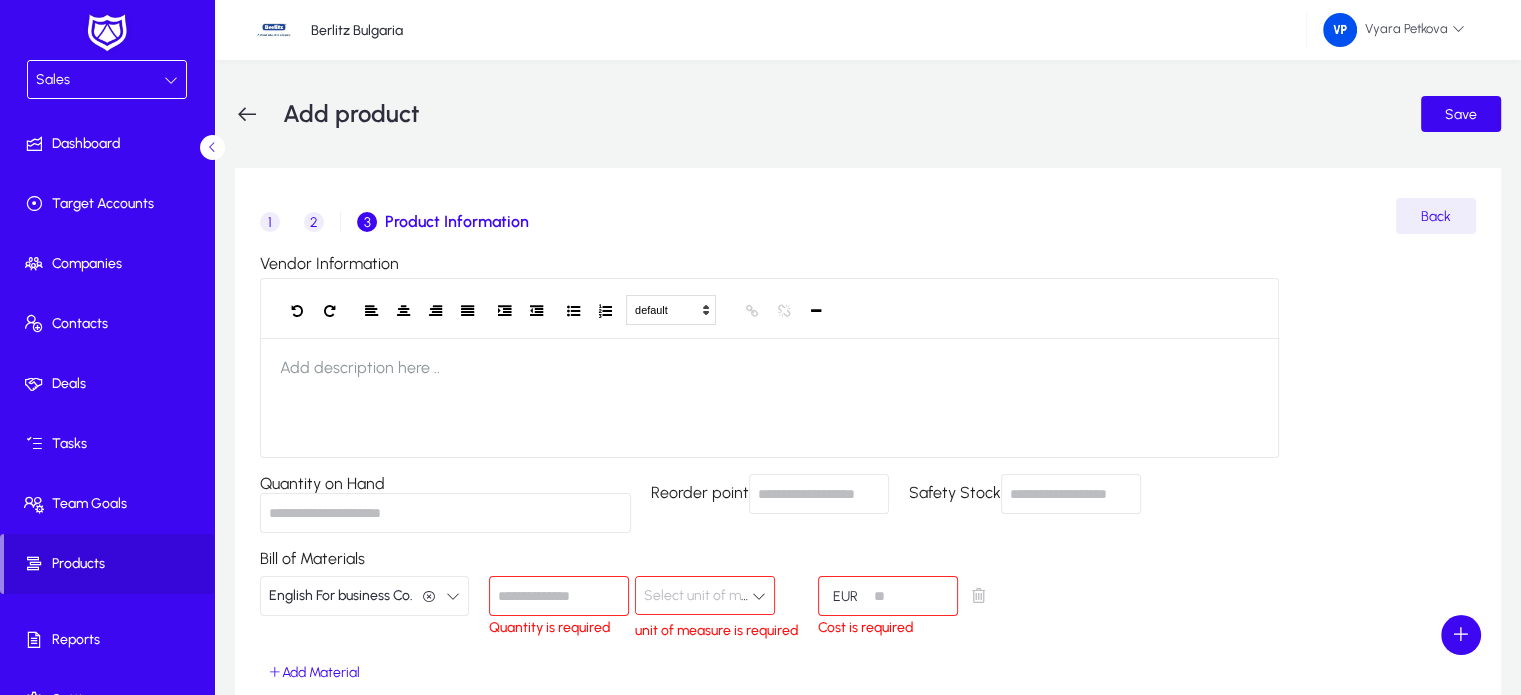 click 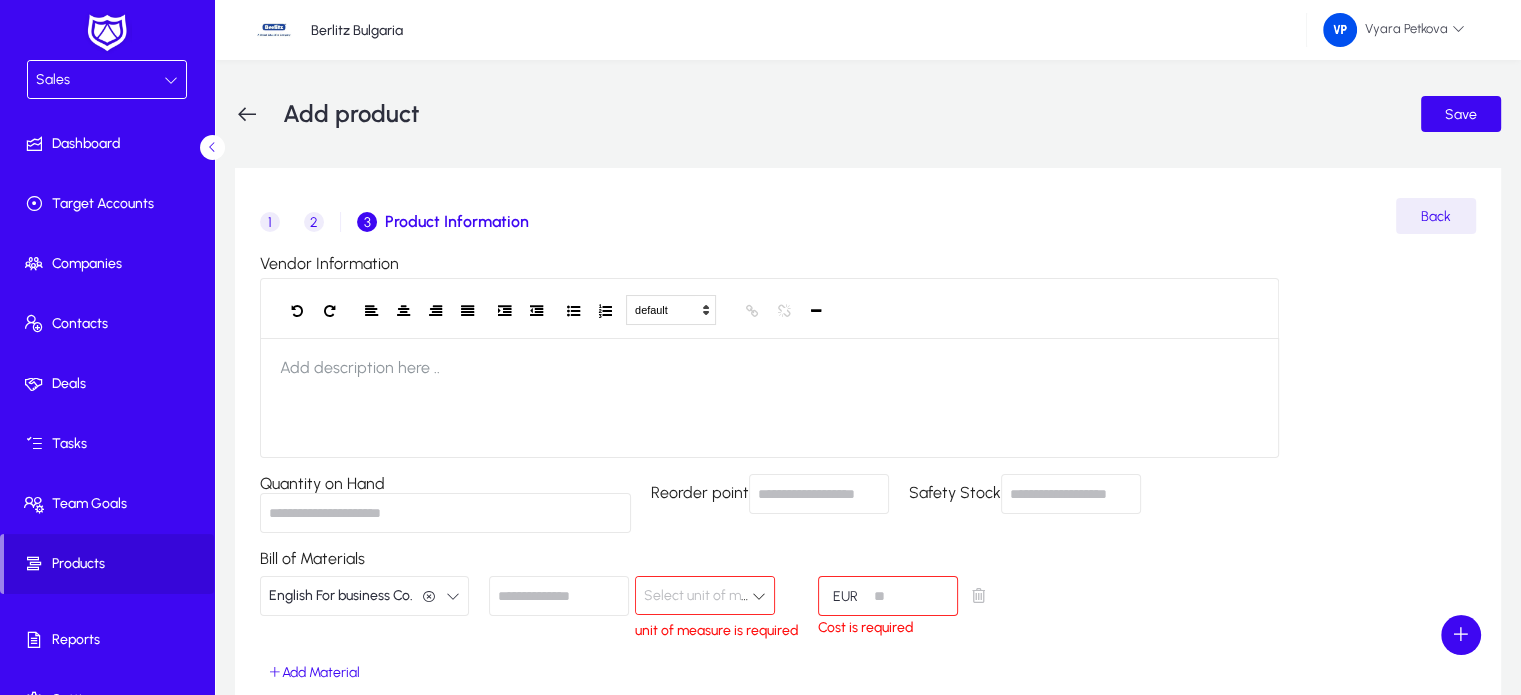 type on "*" 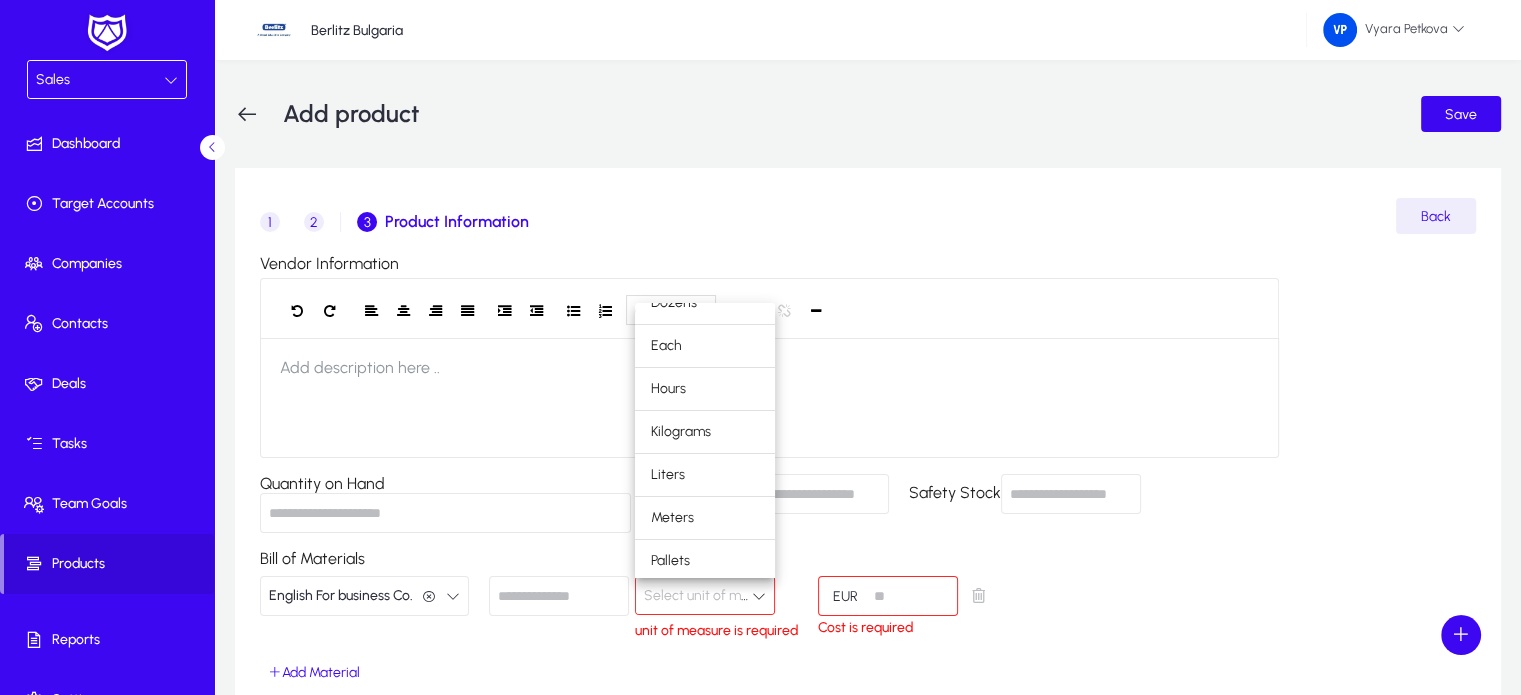 scroll, scrollTop: 110, scrollLeft: 0, axis: vertical 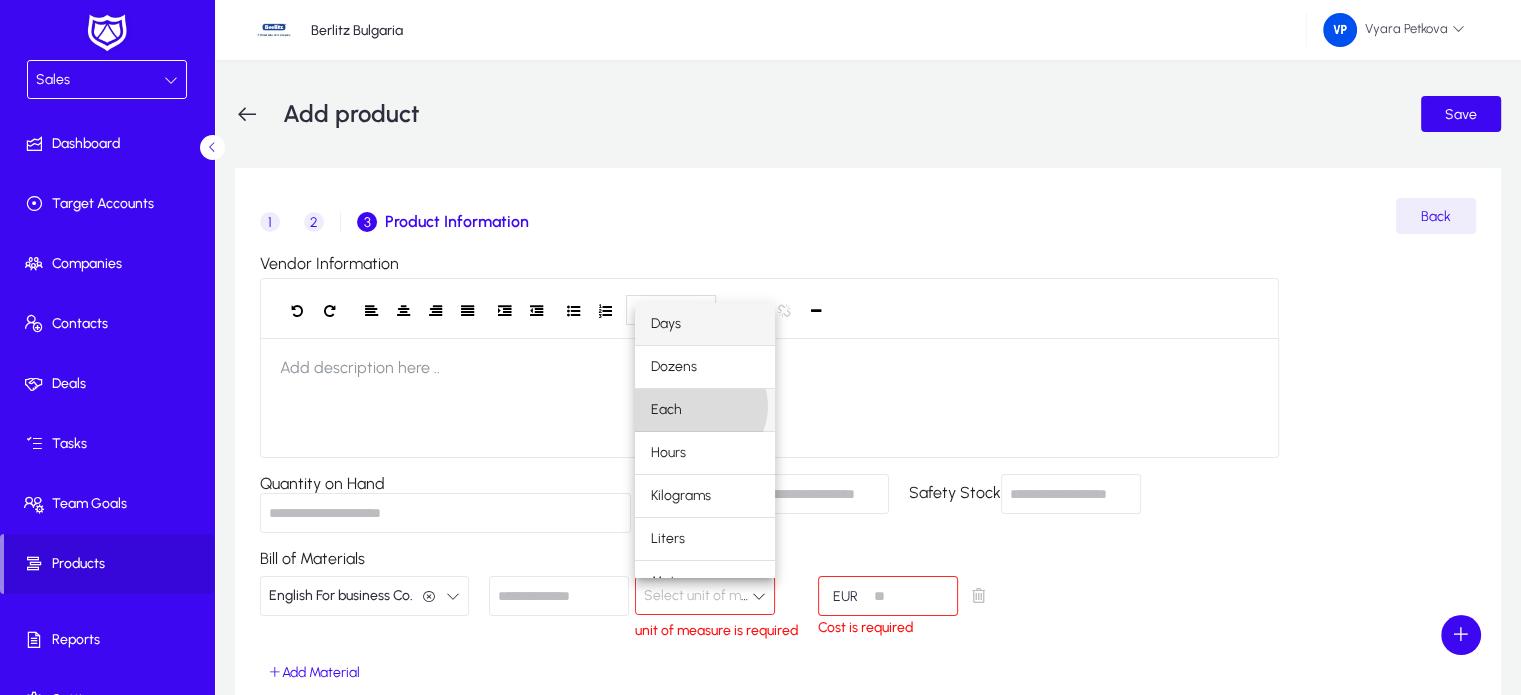 click on "Each" at bounding box center [705, 410] 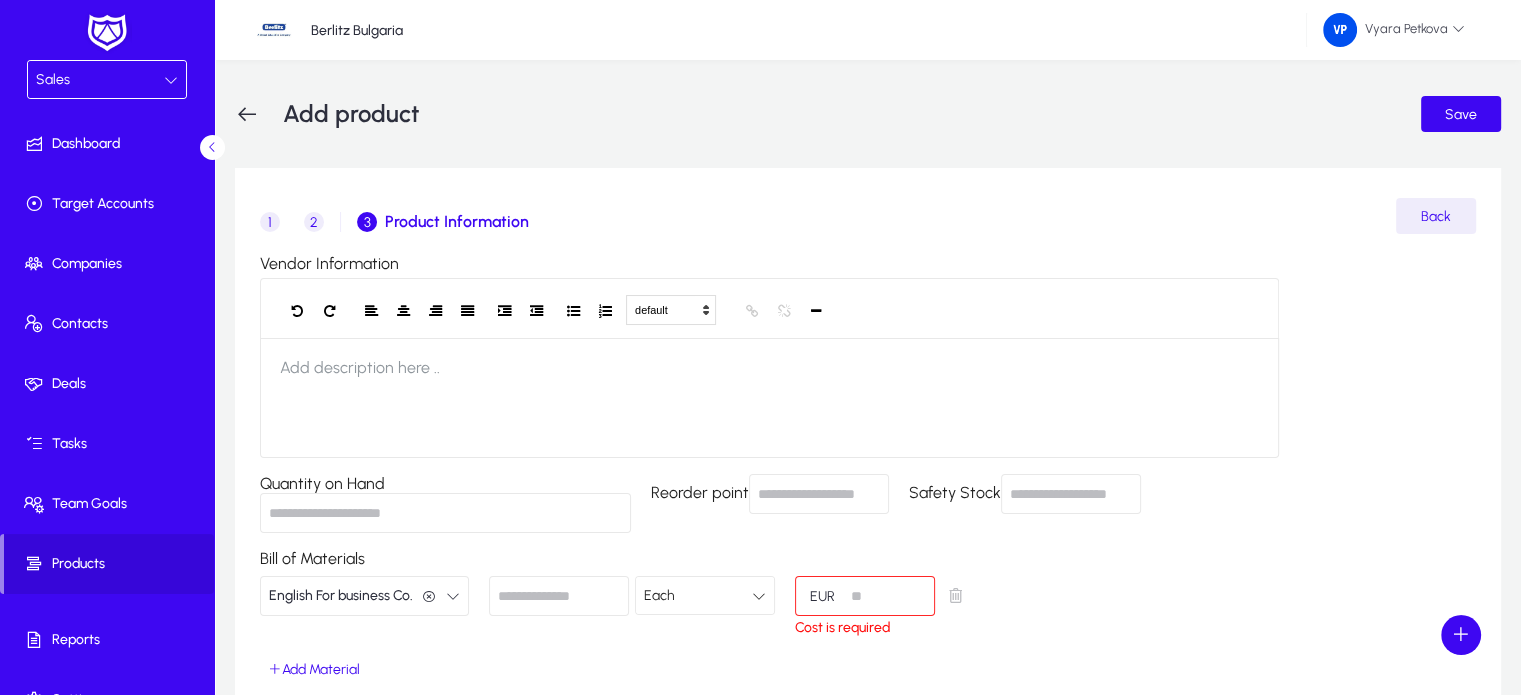 click 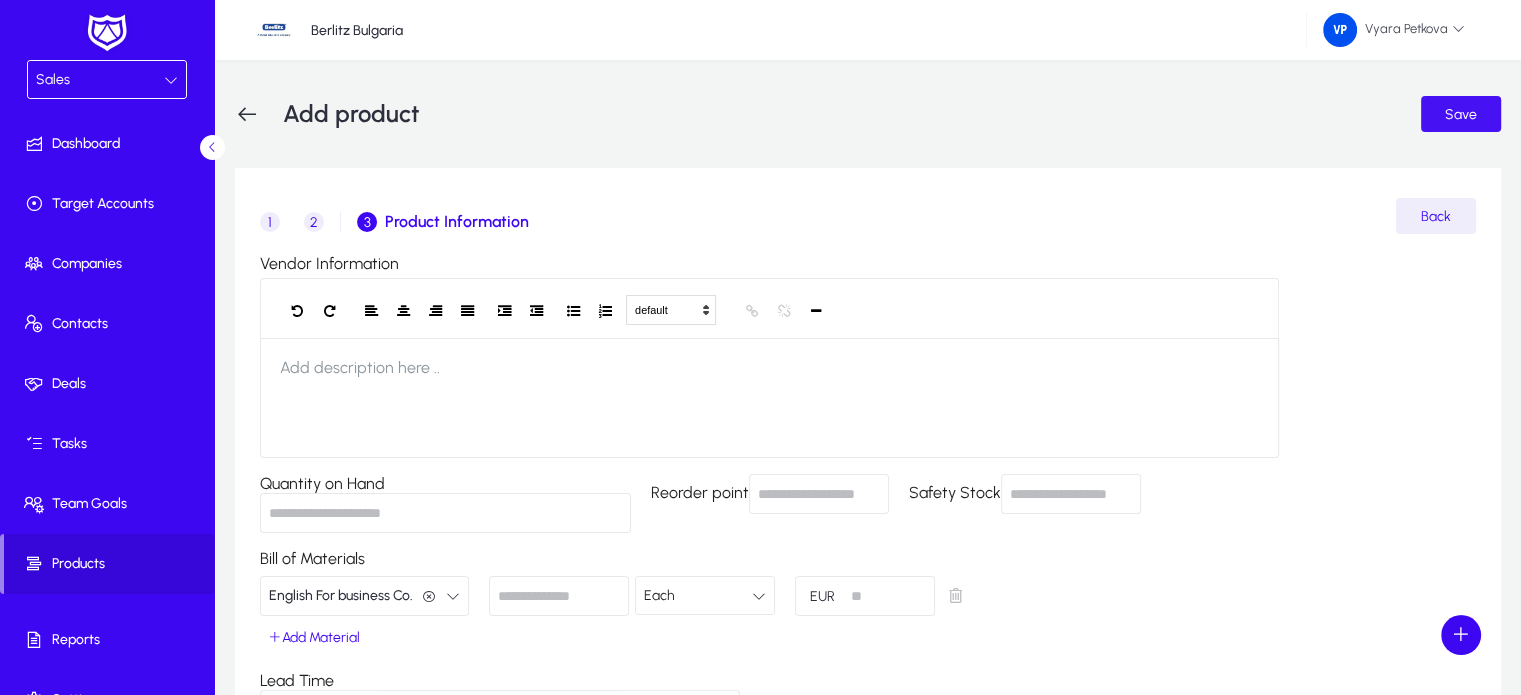 type on "***" 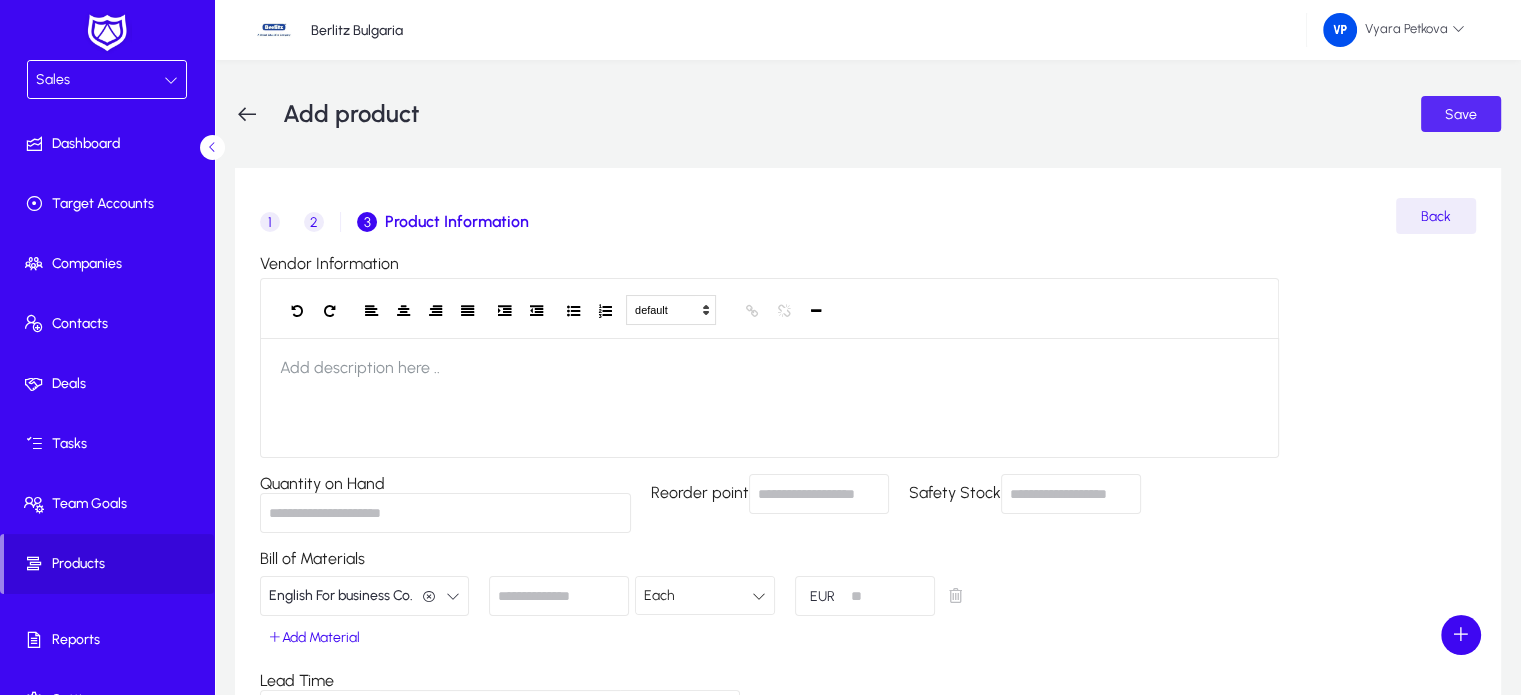 click on "Save" 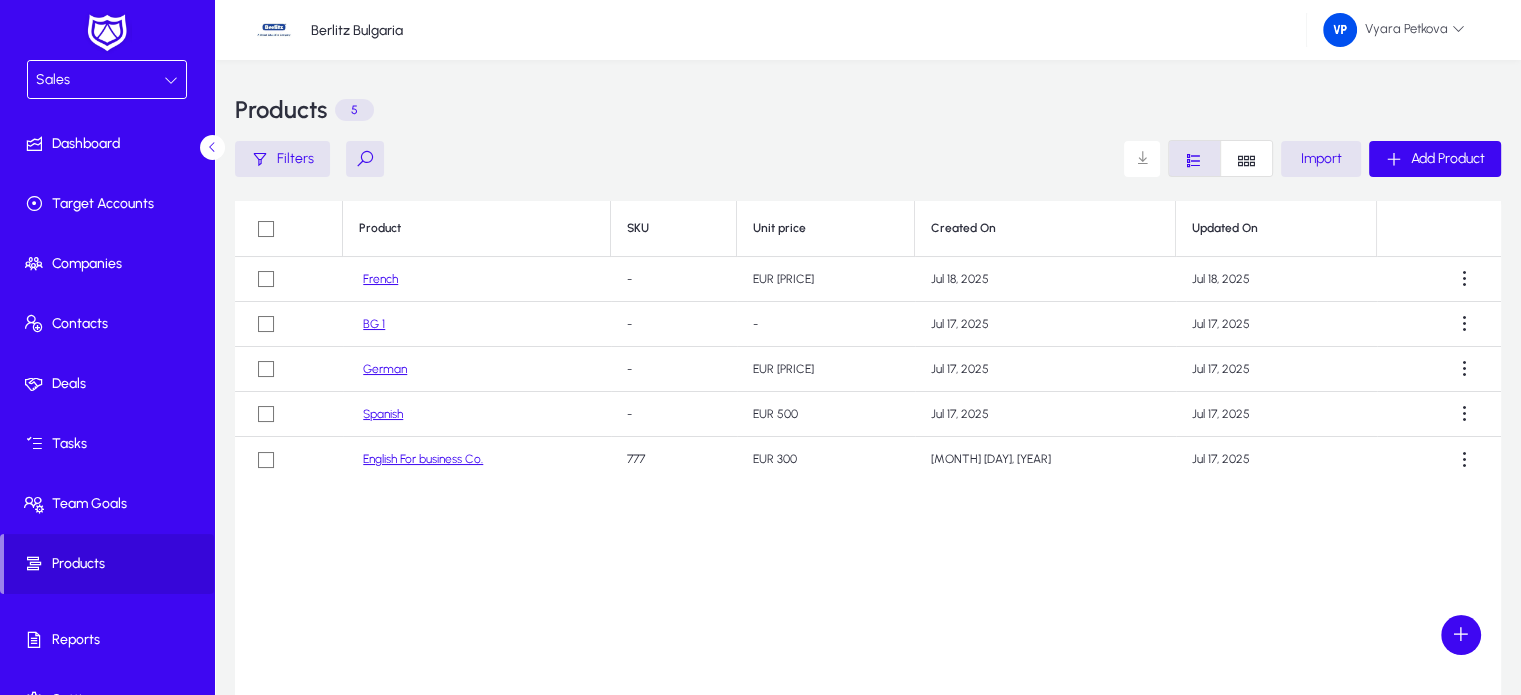click at bounding box center [171, 80] 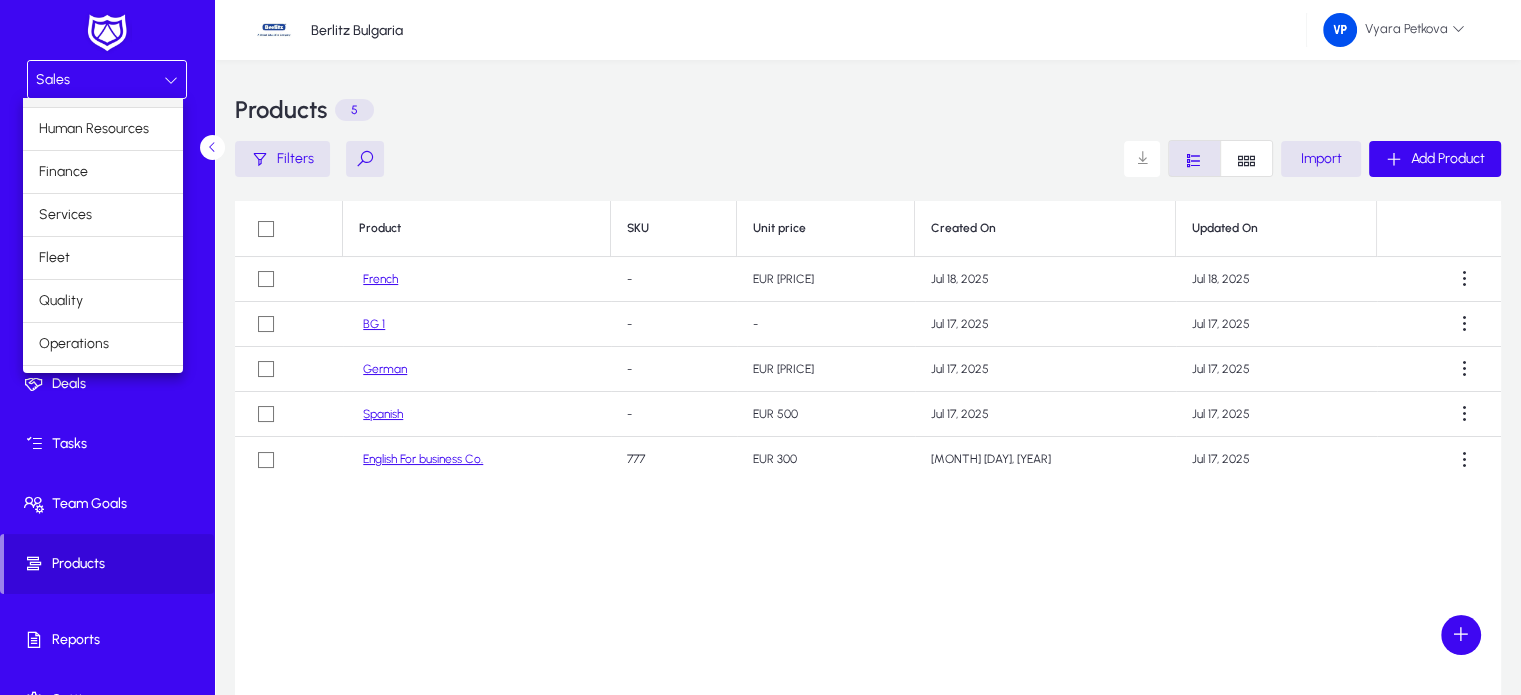 scroll, scrollTop: 66, scrollLeft: 0, axis: vertical 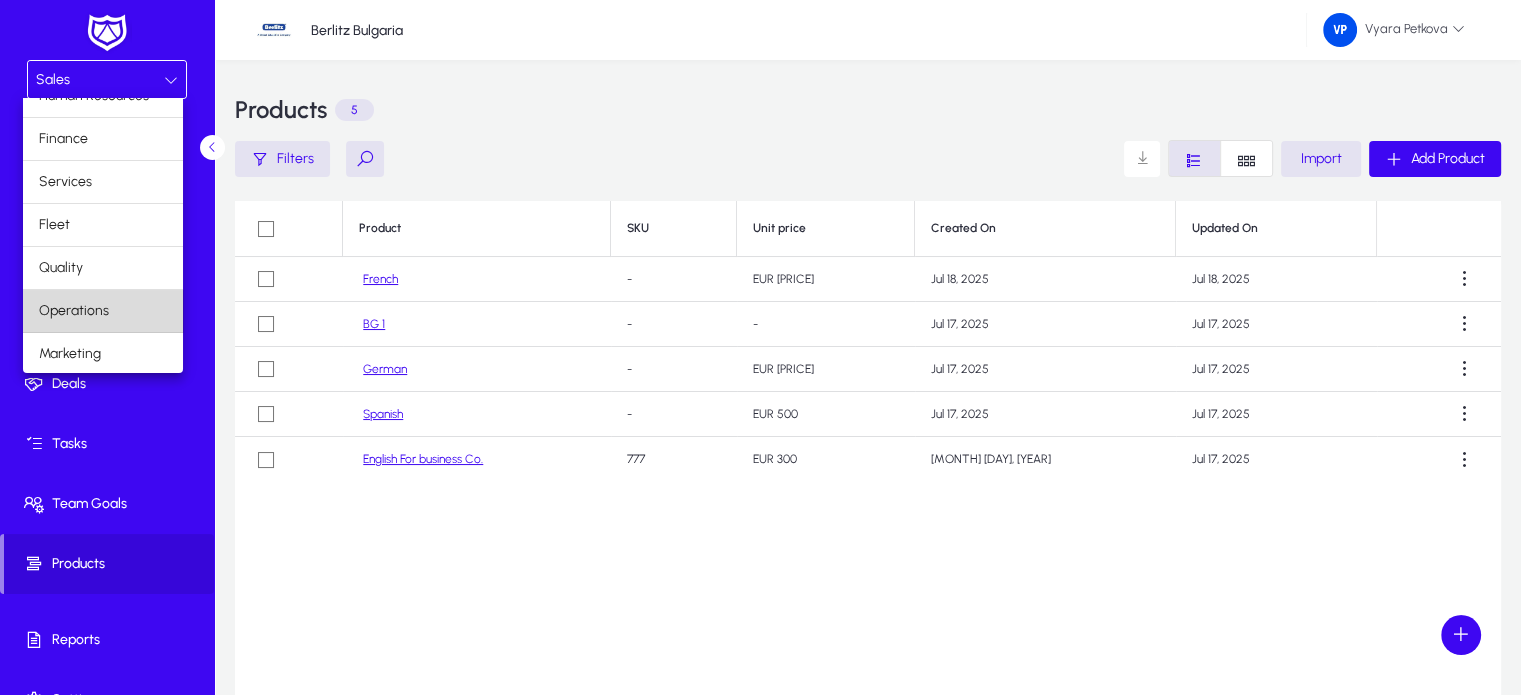 click on "Operations" at bounding box center [103, 311] 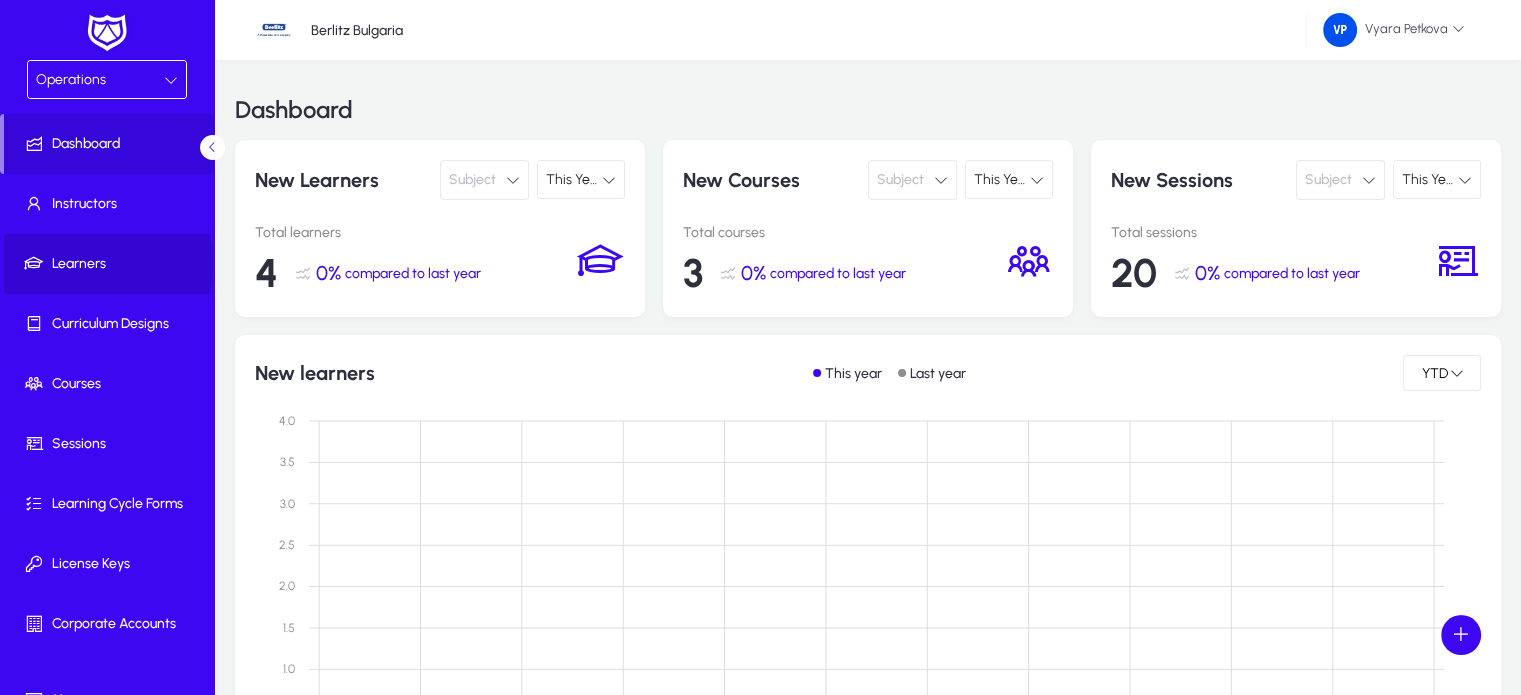 click on "Learners" 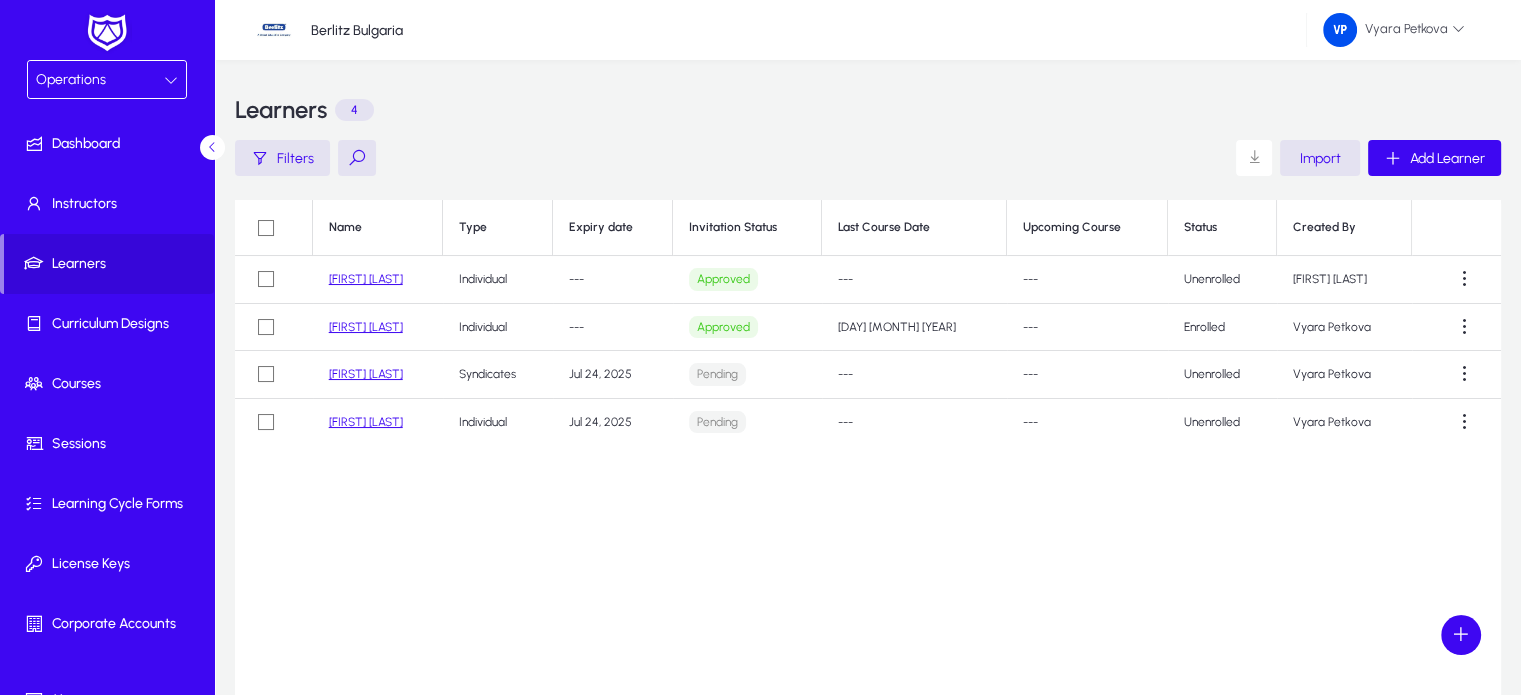 click on "[FIRST] [LAST]" 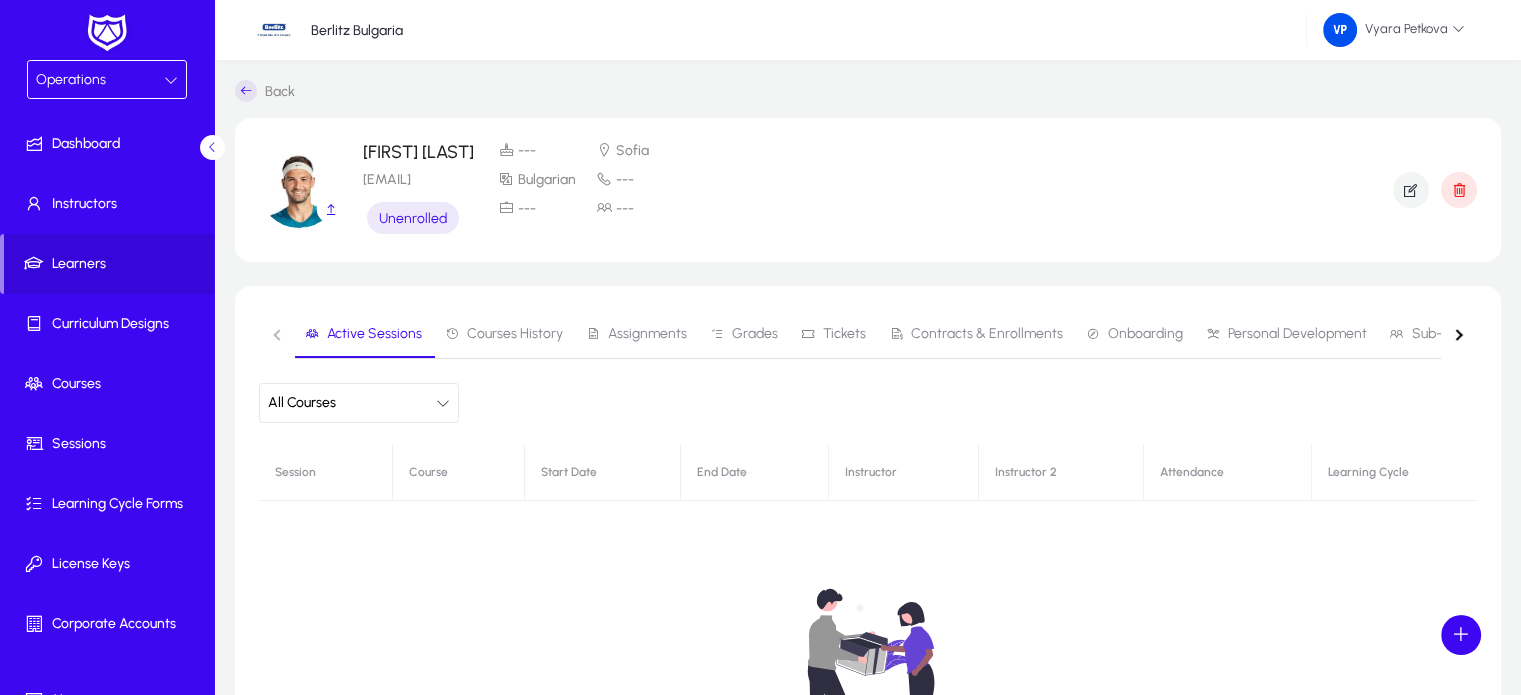 click 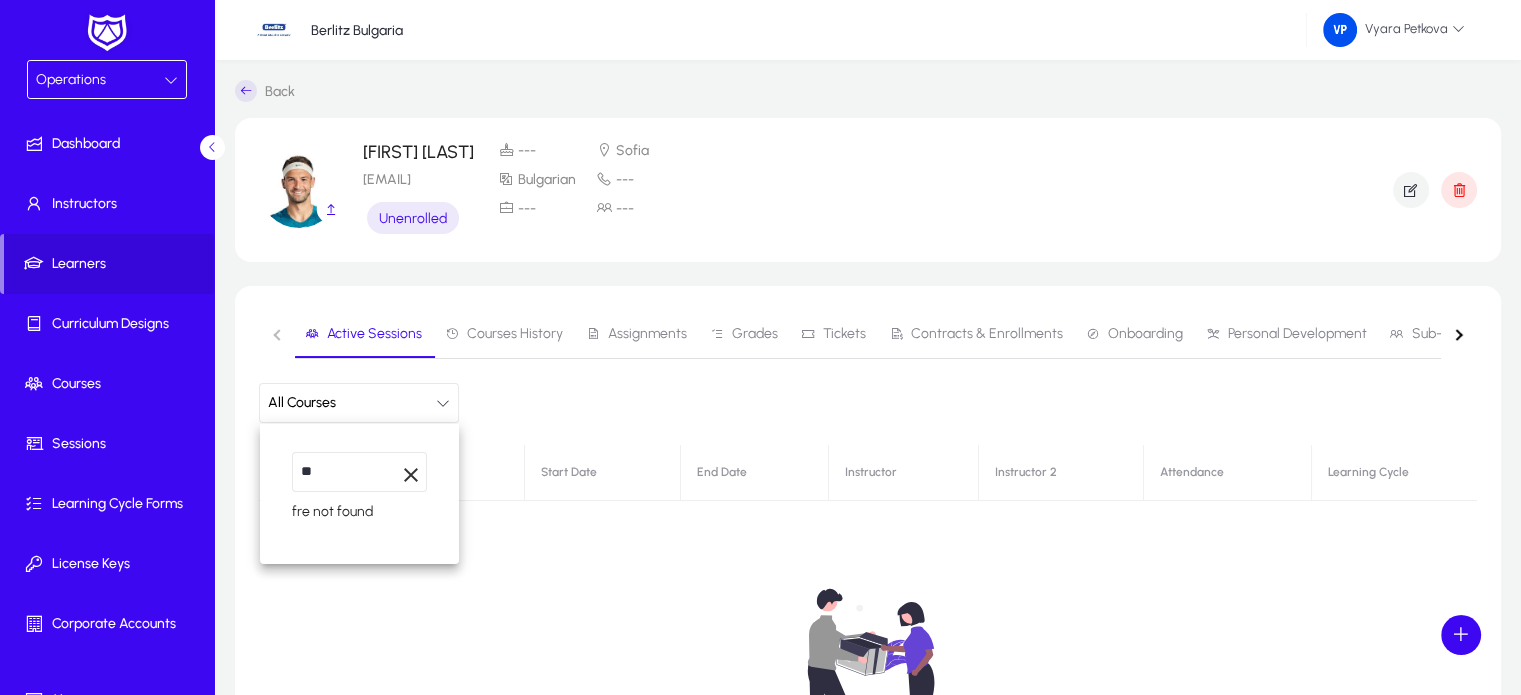 type on "*" 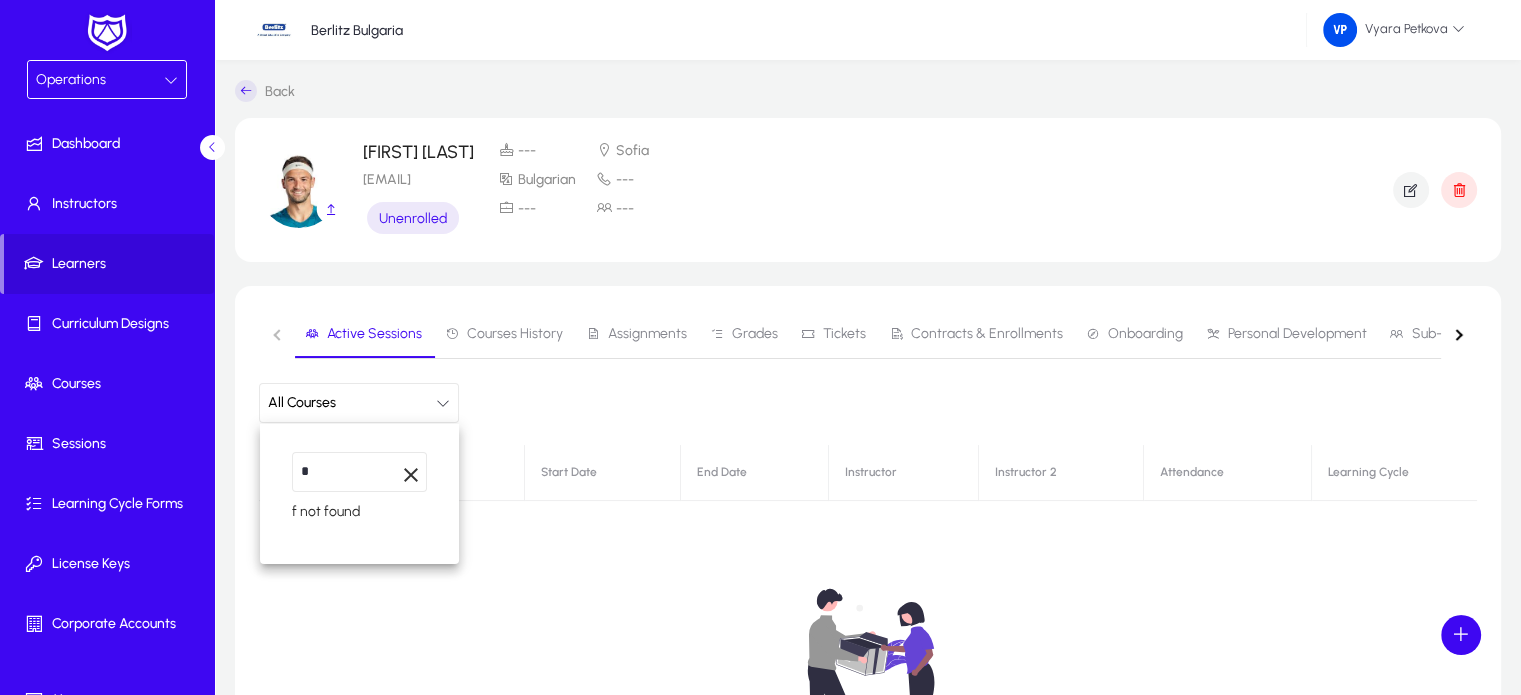 type 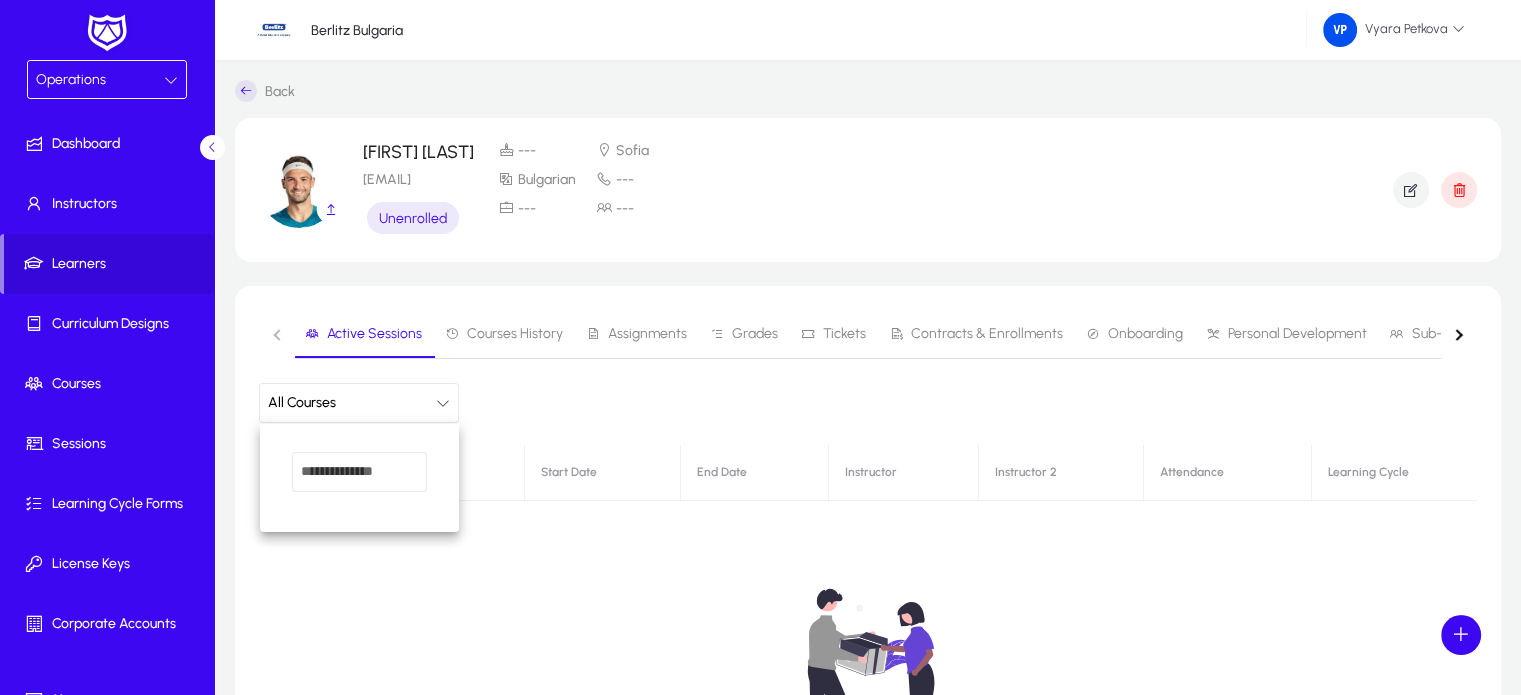 click at bounding box center (760, 347) 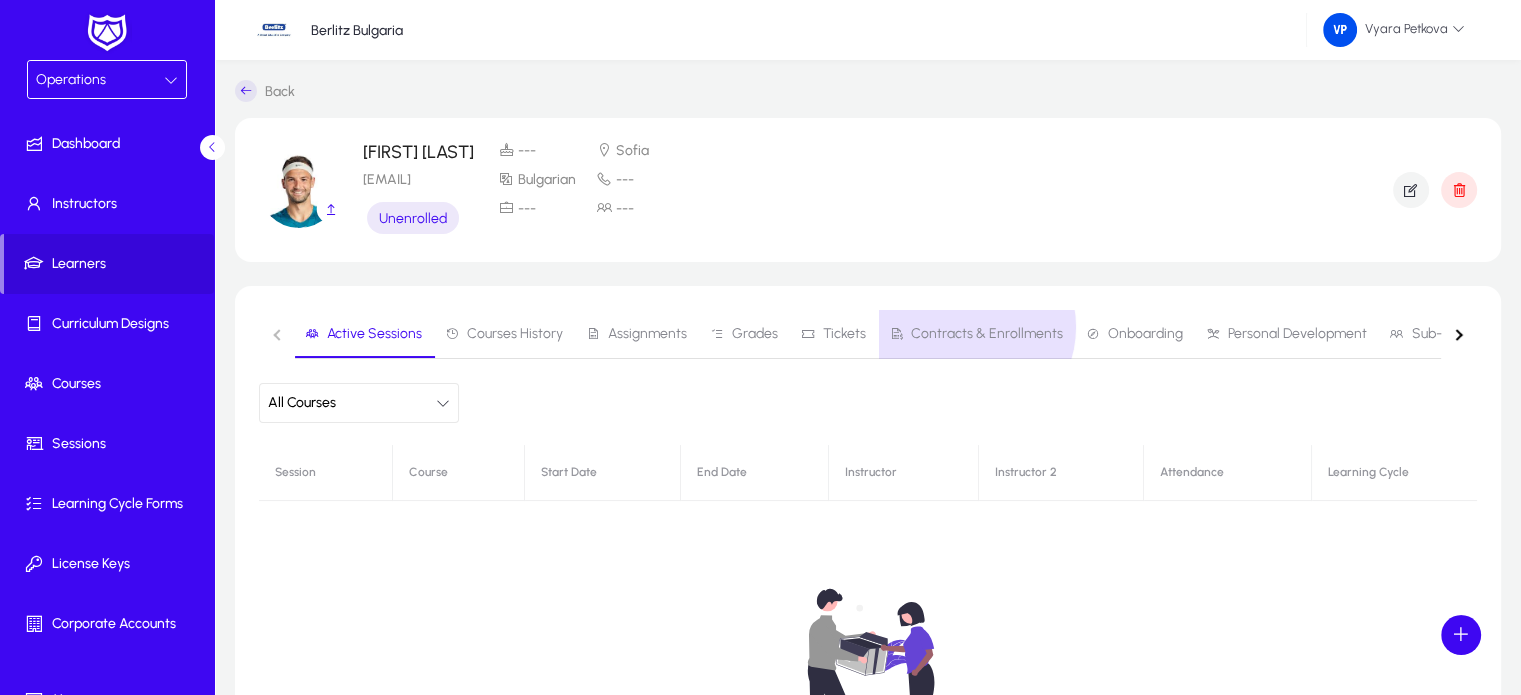 click on "Contracts & Enrollments" at bounding box center [987, 334] 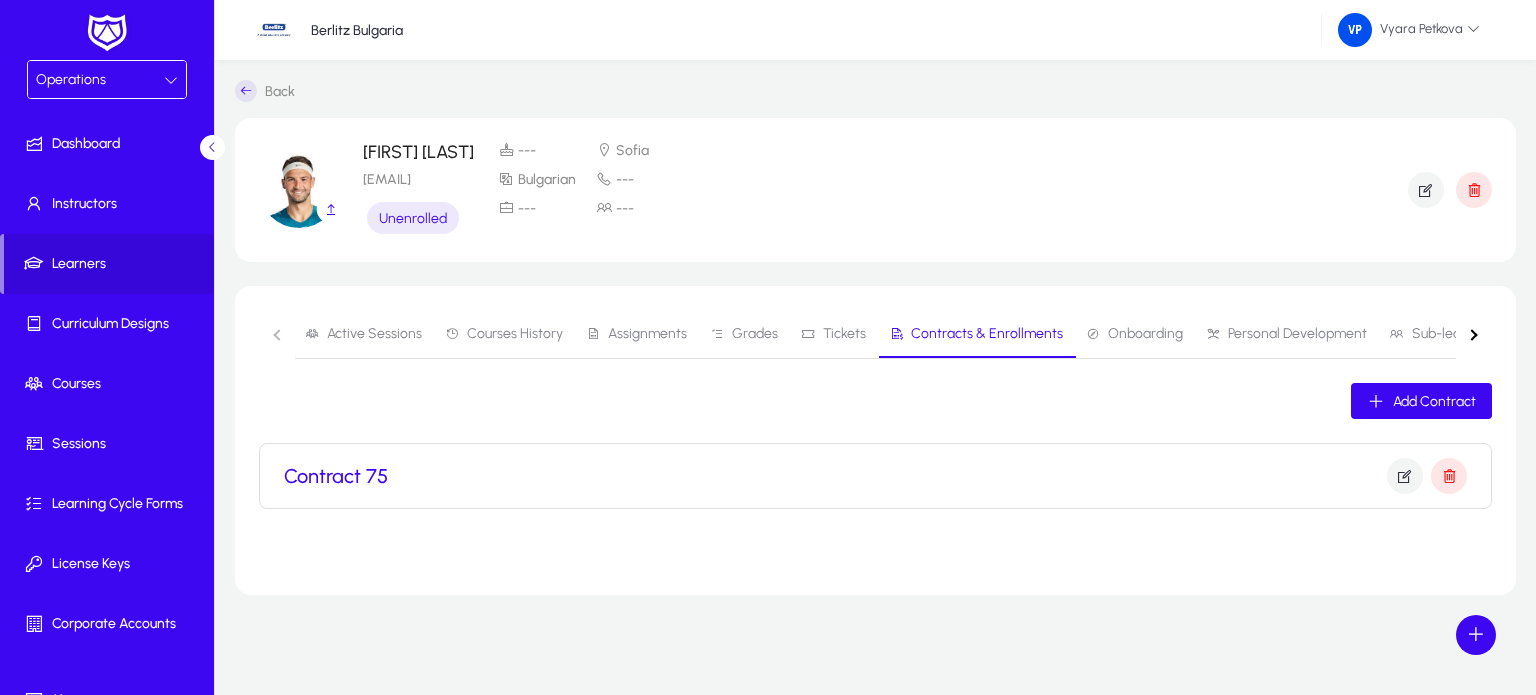 click on "Contract 75" 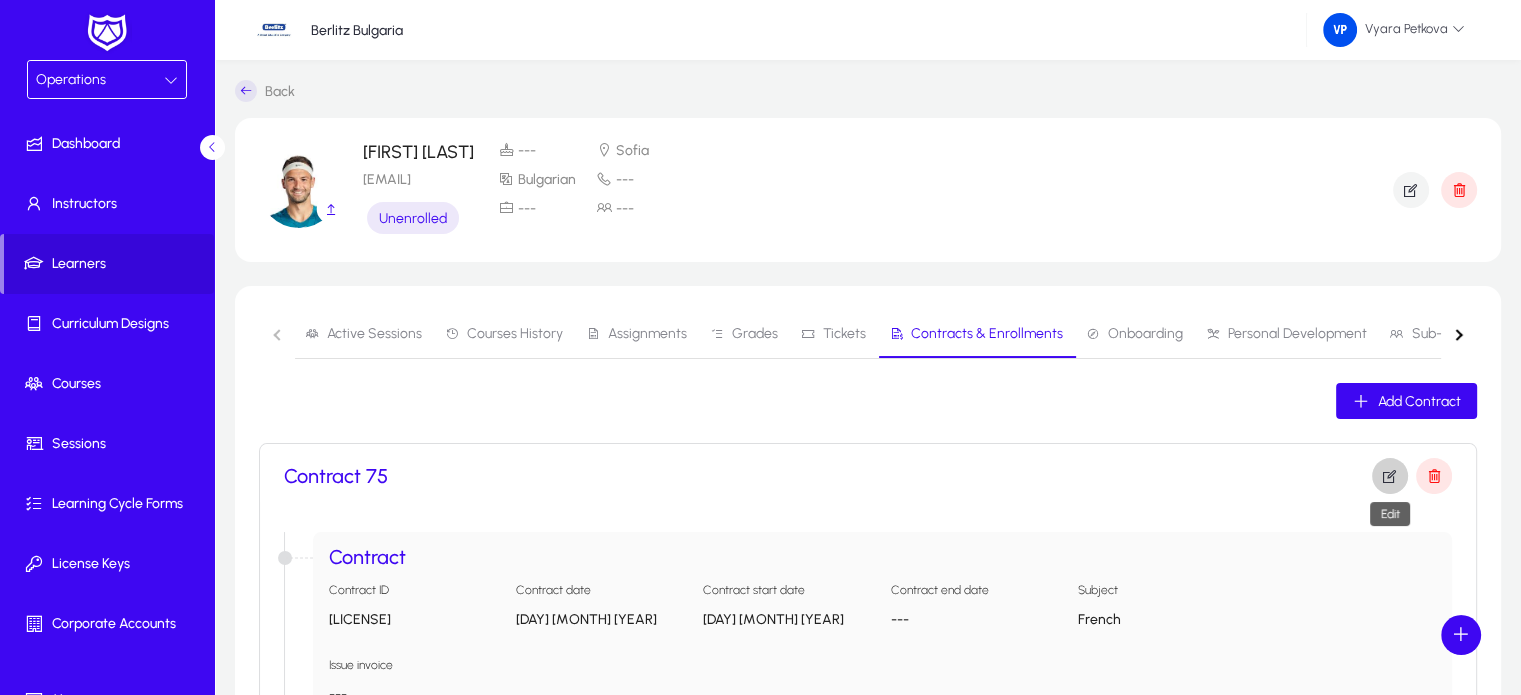 click at bounding box center [1390, 476] 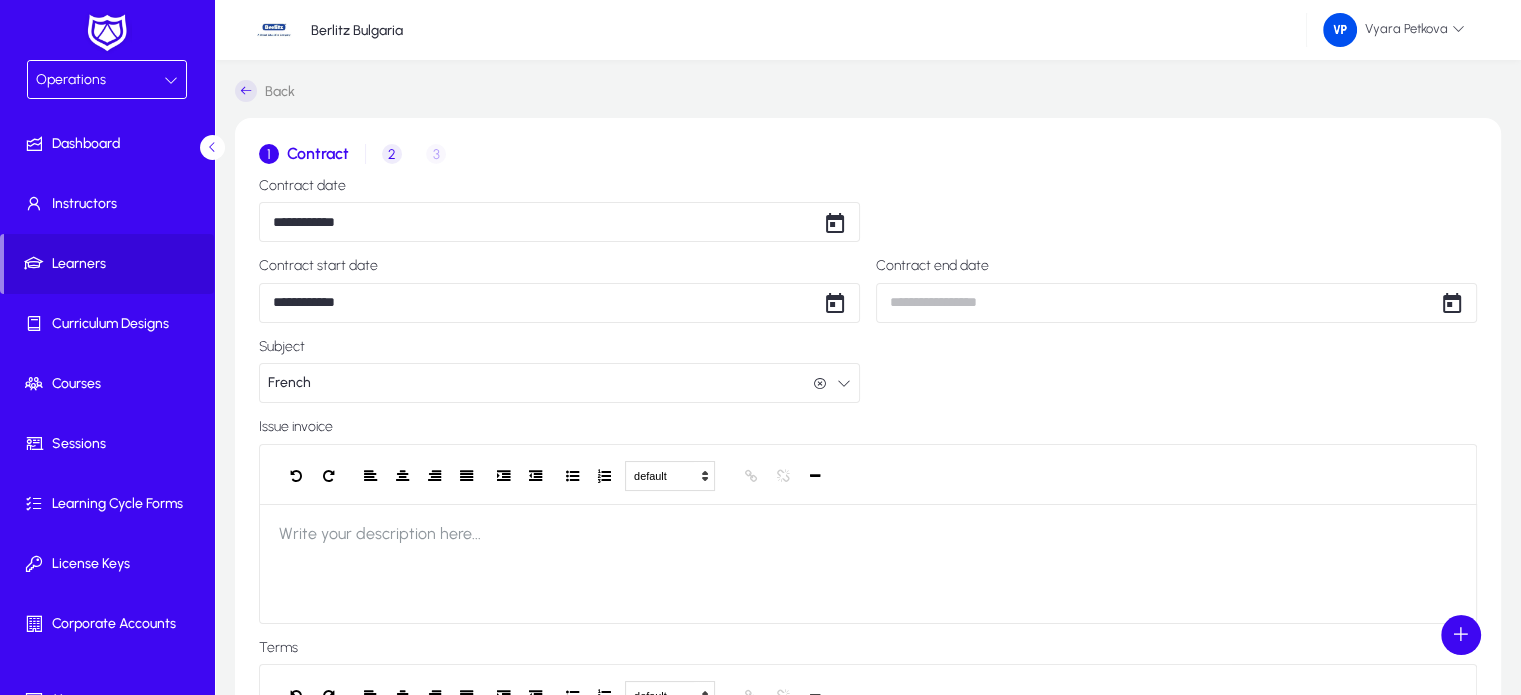 click on "2" at bounding box center (392, 154) 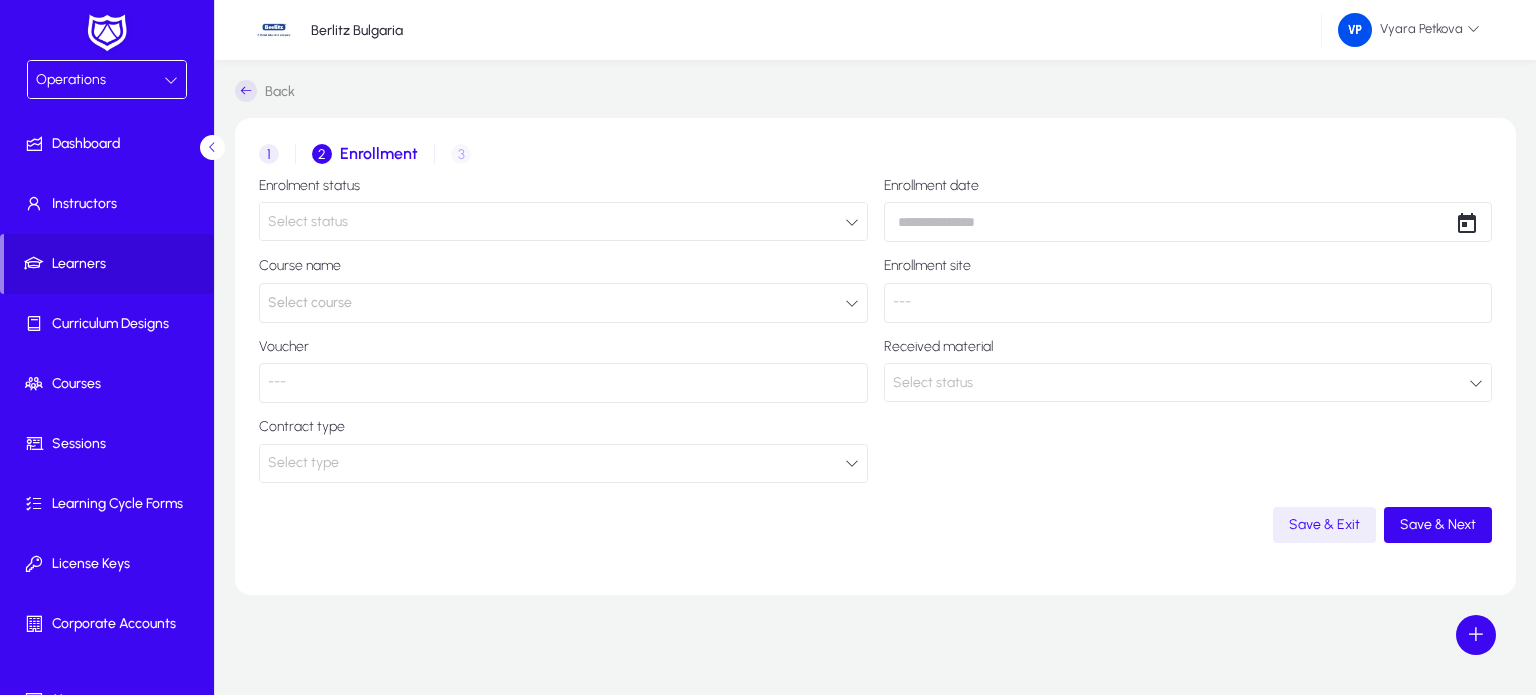 click at bounding box center [852, 222] 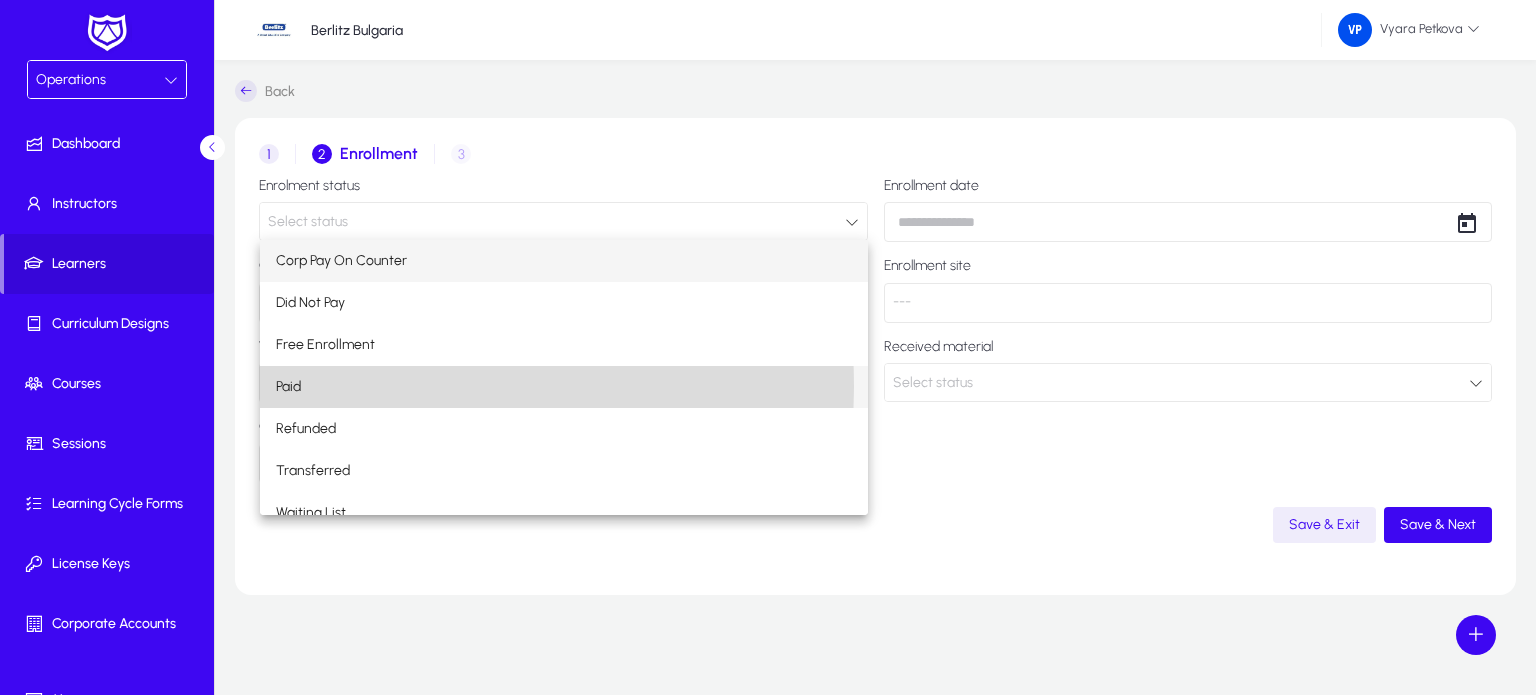 click on "Paid" at bounding box center (564, 387) 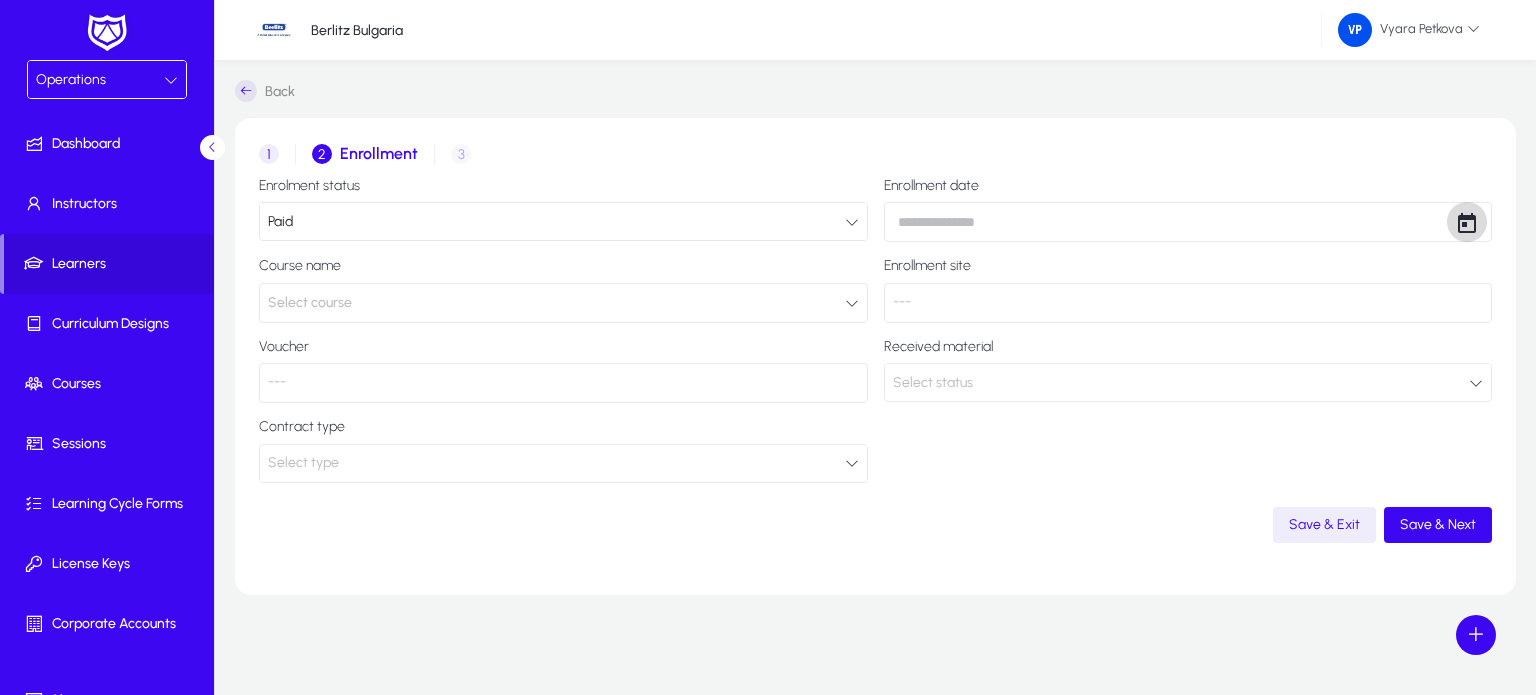 click 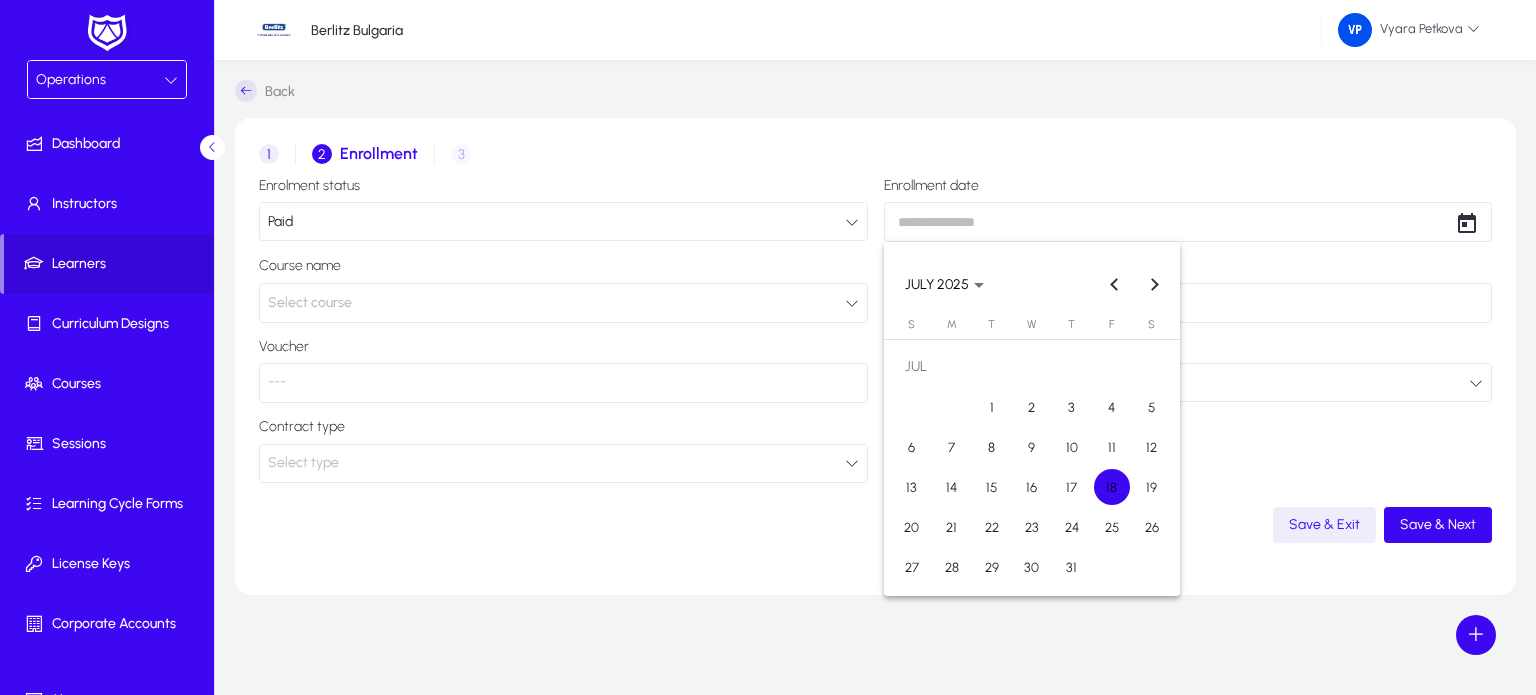 click on "18" at bounding box center [1112, 487] 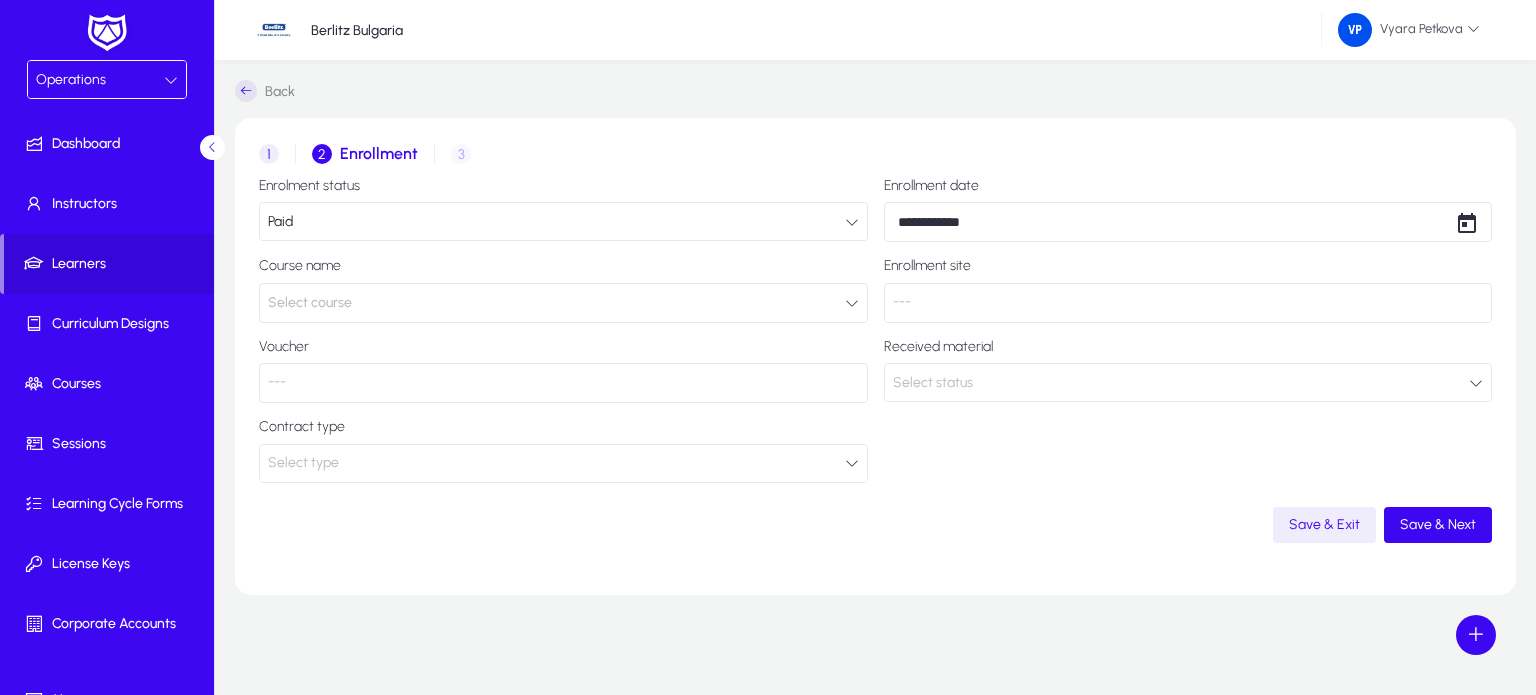 click 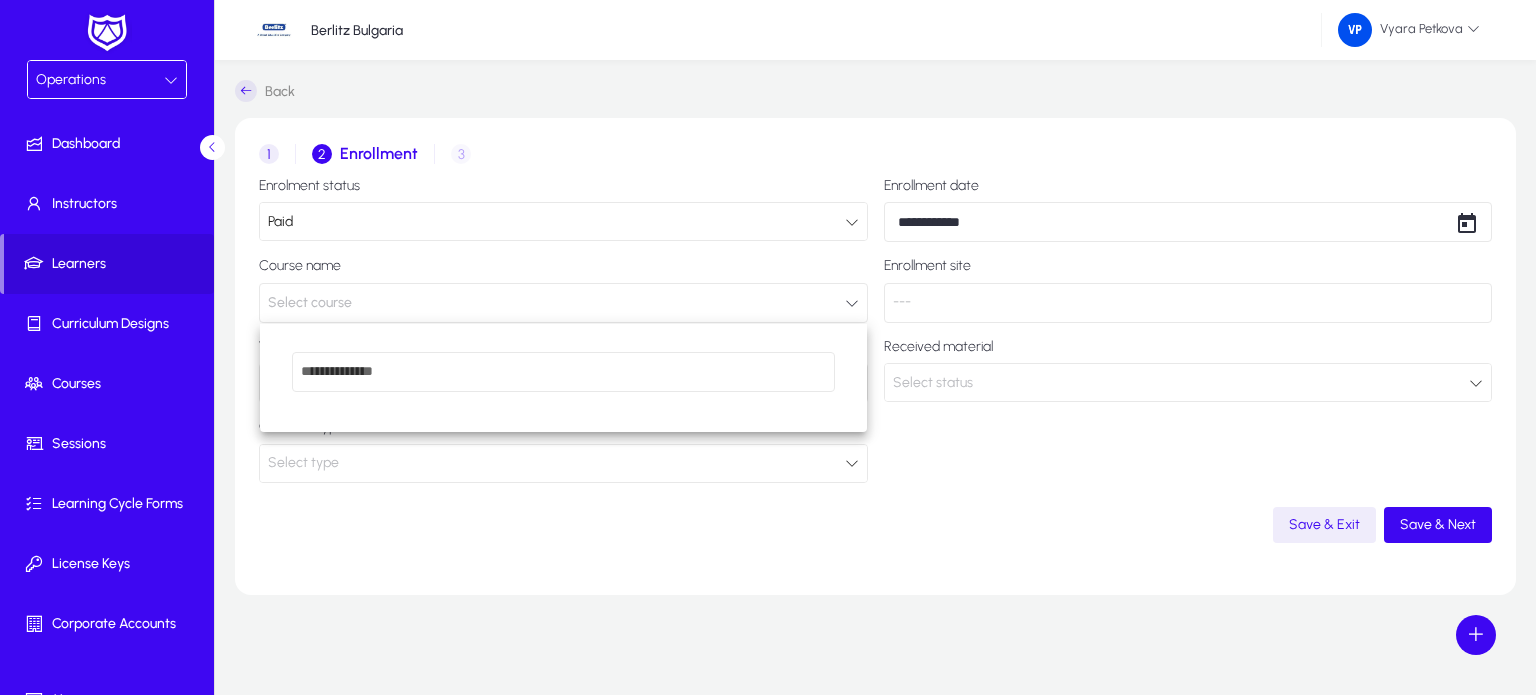 click at bounding box center (768, 347) 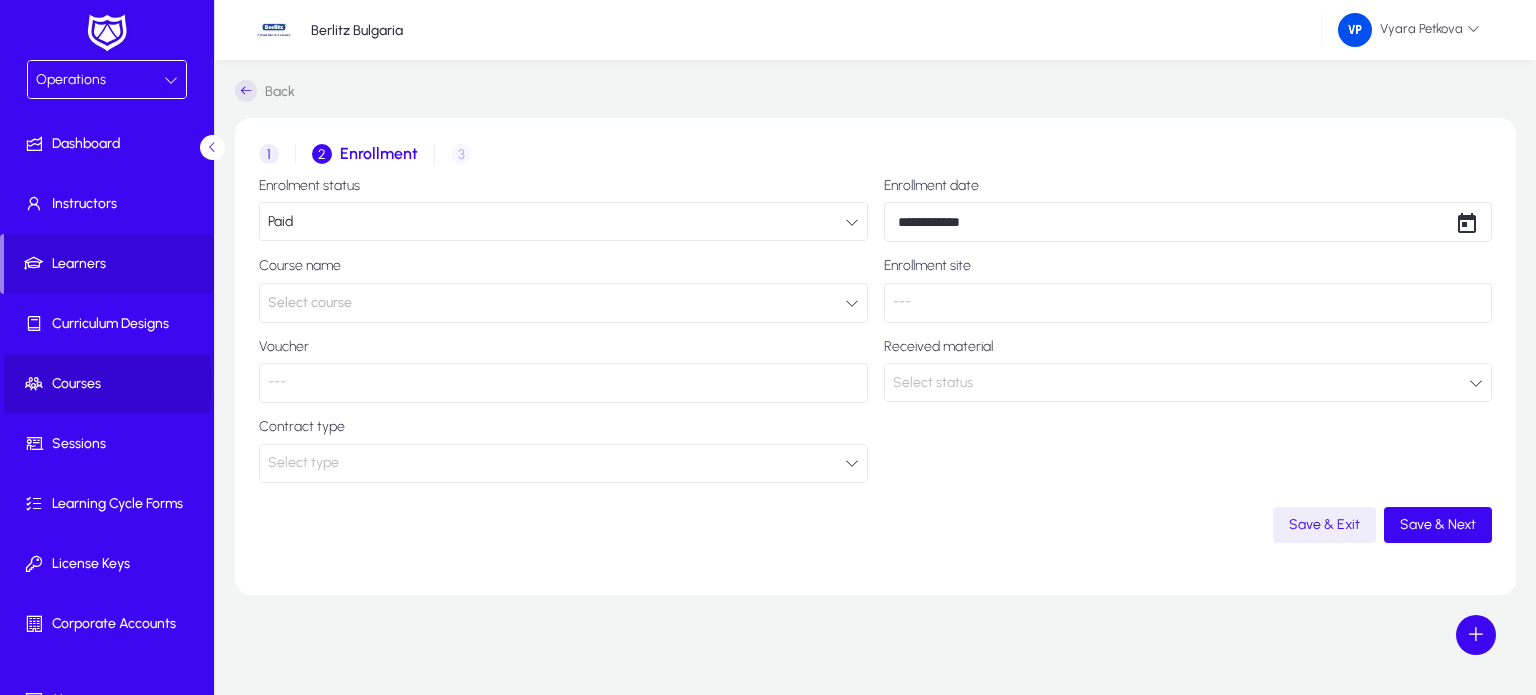 click on "Courses" 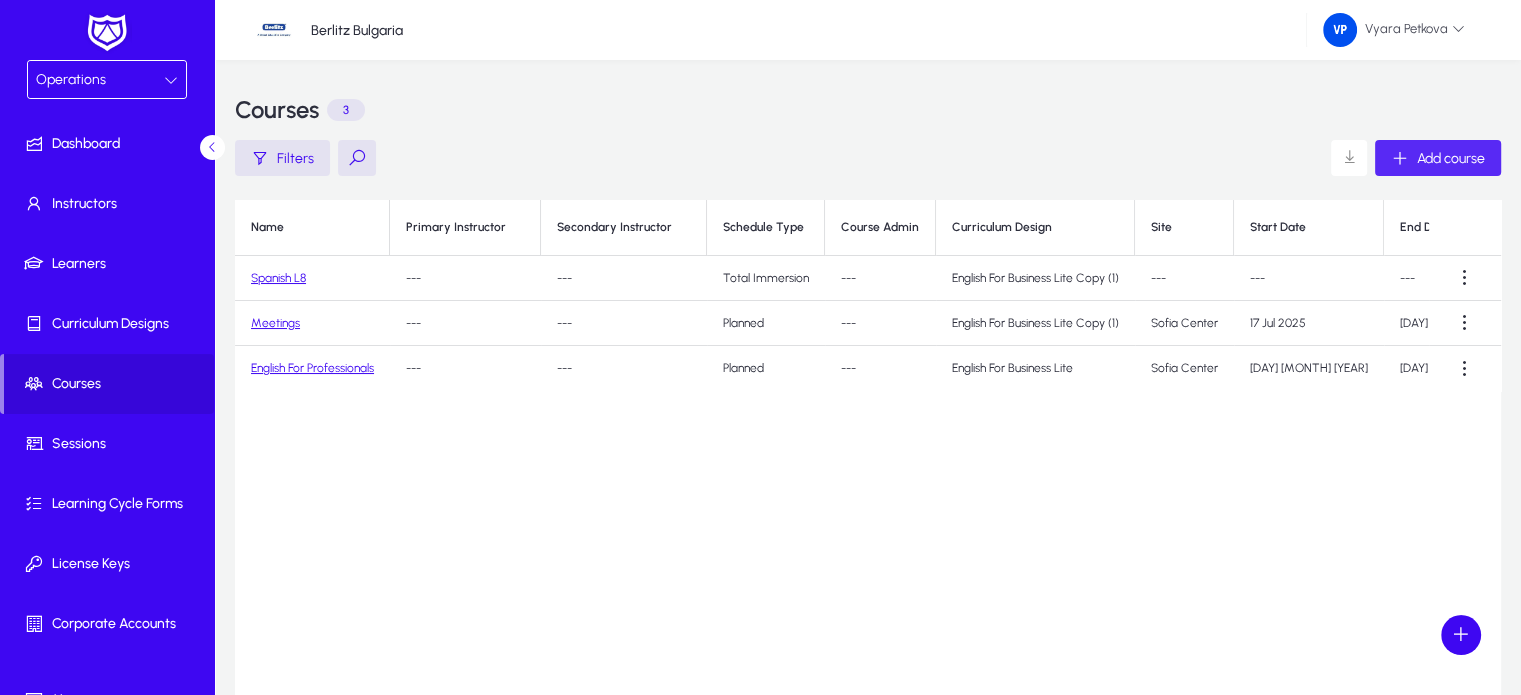 click 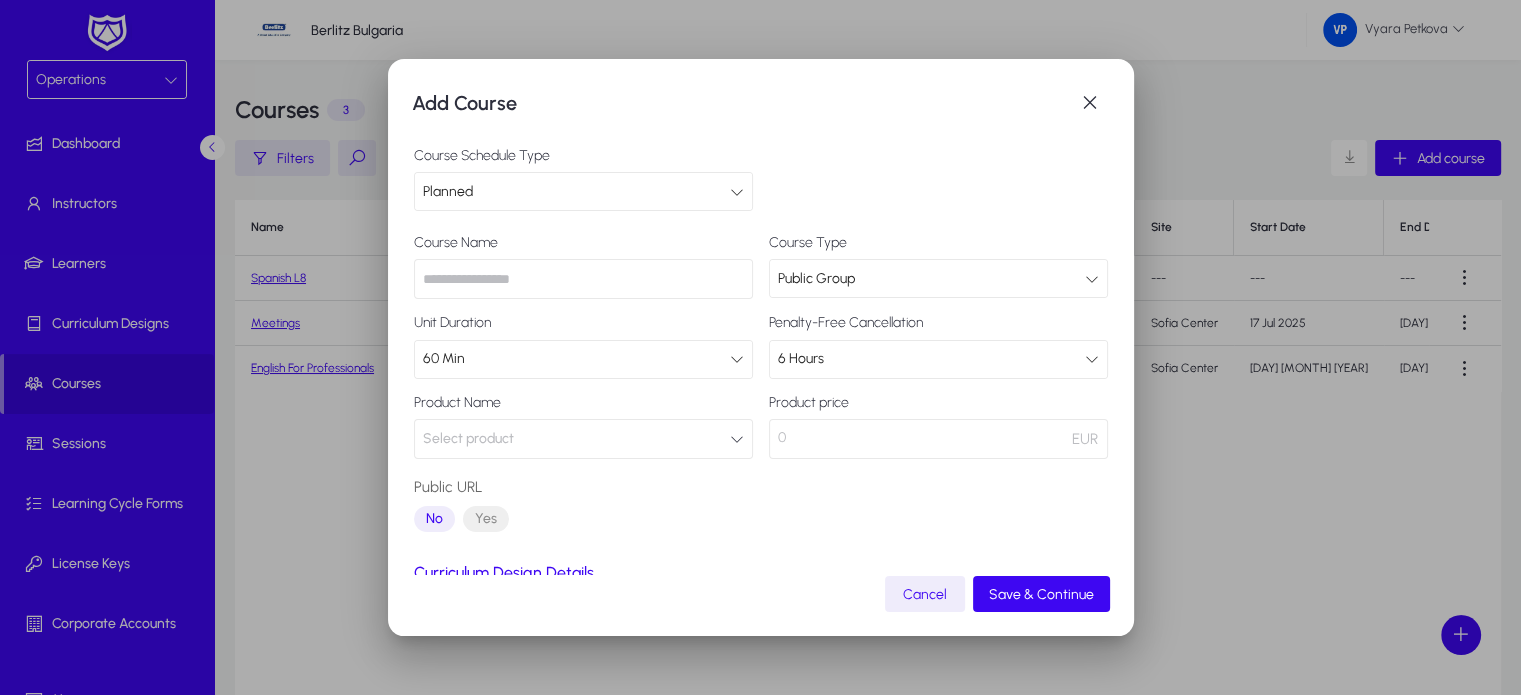 click at bounding box center (583, 279) 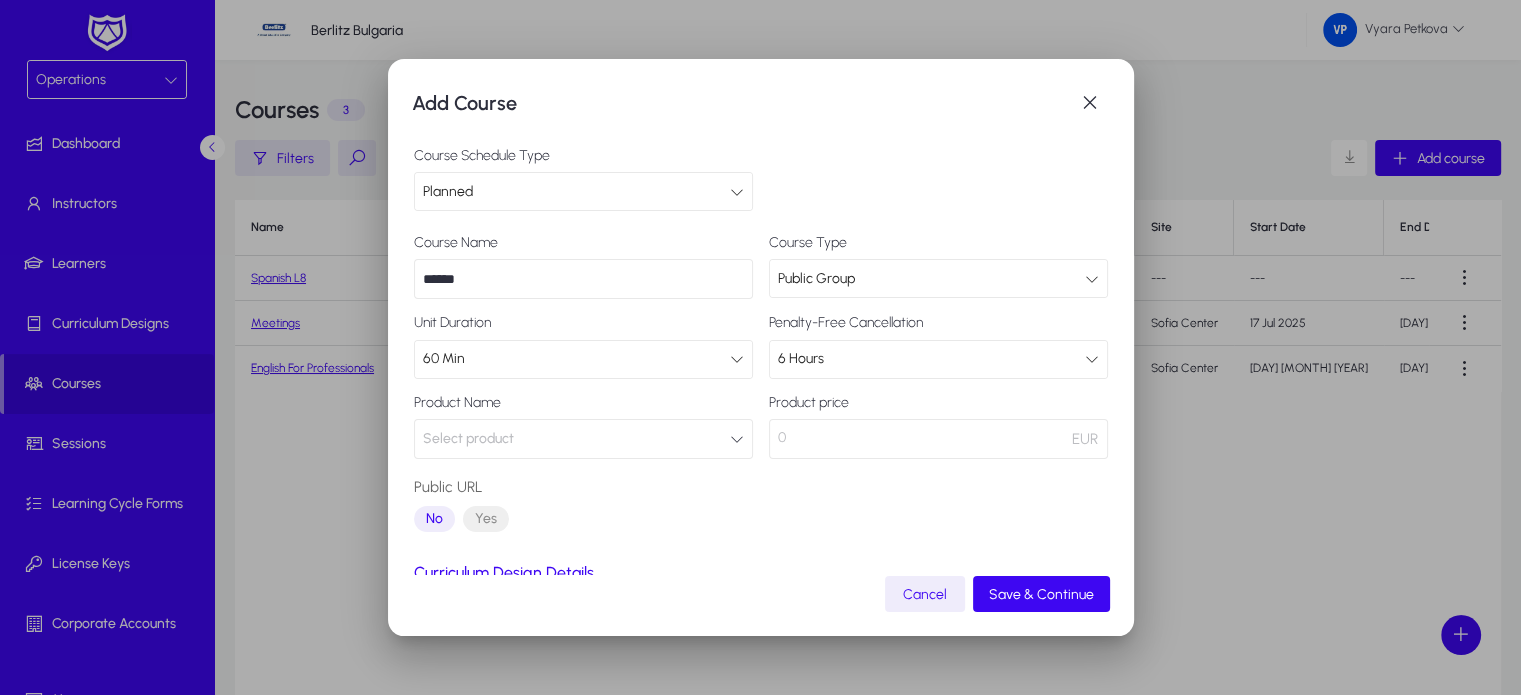 type on "******" 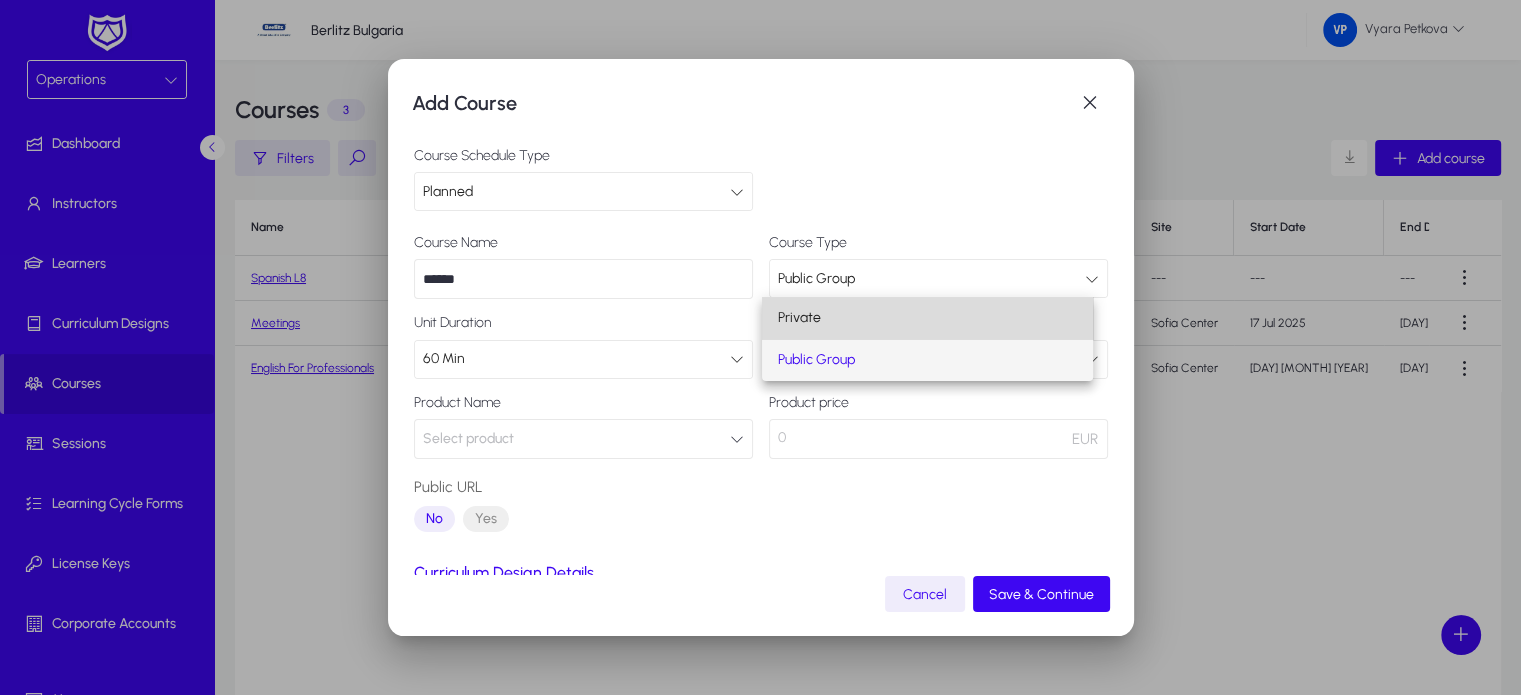 click on "Private" at bounding box center (927, 318) 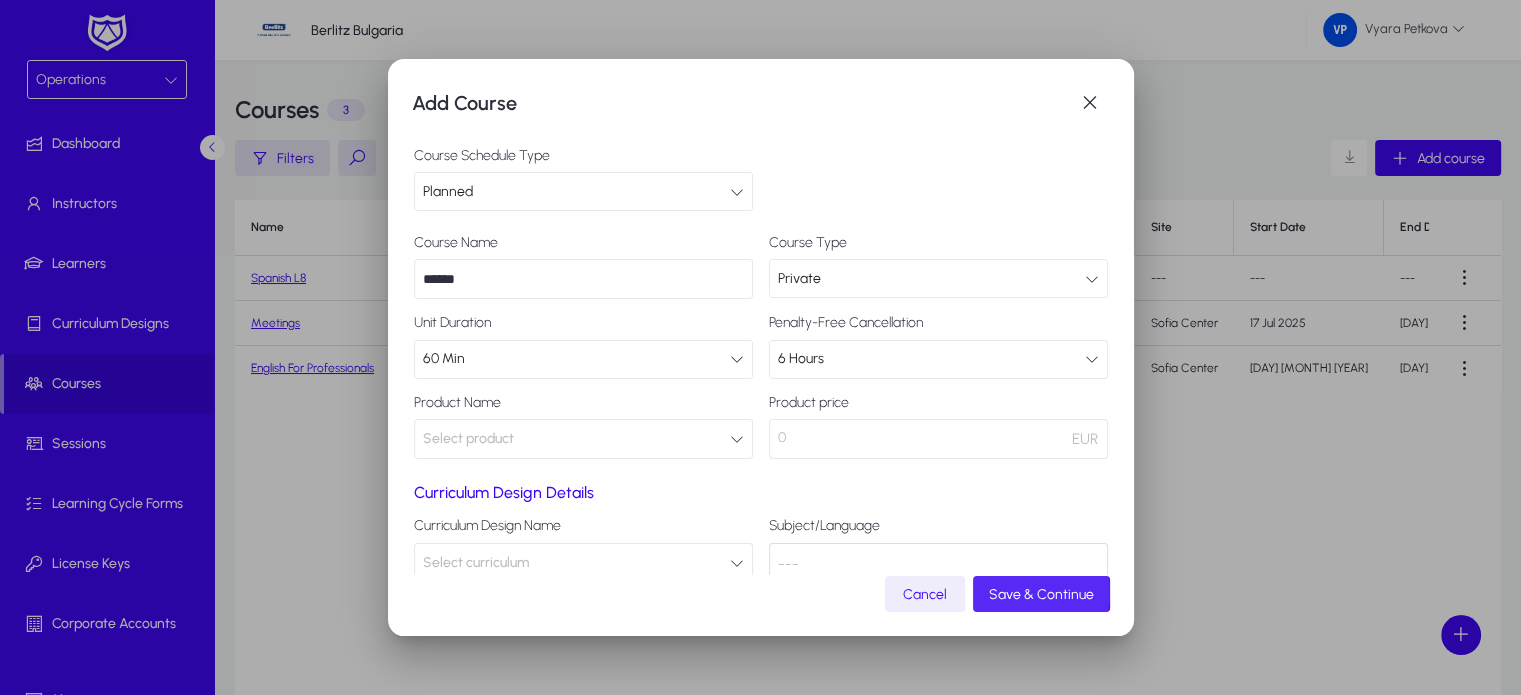 click on "Save & Continue" 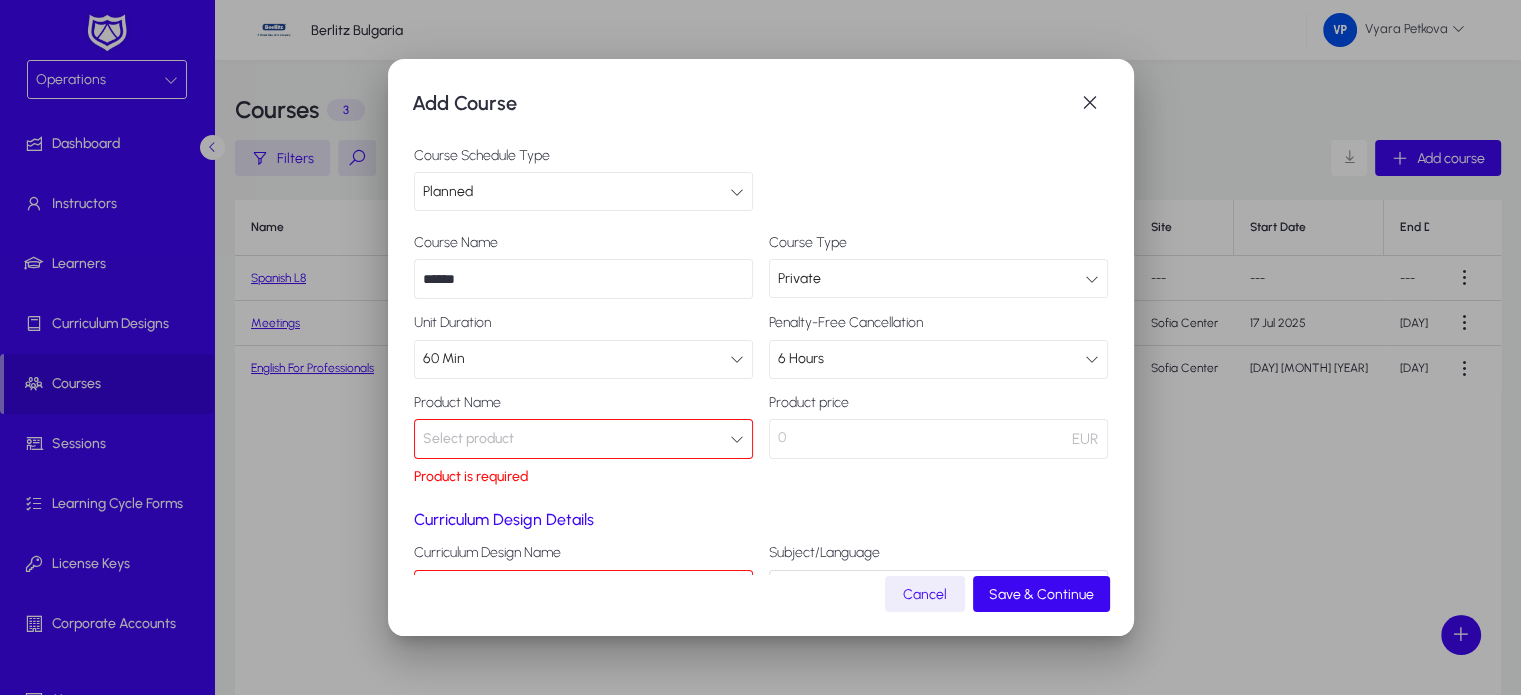click at bounding box center (737, 439) 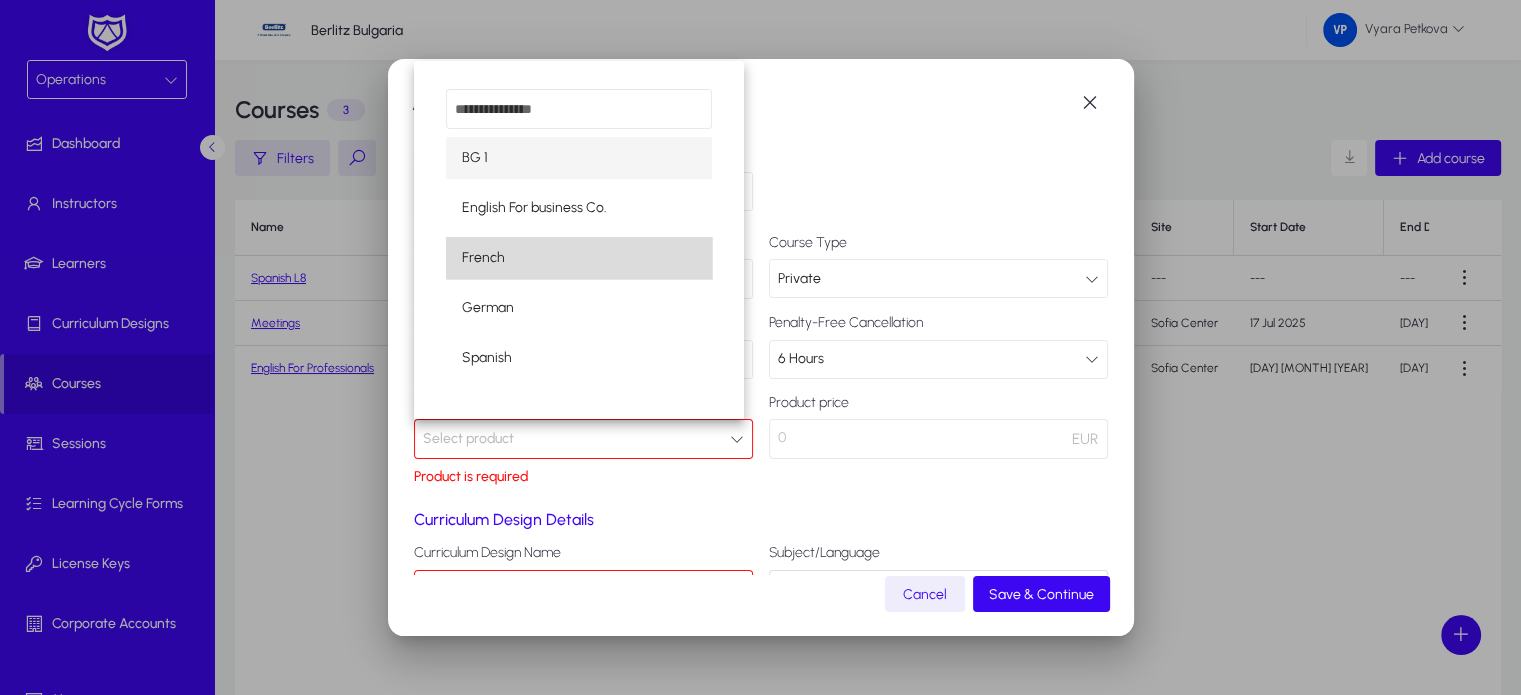click on "French" at bounding box center [579, 258] 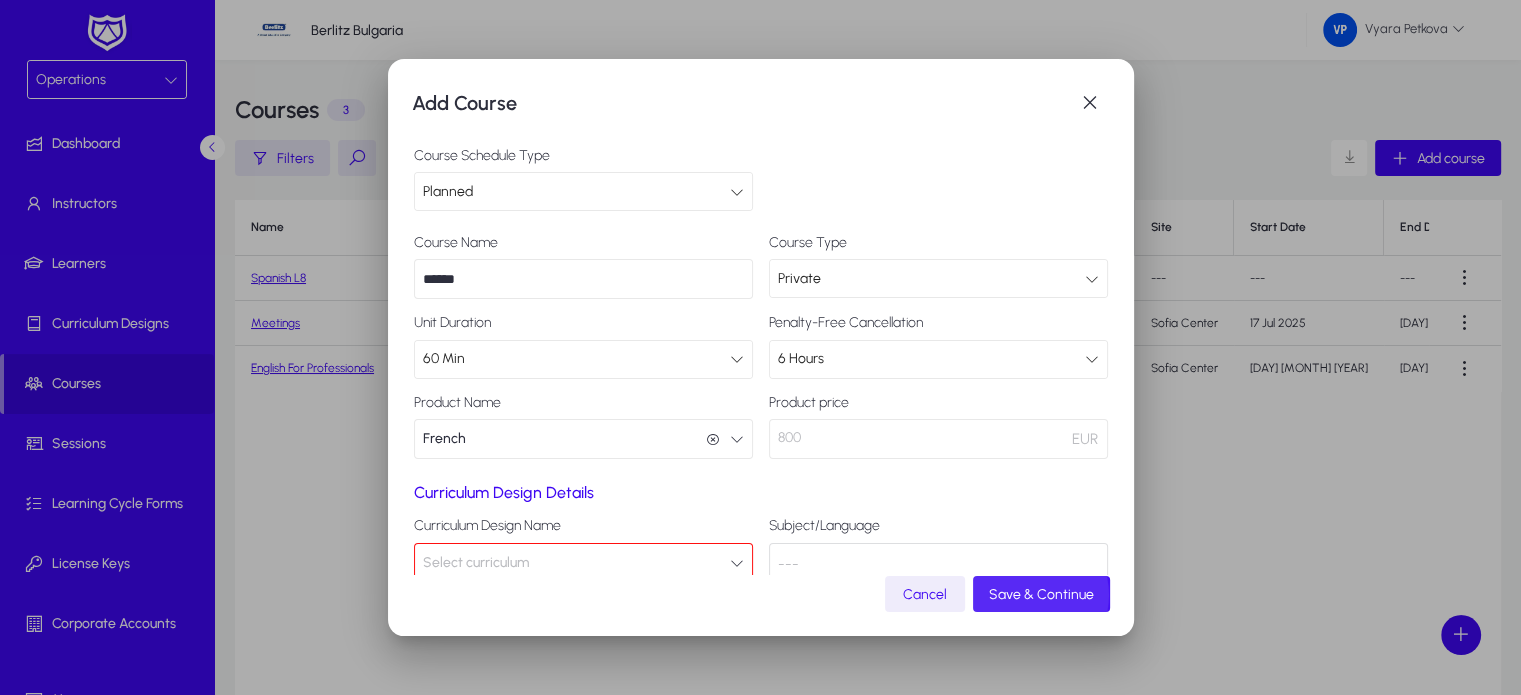 click on "Save & Continue" 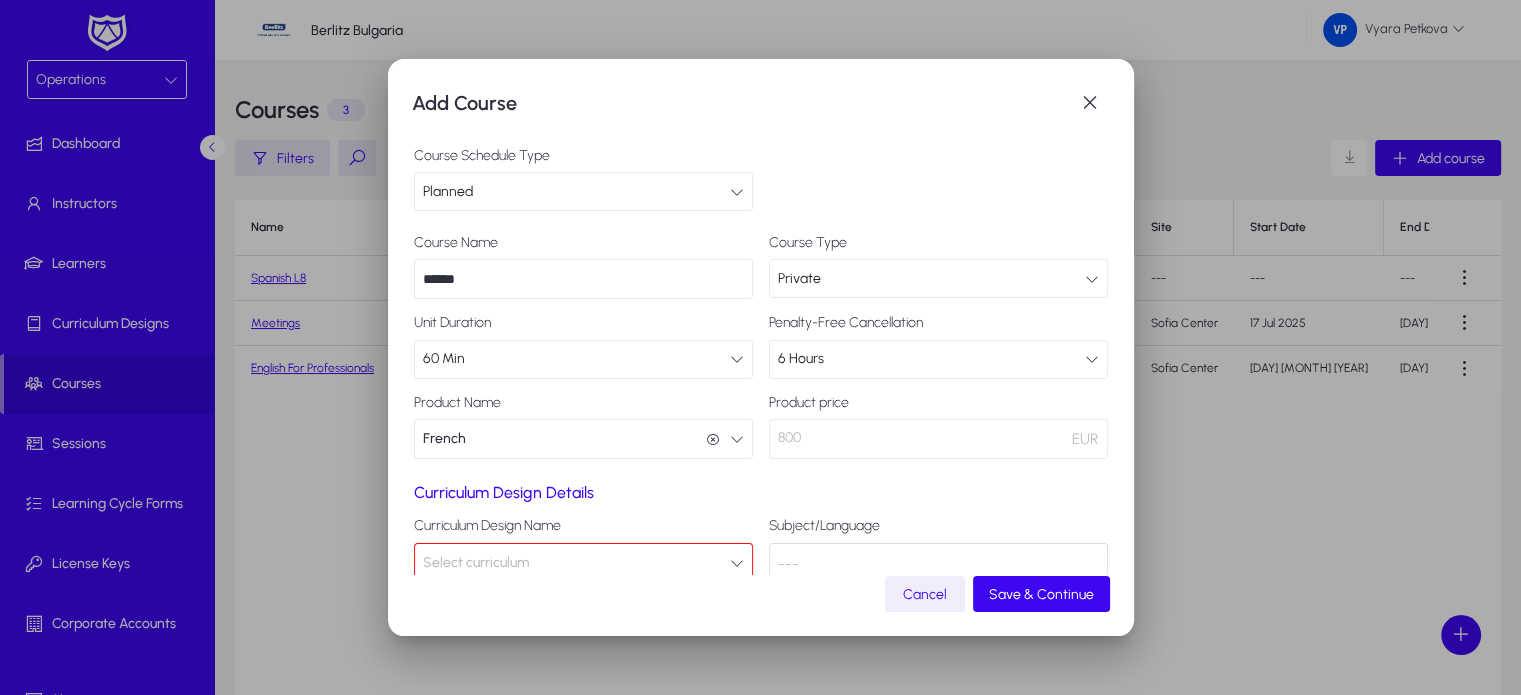 click at bounding box center [737, 563] 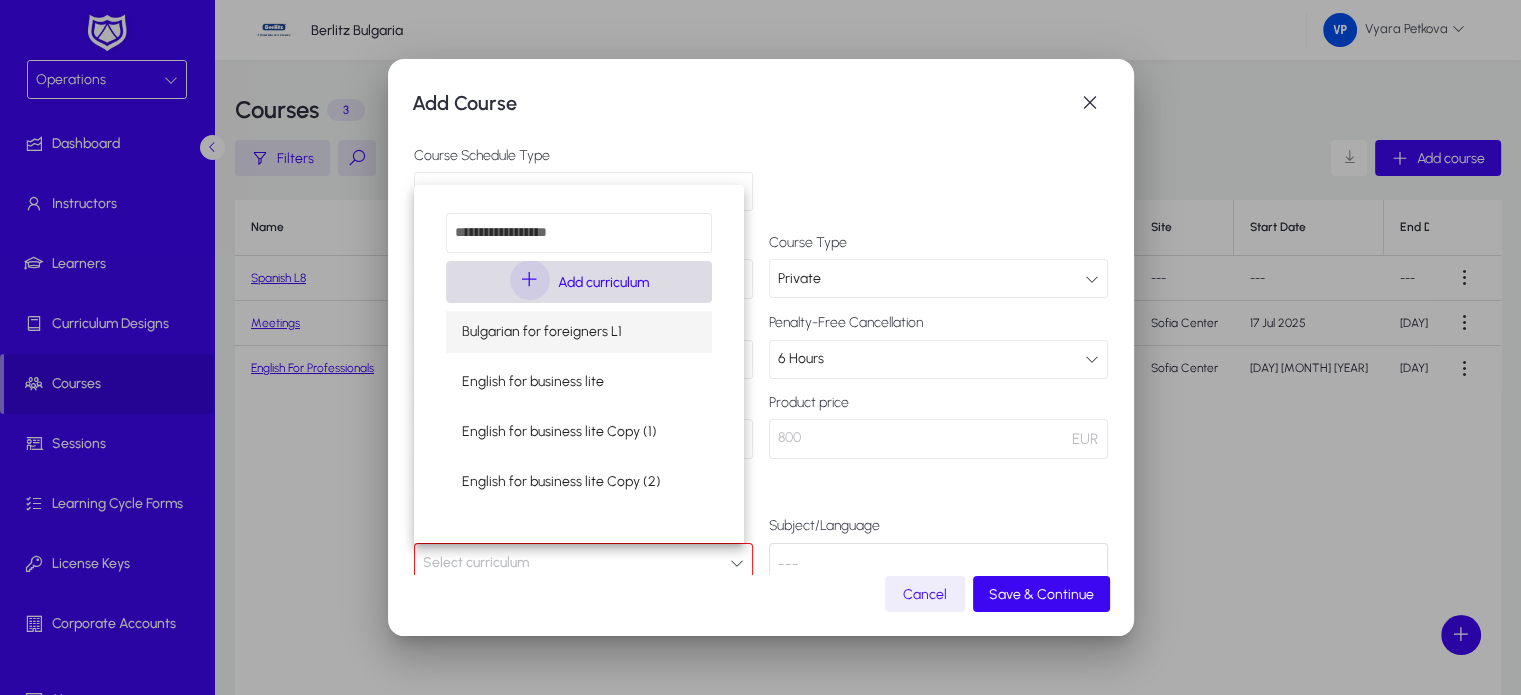 click at bounding box center [530, 280] 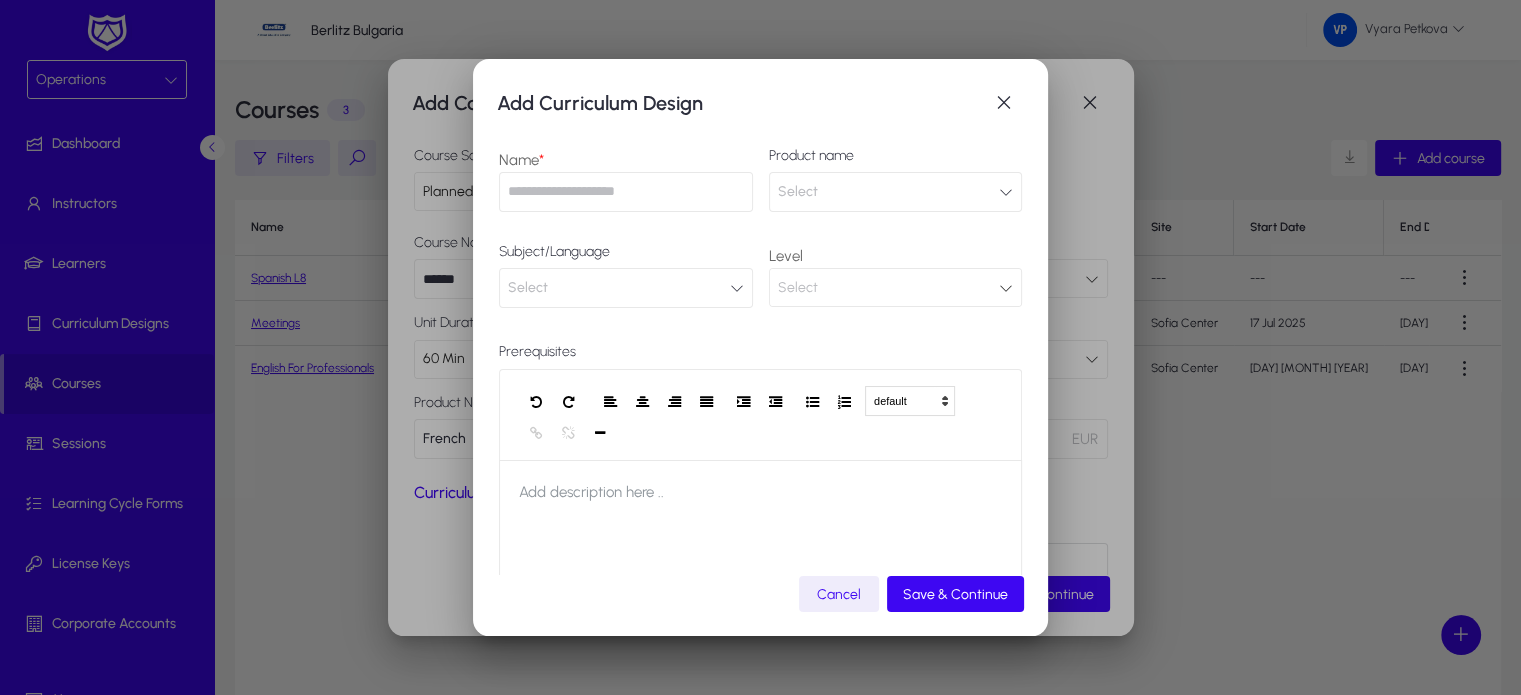 click at bounding box center [626, 192] 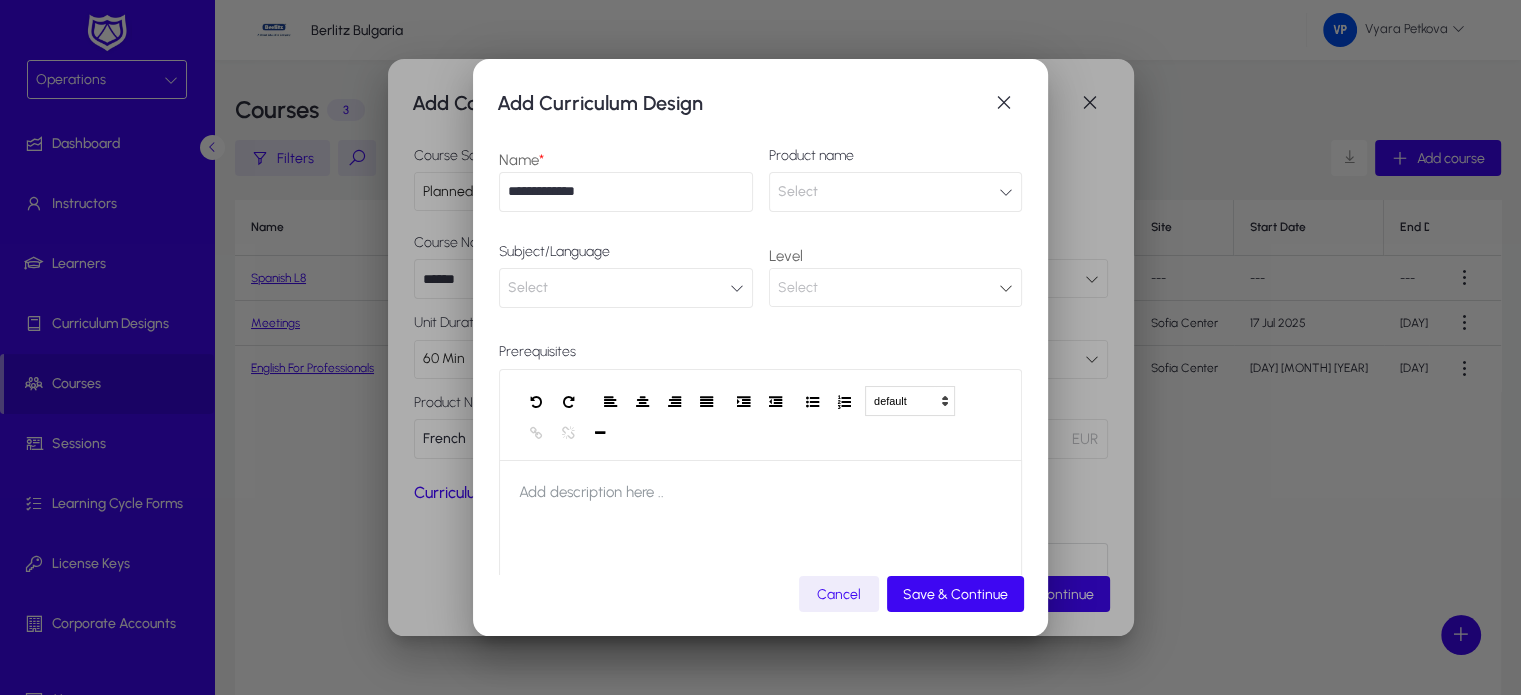 type on "**********" 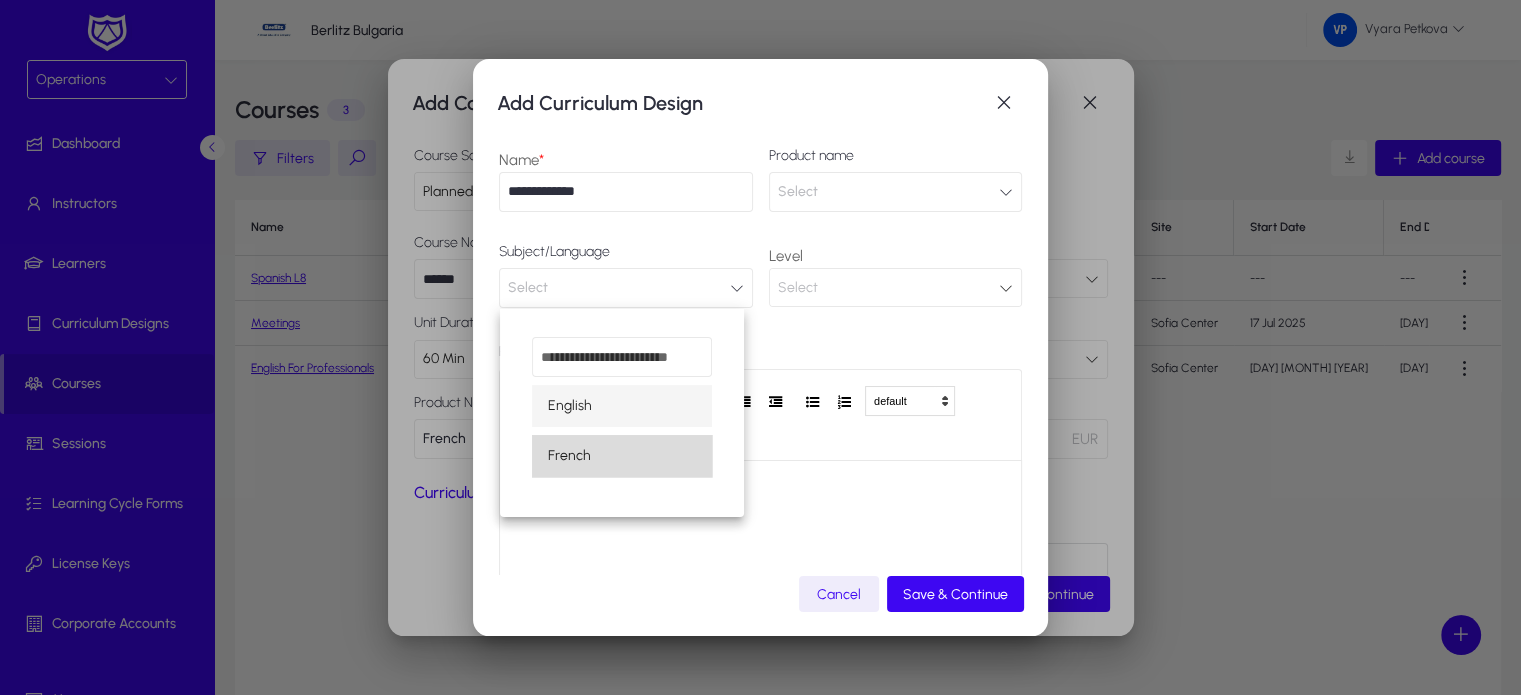 click on "French" at bounding box center [622, 456] 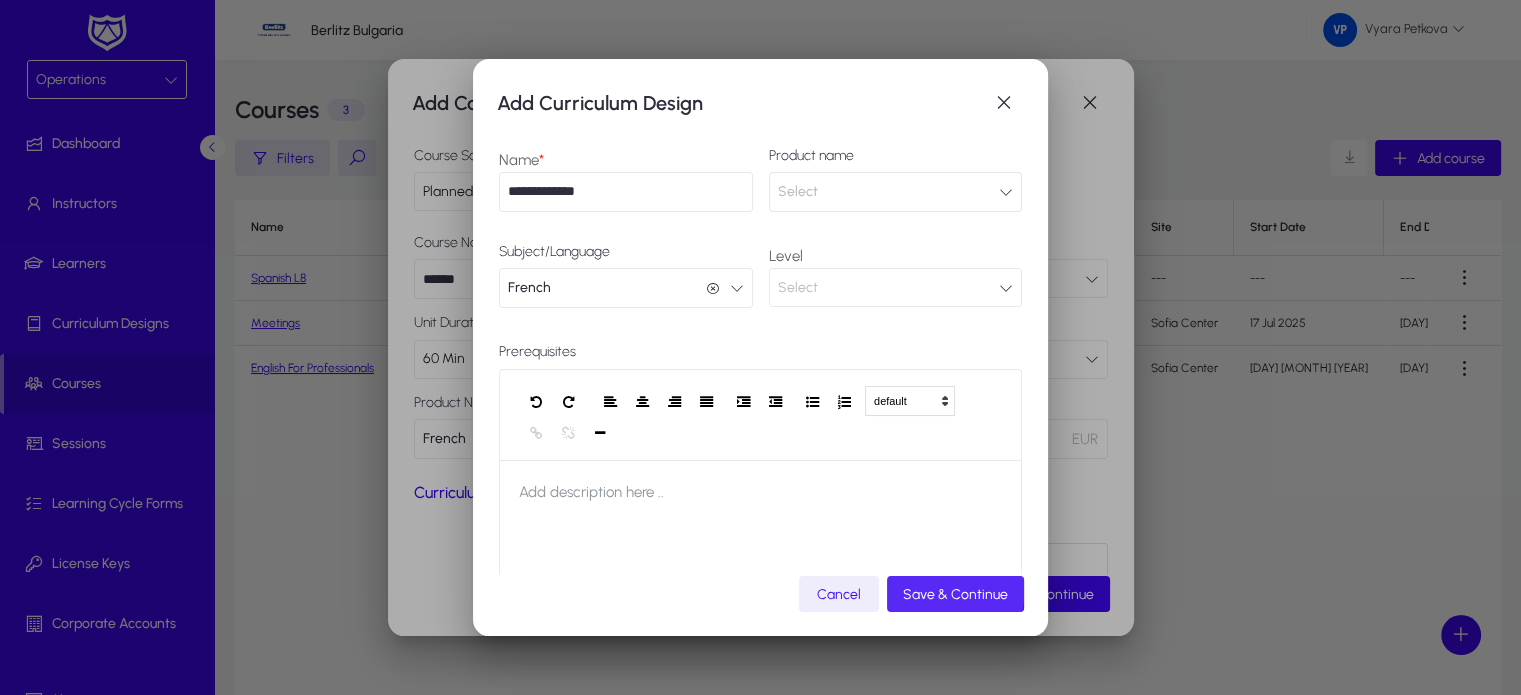 click on "Save & Continue" 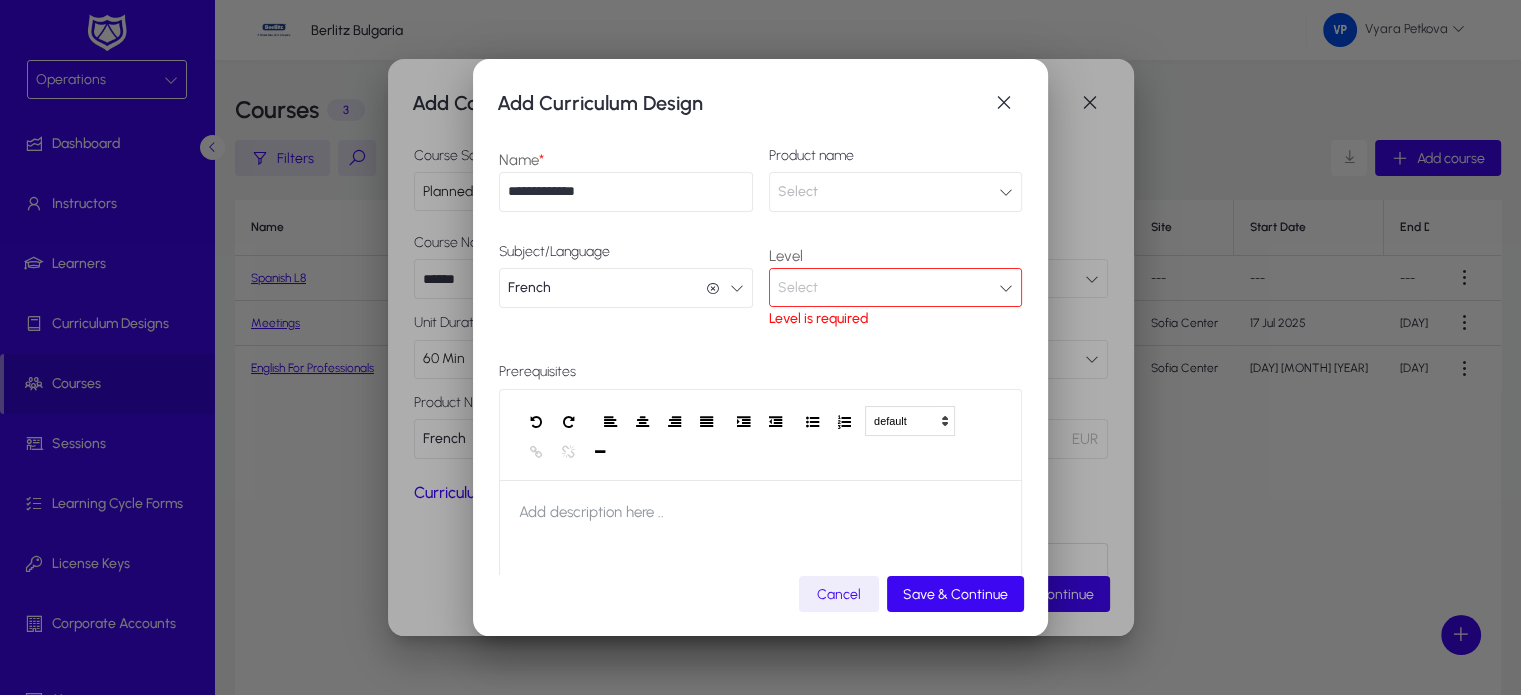click at bounding box center (1006, 288) 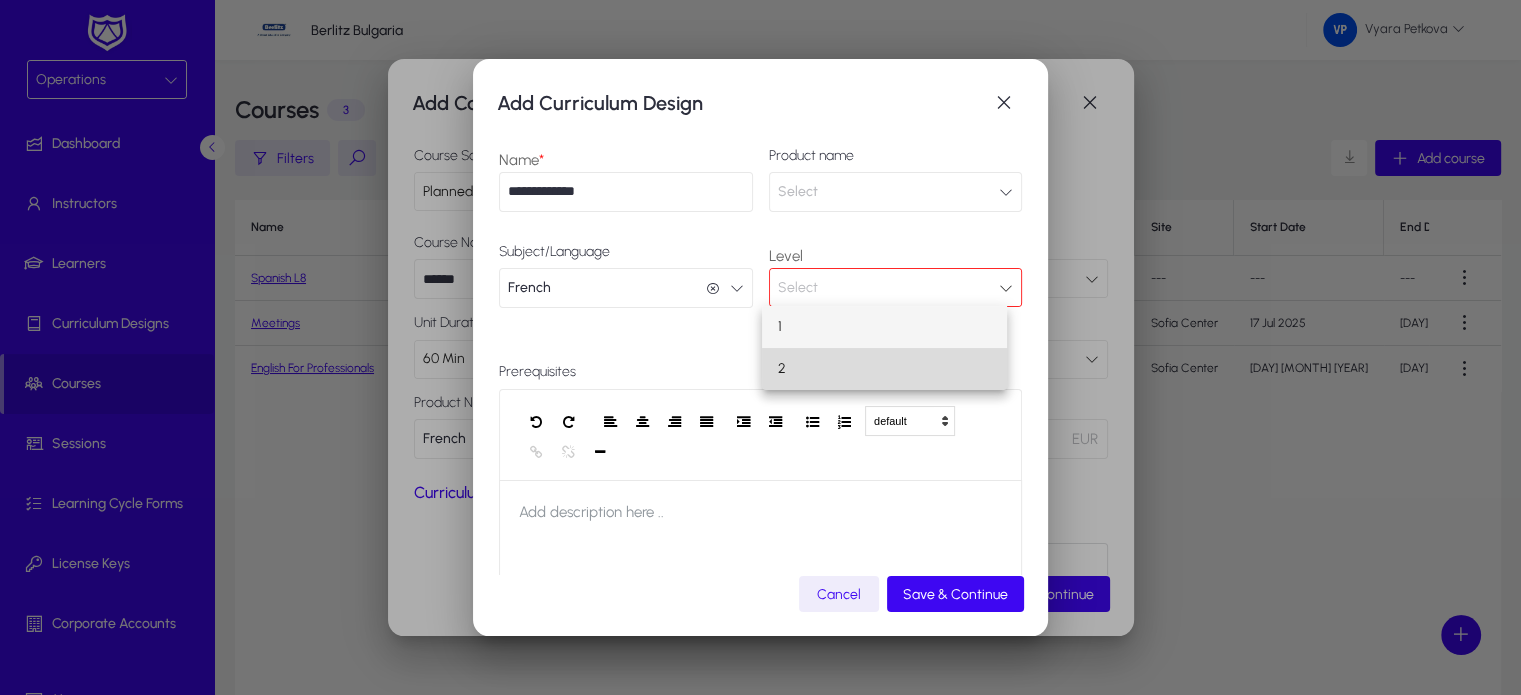 click on "2" at bounding box center [885, 369] 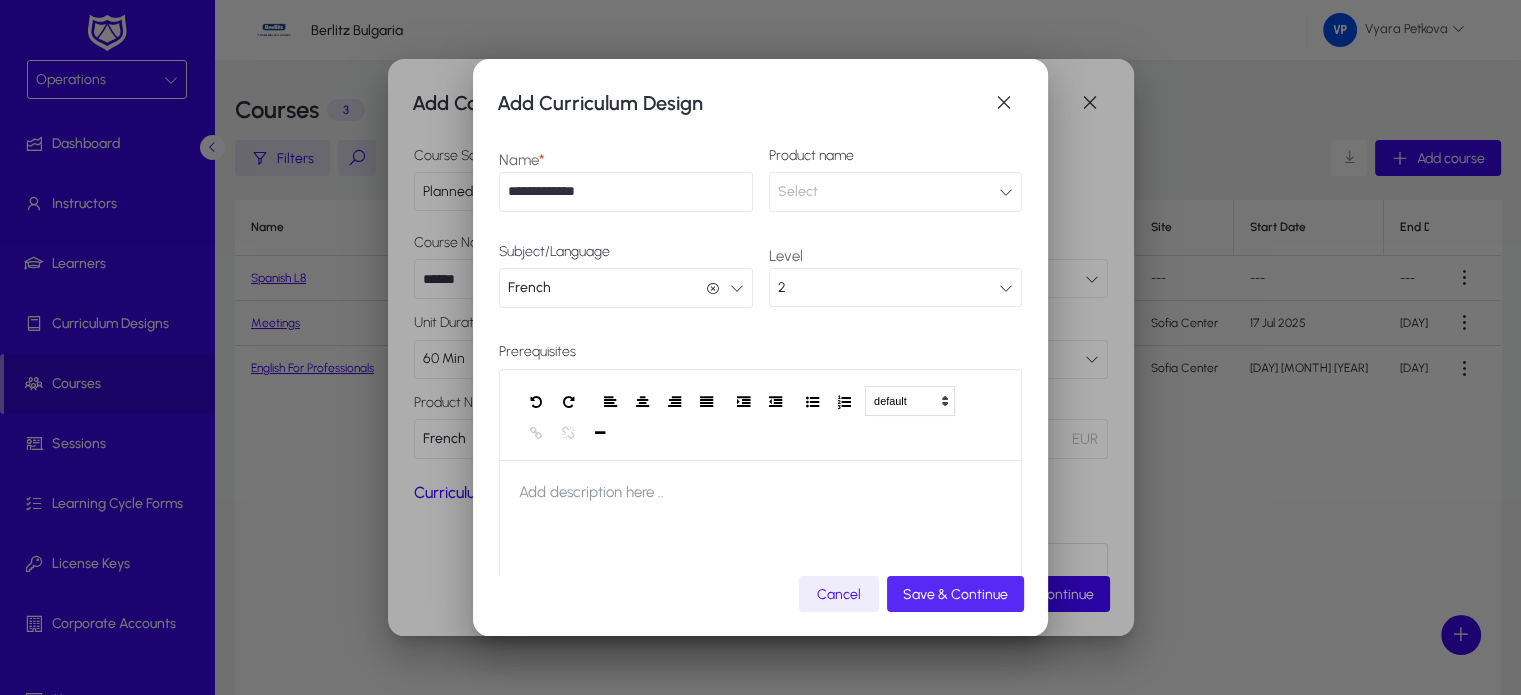click on "Save & Continue" 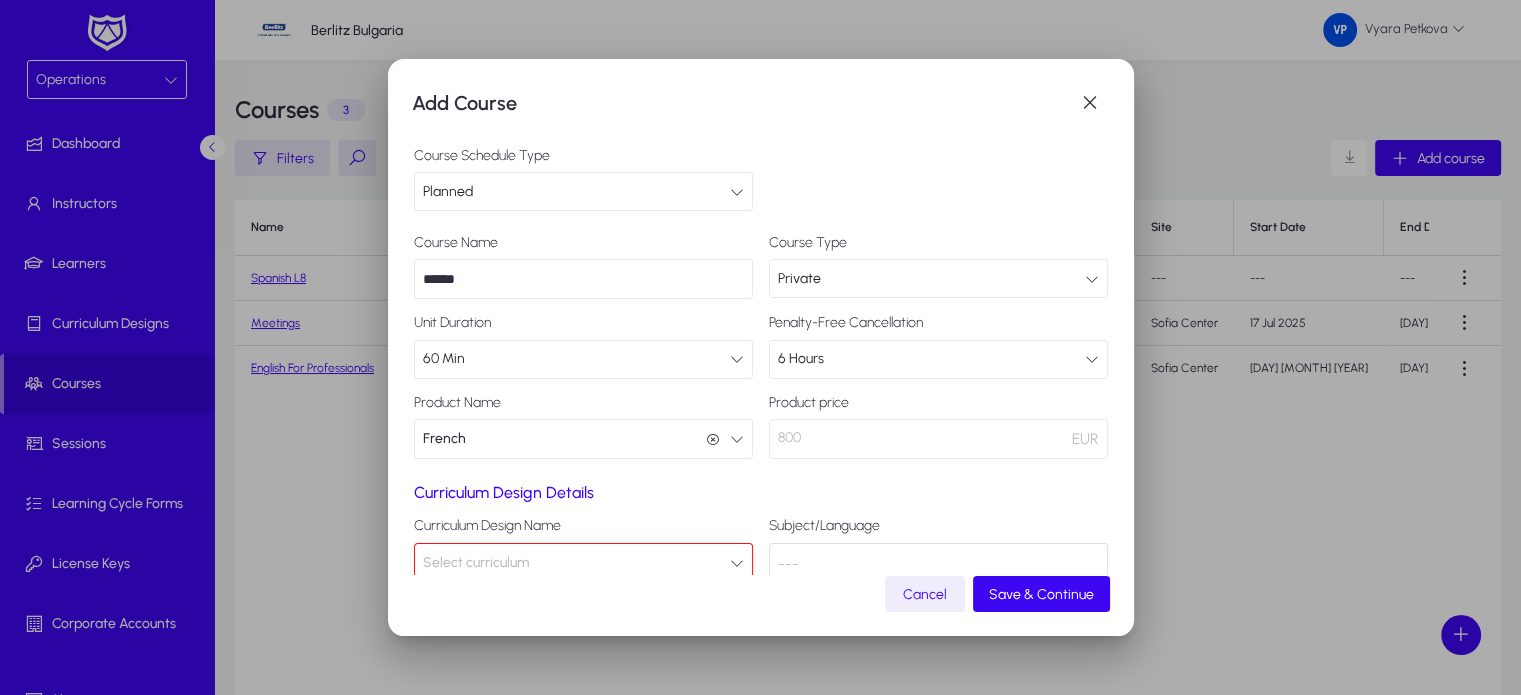 click at bounding box center (737, 563) 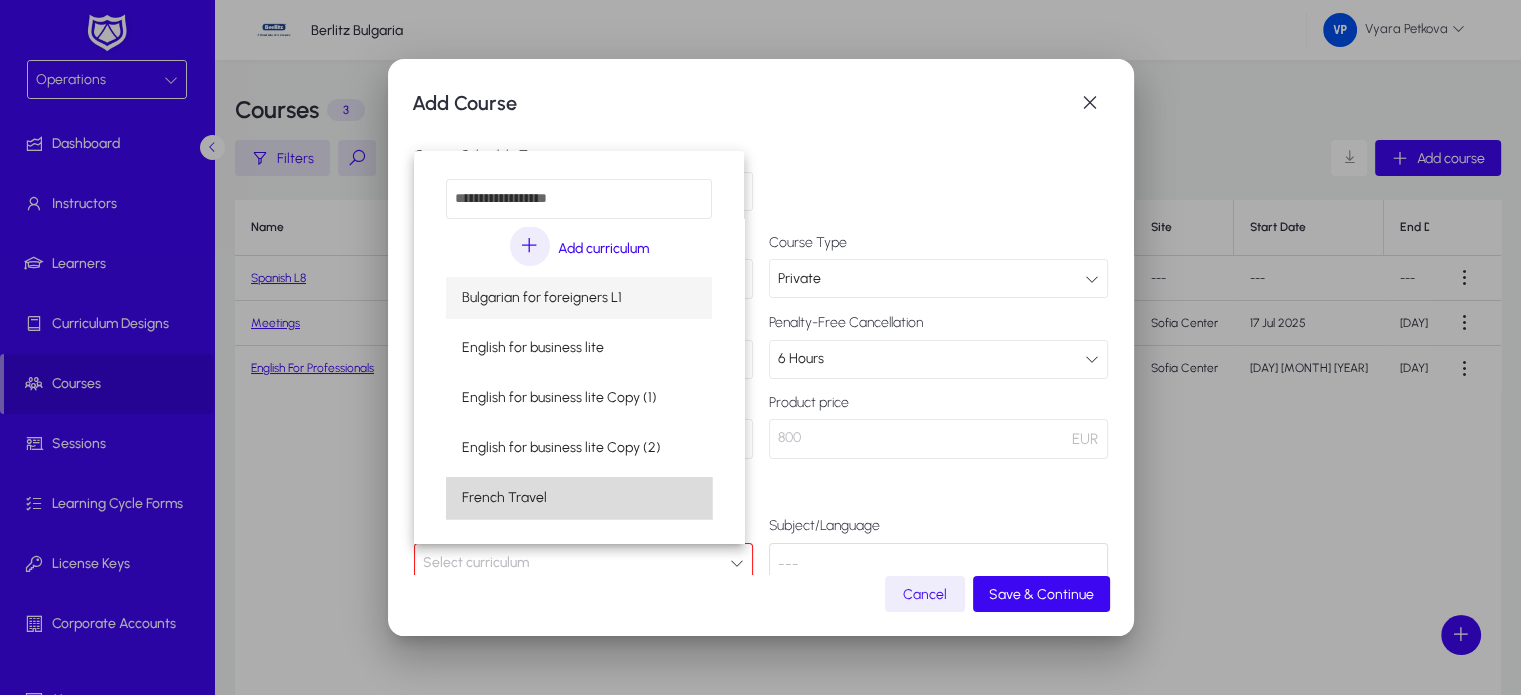 click on "French Travel" at bounding box center [579, 498] 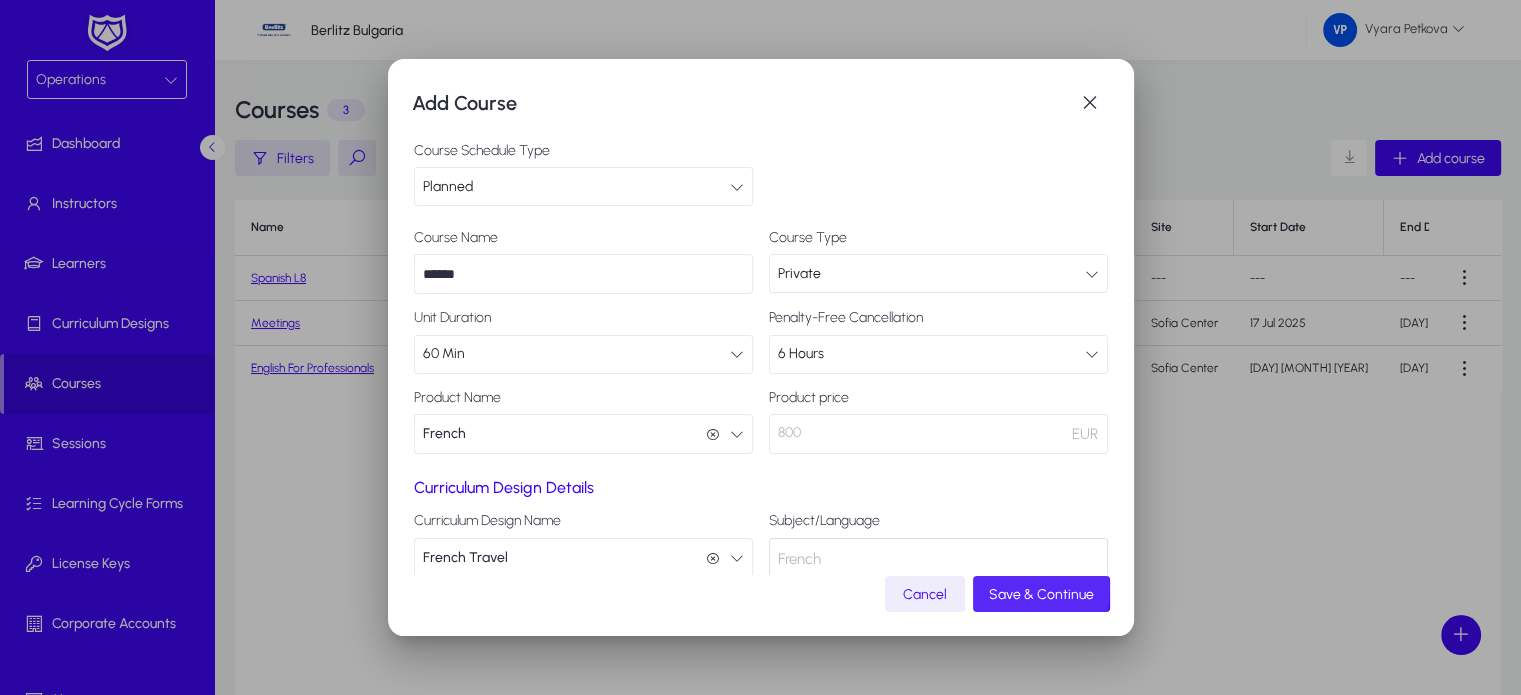 click on "Save & Continue" 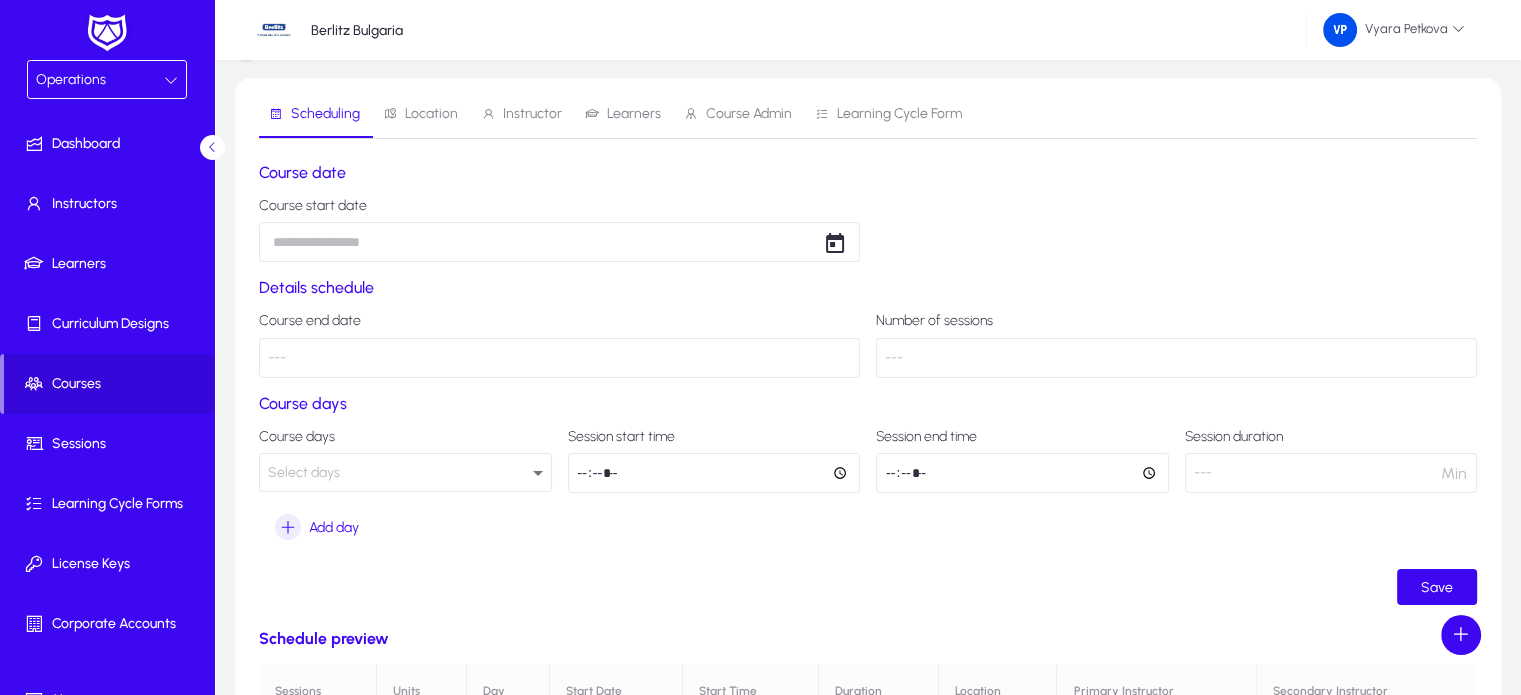 scroll, scrollTop: 93, scrollLeft: 0, axis: vertical 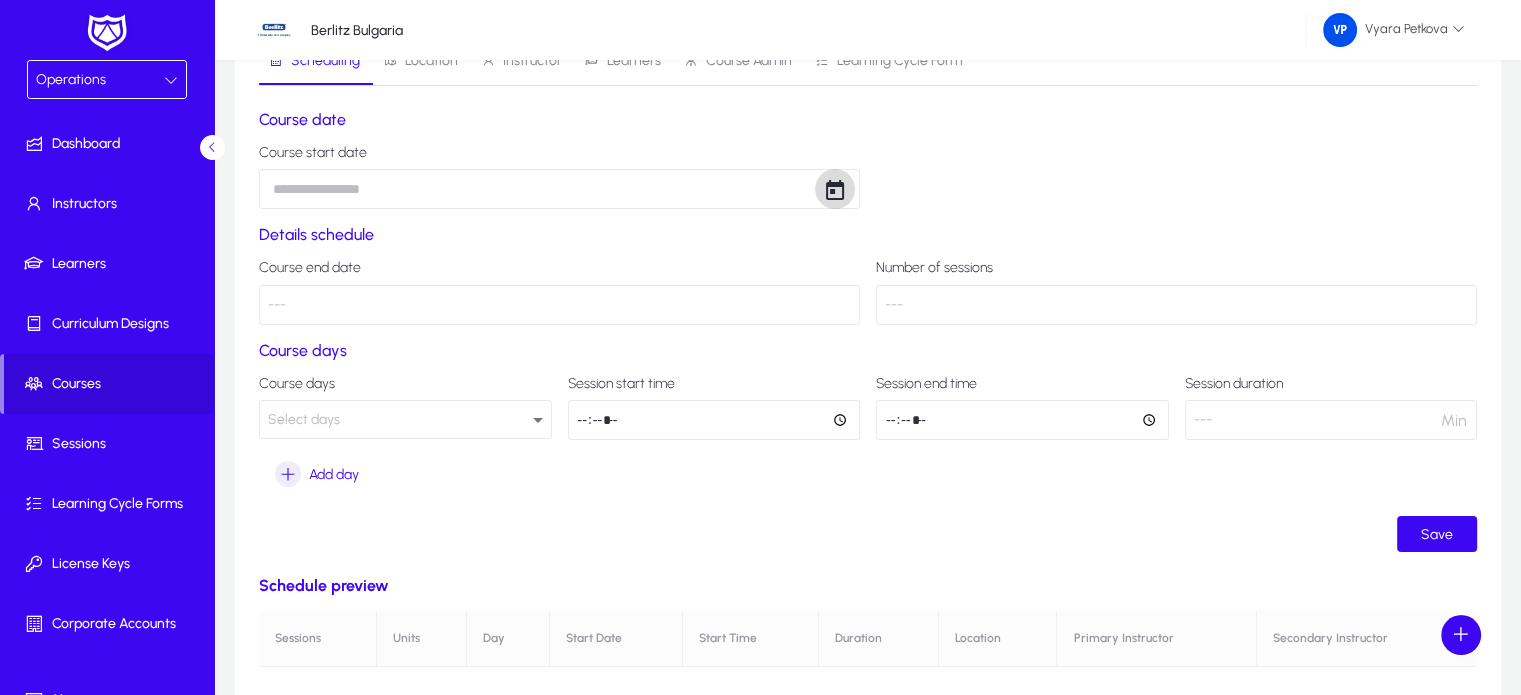 click 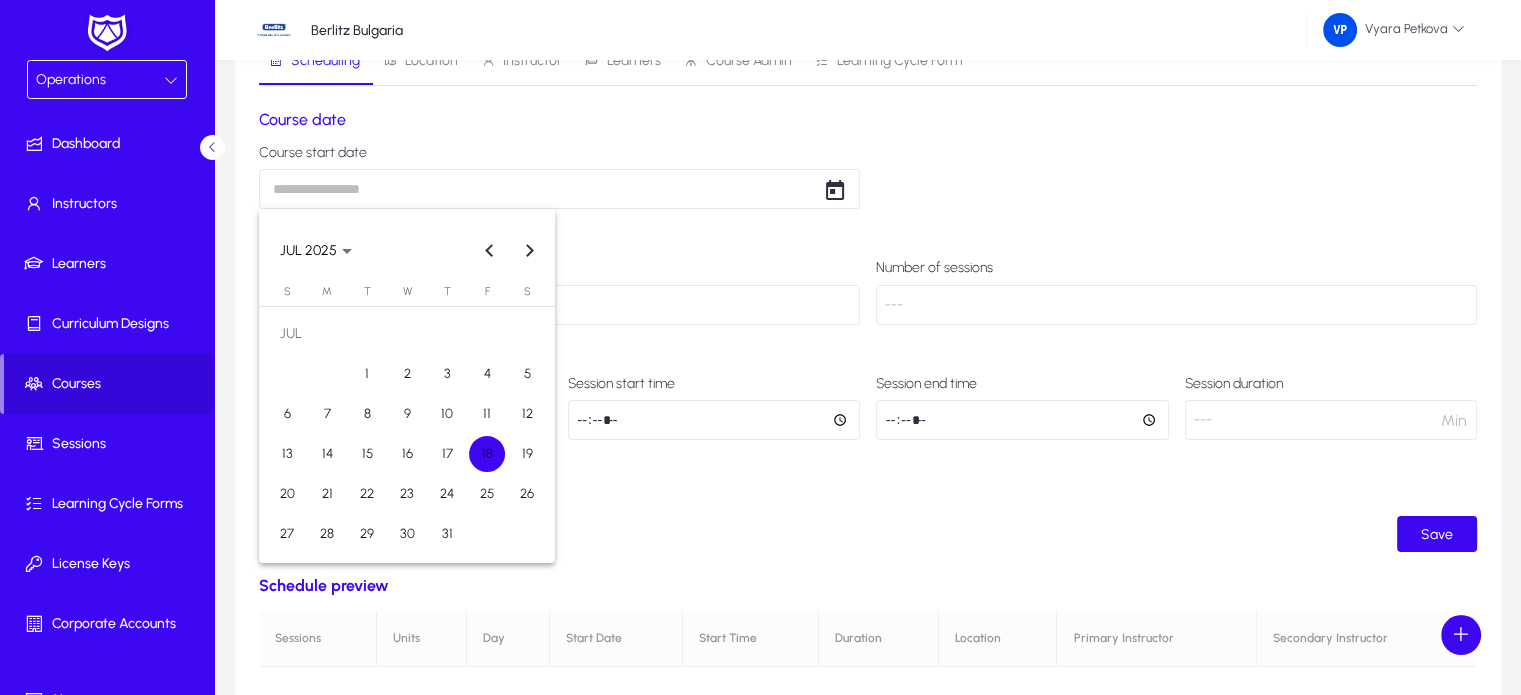 click on "18" at bounding box center (487, 454) 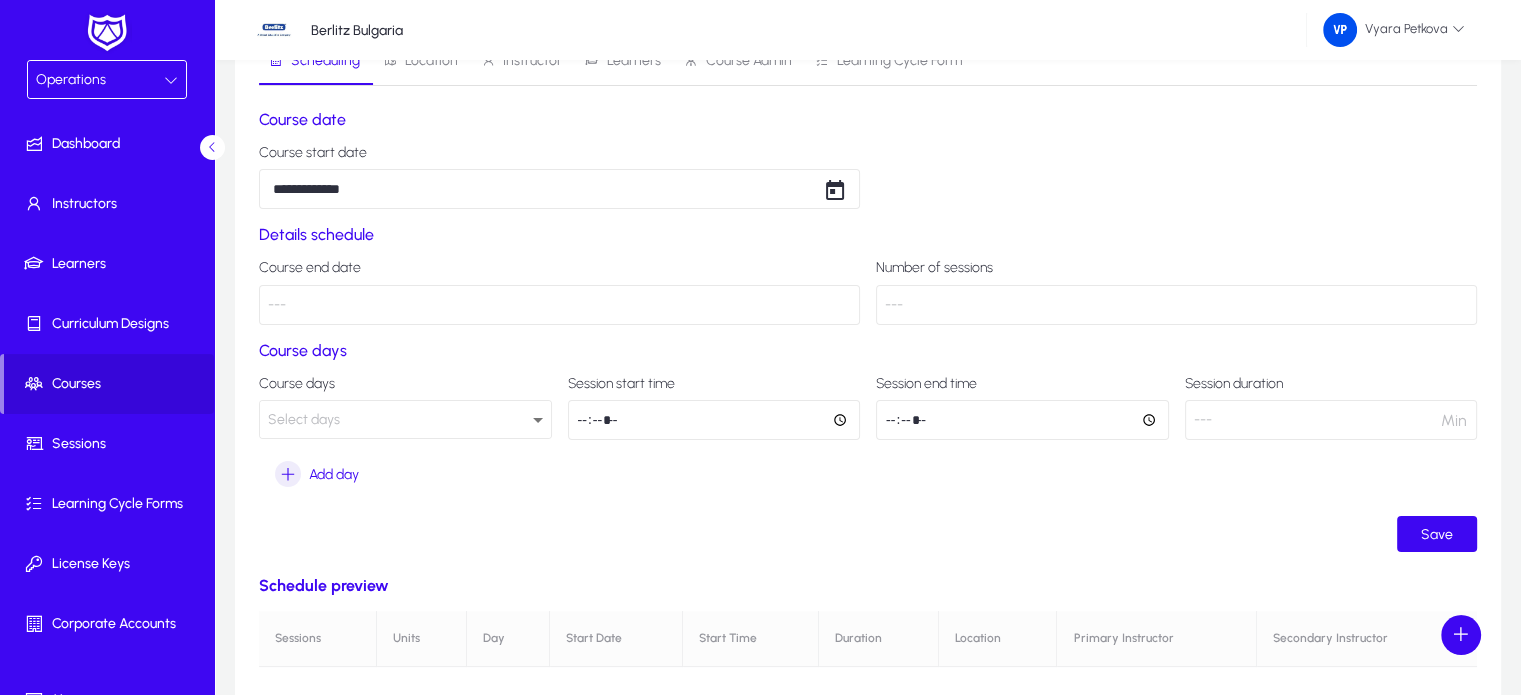 click on "---" 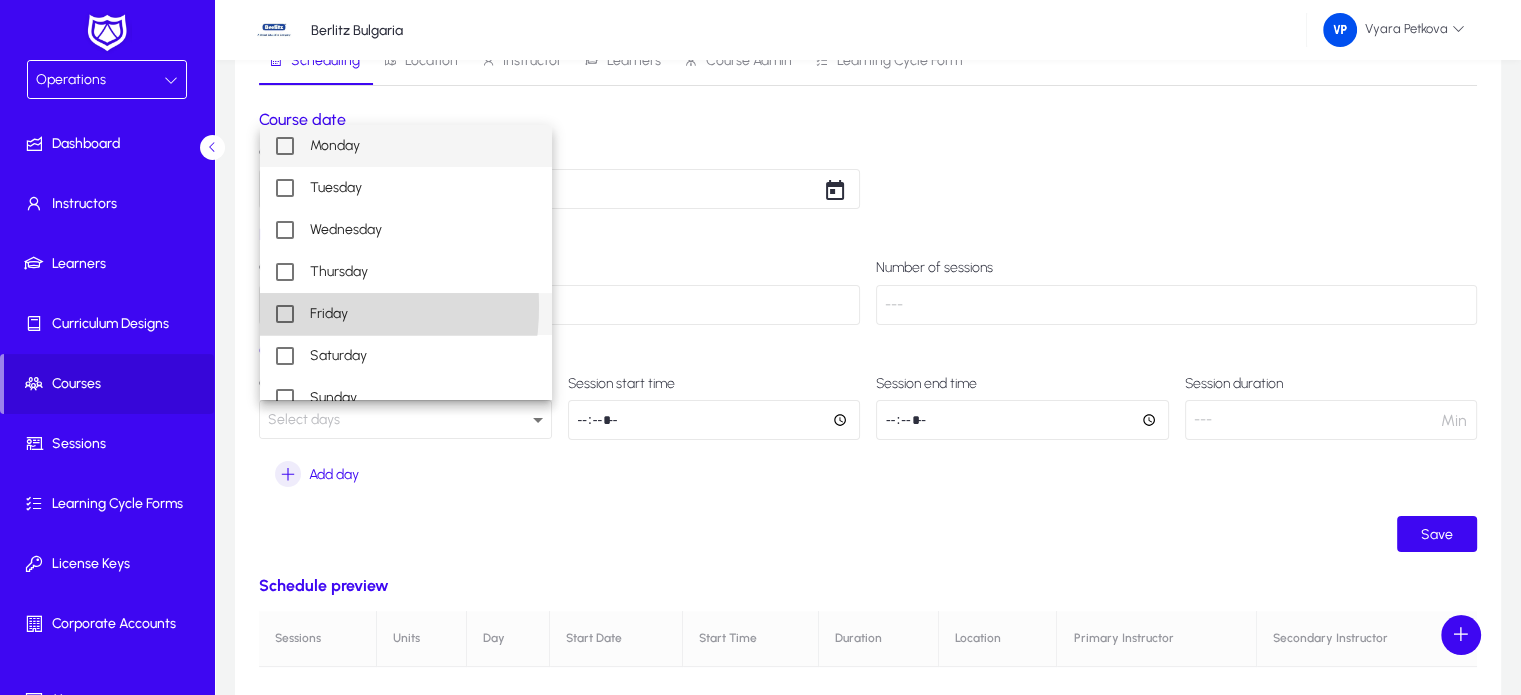 click at bounding box center [285, 314] 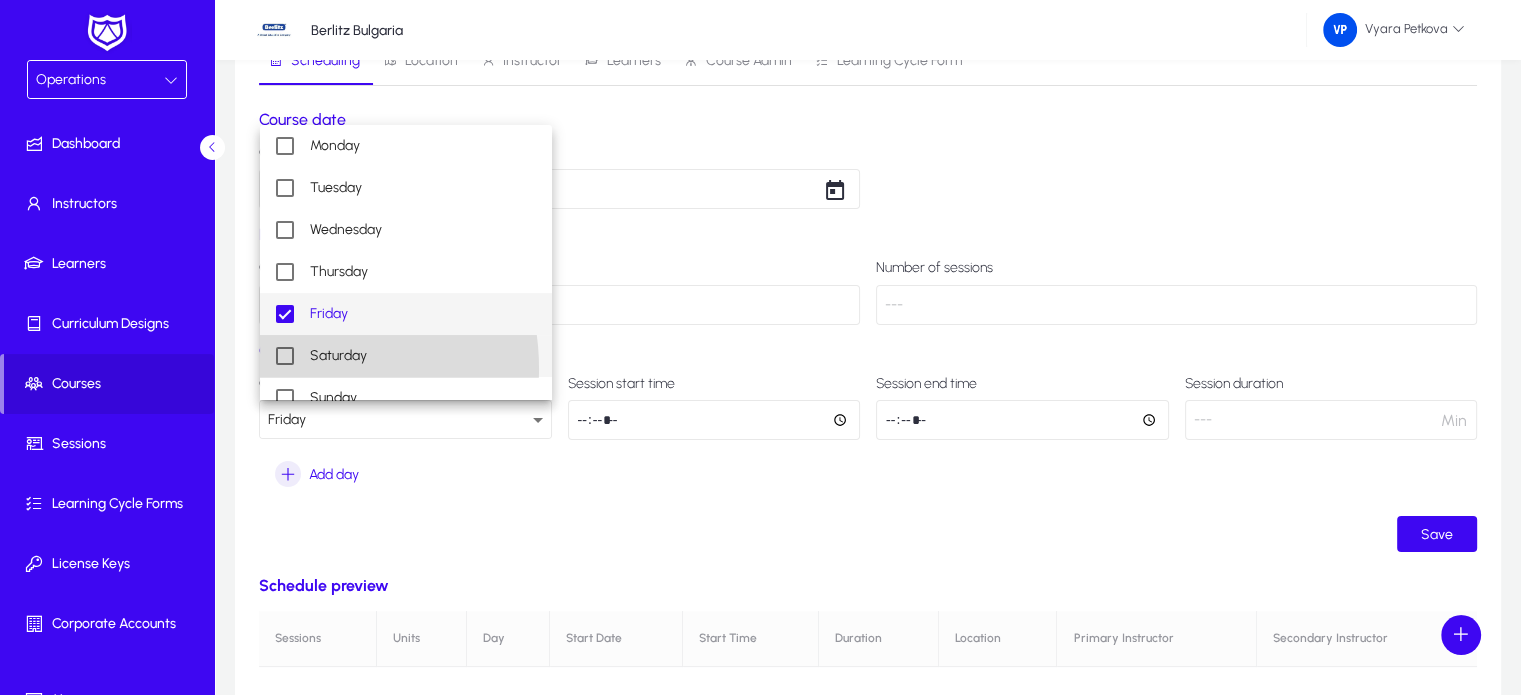 click on "Saturday" at bounding box center (406, 356) 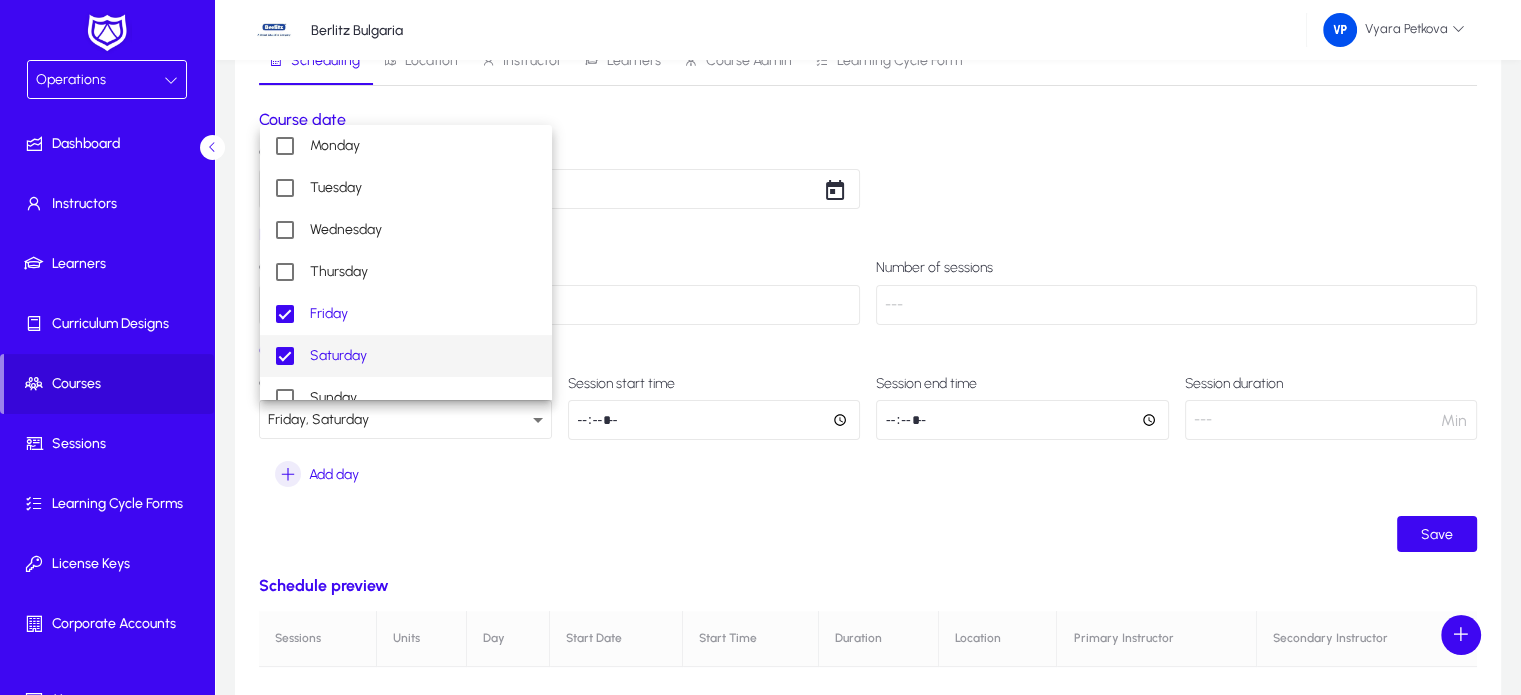 click at bounding box center [760, 347] 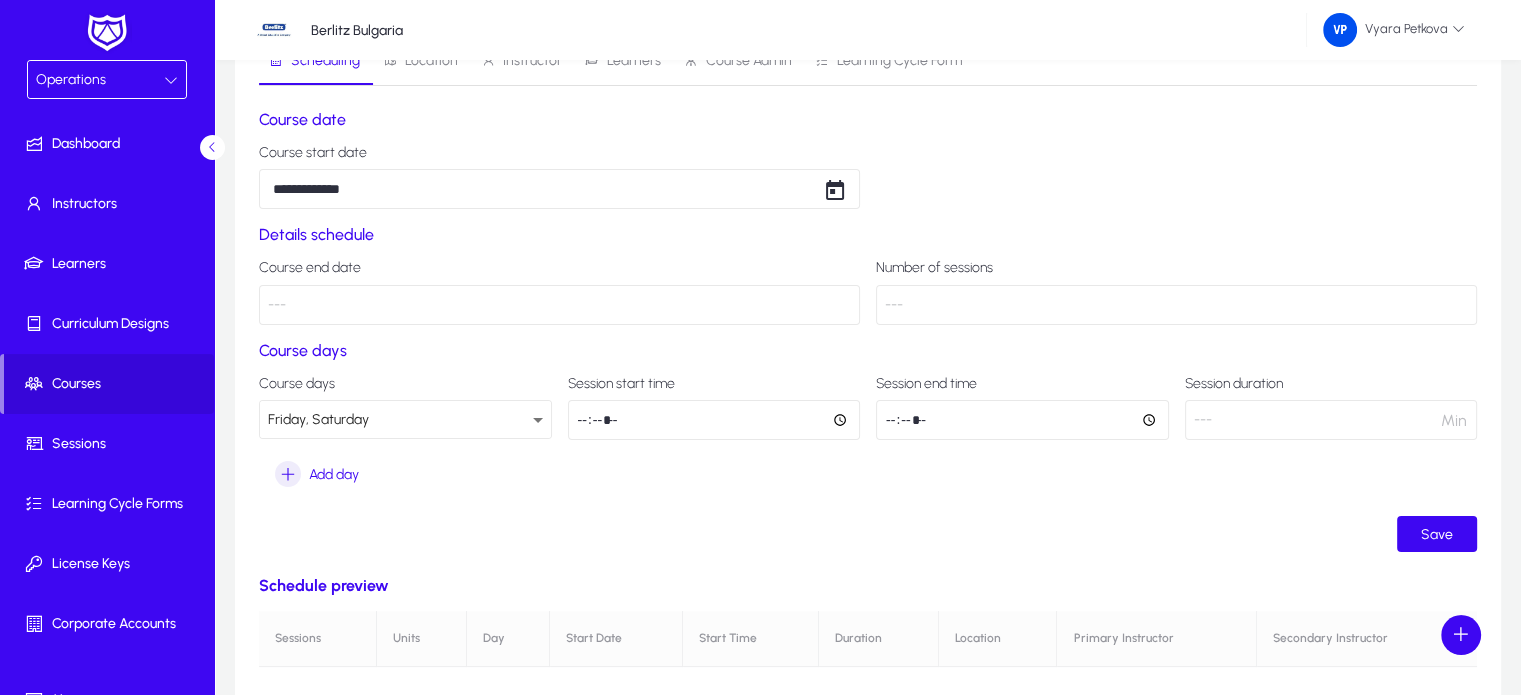 click 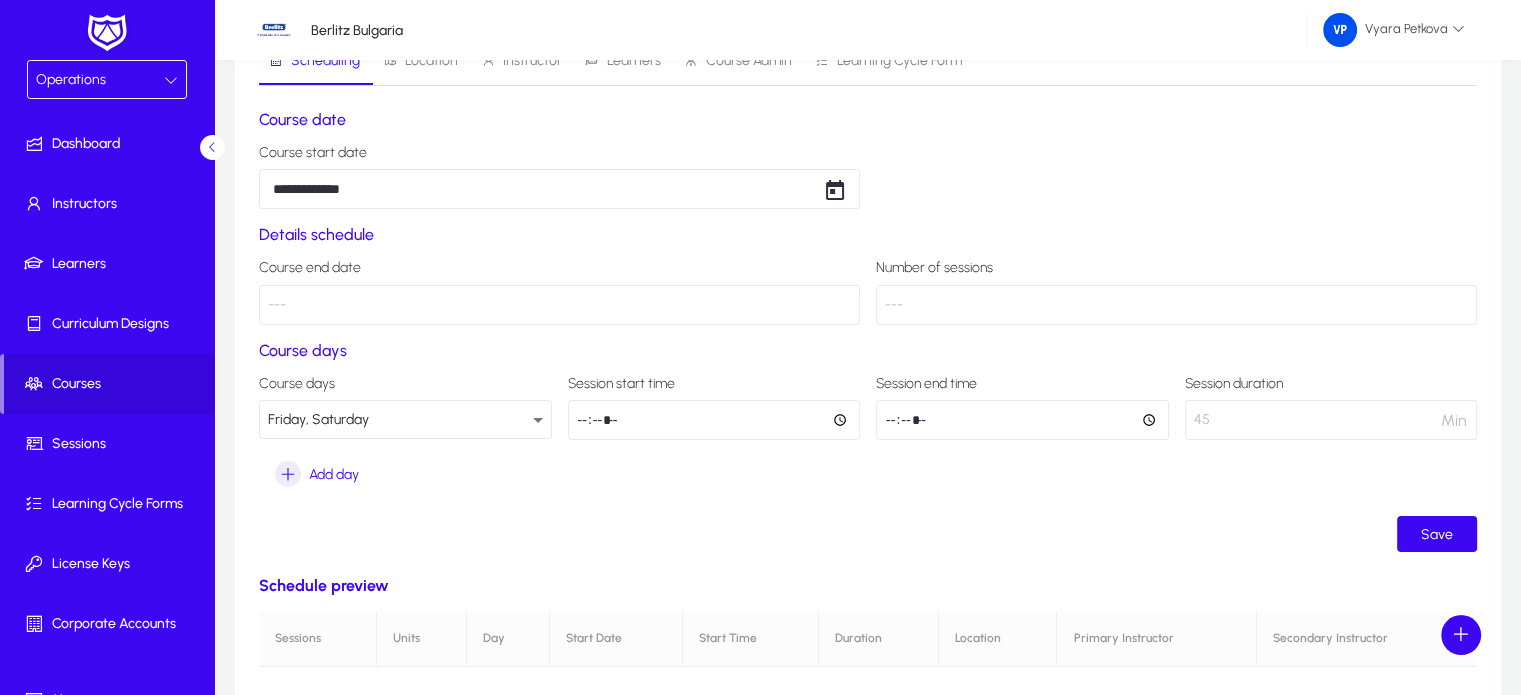 click on "45" 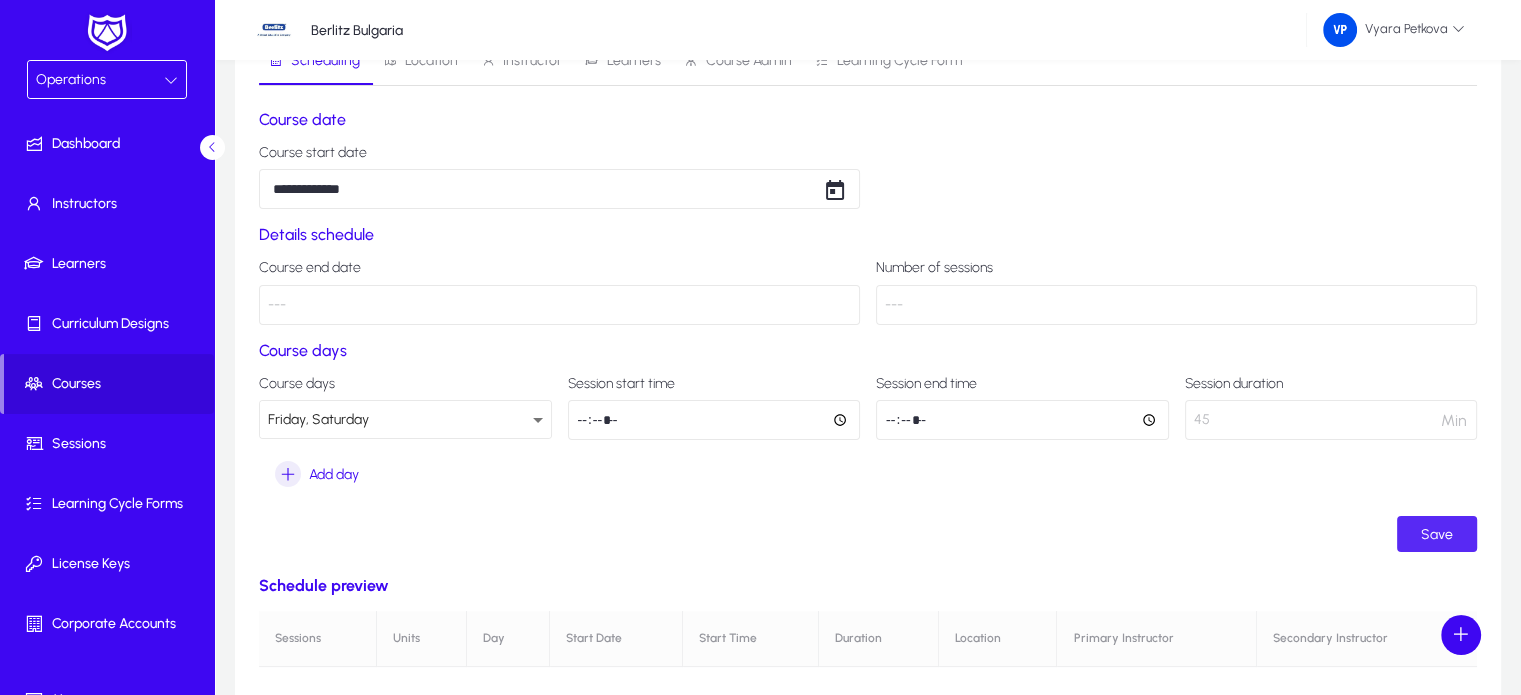 click on "Save" 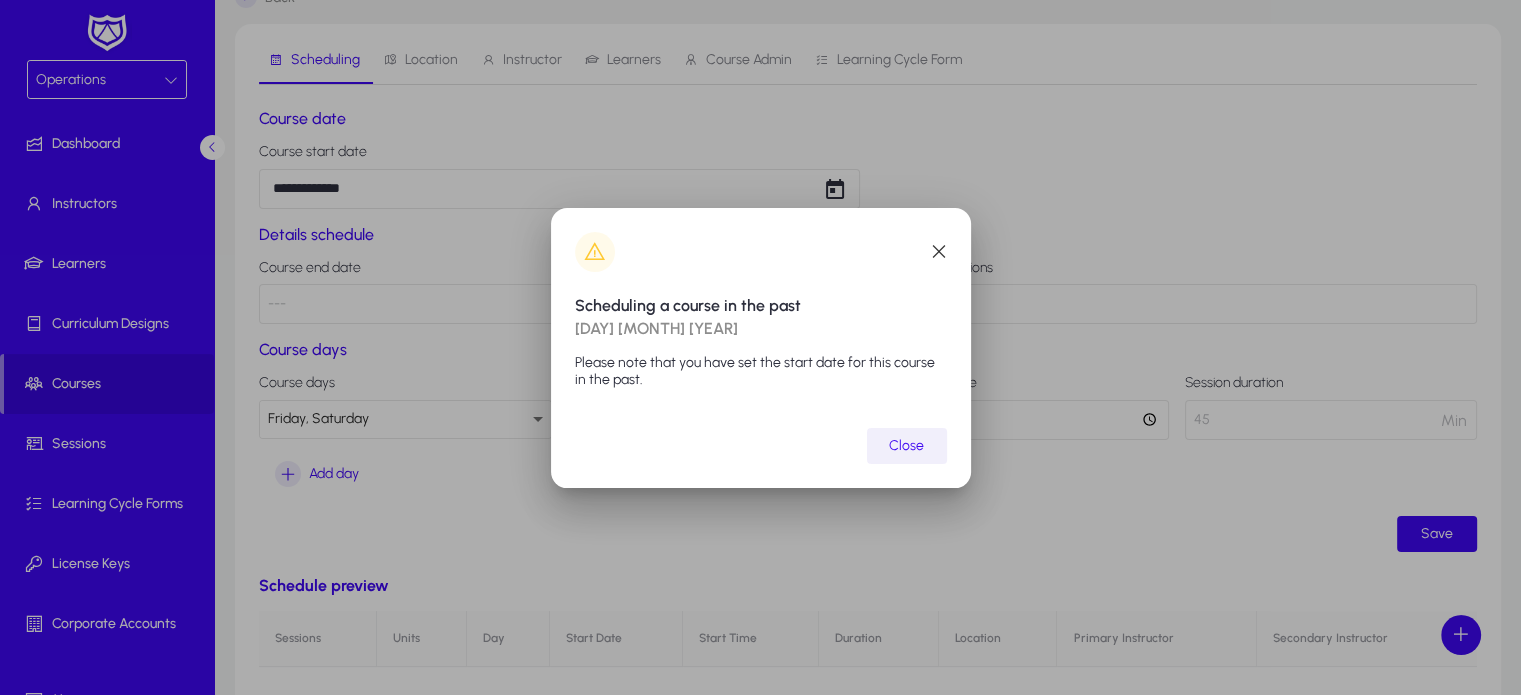click at bounding box center (907, 446) 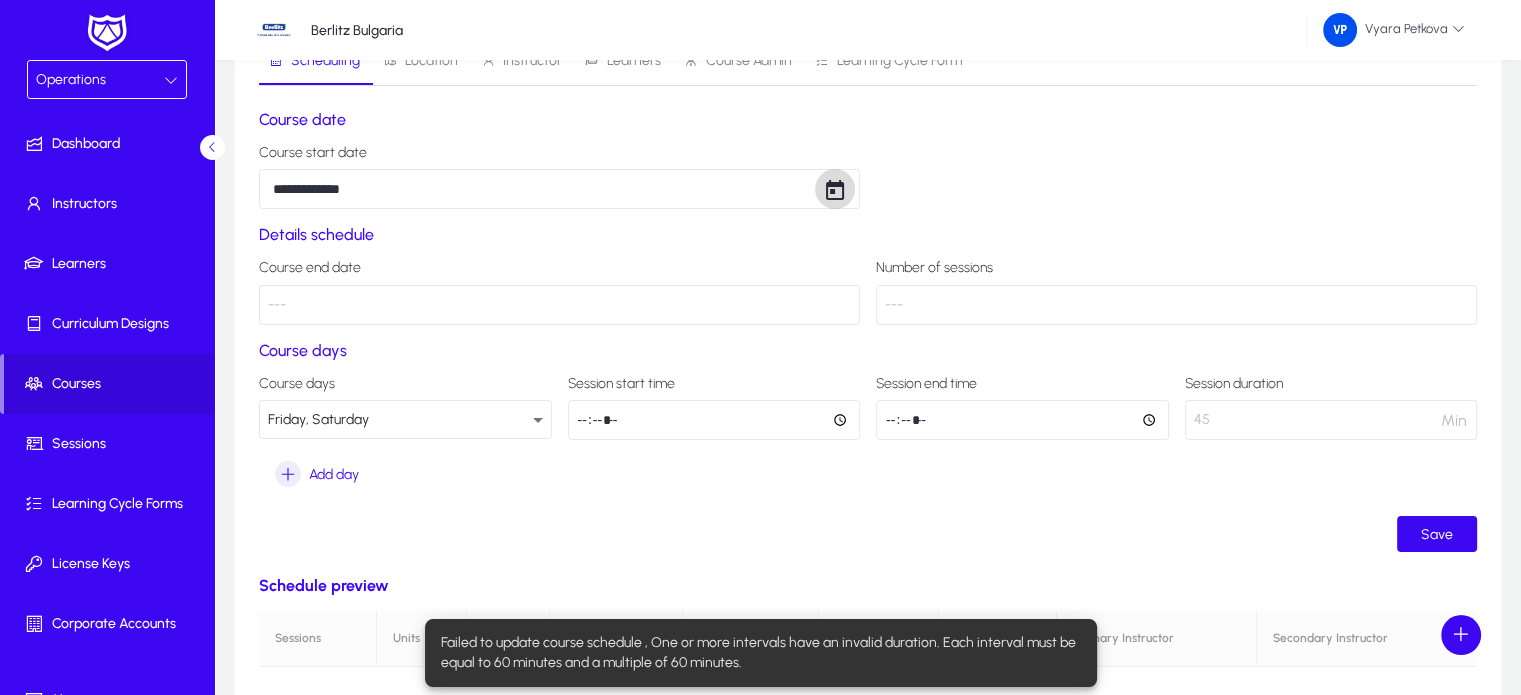click 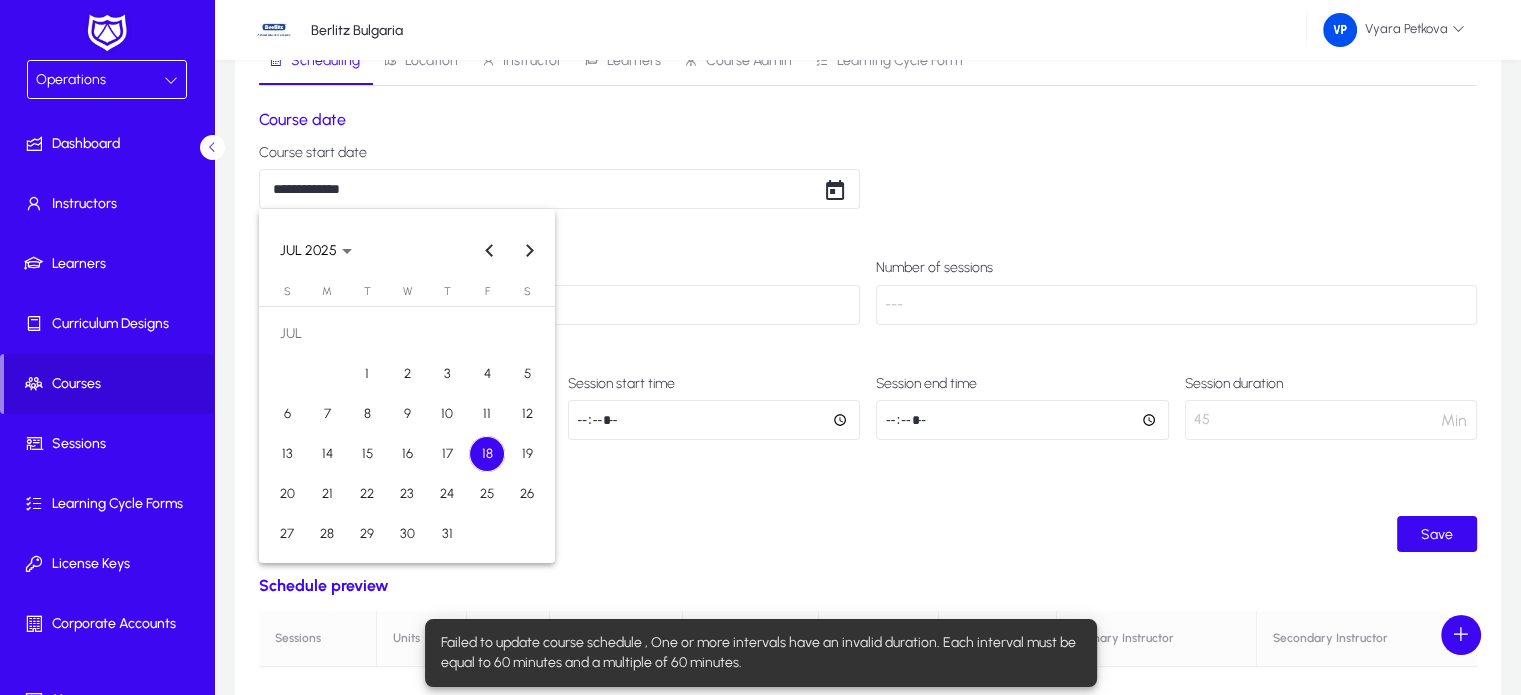 click on "19" at bounding box center [527, 454] 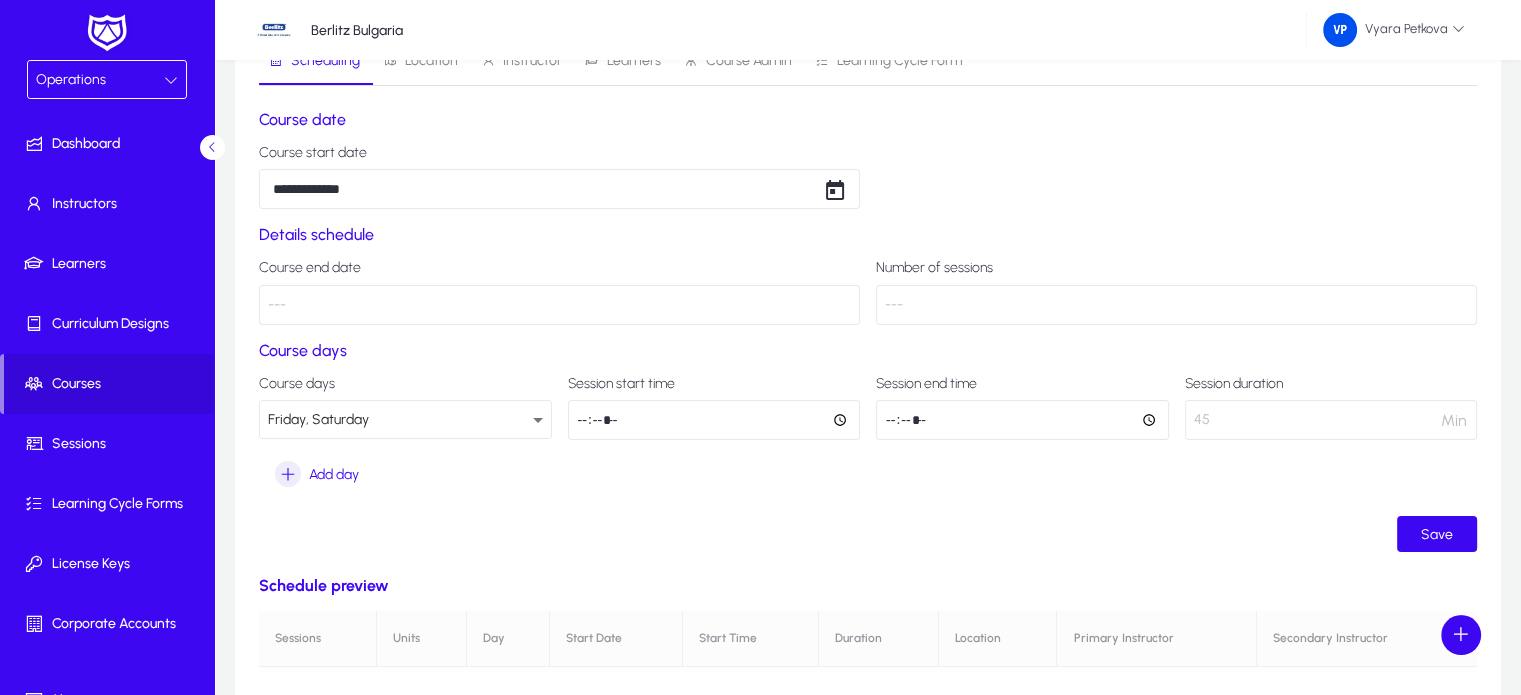 click on "---" 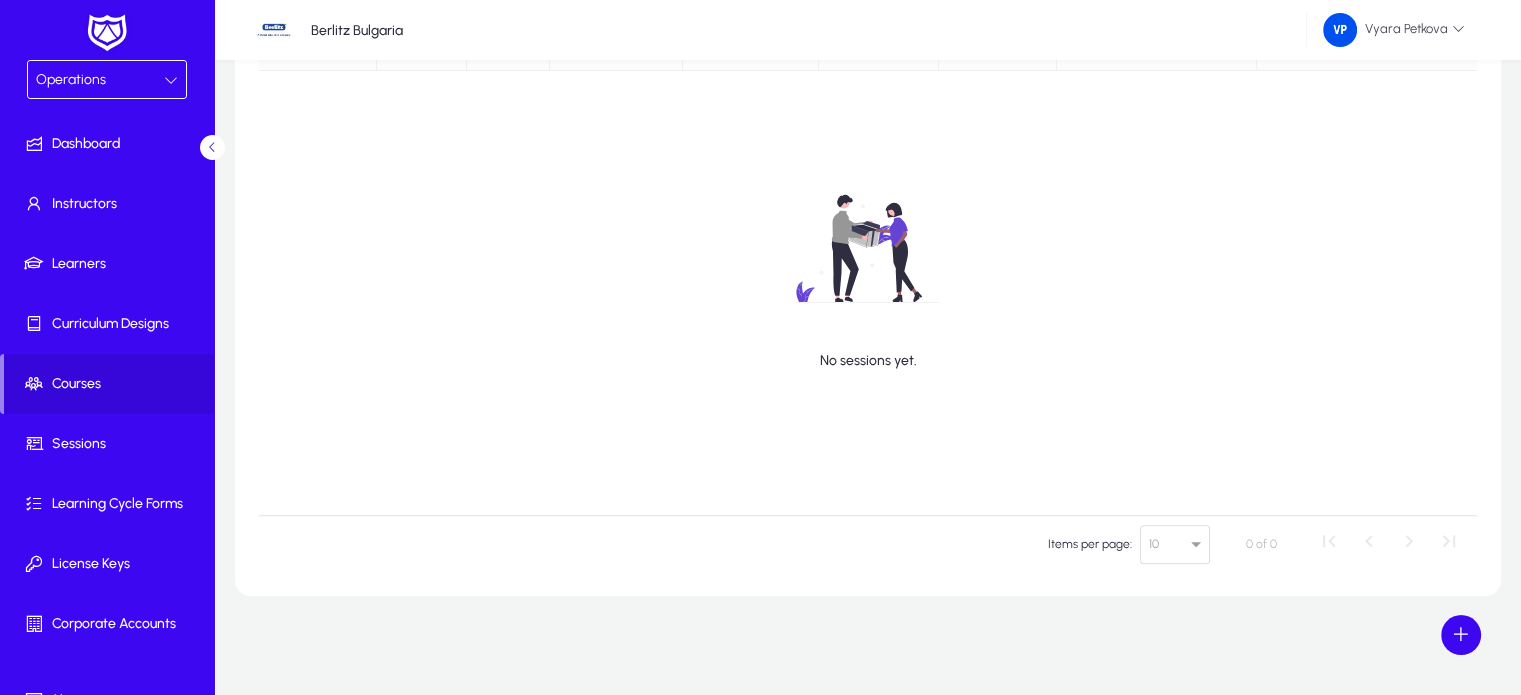 scroll, scrollTop: 81, scrollLeft: 0, axis: vertical 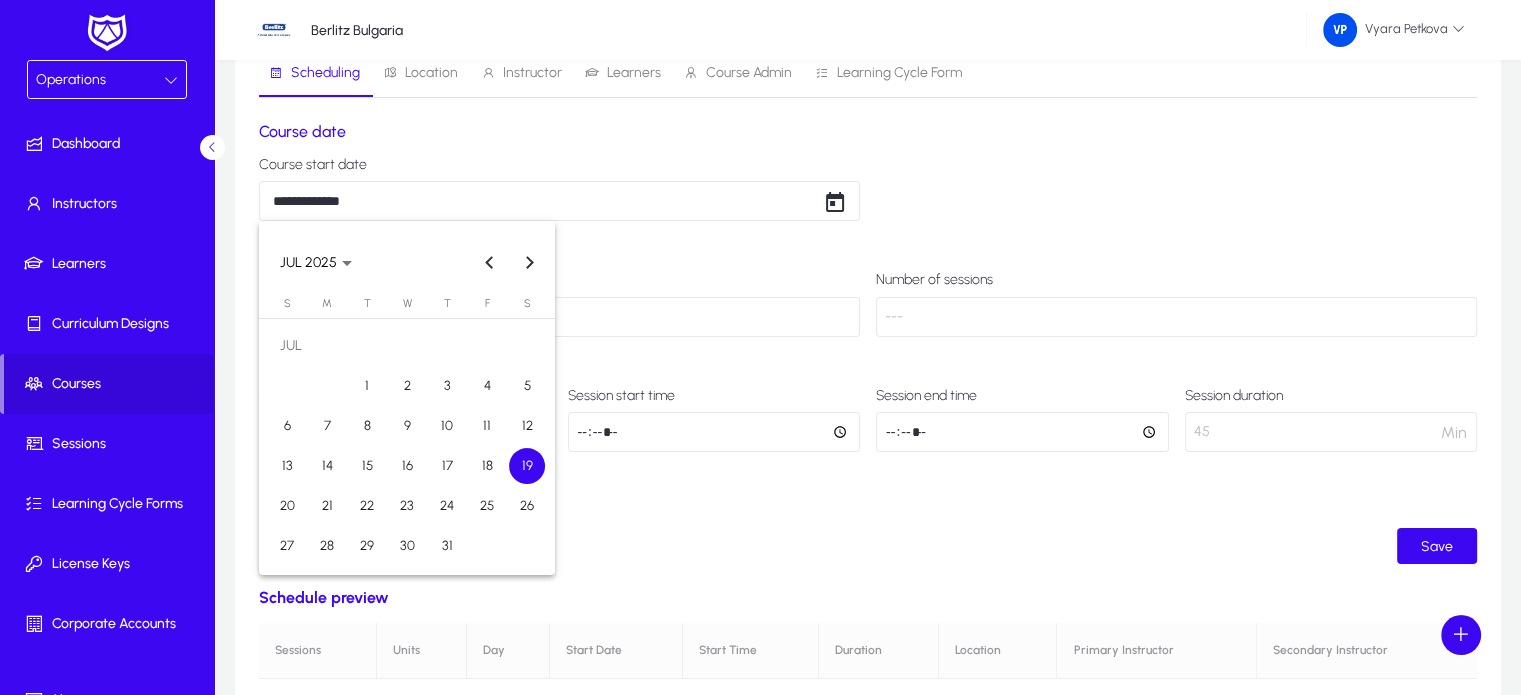 click on "**********" at bounding box center (760, 266) 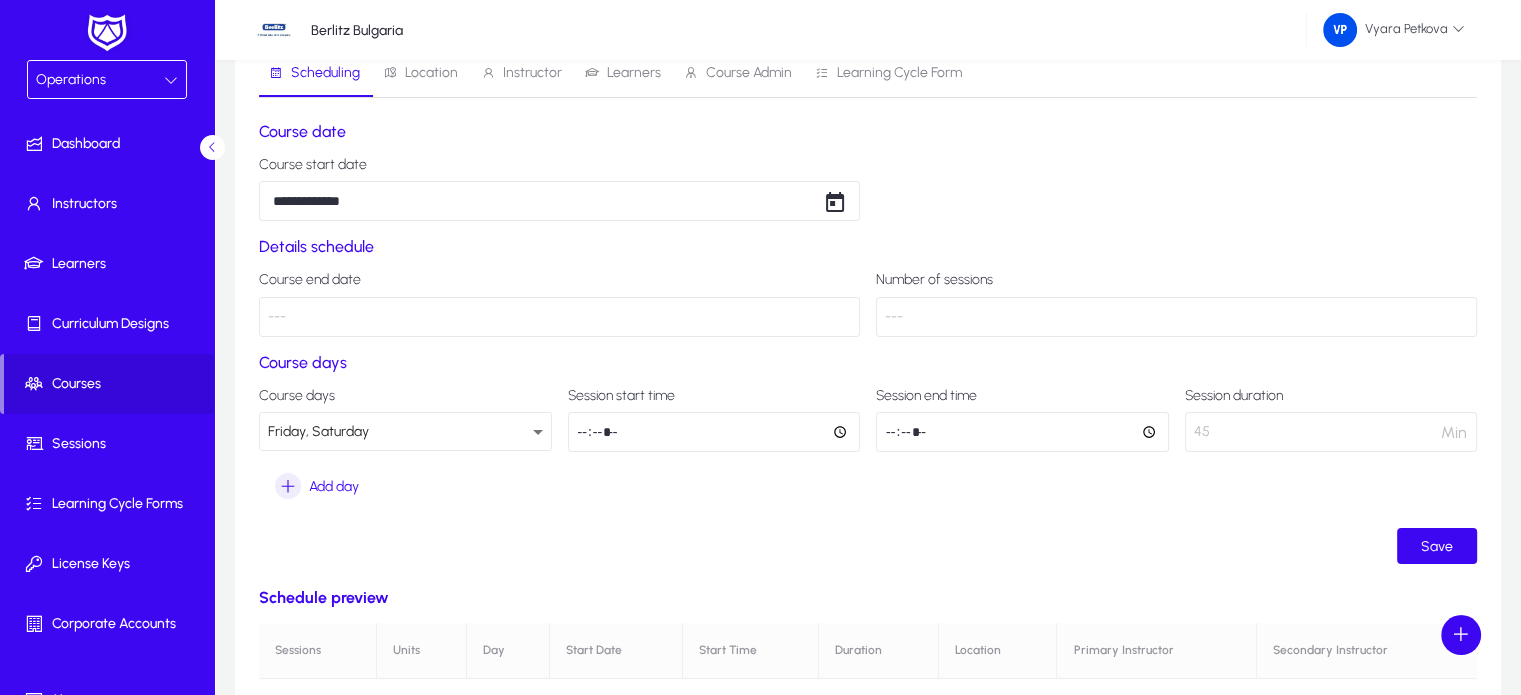 click on "Number of sessions ---" 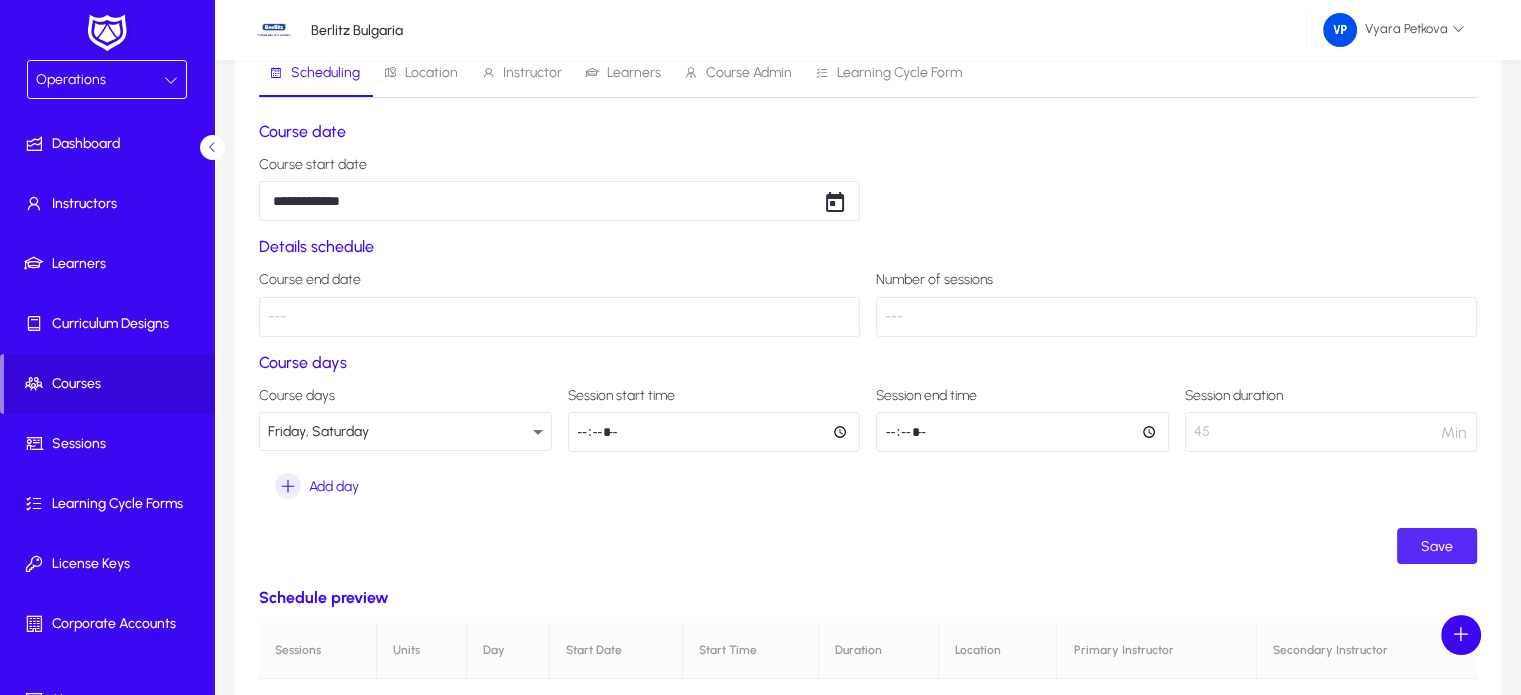 click on "Save" 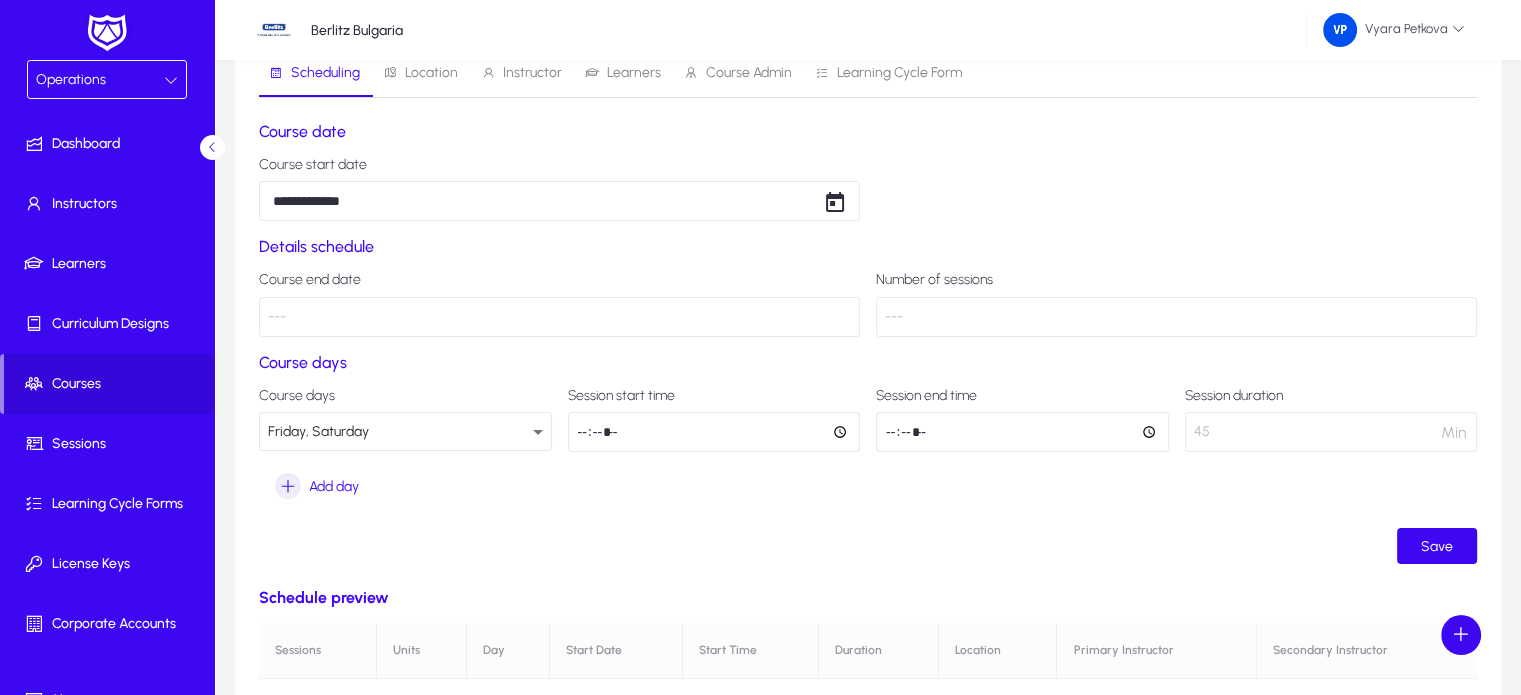 click on "*****" 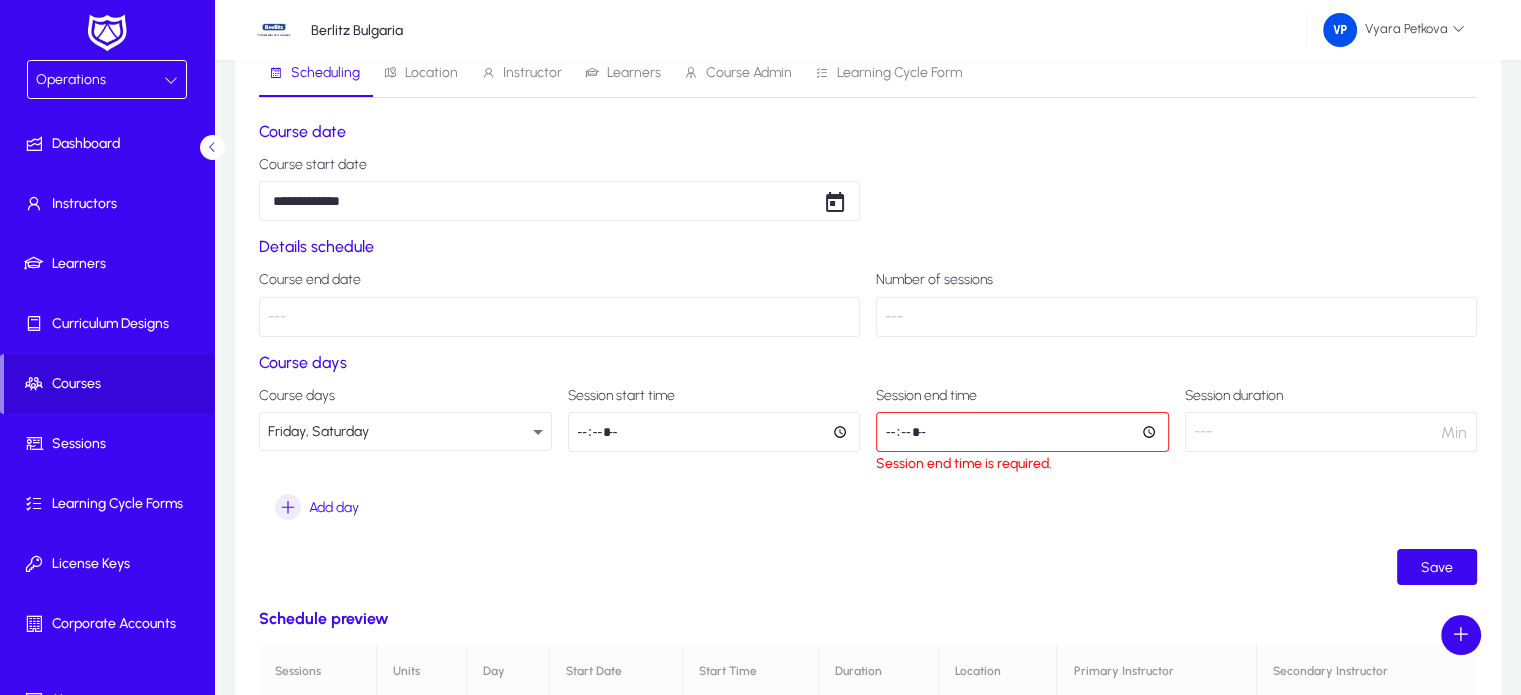 click 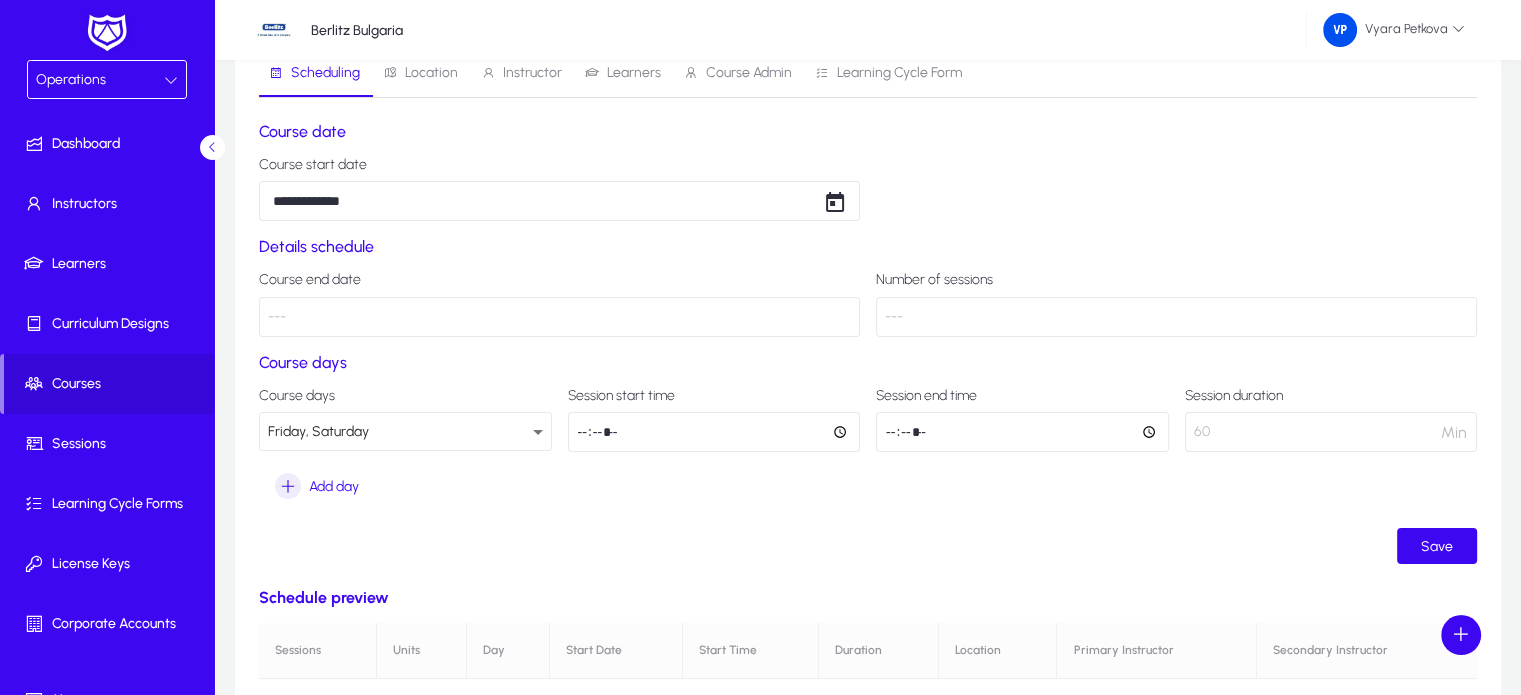 click on "Save" 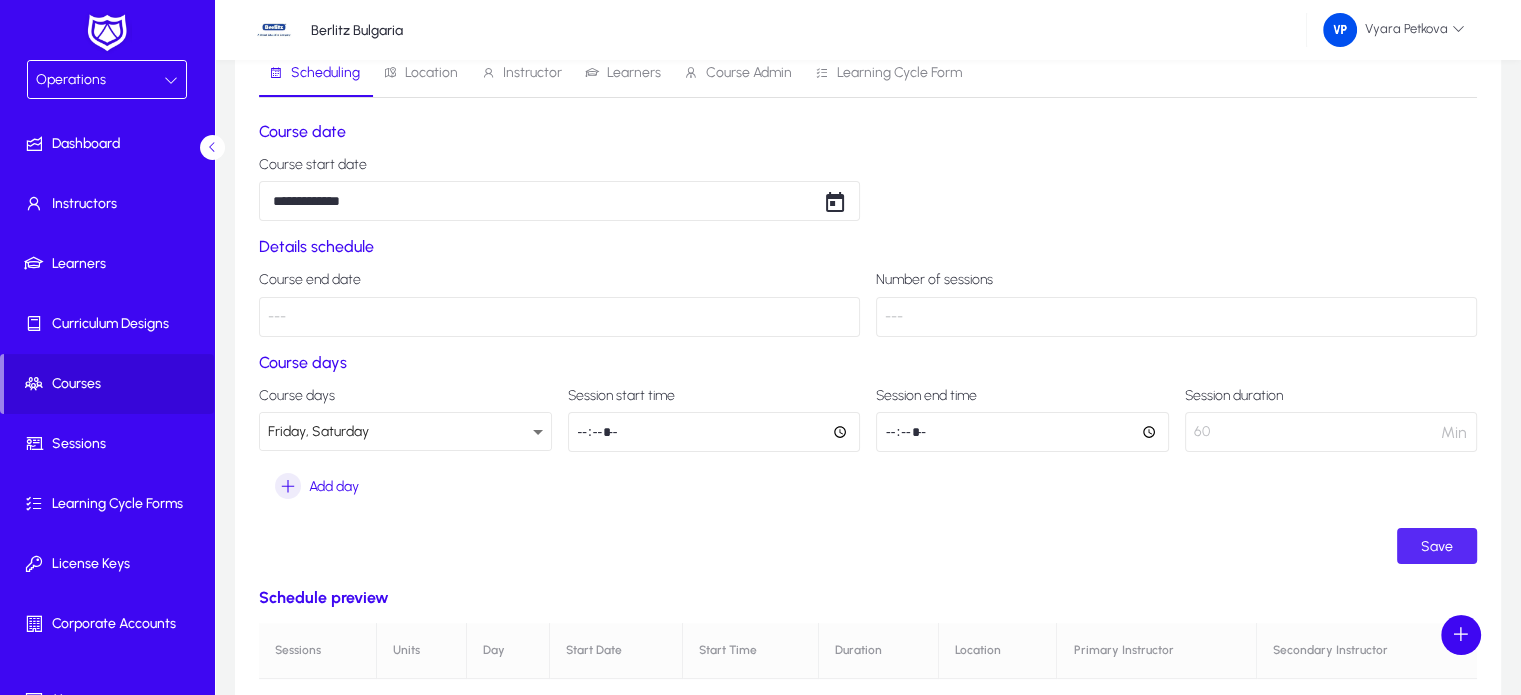 click on "Save" 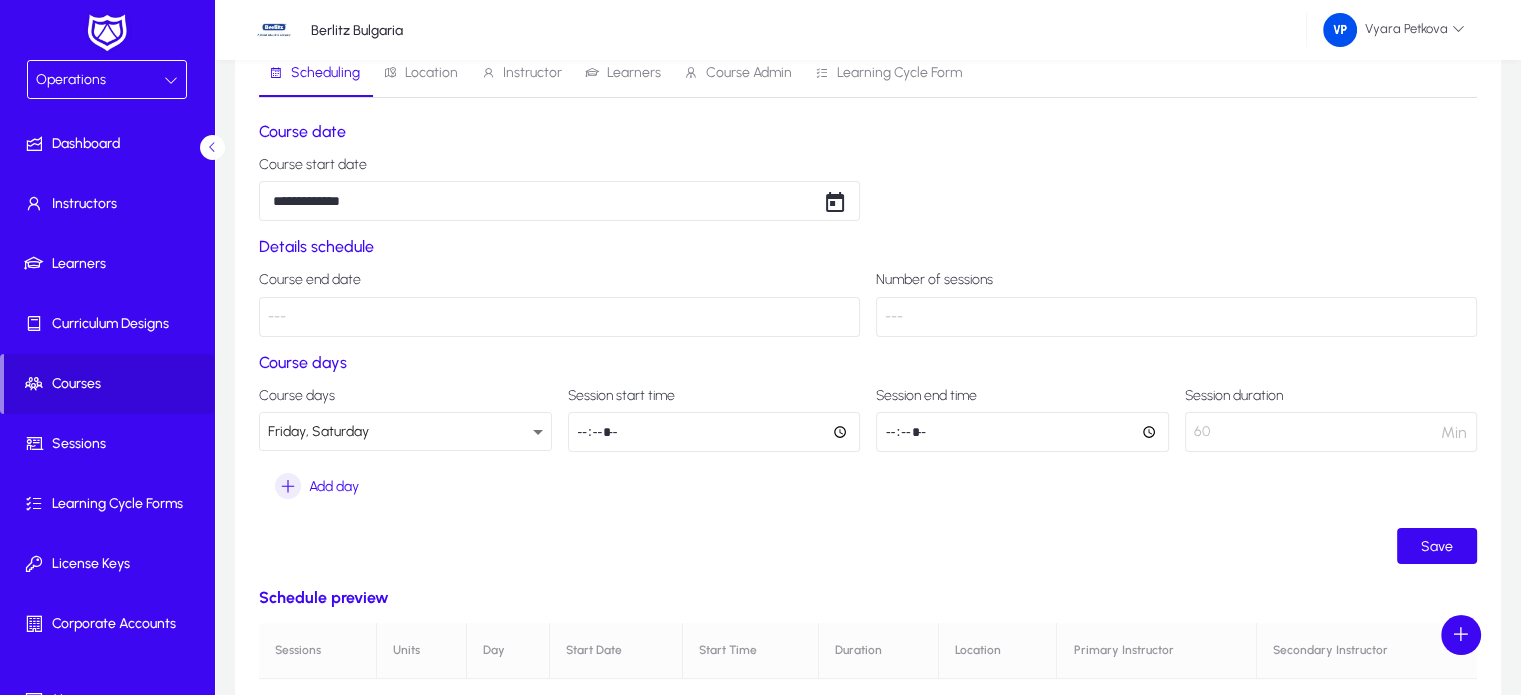 click on "---" 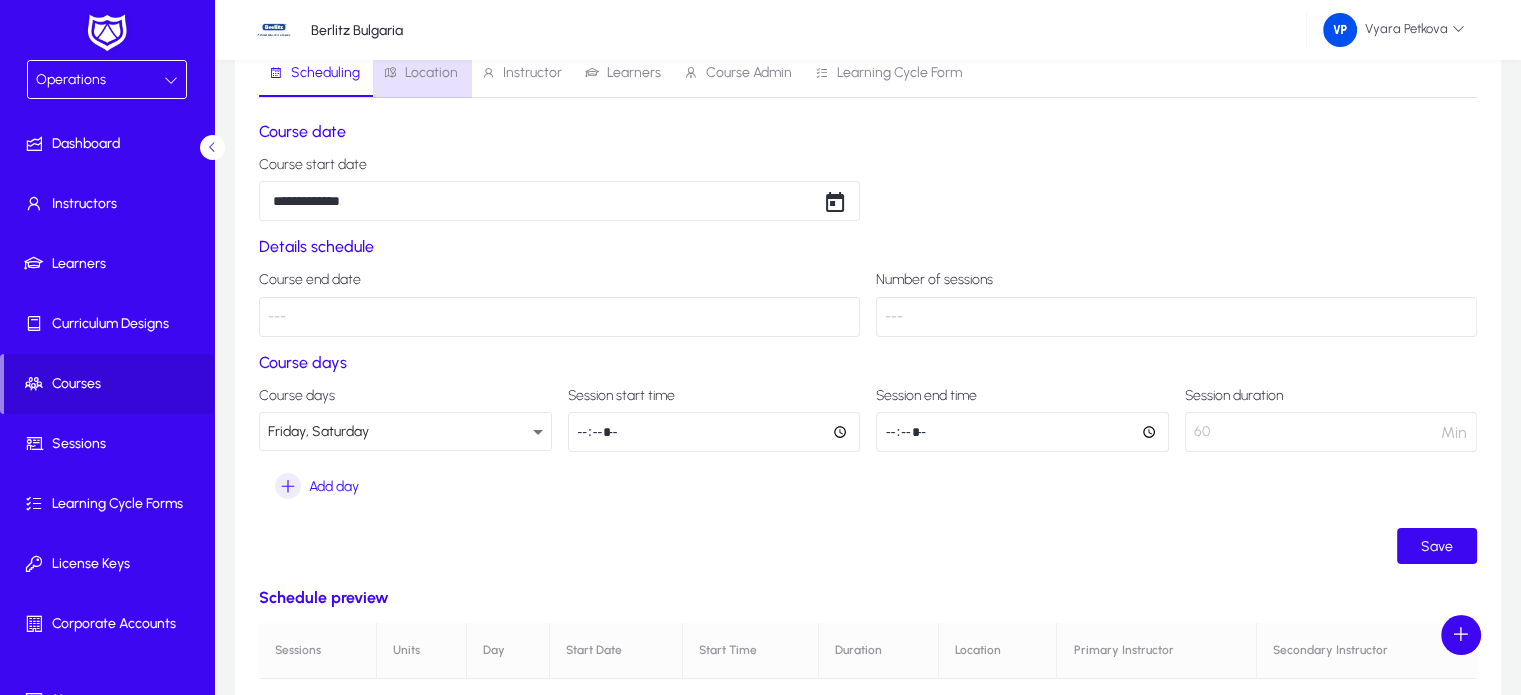 click on "Location" at bounding box center [431, 73] 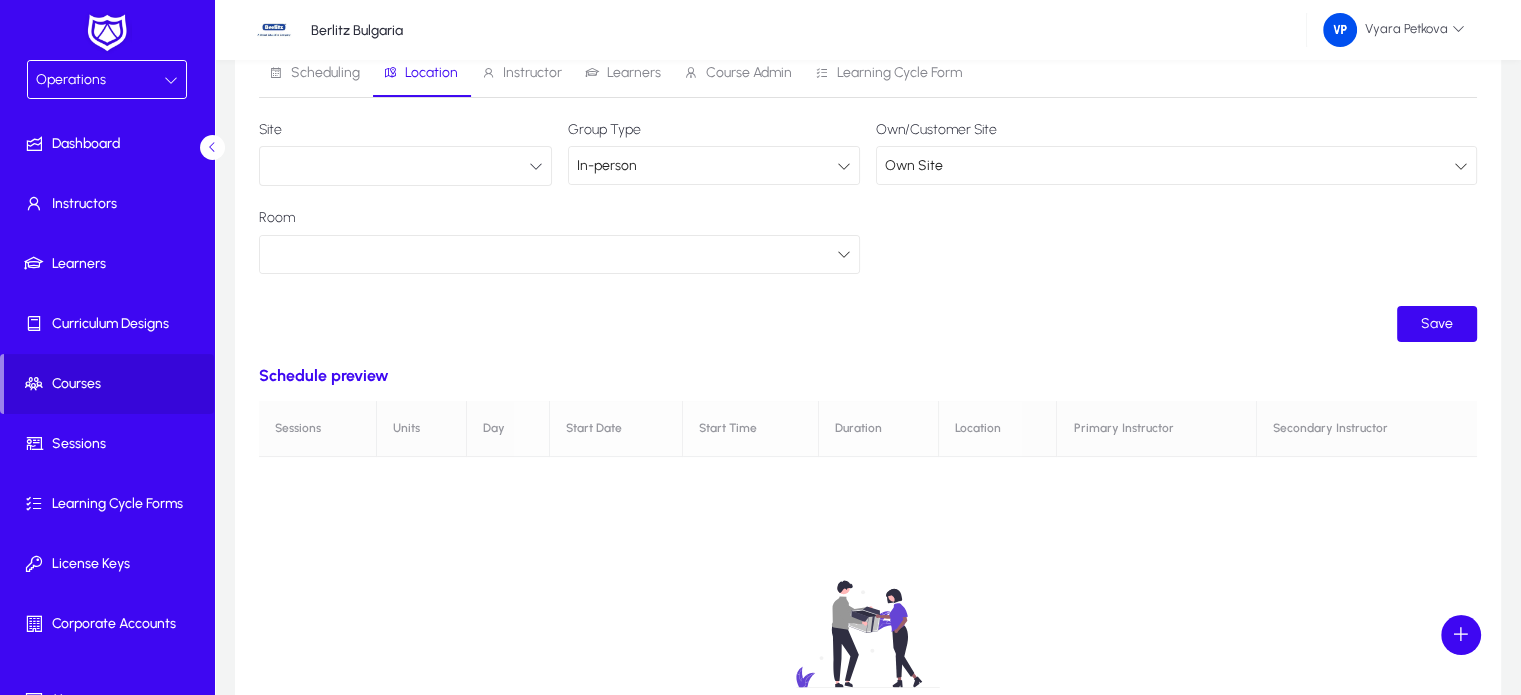 click 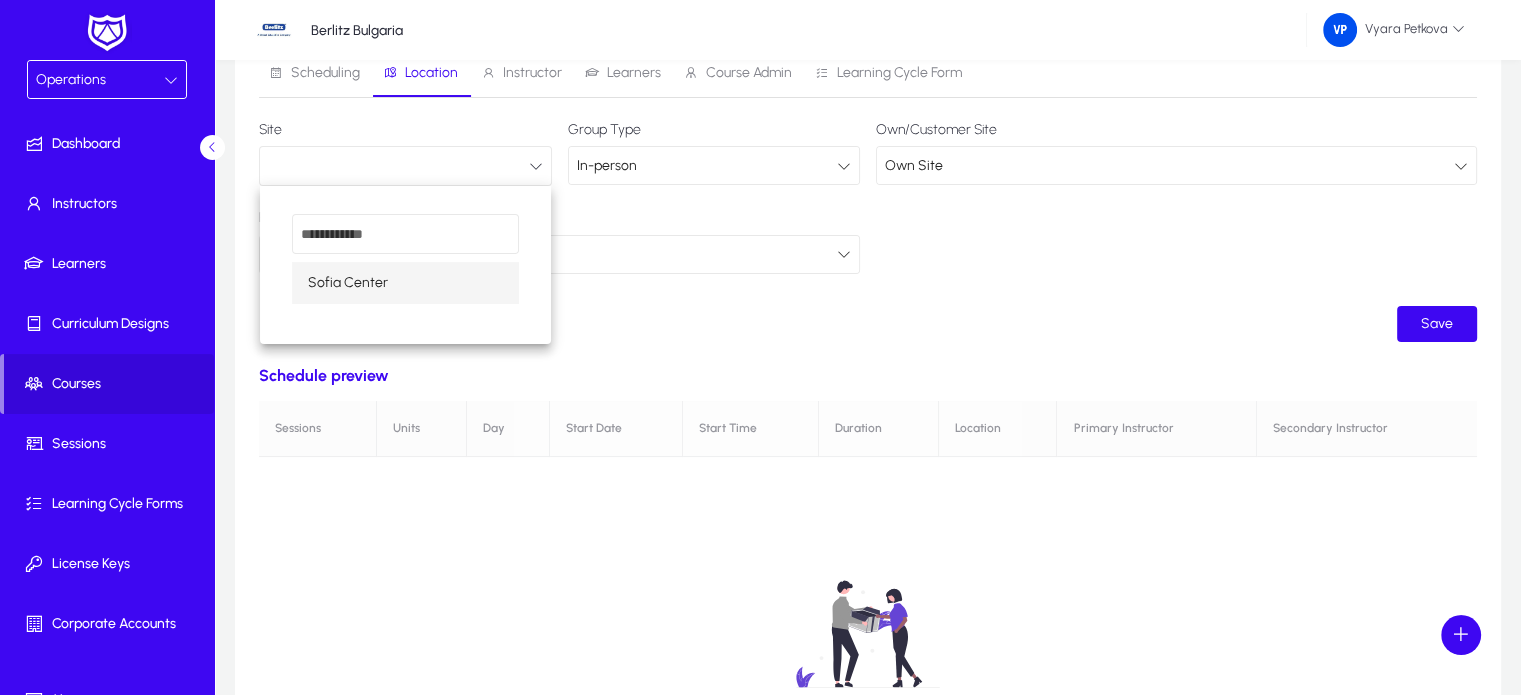 click on "Sofia Center" at bounding box center [405, 283] 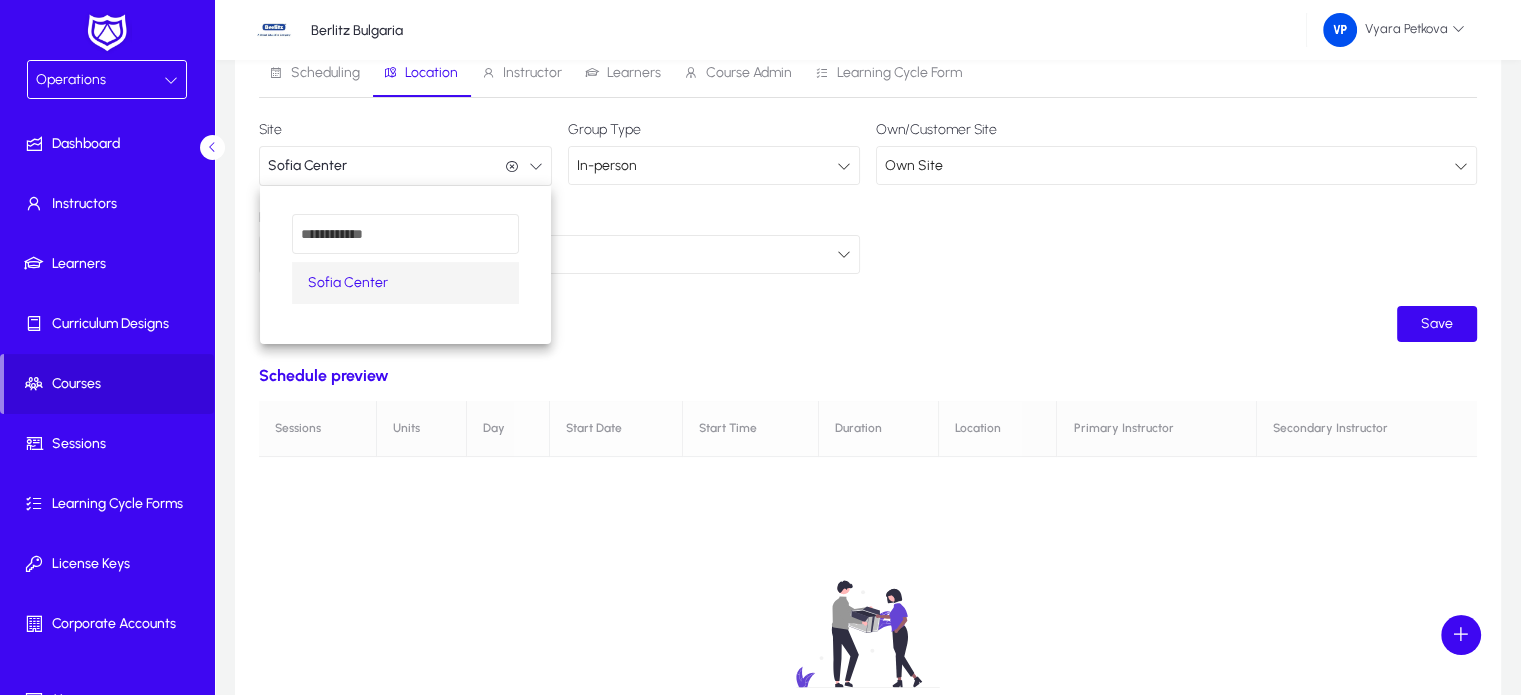 scroll, scrollTop: 0, scrollLeft: 0, axis: both 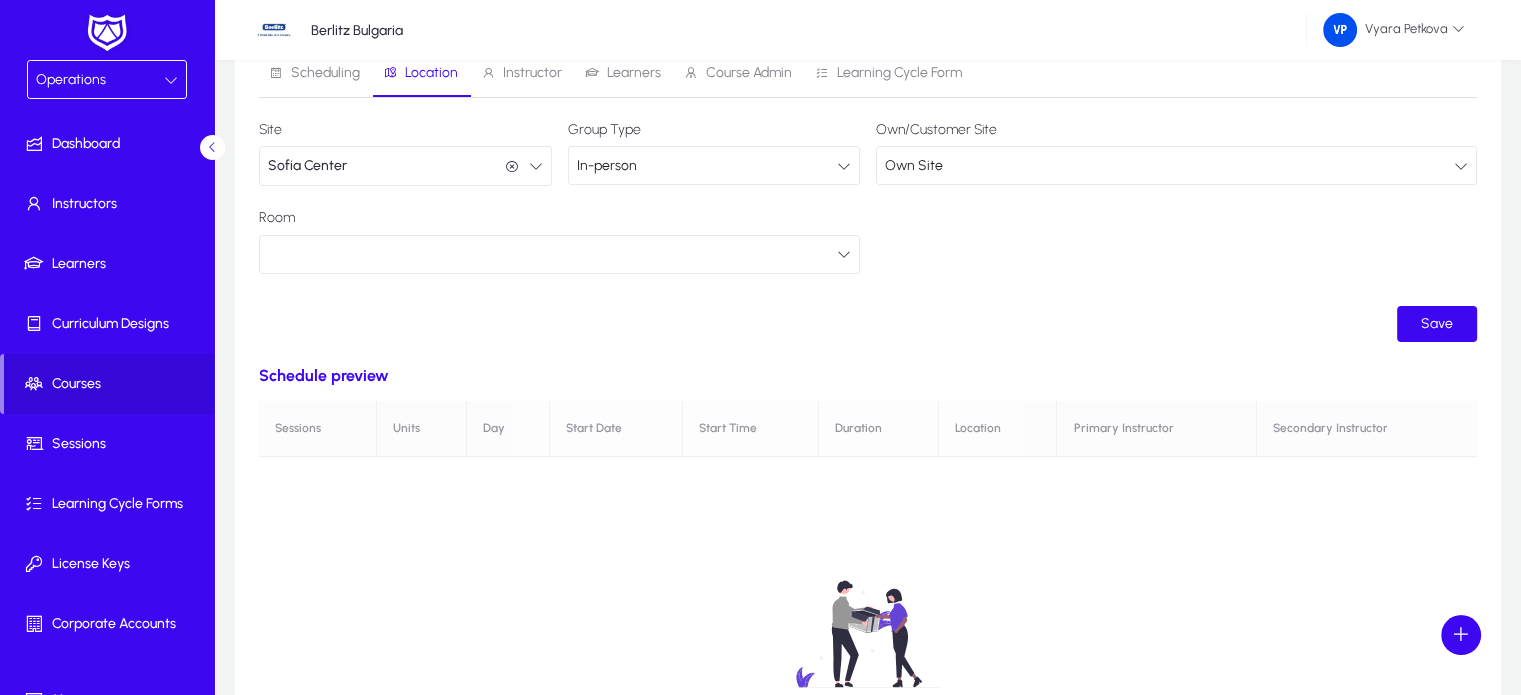 click at bounding box center [844, 254] 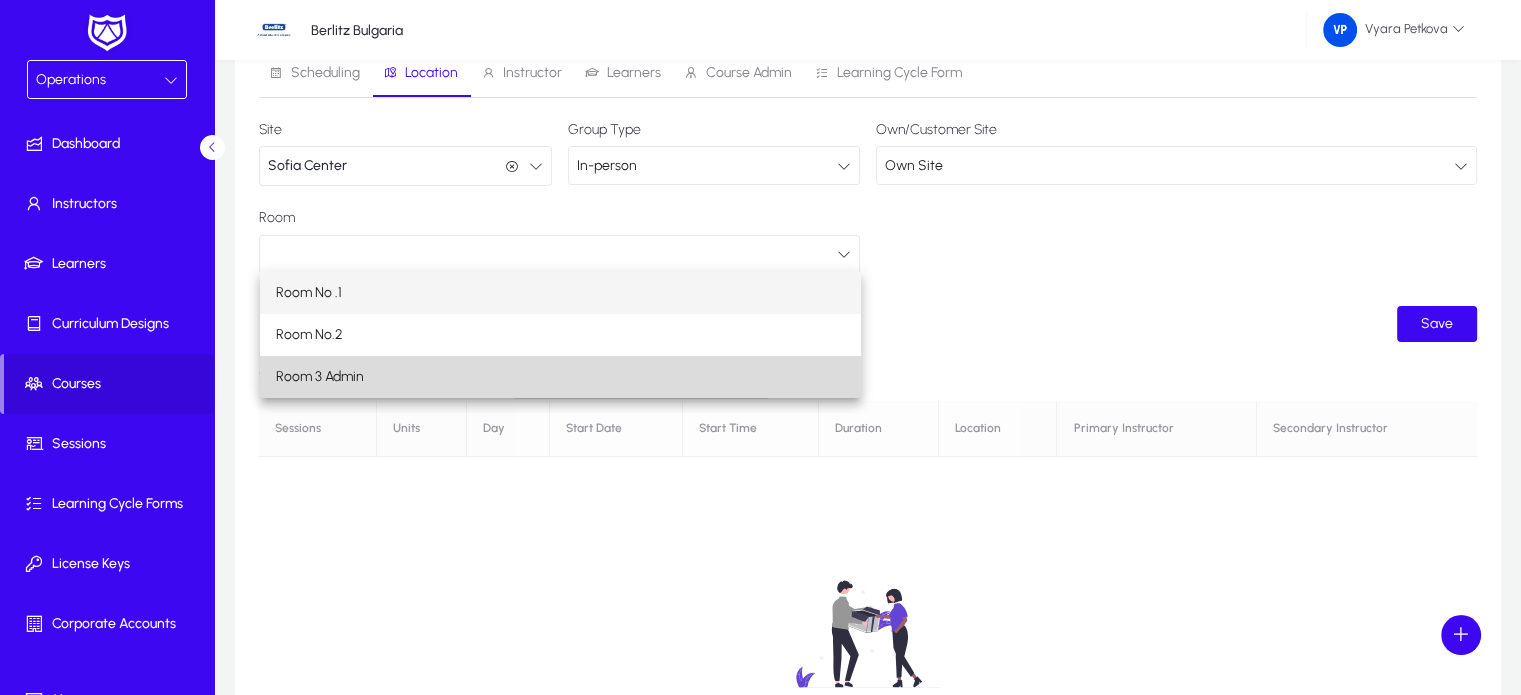 click on "Room 3 Admin" at bounding box center [560, 377] 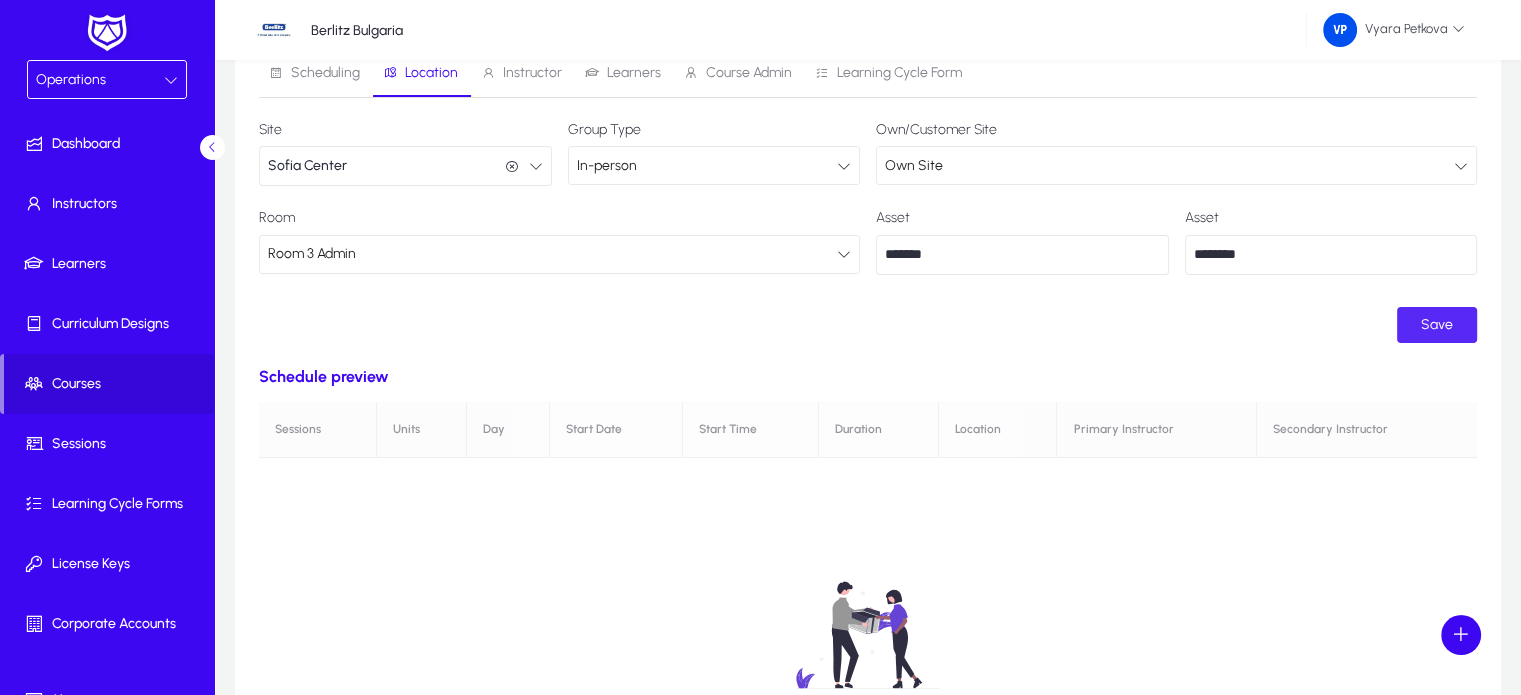 click on "Save" 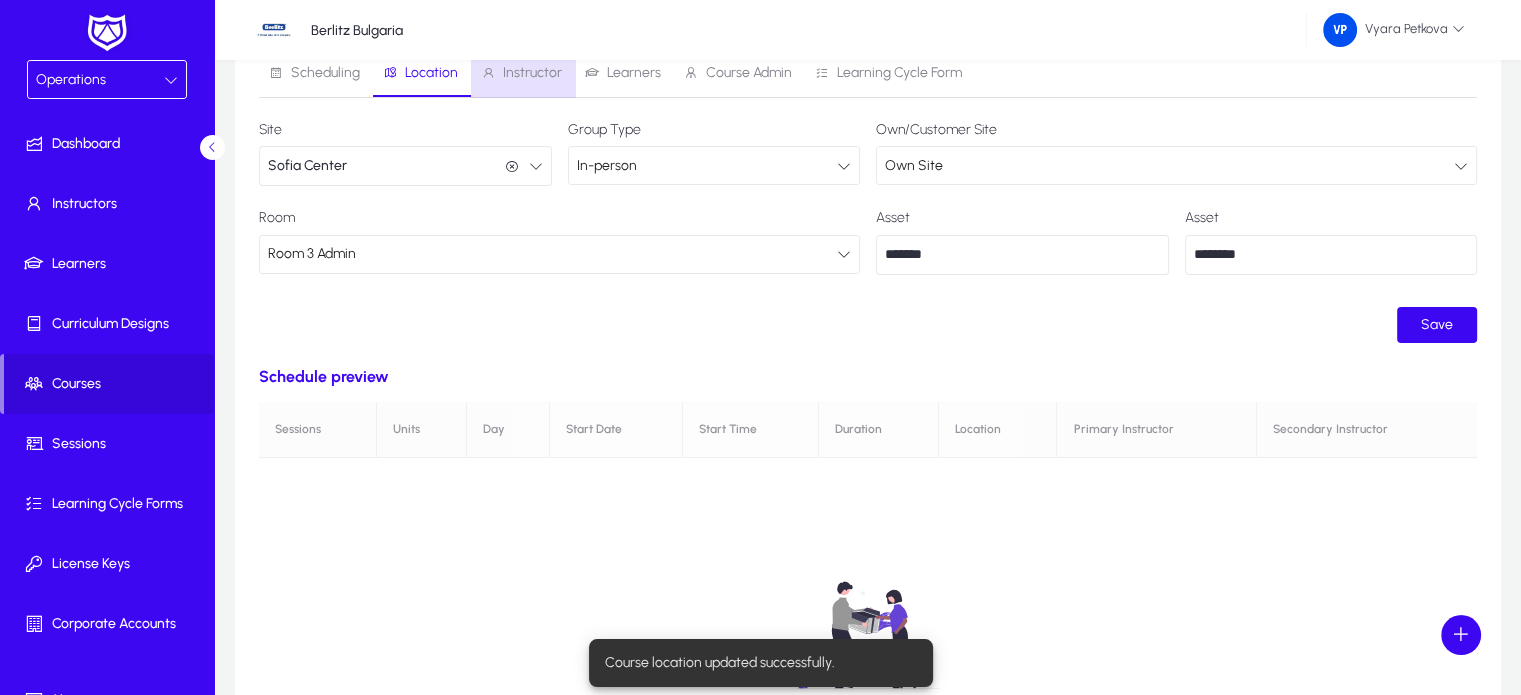 click on "Instructor" at bounding box center (532, 73) 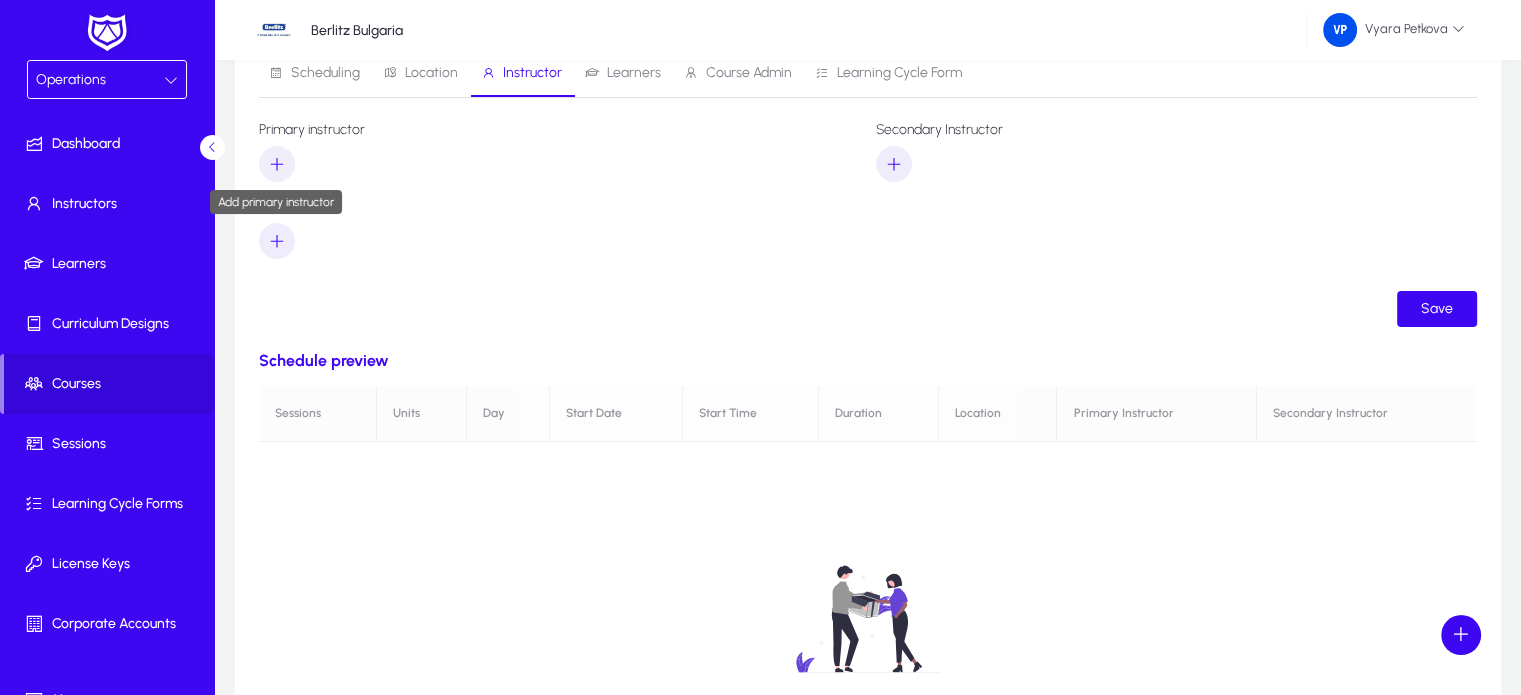 click 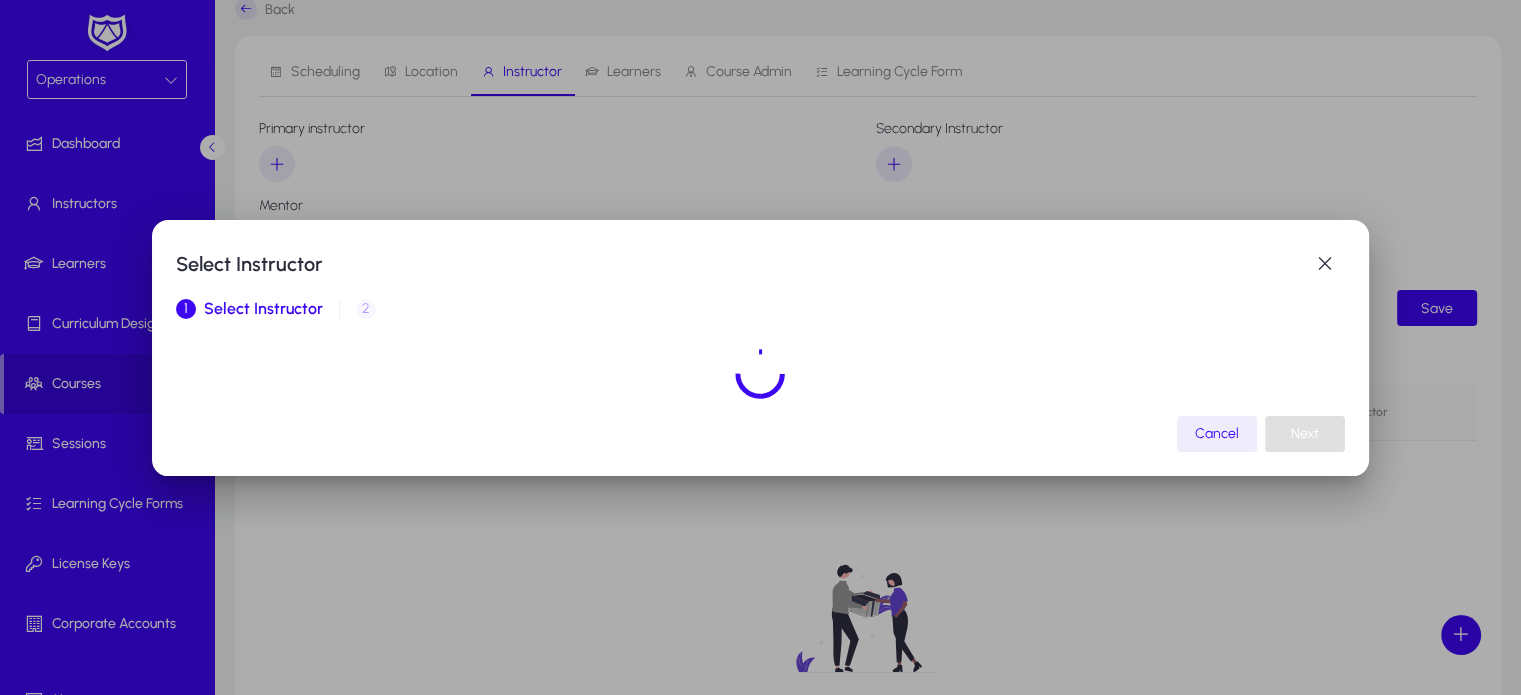 scroll, scrollTop: 0, scrollLeft: 0, axis: both 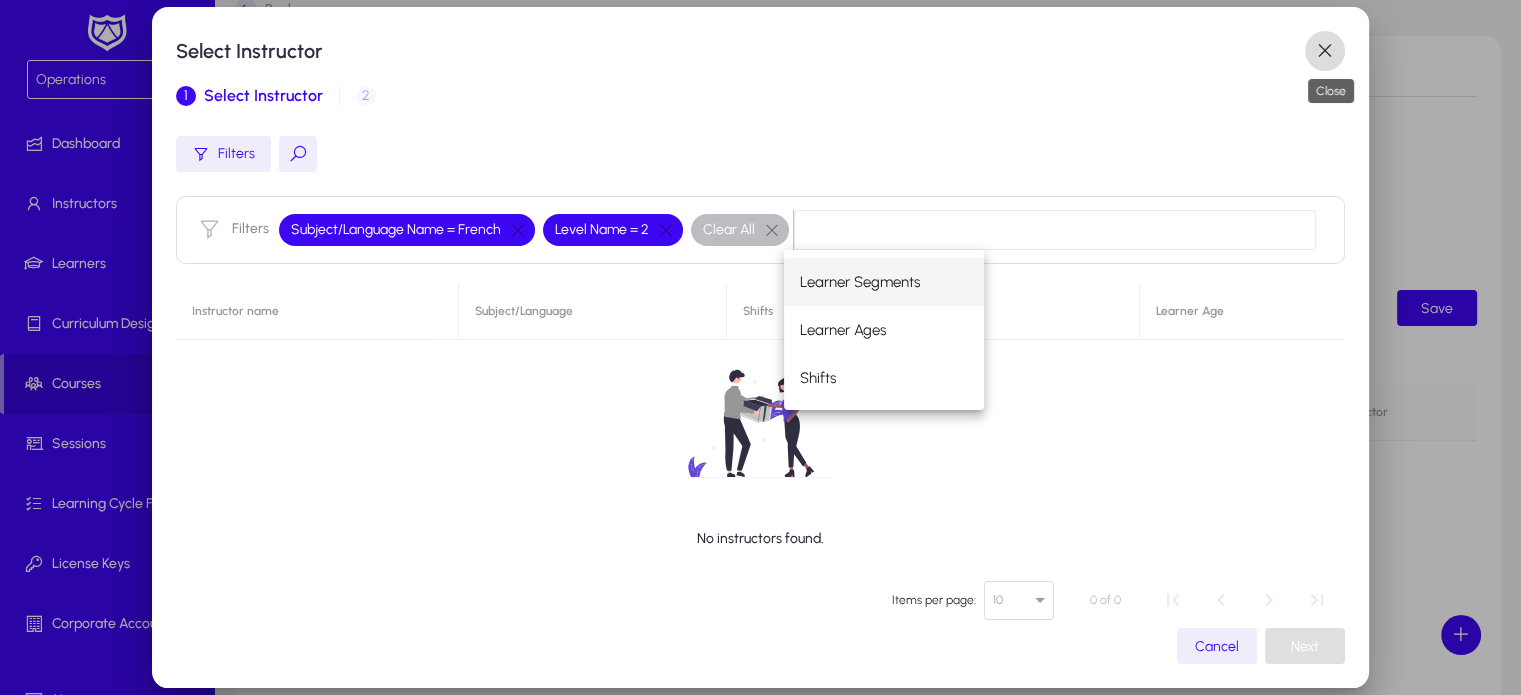 click at bounding box center (1325, 51) 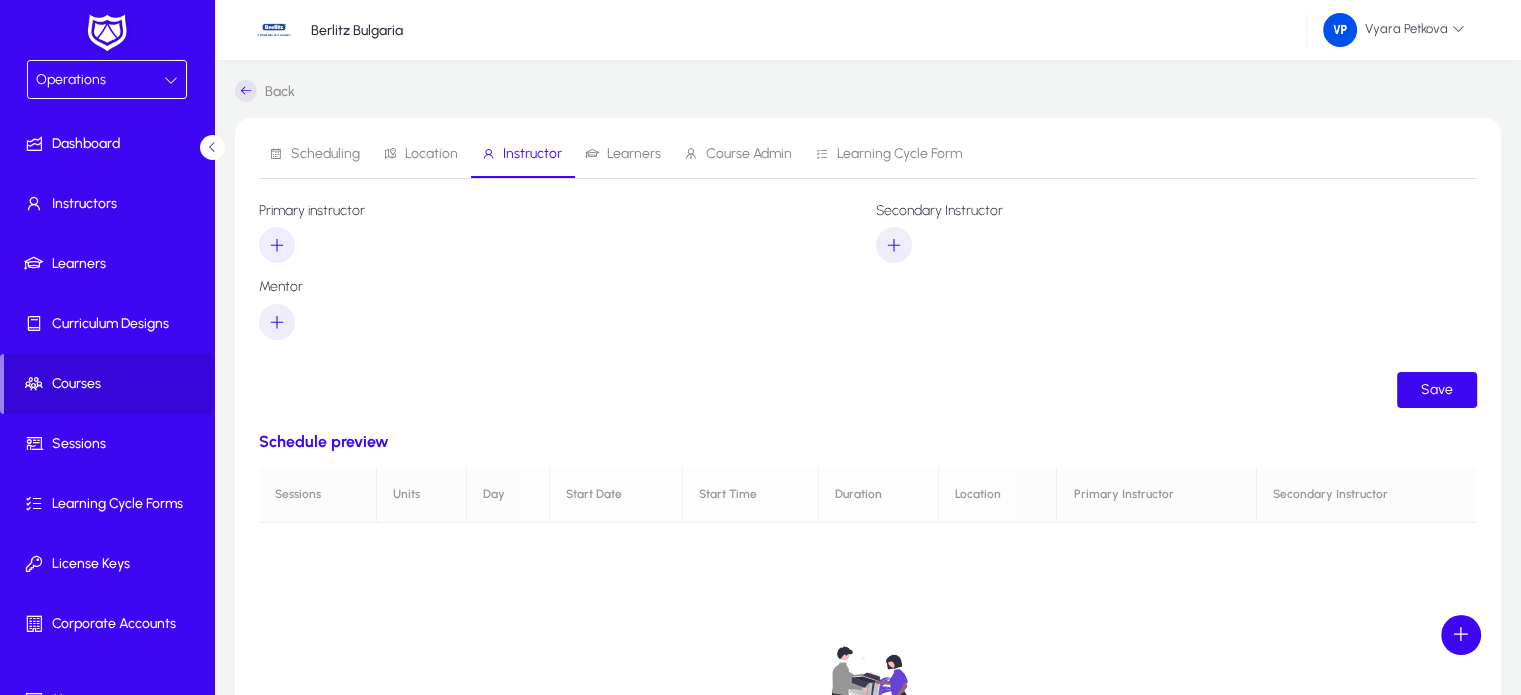 scroll, scrollTop: 81, scrollLeft: 0, axis: vertical 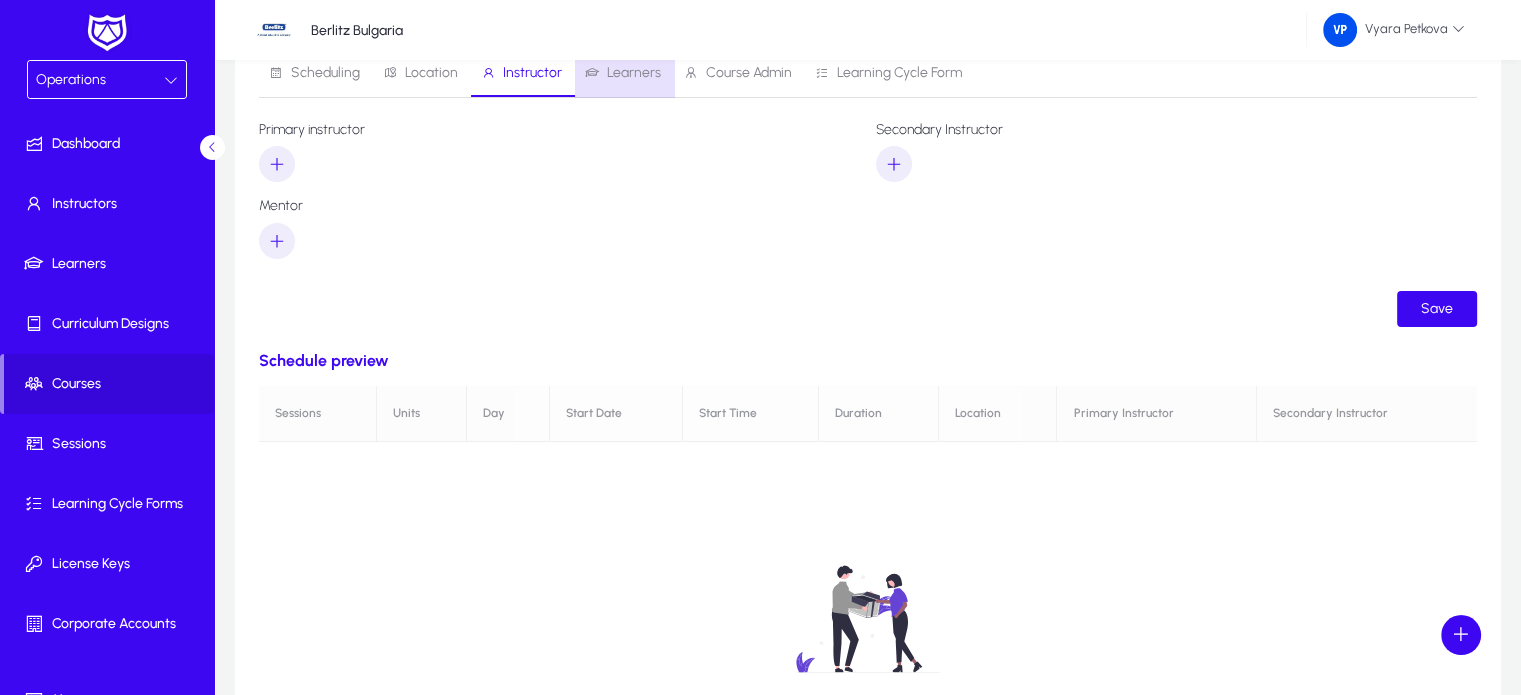 click on "Learners" at bounding box center [634, 73] 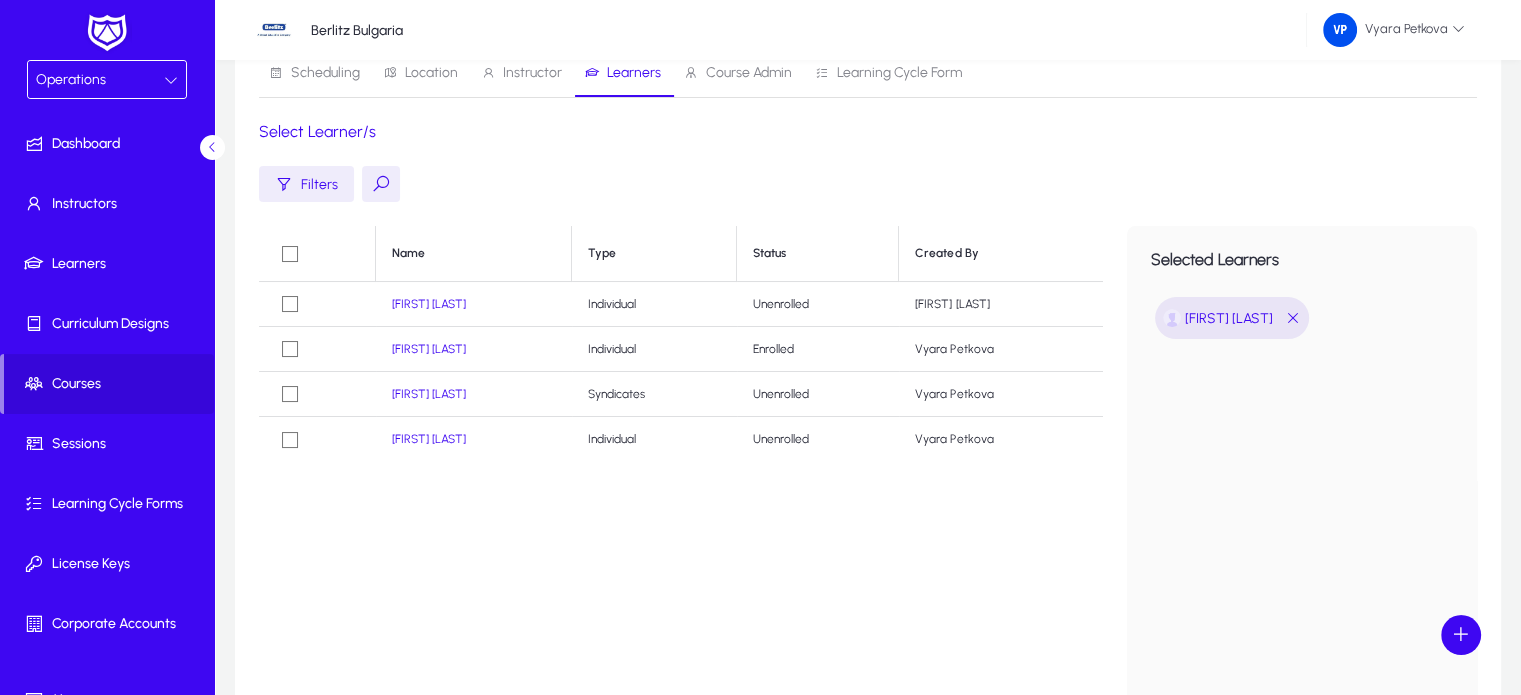 click at bounding box center [171, 80] 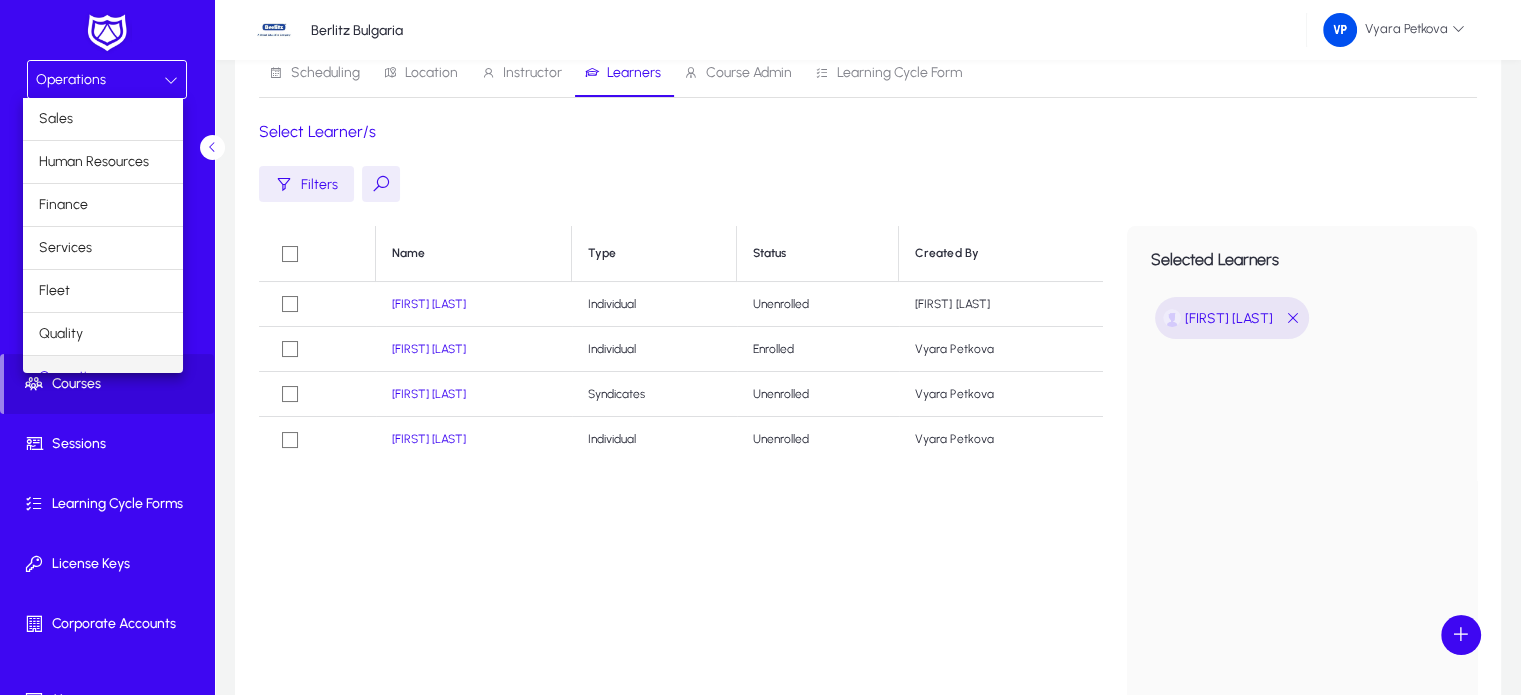 scroll, scrollTop: 24, scrollLeft: 0, axis: vertical 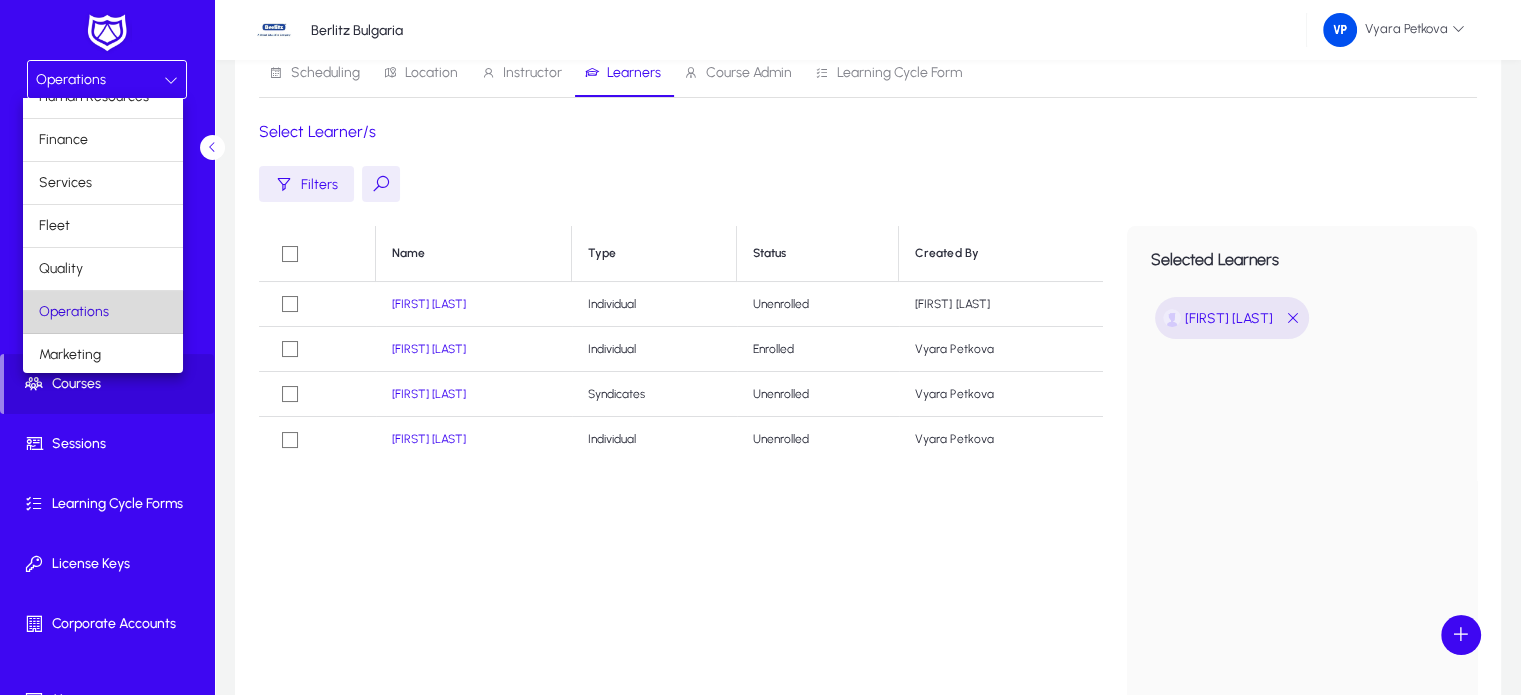 click on "Operations" at bounding box center (103, 312) 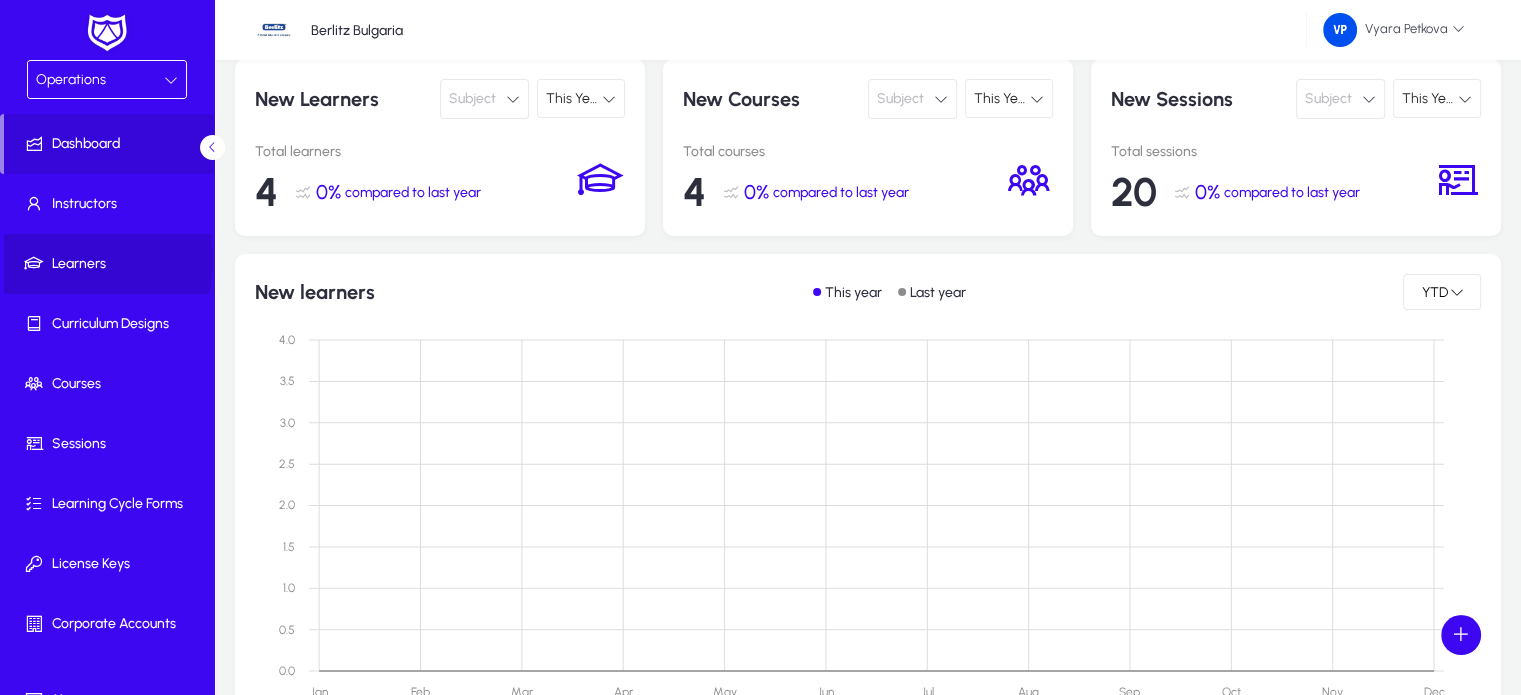 click on "Learners" 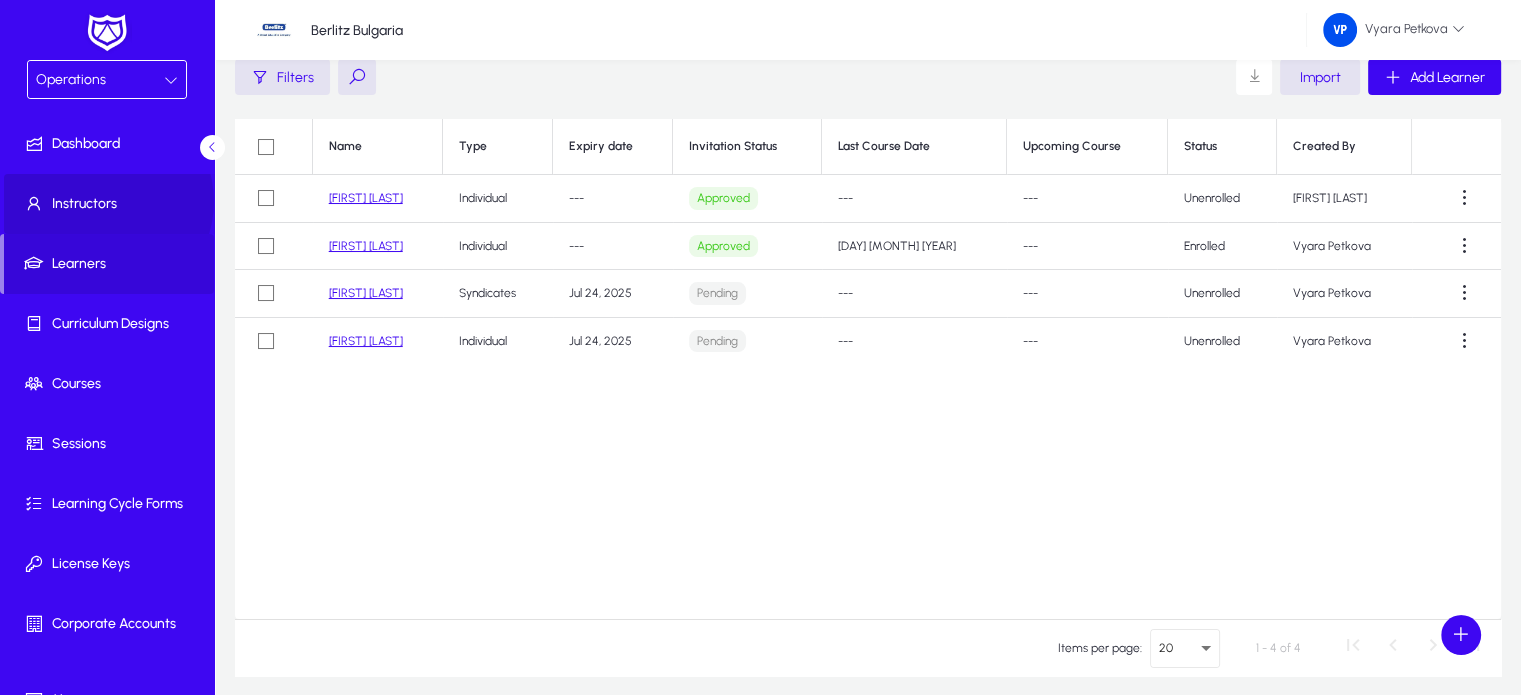 click on "Instructors" 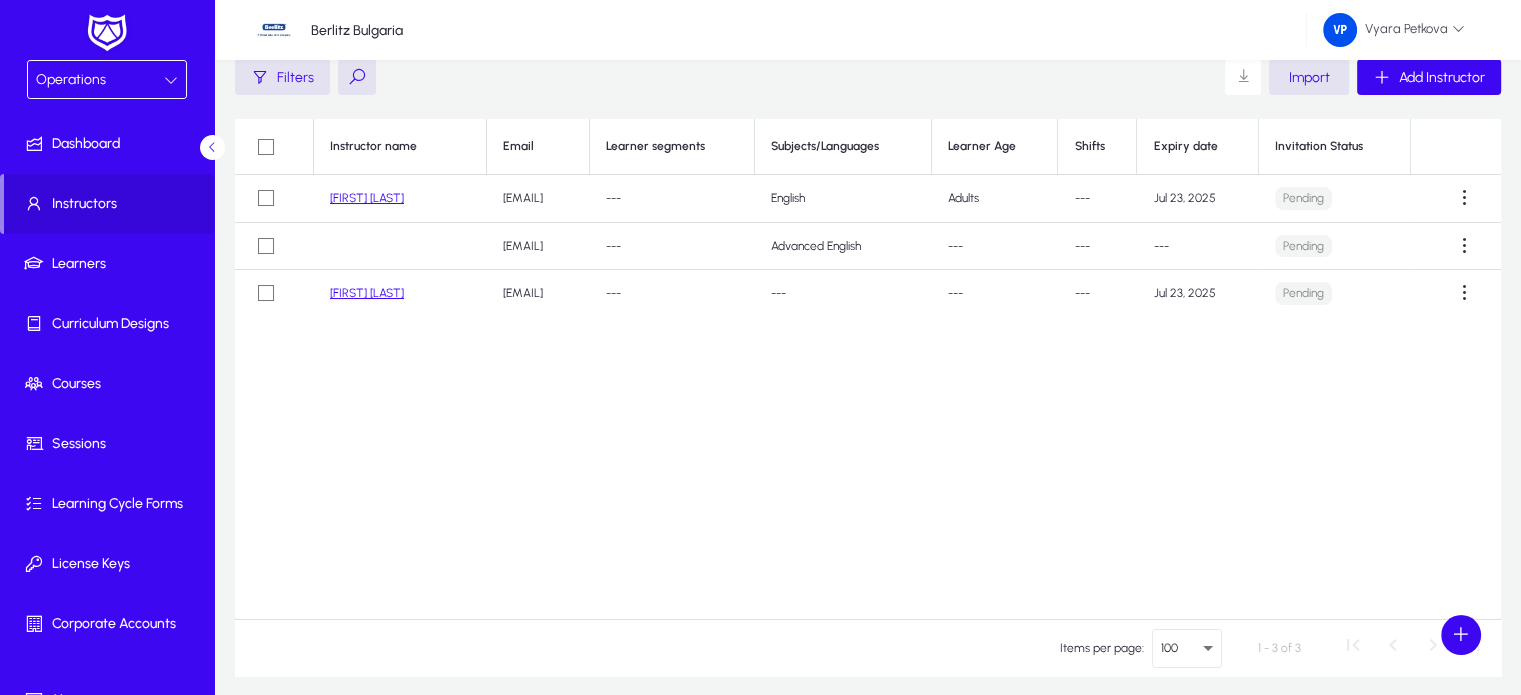 click on "[FIRST] [LAST]" 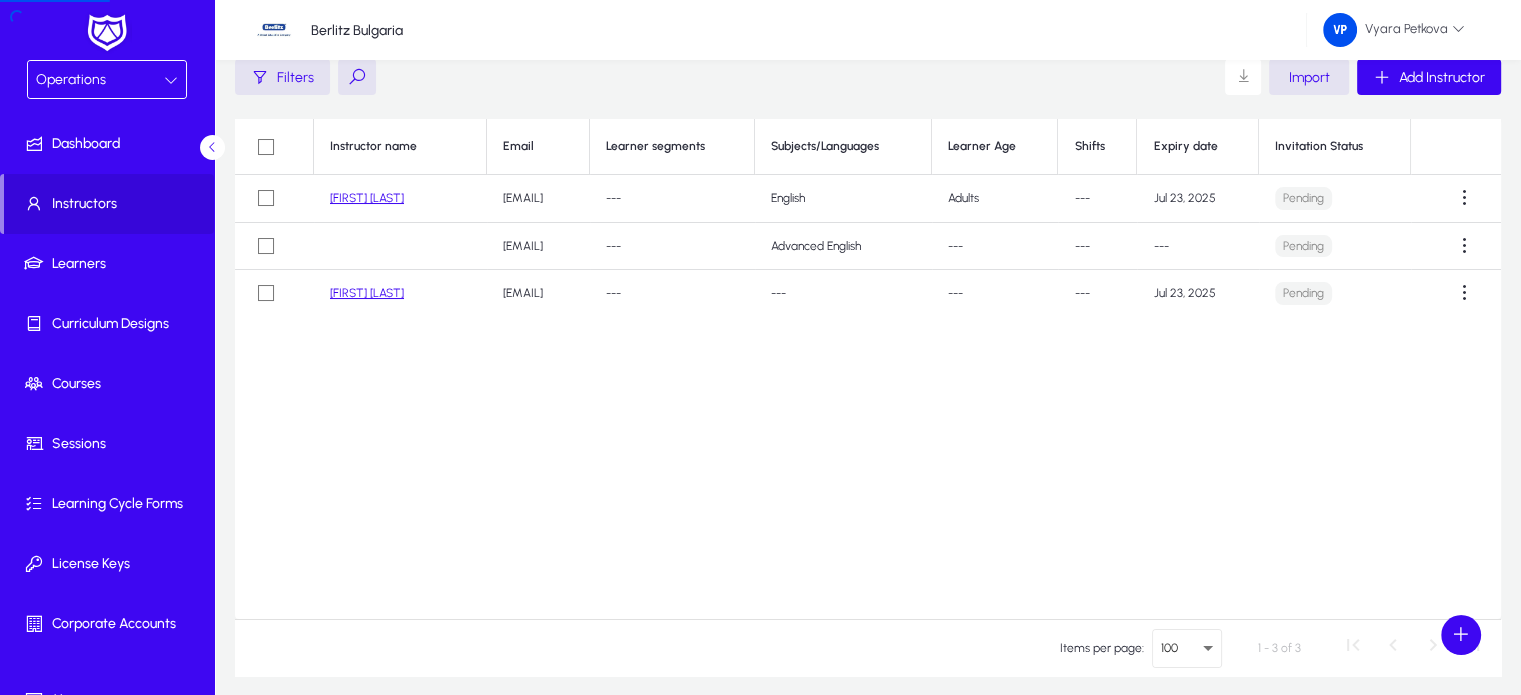 scroll, scrollTop: 0, scrollLeft: 0, axis: both 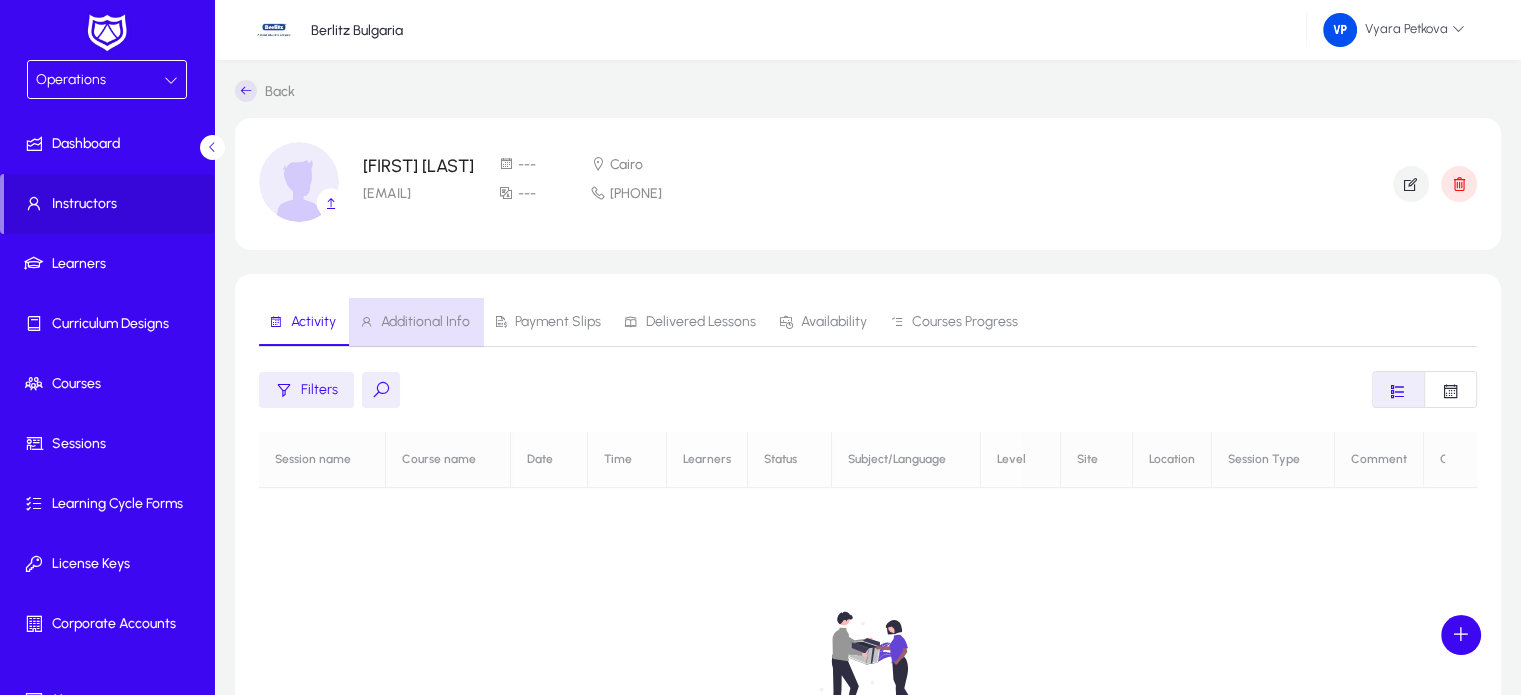 click on "Additional Info" at bounding box center [425, 322] 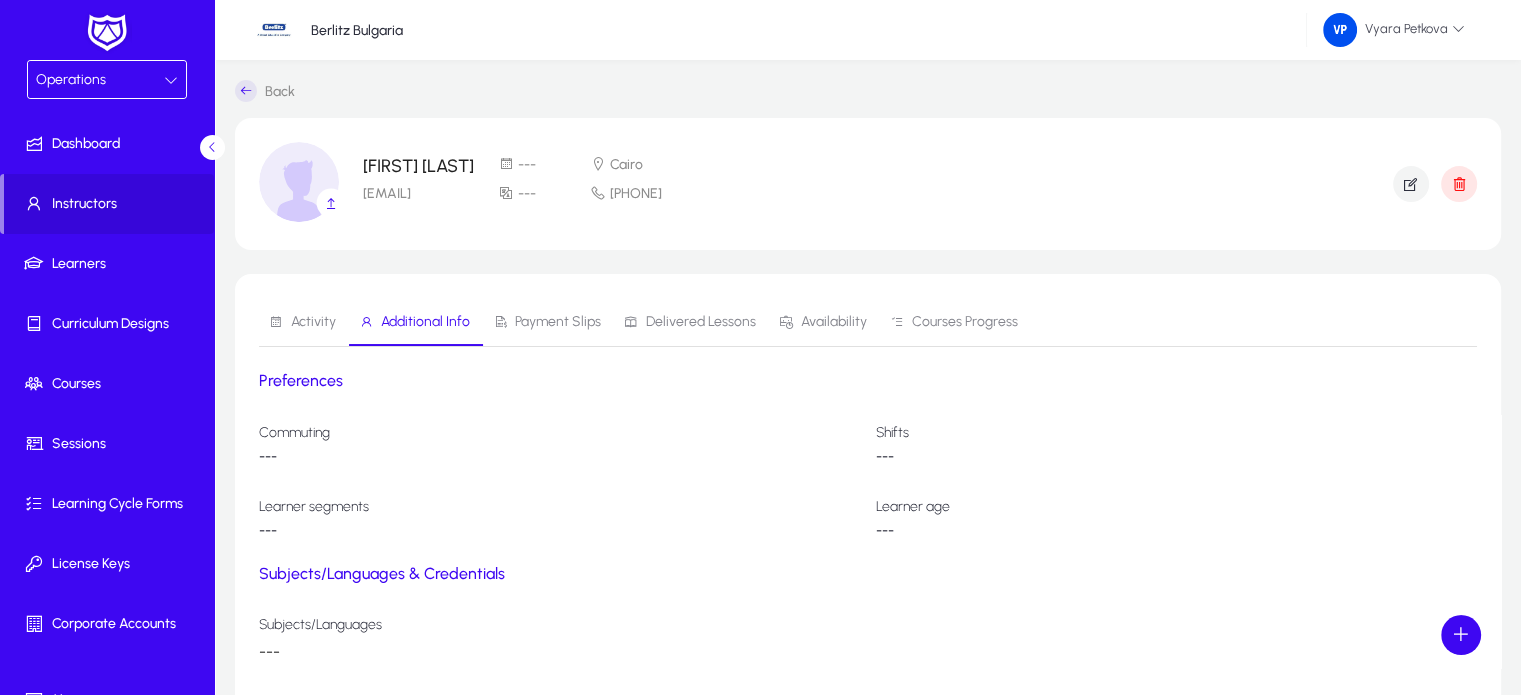 scroll, scrollTop: 168, scrollLeft: 0, axis: vertical 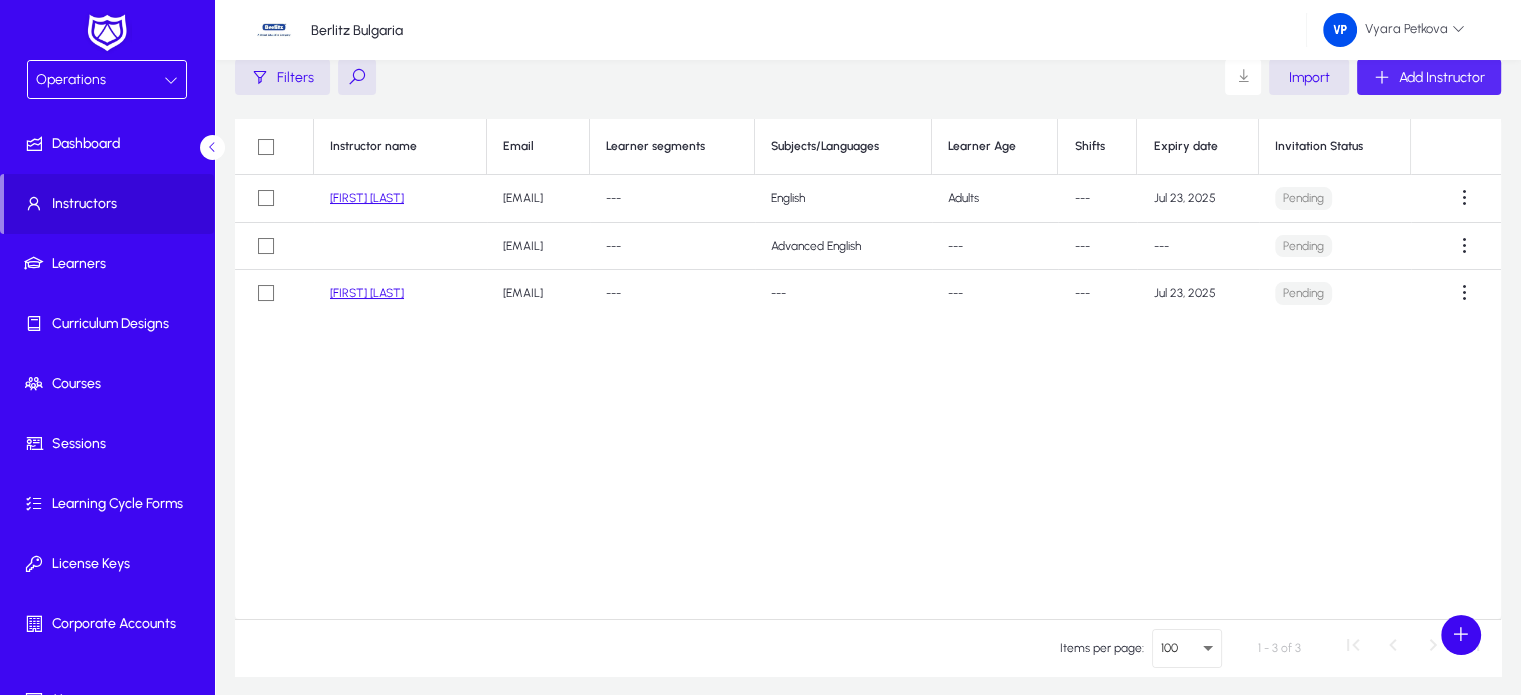 click on "Add Instructor" 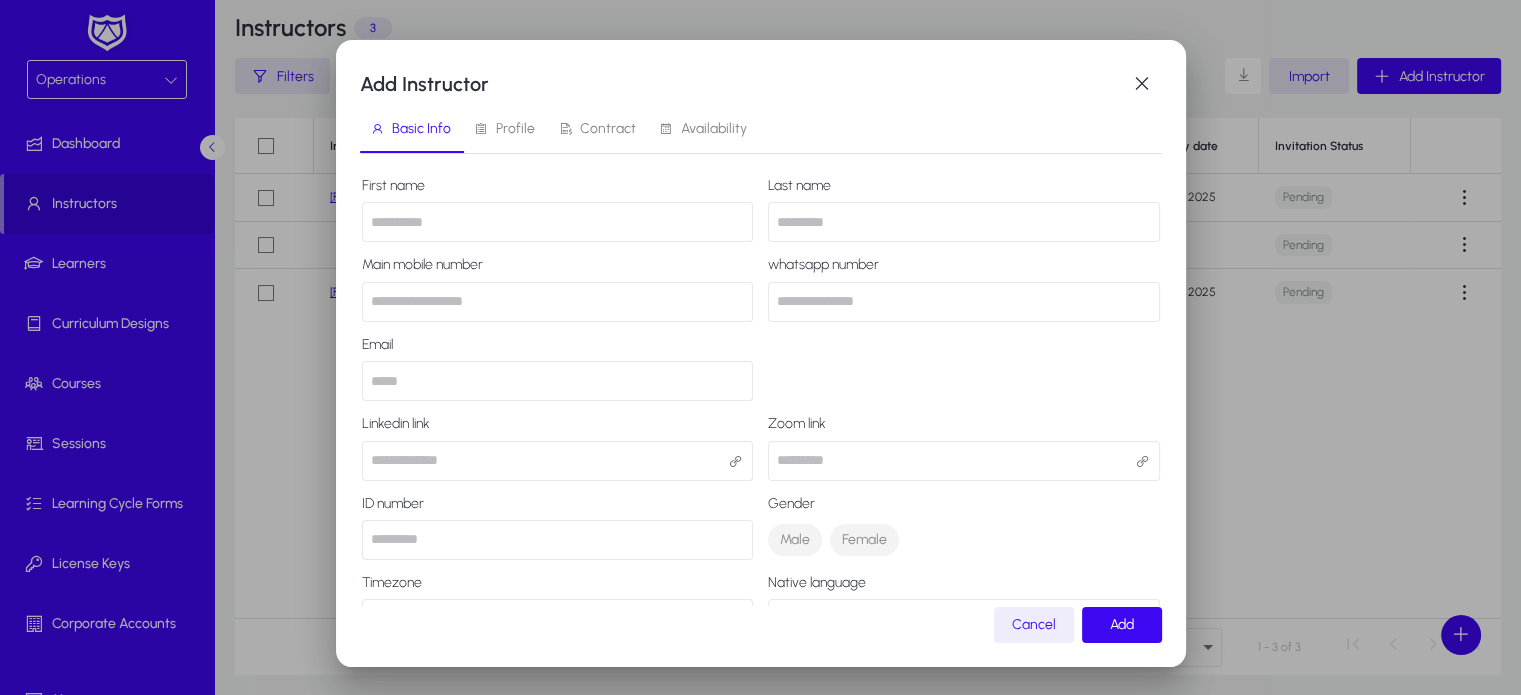 click at bounding box center (558, 222) 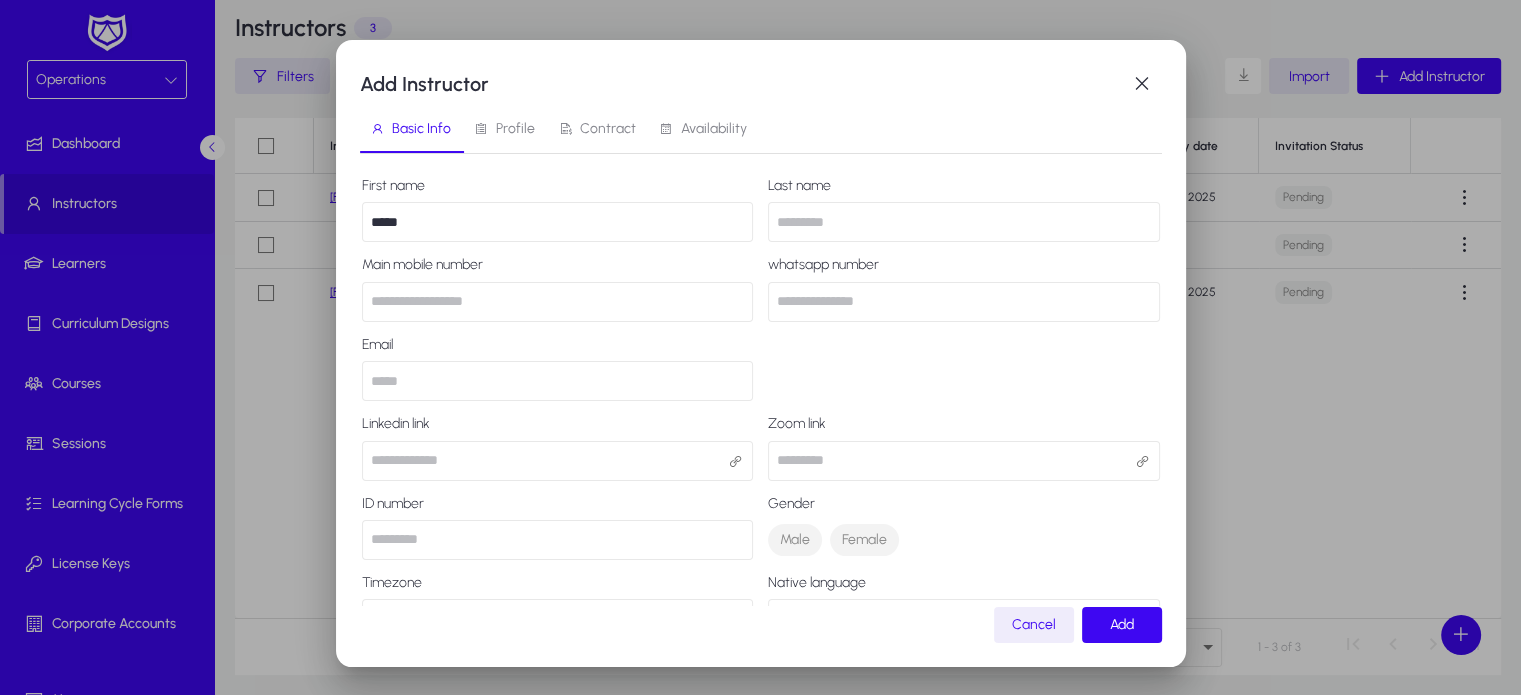 type on "*****" 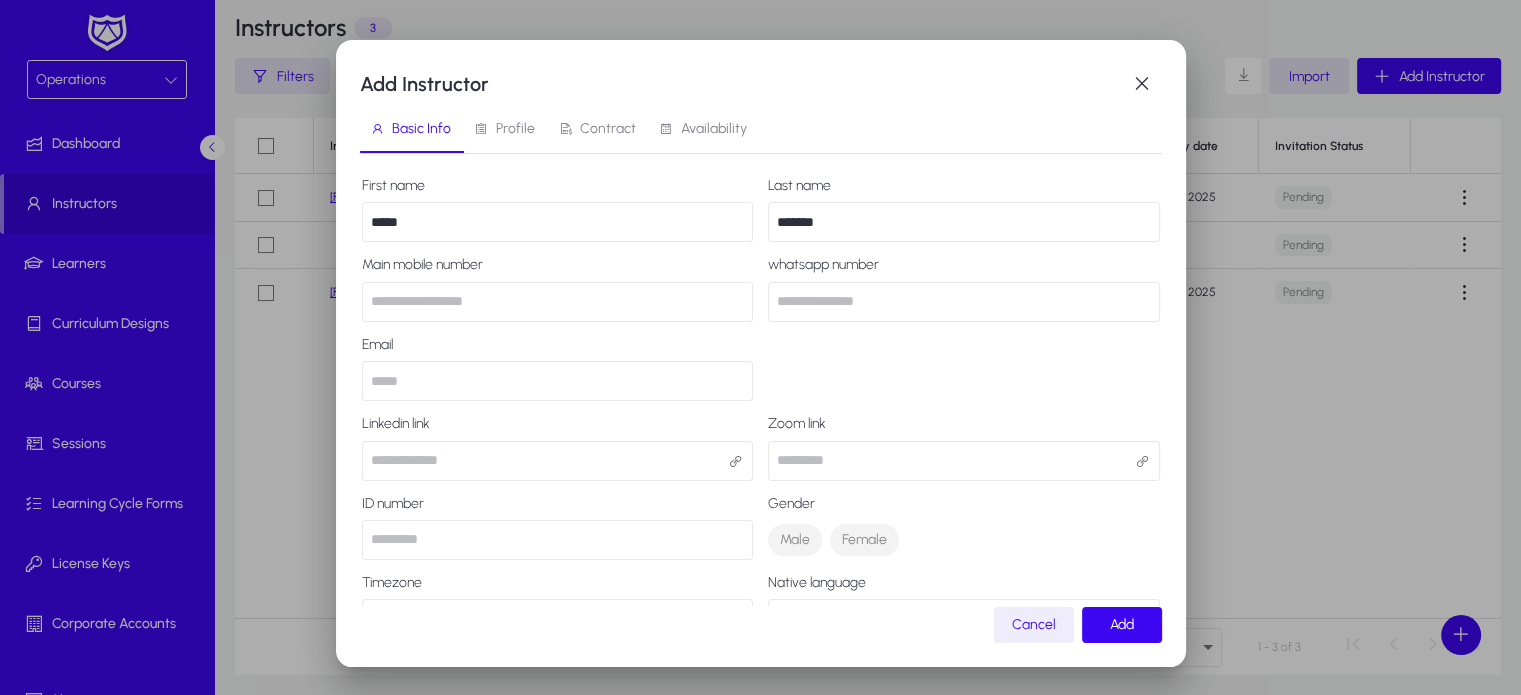 type on "*******" 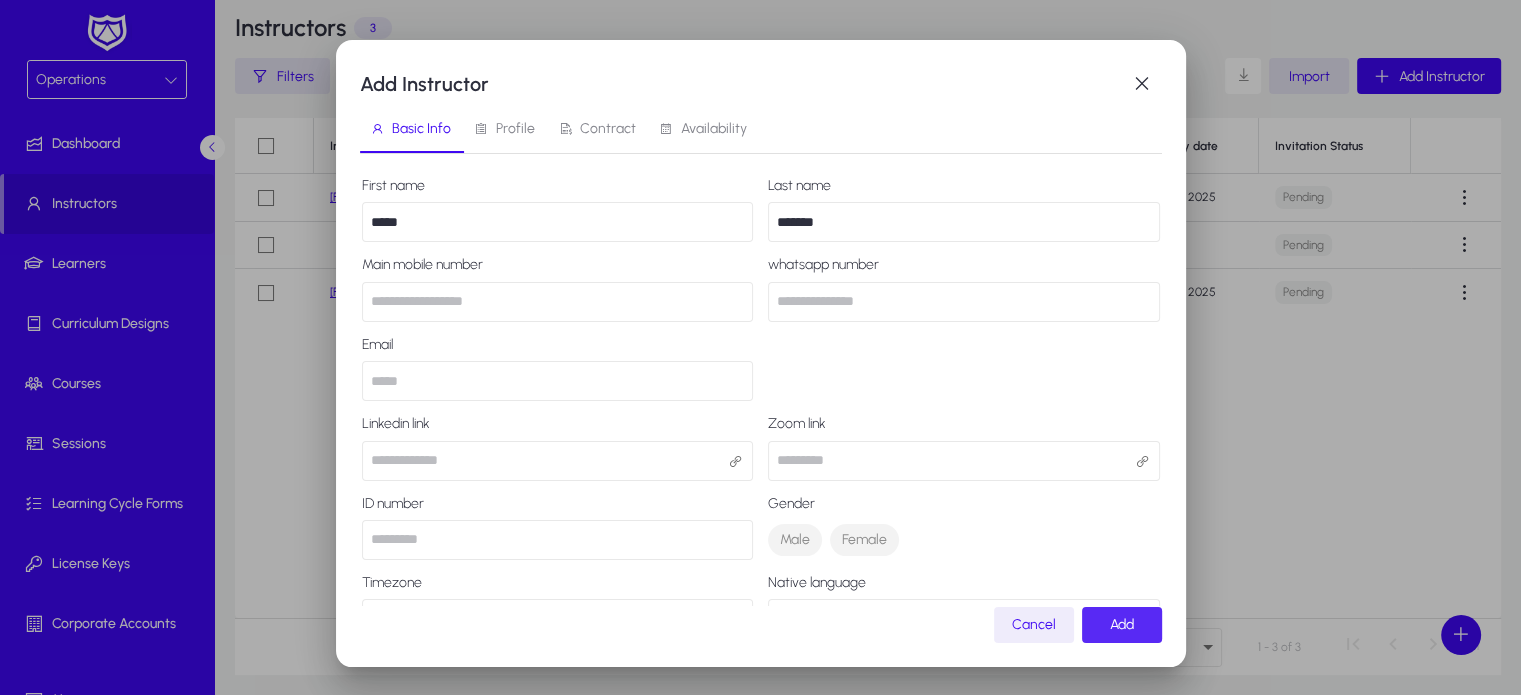 click 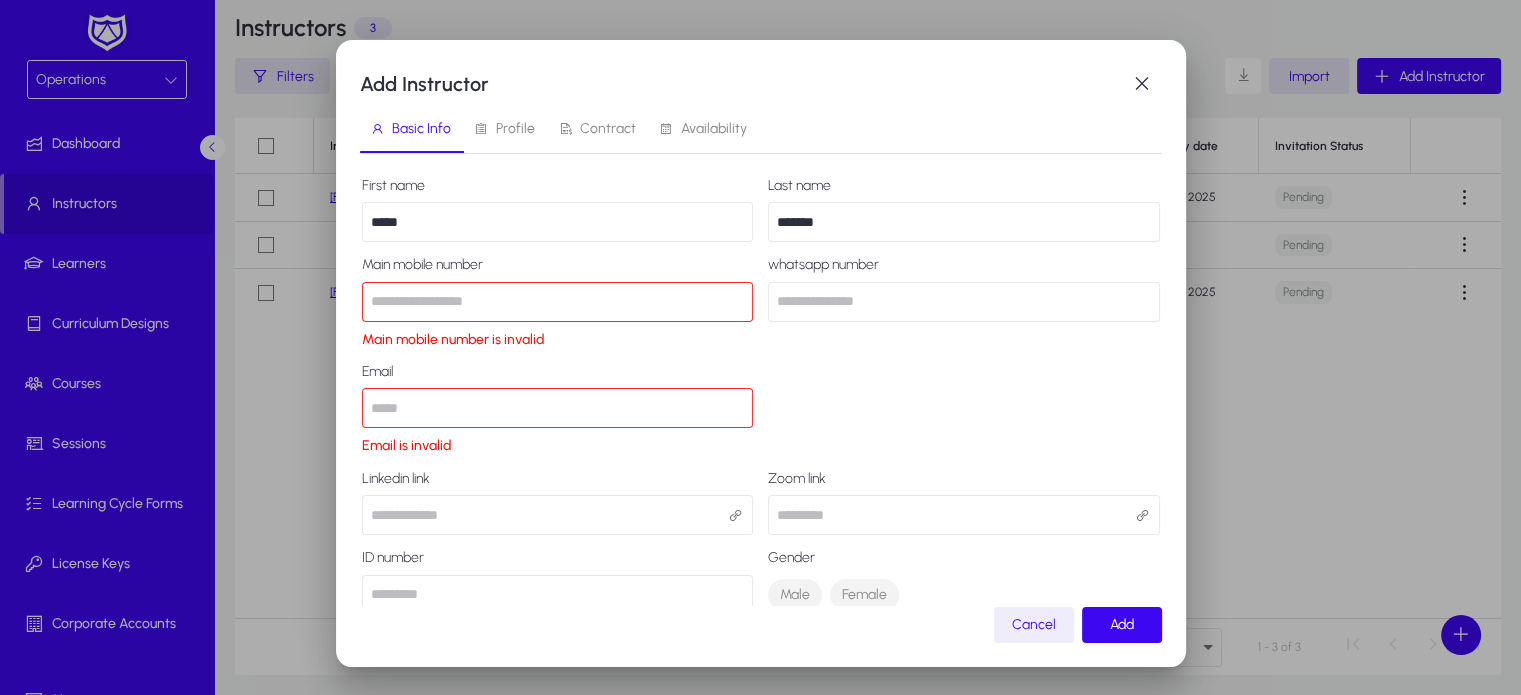 click on "*********" at bounding box center [558, 302] 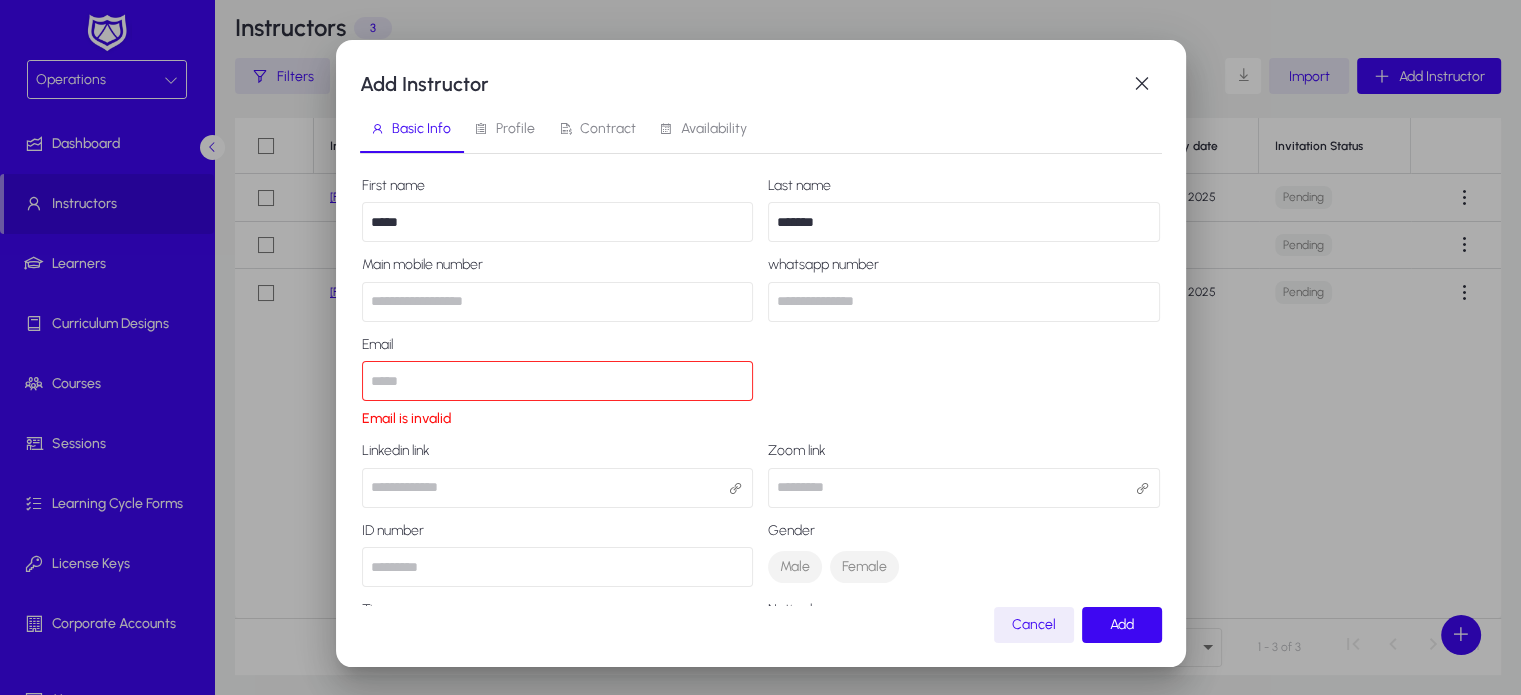 type on "**********" 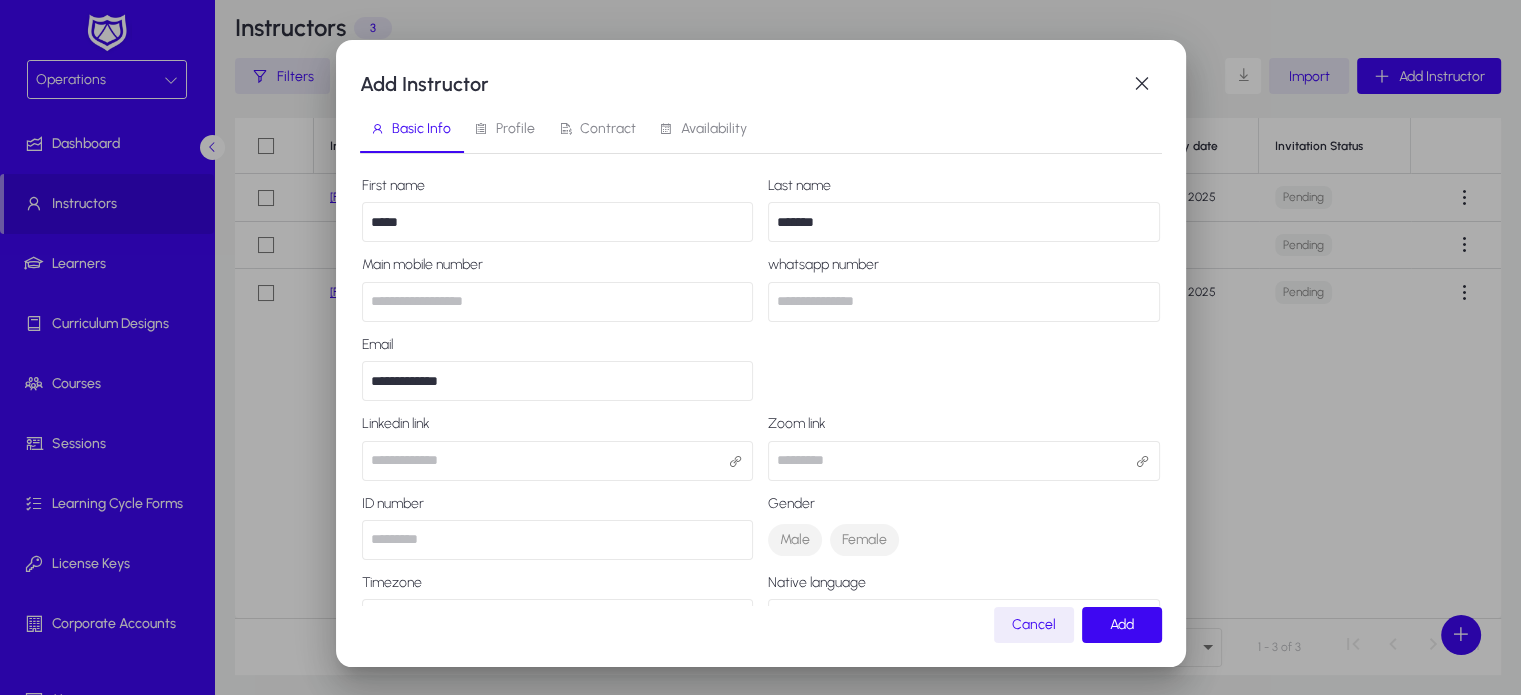 type on "**********" 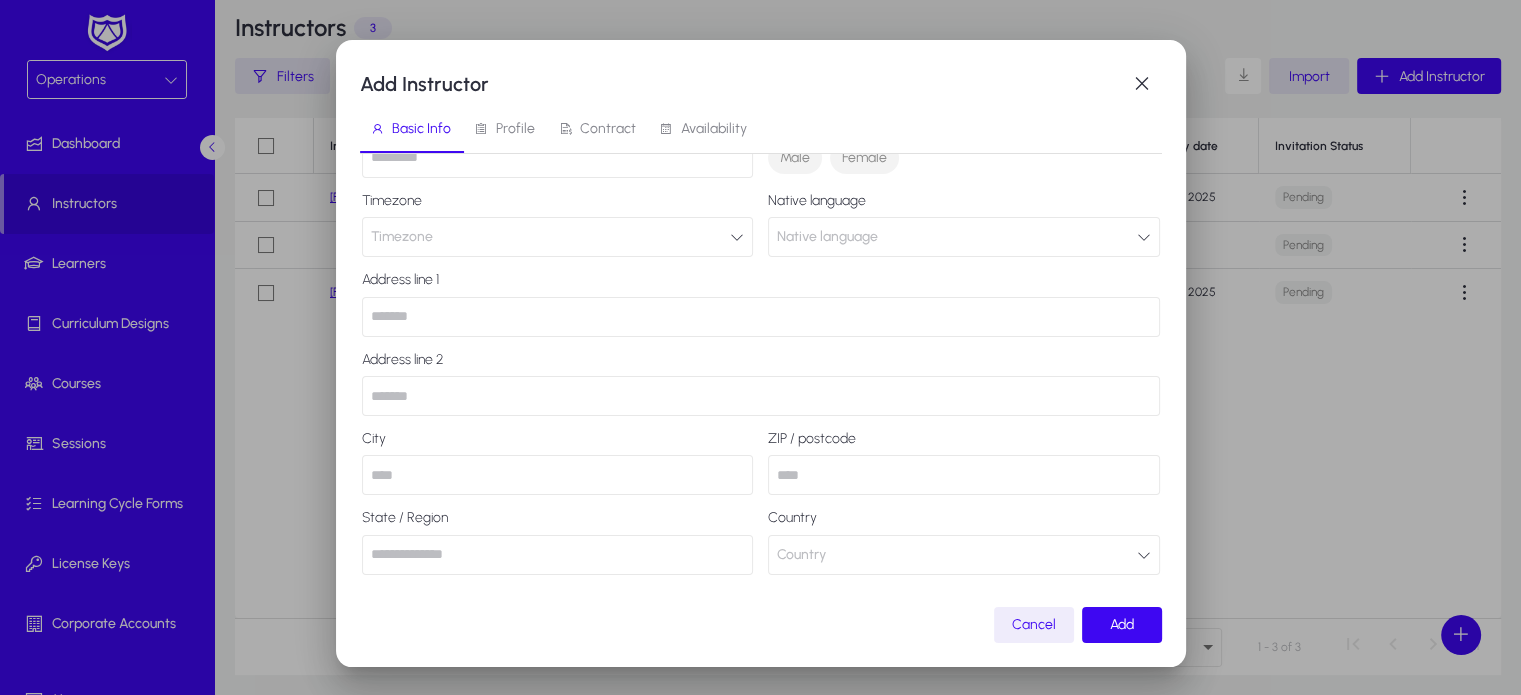 click on "Native language" at bounding box center [964, 237] 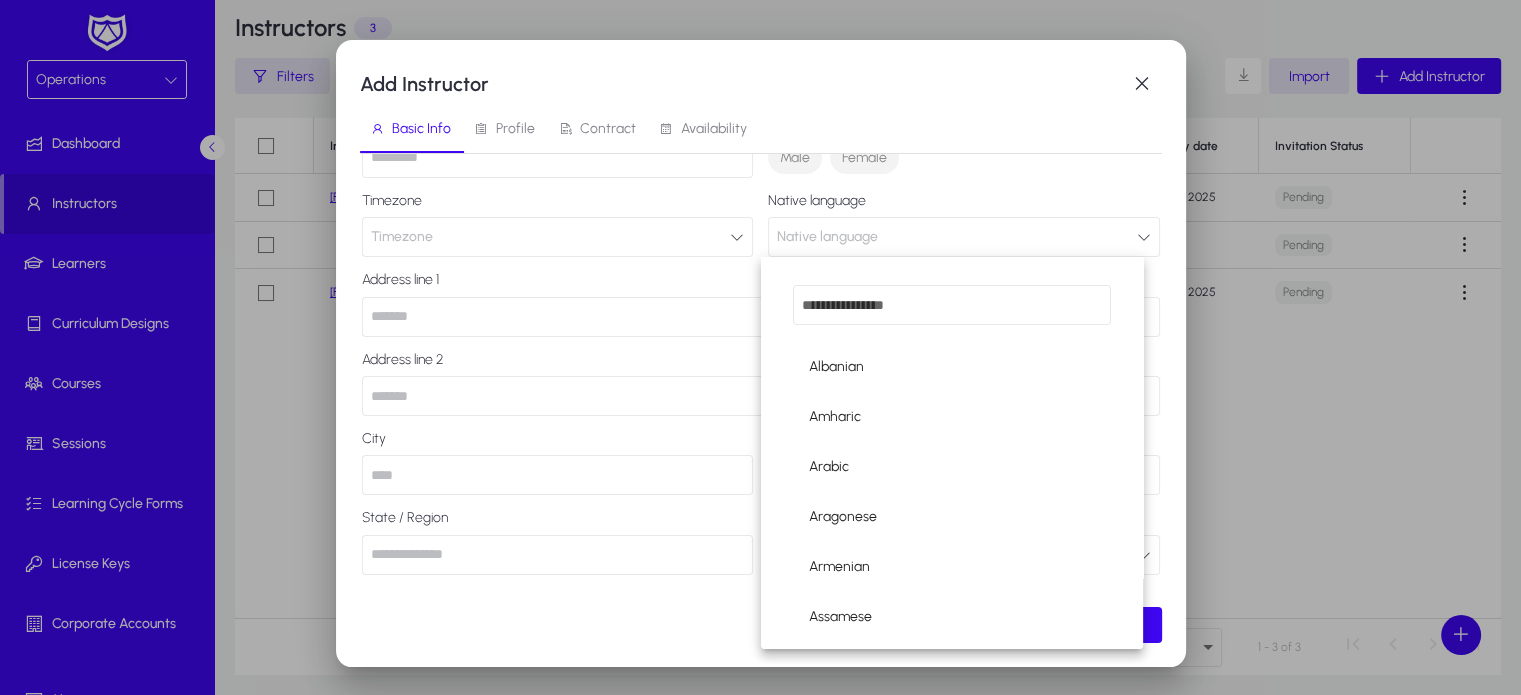 scroll, scrollTop: 216, scrollLeft: 0, axis: vertical 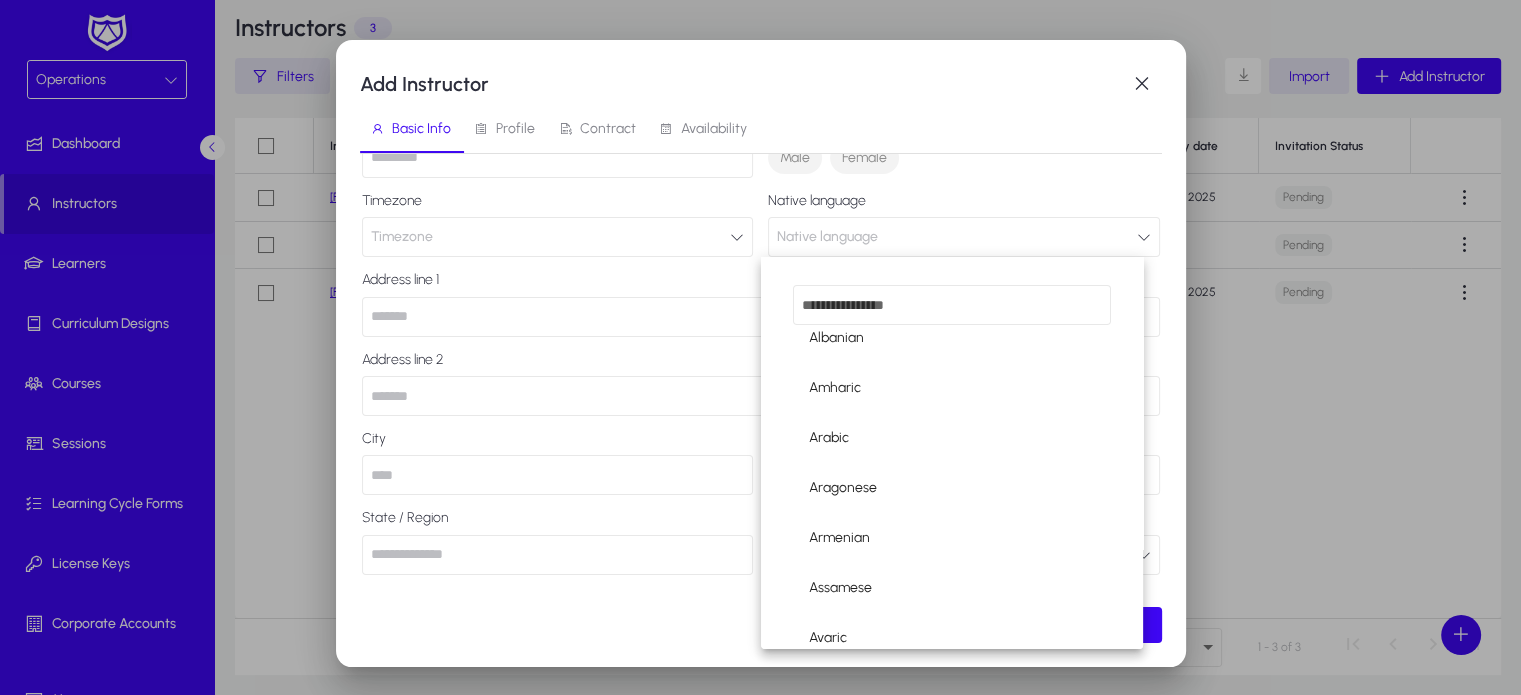 click at bounding box center [952, 305] 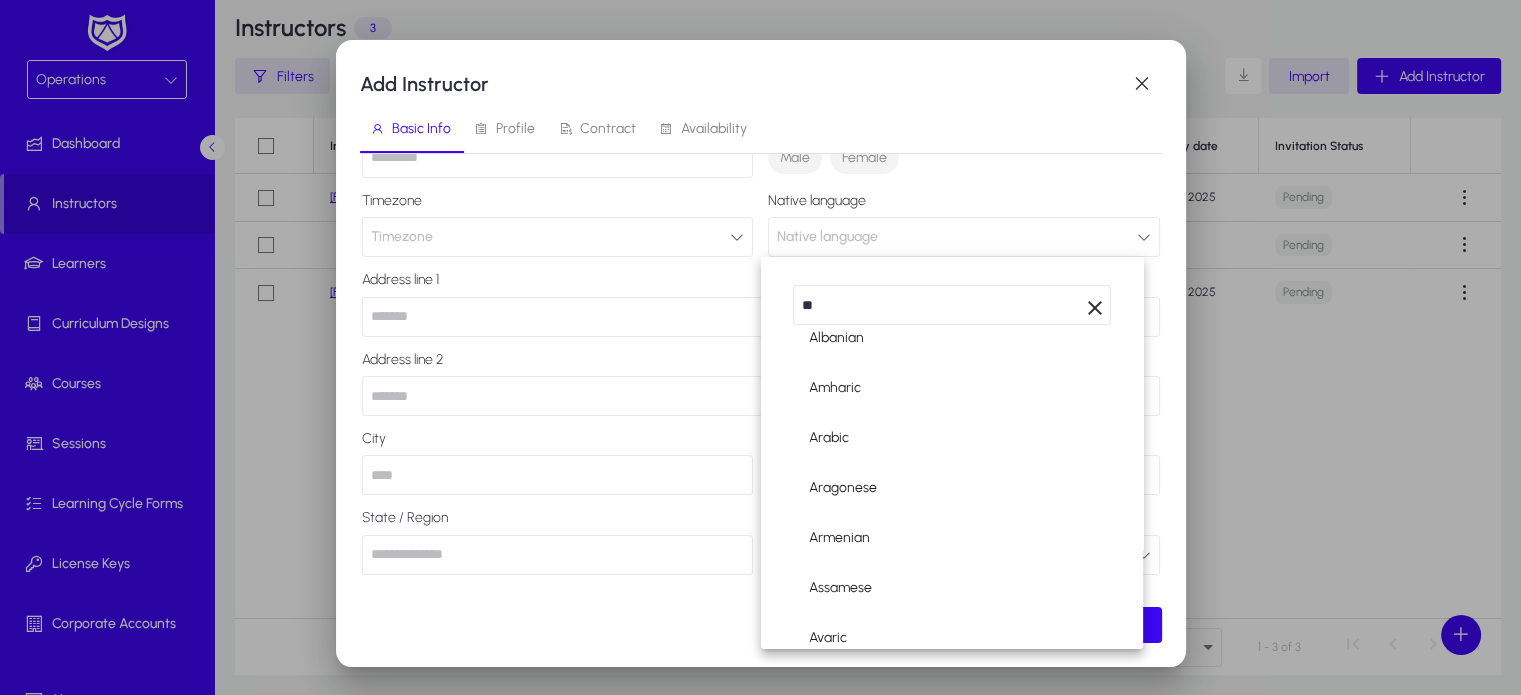 scroll, scrollTop: 0, scrollLeft: 0, axis: both 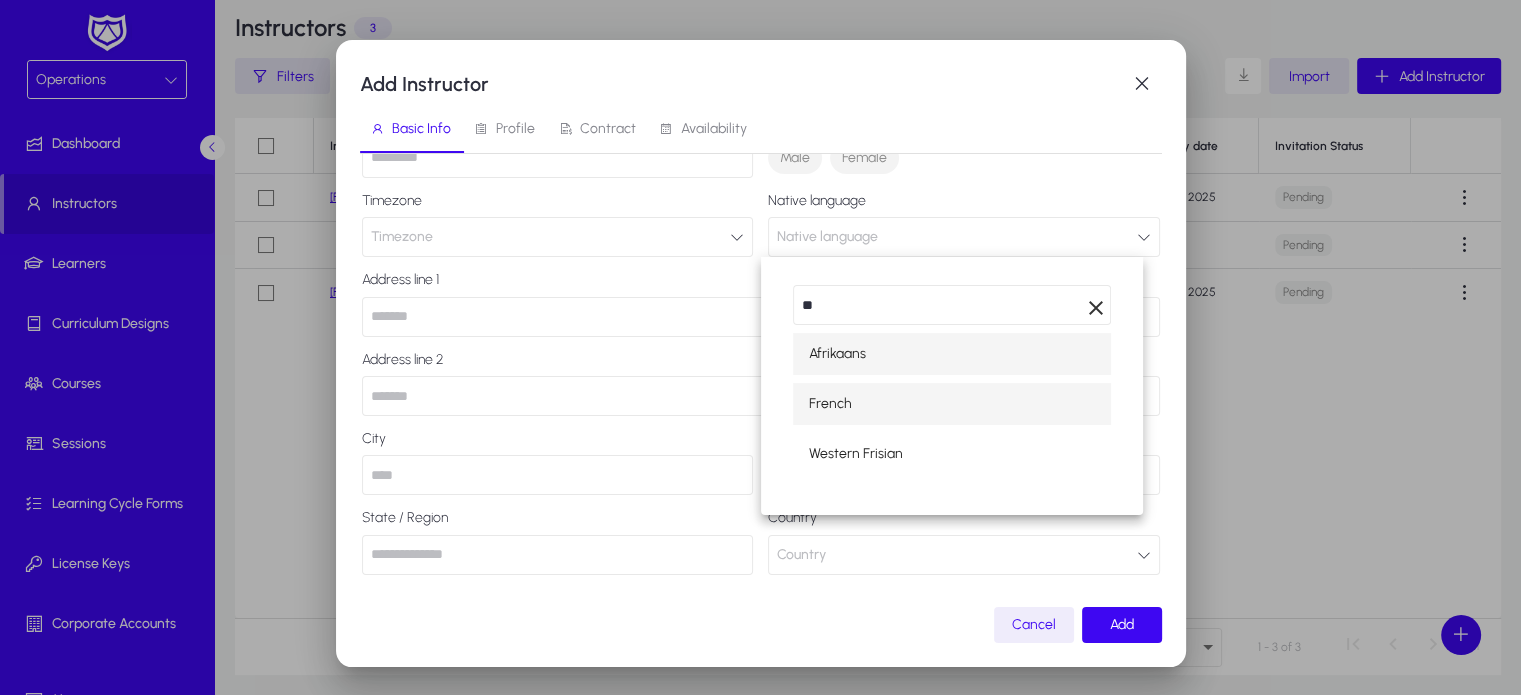 type on "**" 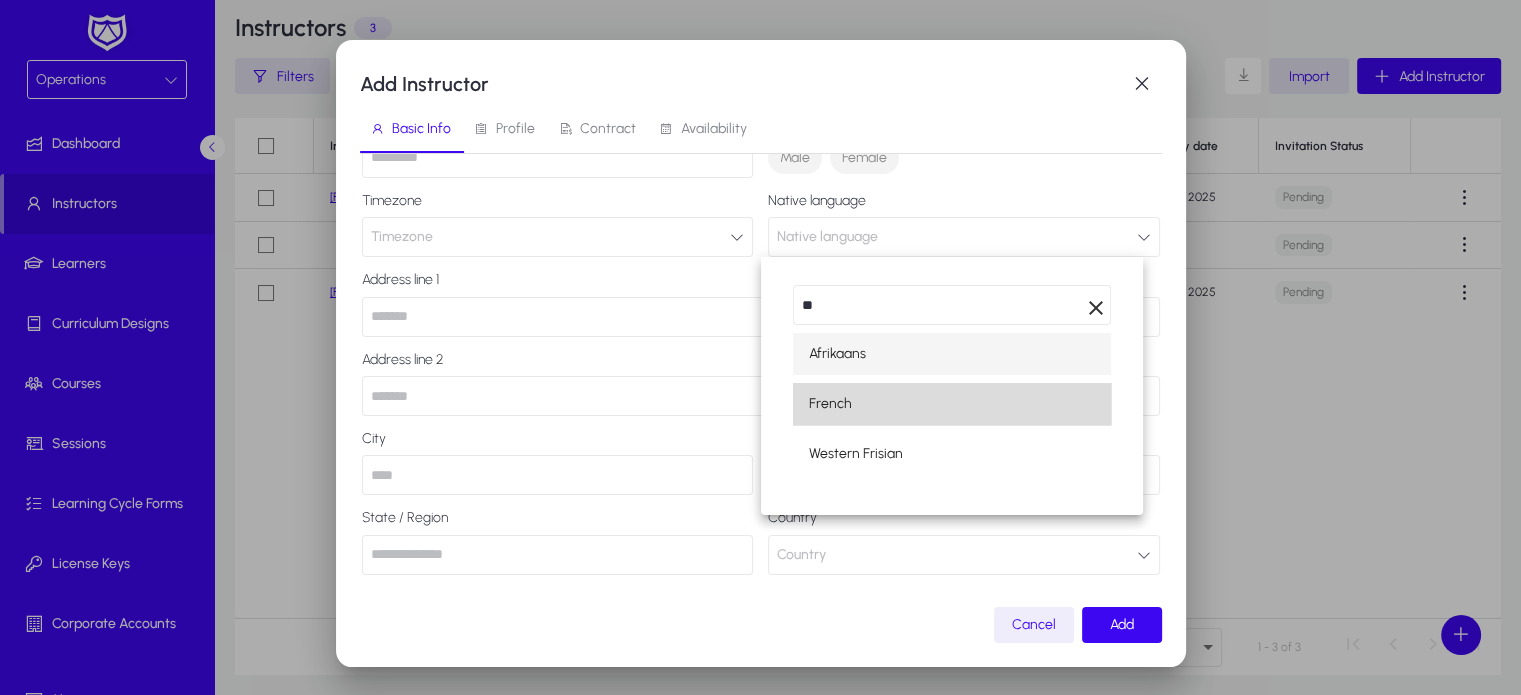 click on "French" at bounding box center [830, 404] 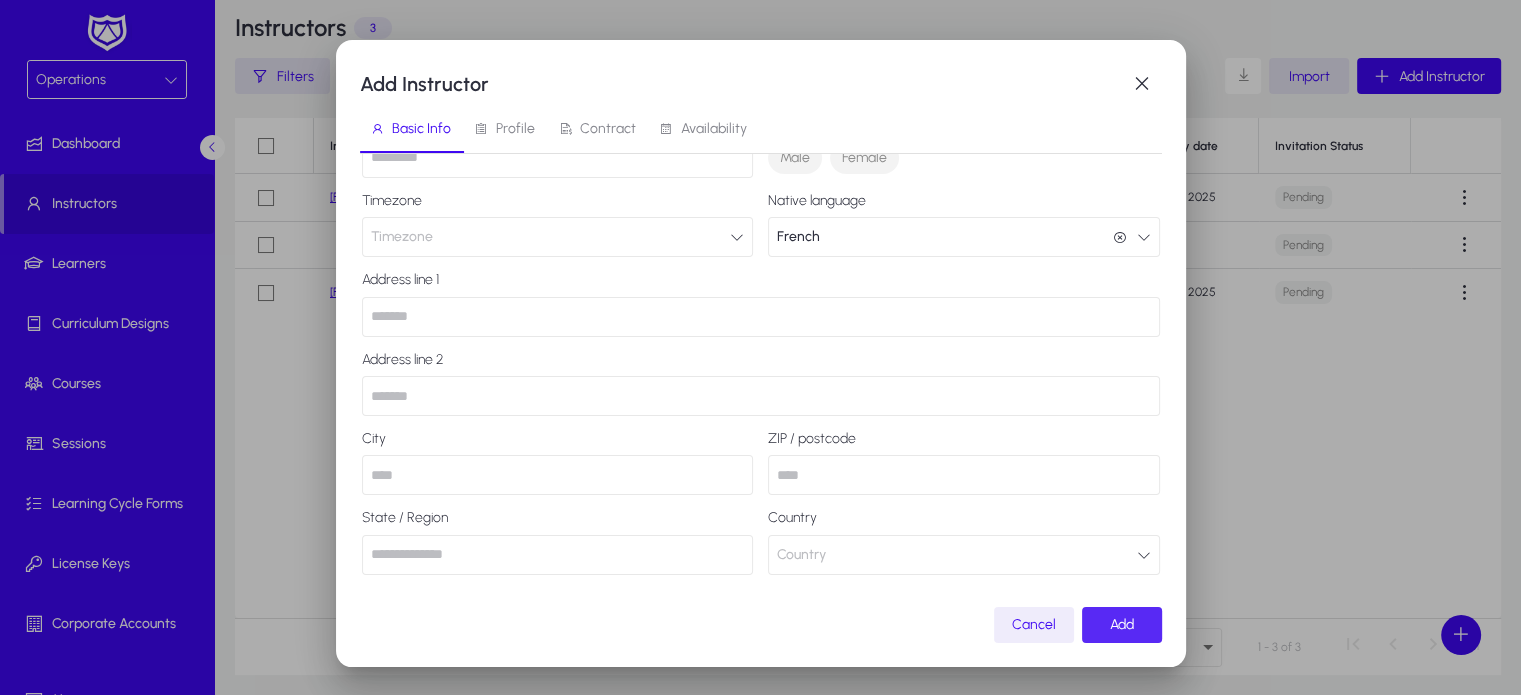 click on "Add" 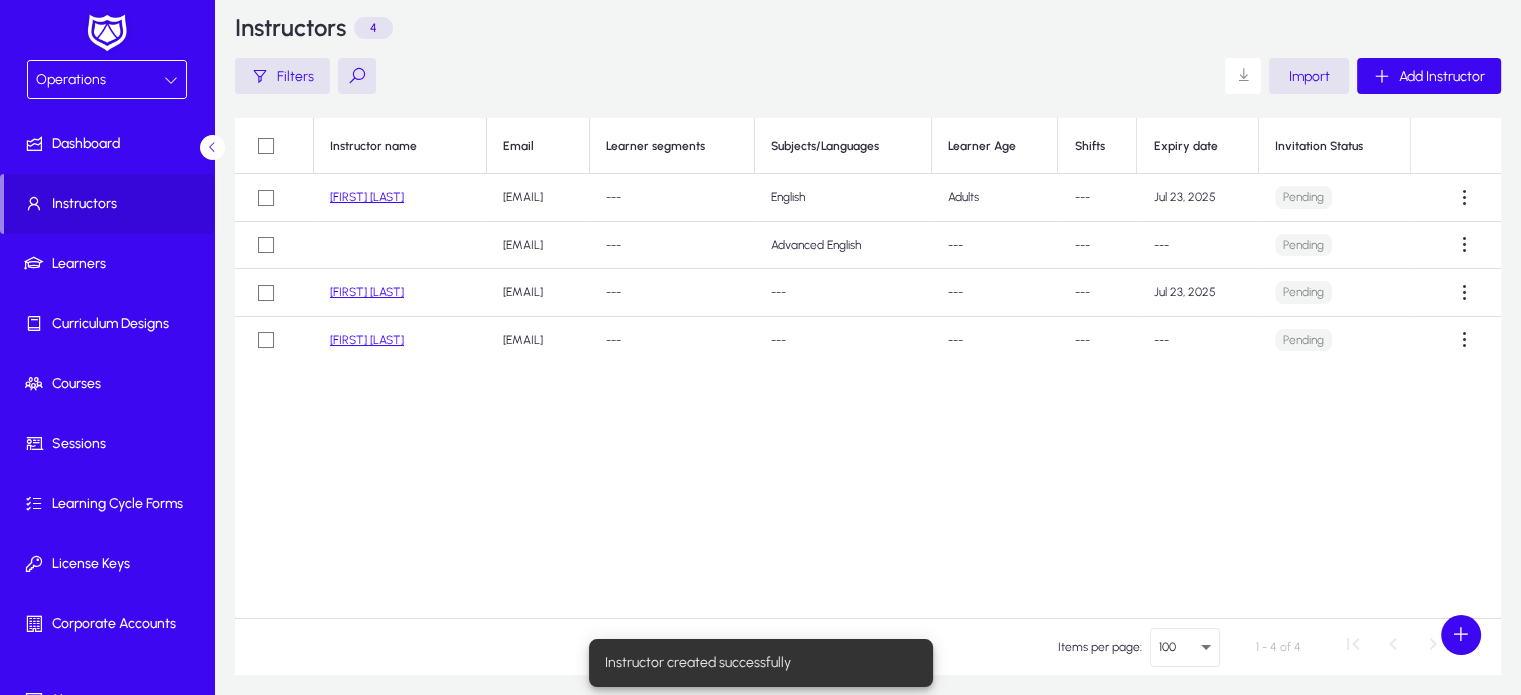 scroll, scrollTop: 81, scrollLeft: 0, axis: vertical 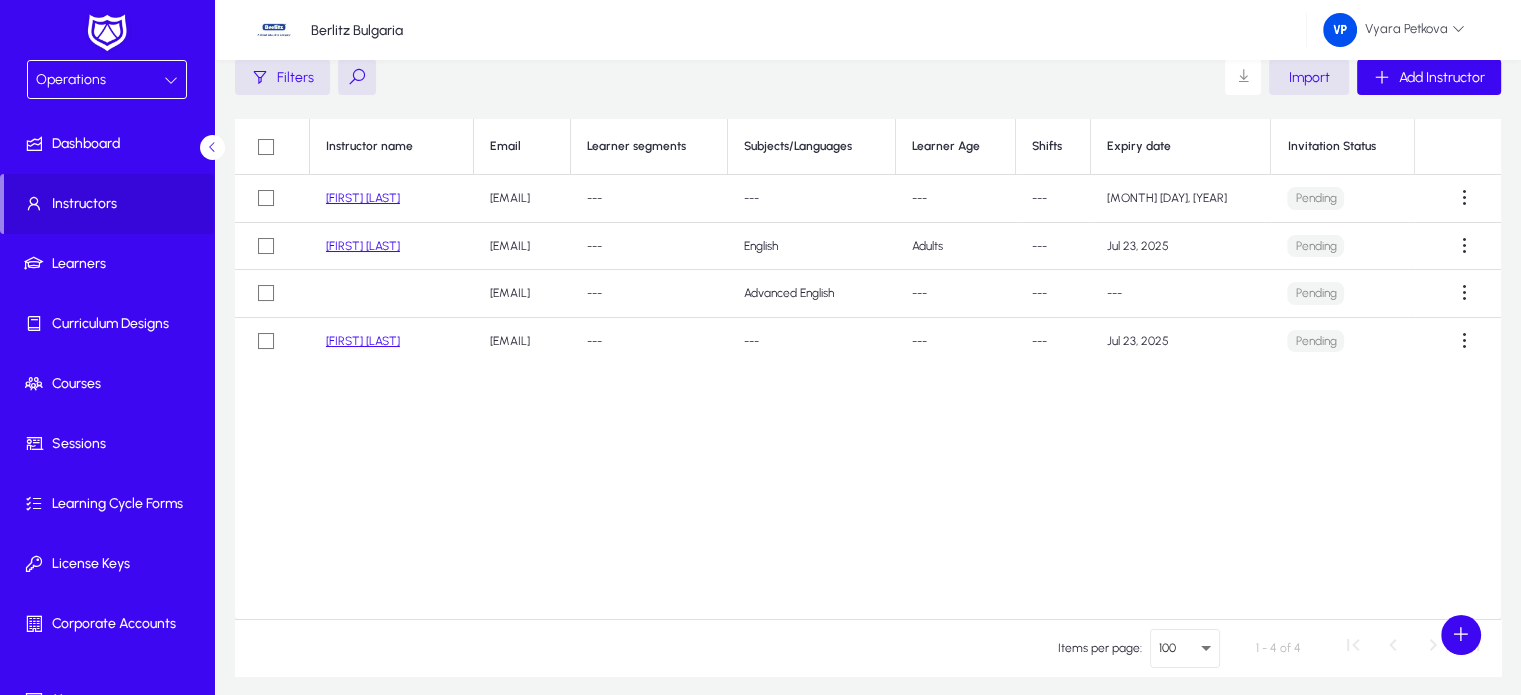 click on "[FIRST] [LAST]" 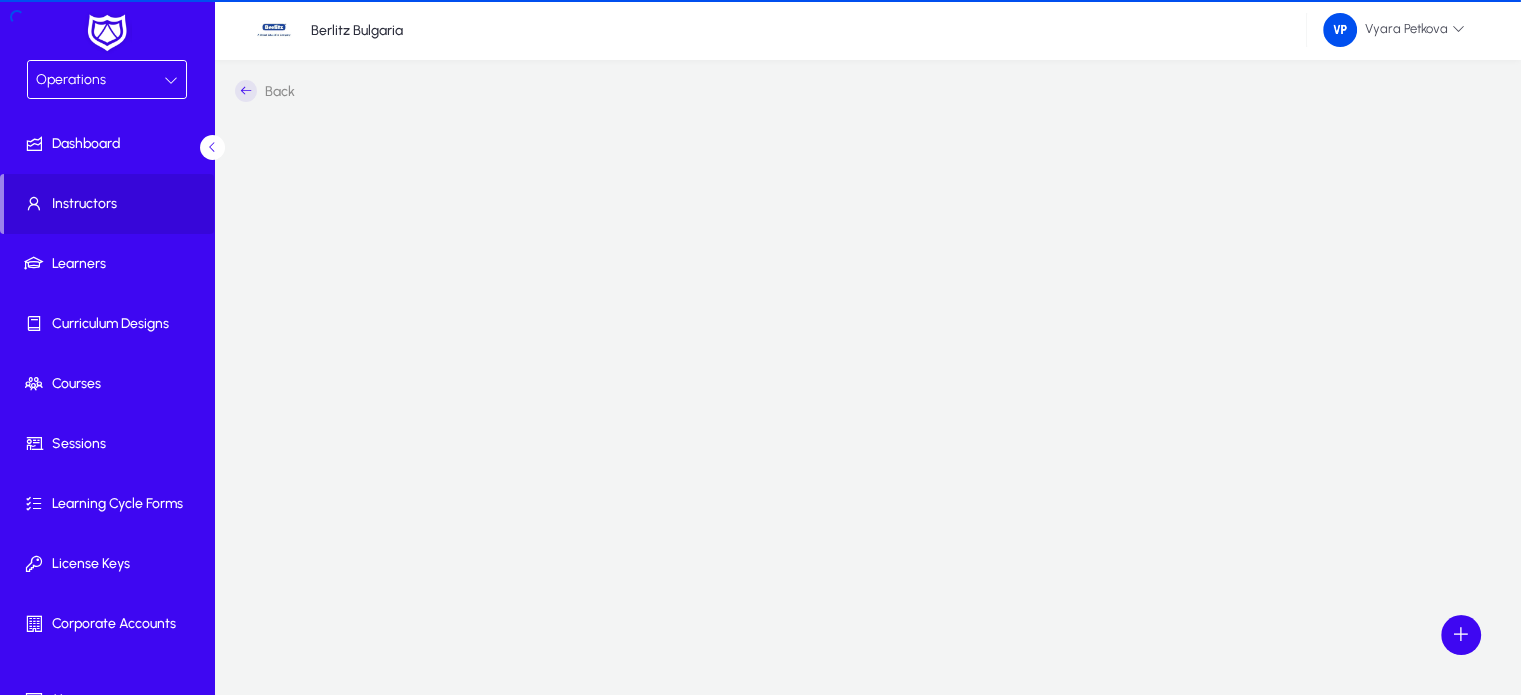 scroll, scrollTop: 0, scrollLeft: 0, axis: both 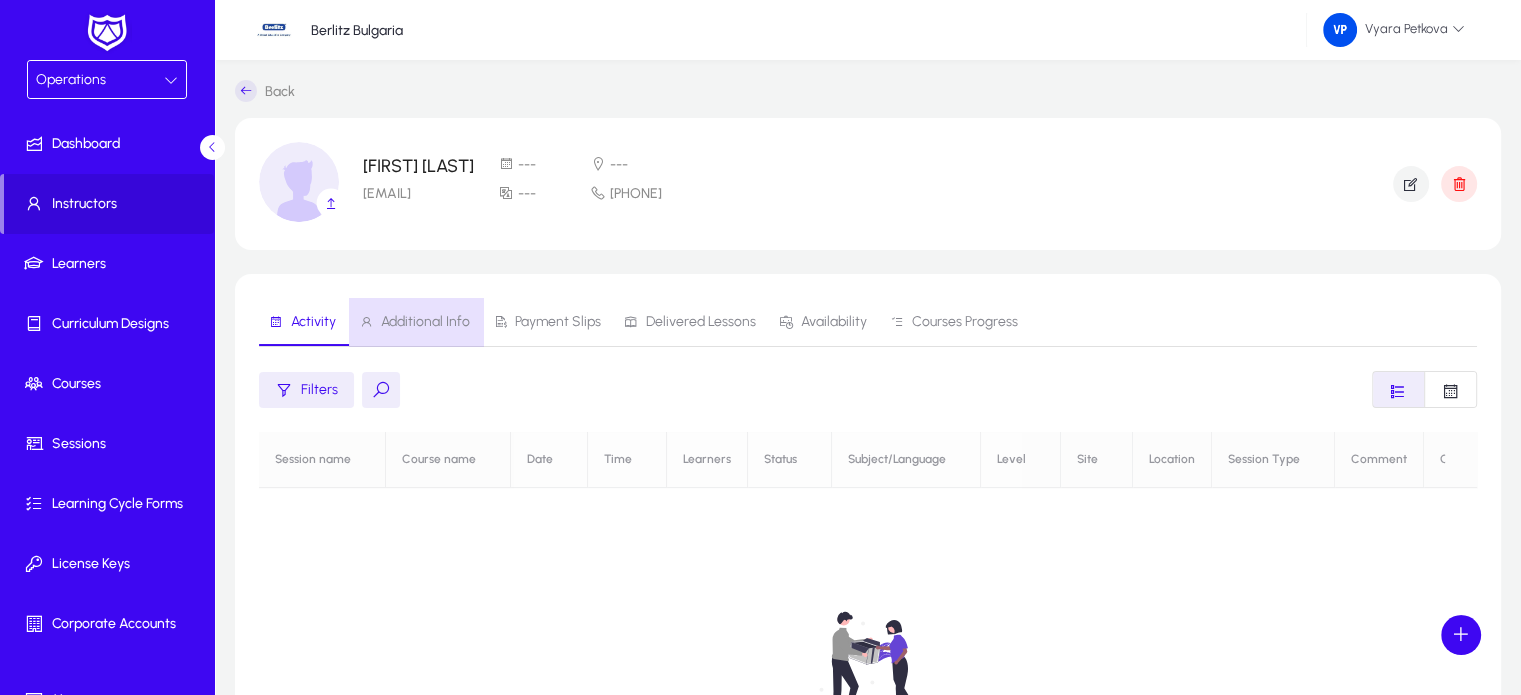 click on "Additional Info" at bounding box center (425, 322) 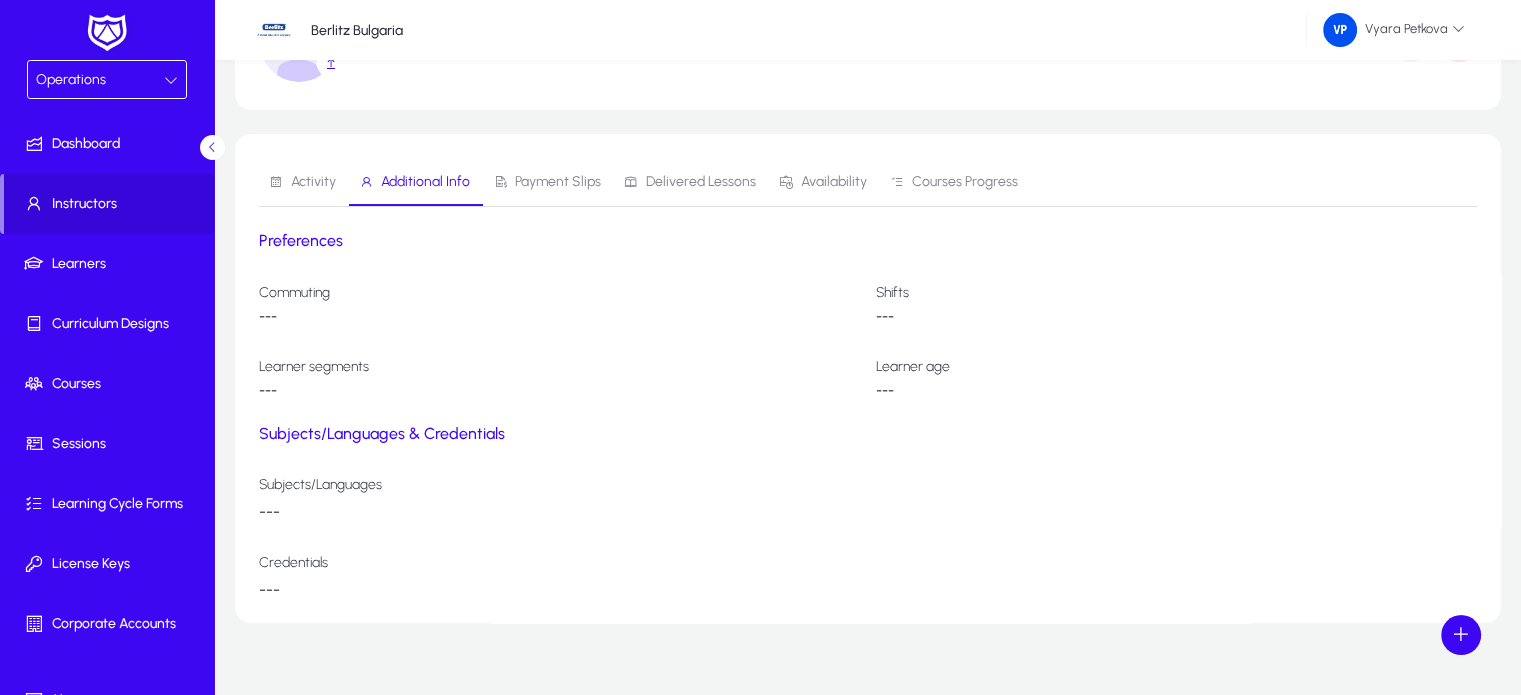 scroll, scrollTop: 168, scrollLeft: 0, axis: vertical 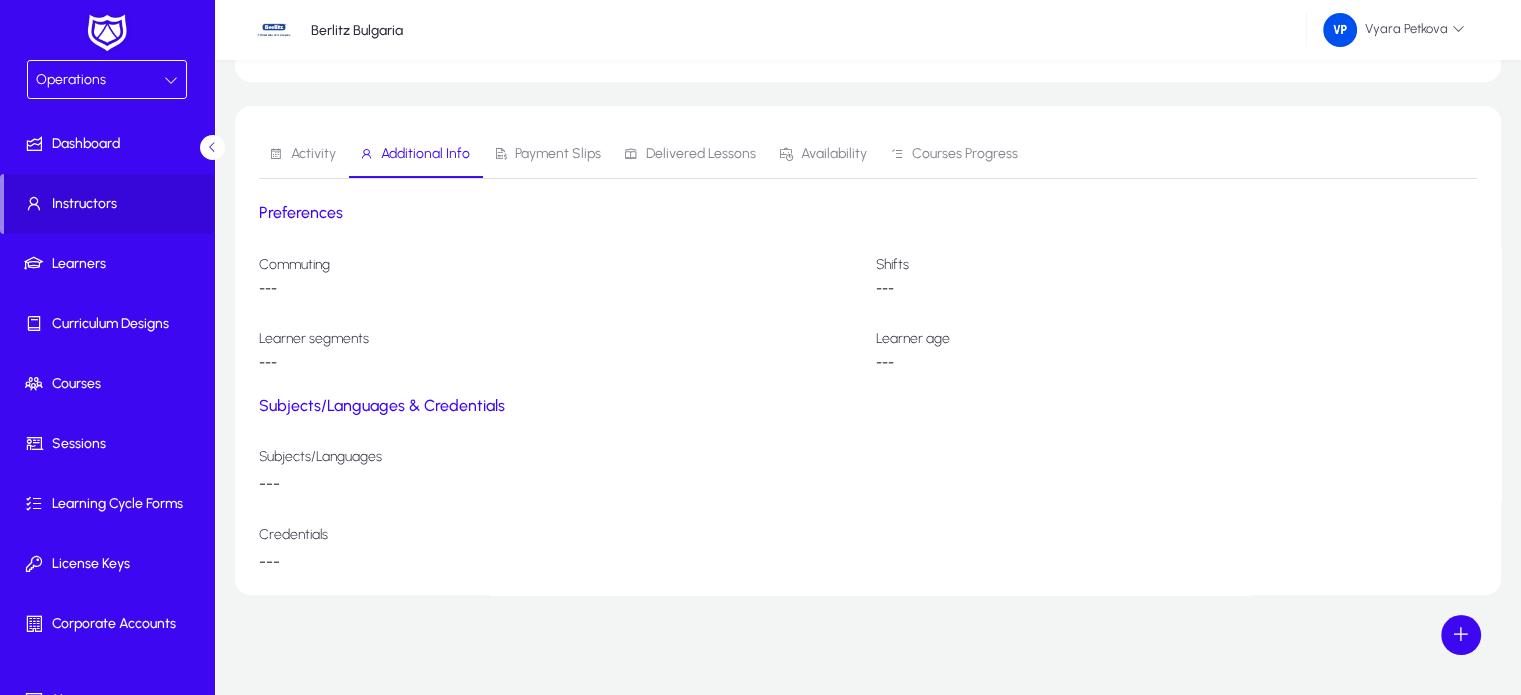 click on "Subjects/Languages & Credentials" 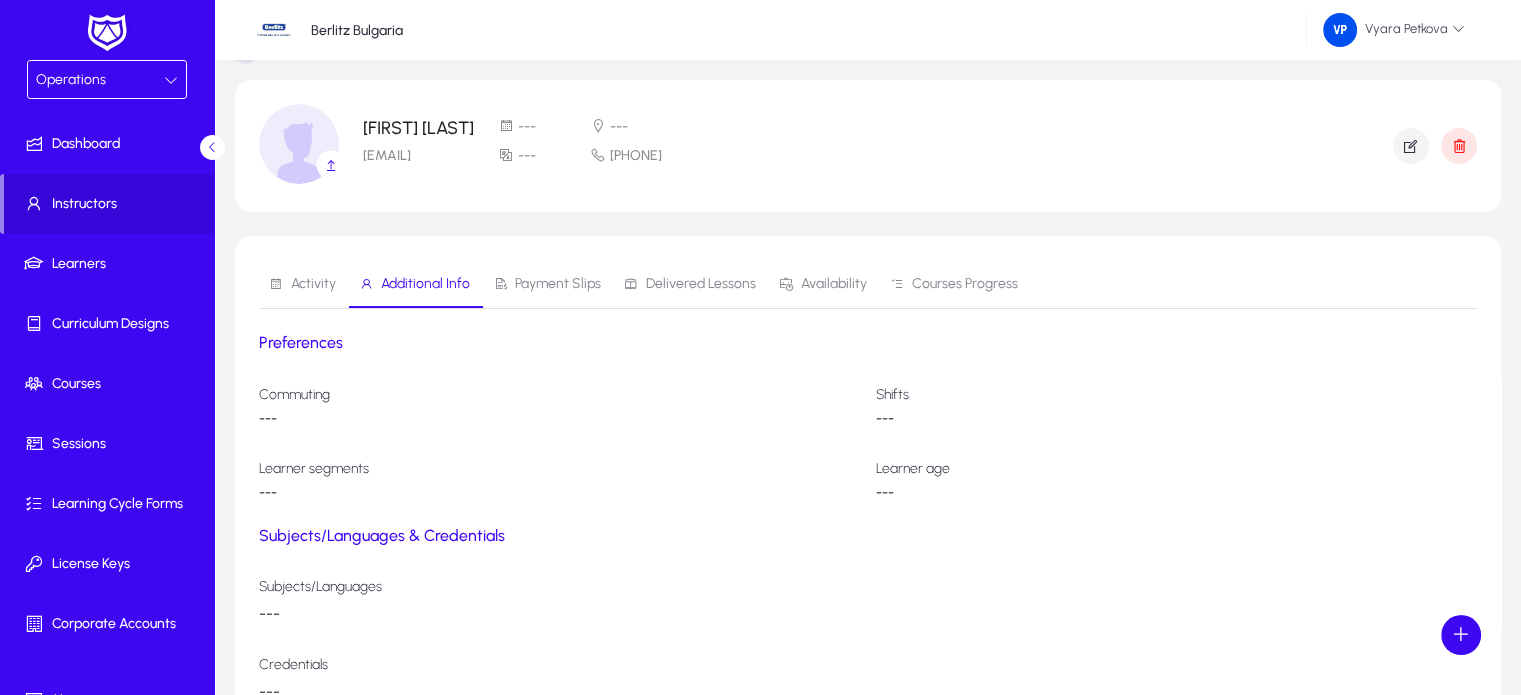 scroll, scrollTop: 0, scrollLeft: 0, axis: both 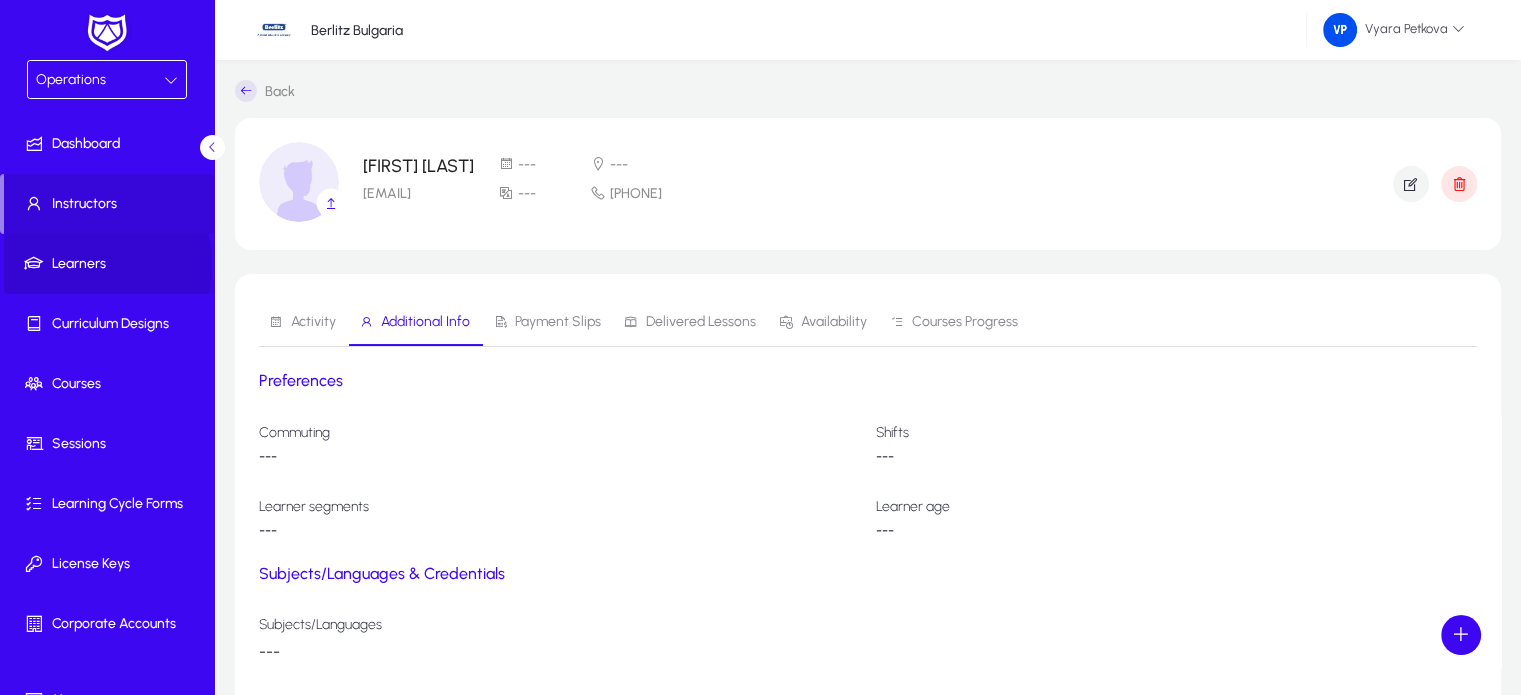 click on "Learners" 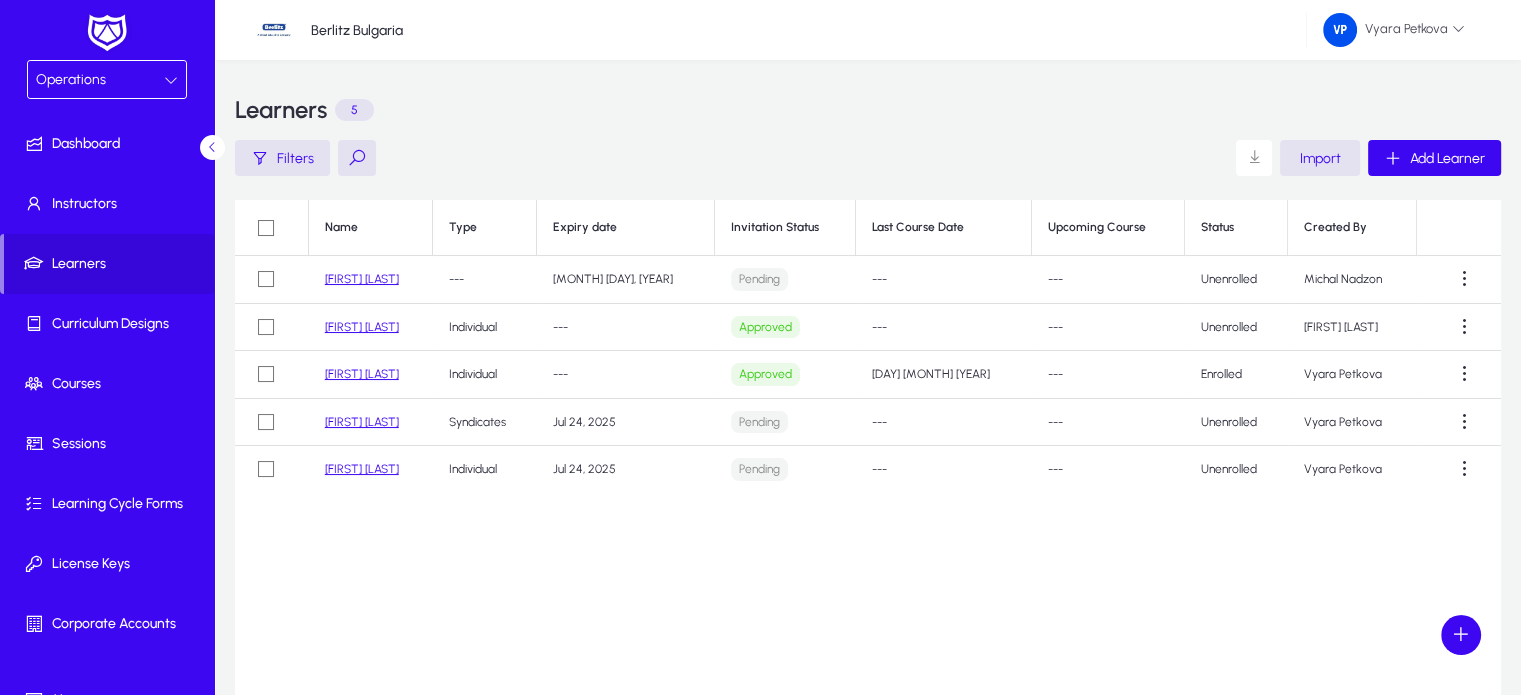 click on "[FIRST] [LAST]" 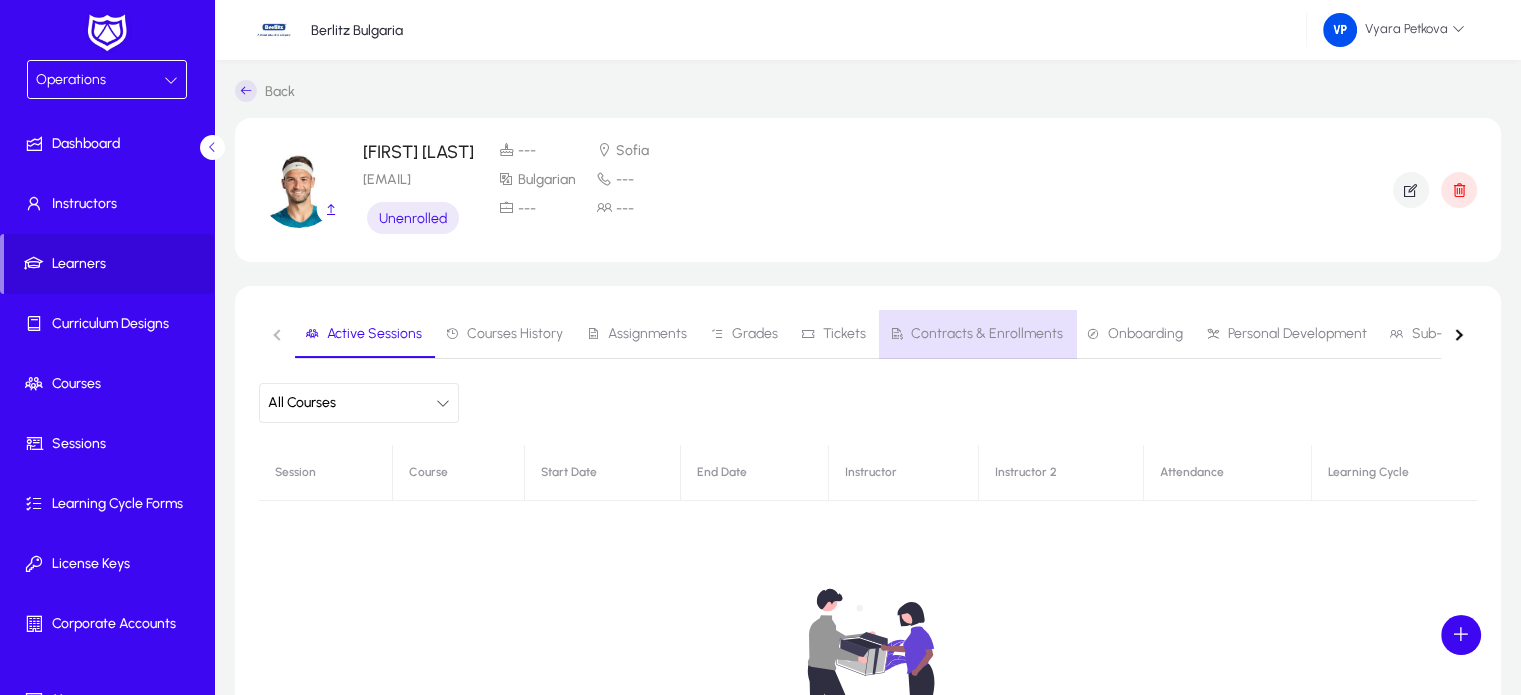 click on "Contracts & Enrollments" at bounding box center [987, 334] 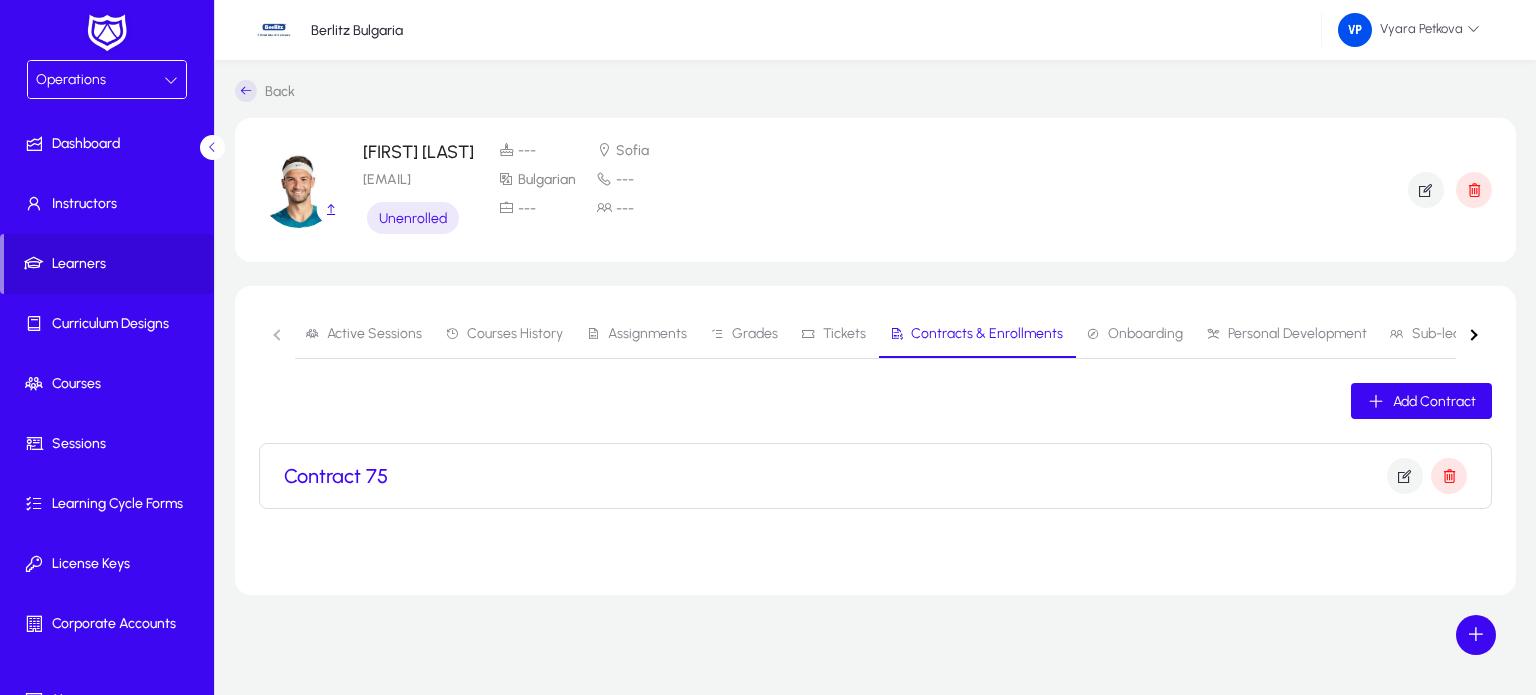 click on "Contract 75" 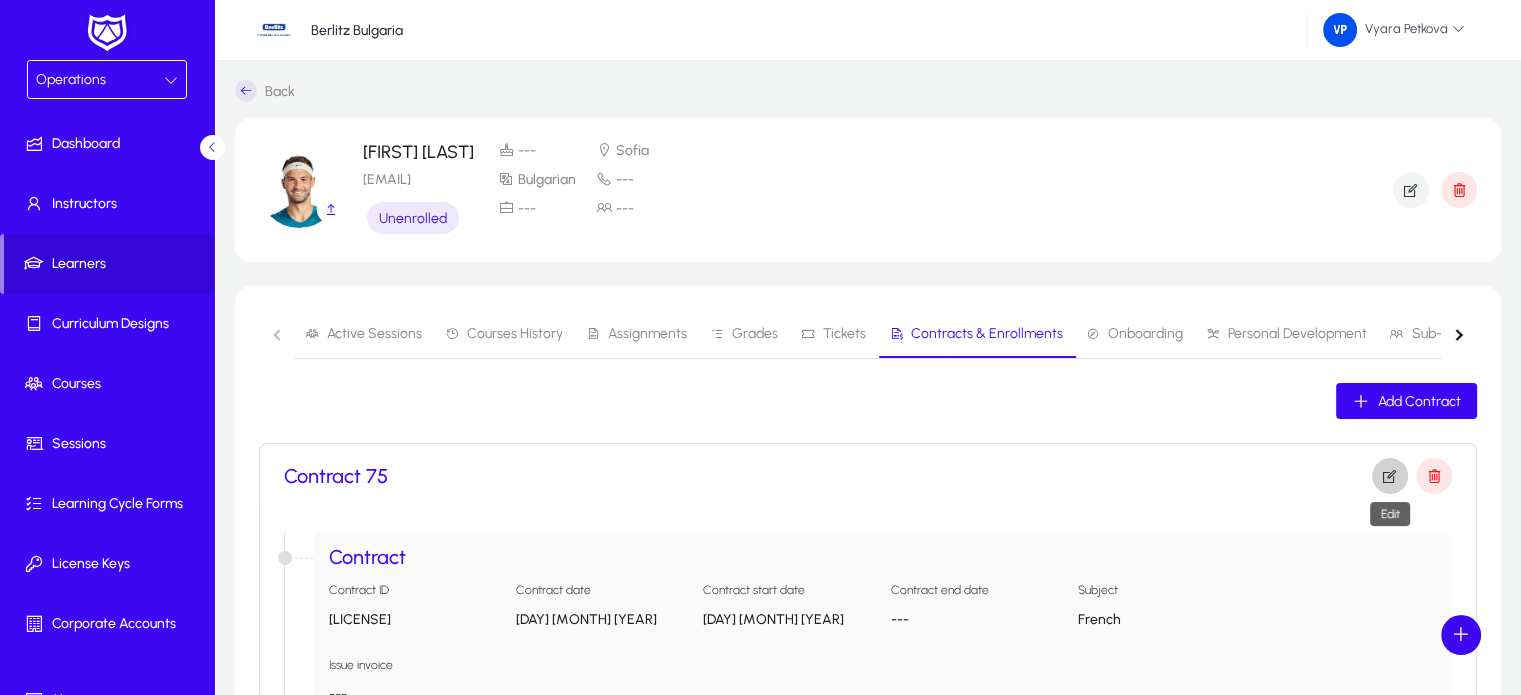 click at bounding box center [1390, 476] 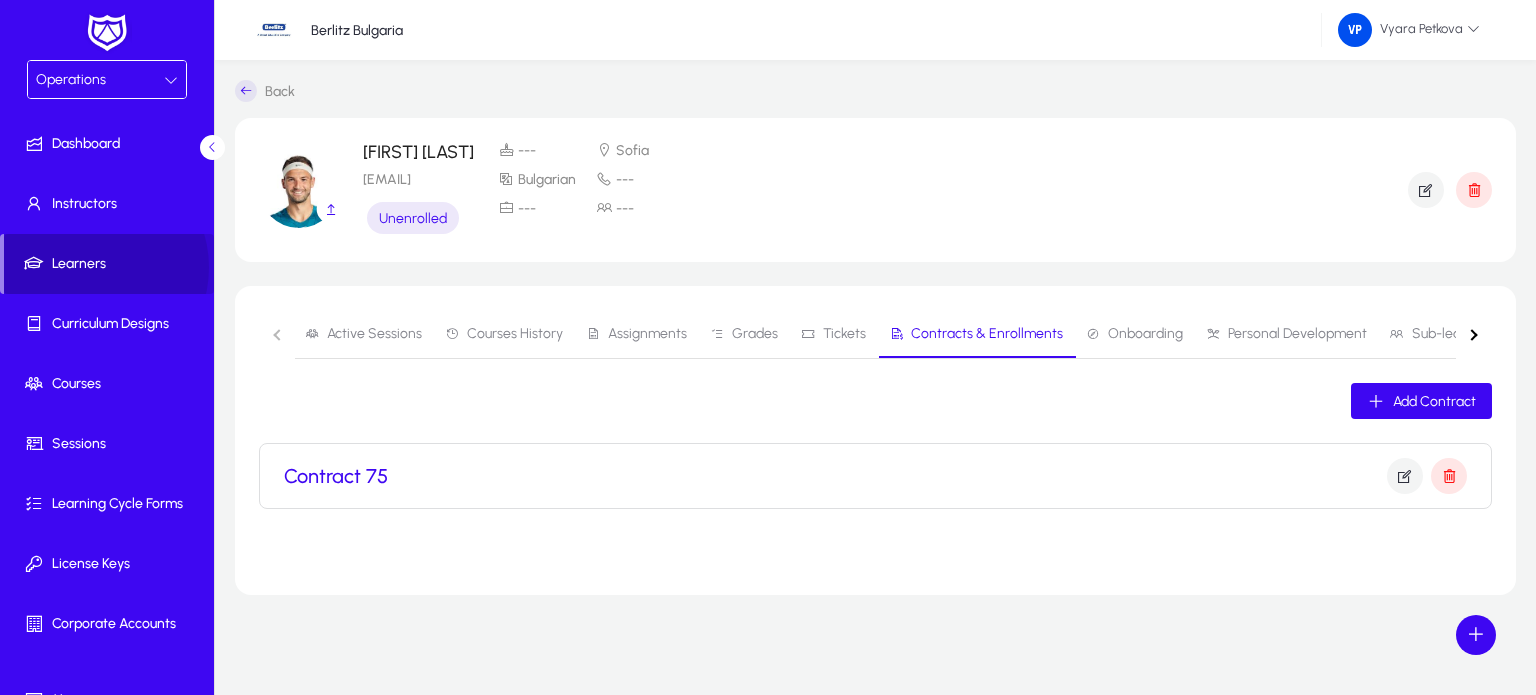 click on "Learners" 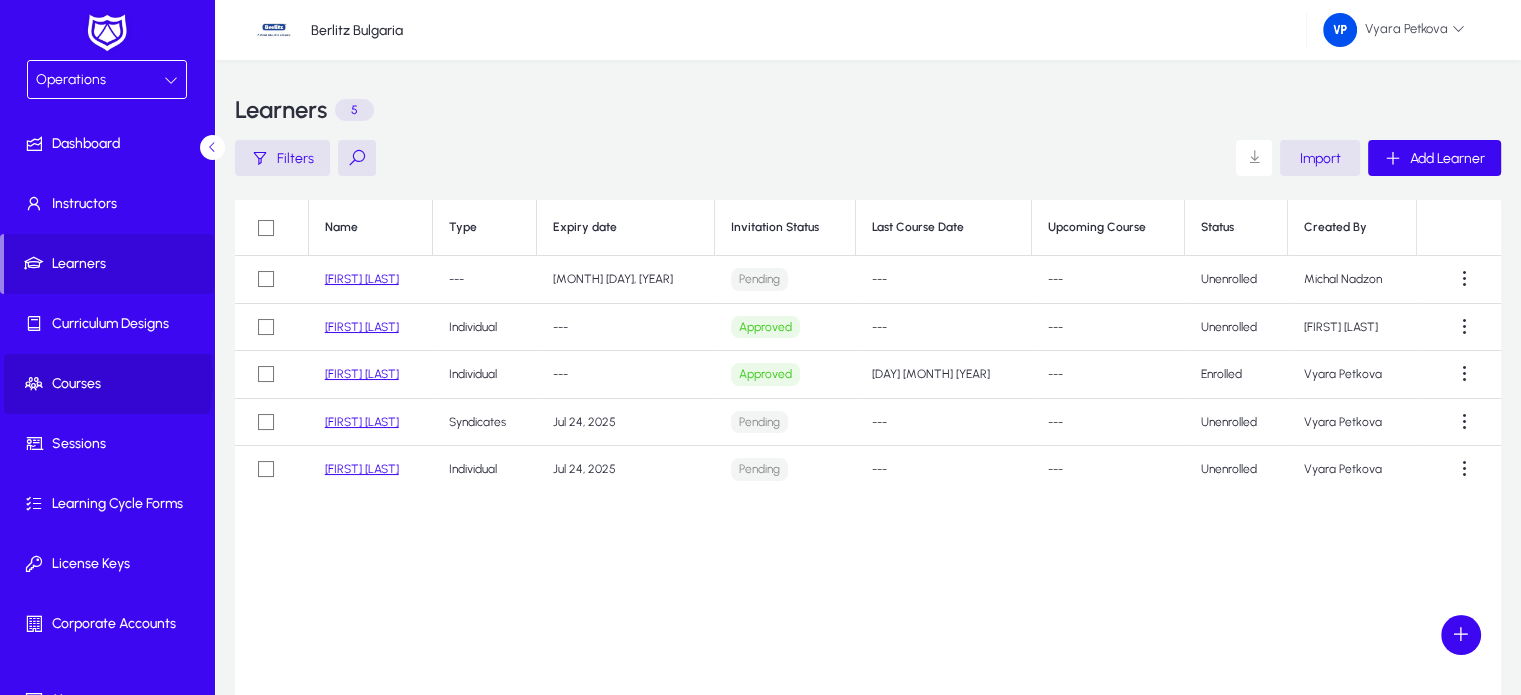 click on "Courses" 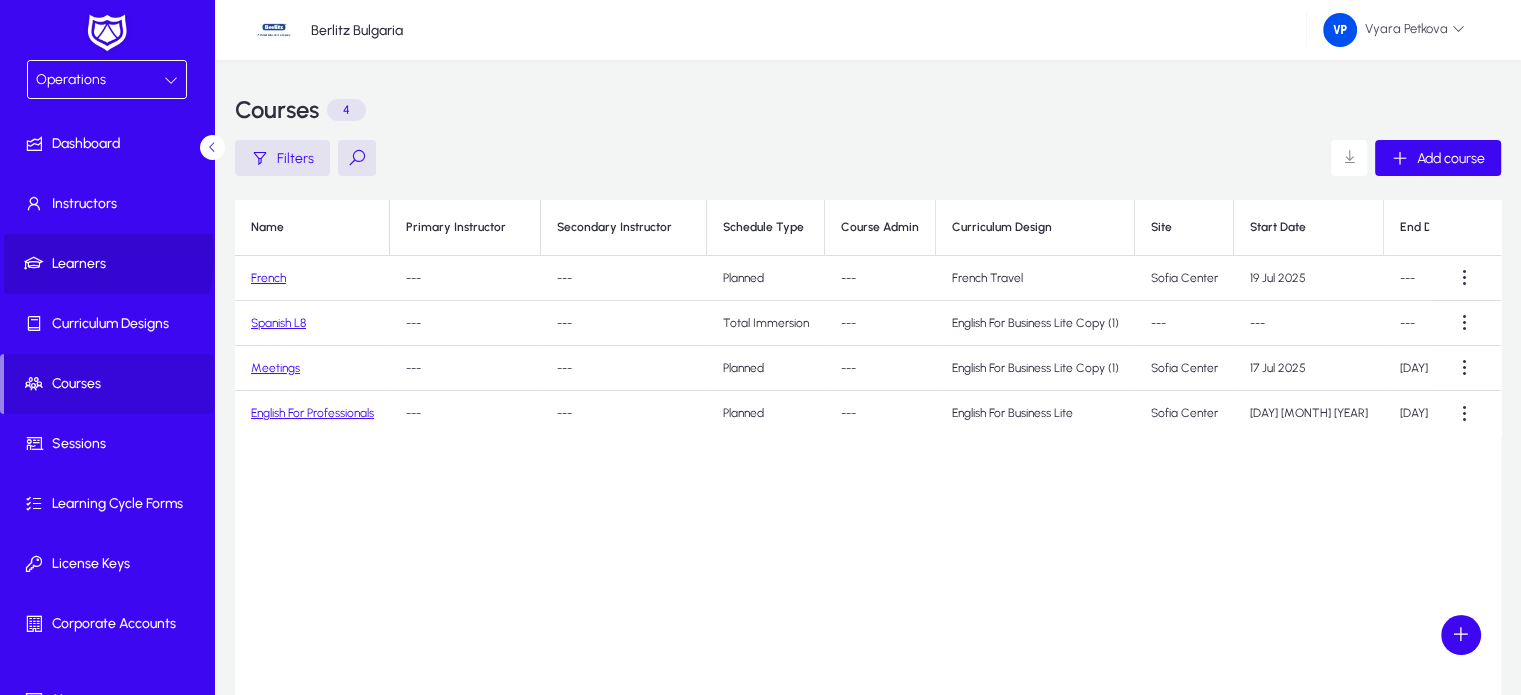 click on "Learners" 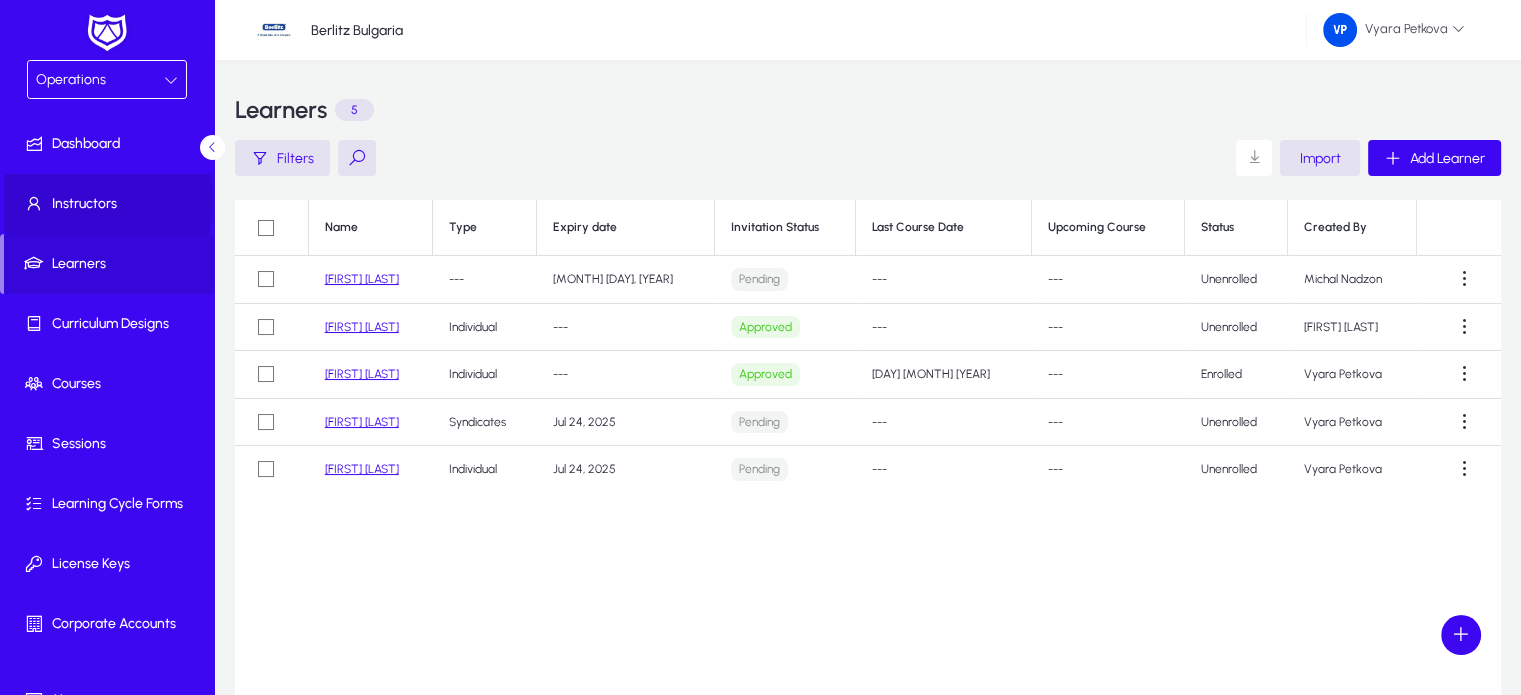 click on "Instructors" 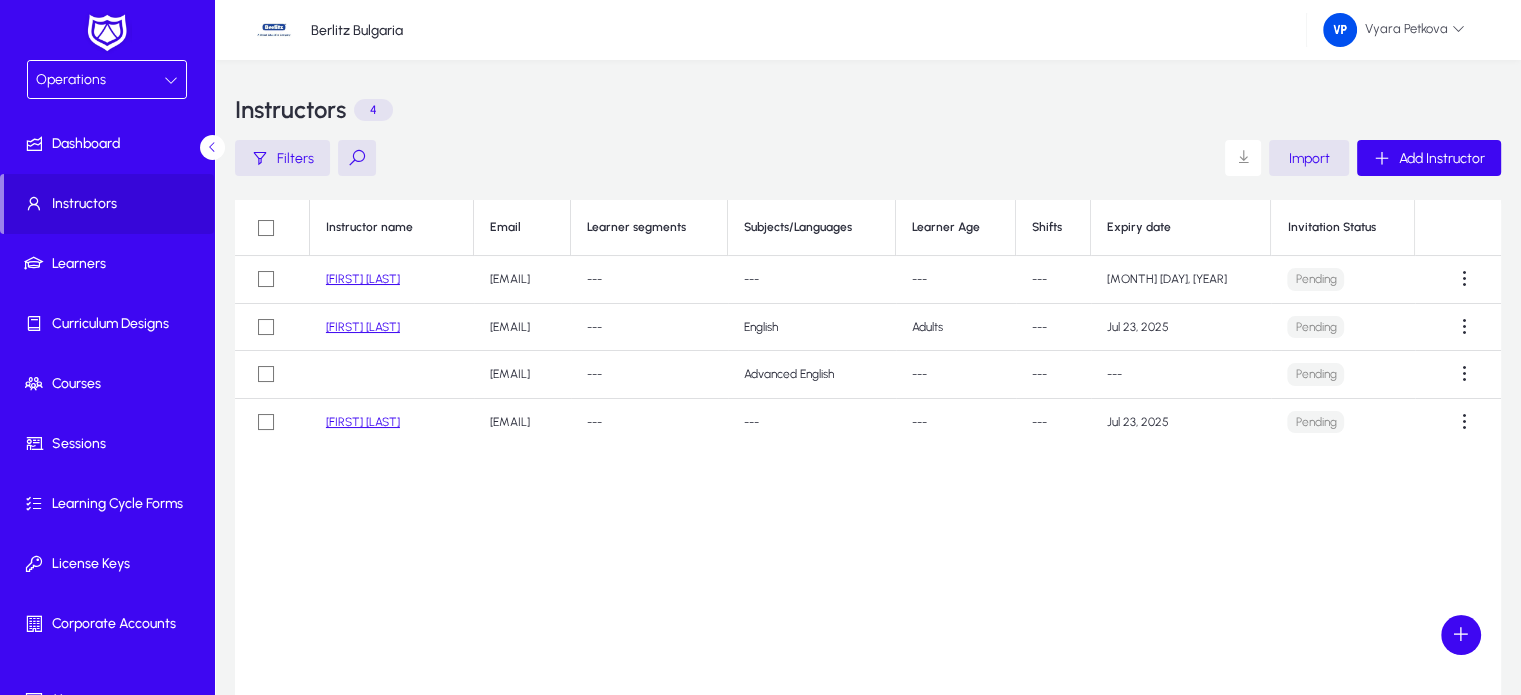 click on "[FIRST] [LAST]" 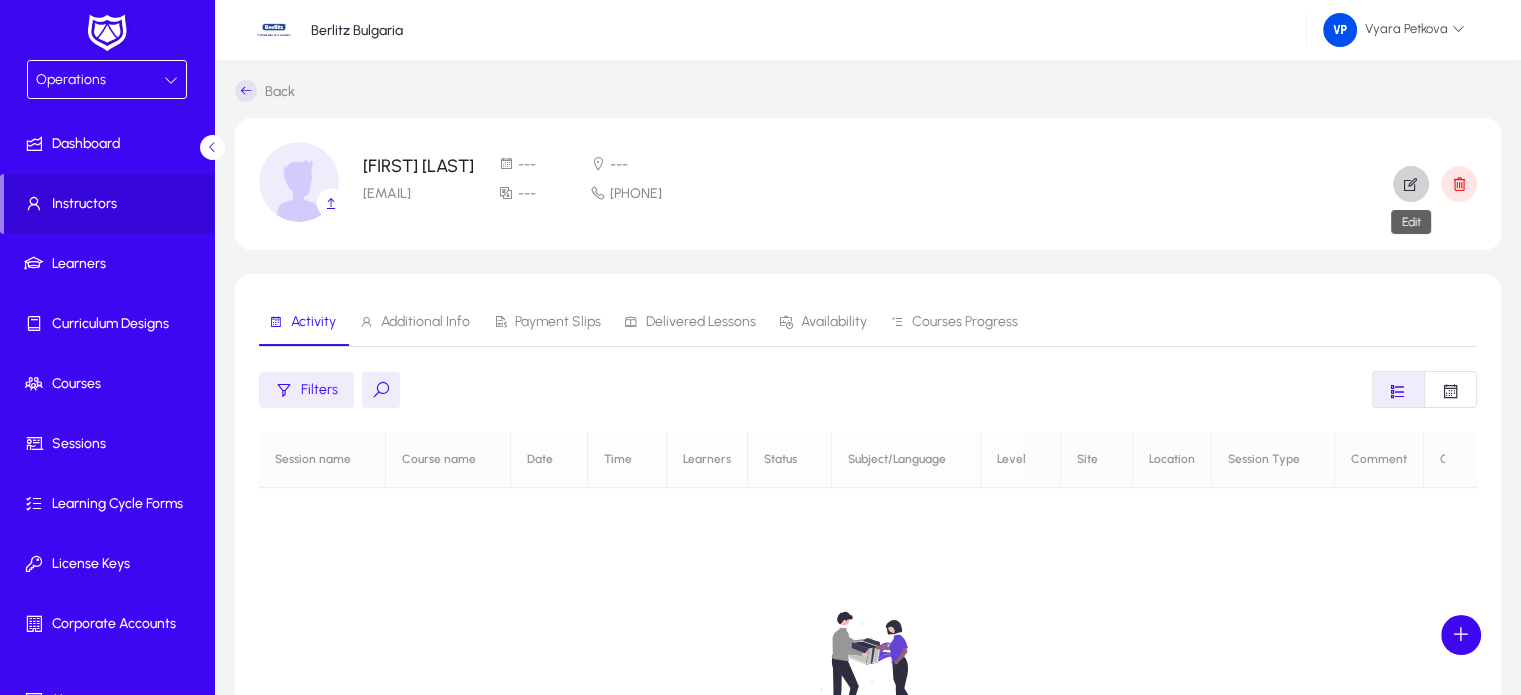 click 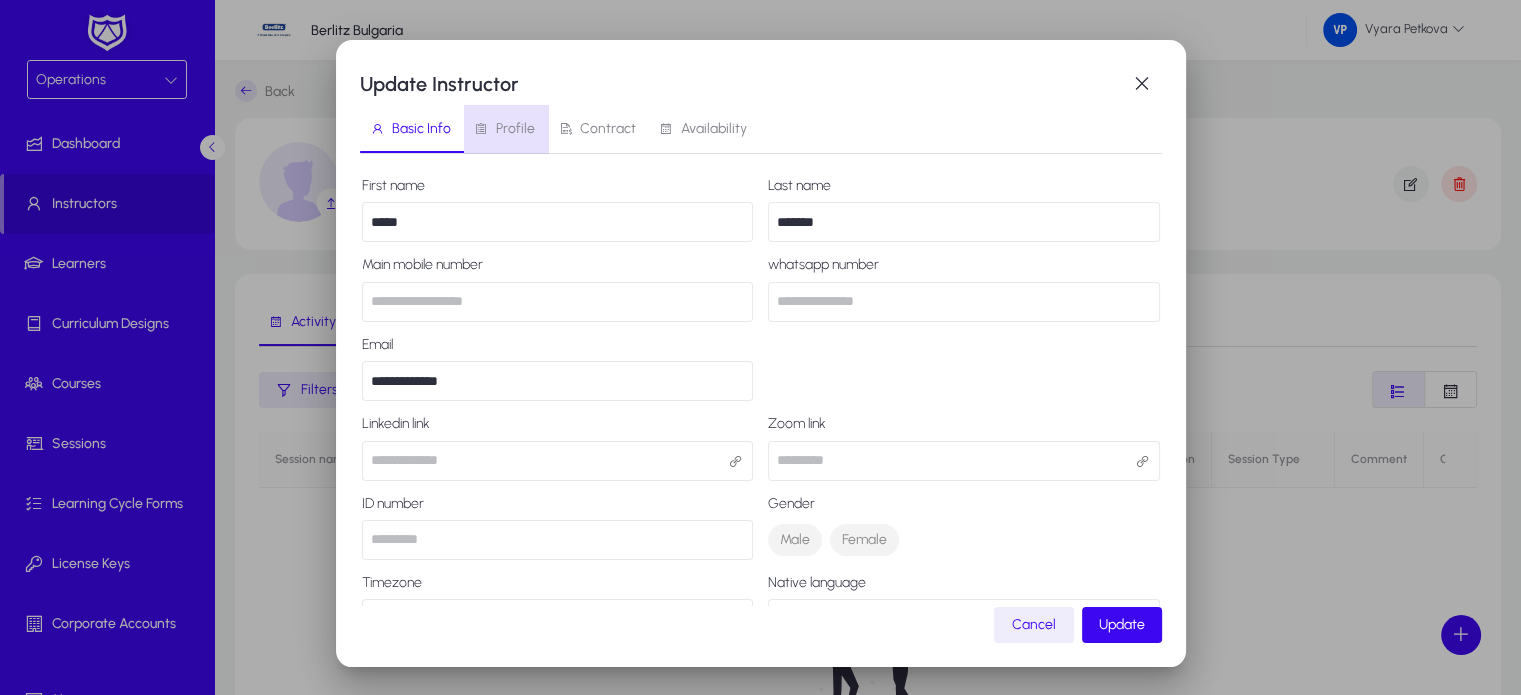 click on "Profile" at bounding box center [515, 129] 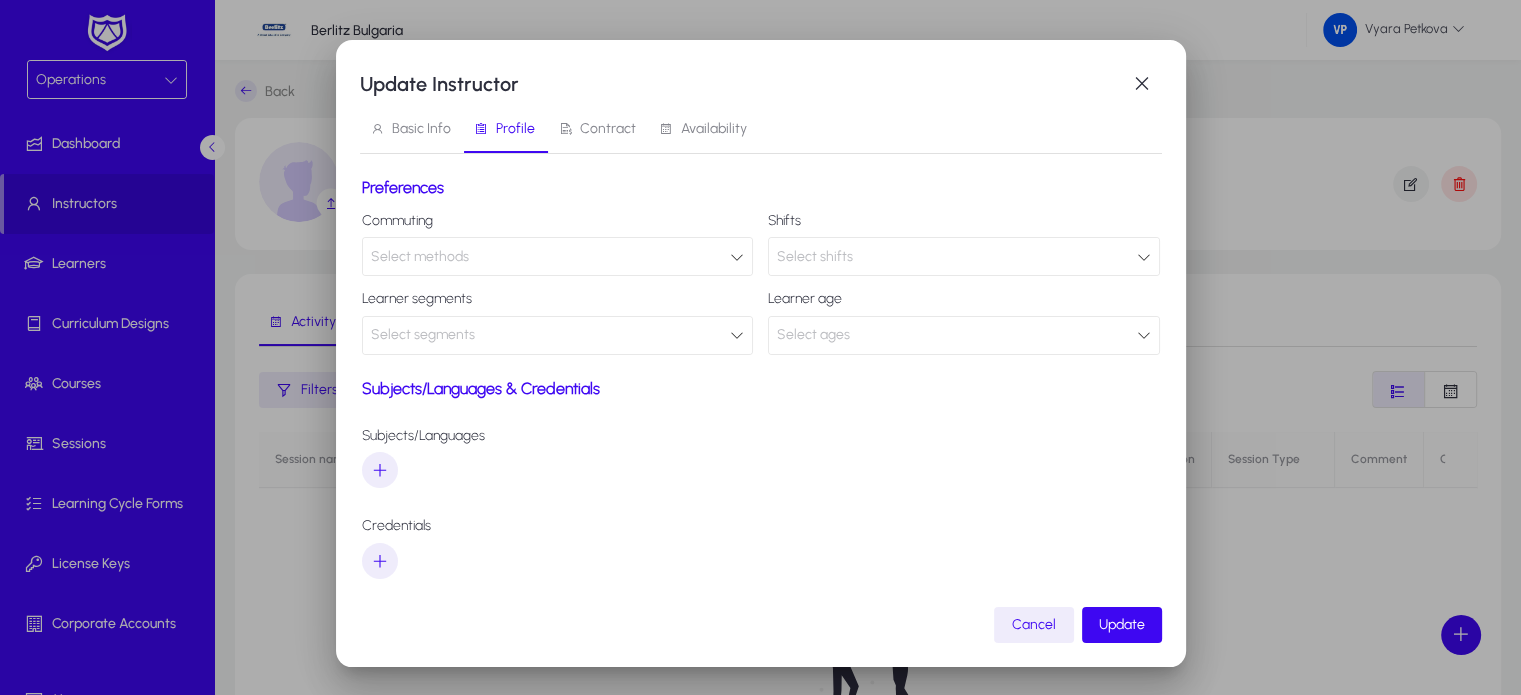 click at bounding box center (737, 257) 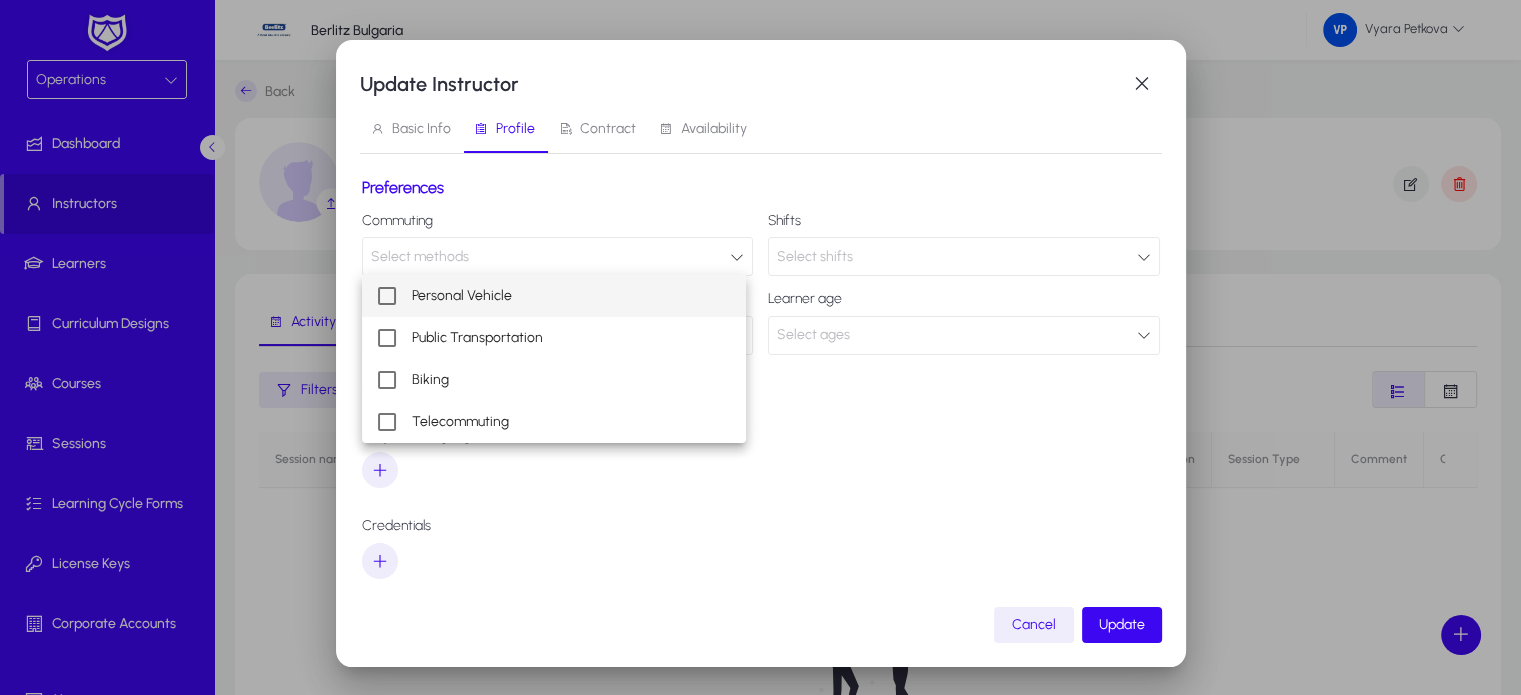 click at bounding box center (760, 347) 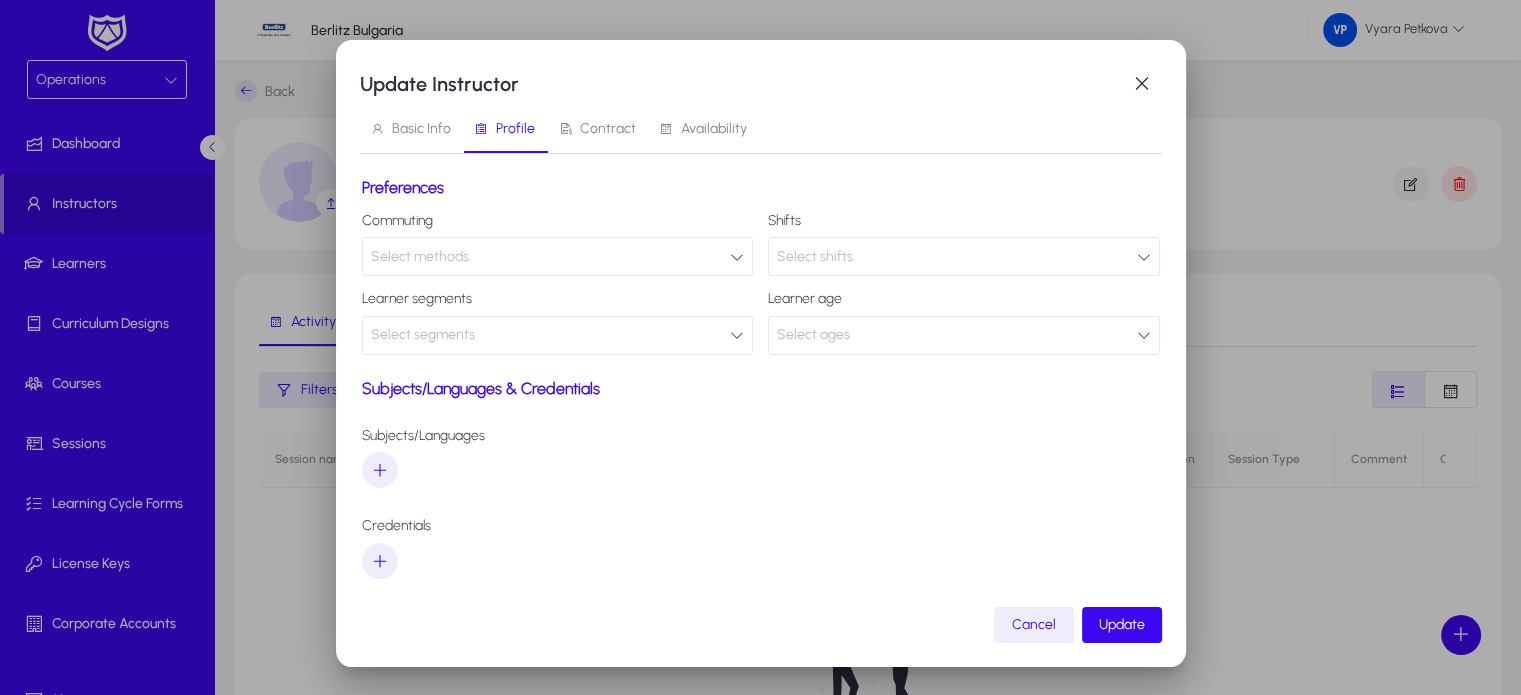 click on "Credentials" at bounding box center (761, 526) 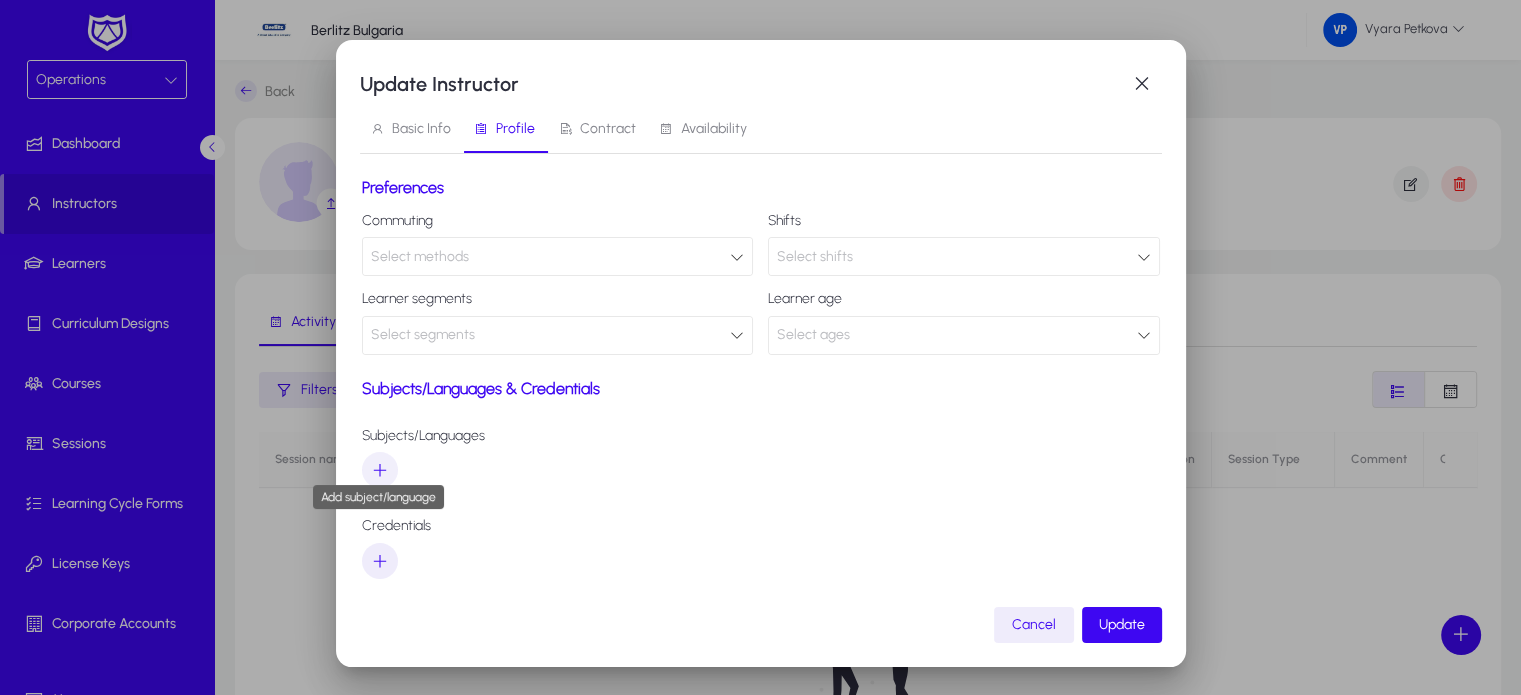 click at bounding box center [380, 470] 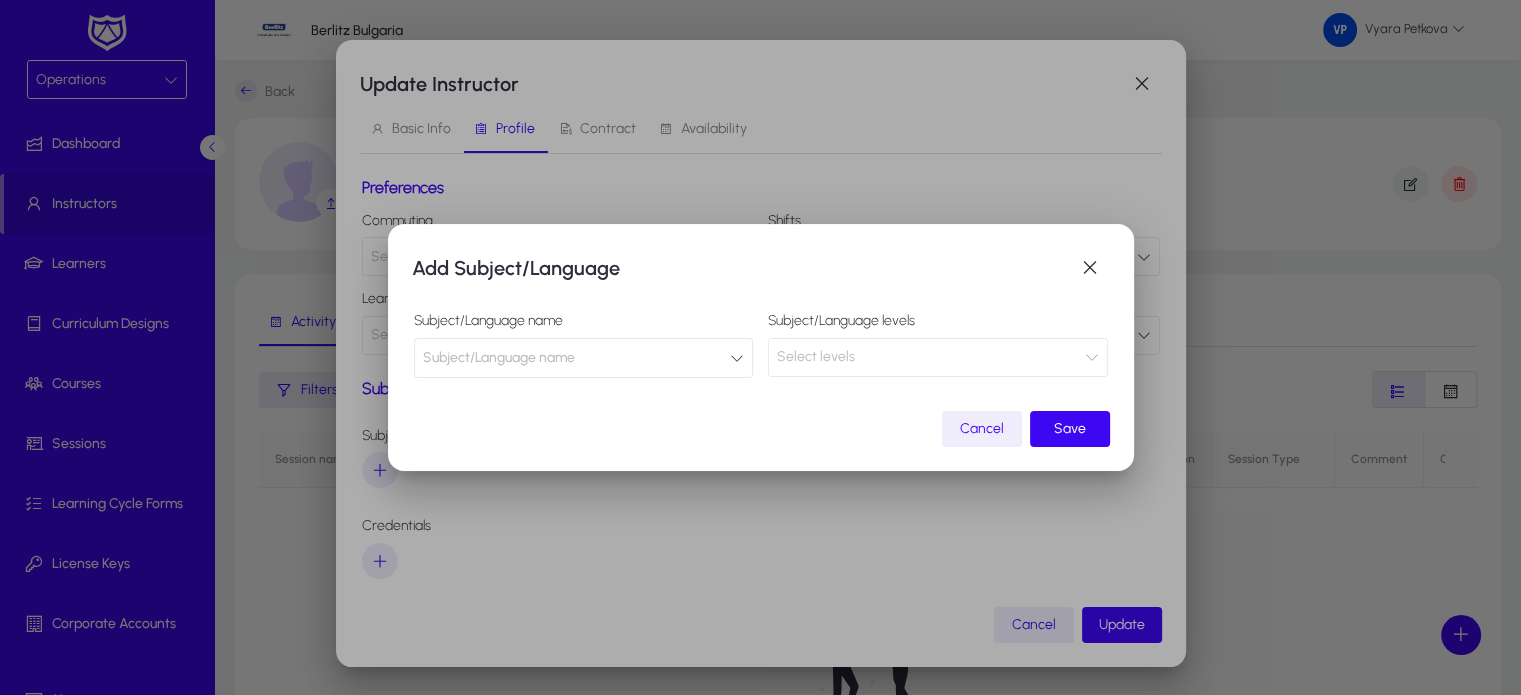click at bounding box center [737, 358] 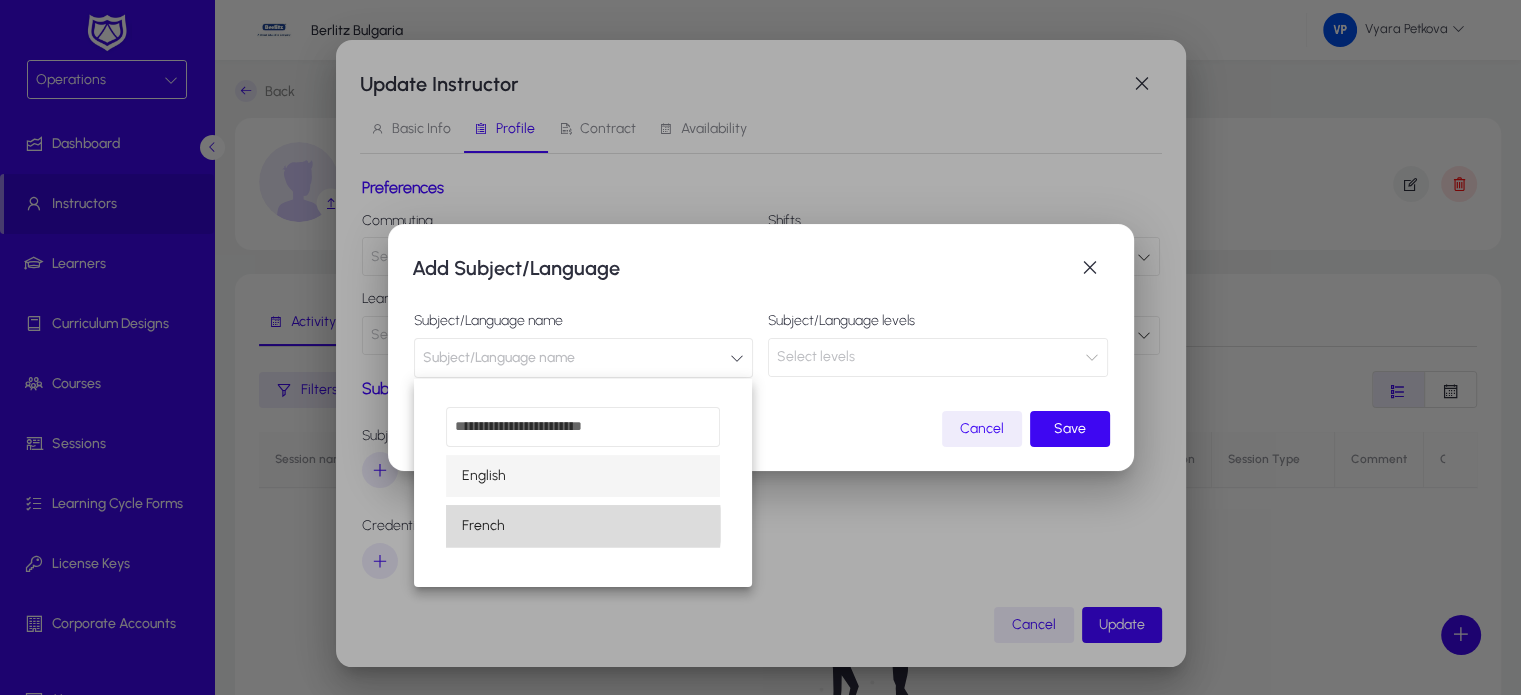 click on "French" at bounding box center (583, 526) 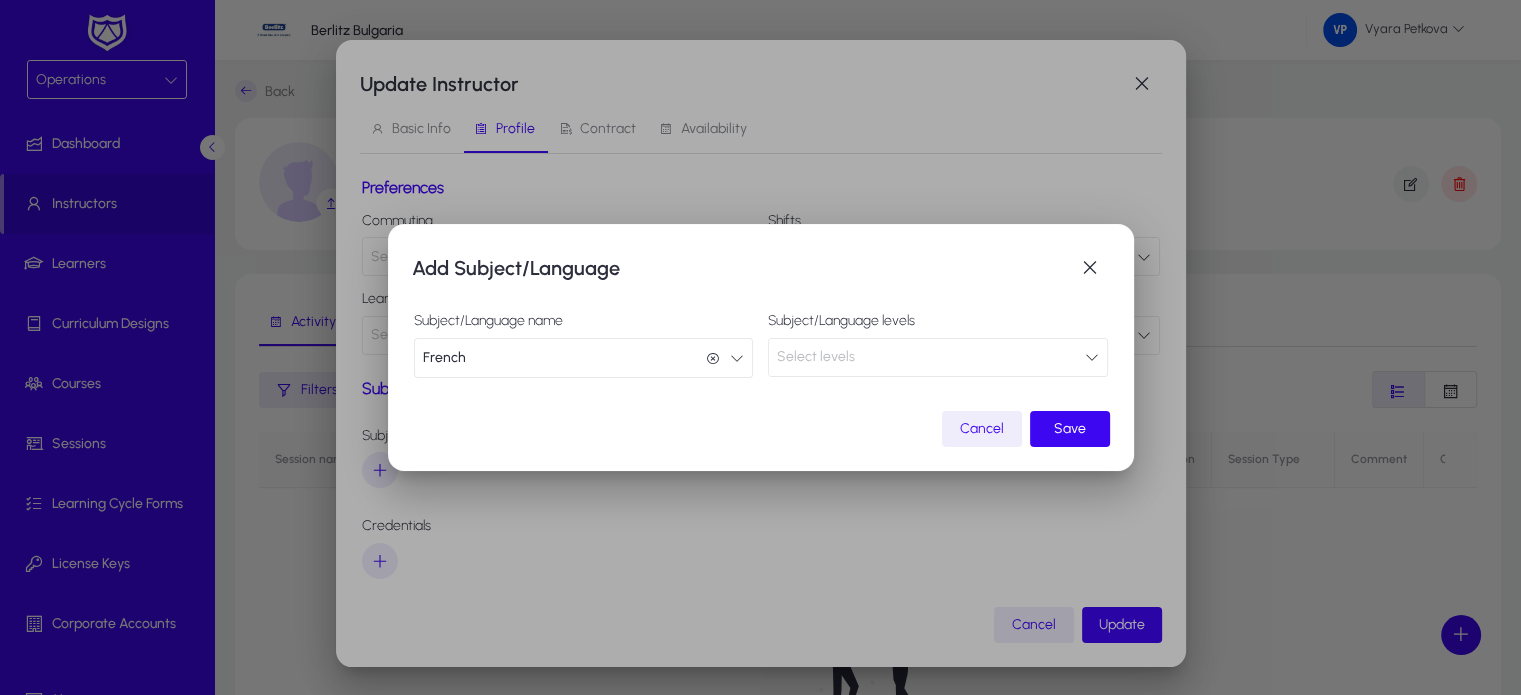 click at bounding box center (1092, 357) 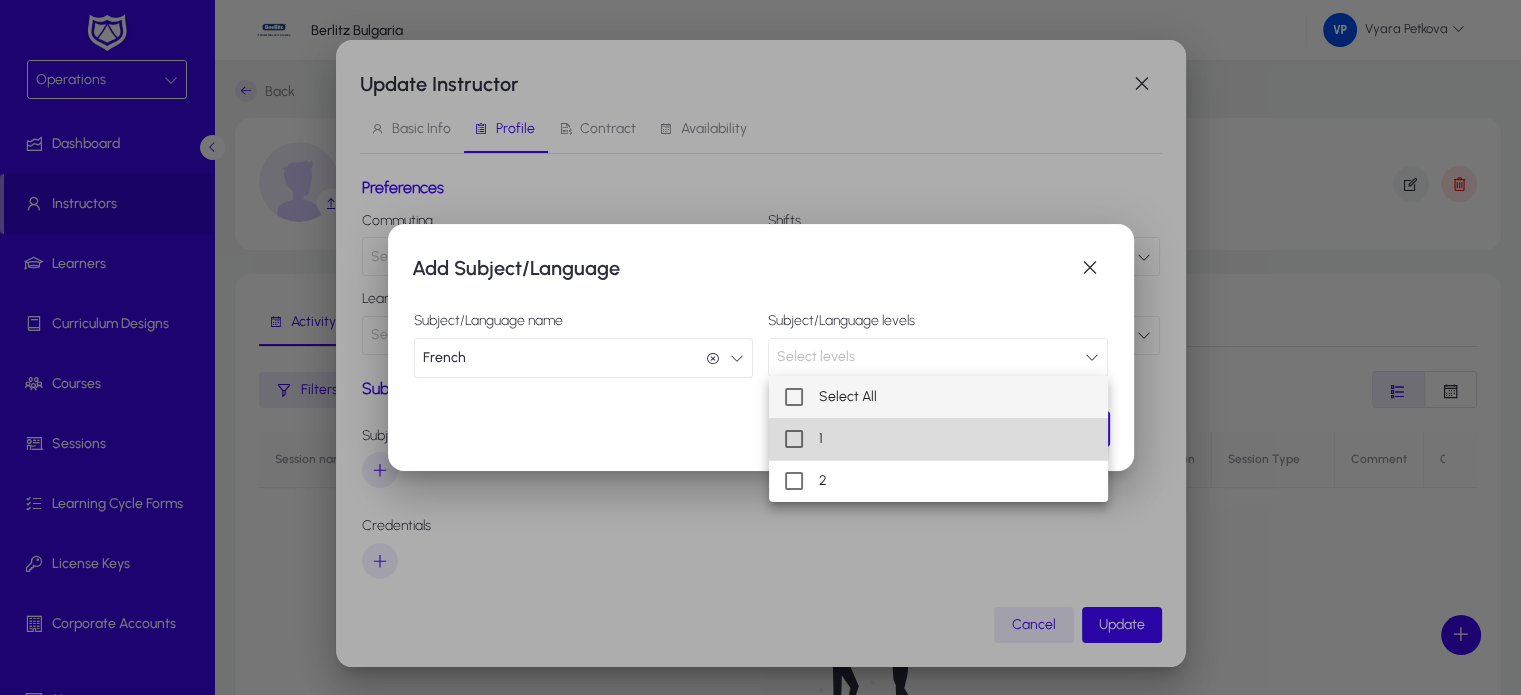 click at bounding box center [794, 439] 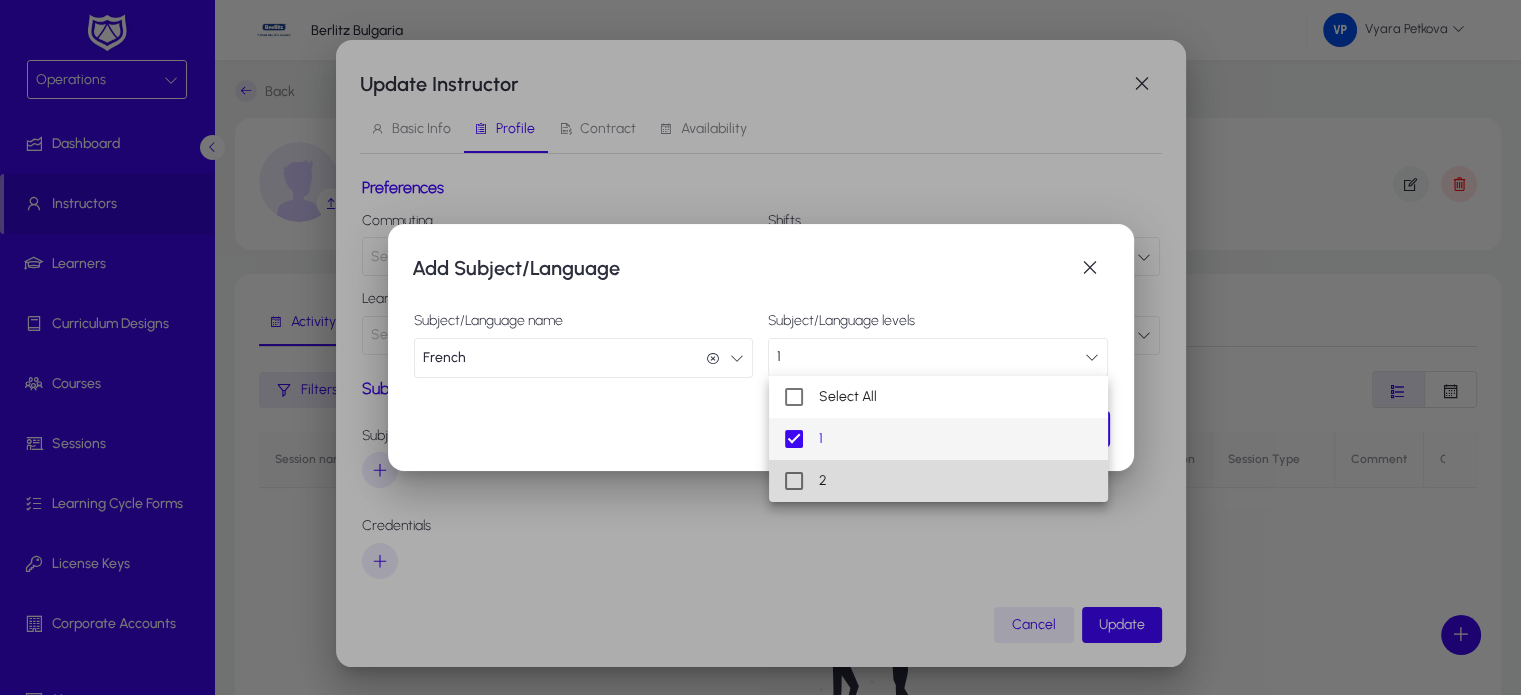click at bounding box center [794, 481] 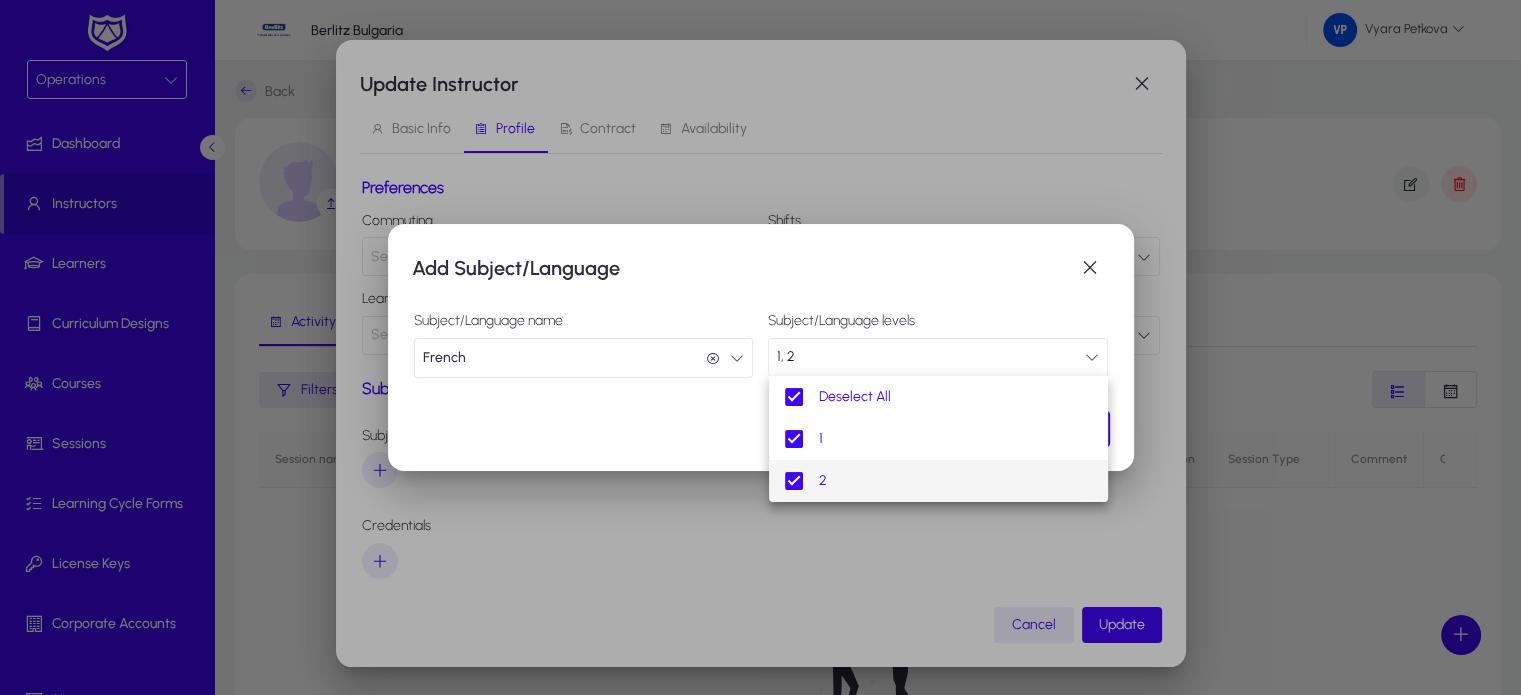 click at bounding box center [760, 347] 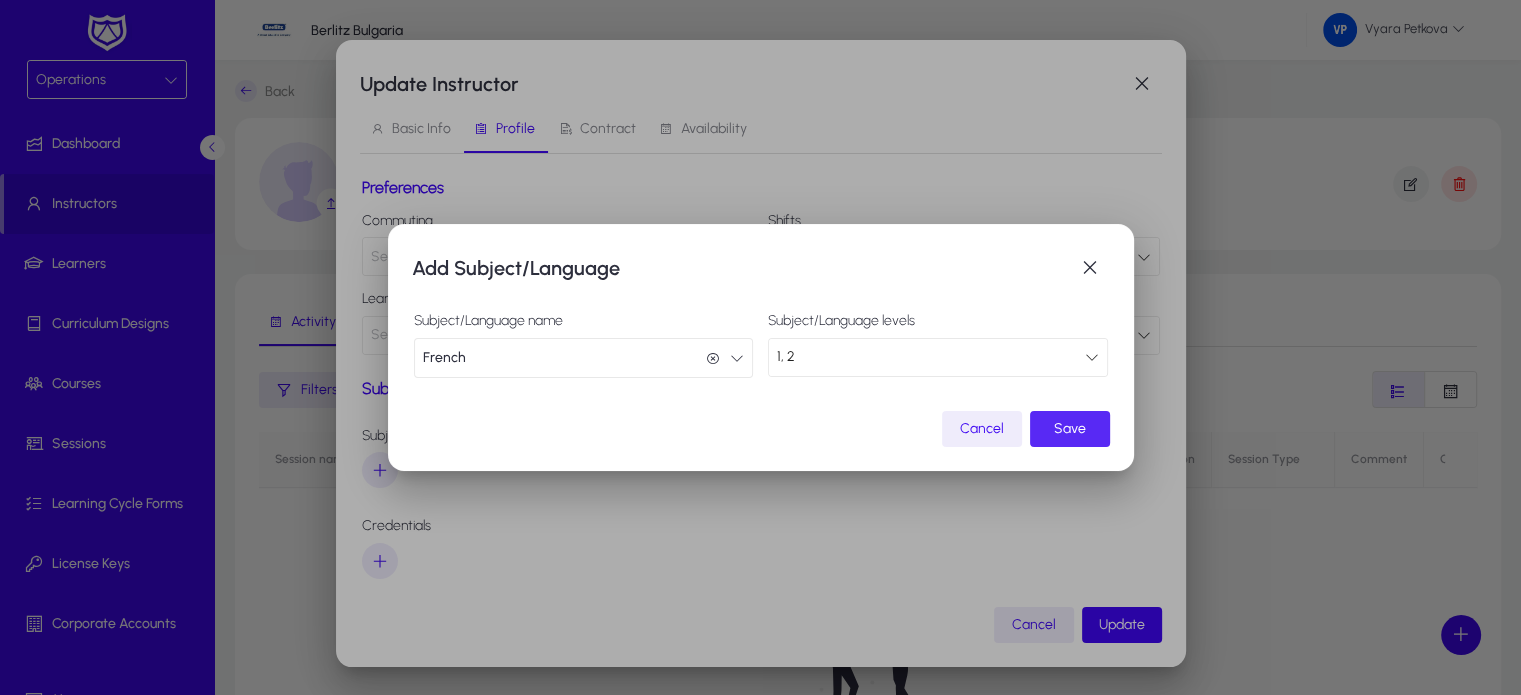 click on "Save" 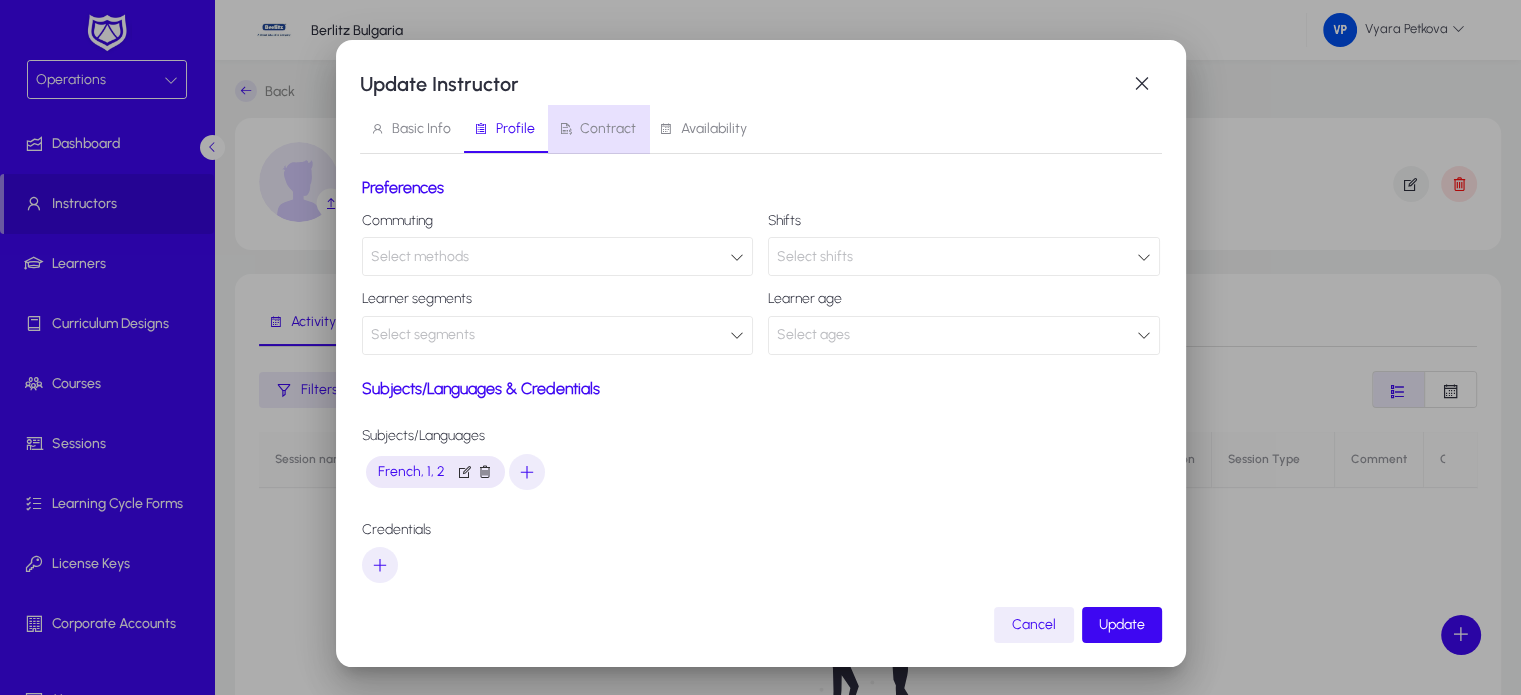 click on "Contract" at bounding box center (608, 129) 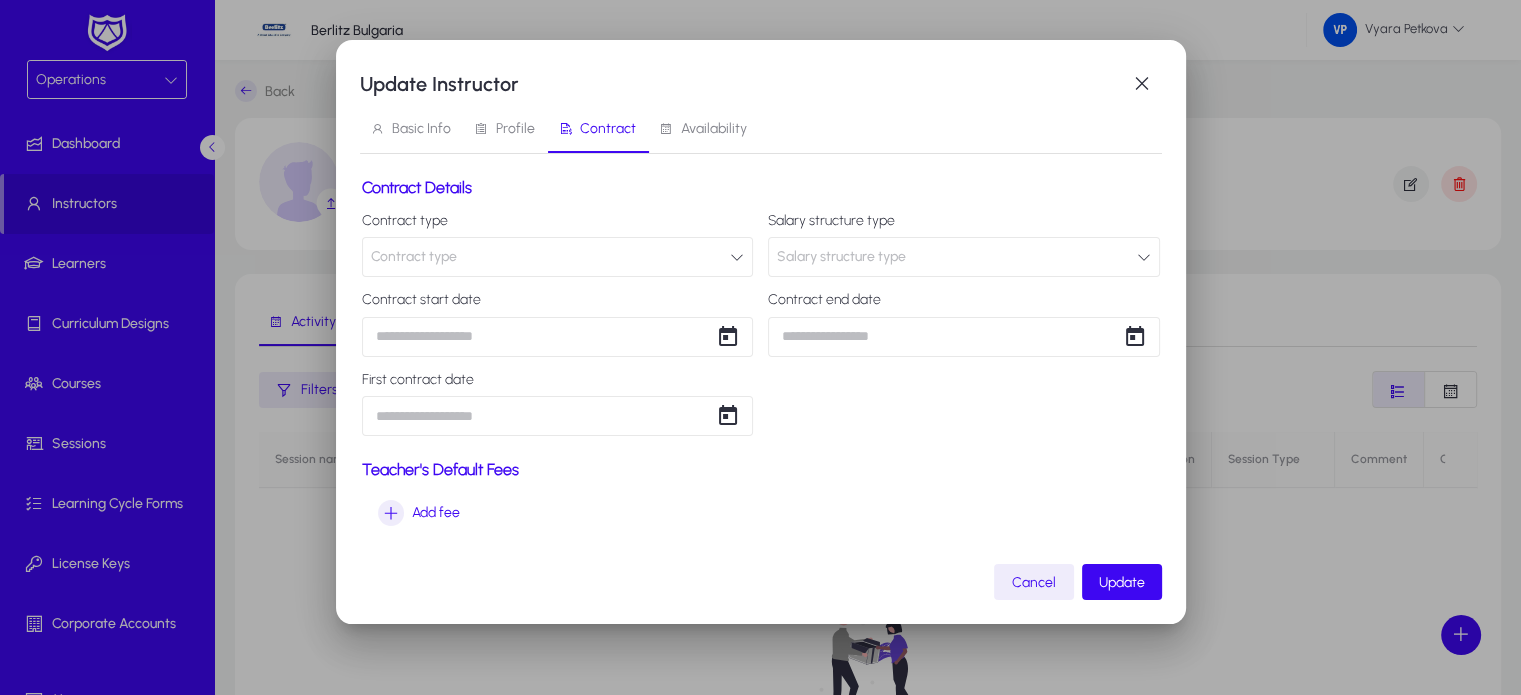 click at bounding box center (737, 257) 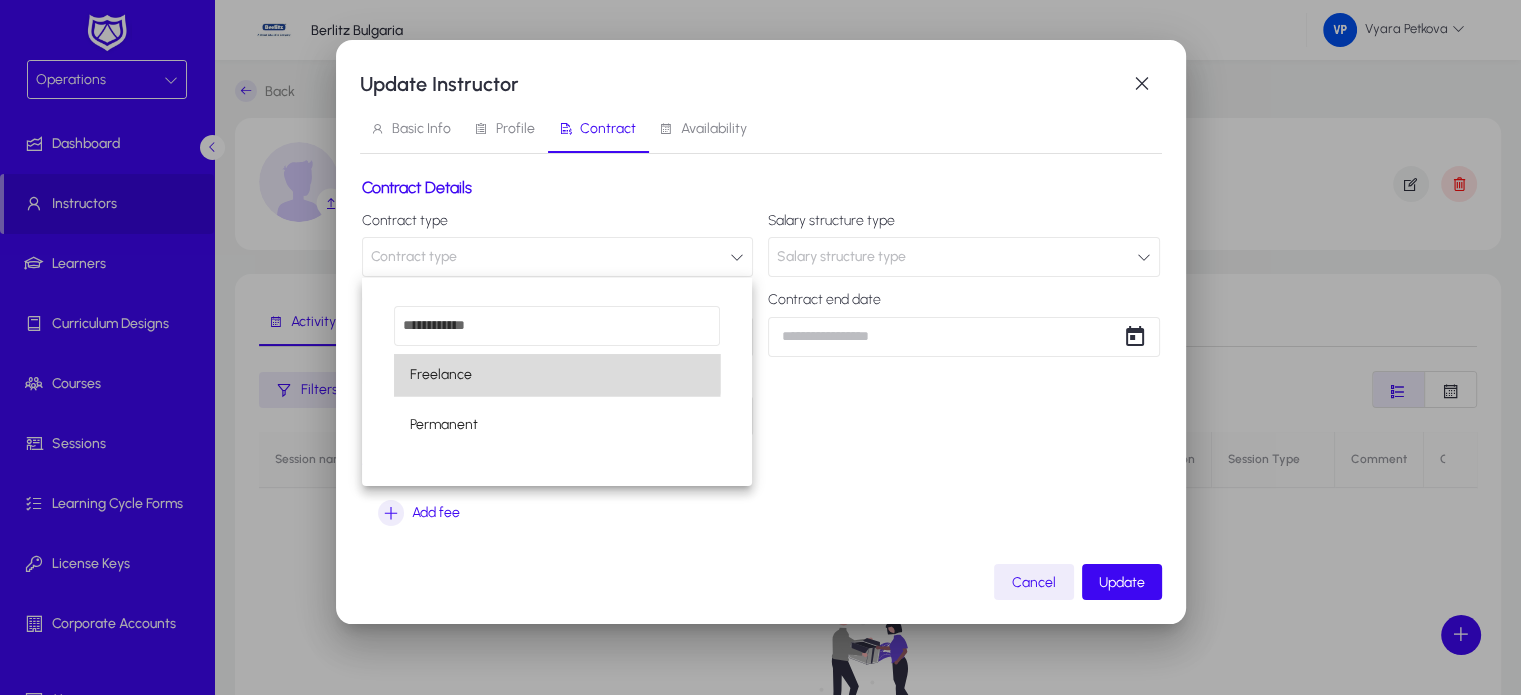 click on "Freelance" at bounding box center (557, 375) 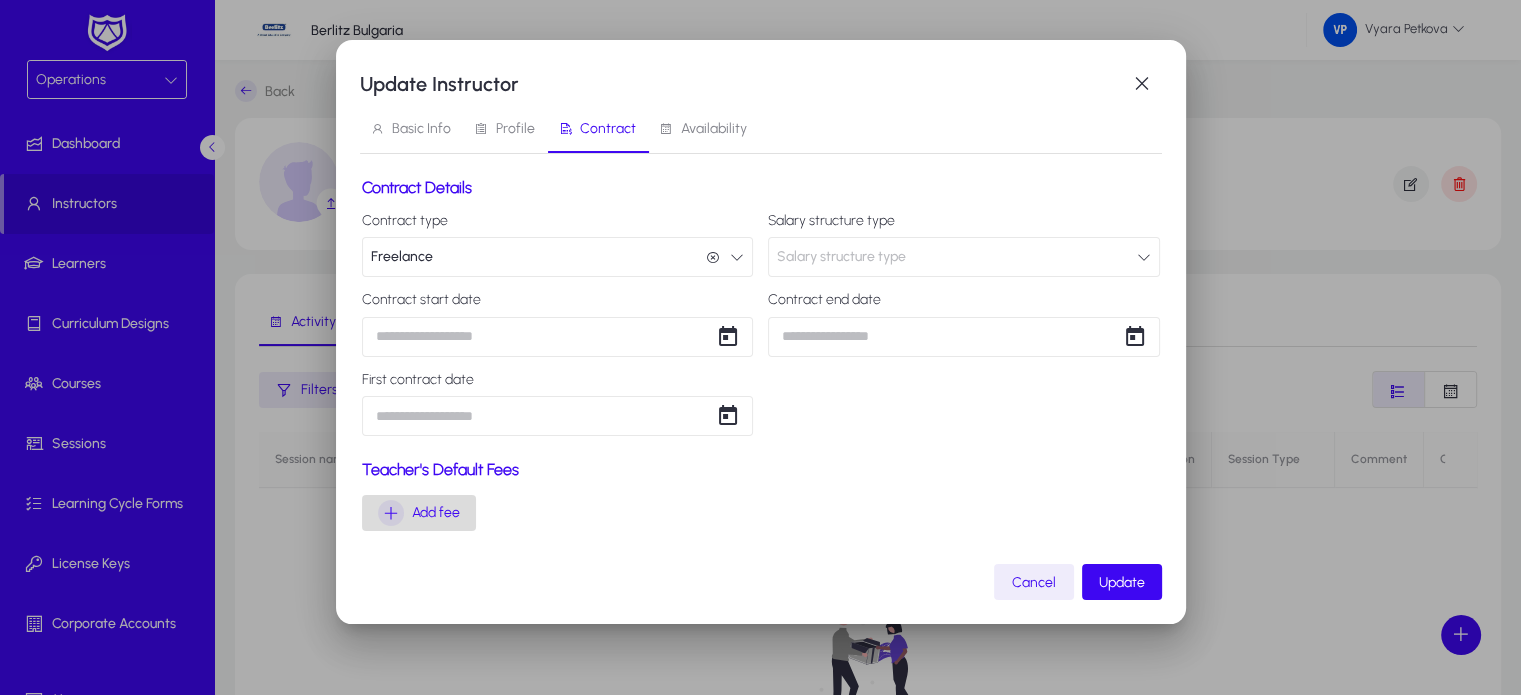click at bounding box center (419, 513) 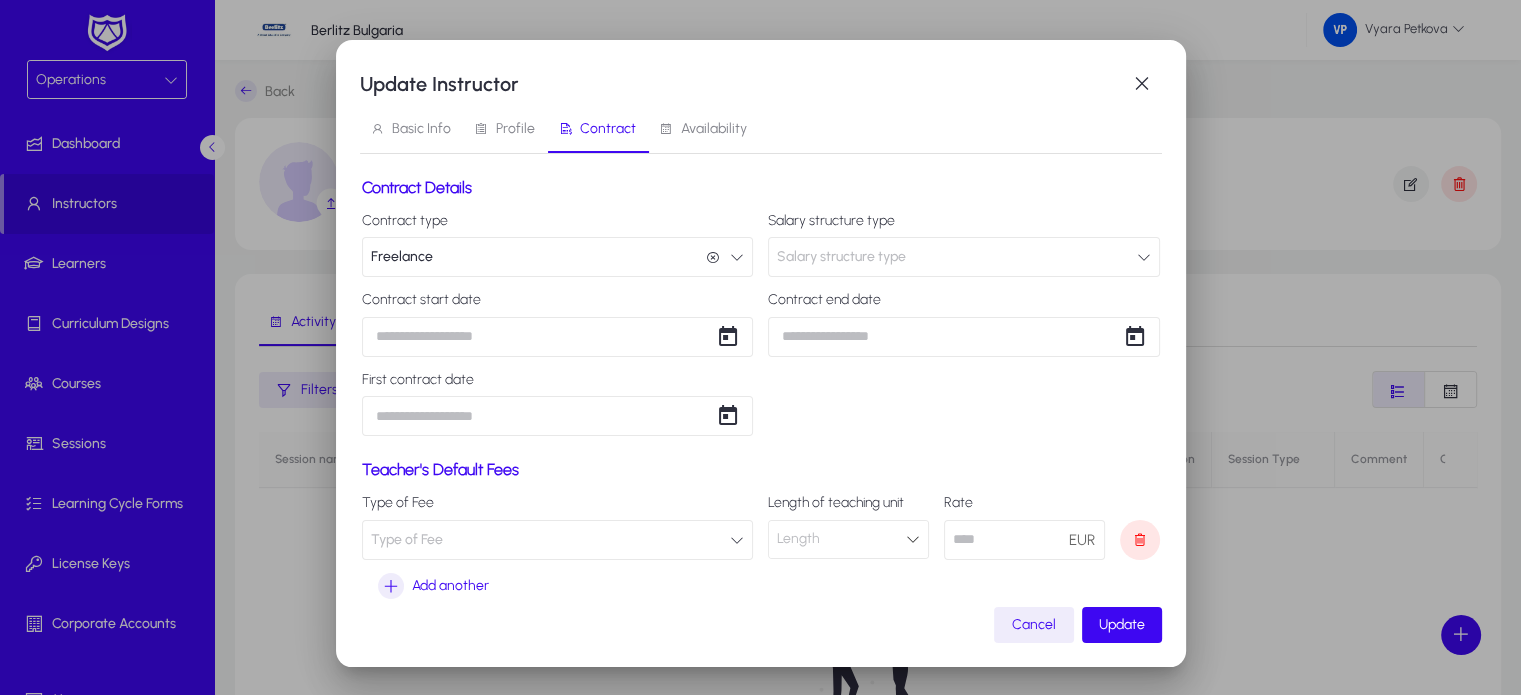 click at bounding box center [737, 540] 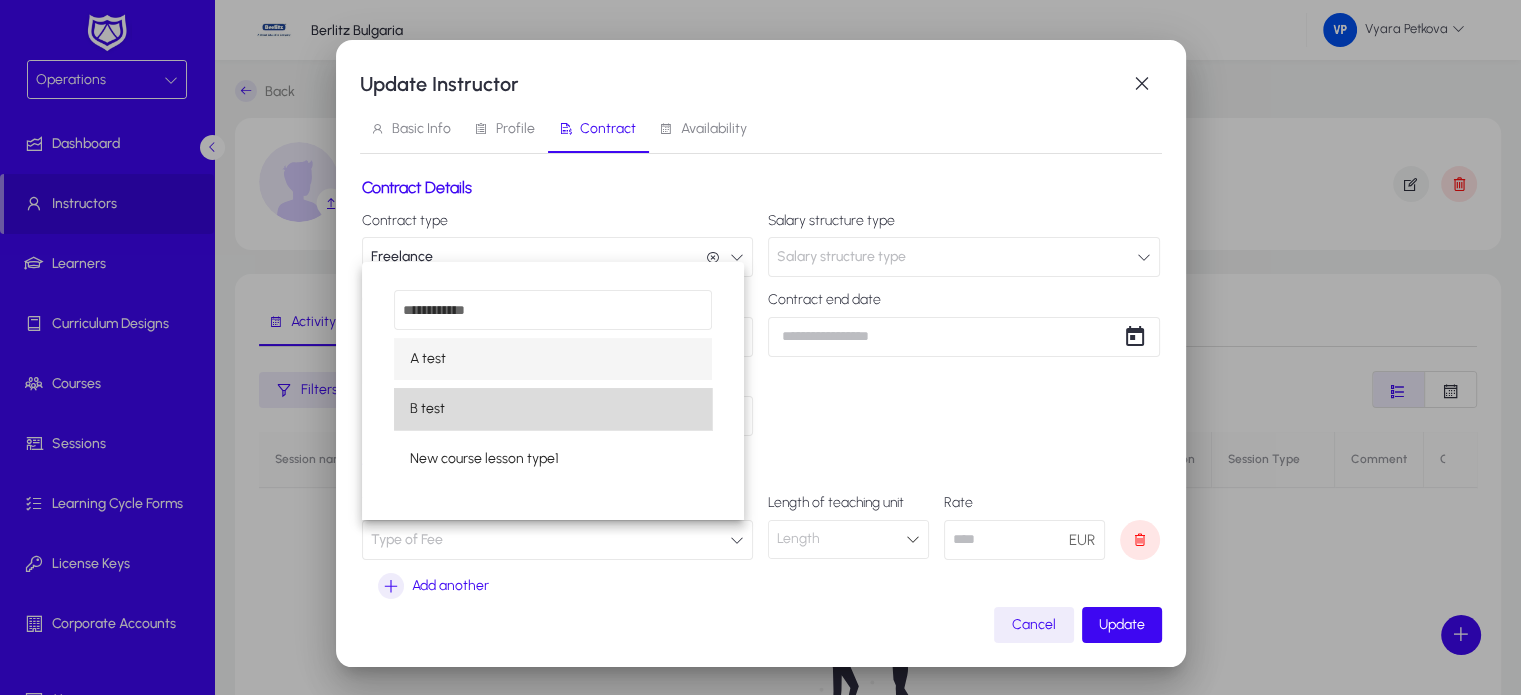 click on "B test" at bounding box center (553, 409) 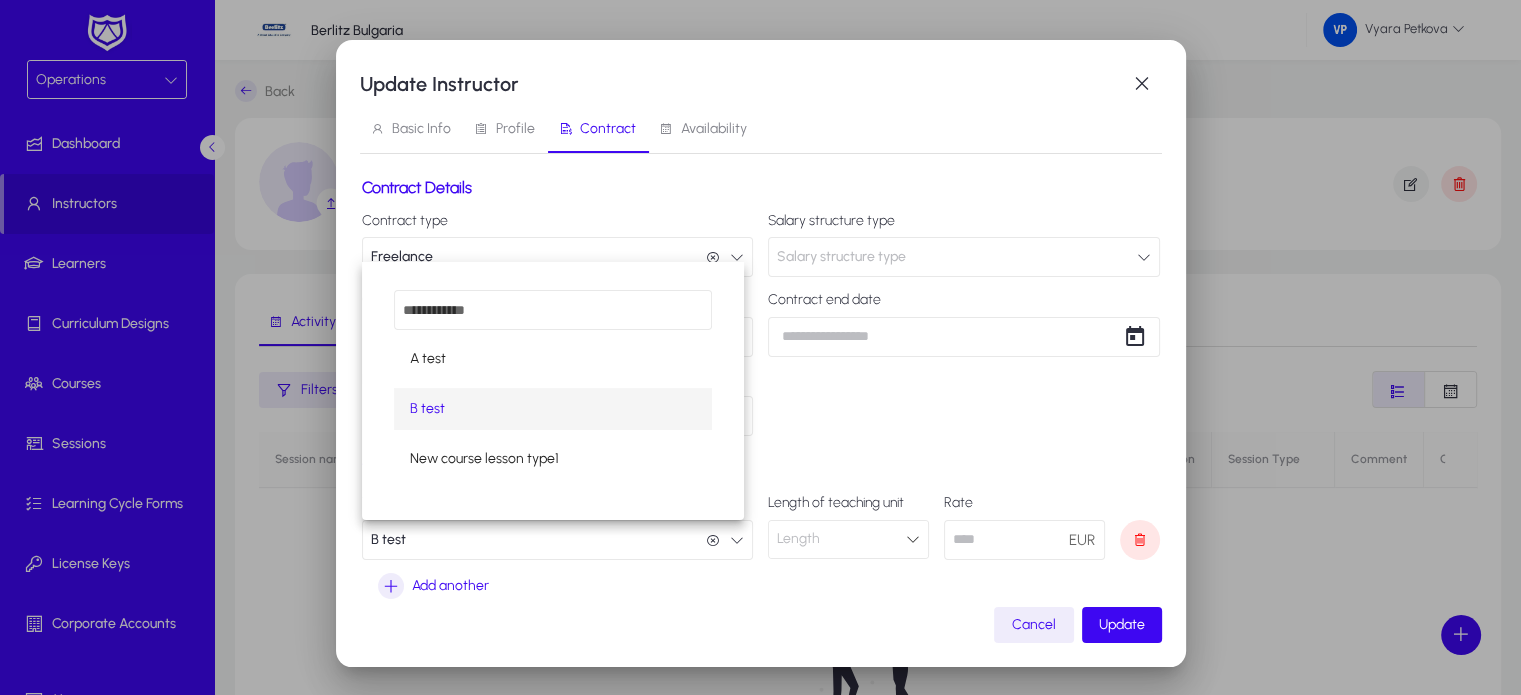 scroll, scrollTop: 0, scrollLeft: 0, axis: both 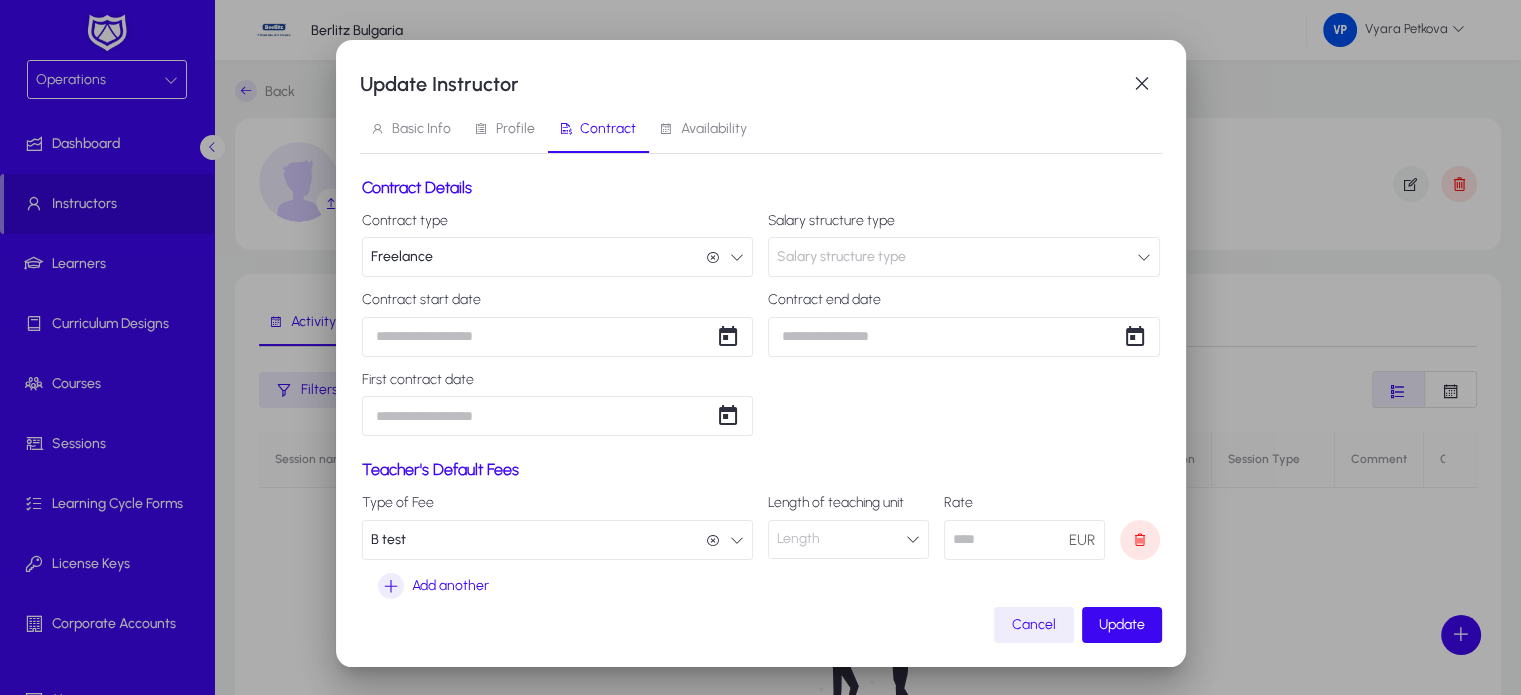 click at bounding box center [913, 539] 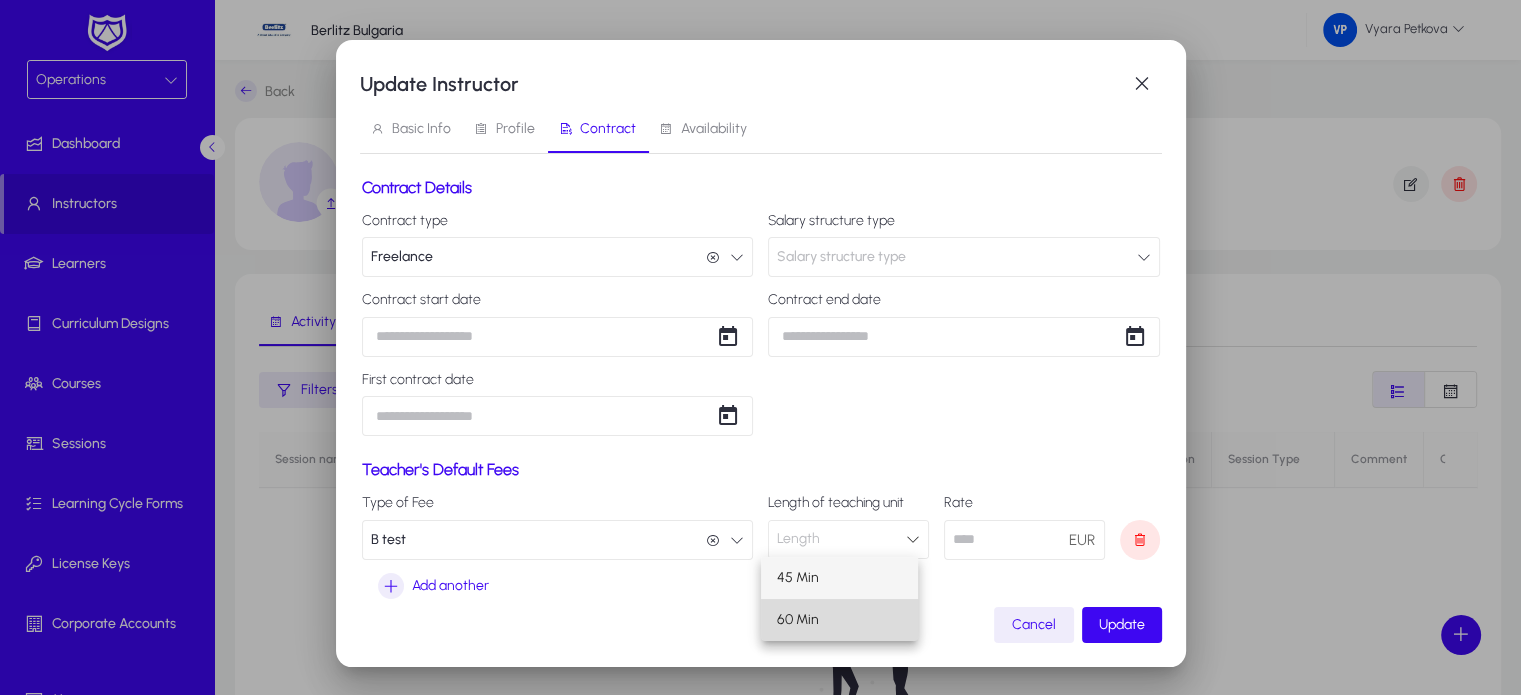click on "60 Min" at bounding box center [839, 620] 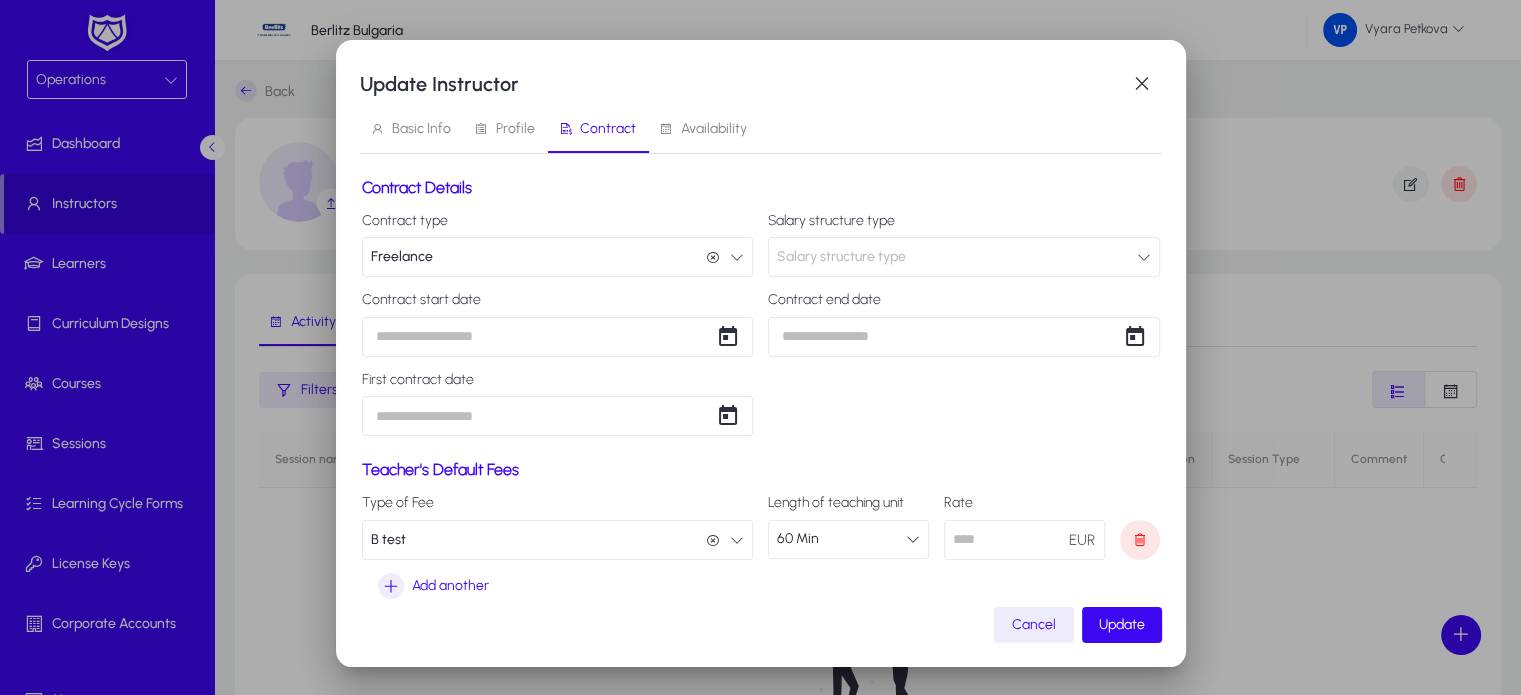 click at bounding box center [1024, 540] 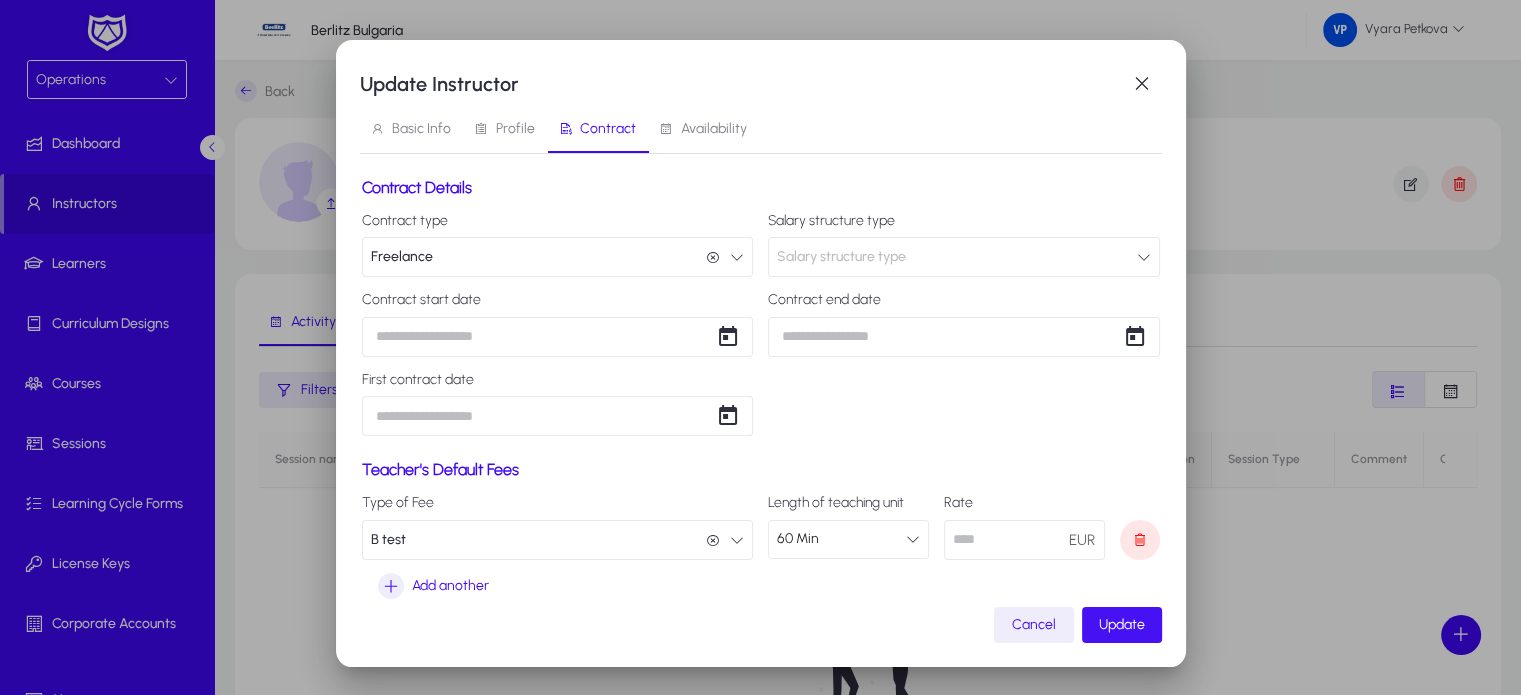 type on "**" 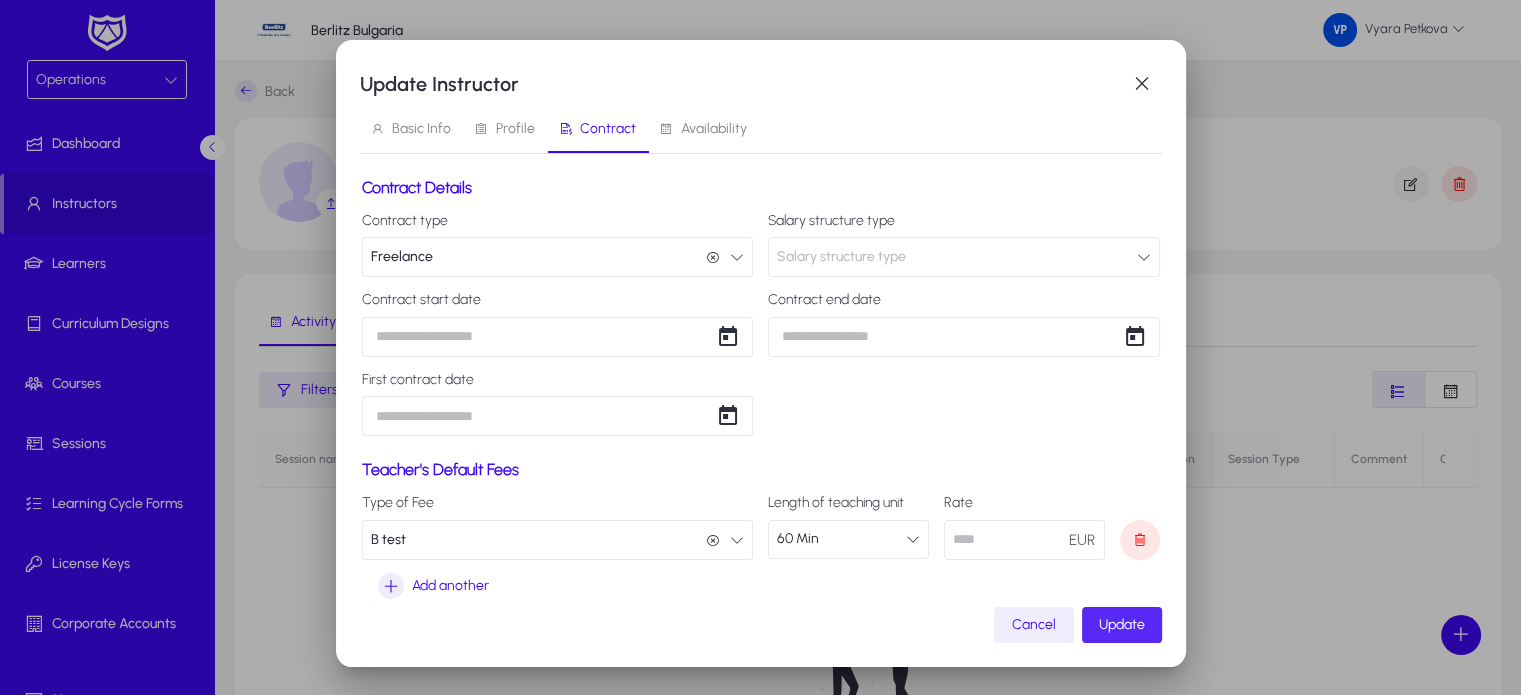 click on "Update" 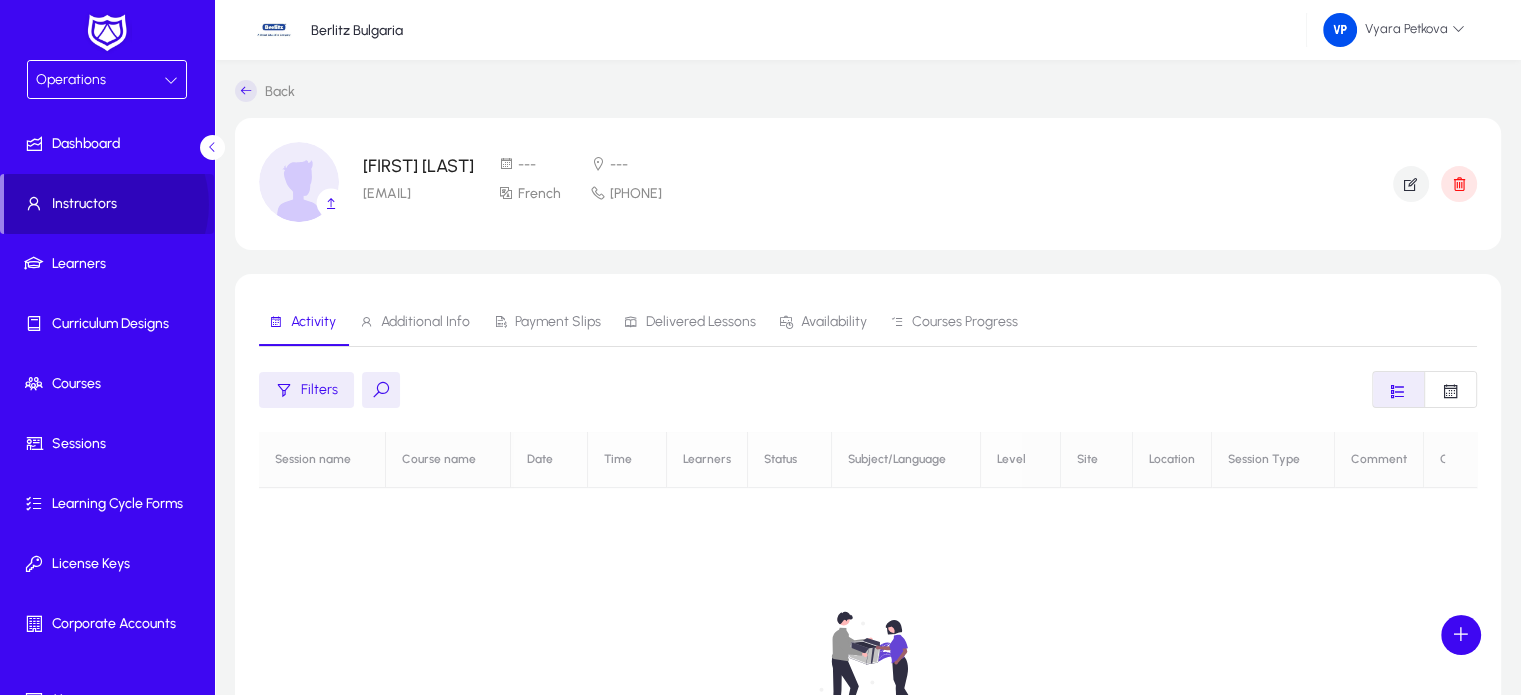 click on "Instructors" 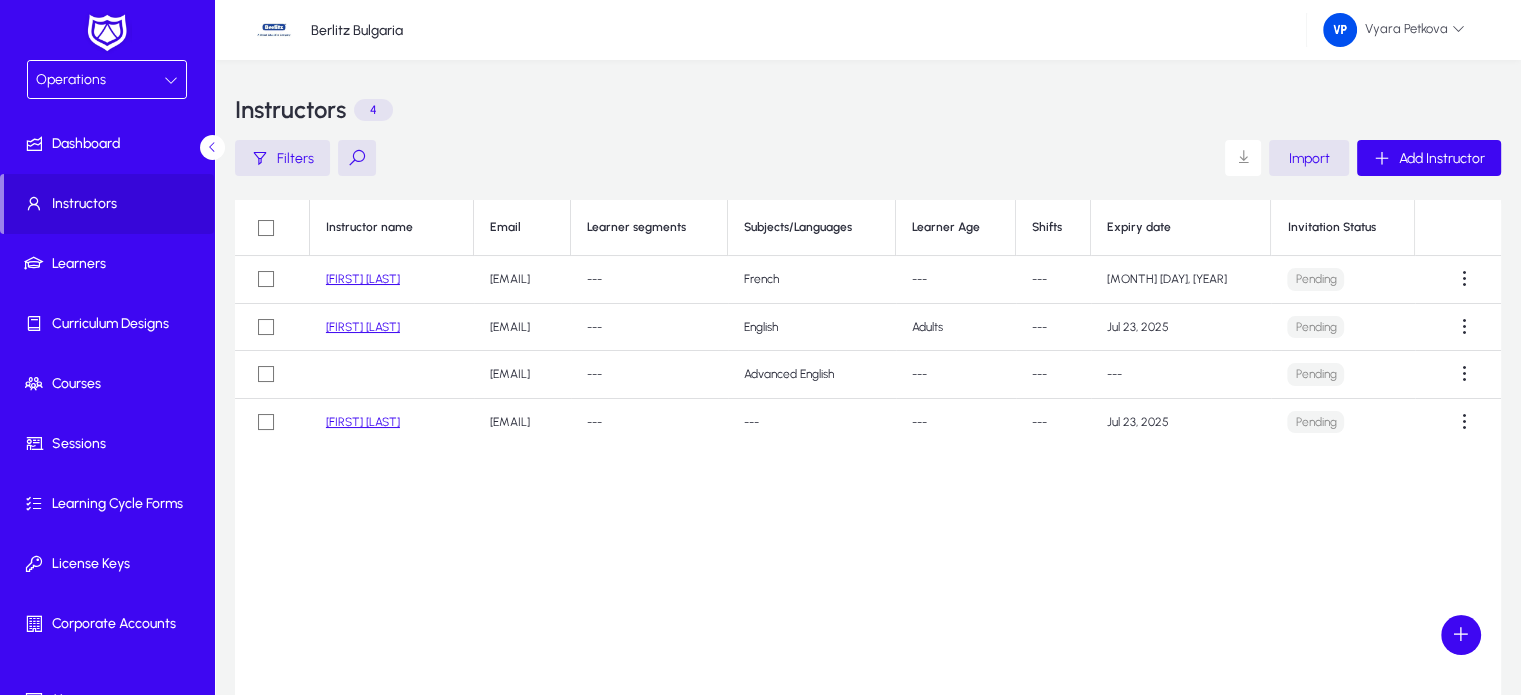 click at bounding box center (171, 80) 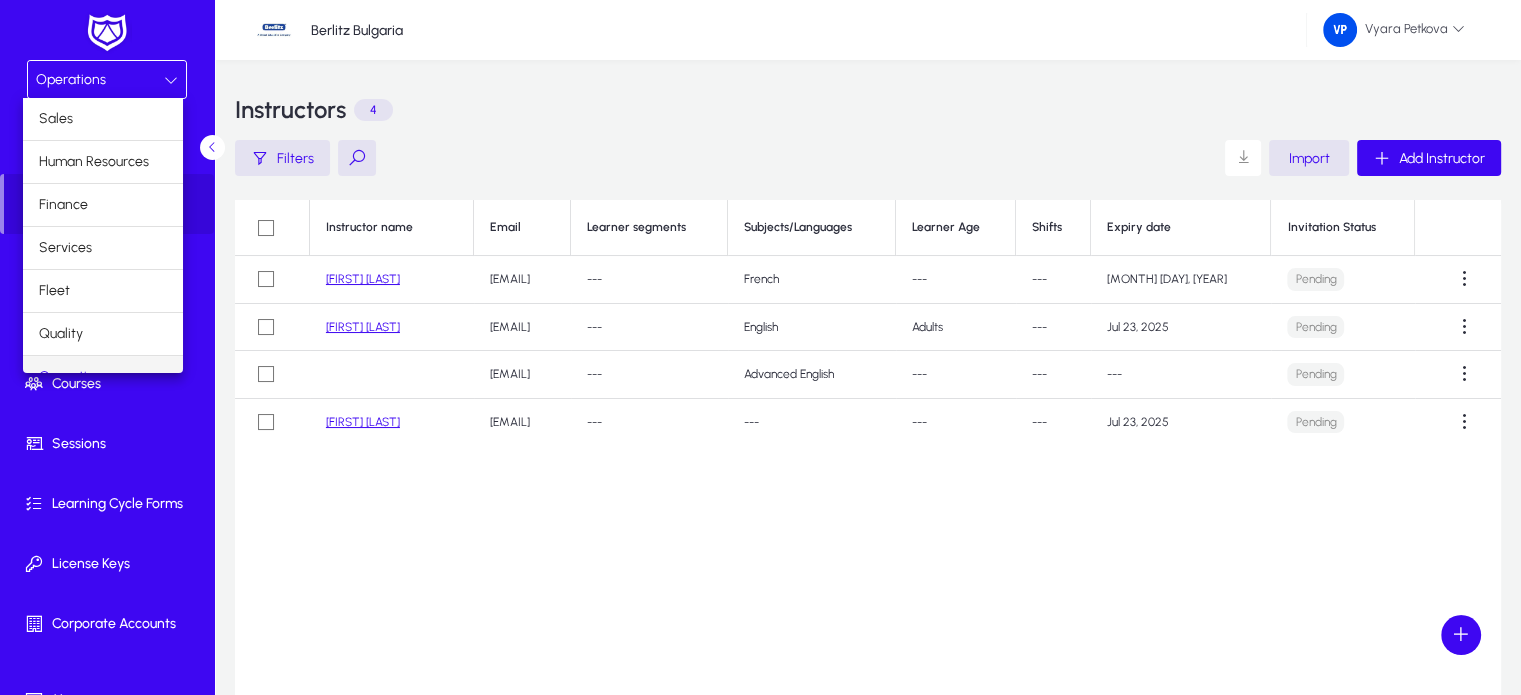 scroll, scrollTop: 24, scrollLeft: 0, axis: vertical 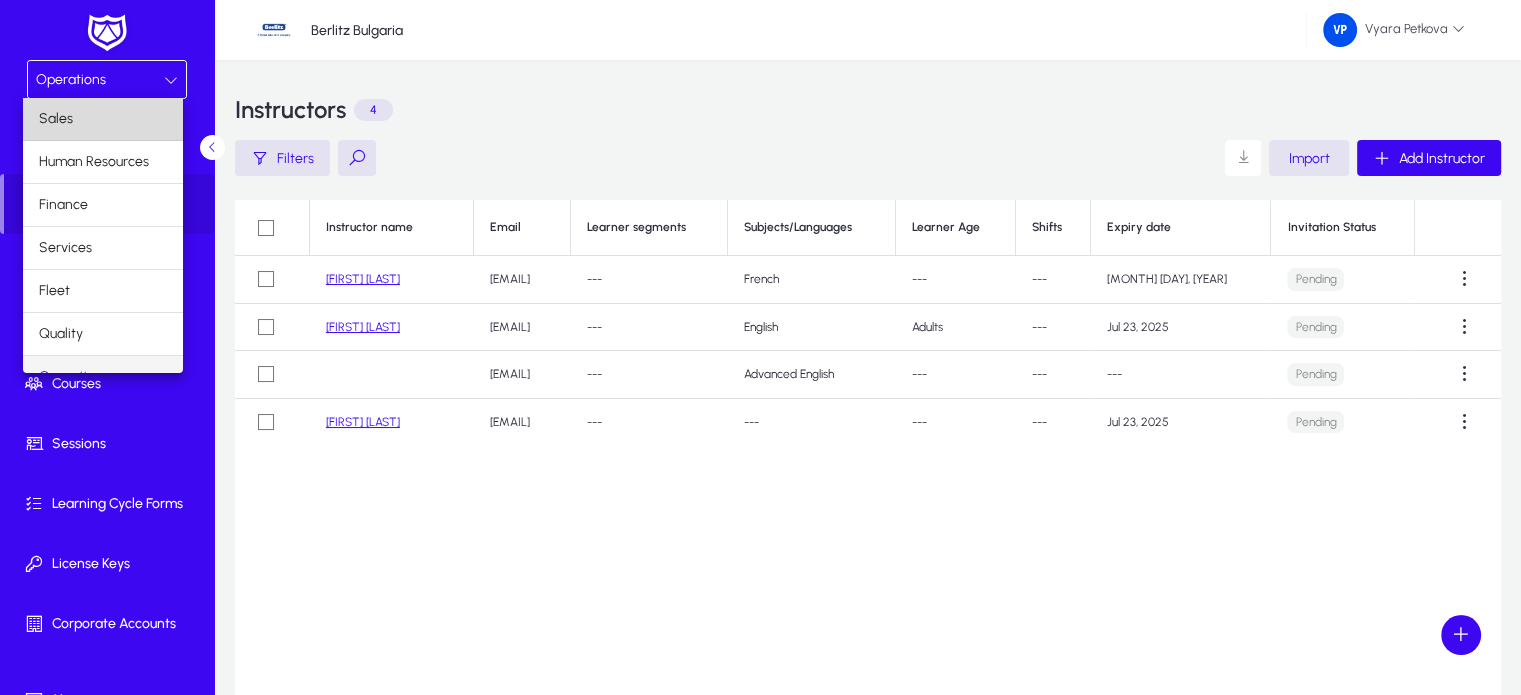 click on "Sales" at bounding box center (103, 119) 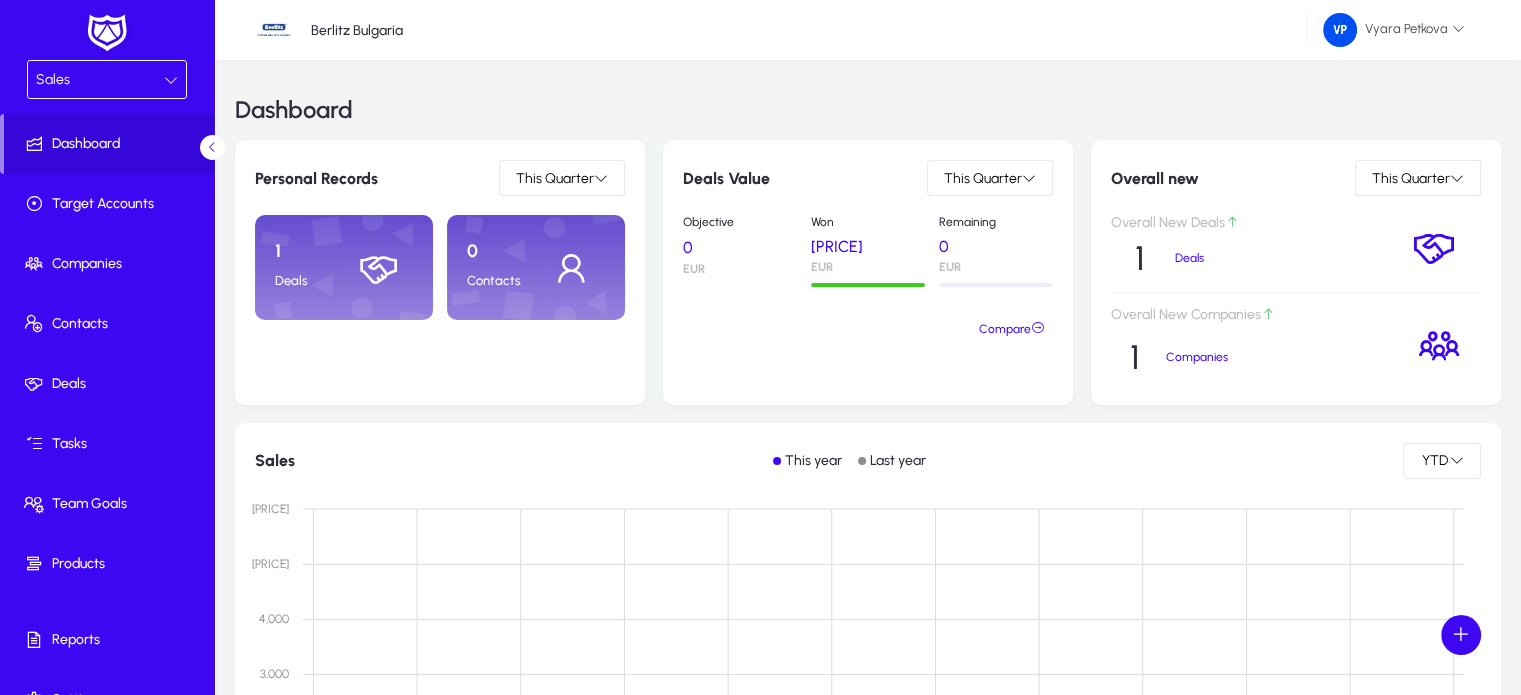 click at bounding box center [171, 80] 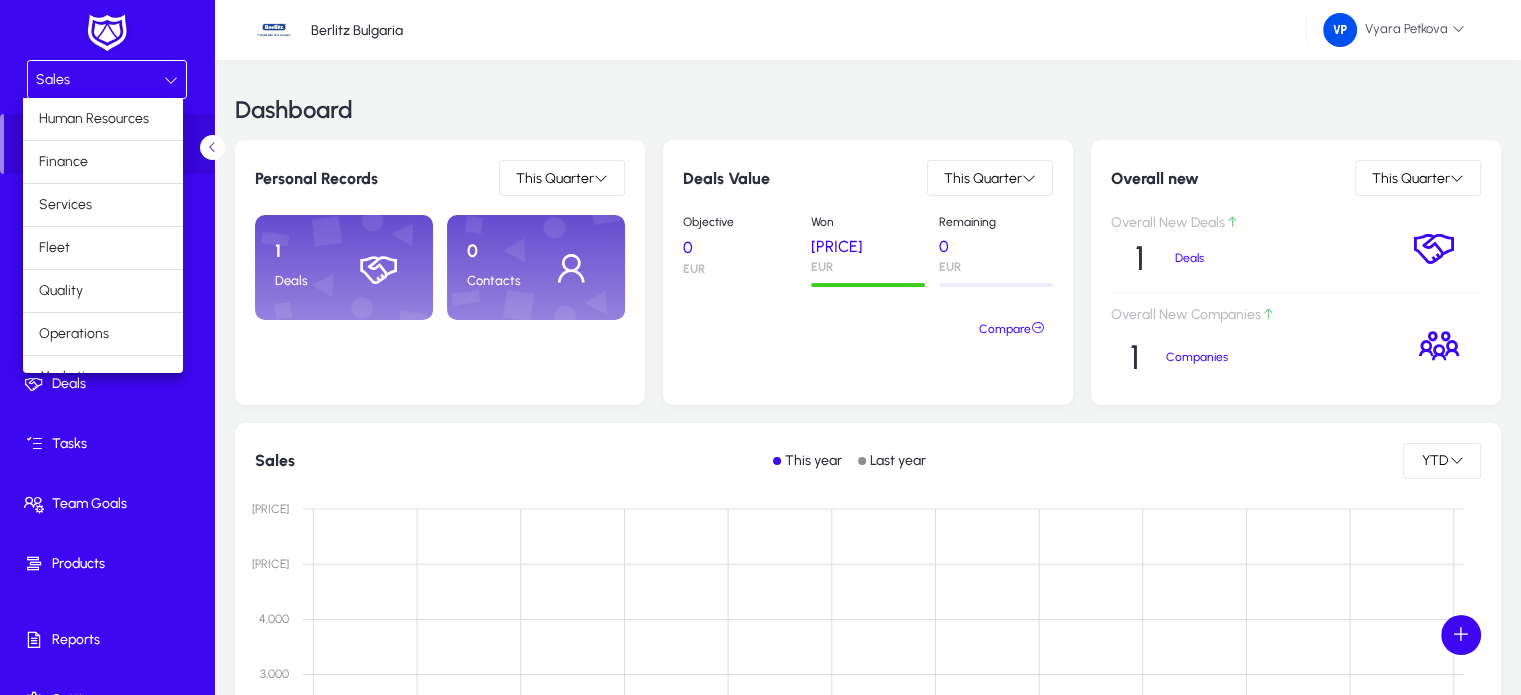 scroll, scrollTop: 66, scrollLeft: 0, axis: vertical 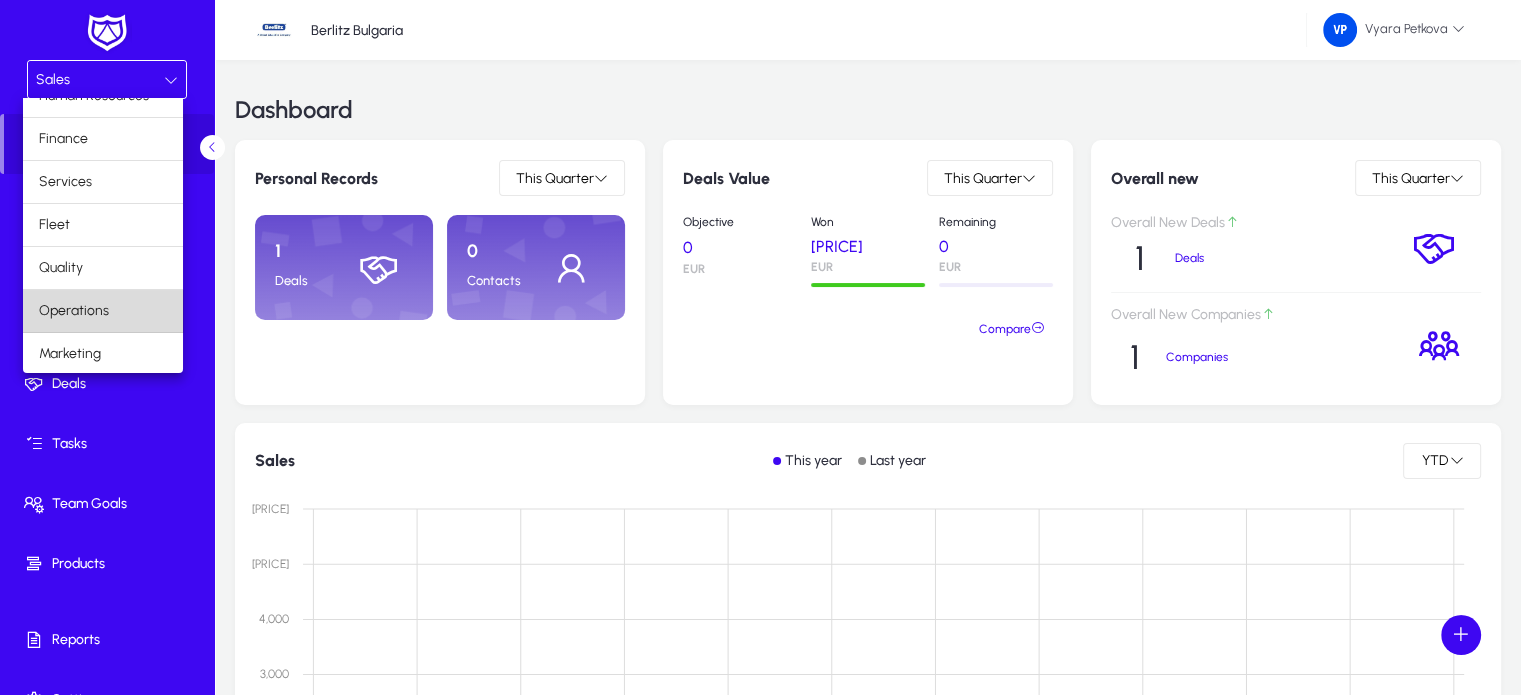 click on "Operations" at bounding box center [103, 311] 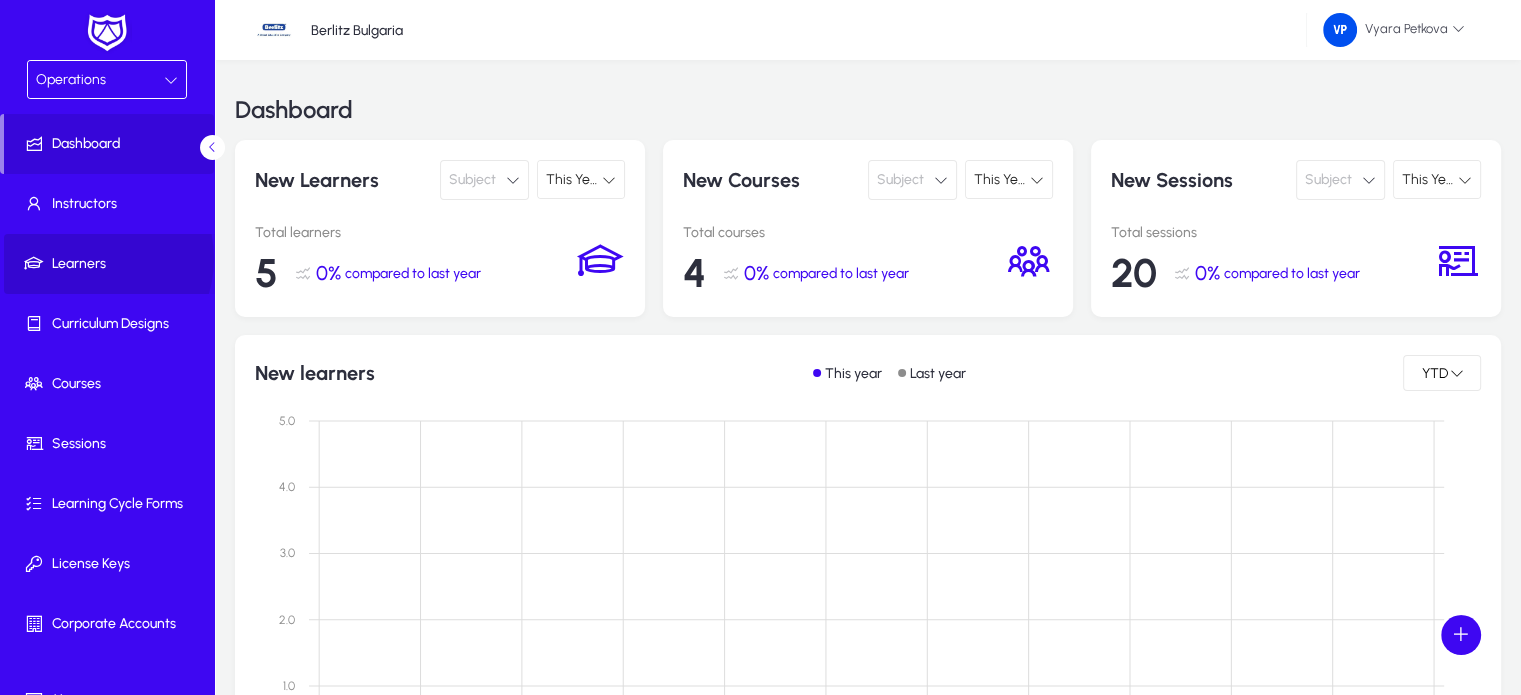 click on "Learners" 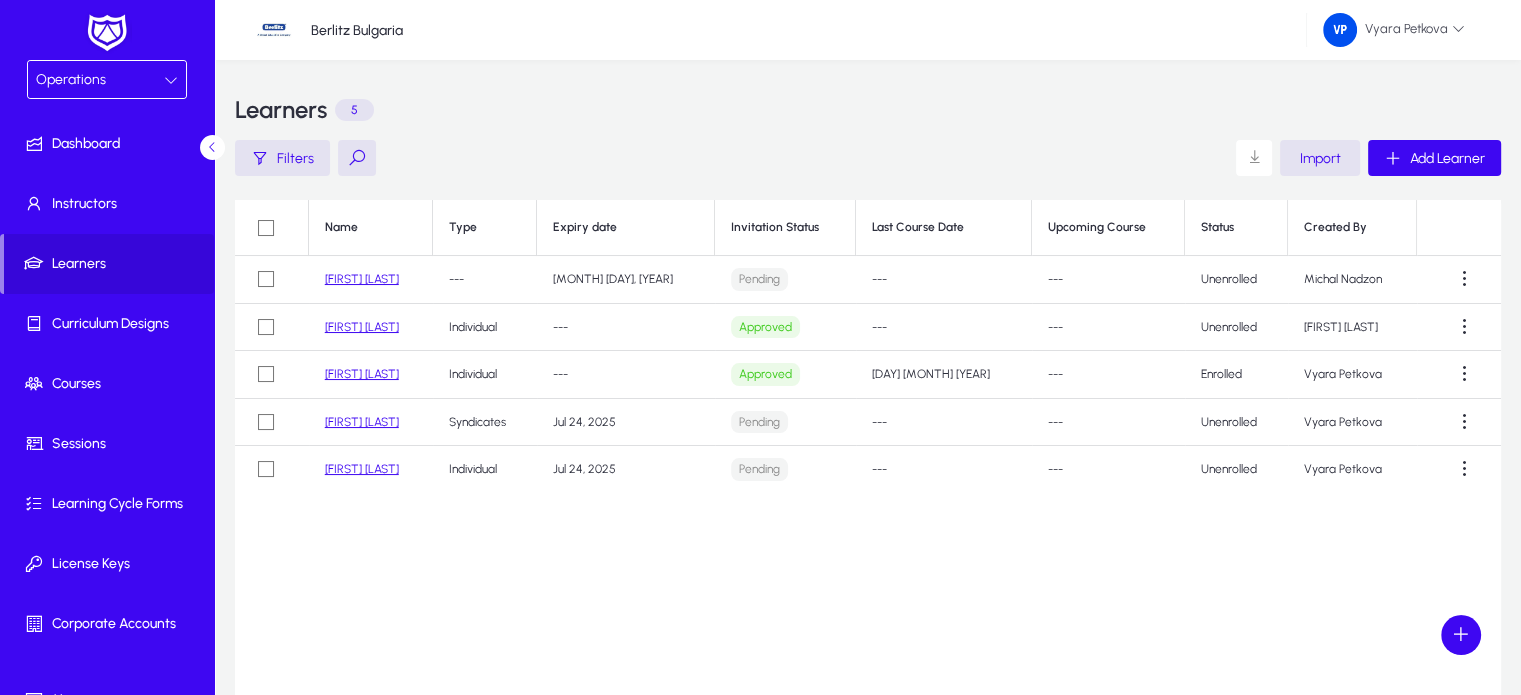 click on "[FIRST] [LAST]" 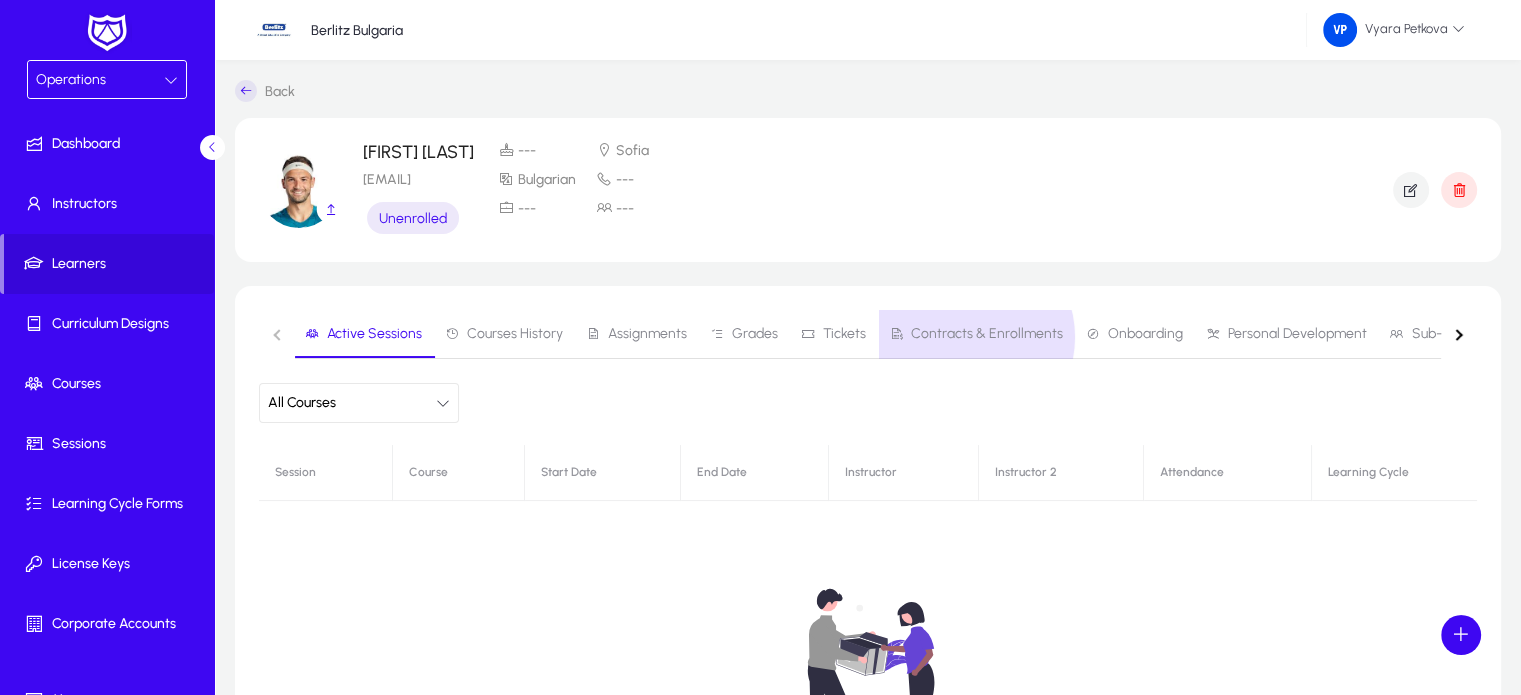 click on "Contracts & Enrollments" at bounding box center [987, 334] 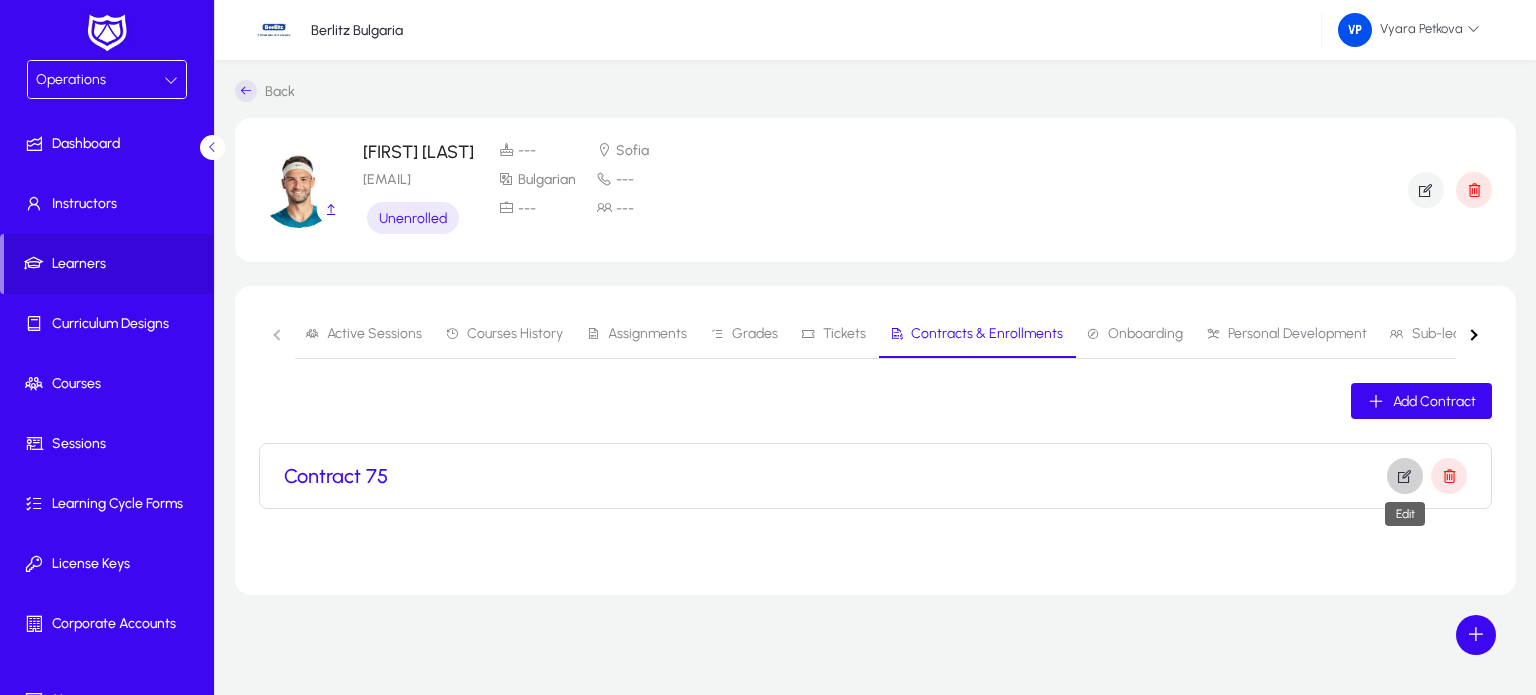click 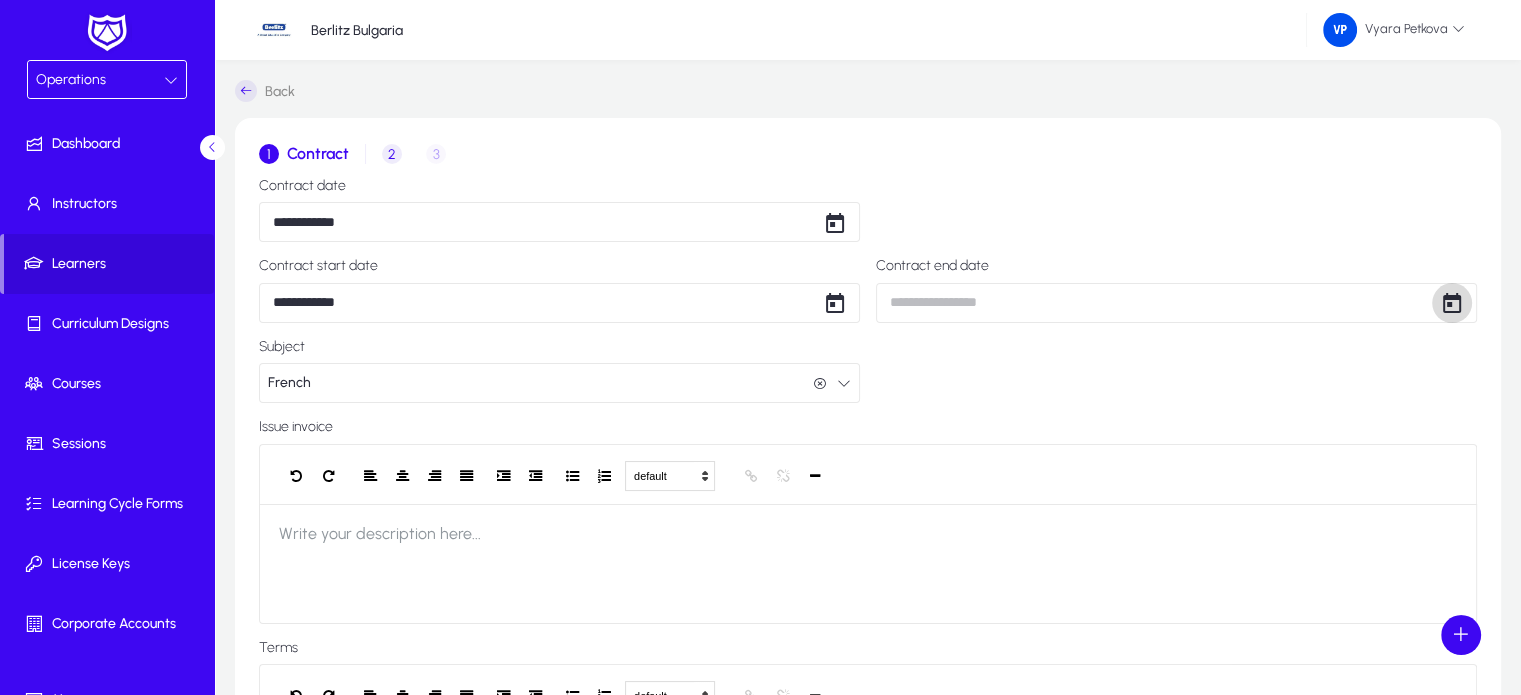click 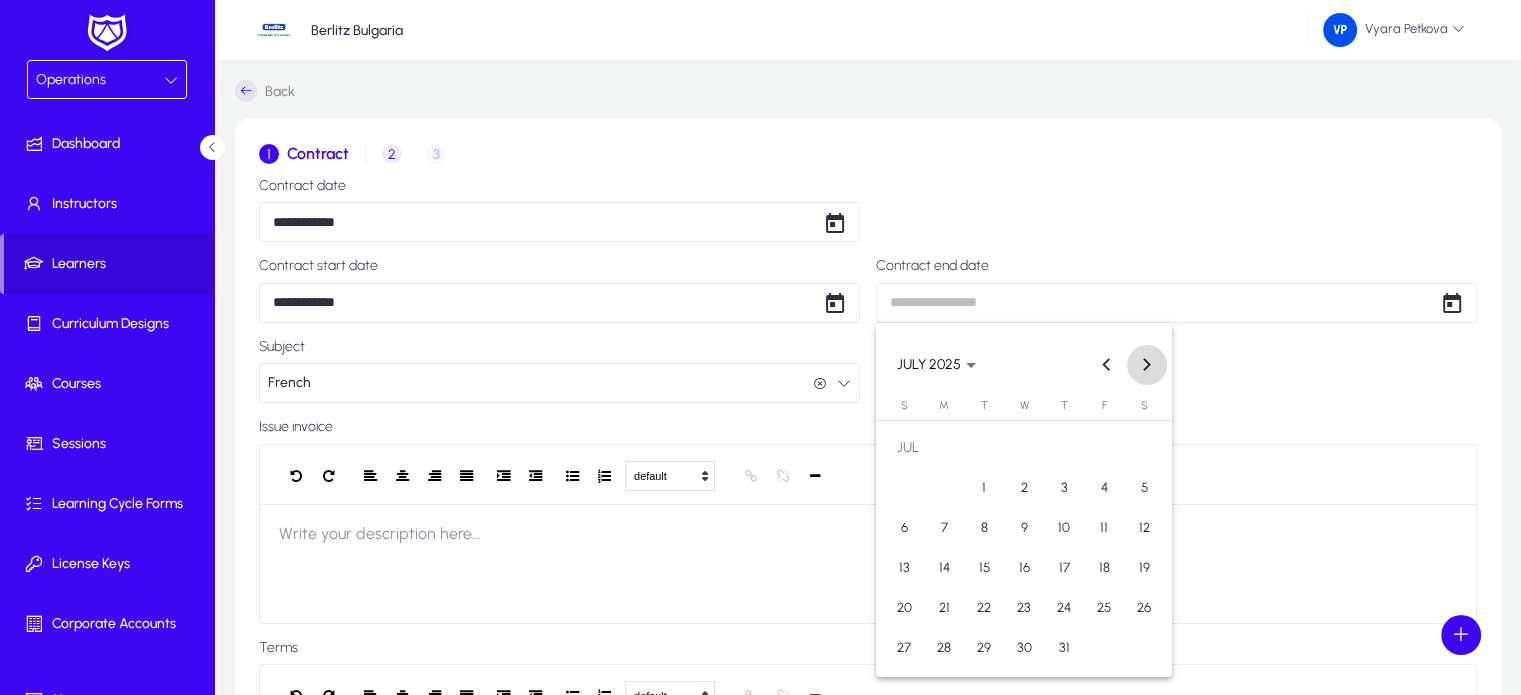 click at bounding box center (1147, 365) 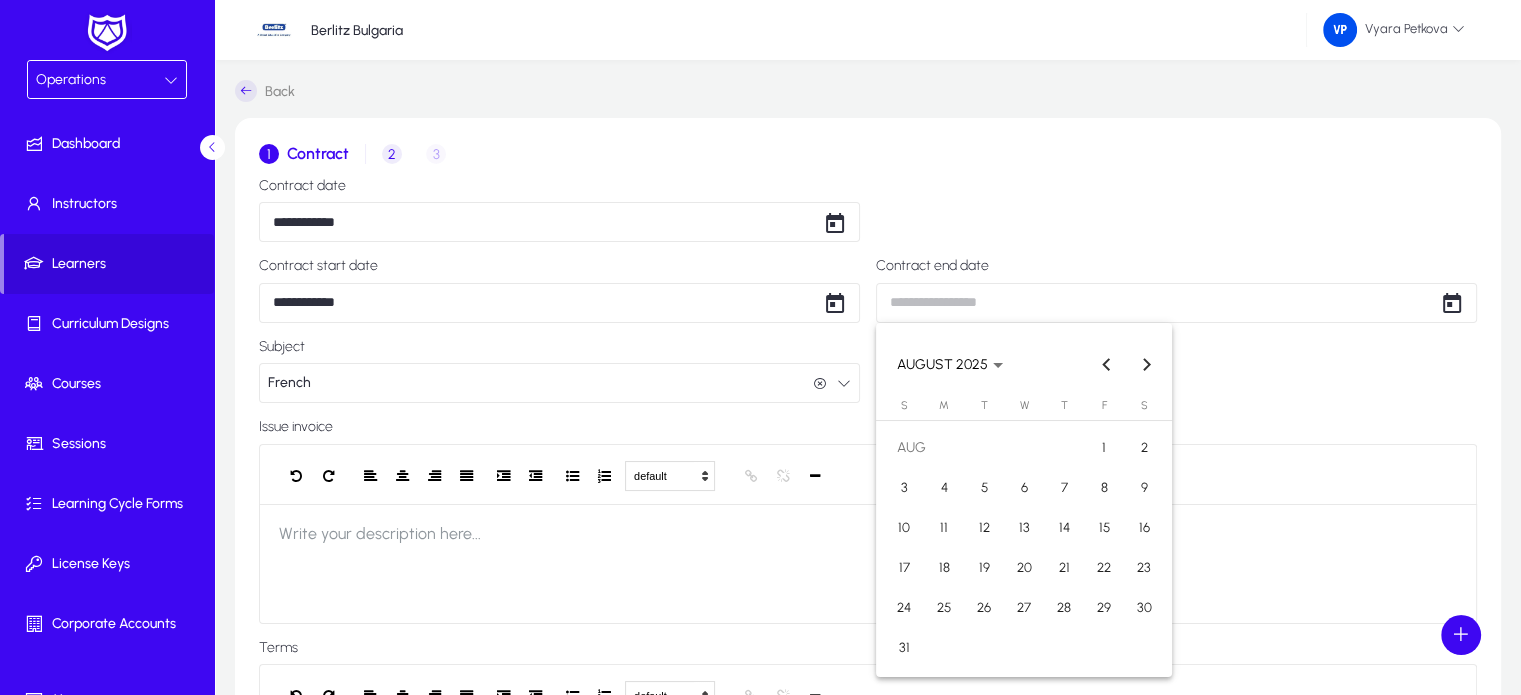 click on "29" at bounding box center [1104, 608] 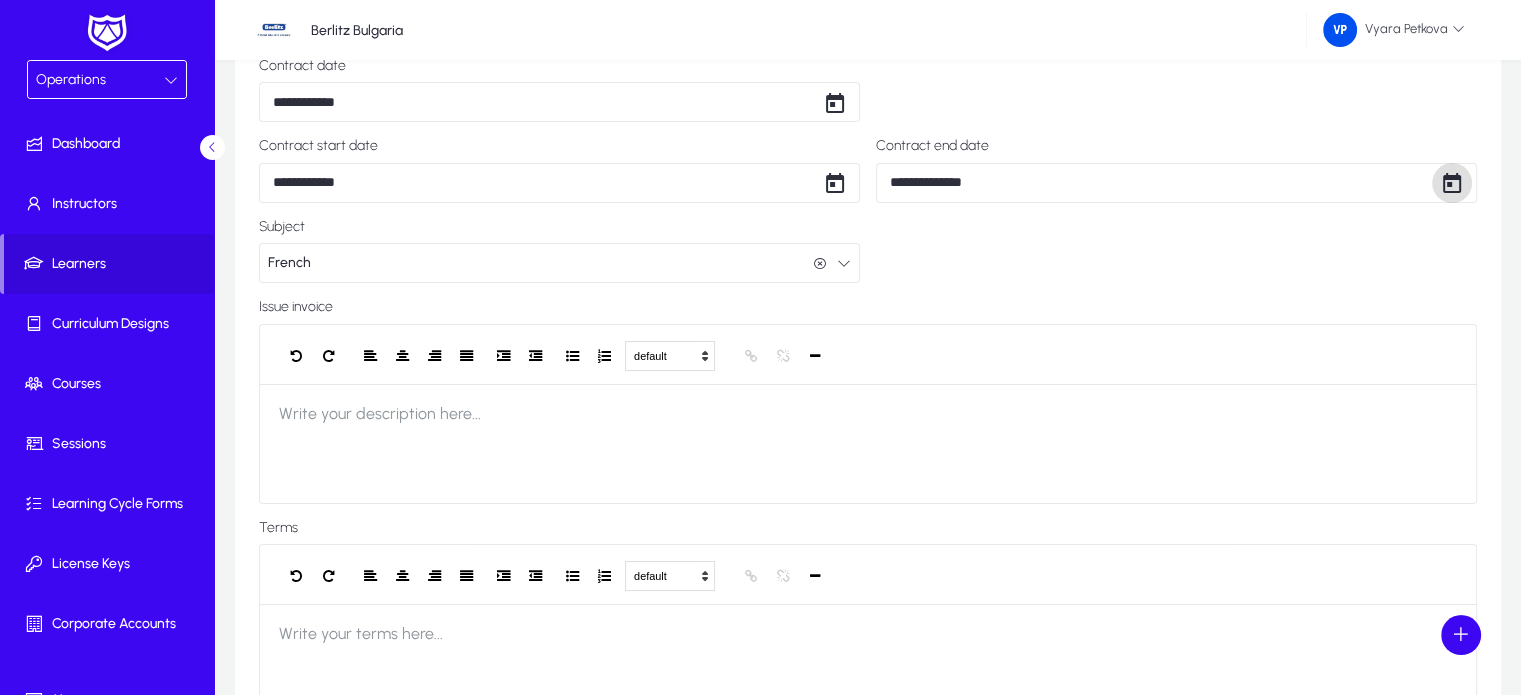 scroll, scrollTop: 332, scrollLeft: 0, axis: vertical 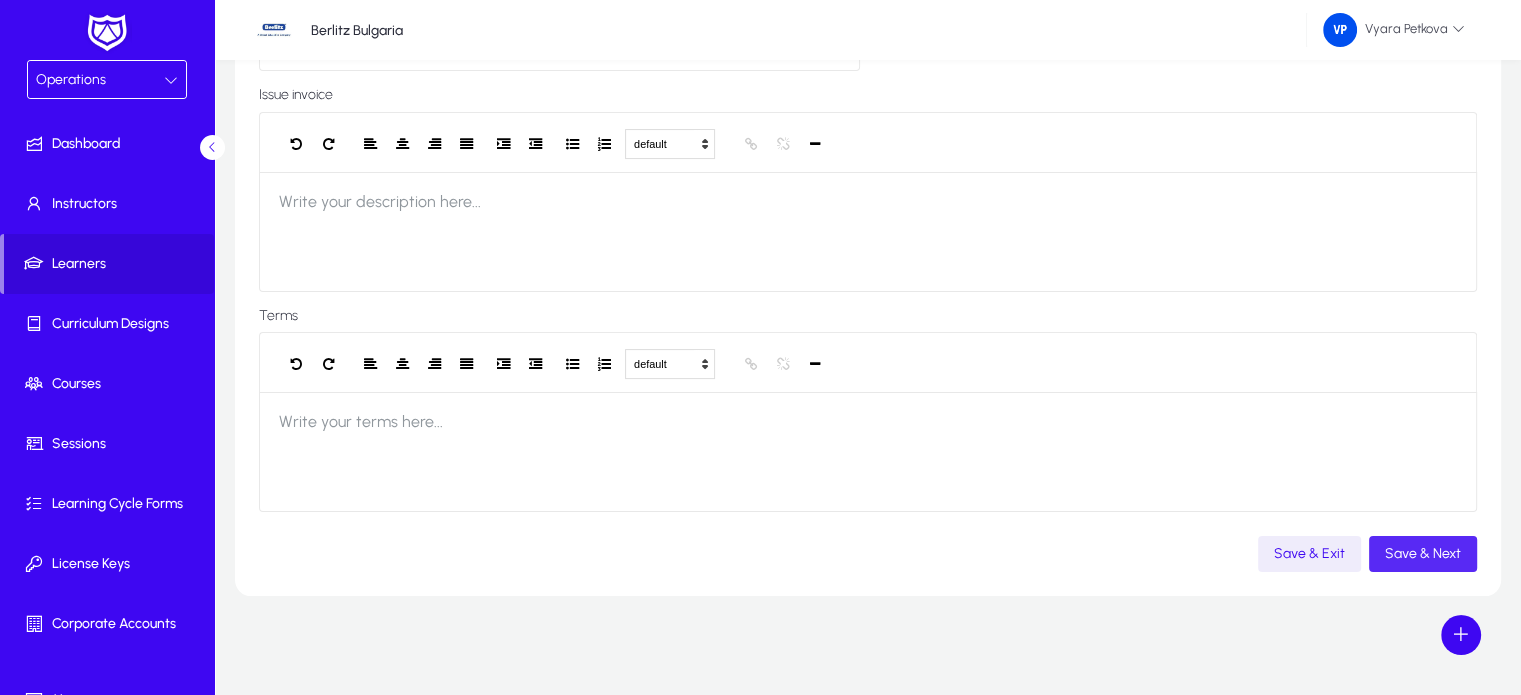 click on "Save & Next" 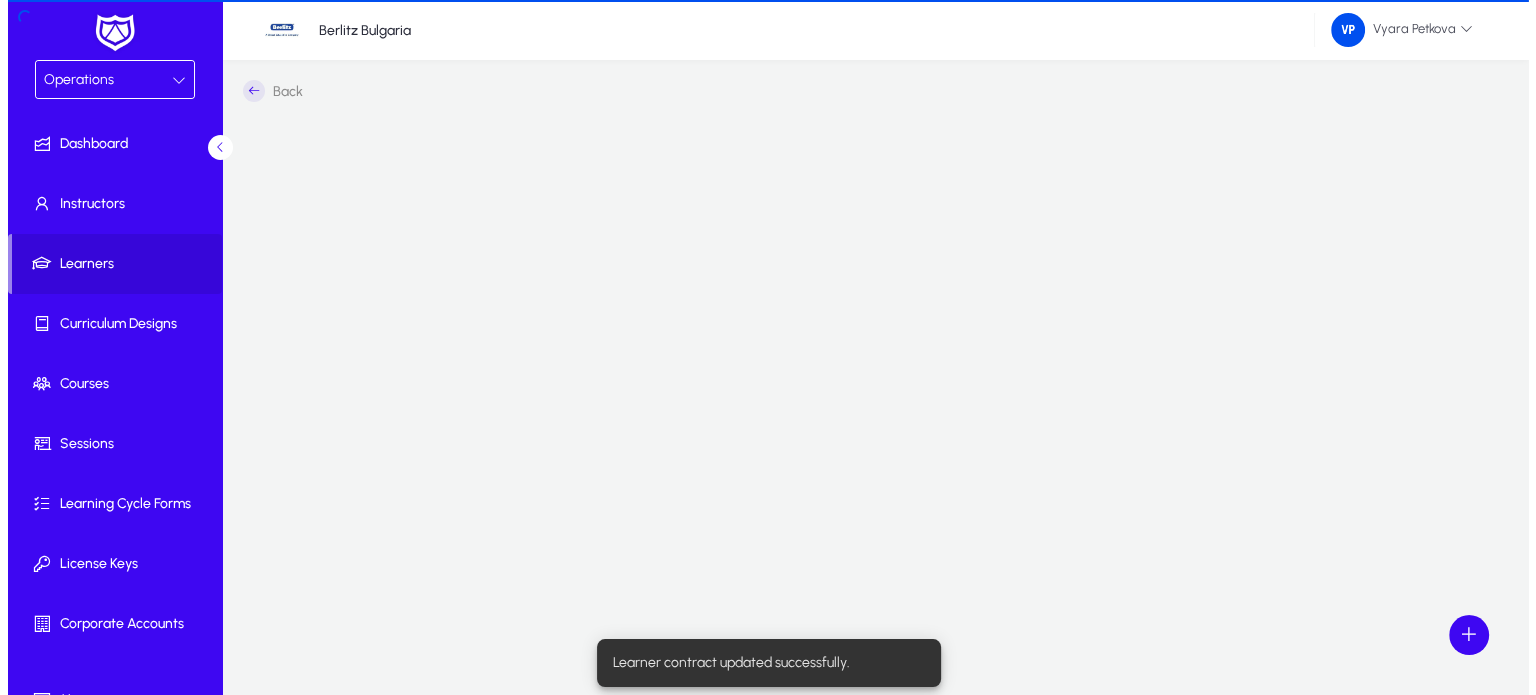 scroll, scrollTop: 0, scrollLeft: 0, axis: both 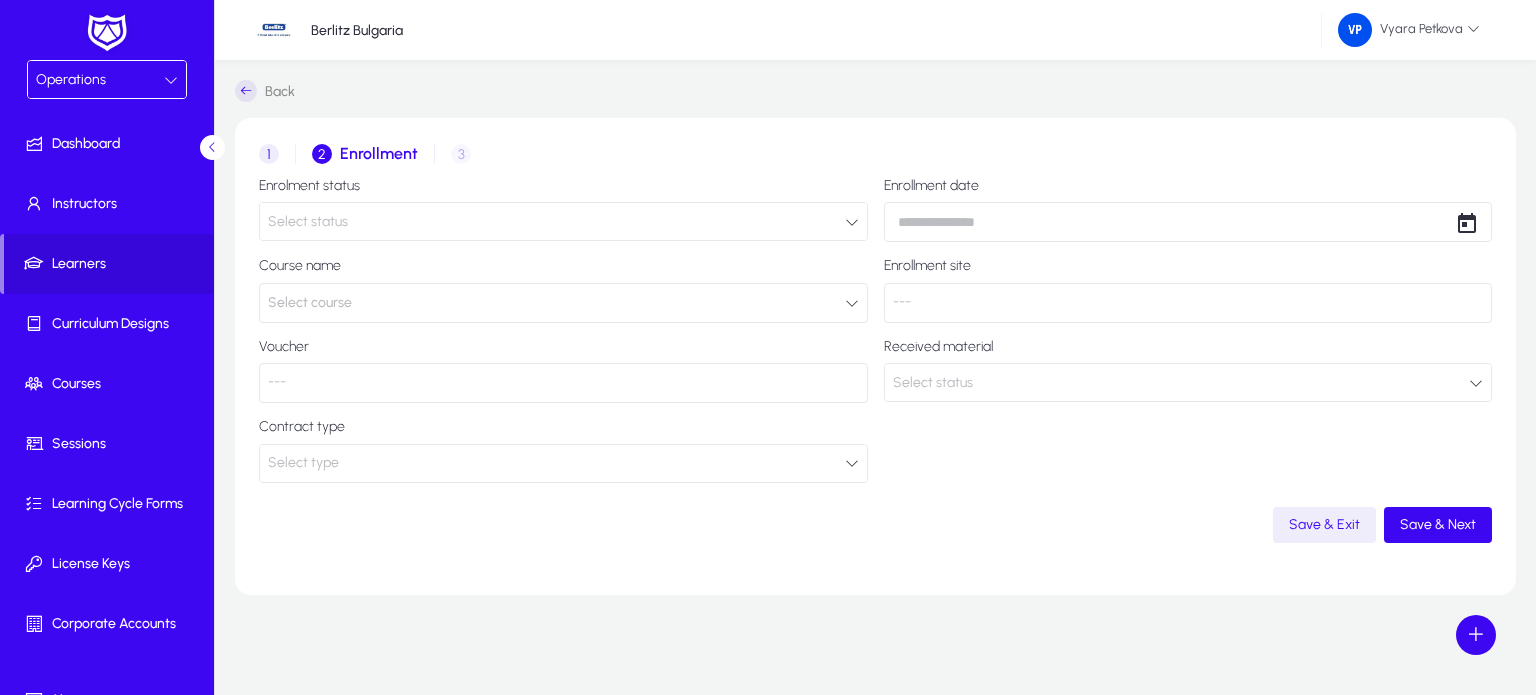 click at bounding box center [852, 222] 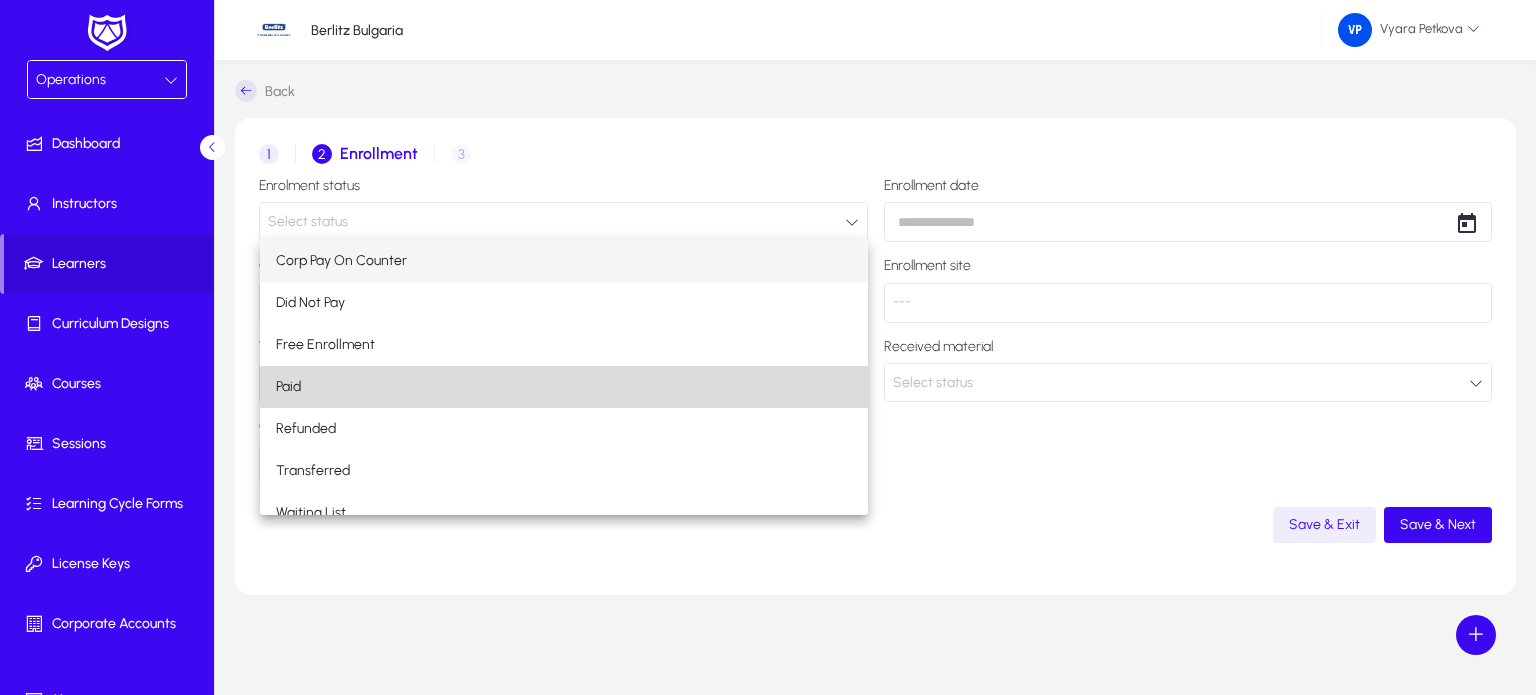 click on "Paid" at bounding box center (564, 387) 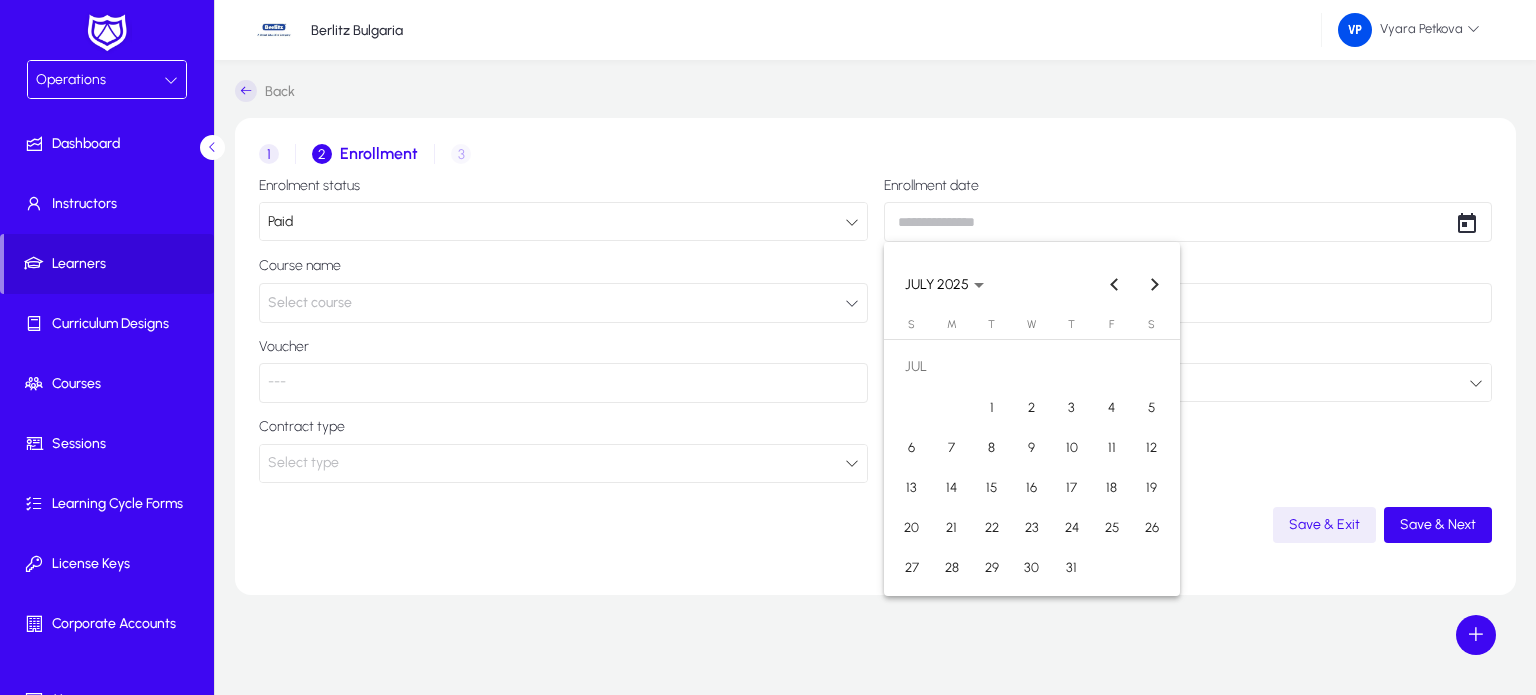 click on "Operations  Dashboard   Instructors   Learners   Curriculum Designs   Courses   Sessions   Learning Cycle Forms   License Keys   Corporate Accounts   Messages   Settings  Berlitz Bulgaria   Vyara Petkova   Back  1 Contract 2 Enrollment 3 Invoice details Enrolment status  Paid Enrollment date  Course name  Select course     Enrollment site   ---  Voucher   ---  Received material  Select status Contract type  Select type  Save & Exit   Save & Next
Settings Logout Create Meeting Log Create Call Log Create Target Account Create Deal Create Company Create Contact JULY 2025 JULY 2025 Sunday S Monday M Tuesday T Wednesday W Thursday T Friday F Saturday S  JUL      1   2   3   4   5   6   7   8   9   10   11   12   13   14   15   16   17   18   19   20   21   22   23   24   25   26   27   28   29   30   31
Close calendar" at bounding box center (768, 347) 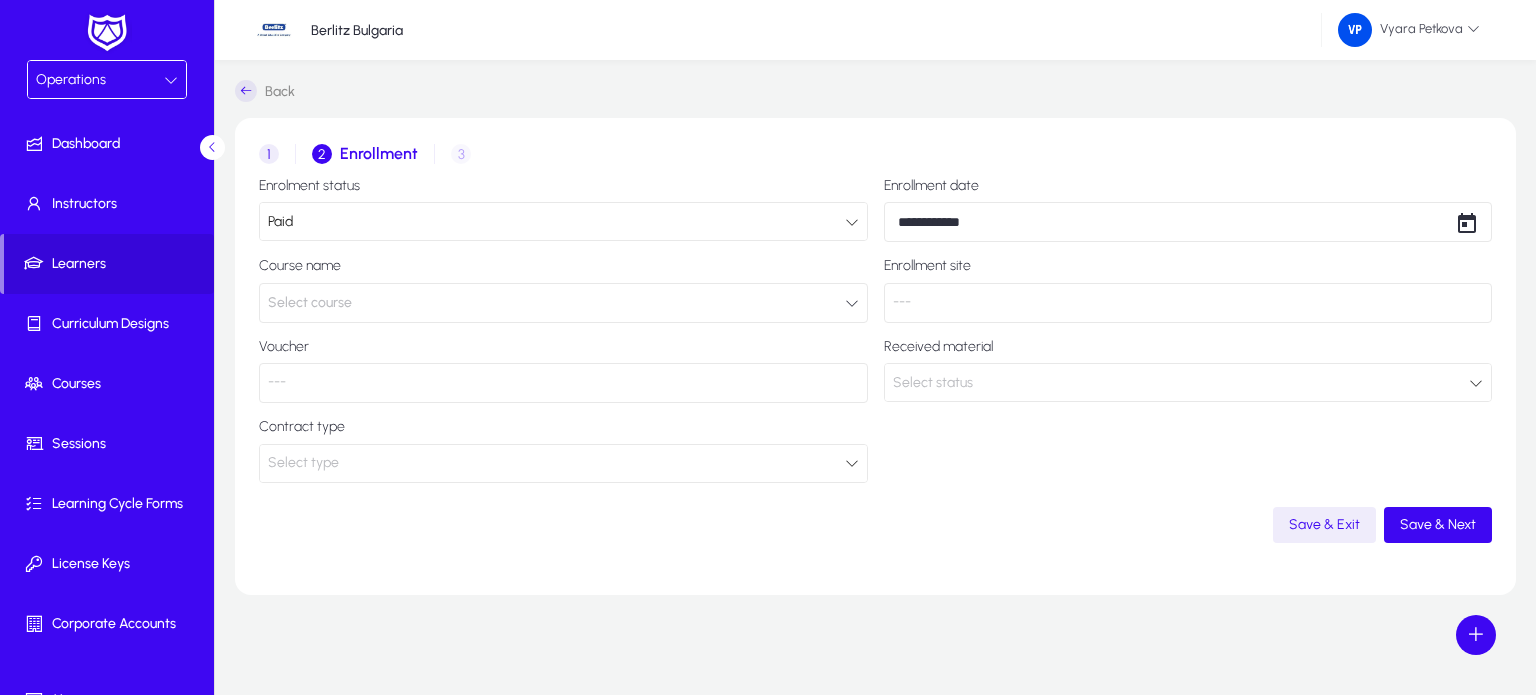 click on "Select course" 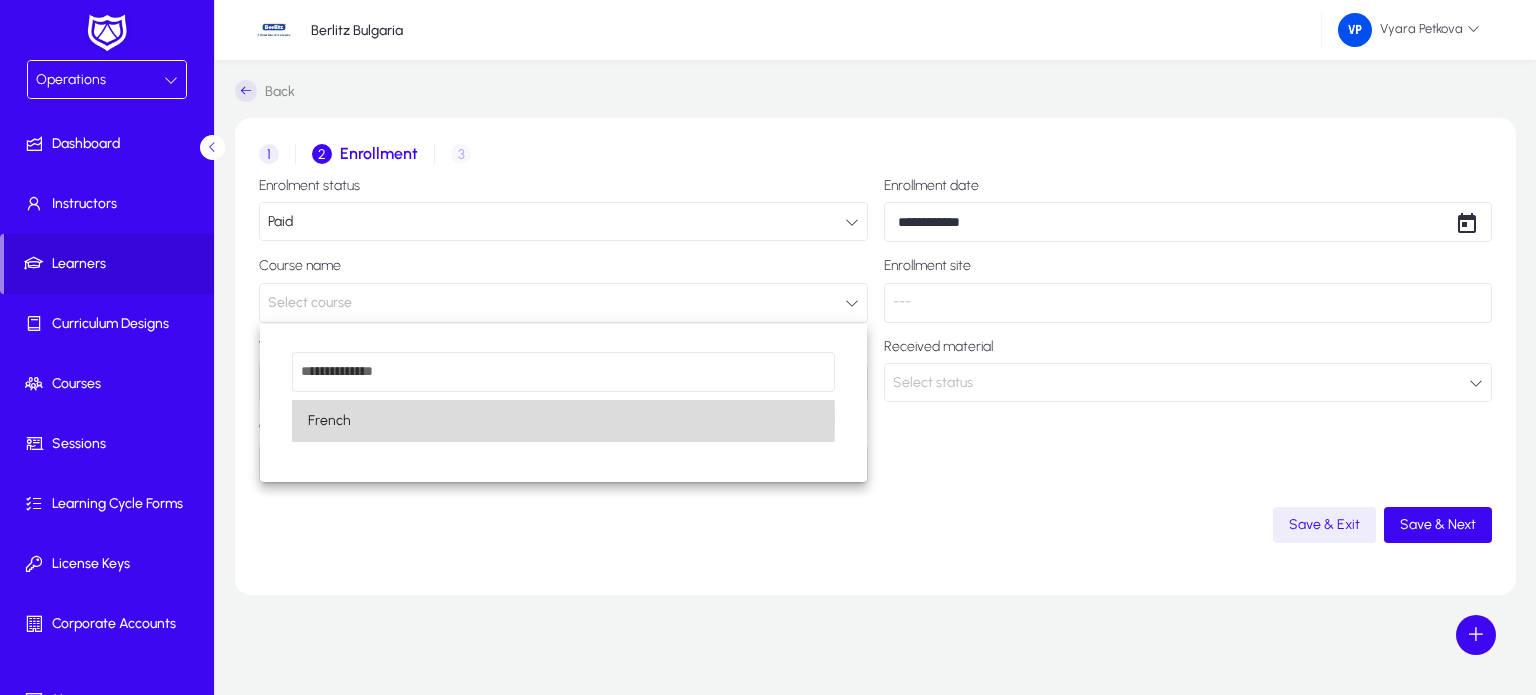 click on "French" at bounding box center (563, 421) 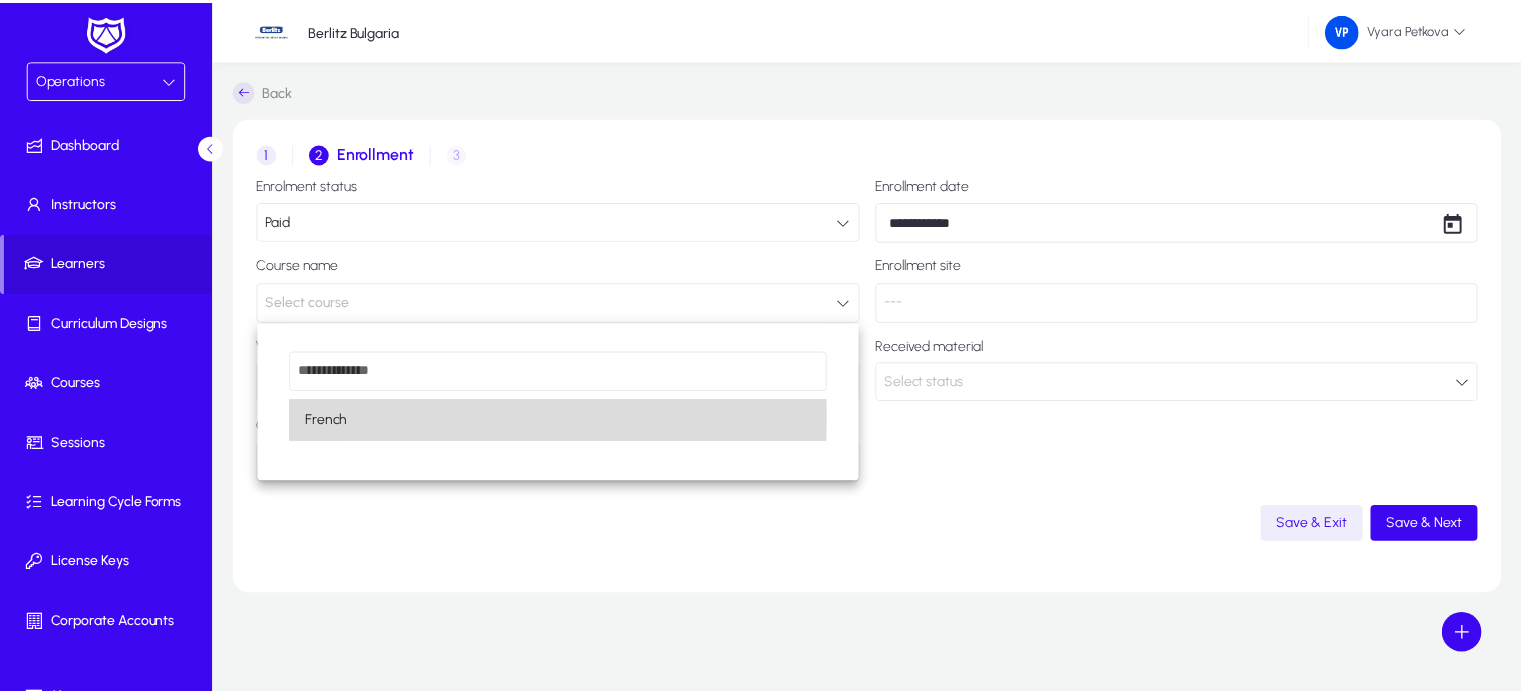 scroll, scrollTop: 0, scrollLeft: 0, axis: both 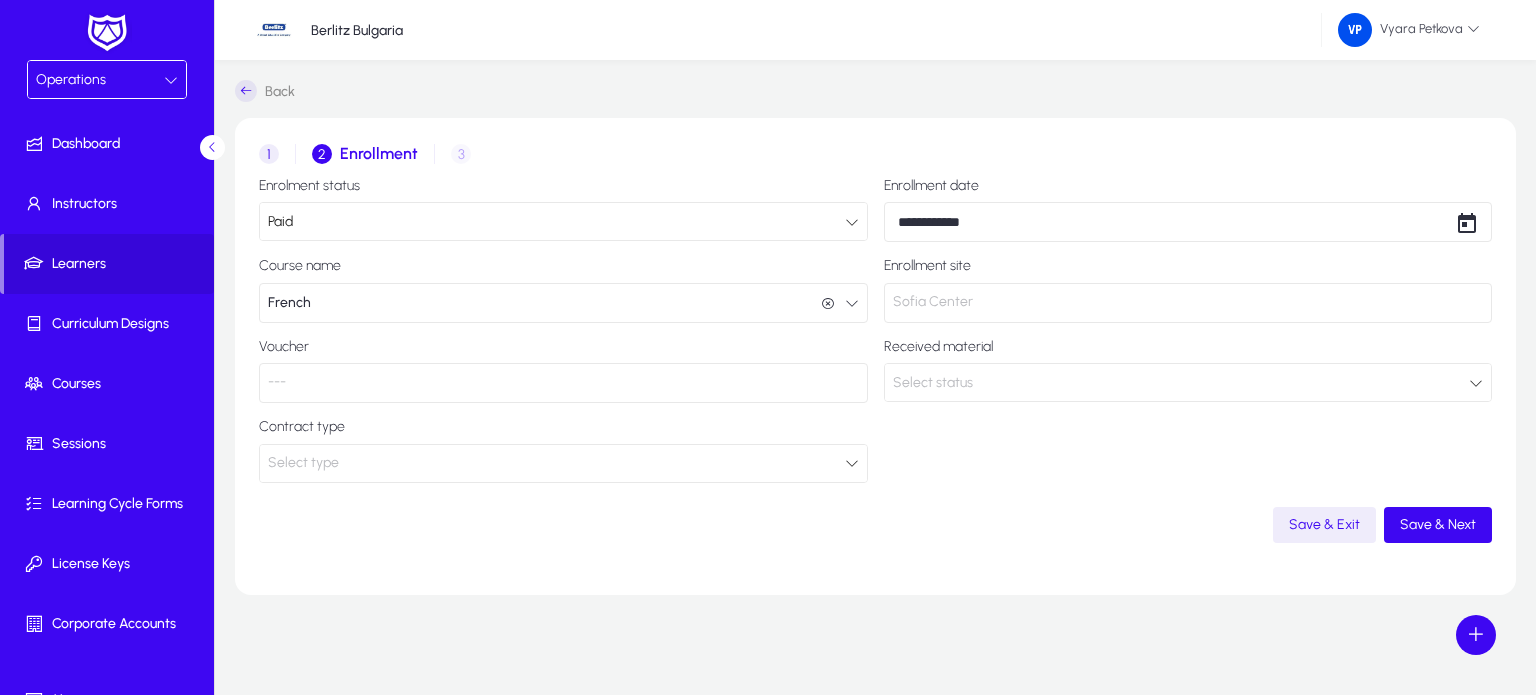 click on "Select status" at bounding box center (1181, 383) 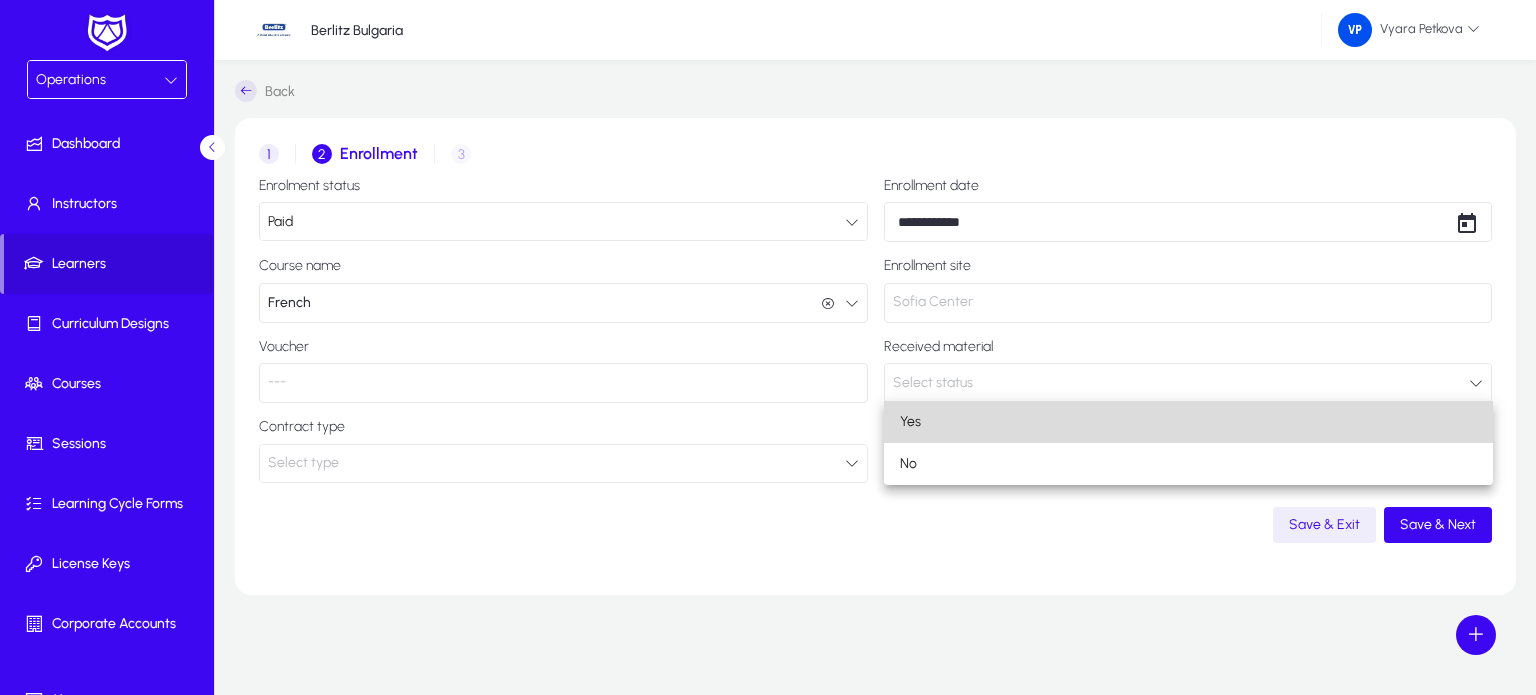 click on "Yes" at bounding box center [1188, 422] 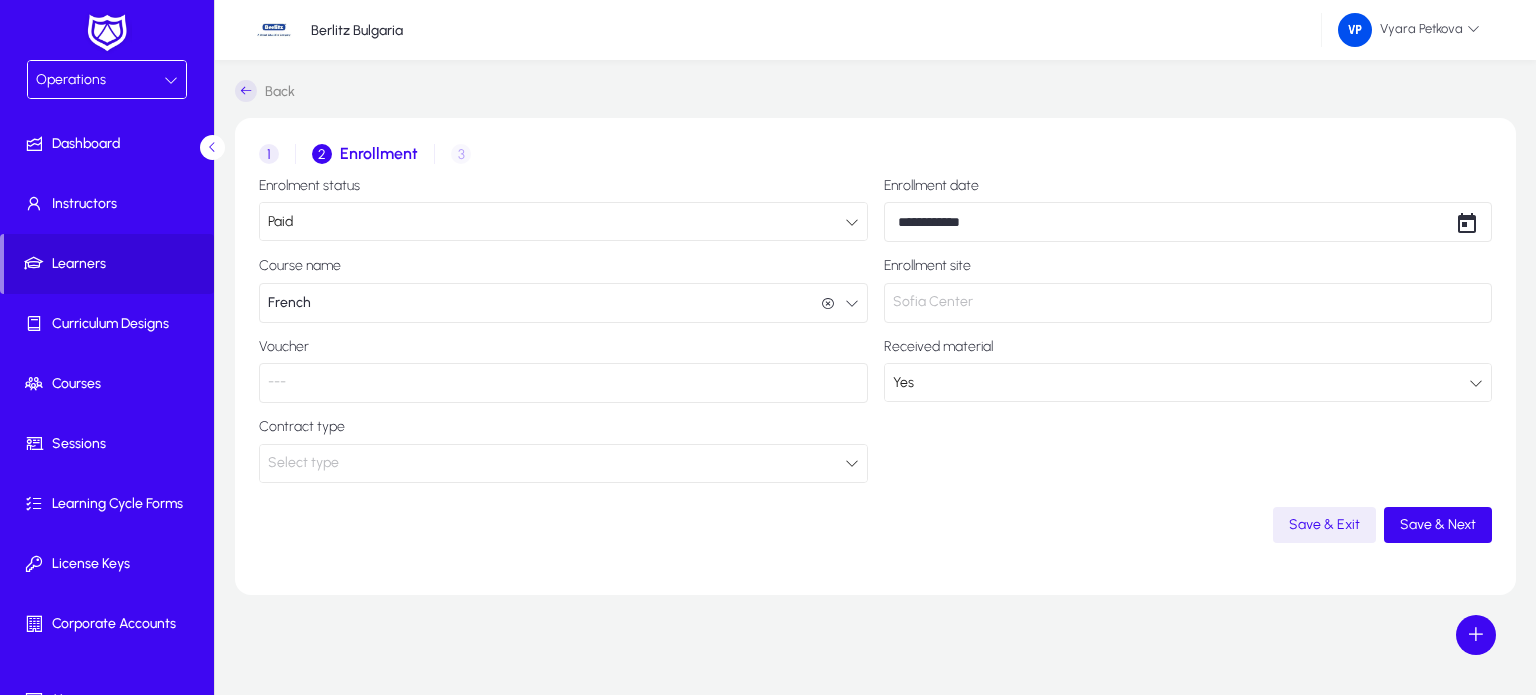 click at bounding box center (852, 463) 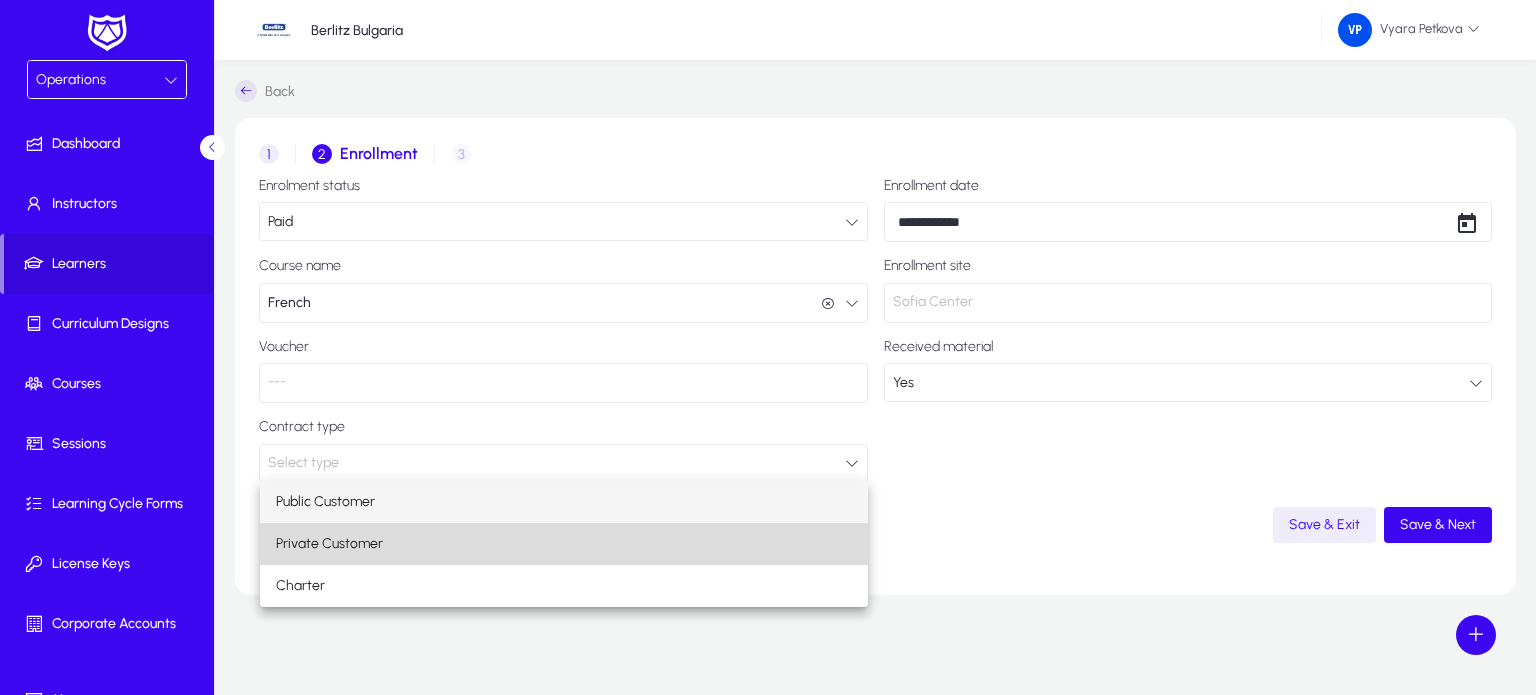 click on "Private Customer" at bounding box center [564, 544] 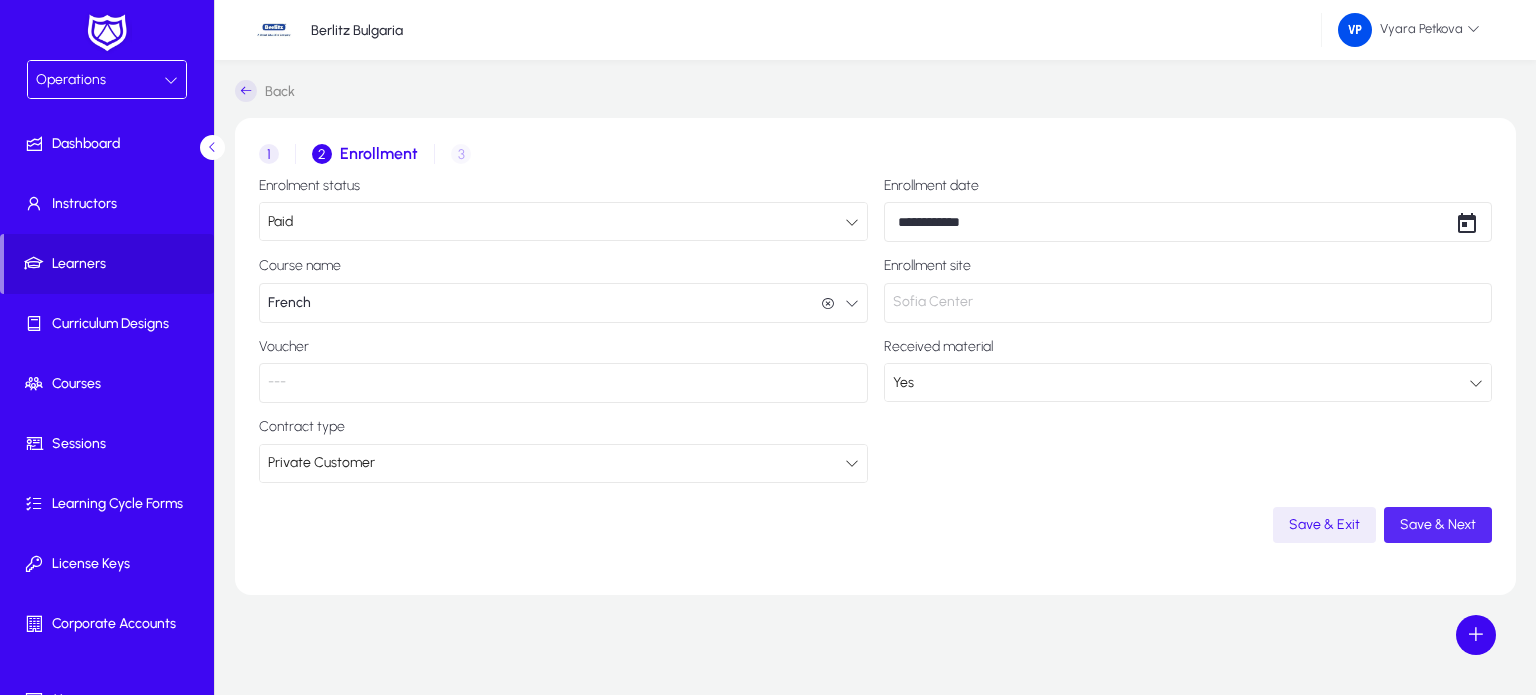 click on "Save & Next" 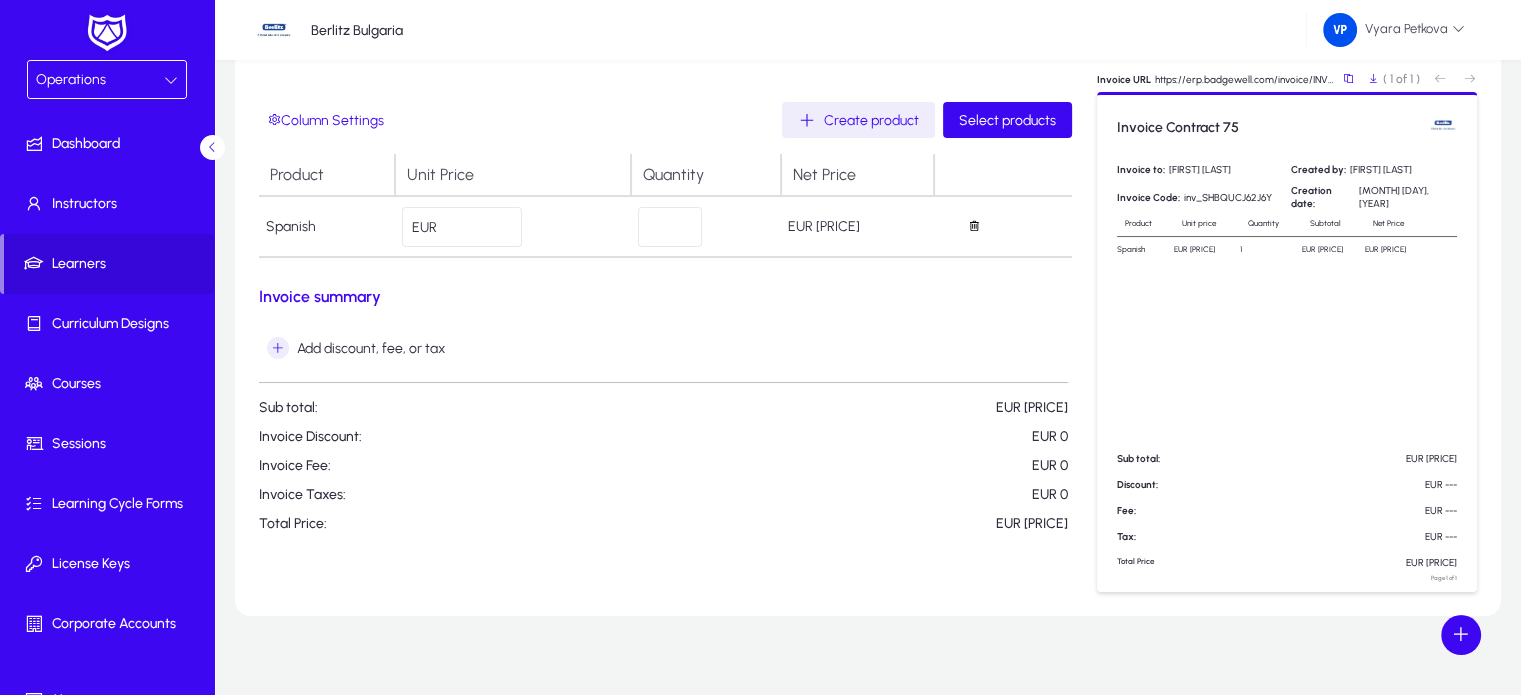 scroll, scrollTop: 217, scrollLeft: 0, axis: vertical 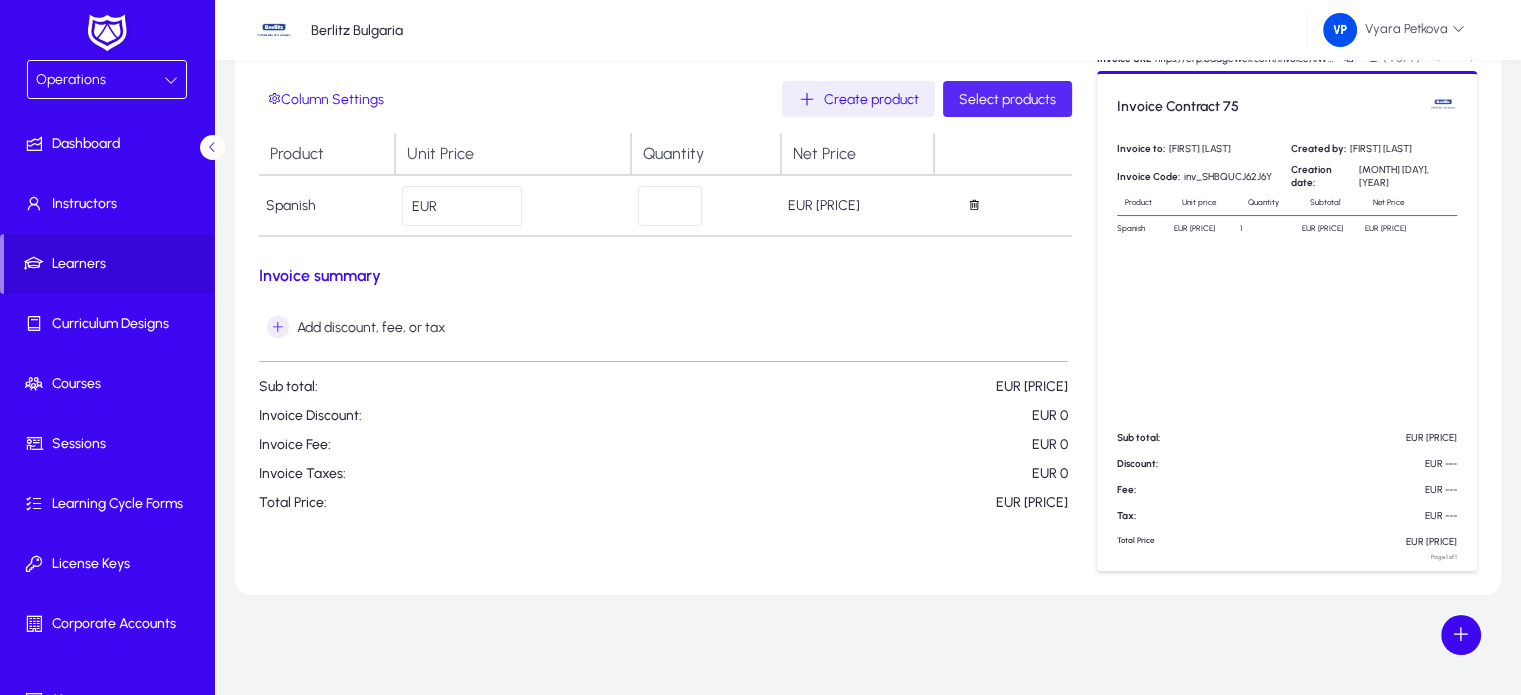 click on "Select products" 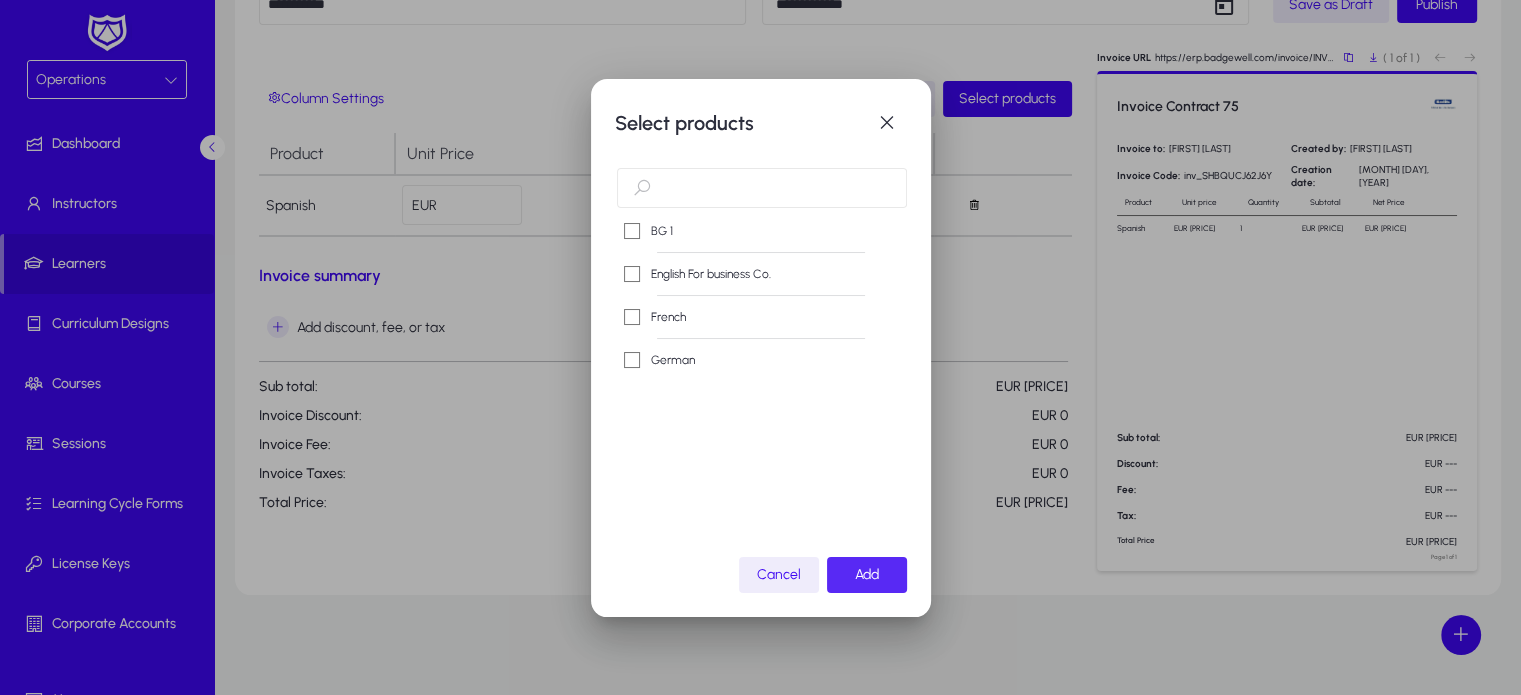 click on "Add" 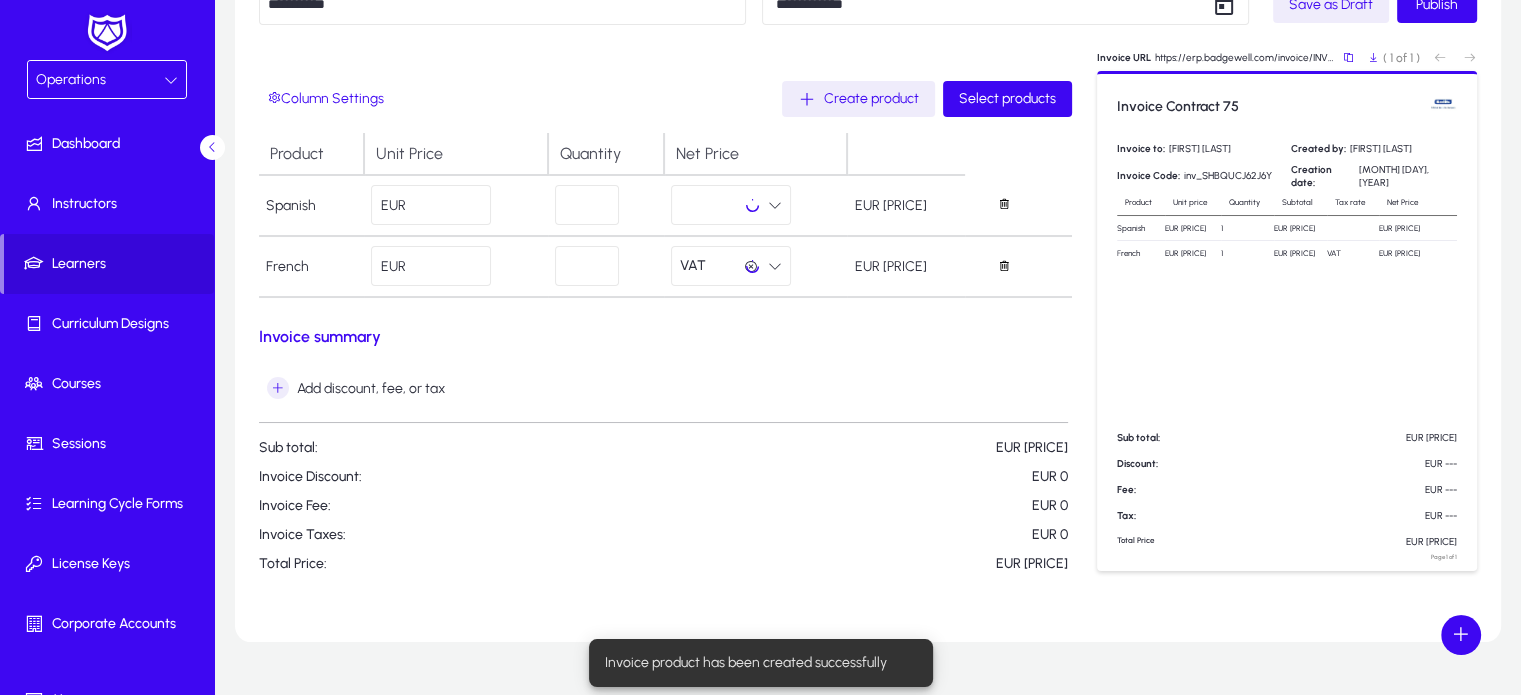 scroll, scrollTop: 217, scrollLeft: 0, axis: vertical 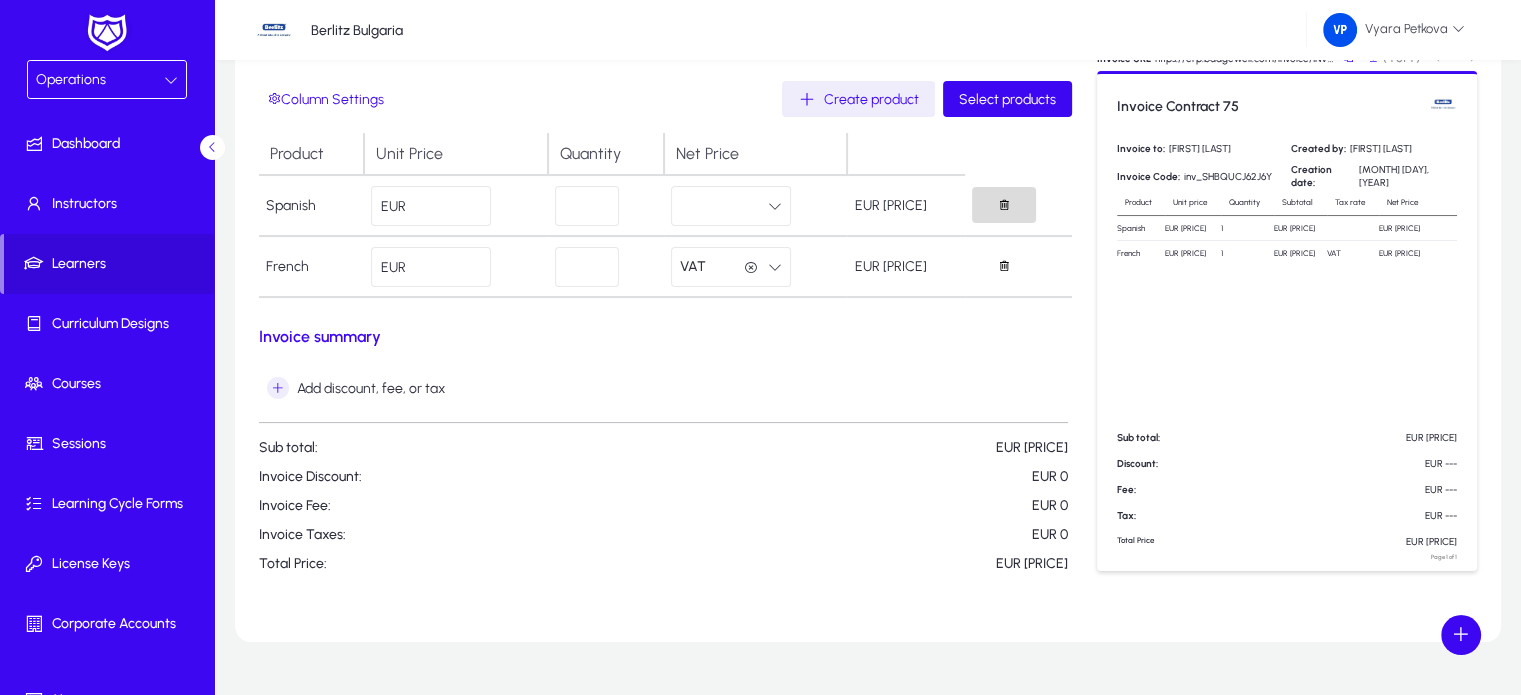 click 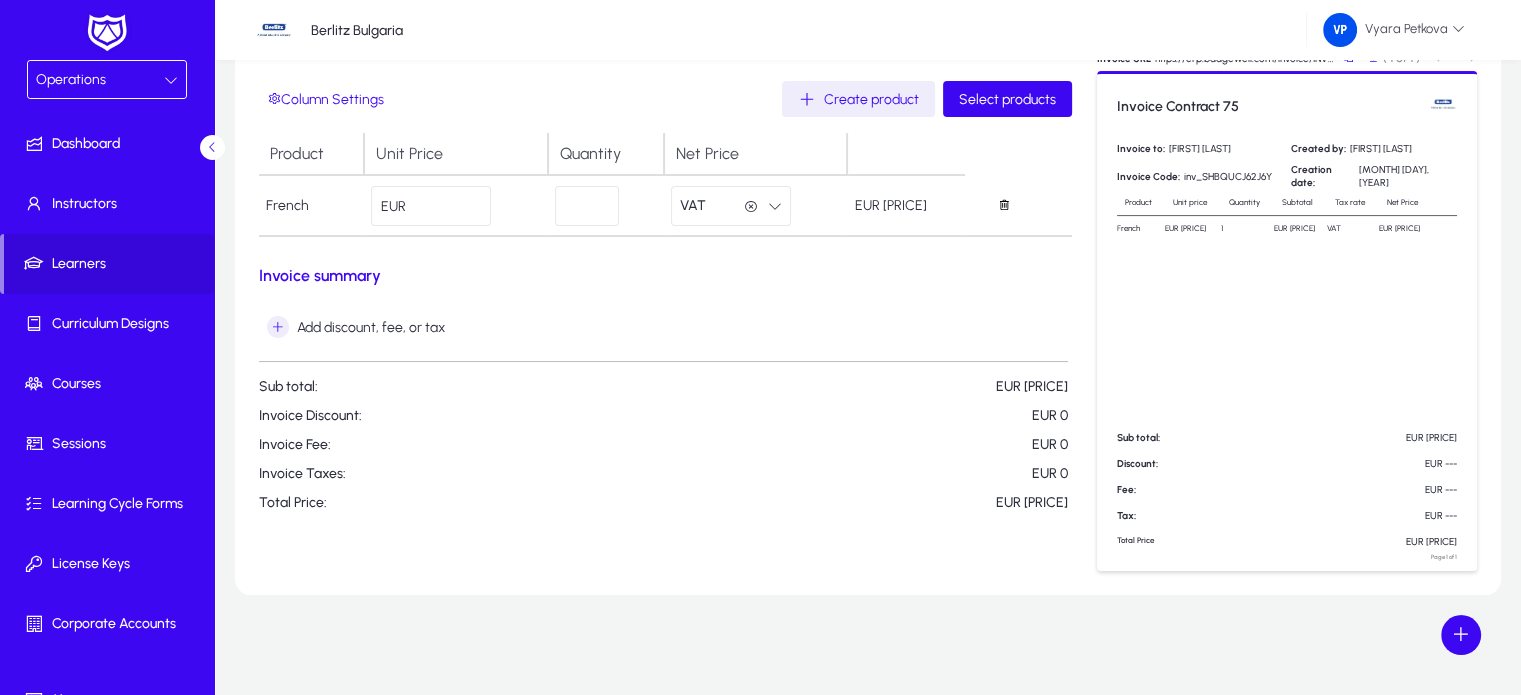 scroll, scrollTop: 0, scrollLeft: 0, axis: both 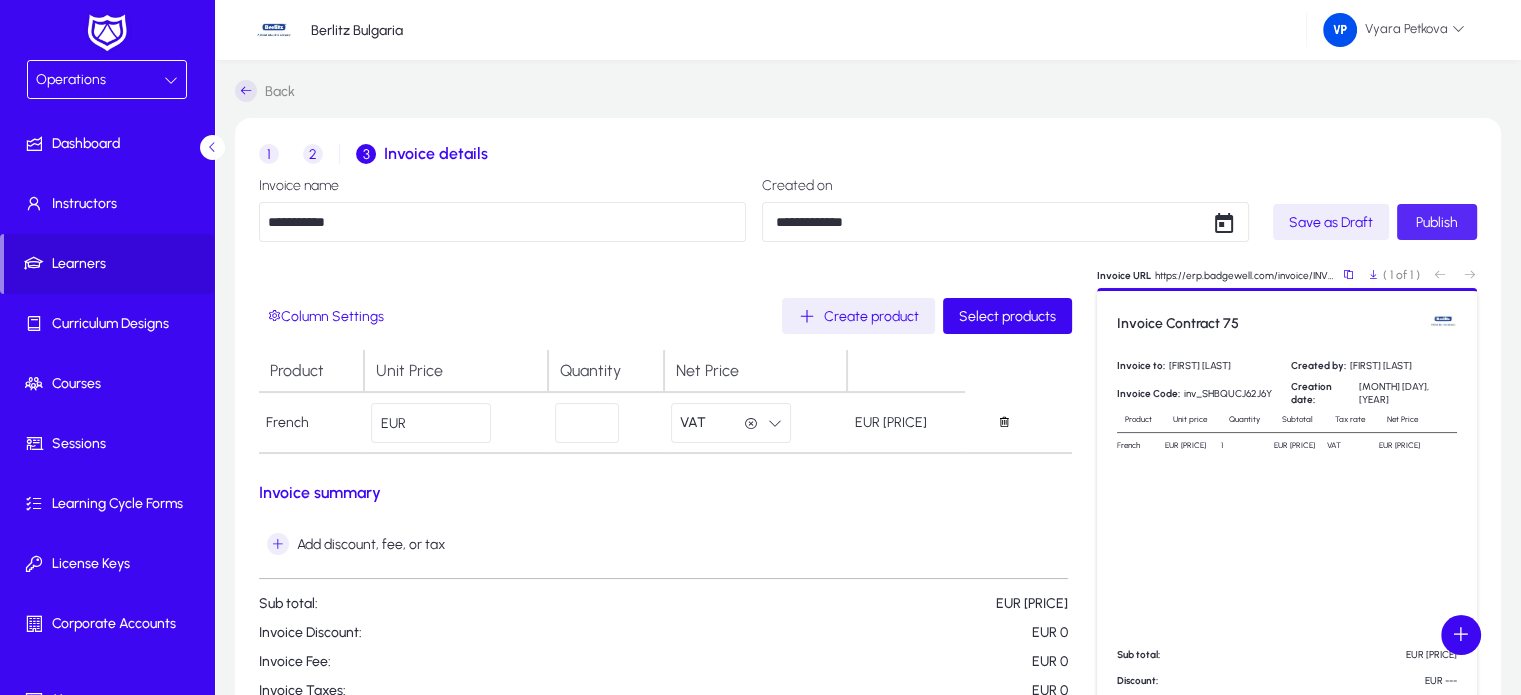 click on "Publish" 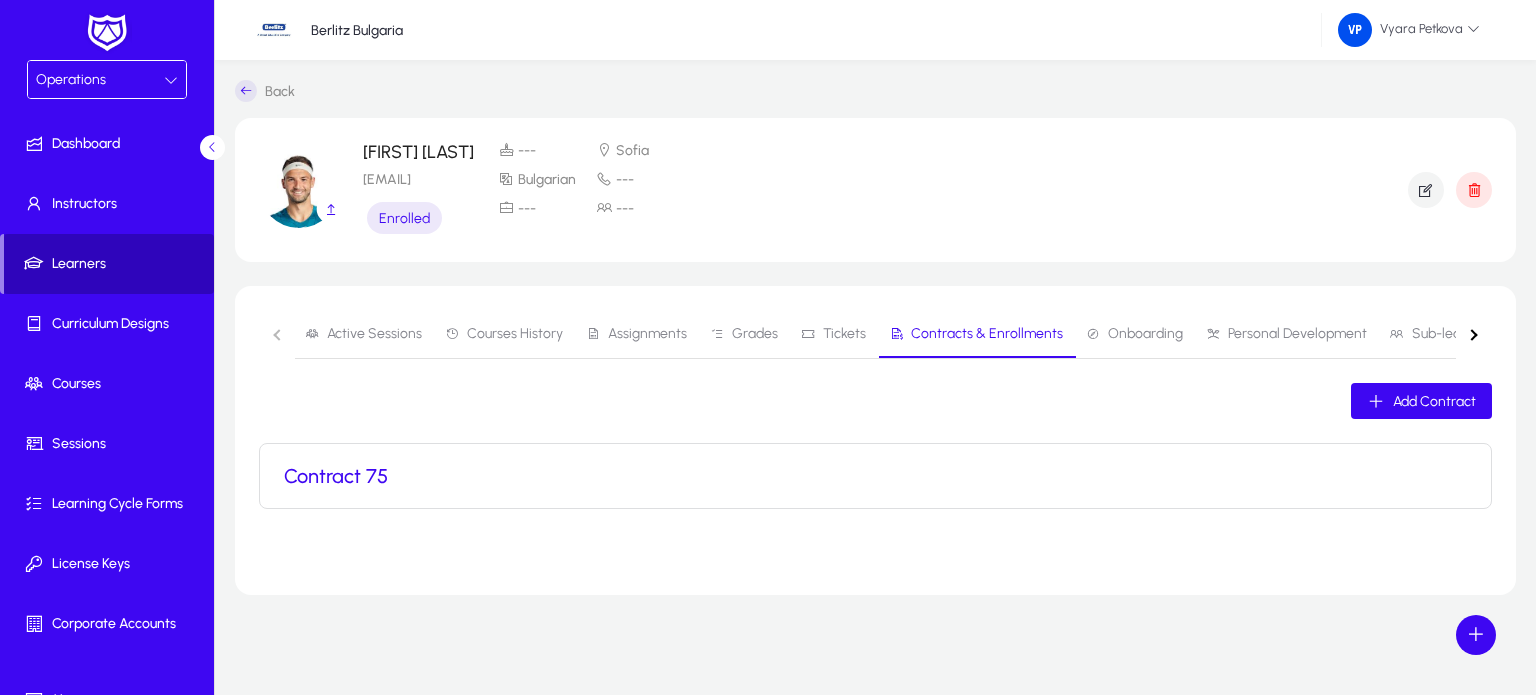 click on "Learners" 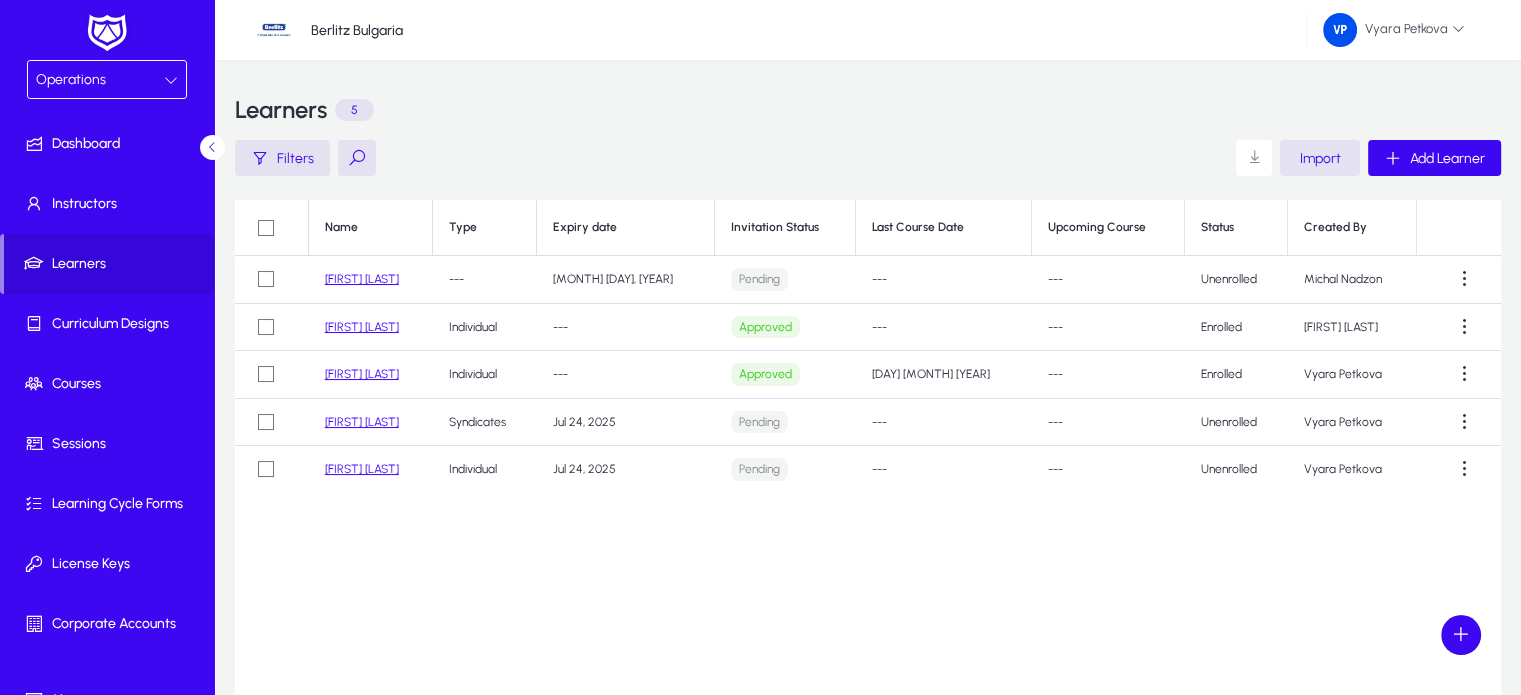 click on "Operations" at bounding box center (100, 80) 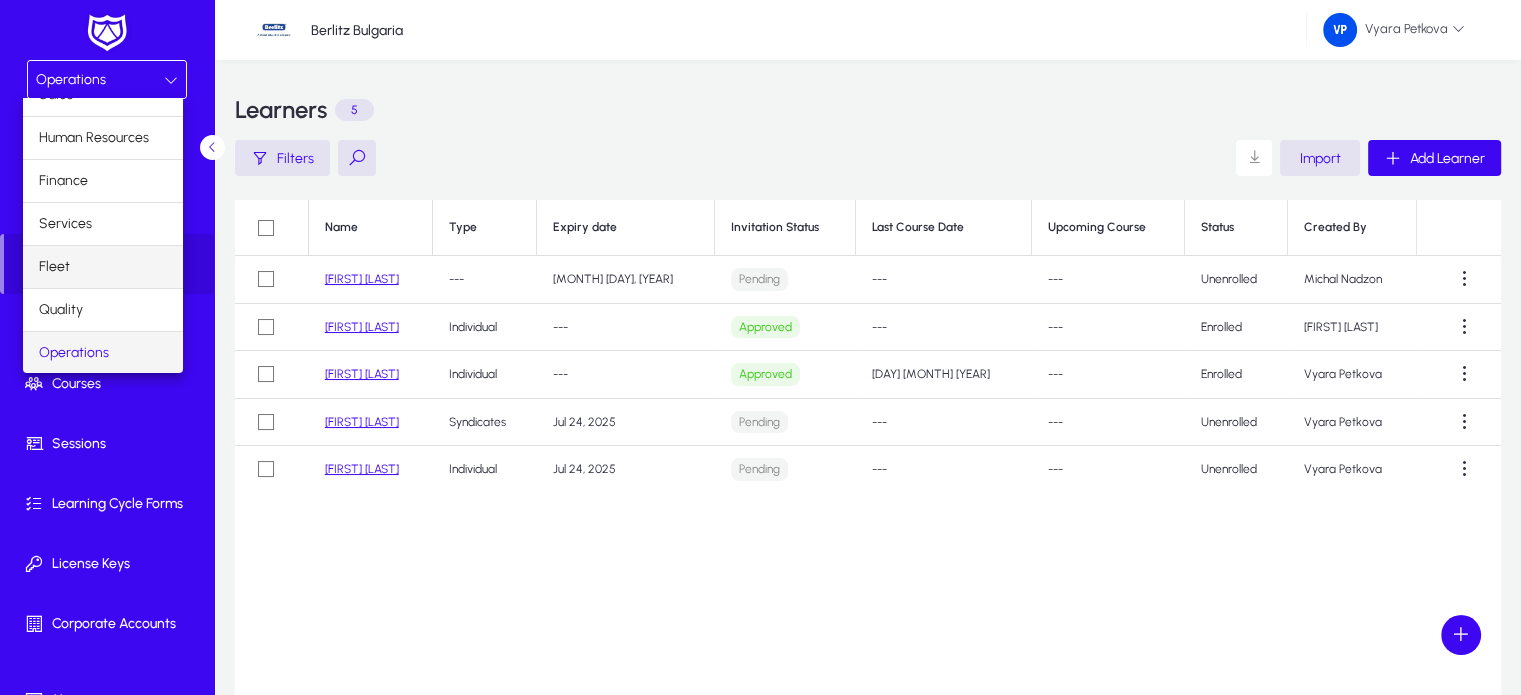 scroll, scrollTop: 66, scrollLeft: 0, axis: vertical 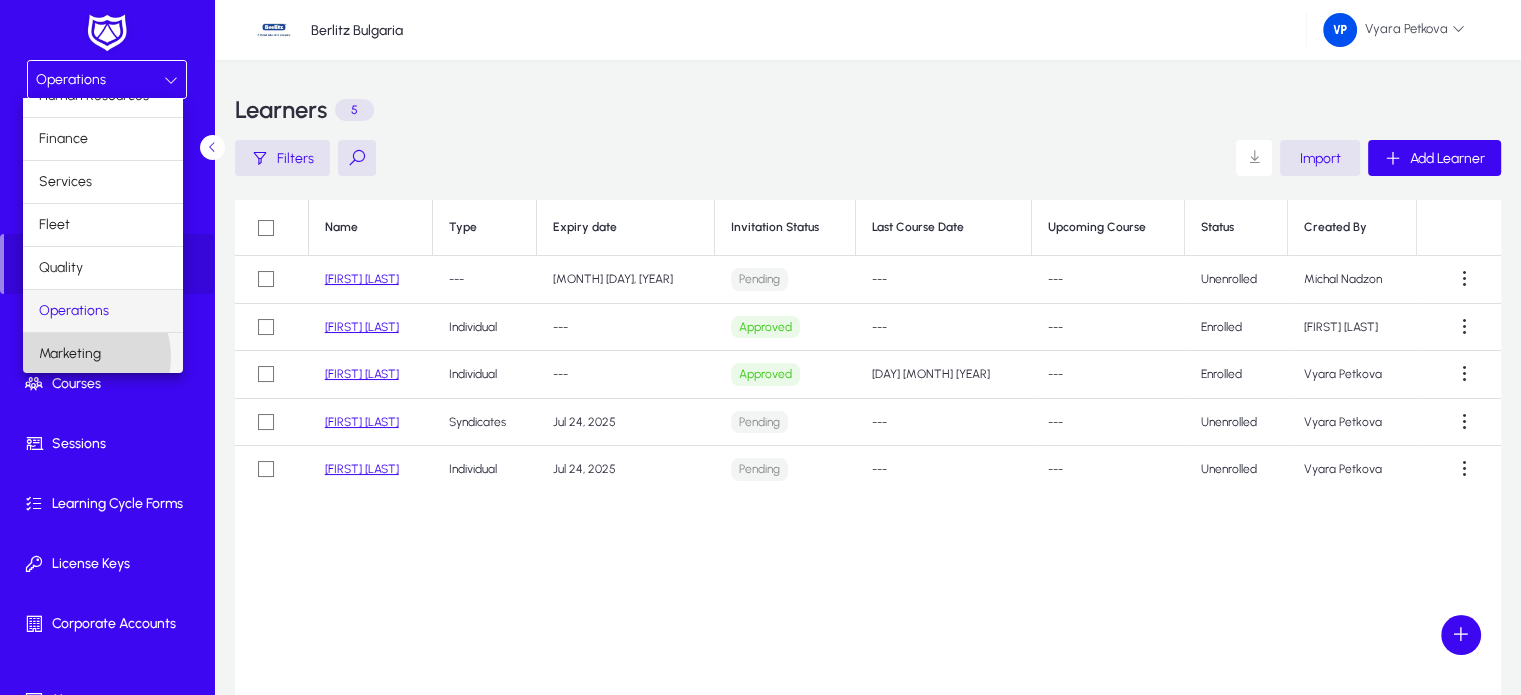 click on "Marketing" at bounding box center (70, 354) 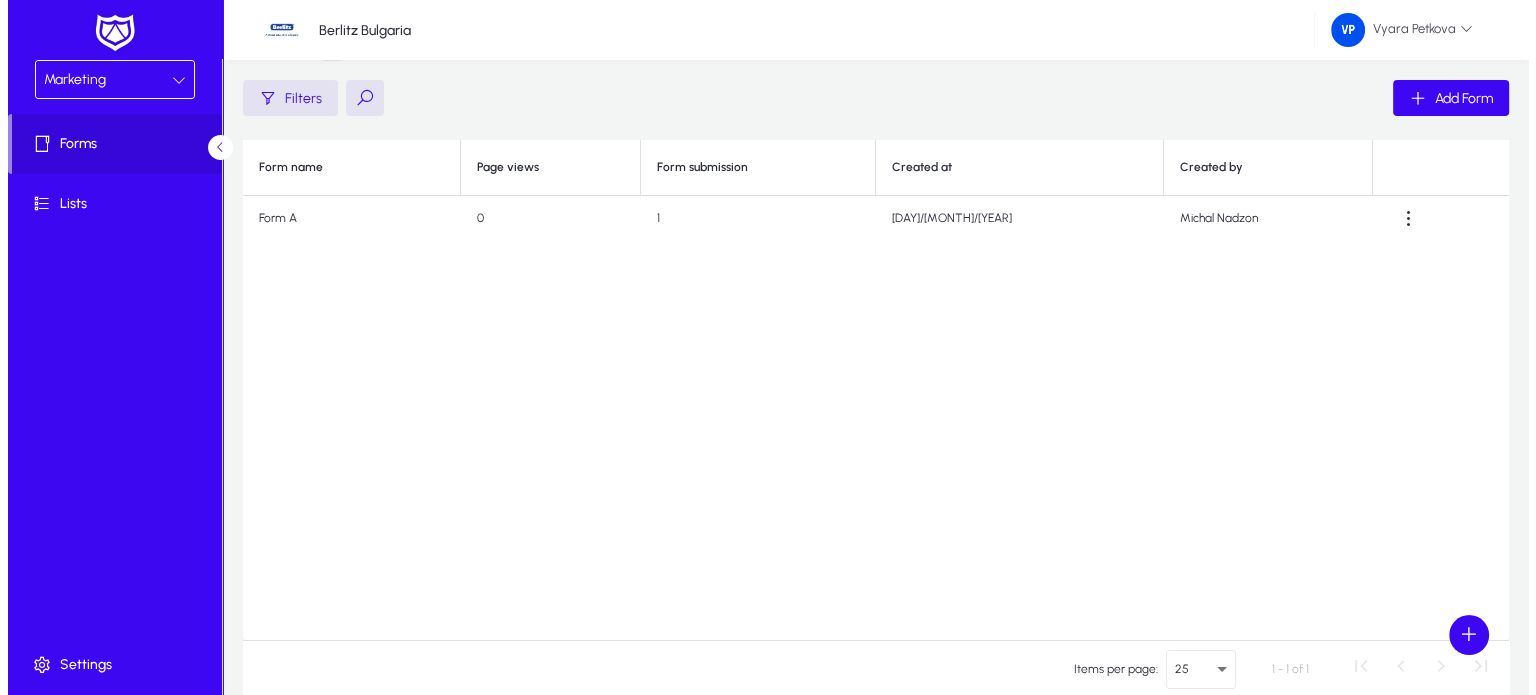 scroll, scrollTop: 0, scrollLeft: 0, axis: both 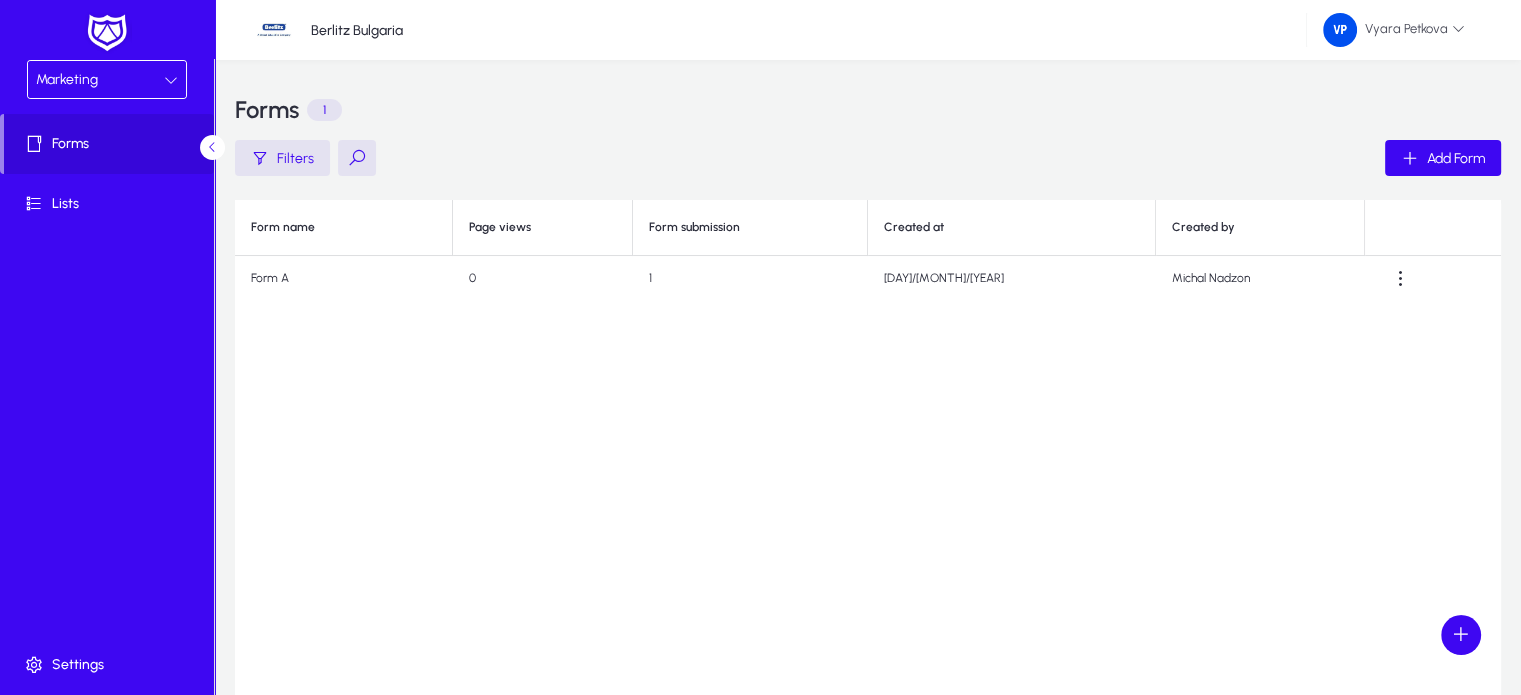 click on "Form A" 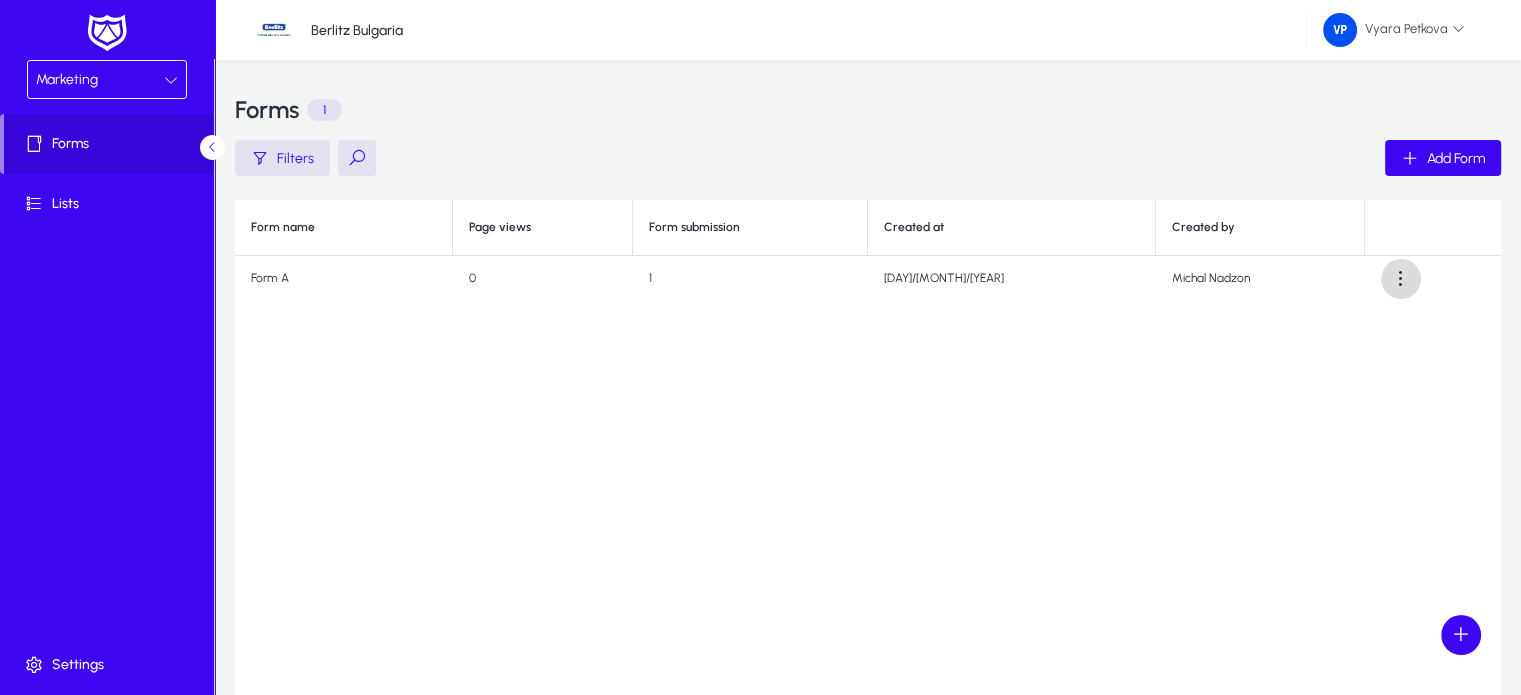 click 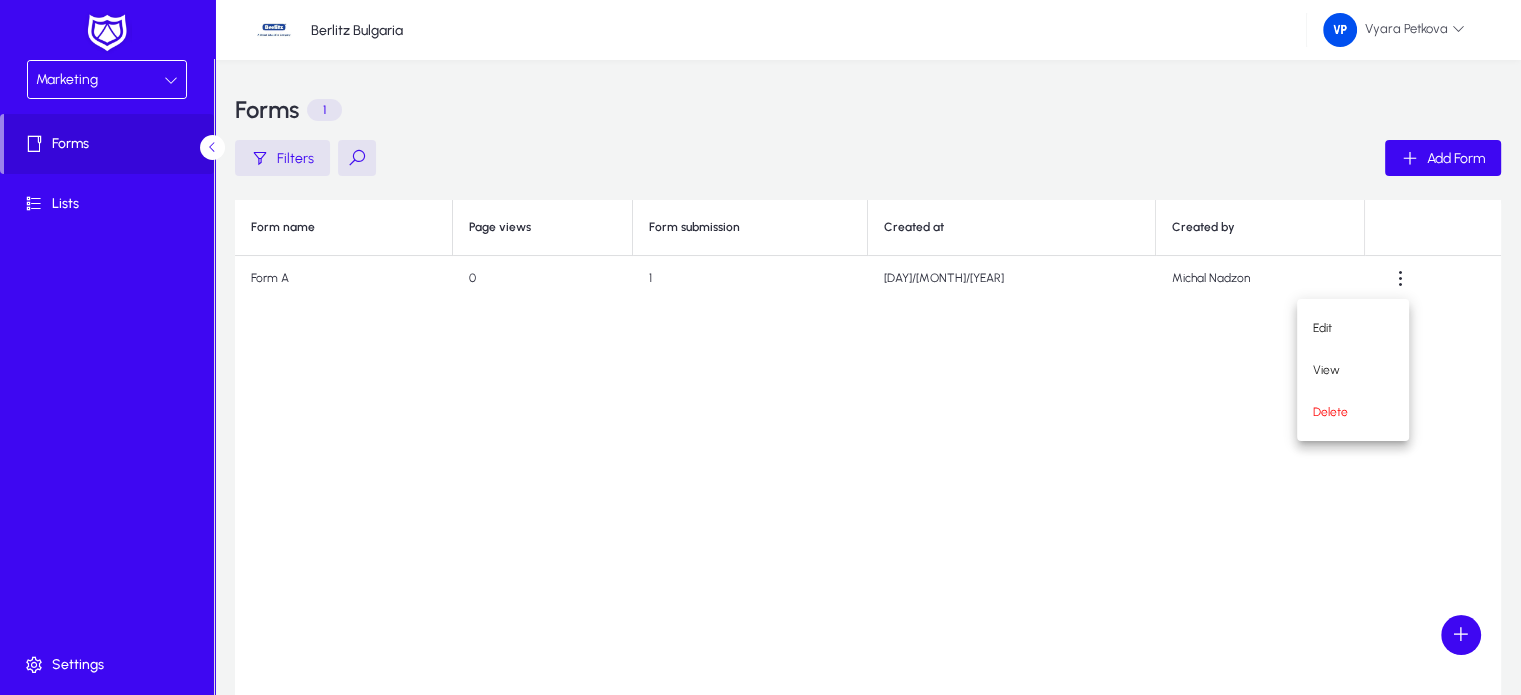click at bounding box center [760, 347] 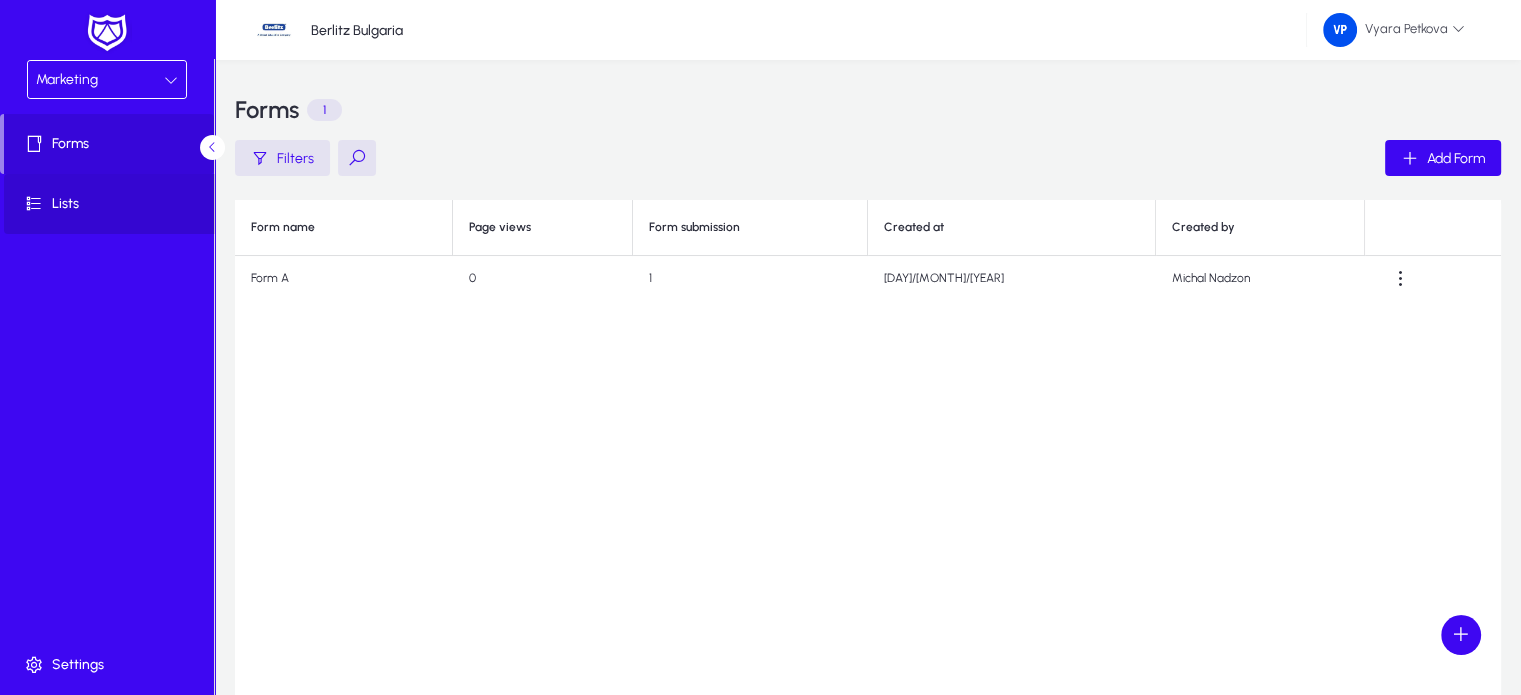 click on "Lists" 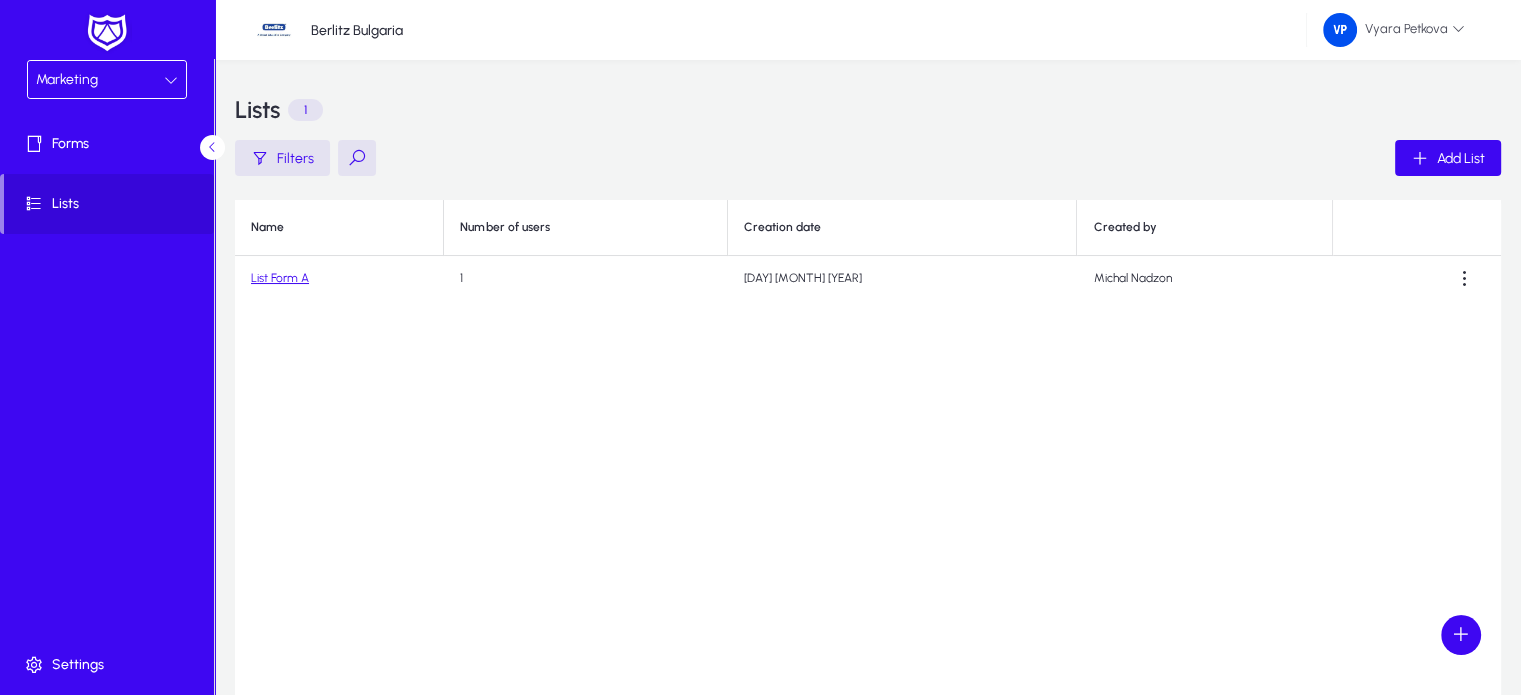 click on "List Form A" 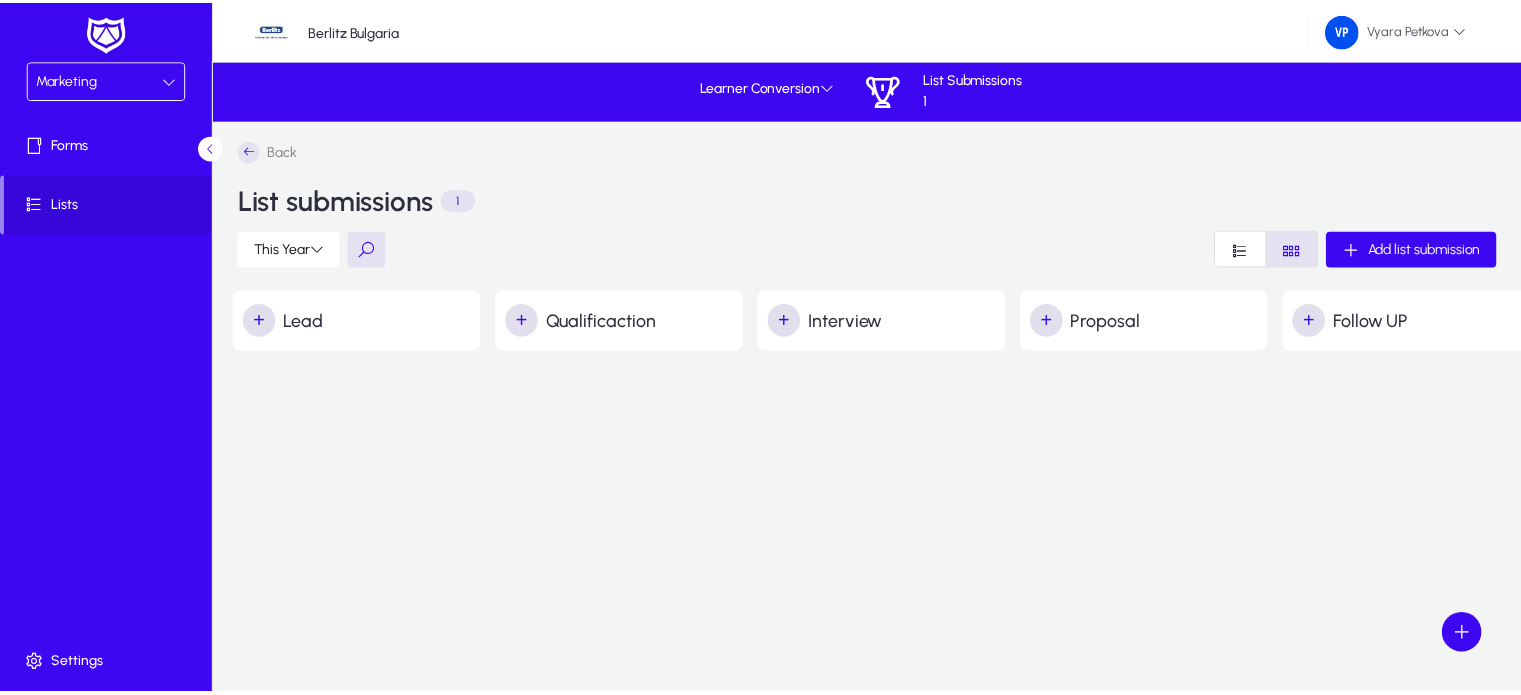 scroll, scrollTop: 0, scrollLeft: 6, axis: horizontal 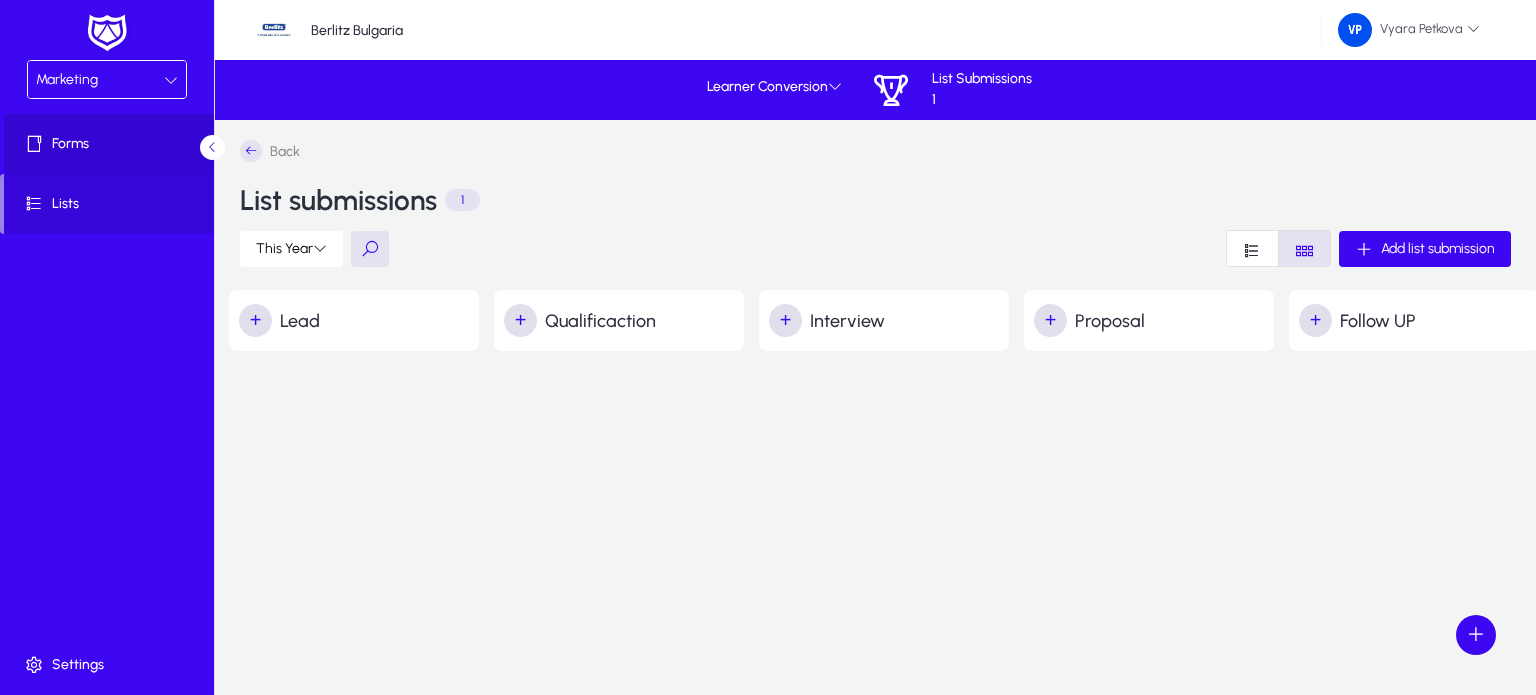 click on "Forms" 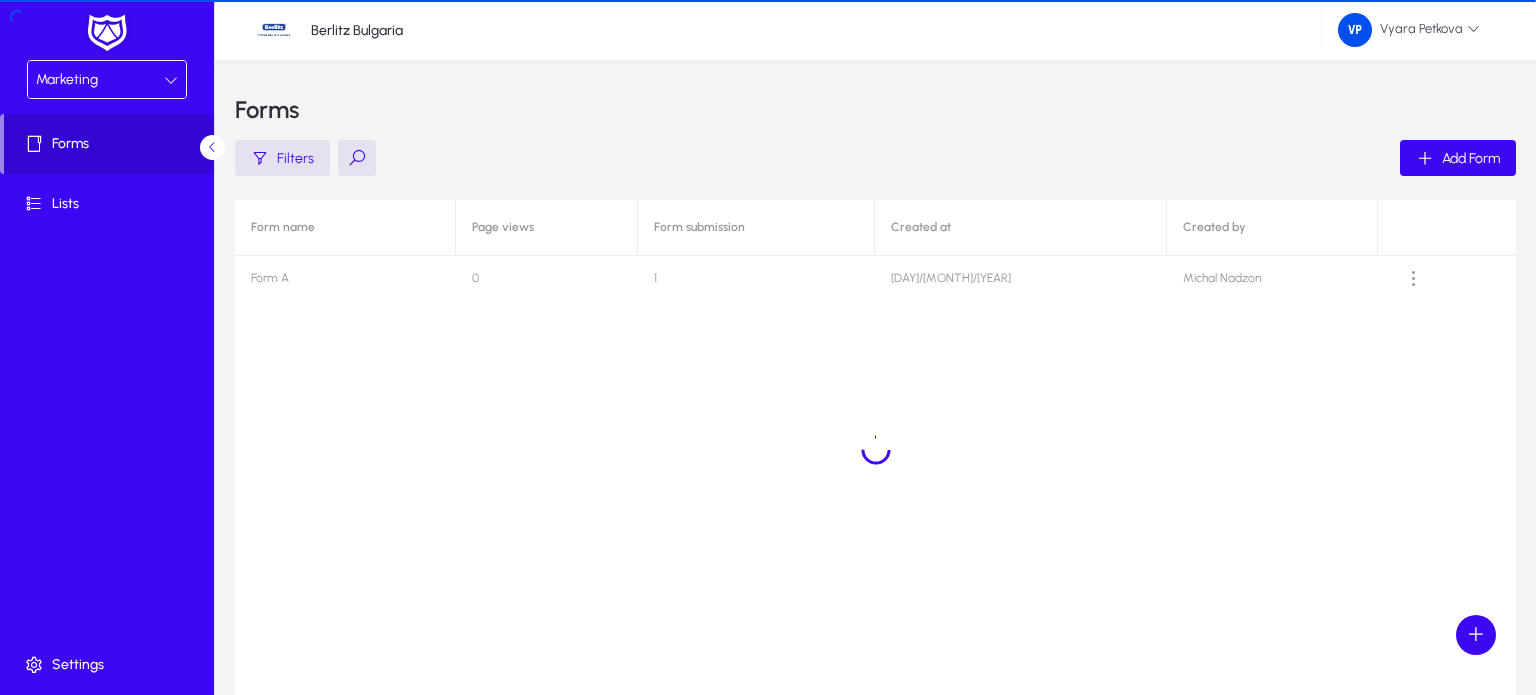 scroll, scrollTop: 0, scrollLeft: 0, axis: both 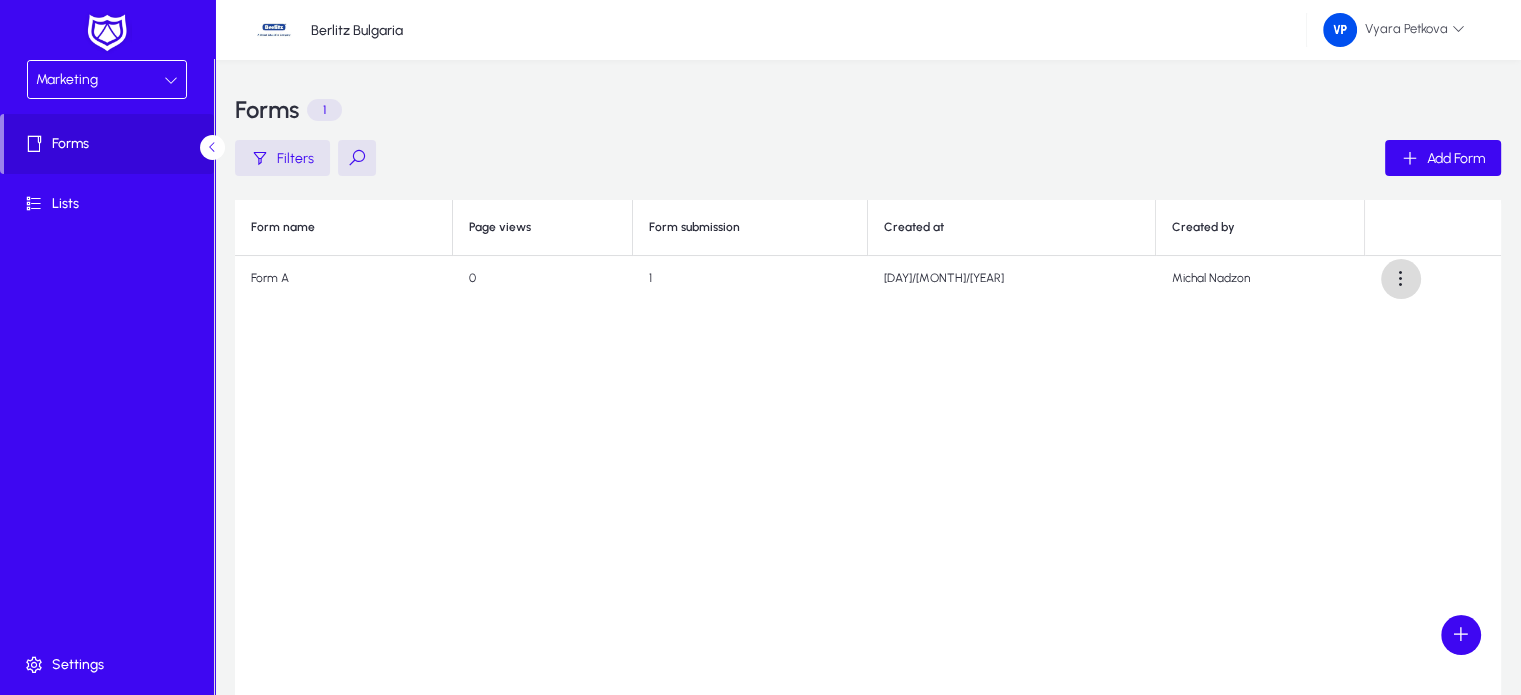 click 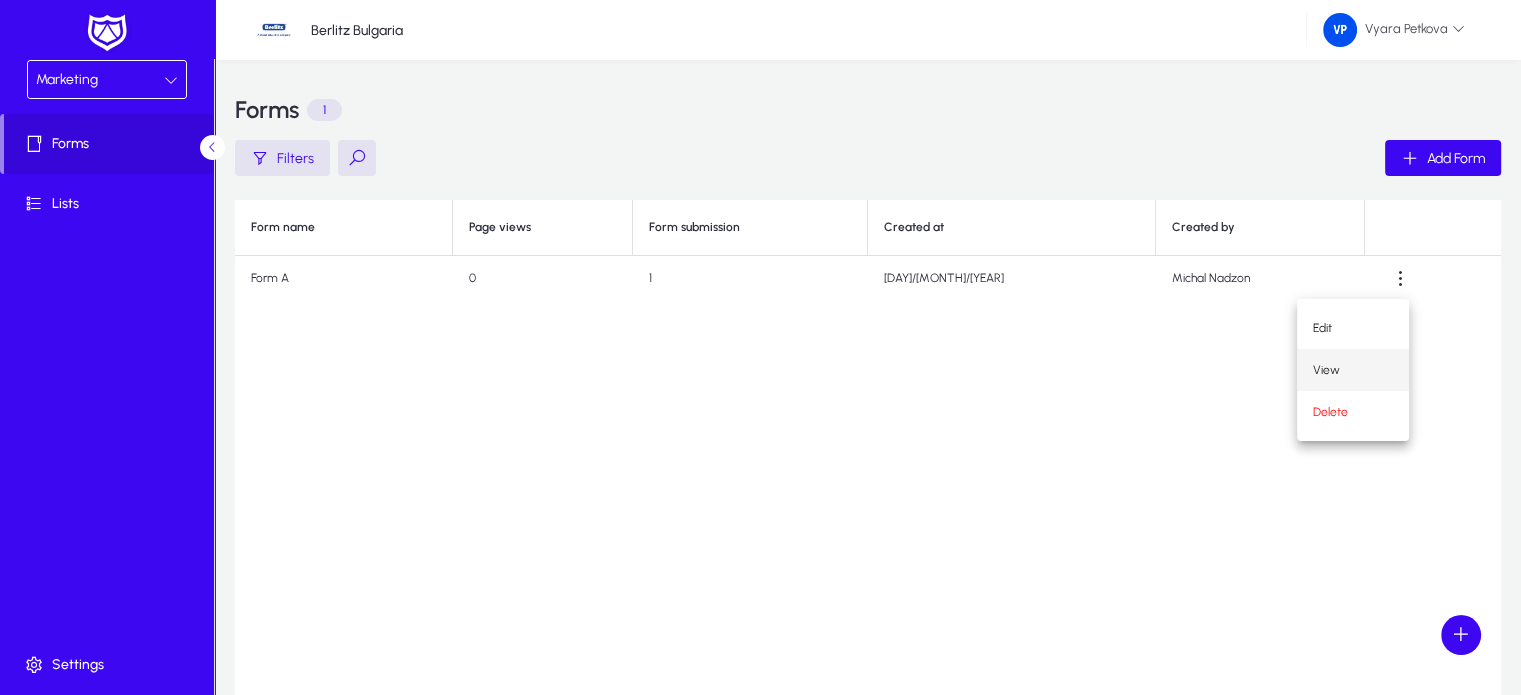 click on "View" at bounding box center (1353, 370) 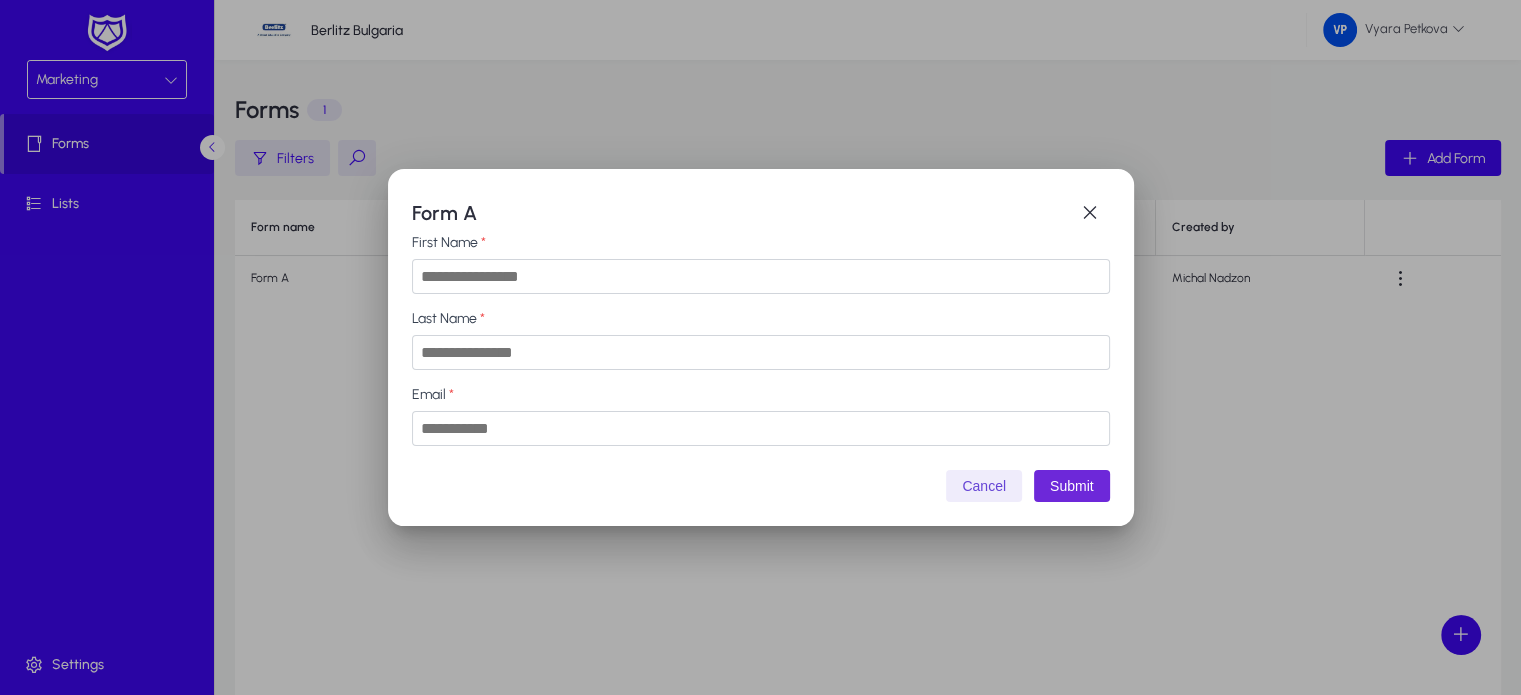 click on "Submit" at bounding box center (1072, 486) 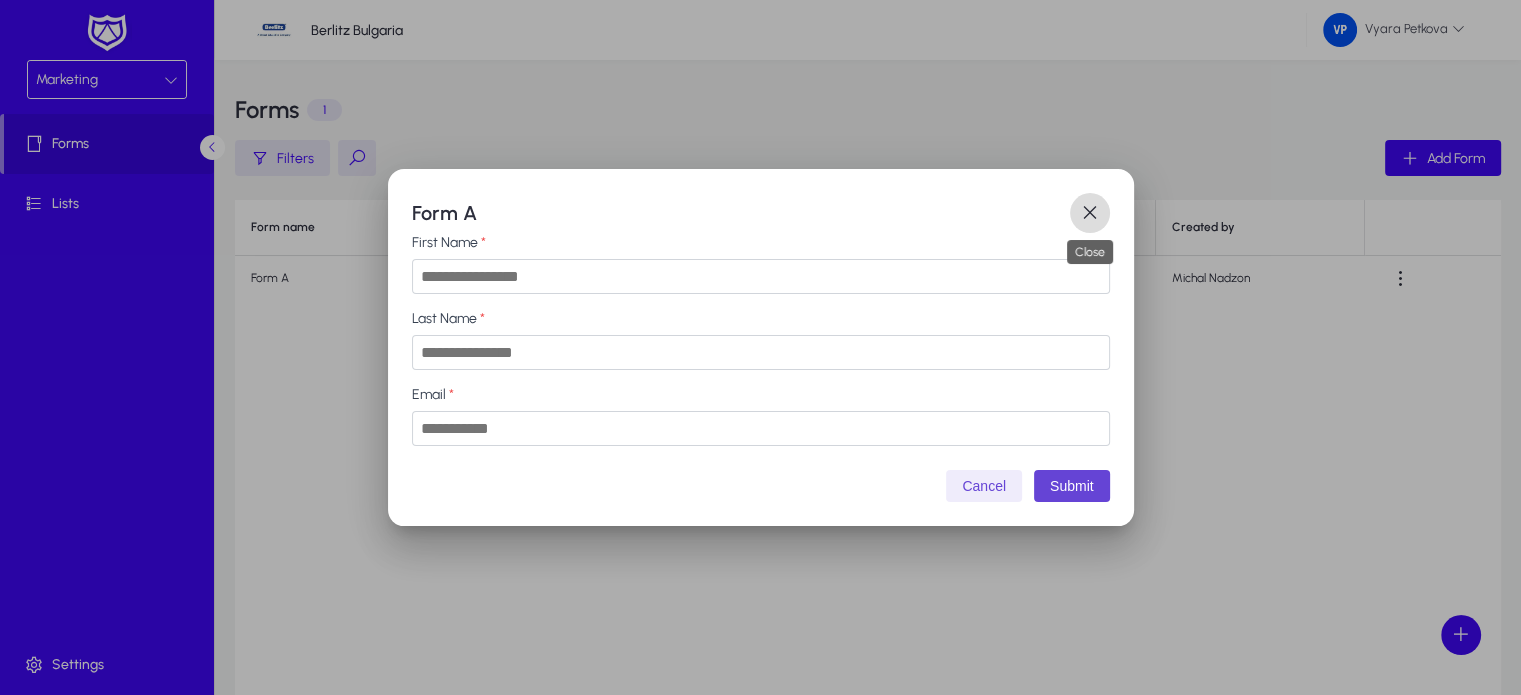 click at bounding box center (1090, 213) 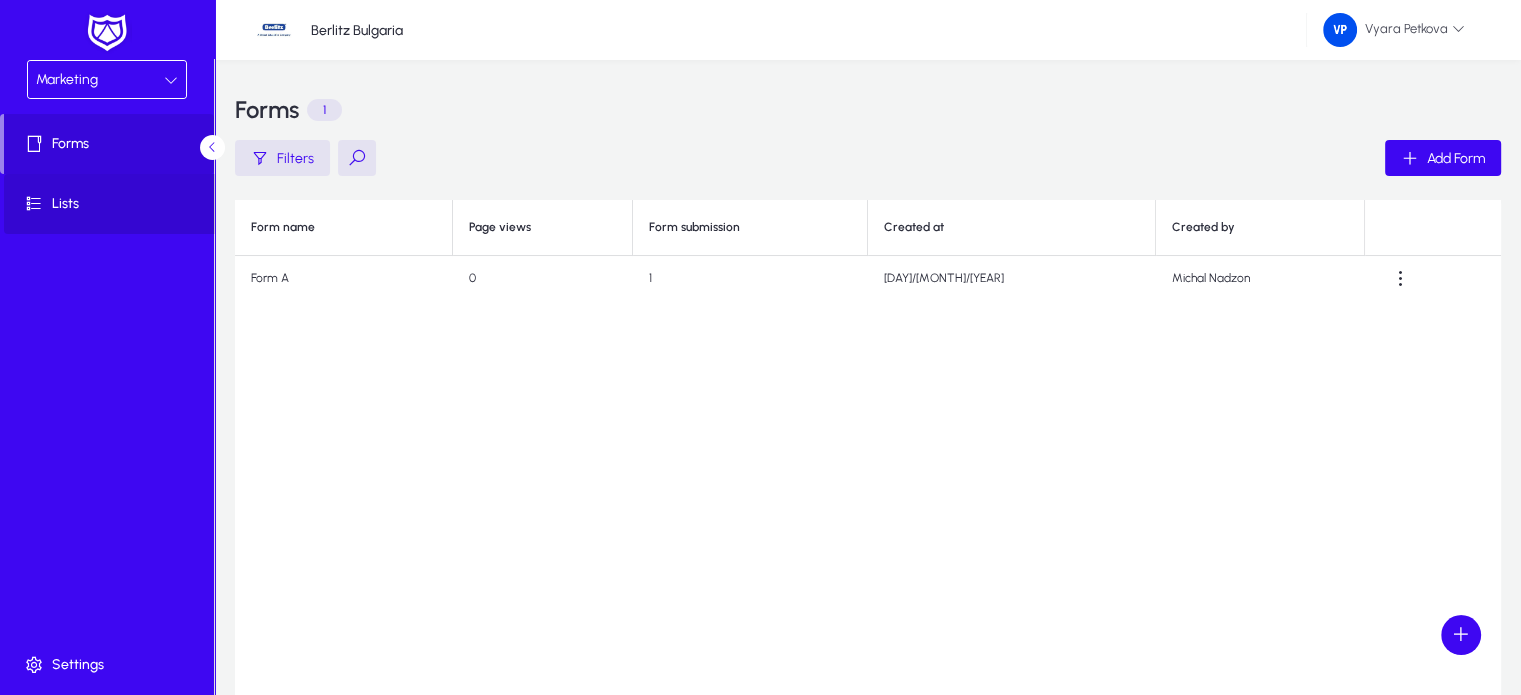 click on "Lists" 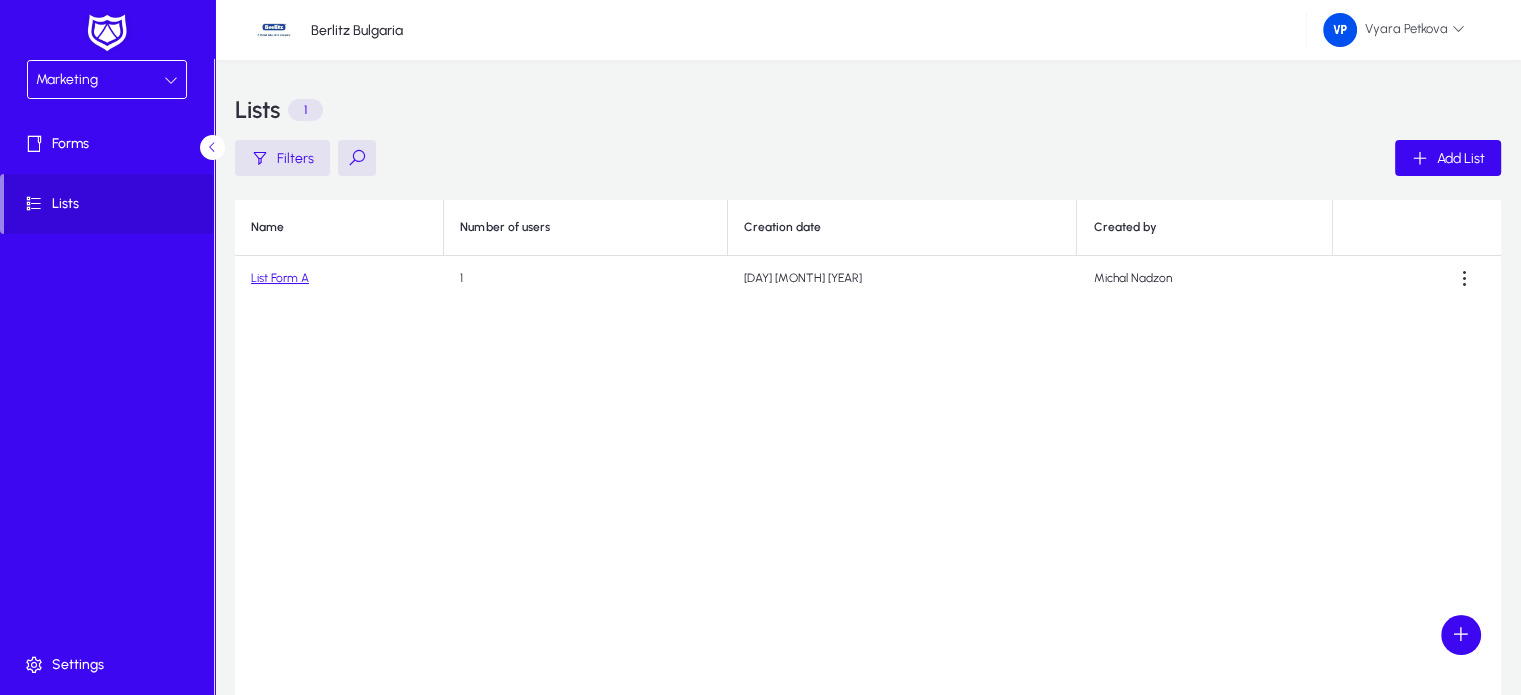 click on "List Form A" 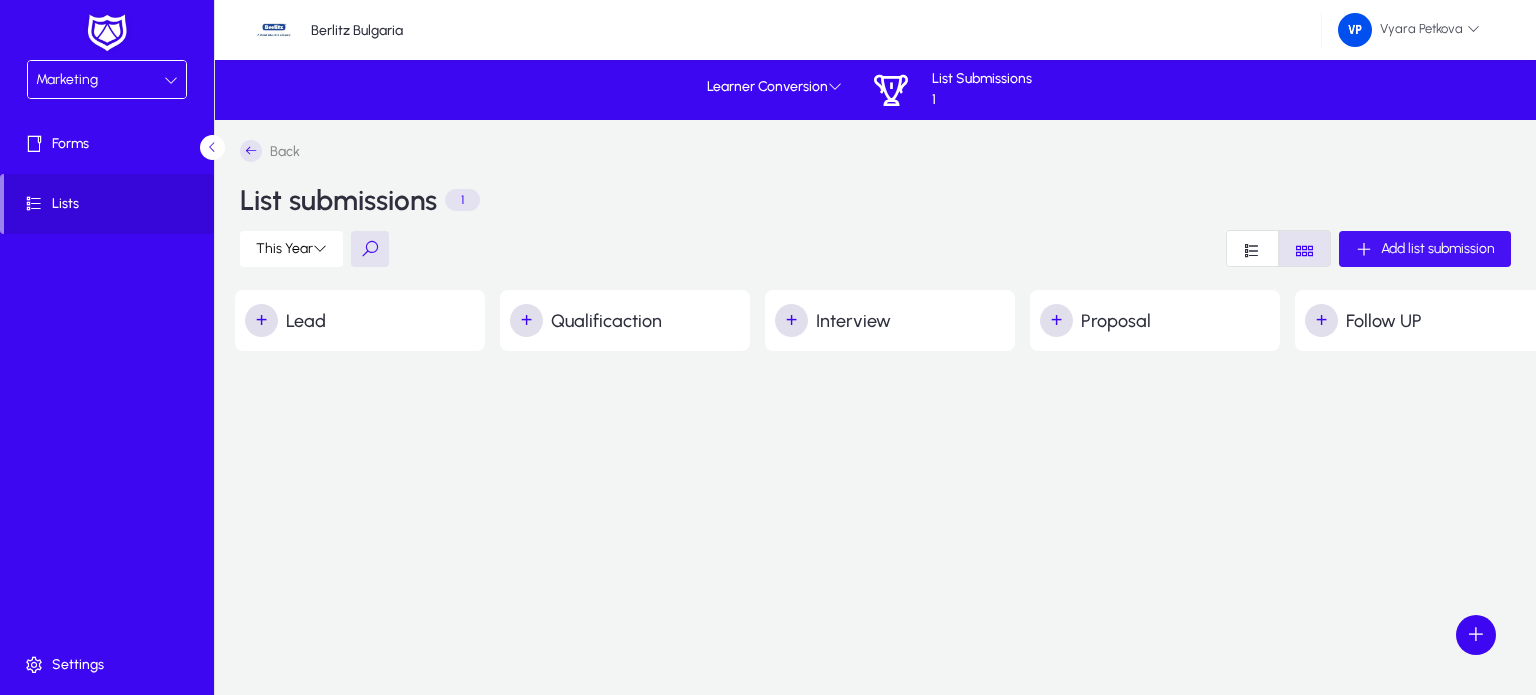 click 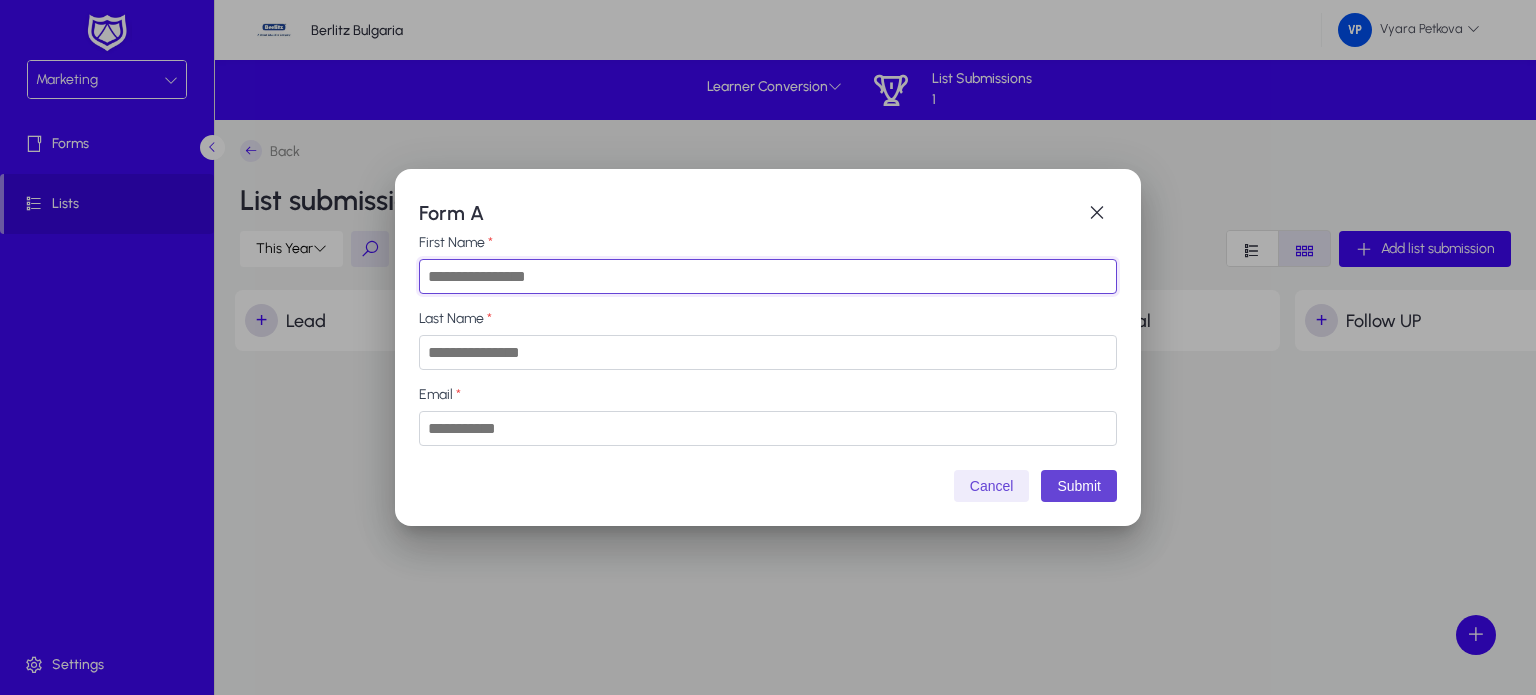 click on "First Name" at bounding box center [768, 276] 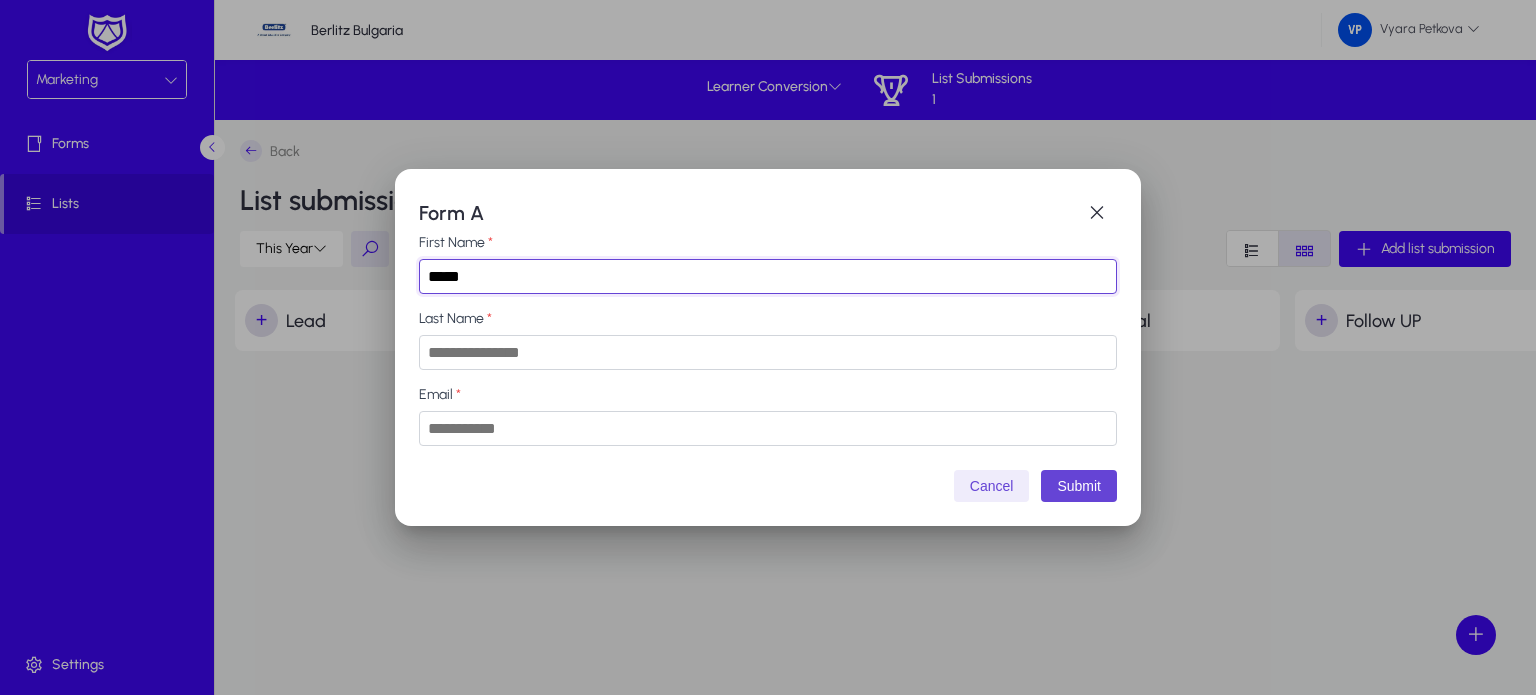 type on "*****" 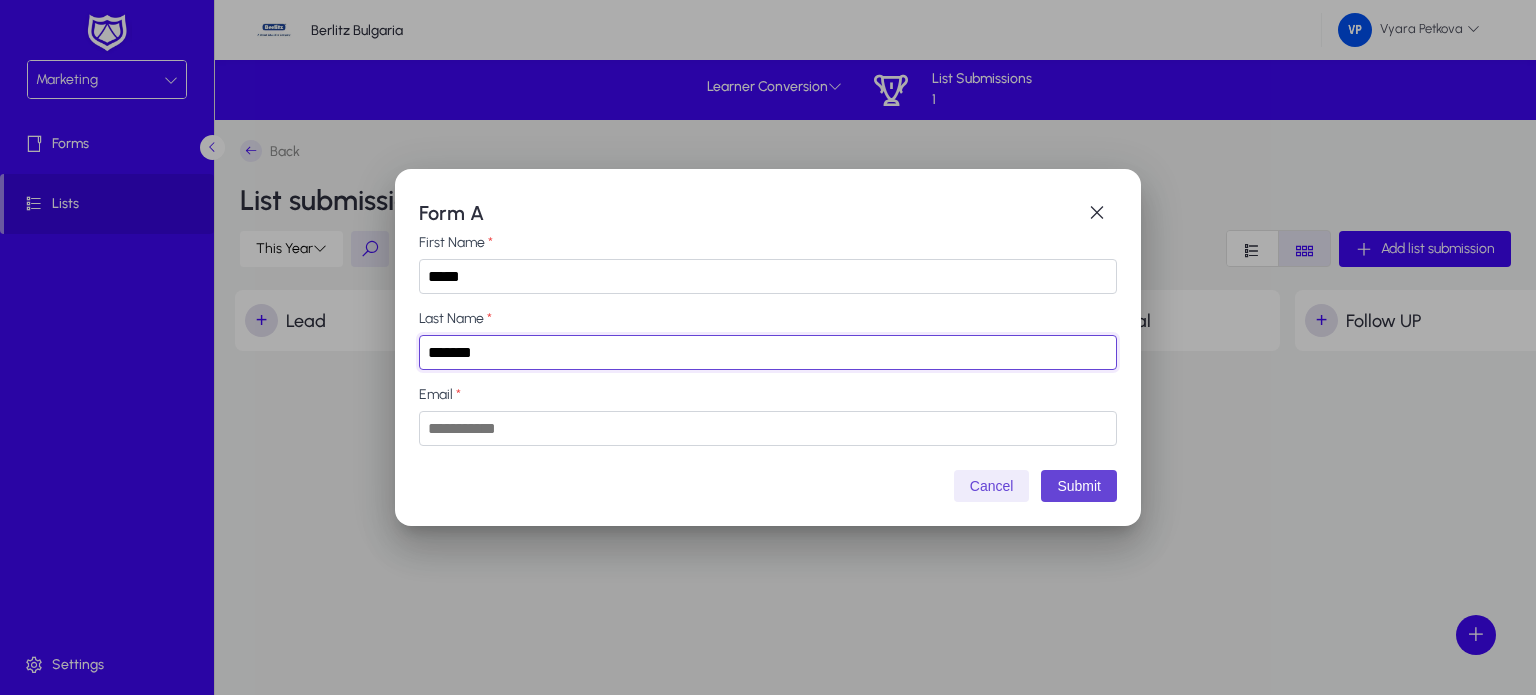 type on "*******" 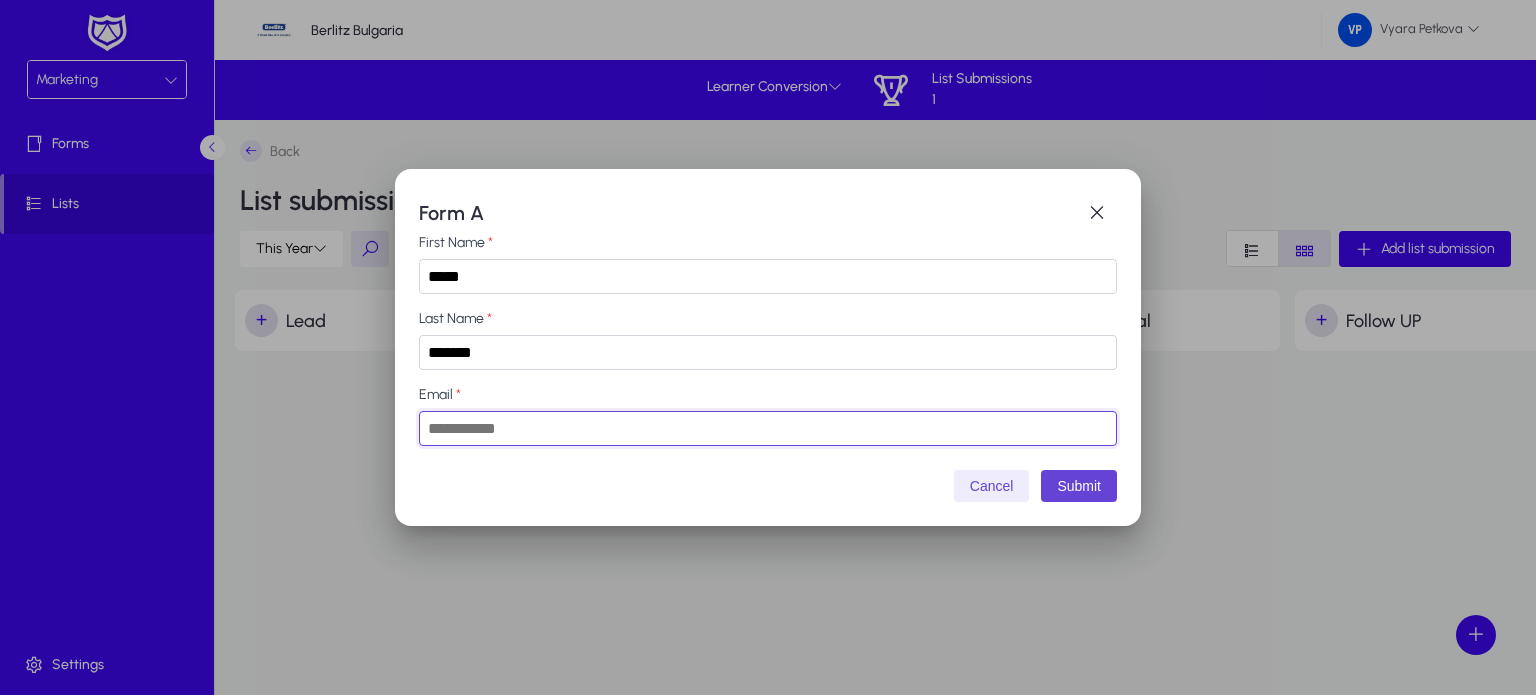 click on "Email" at bounding box center (768, 428) 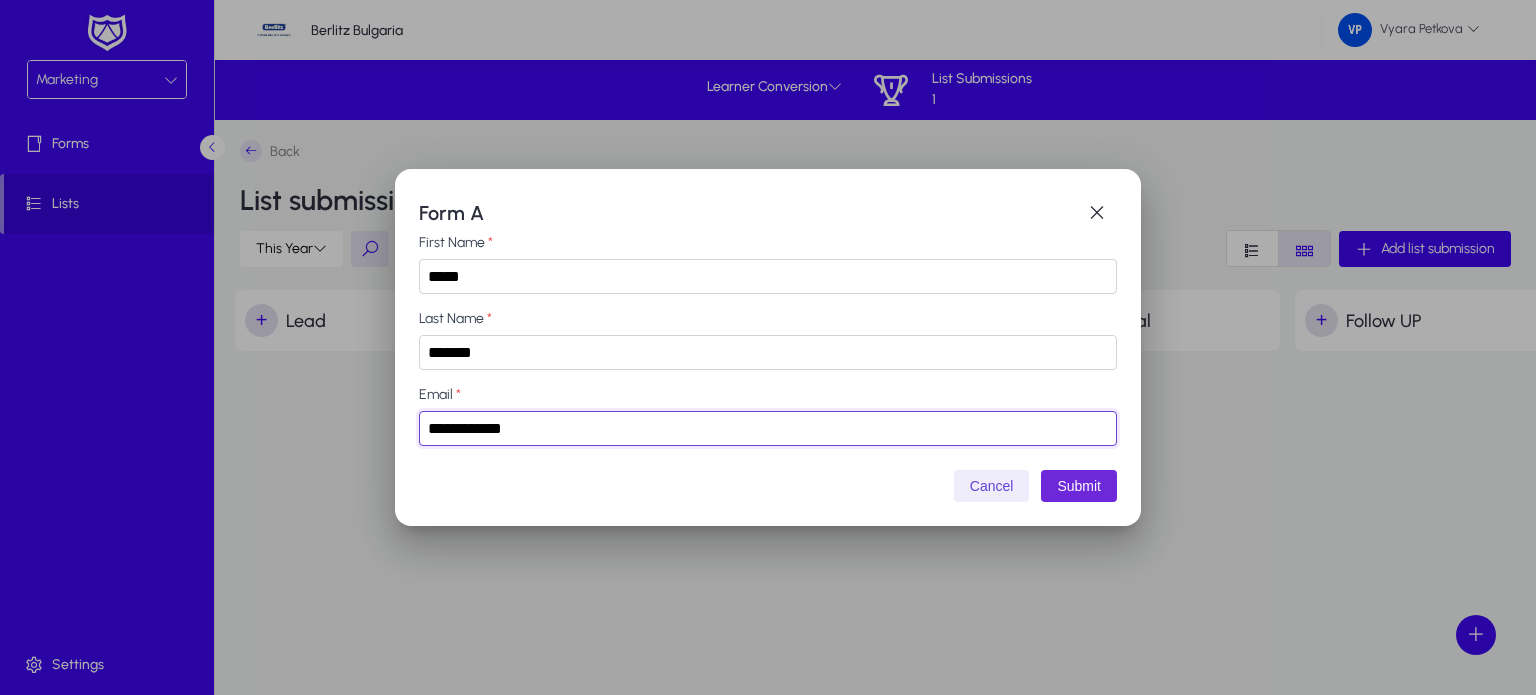 type on "**********" 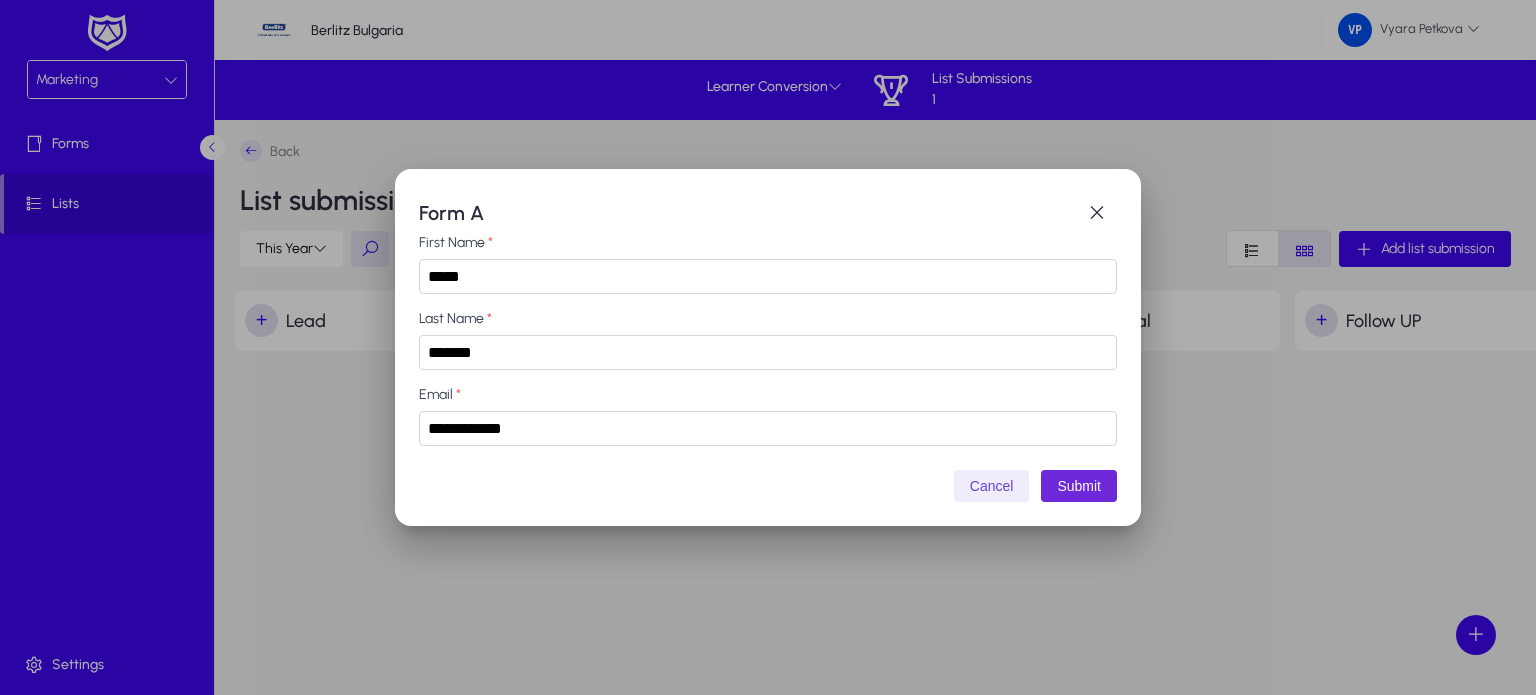 click on "Submit" at bounding box center [1079, 486] 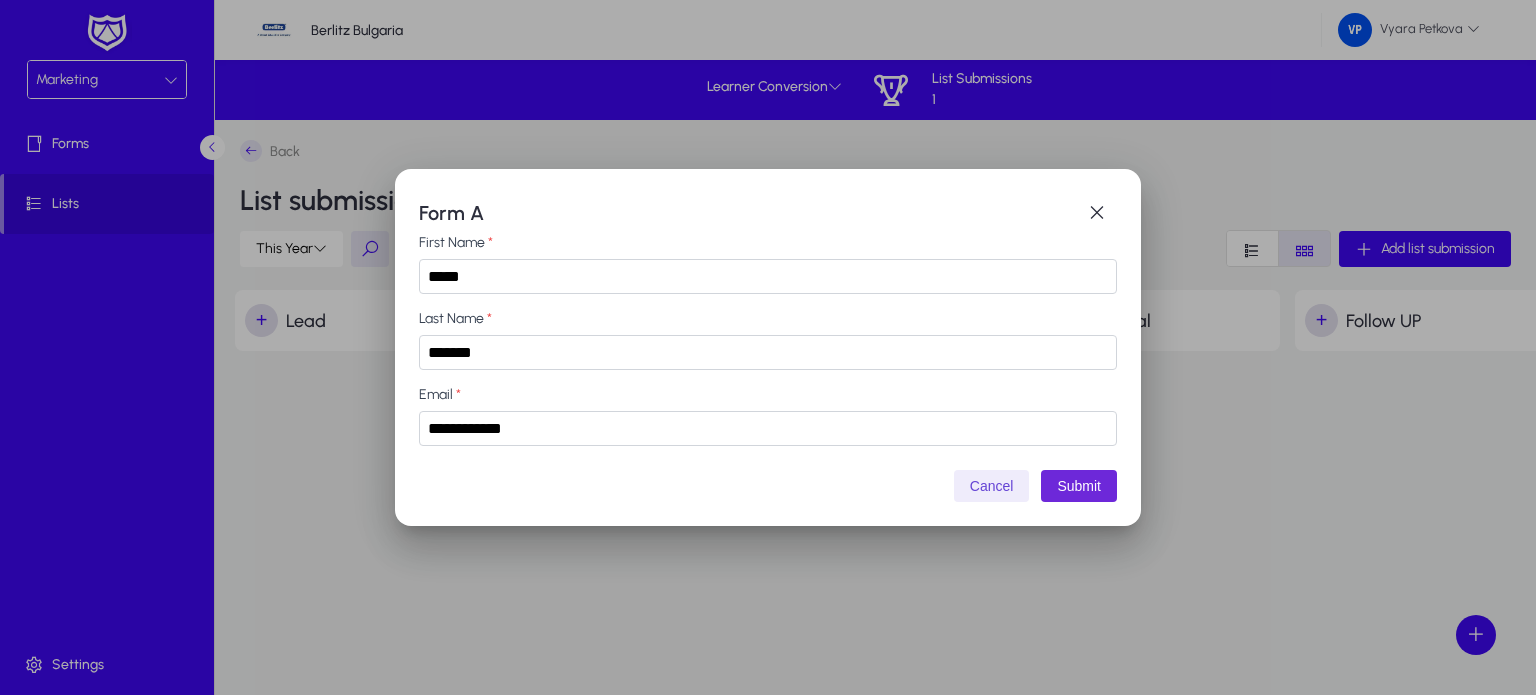 click on "Submit" at bounding box center (1079, 486) 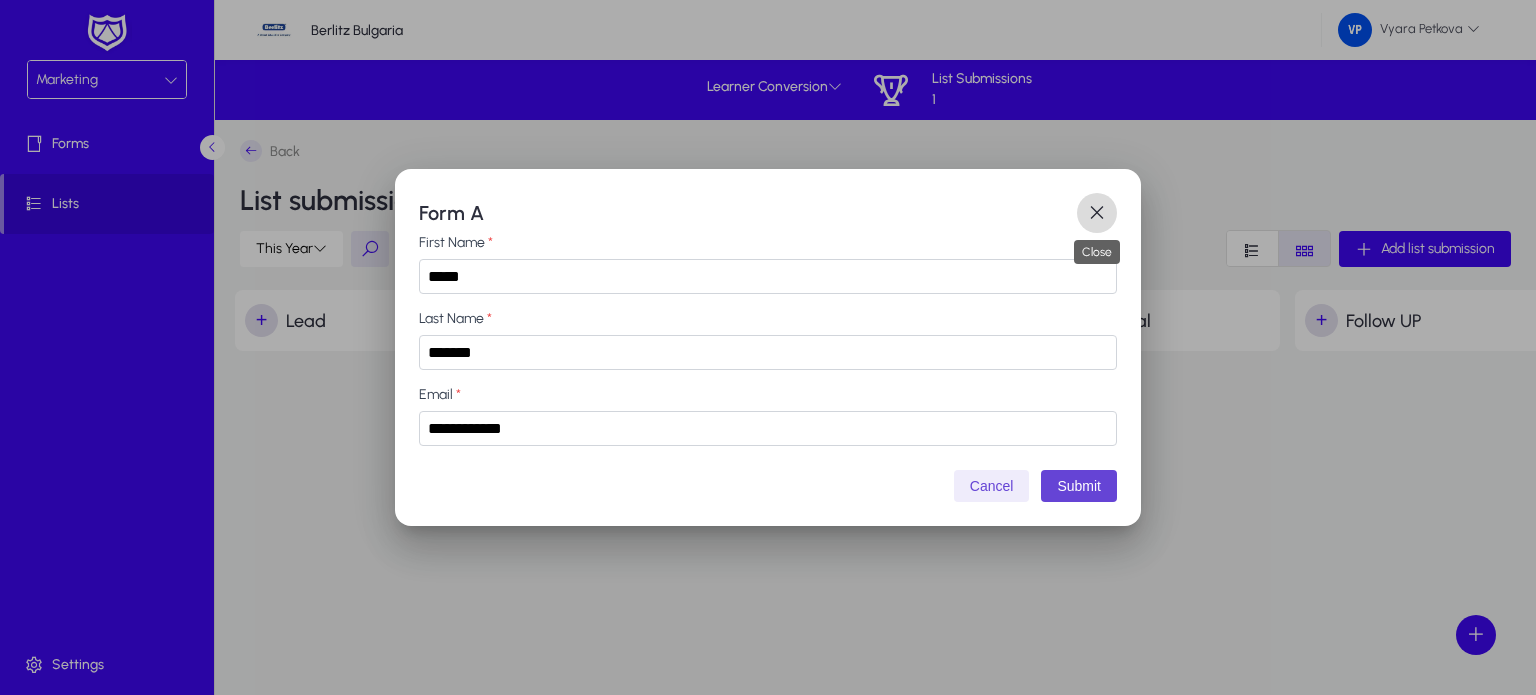 click at bounding box center [1097, 213] 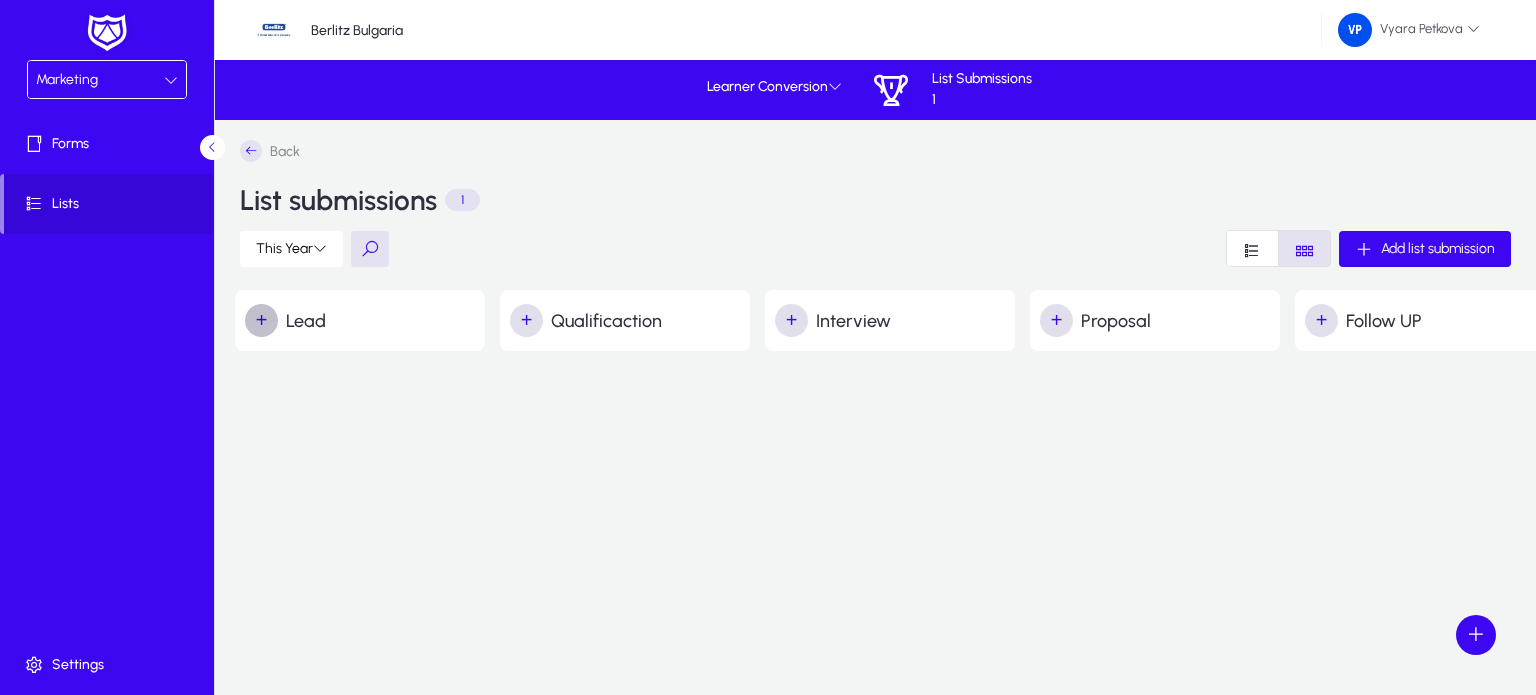 click 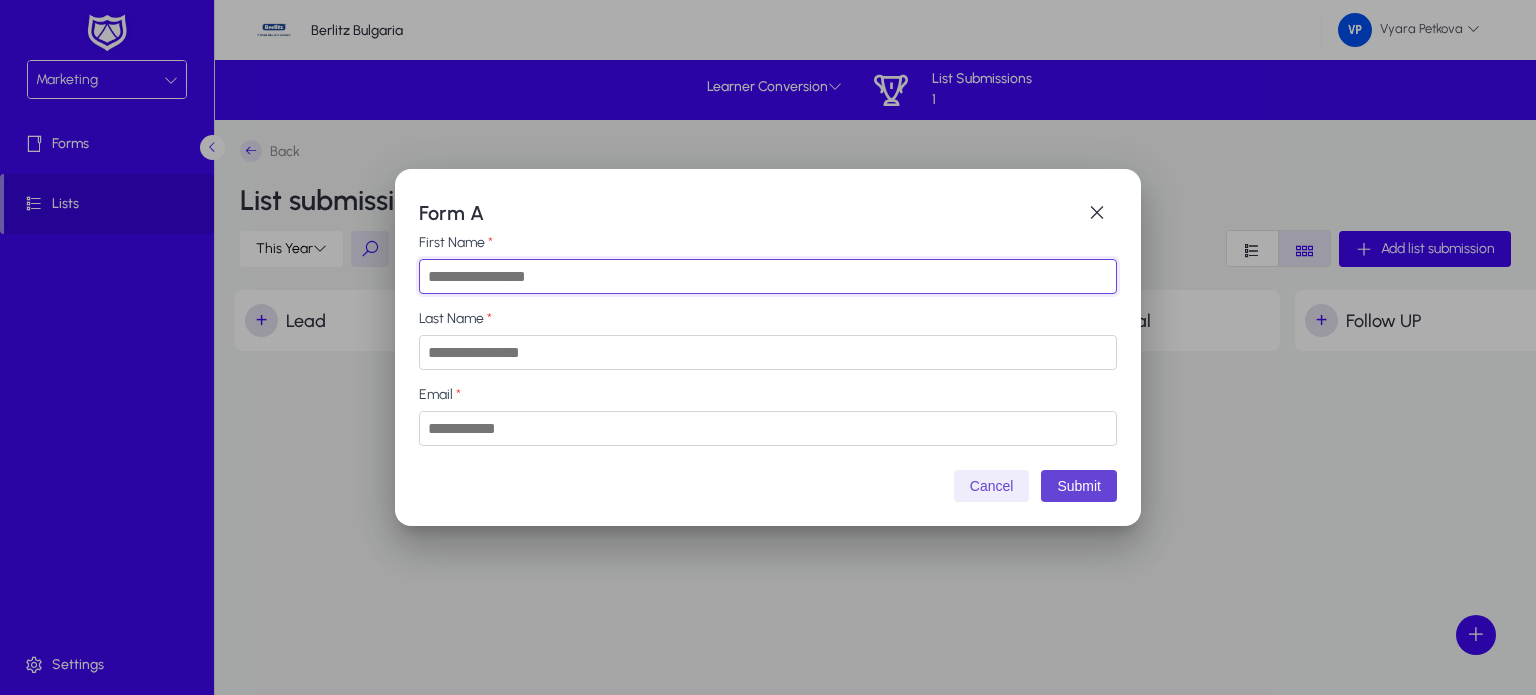 click on "First Name" at bounding box center [768, 276] 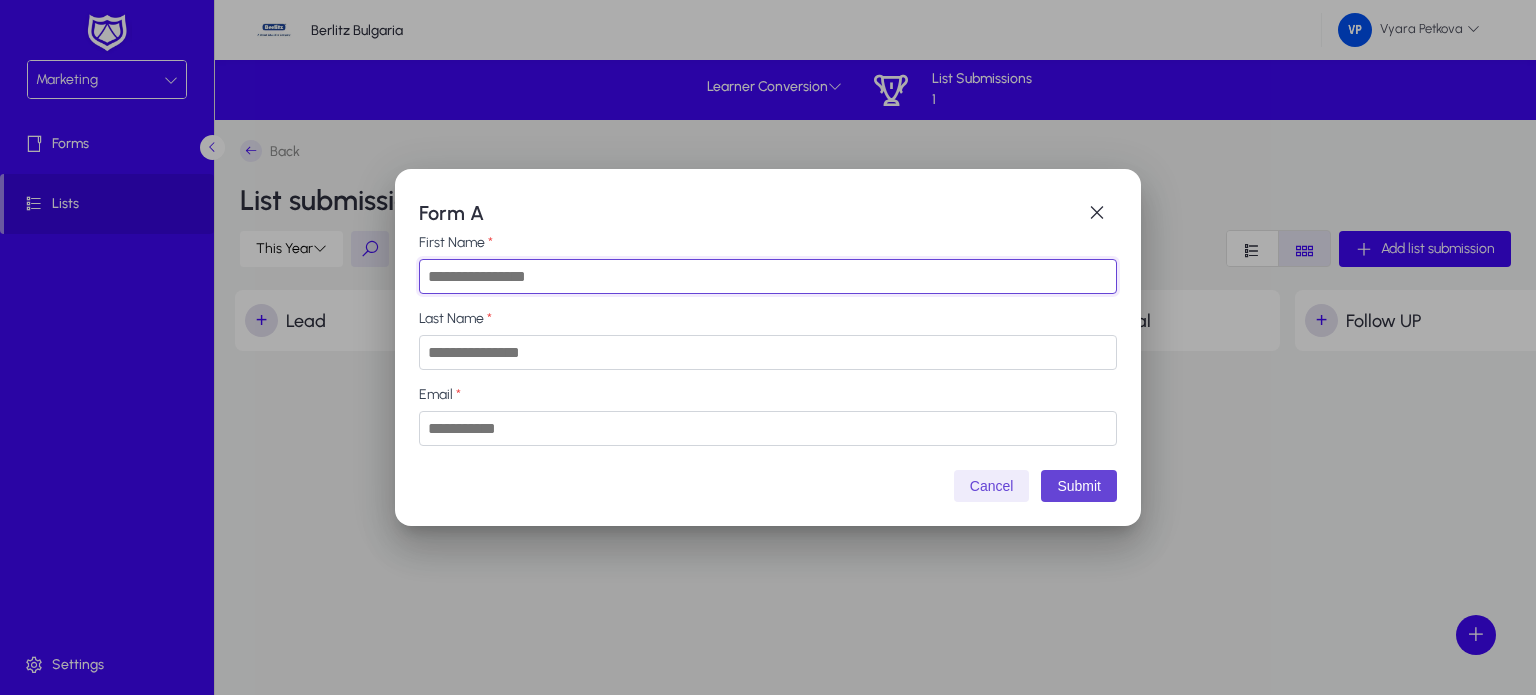 type on "*****" 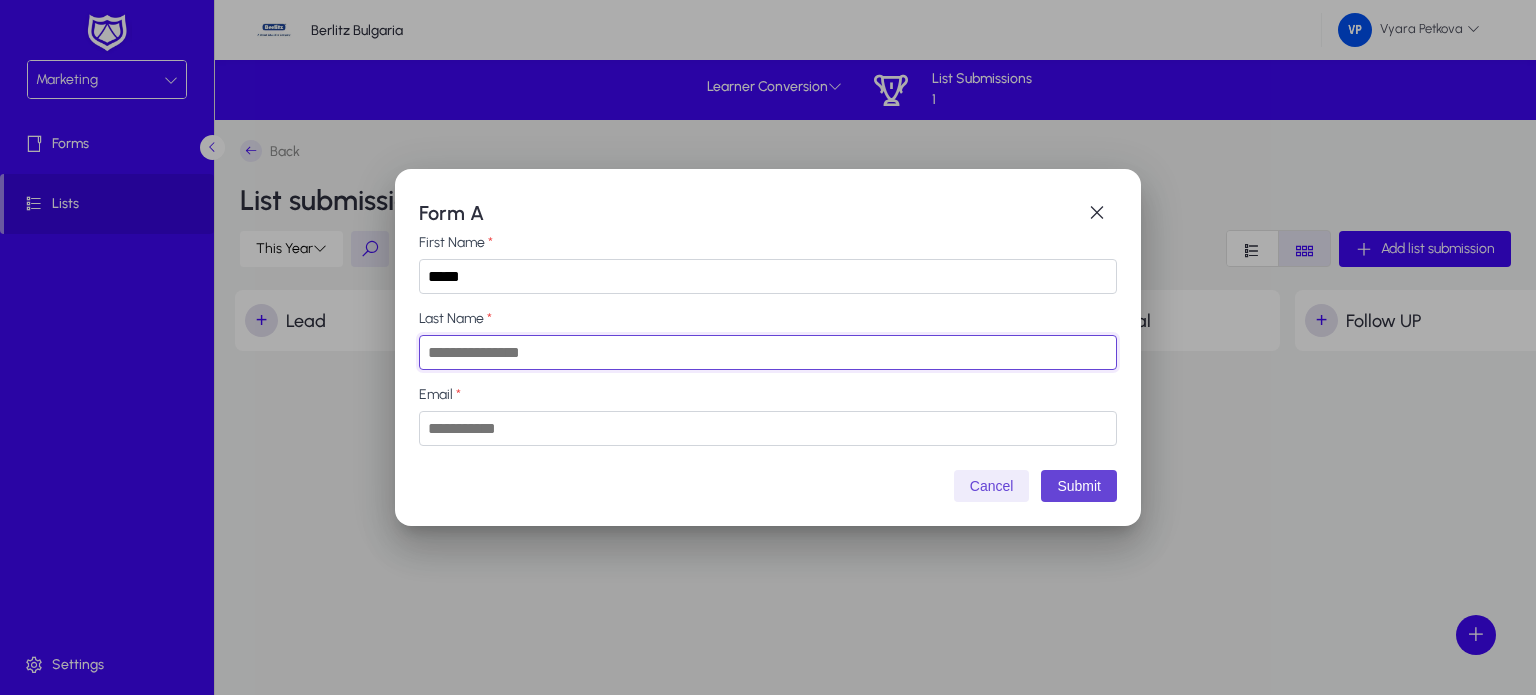 click on "Last Name" at bounding box center [768, 352] 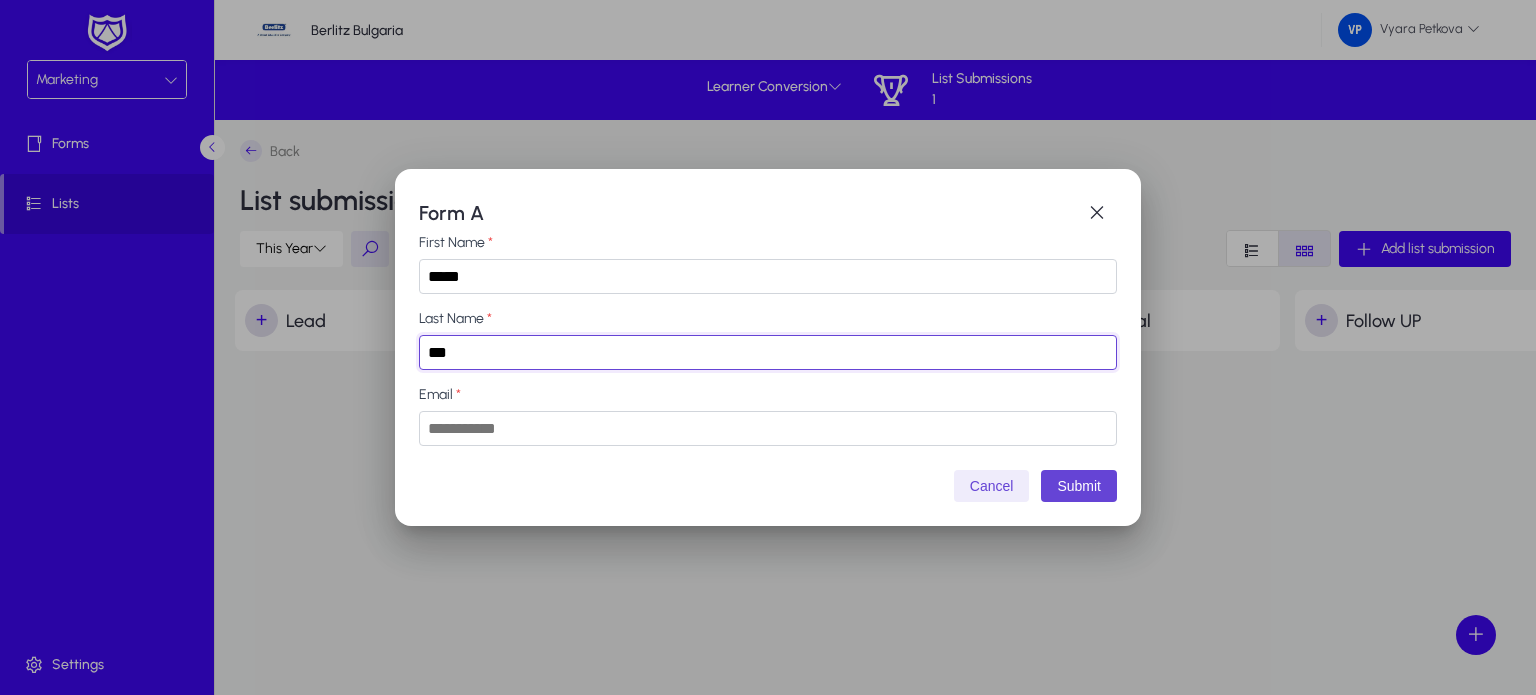 type on "*******" 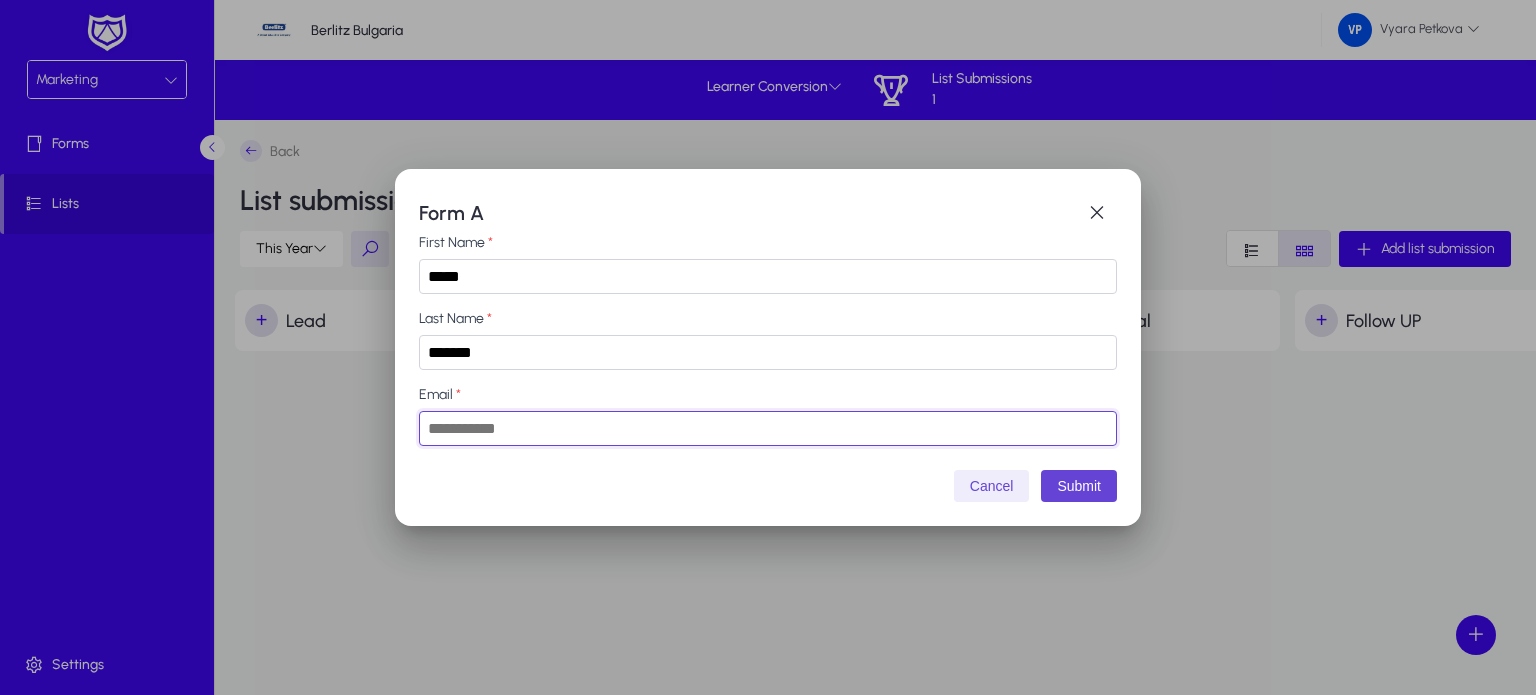 click on "Email" at bounding box center [768, 428] 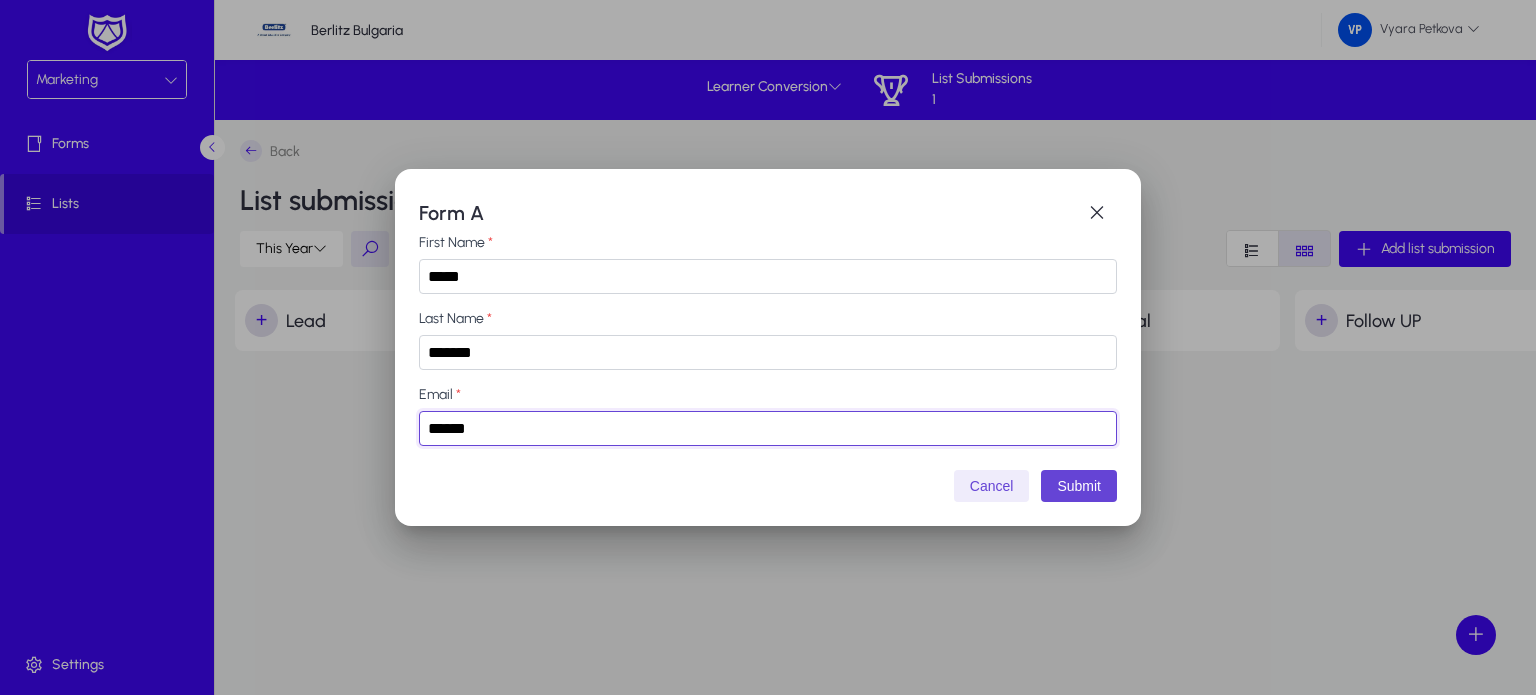 type on "**********" 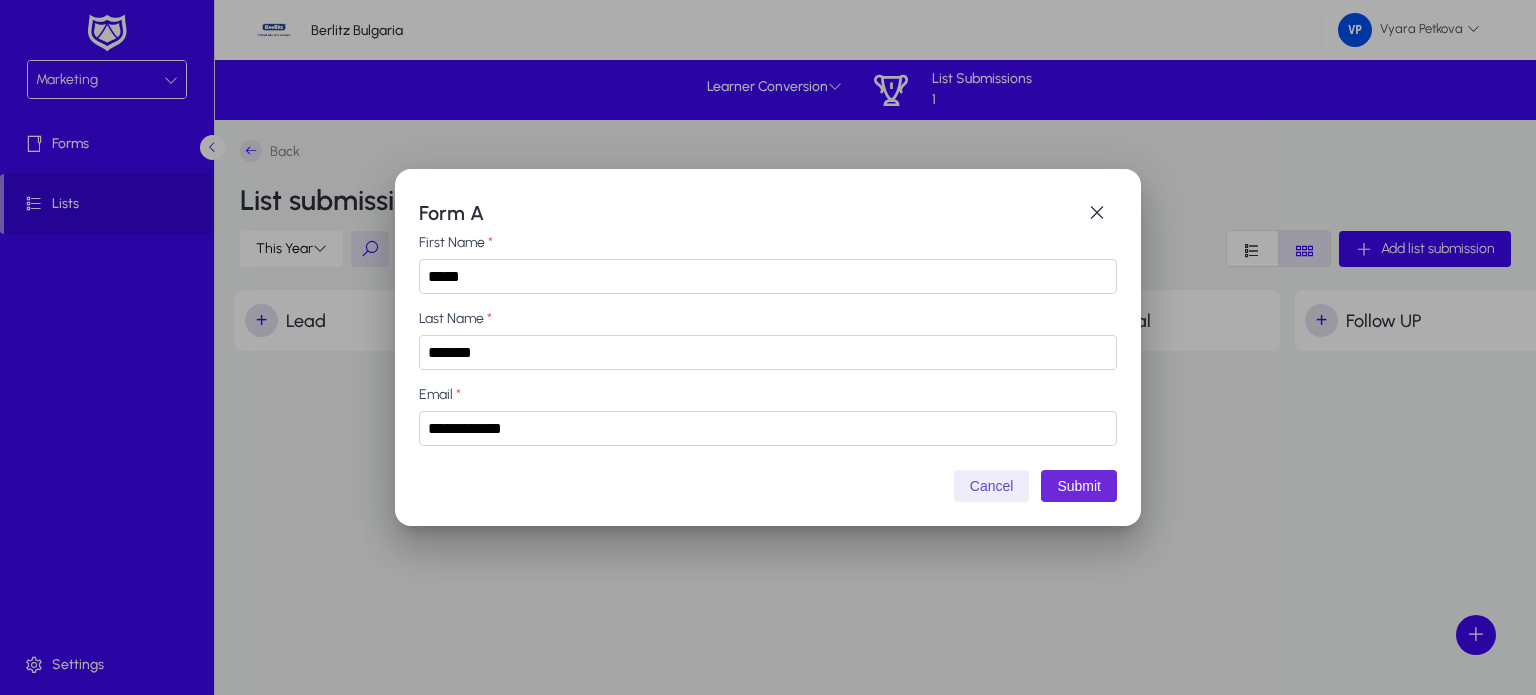 click on "Submit" at bounding box center [1079, 486] 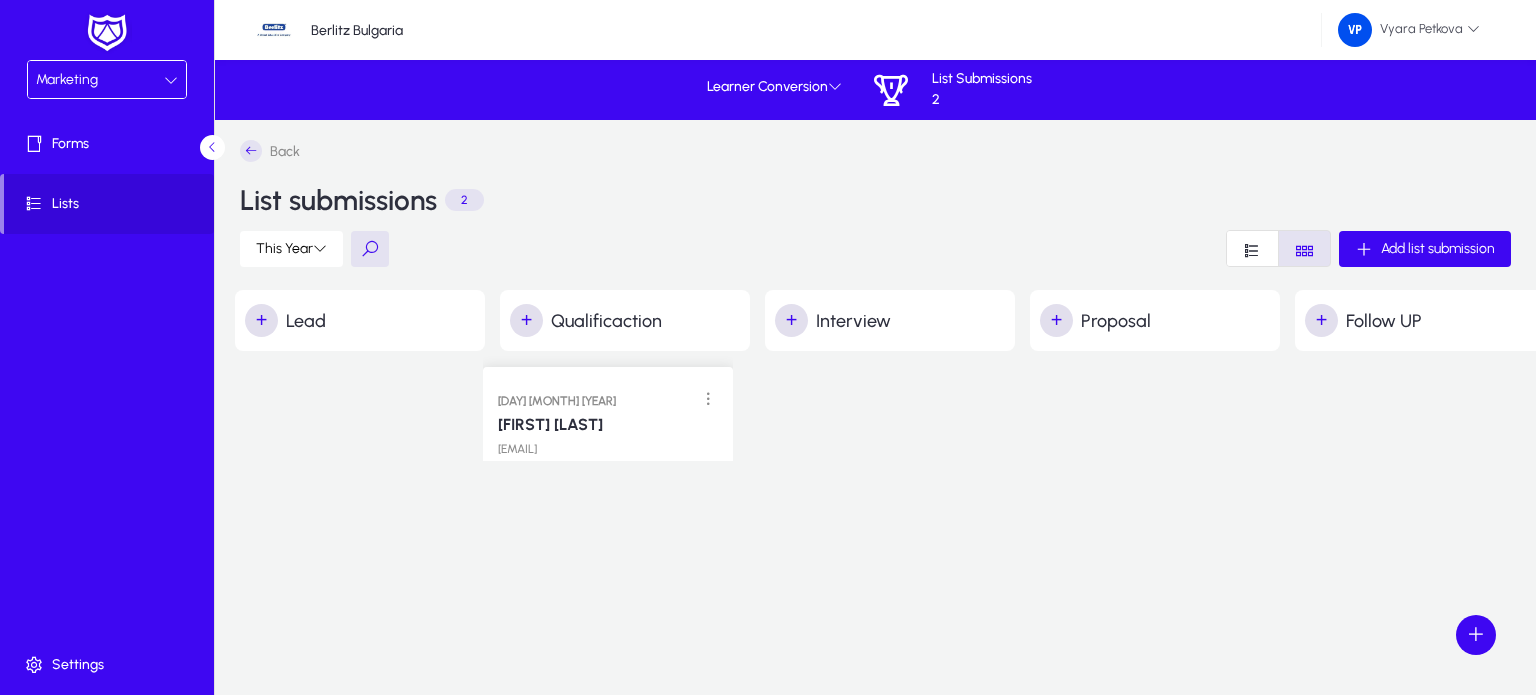 drag, startPoint x: 345, startPoint y: 439, endPoint x: 492, endPoint y: 355, distance: 169.30742 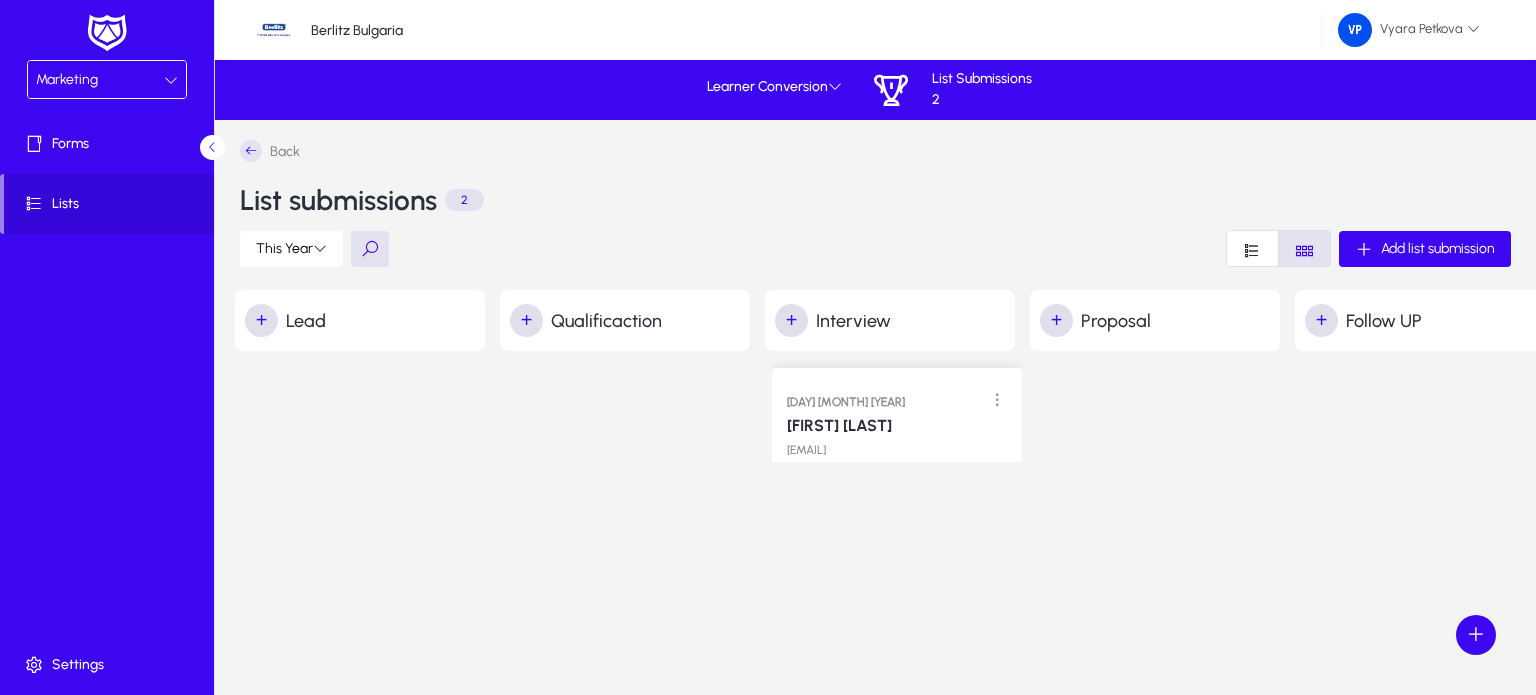 drag, startPoint x: 608, startPoint y: 430, endPoint x: 879, endPoint y: 415, distance: 271.41483 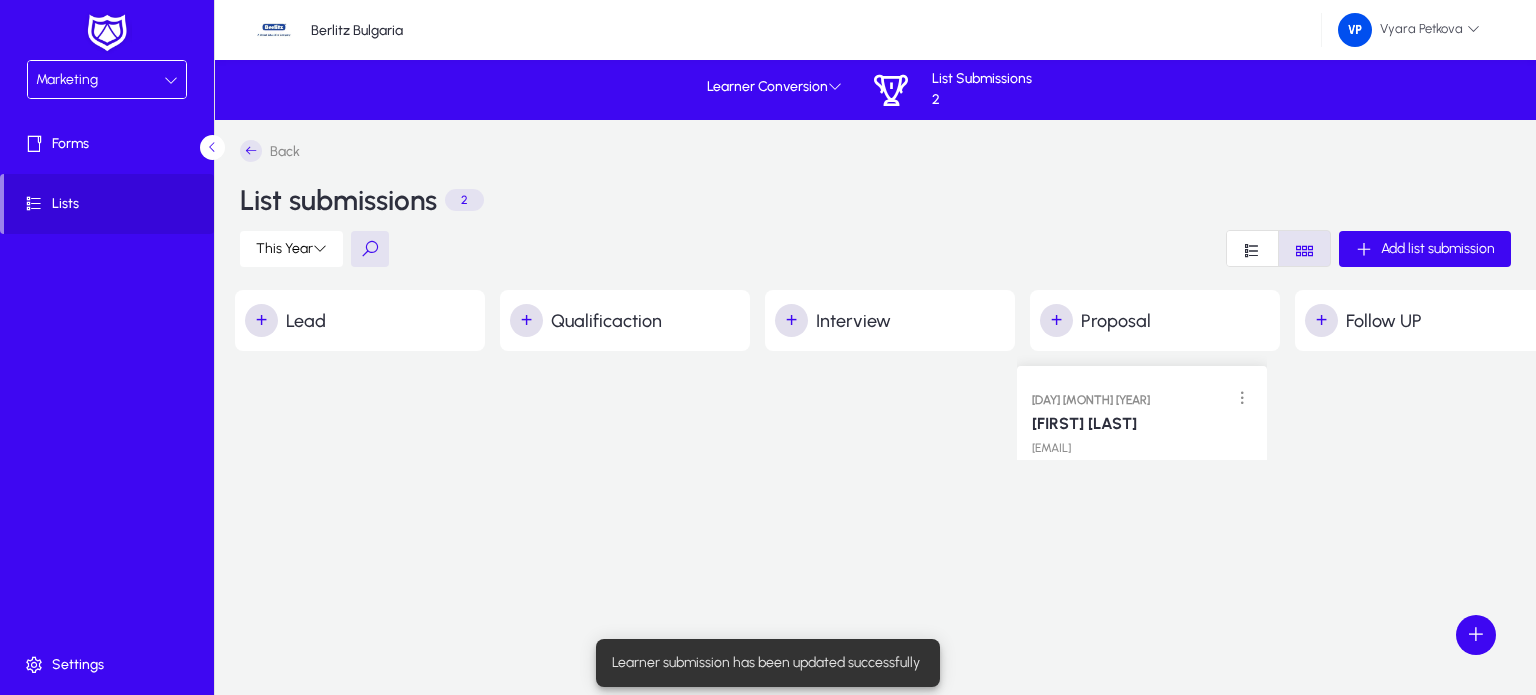 drag, startPoint x: 856, startPoint y: 419, endPoint x: 1108, endPoint y: 402, distance: 252.57277 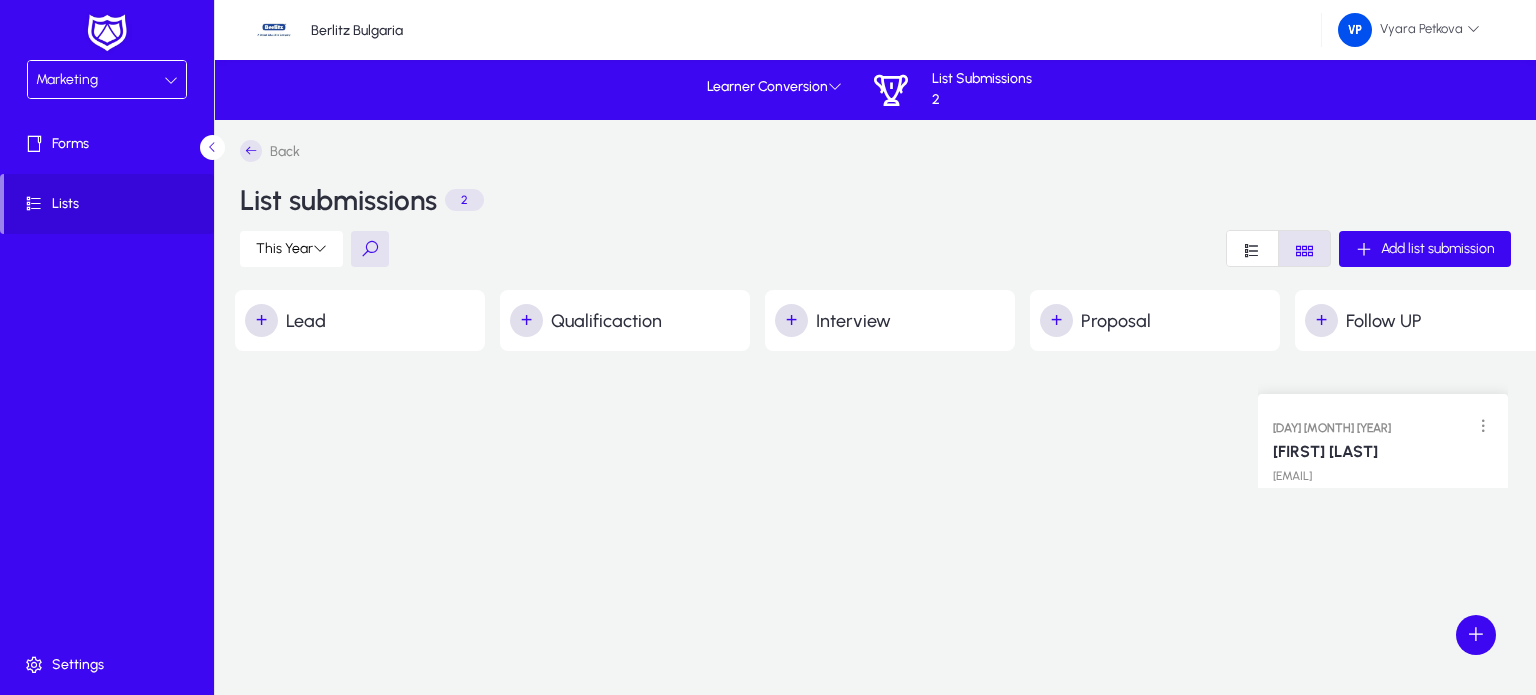 drag, startPoint x: 1130, startPoint y: 420, endPoint x: 1358, endPoint y: 431, distance: 228.2652 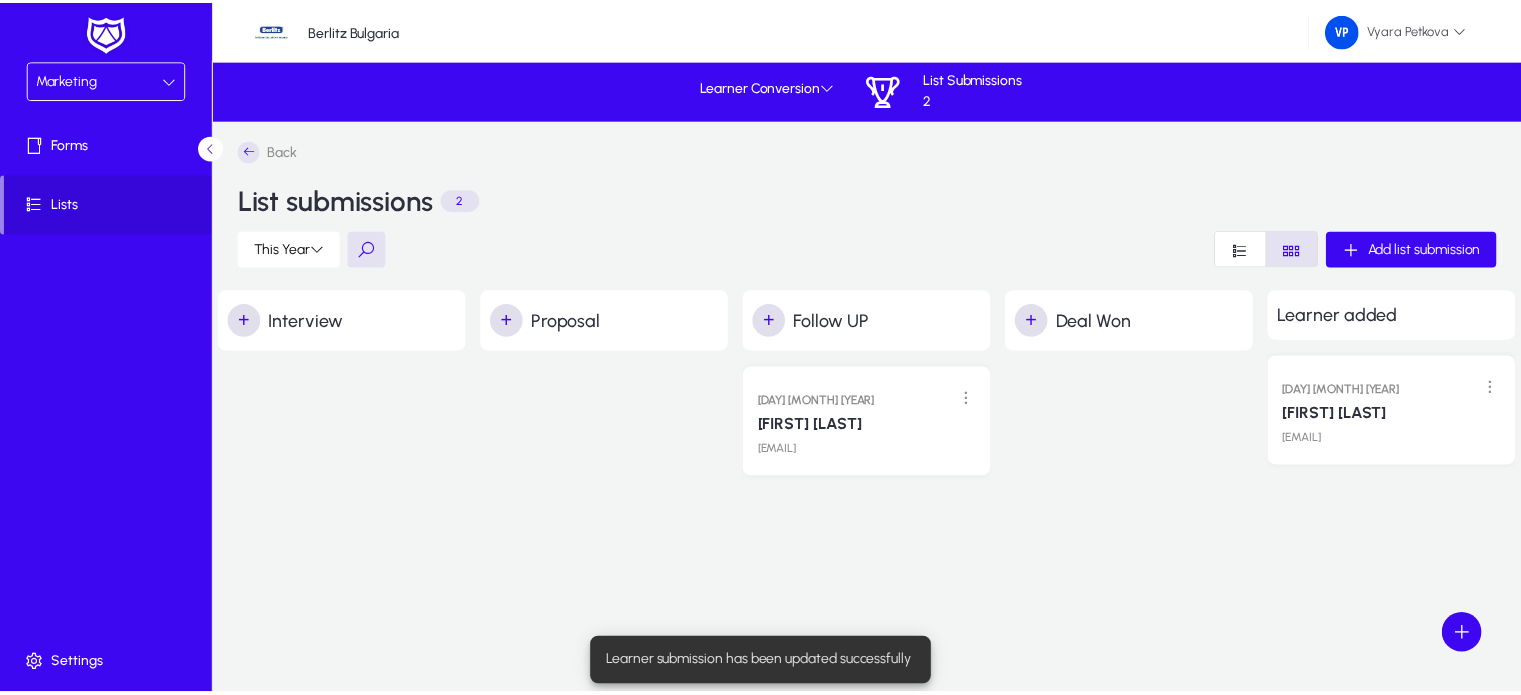scroll, scrollTop: 0, scrollLeft: 574, axis: horizontal 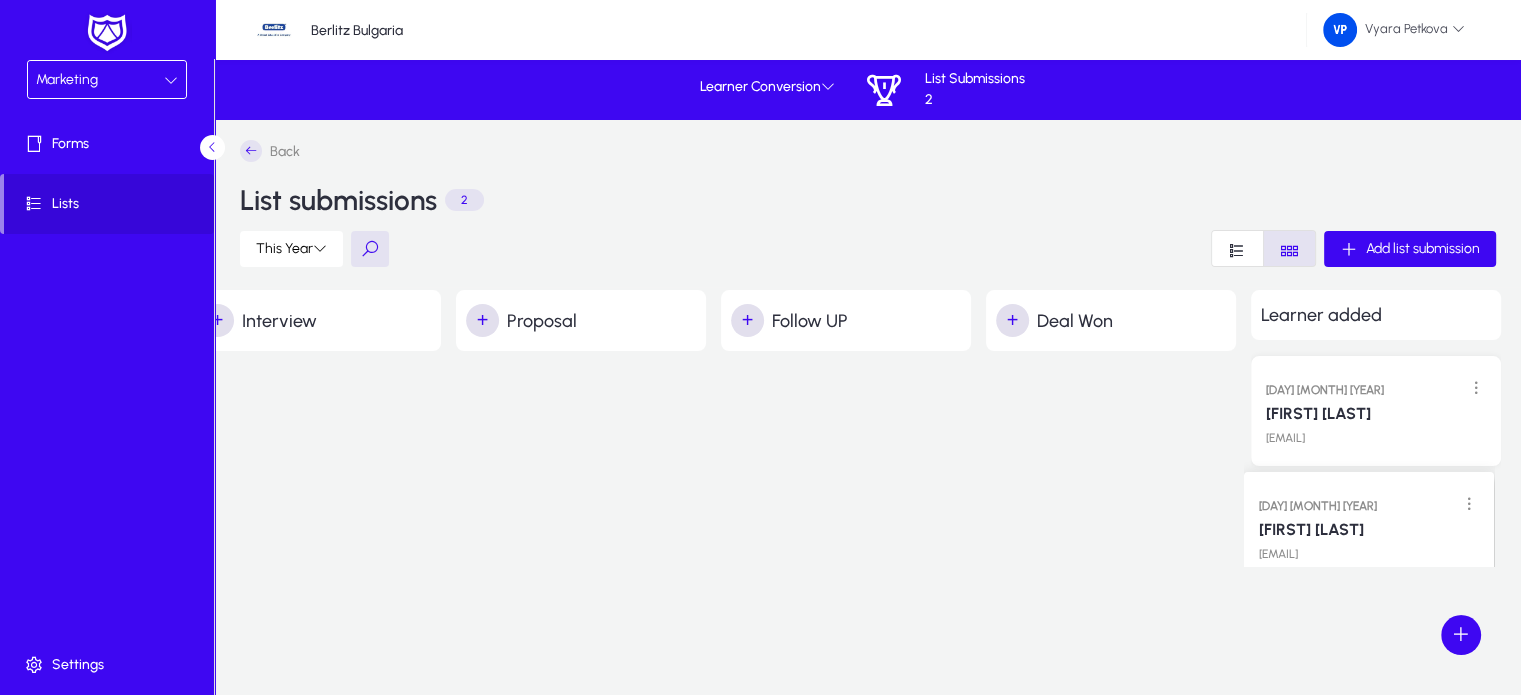 drag, startPoint x: 817, startPoint y: 428, endPoint x: 1340, endPoint y: 517, distance: 530.5186 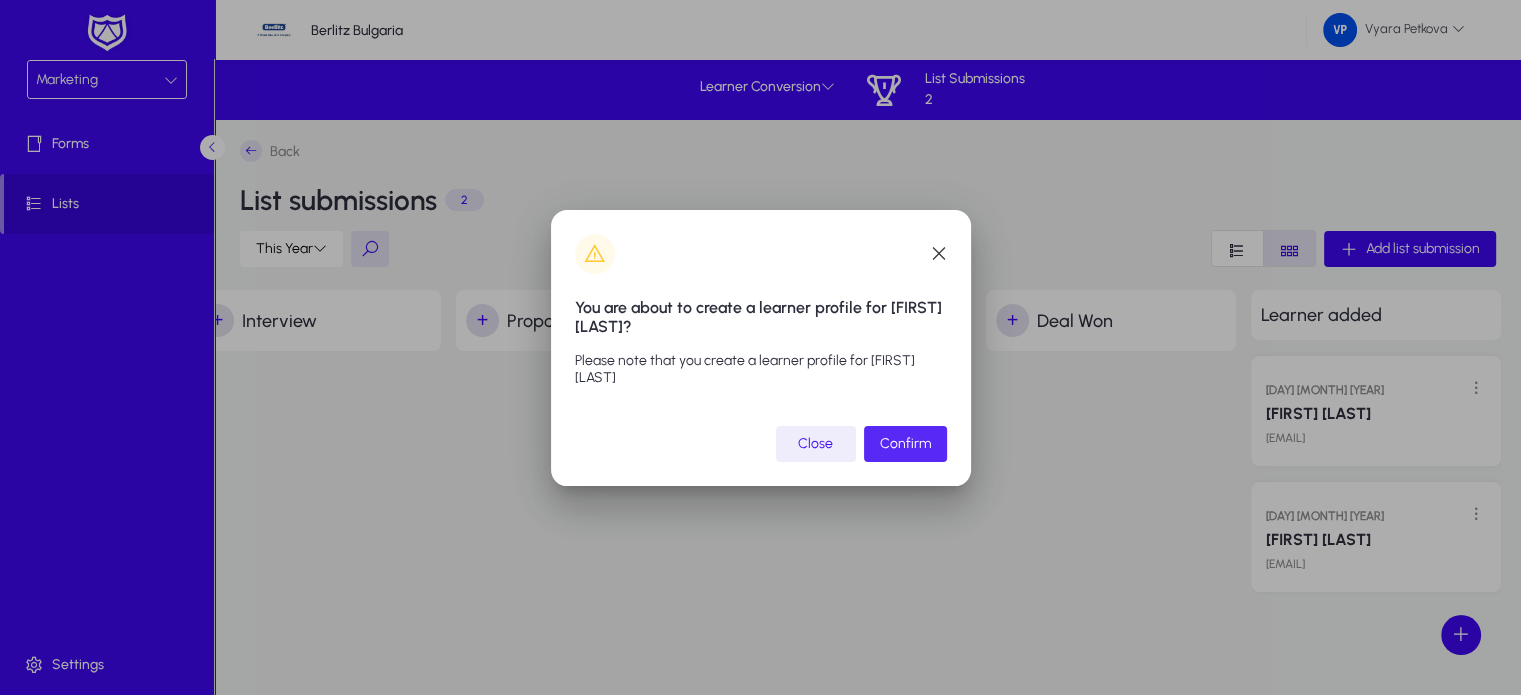 click at bounding box center [905, 444] 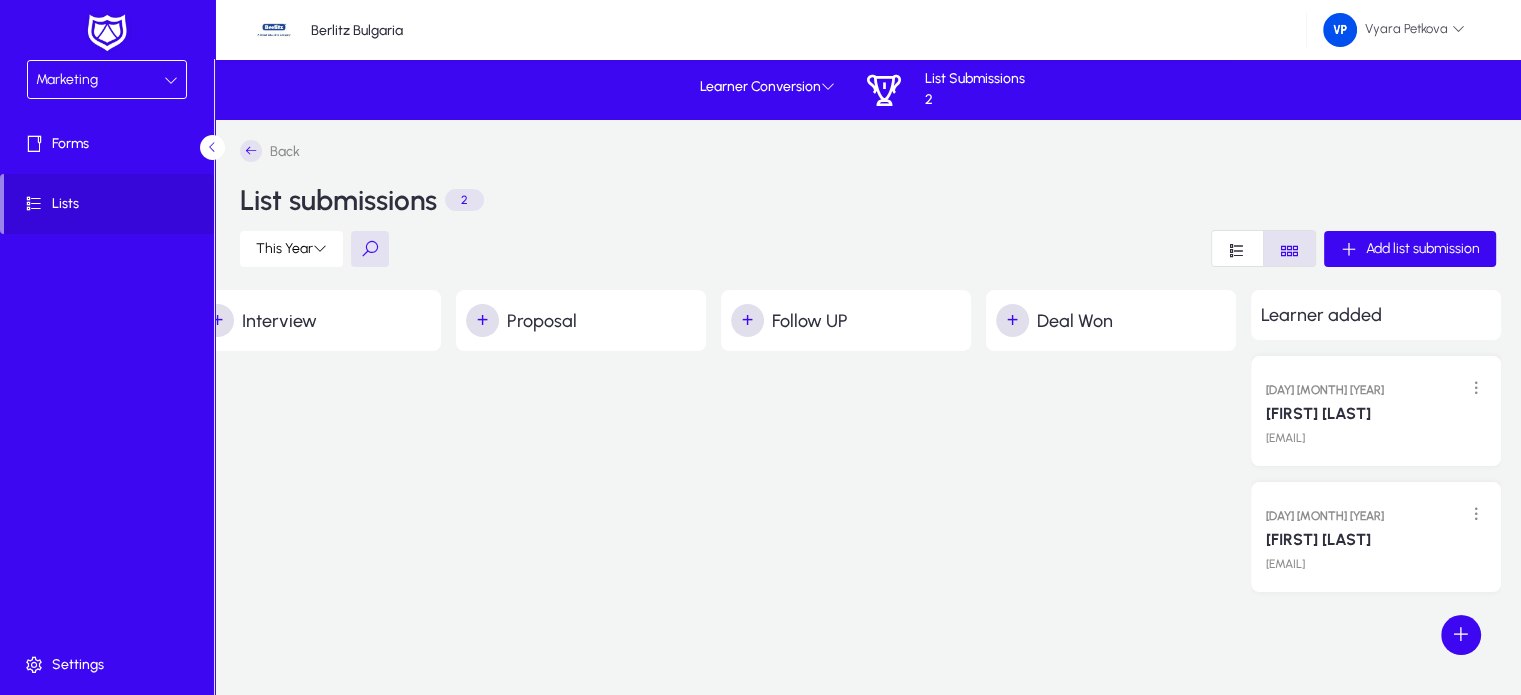click on "Marketing" at bounding box center (100, 80) 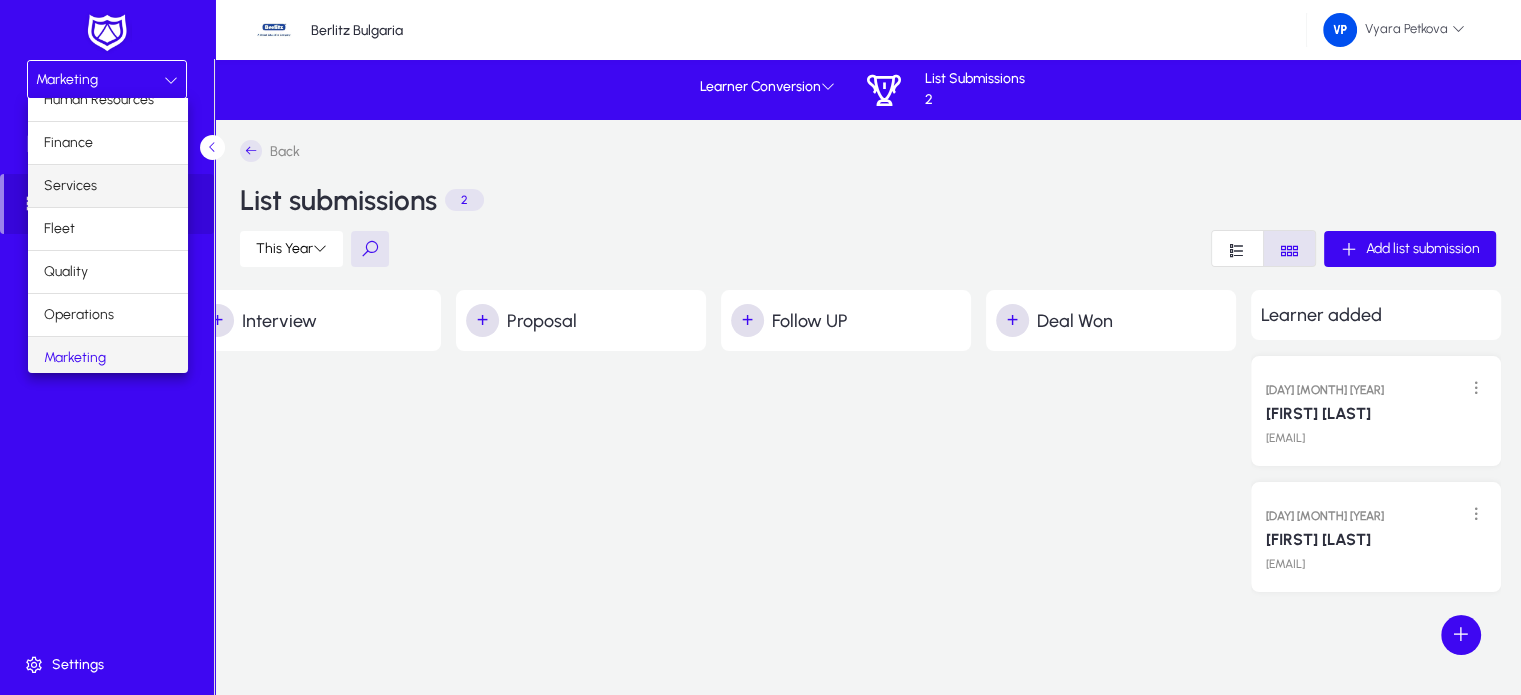 scroll, scrollTop: 60, scrollLeft: 0, axis: vertical 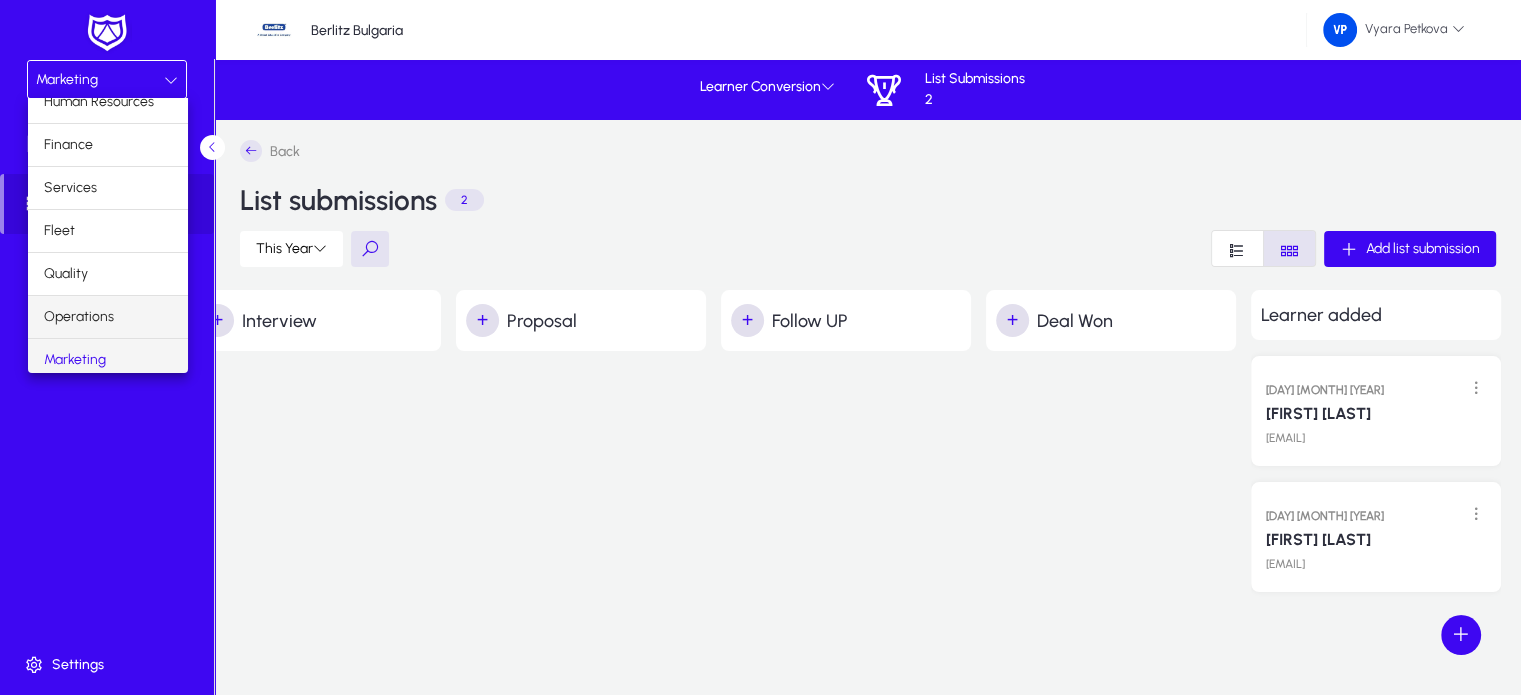 click on "Operations" at bounding box center [79, 317] 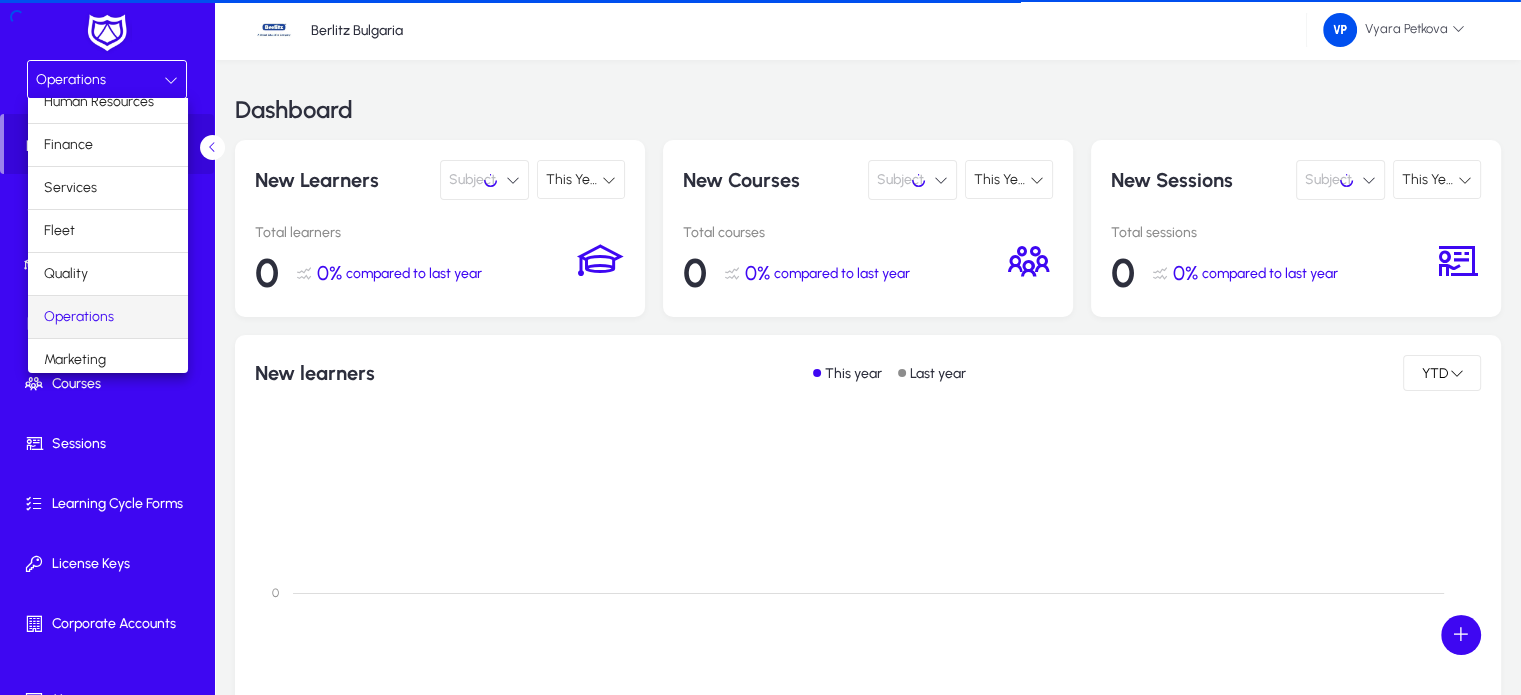 scroll, scrollTop: 0, scrollLeft: 0, axis: both 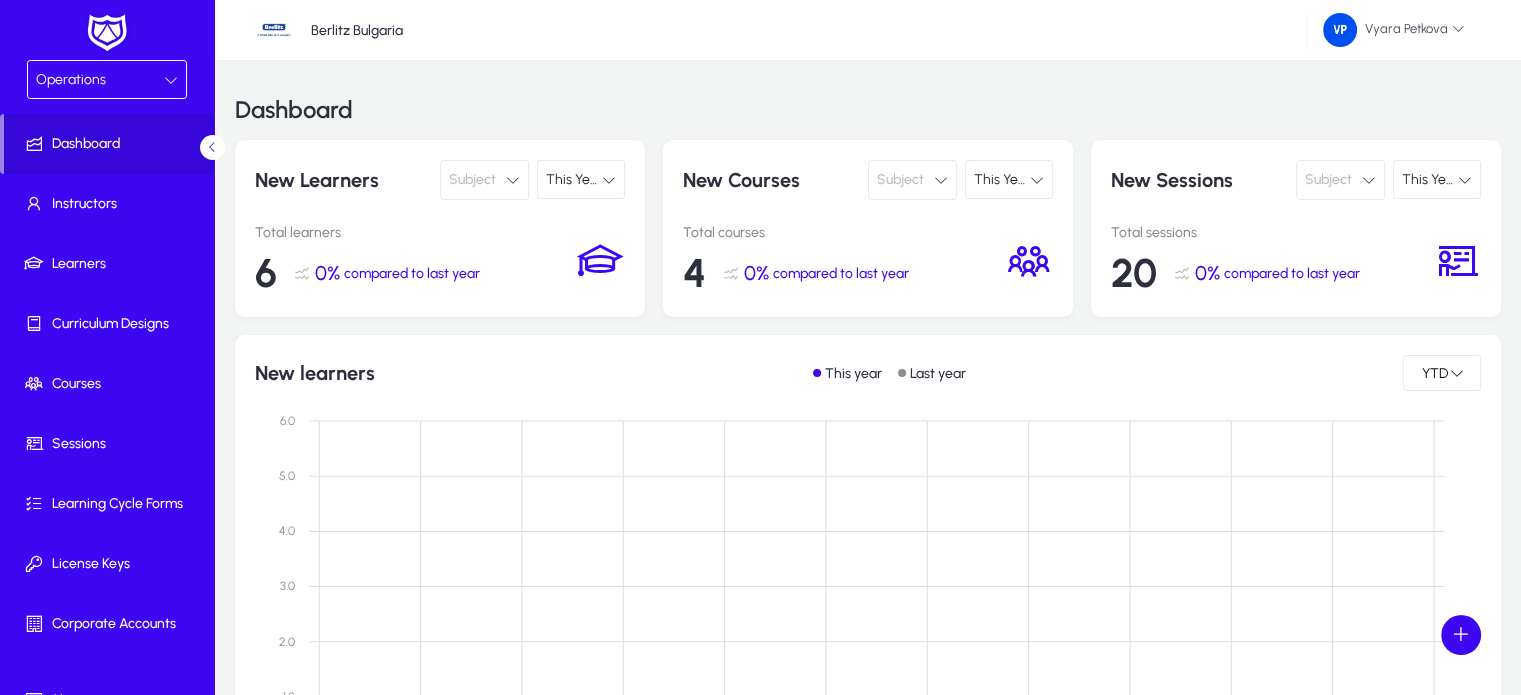 click on "Operations" at bounding box center [100, 80] 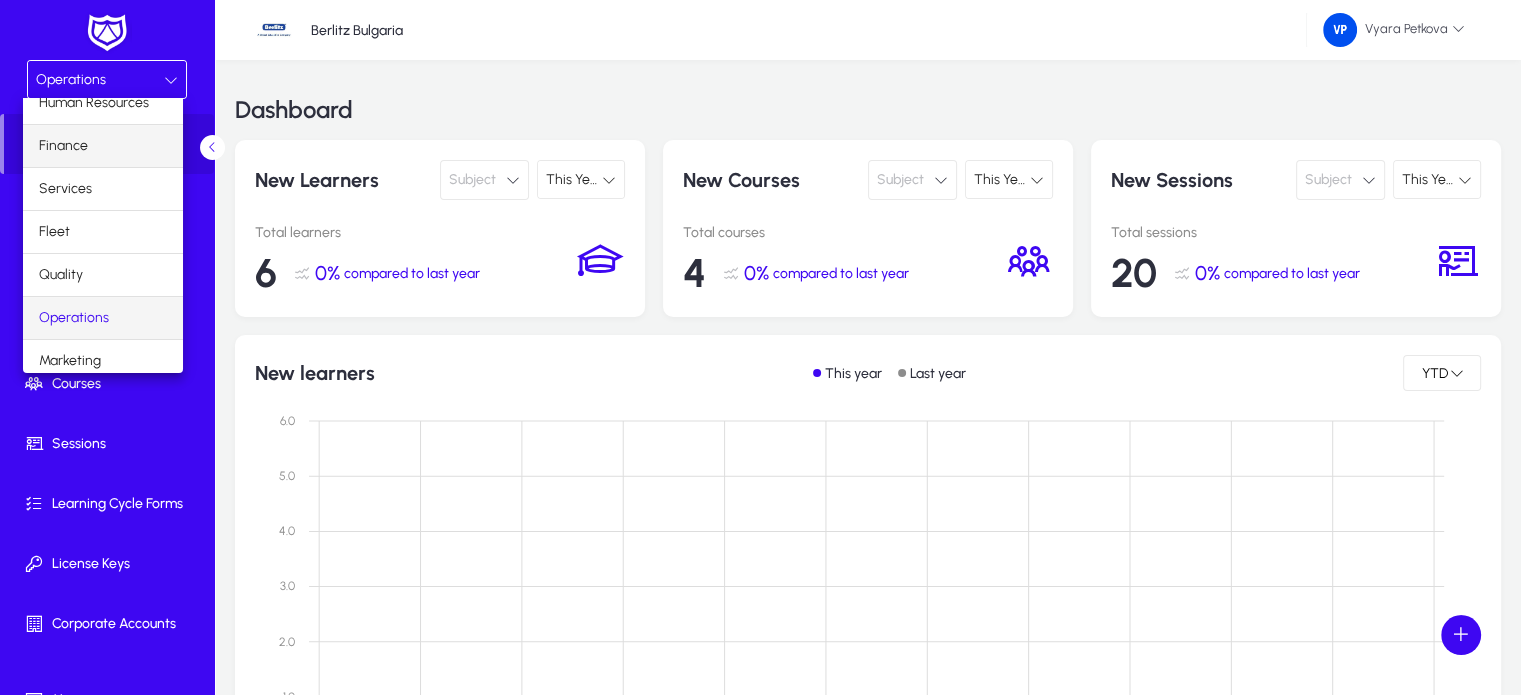 scroll, scrollTop: 66, scrollLeft: 0, axis: vertical 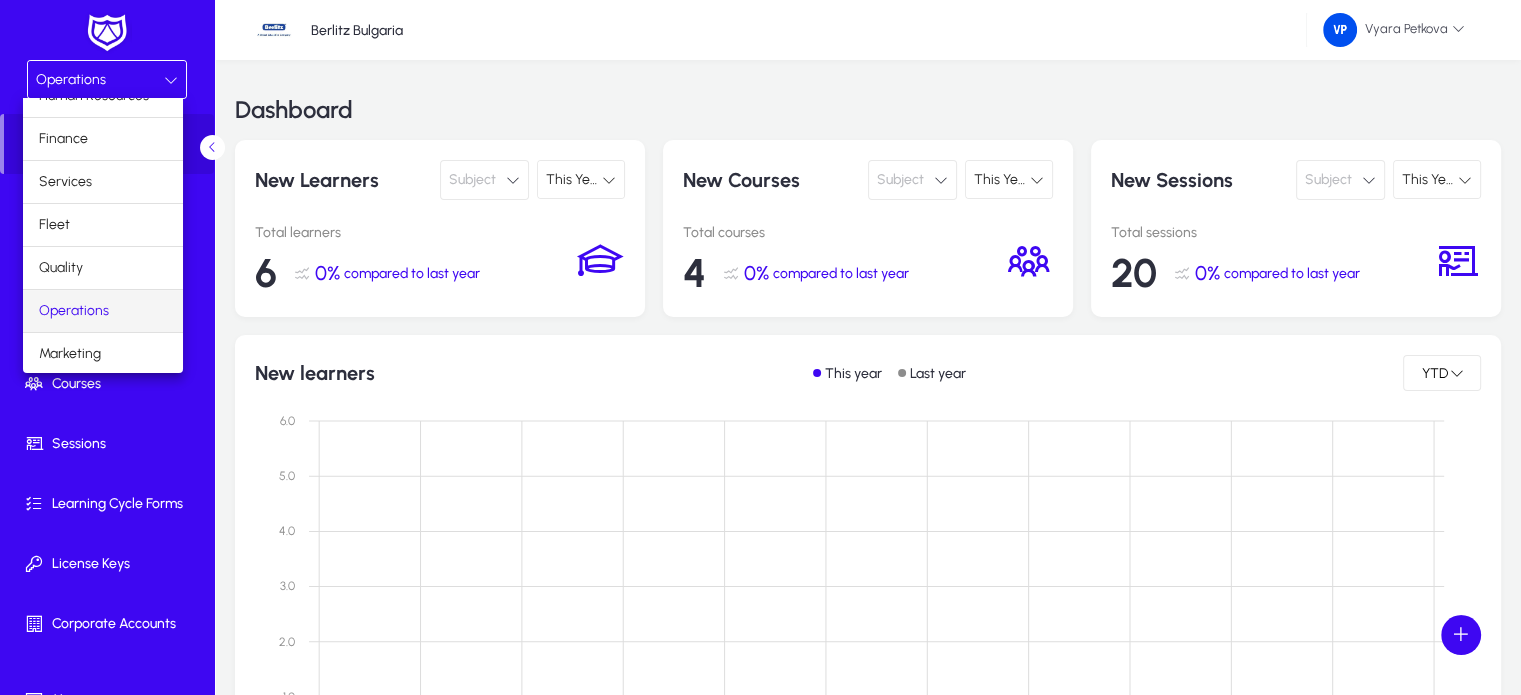 click at bounding box center (760, 347) 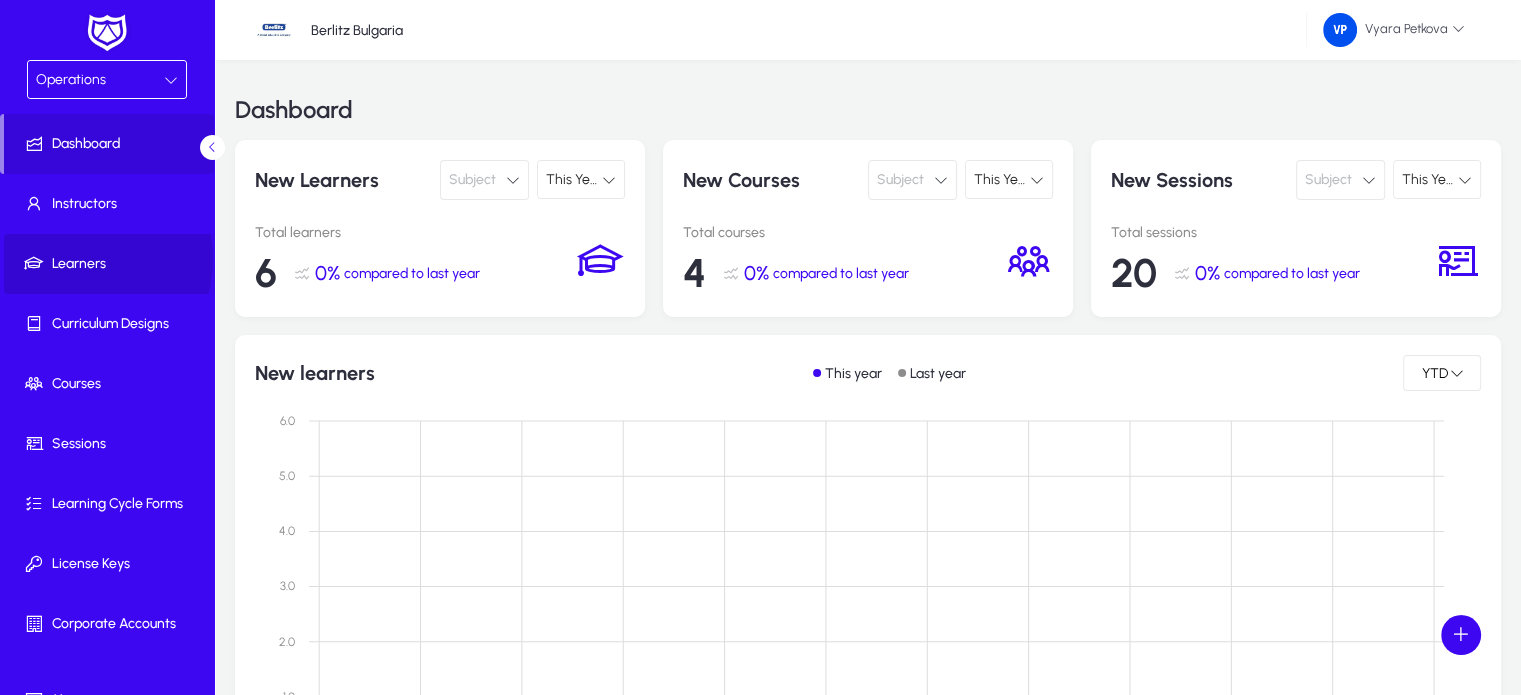click on "Learners" 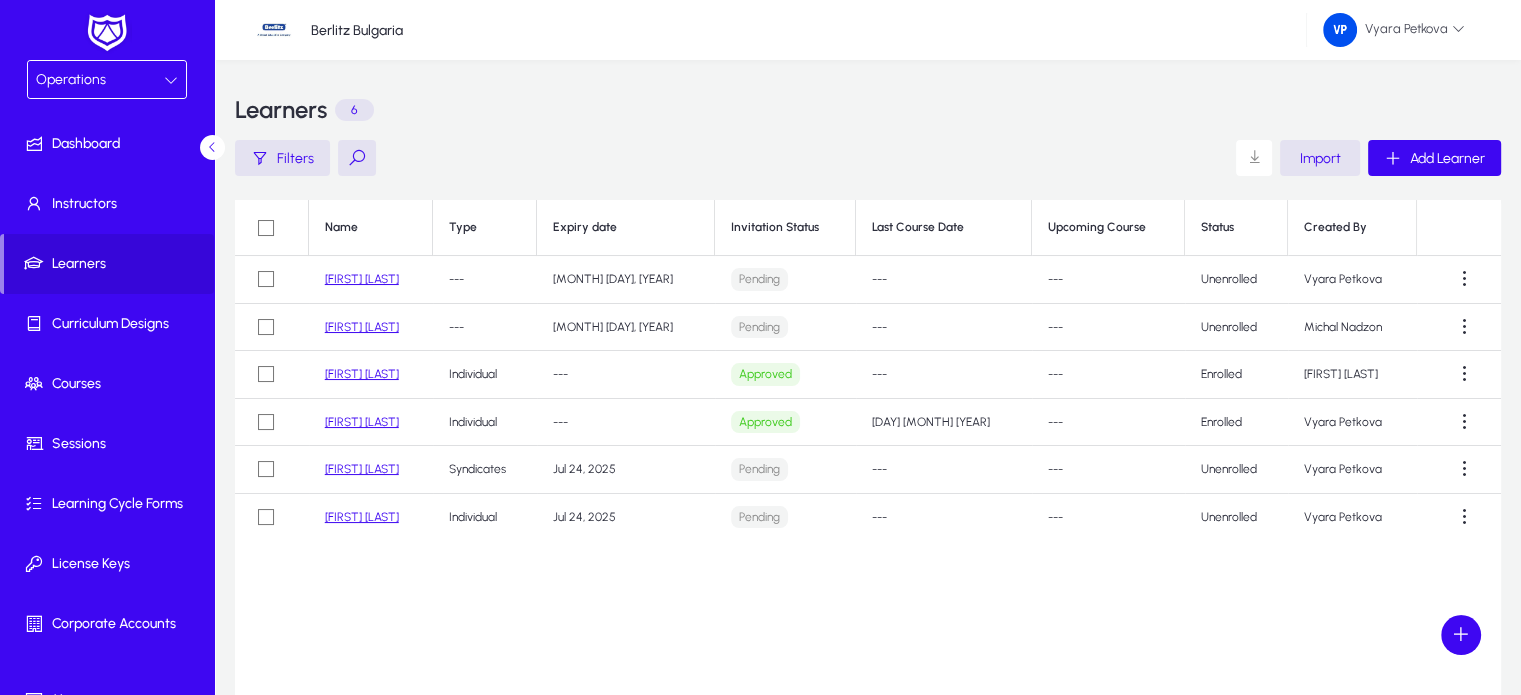 click on "[FIRST] [LAST]" 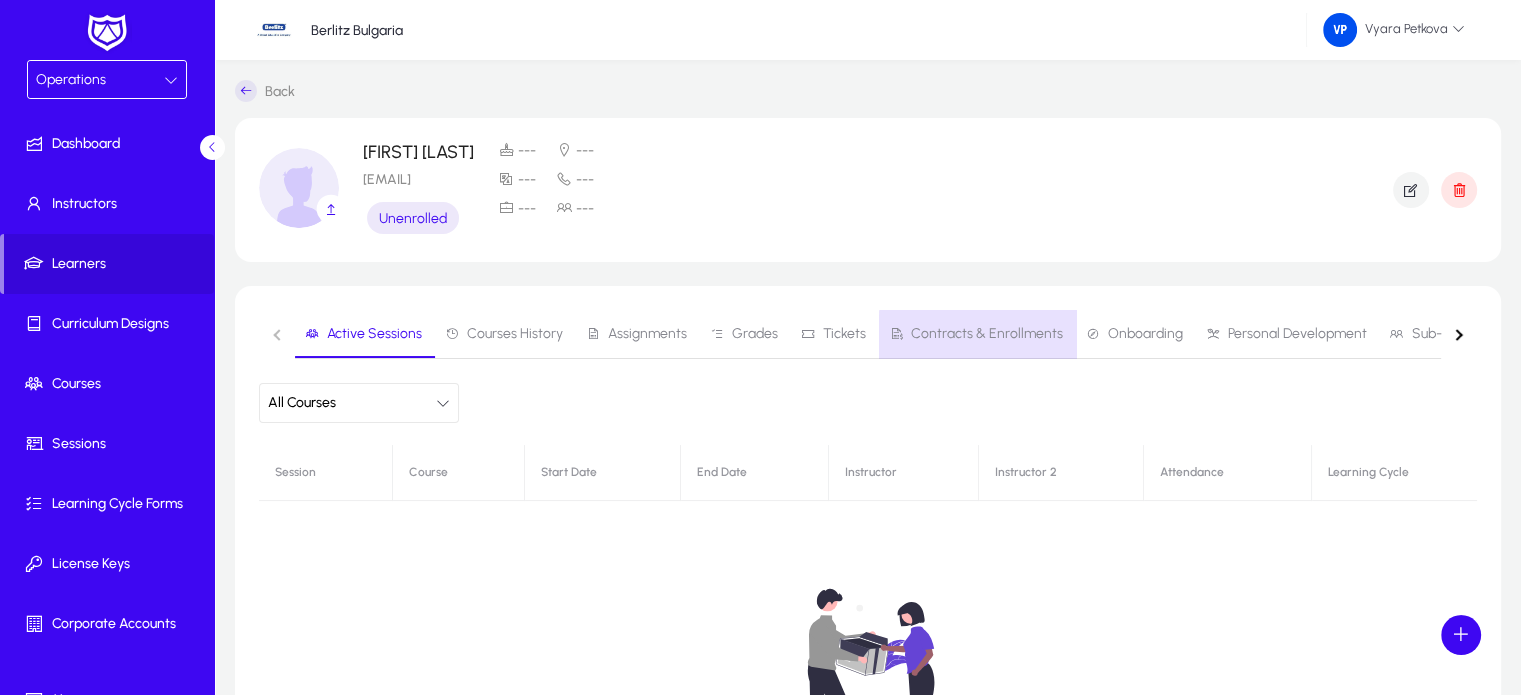 click on "Contracts & Enrollments" at bounding box center [987, 334] 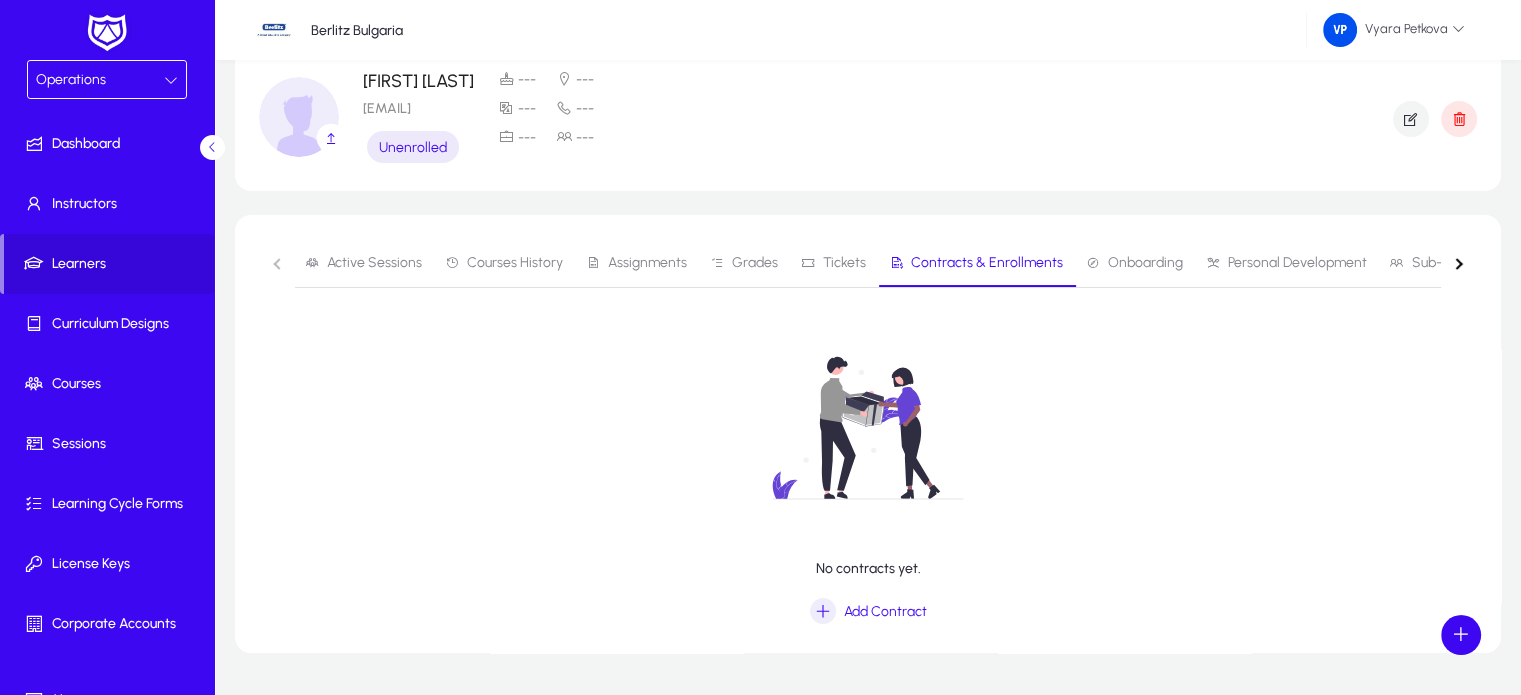scroll, scrollTop: 72, scrollLeft: 0, axis: vertical 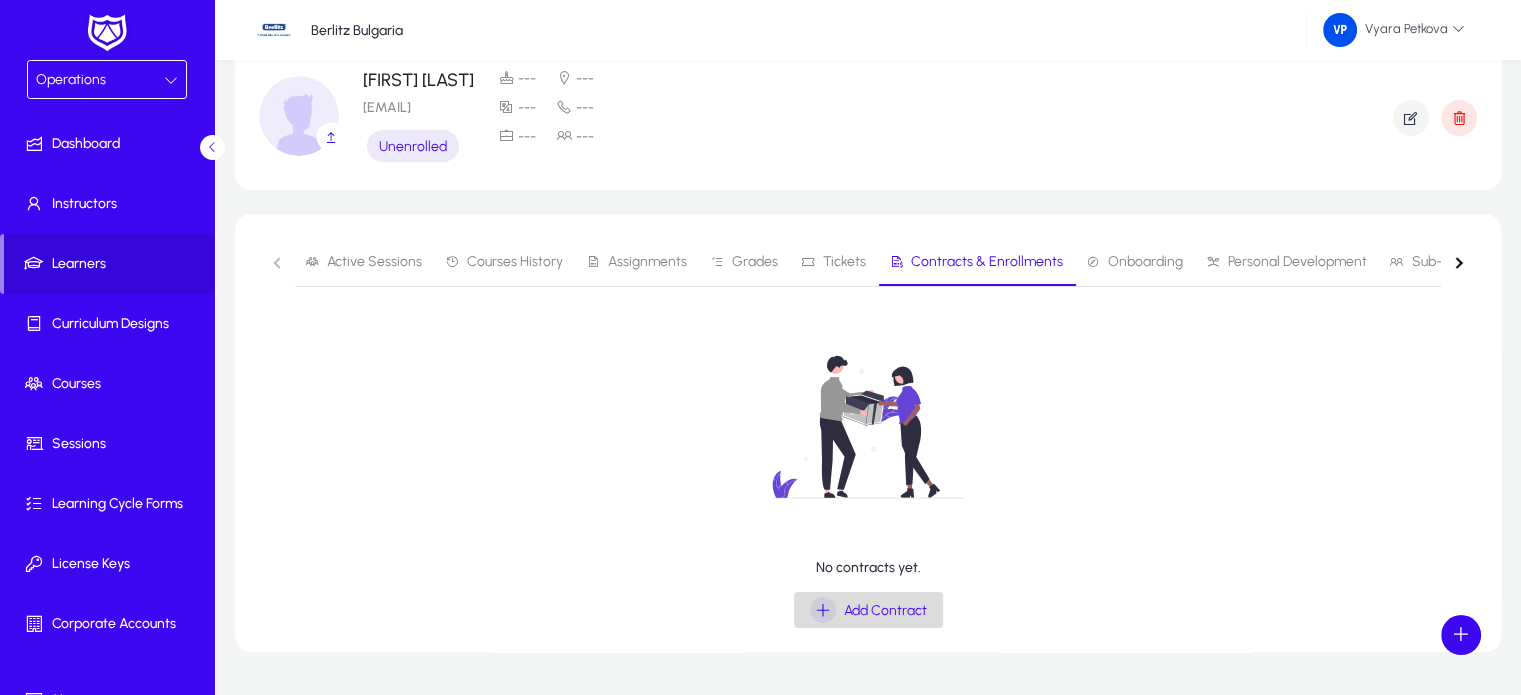 click on "Add Contract" 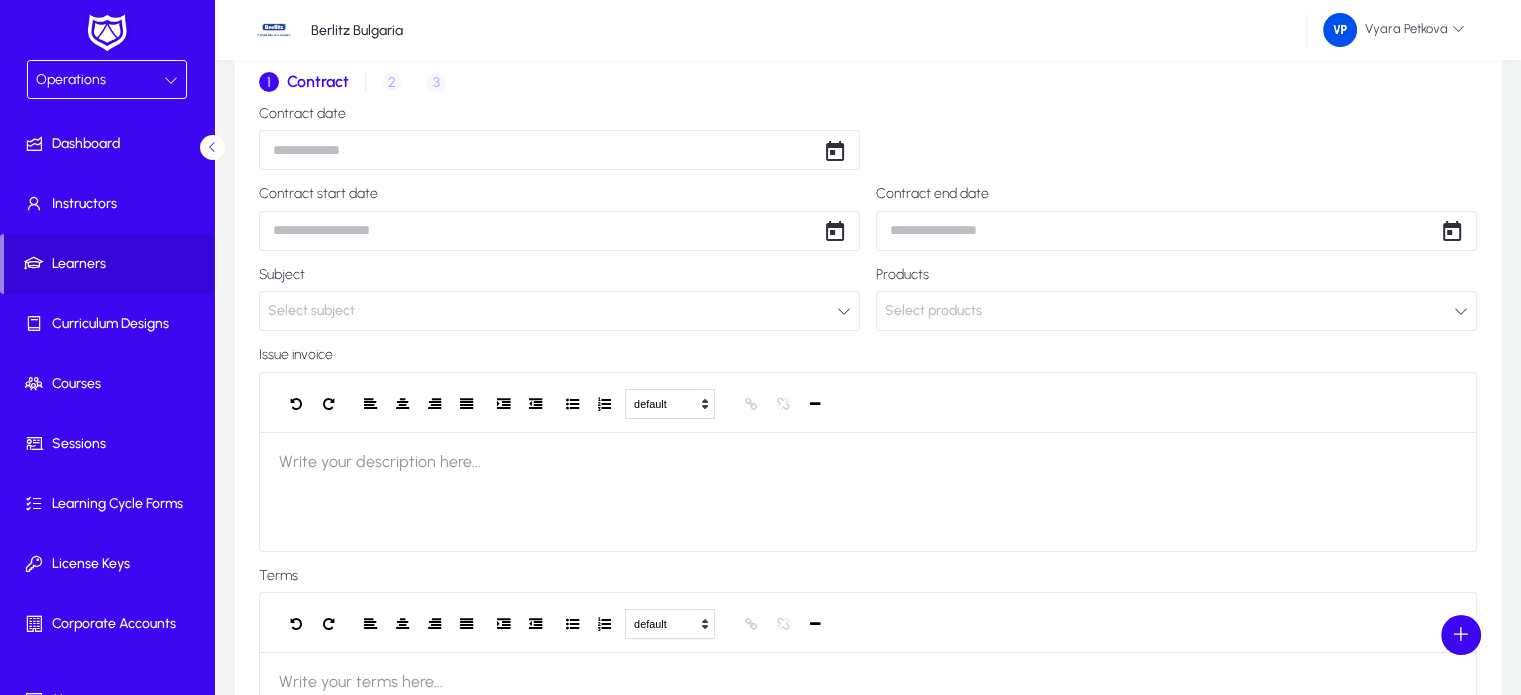 click on "Operations  Dashboard   Instructors   Learners   Curriculum Designs   Courses   Sessions   Learning Cycle Forms   License Keys   Corporate Accounts   Messages   Settings  Berlitz Bulgaria   Vyara Petkova   Back  1 Contract 2 Enrollment 3 Invoice details Contract date Contract start date Contract end date  Subject  Select subject      Products     Select products     Issue invoice default   Heading 1   Heading 2   Heading 3   Heading 4   Heading 5   Heading 6   Heading 7   Paragraph   Predefined   Standard   default  Times New Roman   Arial   Times New Roman   Calibri   Comic Sans MS  3   1   2   3   4   5   6   7  ******* ******* Write your description here... Terms default   Heading 1   Heading 2   Heading 3   Heading 4   Heading 5   Heading 6   Heading 7   Paragraph   Predefined   Standard   default  Times New Roman   Arial   Times New Roman   Calibri   Comic Sans MS  3   1   2   3   4   5   6   7  ******* ******* Write your terms here...  Save & Exit   Save & Next
Settings Logout" at bounding box center (760, 275) 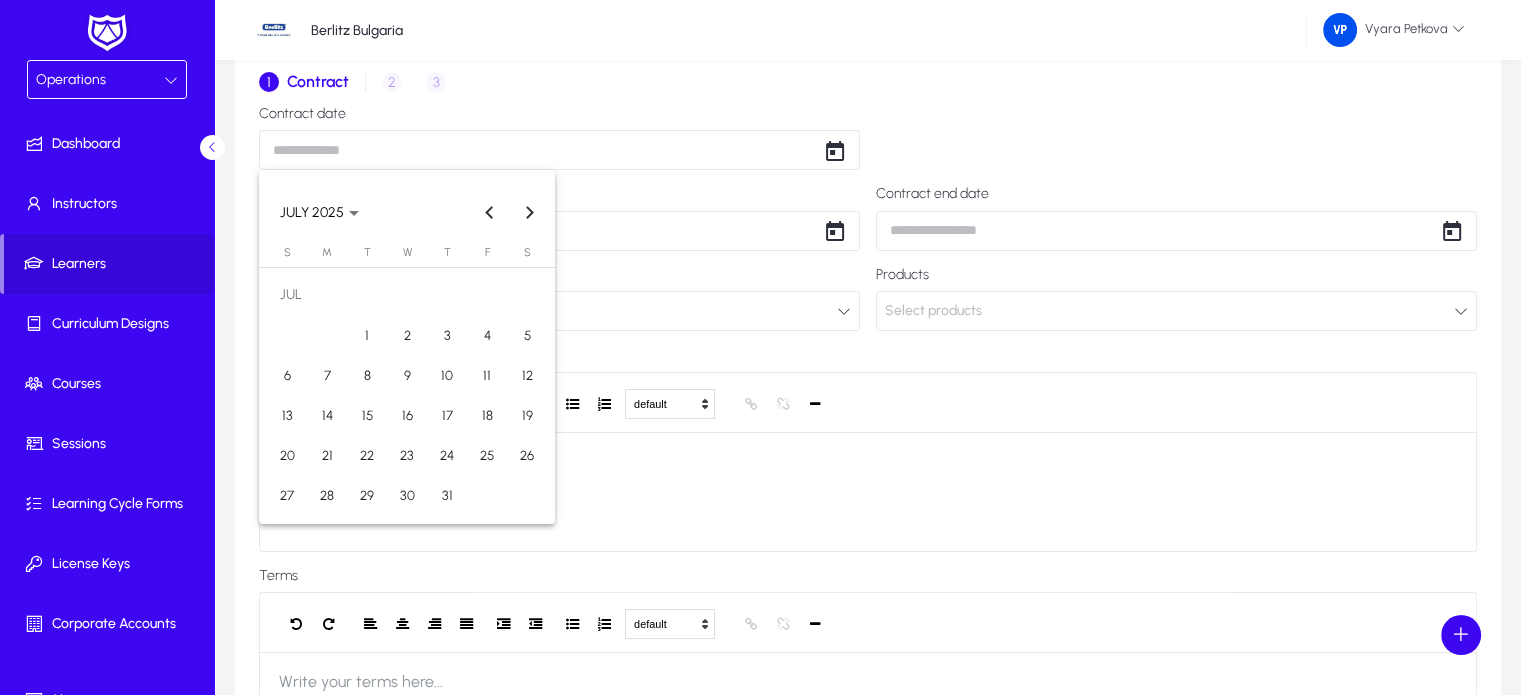 click on "21" at bounding box center (327, 455) 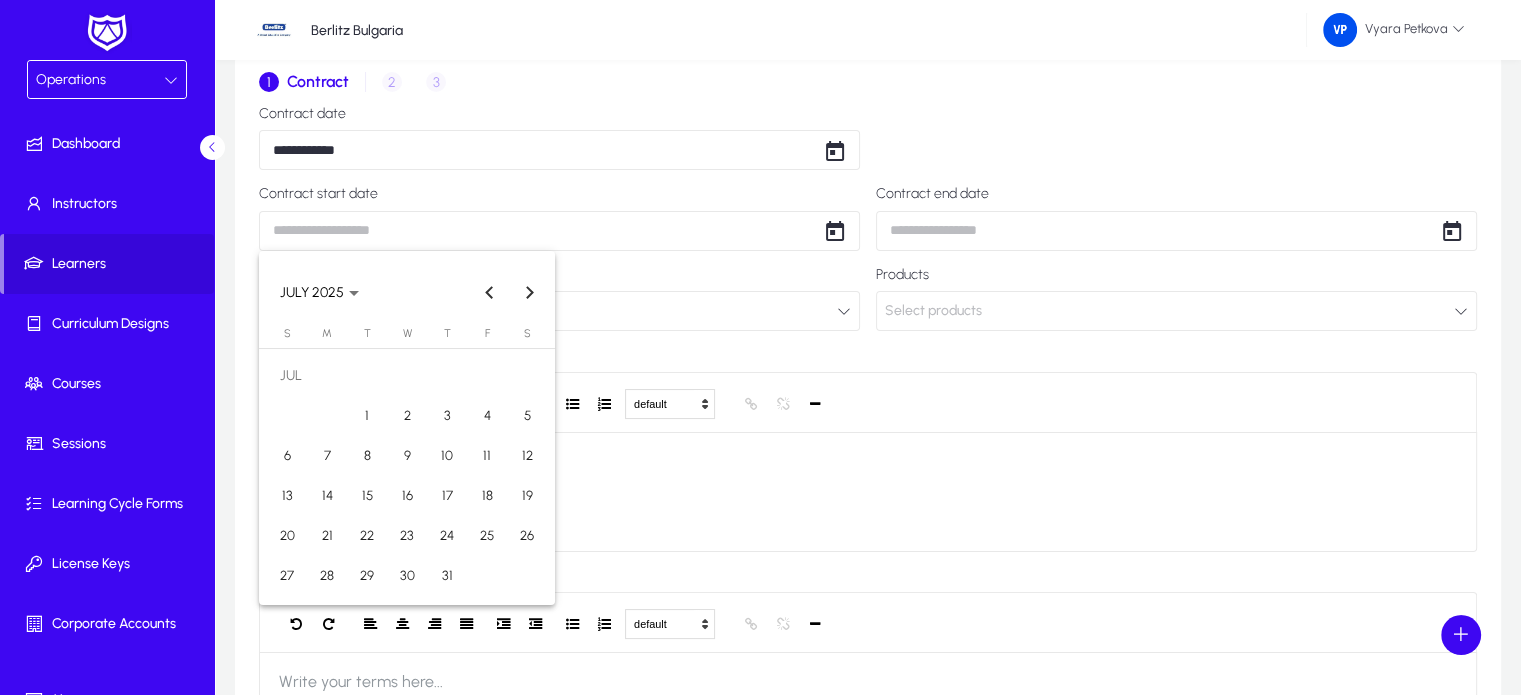 click on "**********" at bounding box center (760, 275) 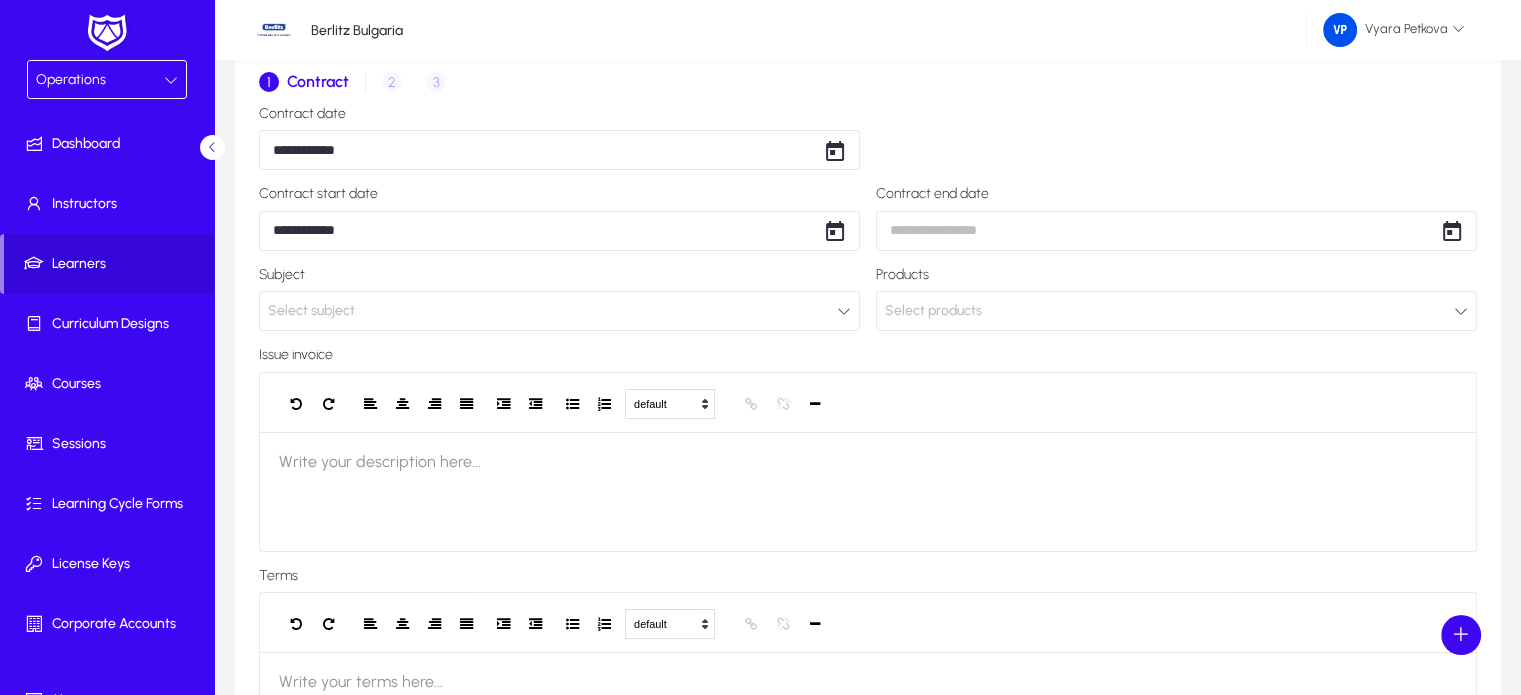 click on "Select subject" 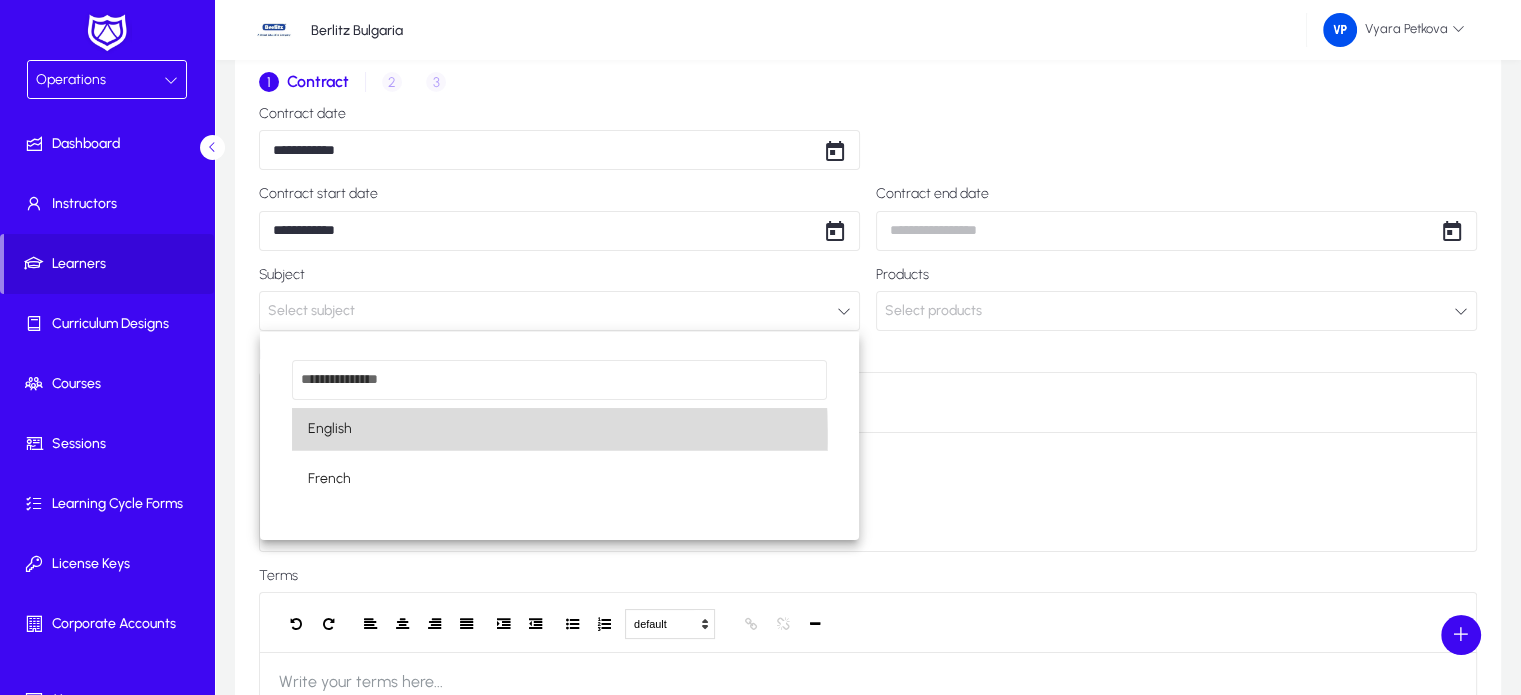 click on "English" at bounding box center [559, 429] 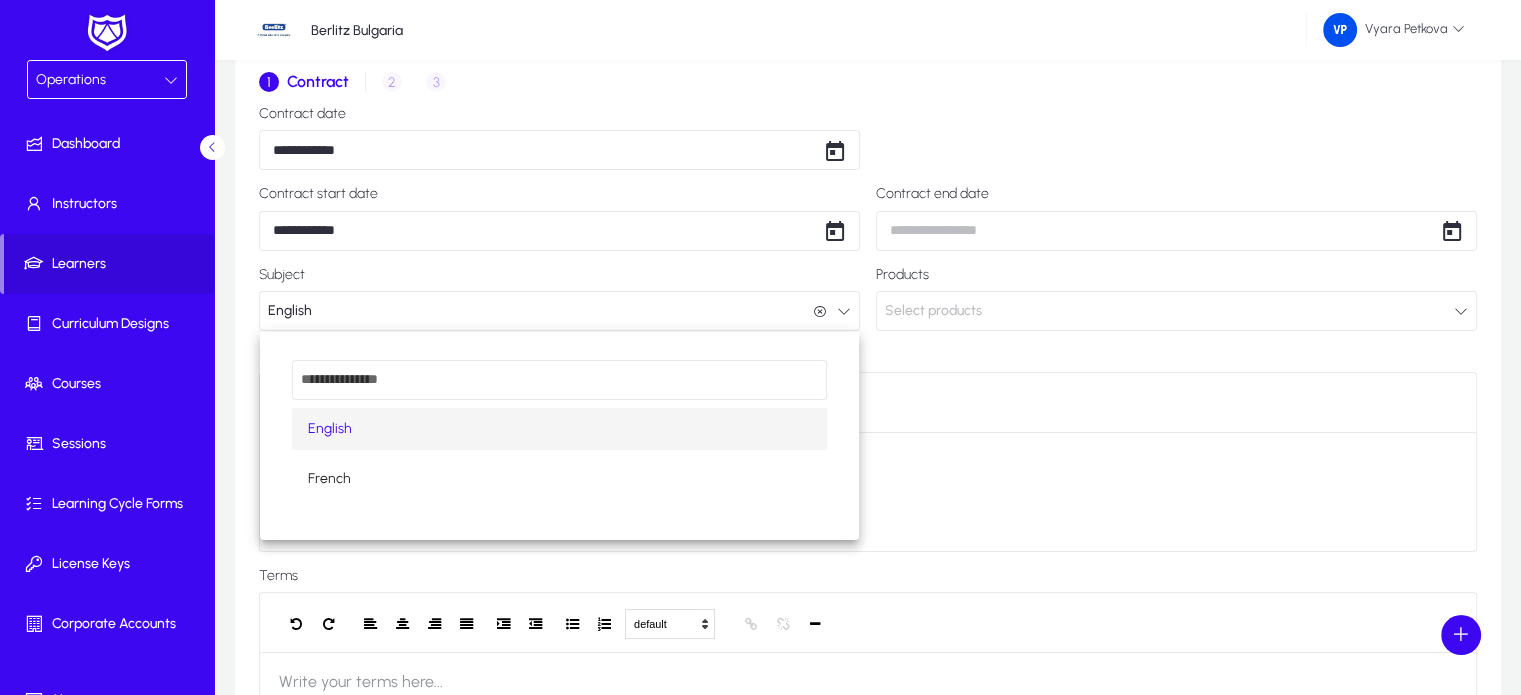 scroll, scrollTop: 0, scrollLeft: 0, axis: both 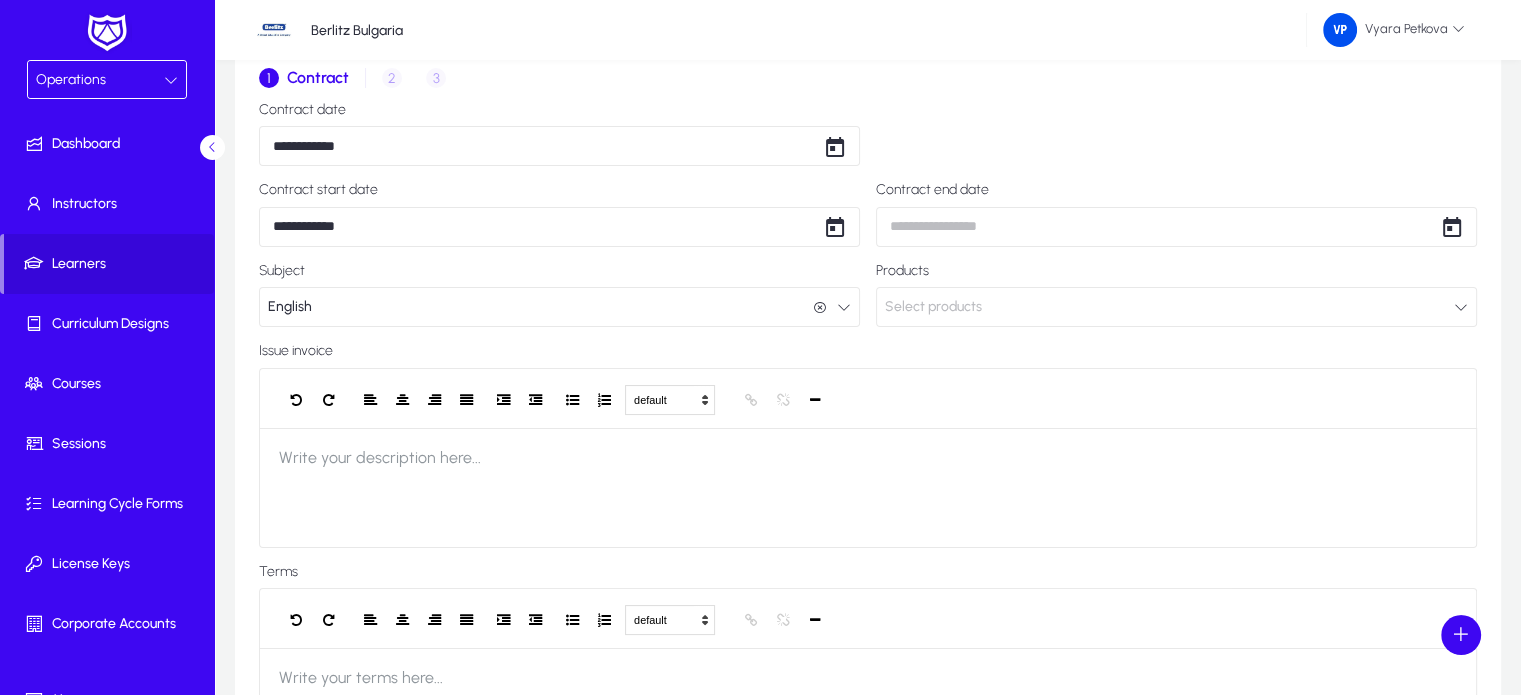 click on "Issue invoice" 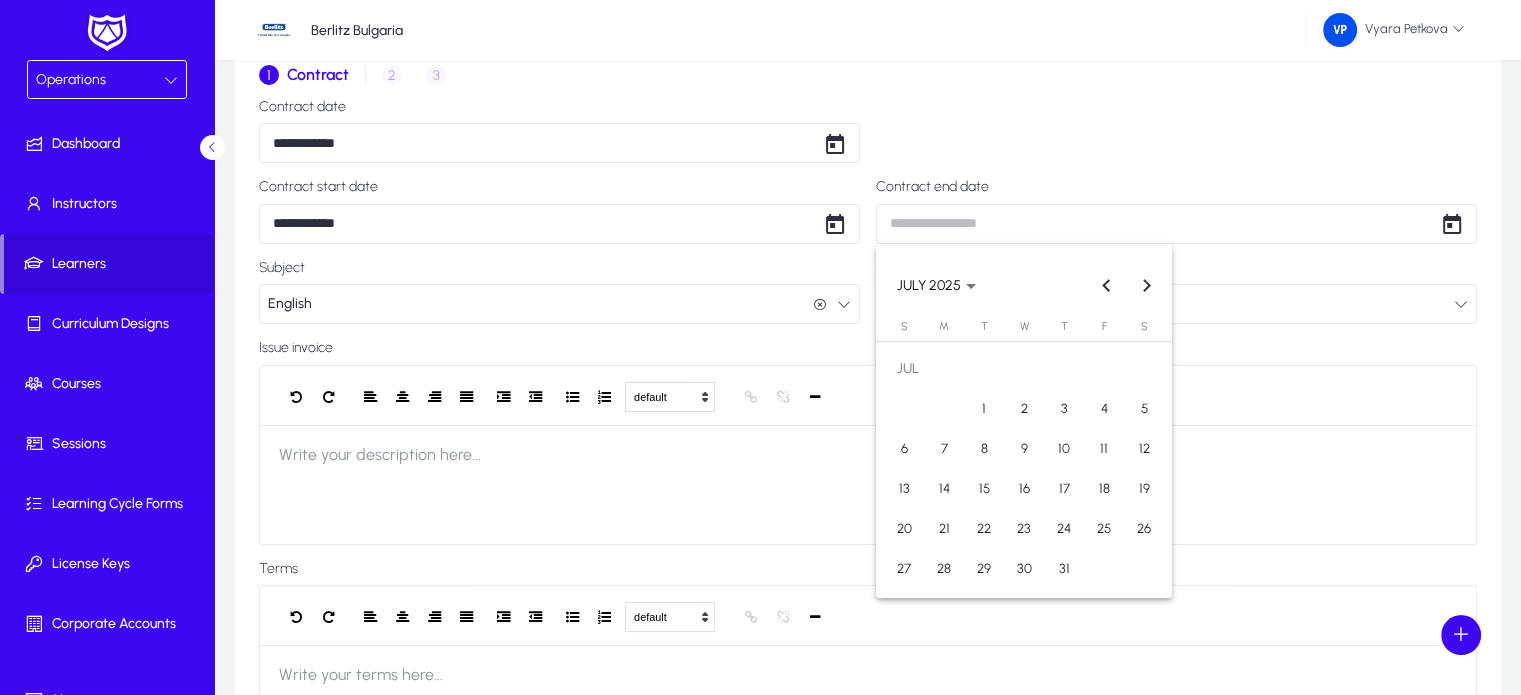click on "**********" at bounding box center [760, 268] 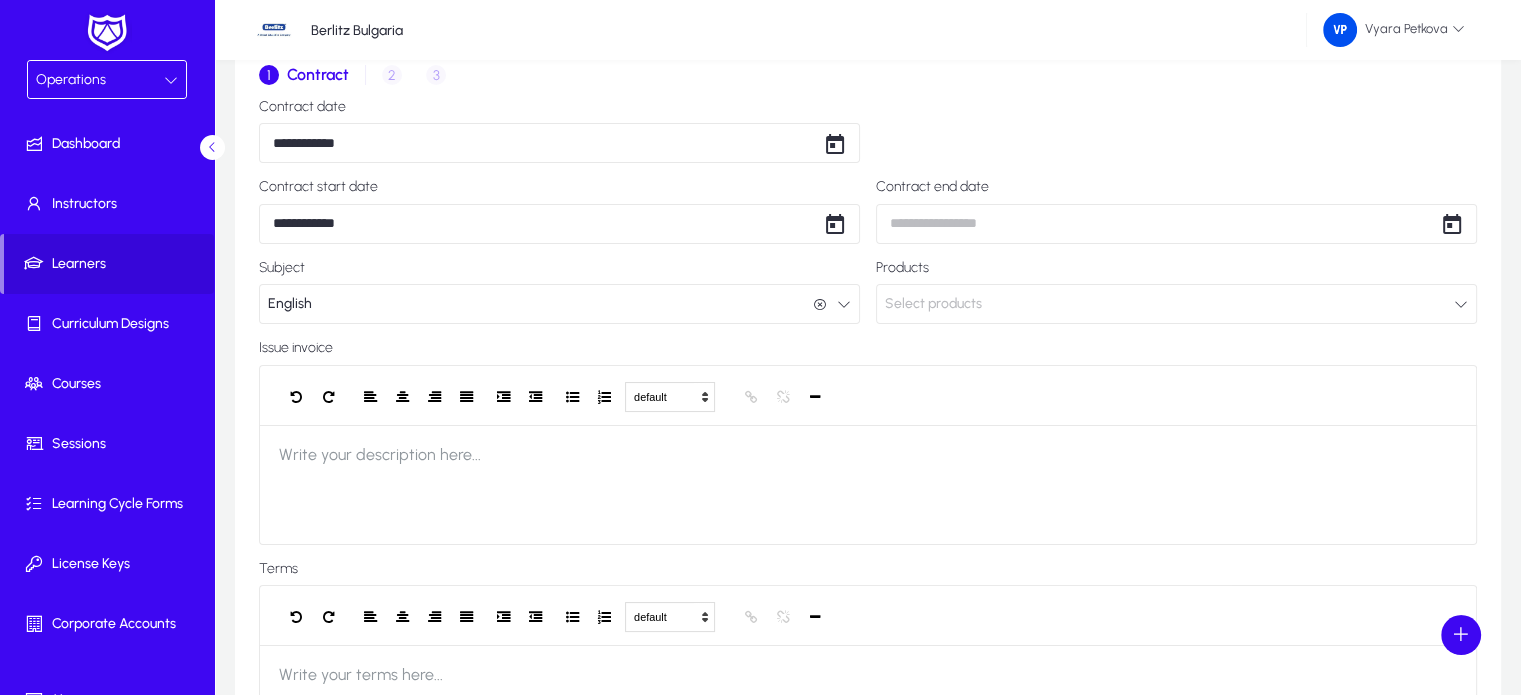 click on "Select products" 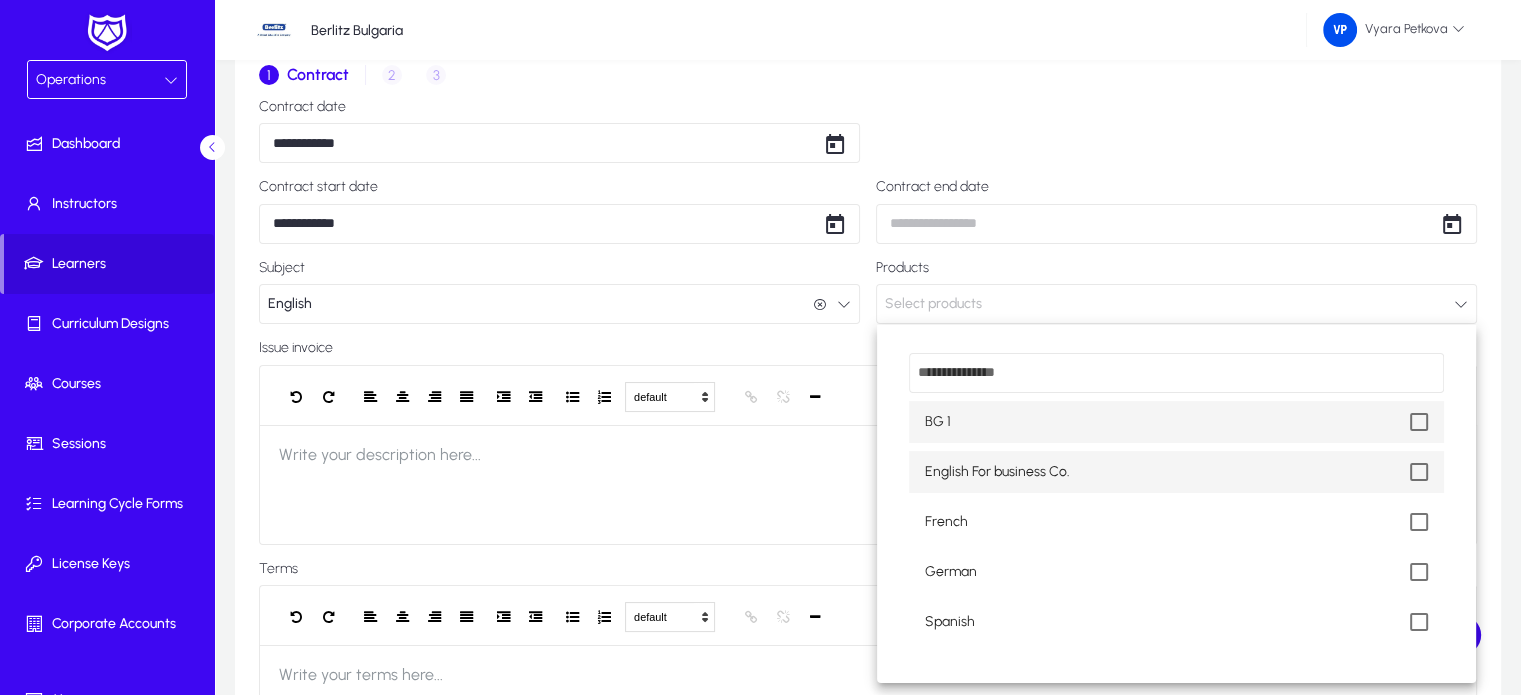 click on "English For business Co." at bounding box center [997, 472] 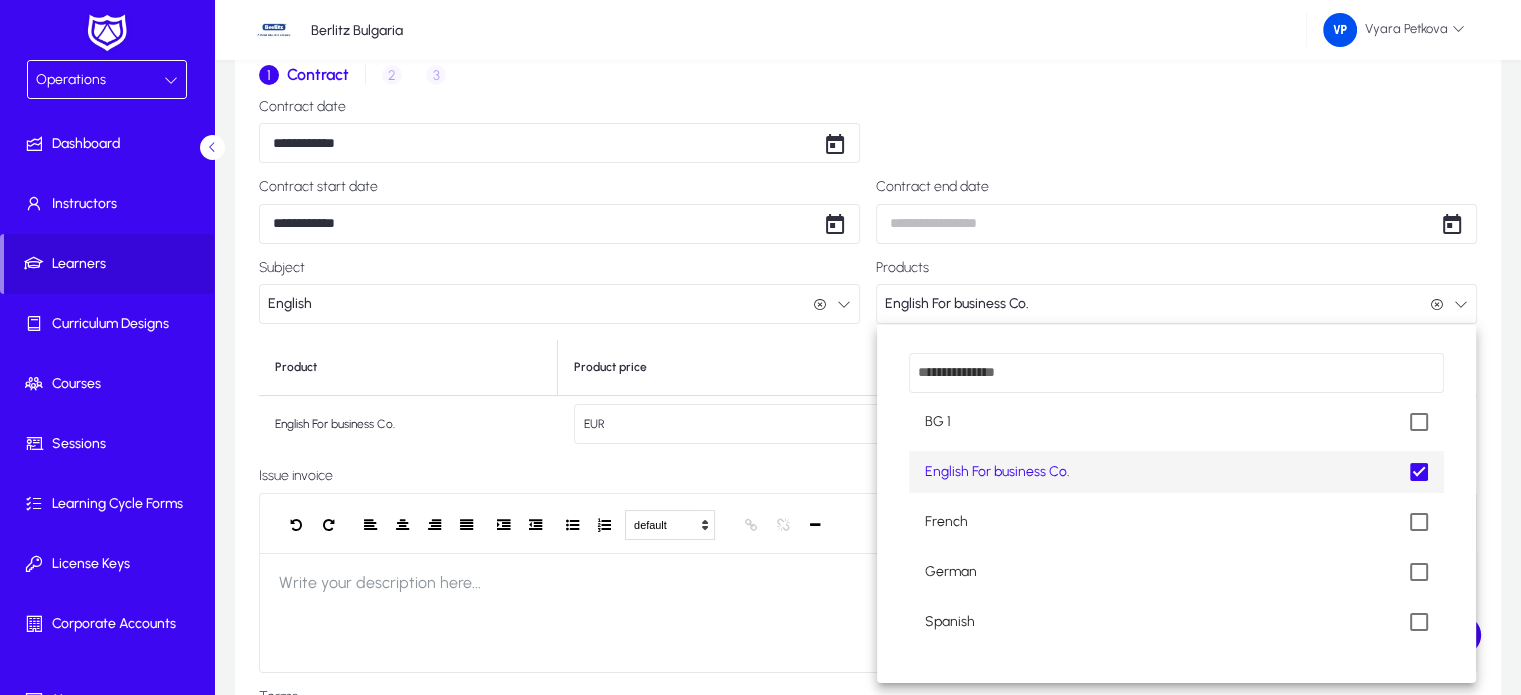 scroll, scrollTop: 0, scrollLeft: 0, axis: both 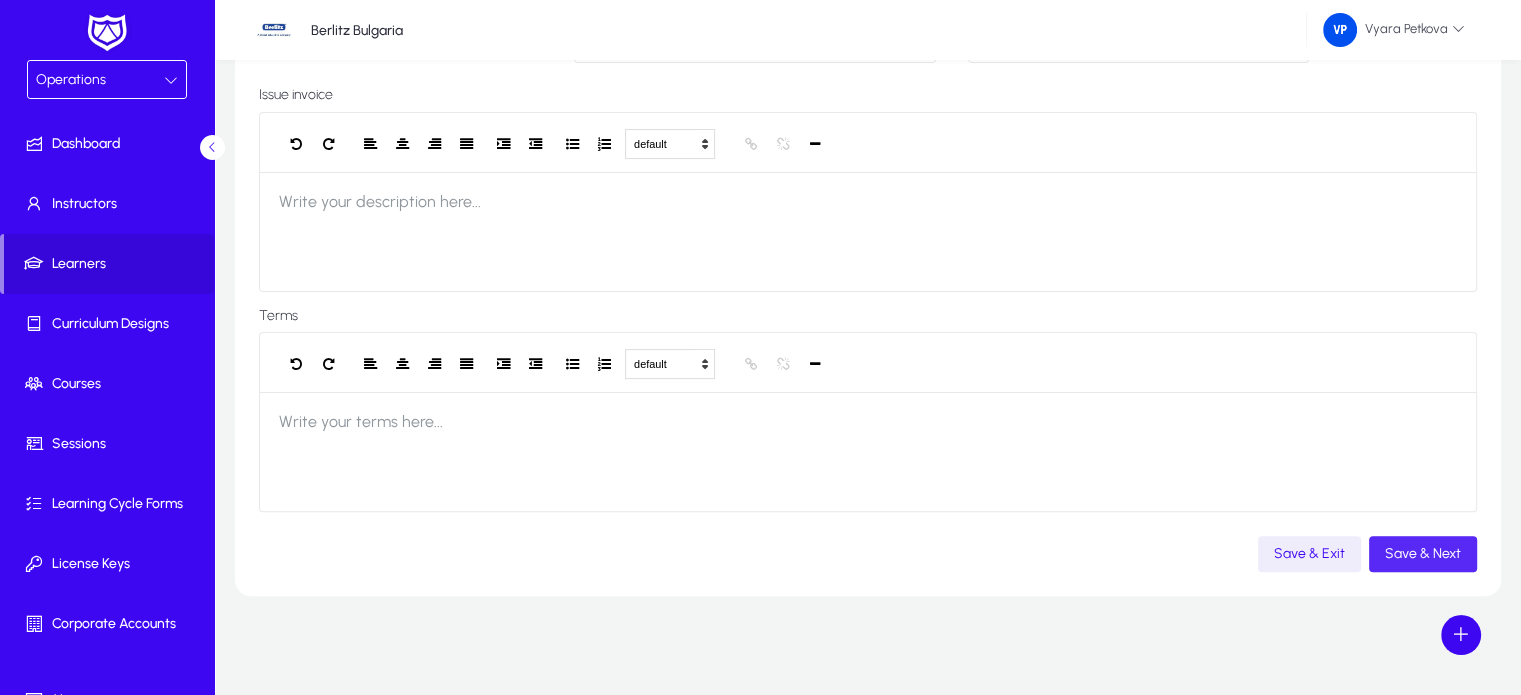 click on "Save & Next" 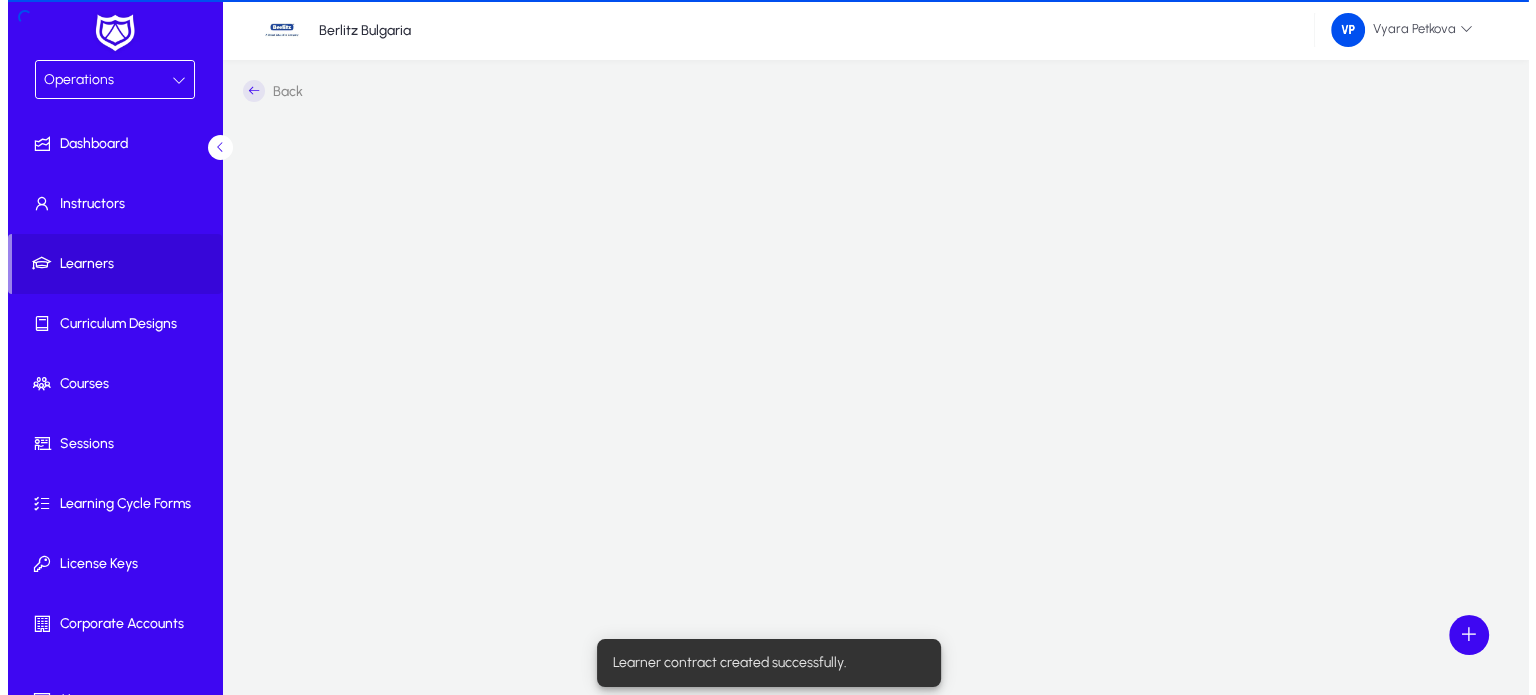 scroll, scrollTop: 0, scrollLeft: 0, axis: both 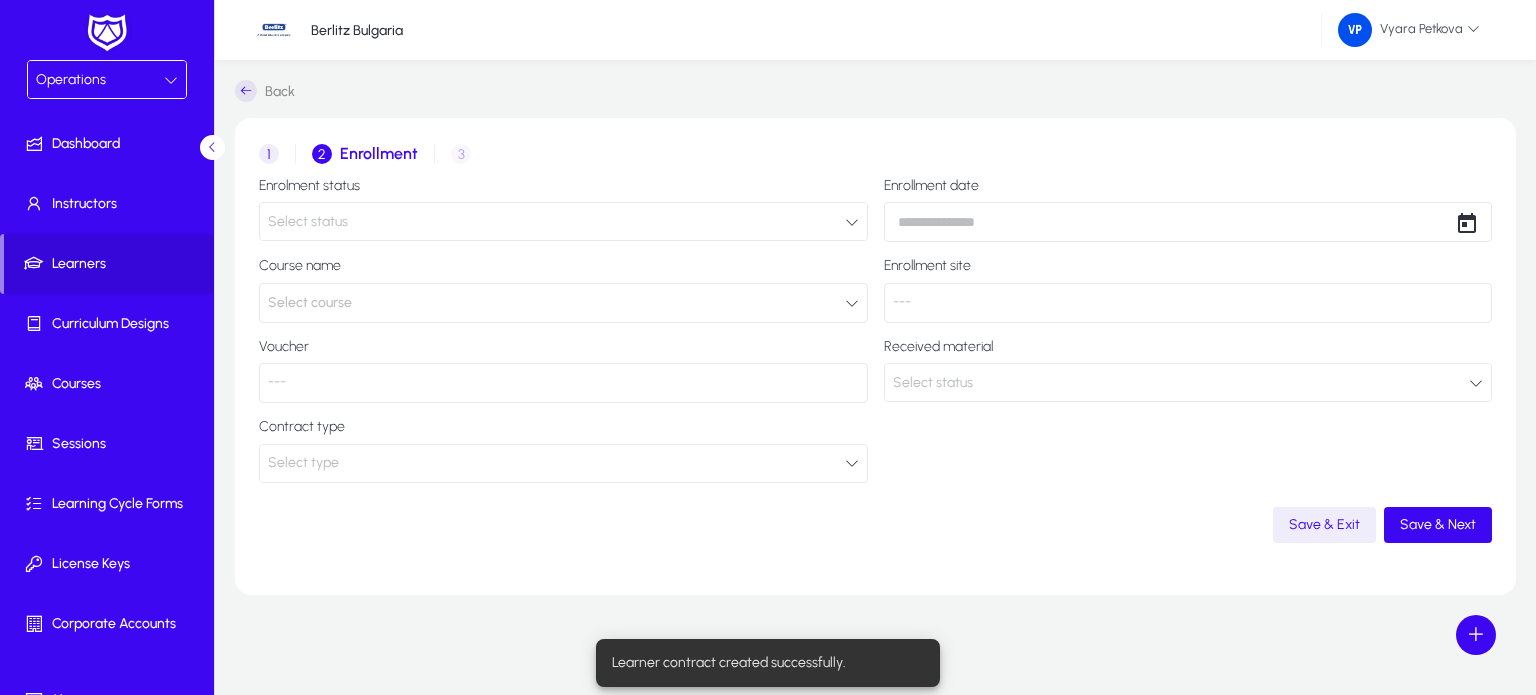 click on "Select status" at bounding box center (556, 222) 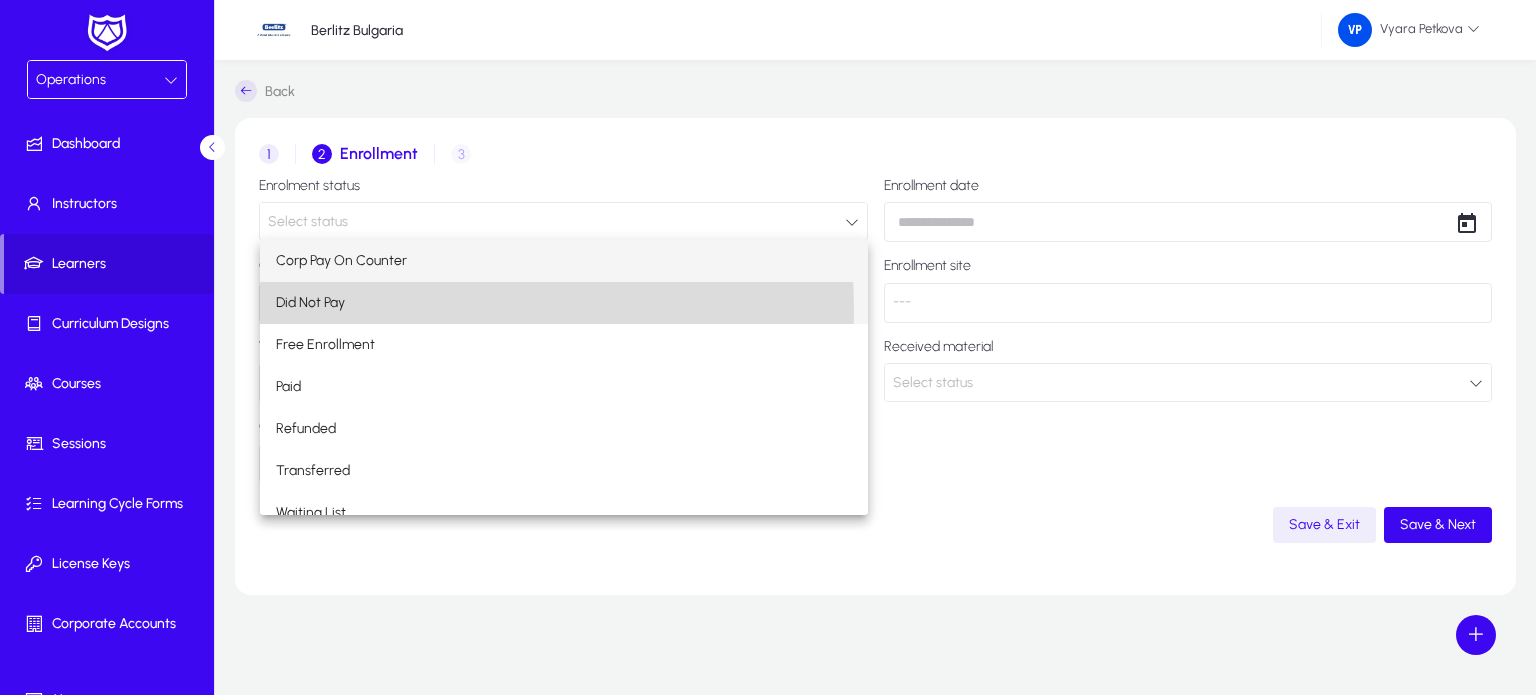 click on "Did Not Pay" at bounding box center (564, 303) 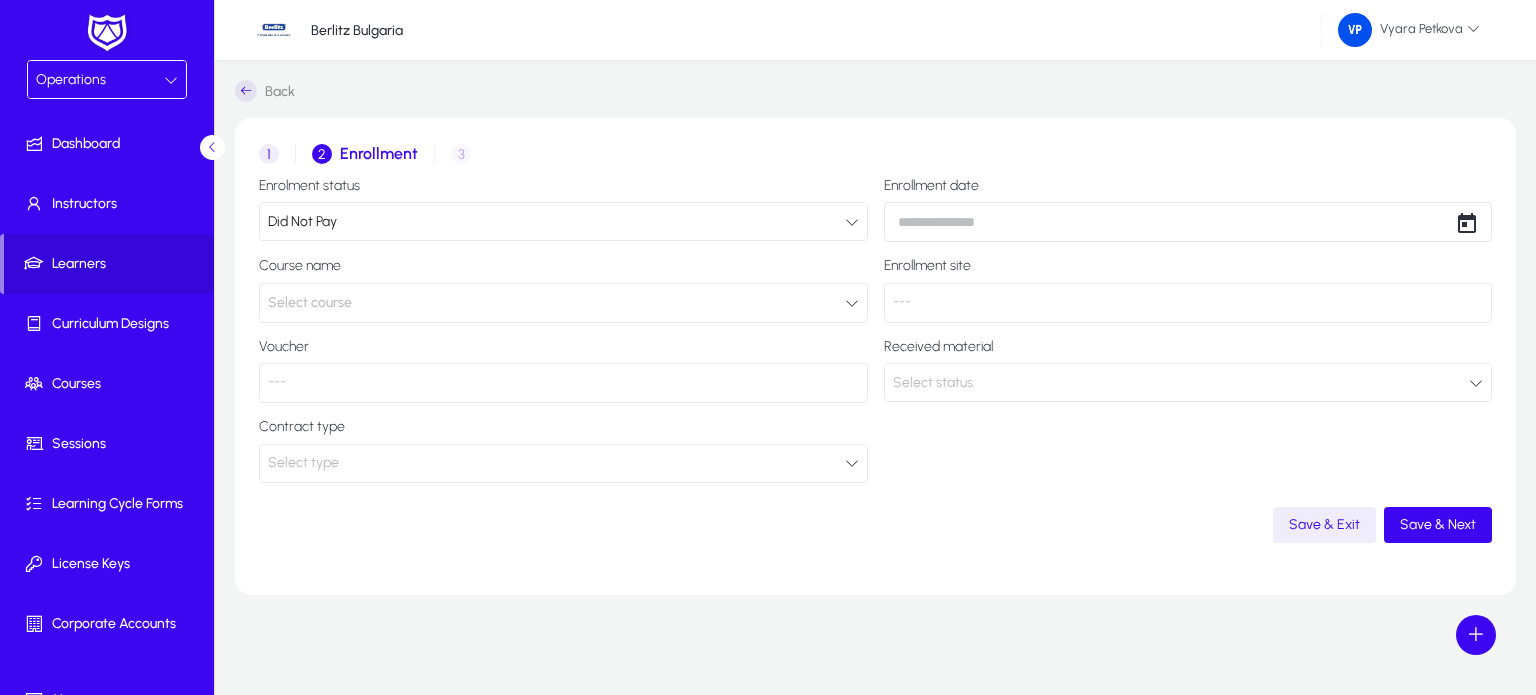 click on "Select course" 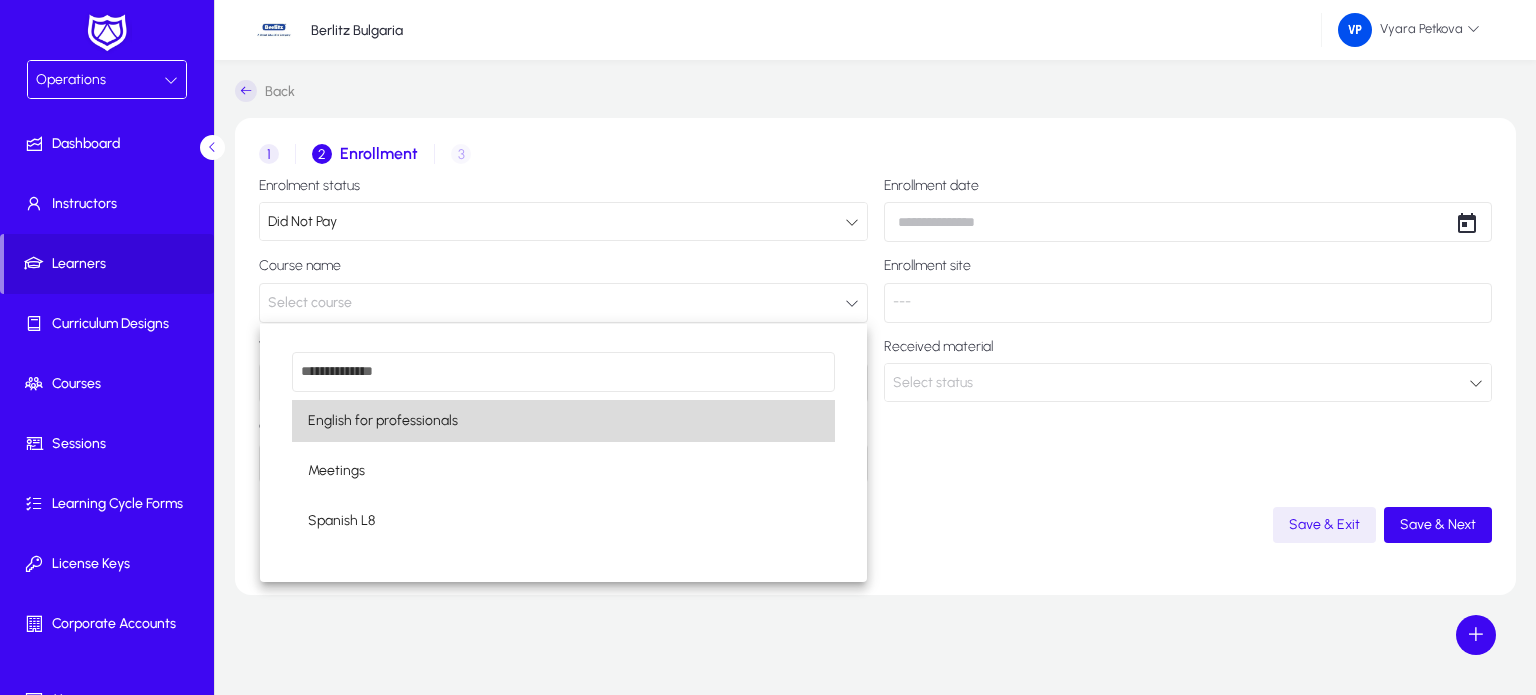 click on "English for professionals" at bounding box center (383, 421) 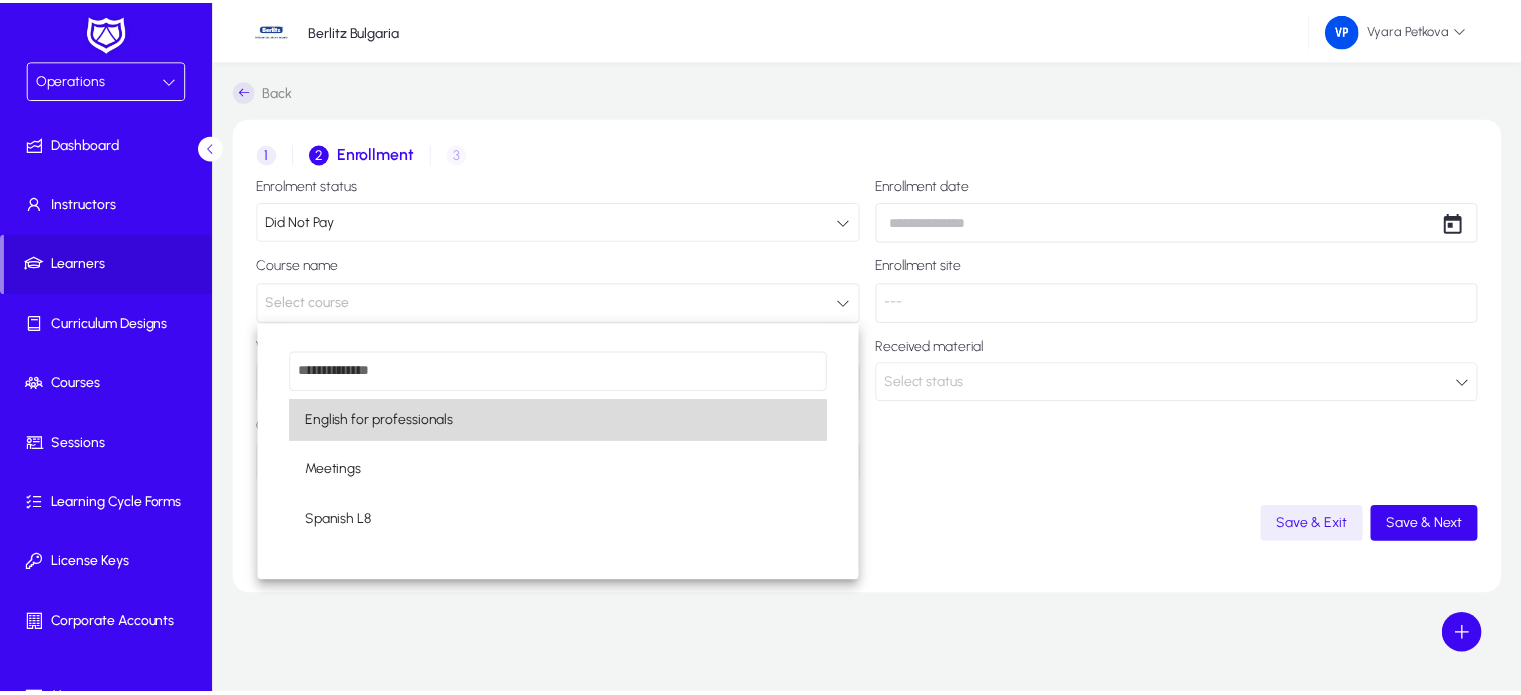 scroll, scrollTop: 0, scrollLeft: 0, axis: both 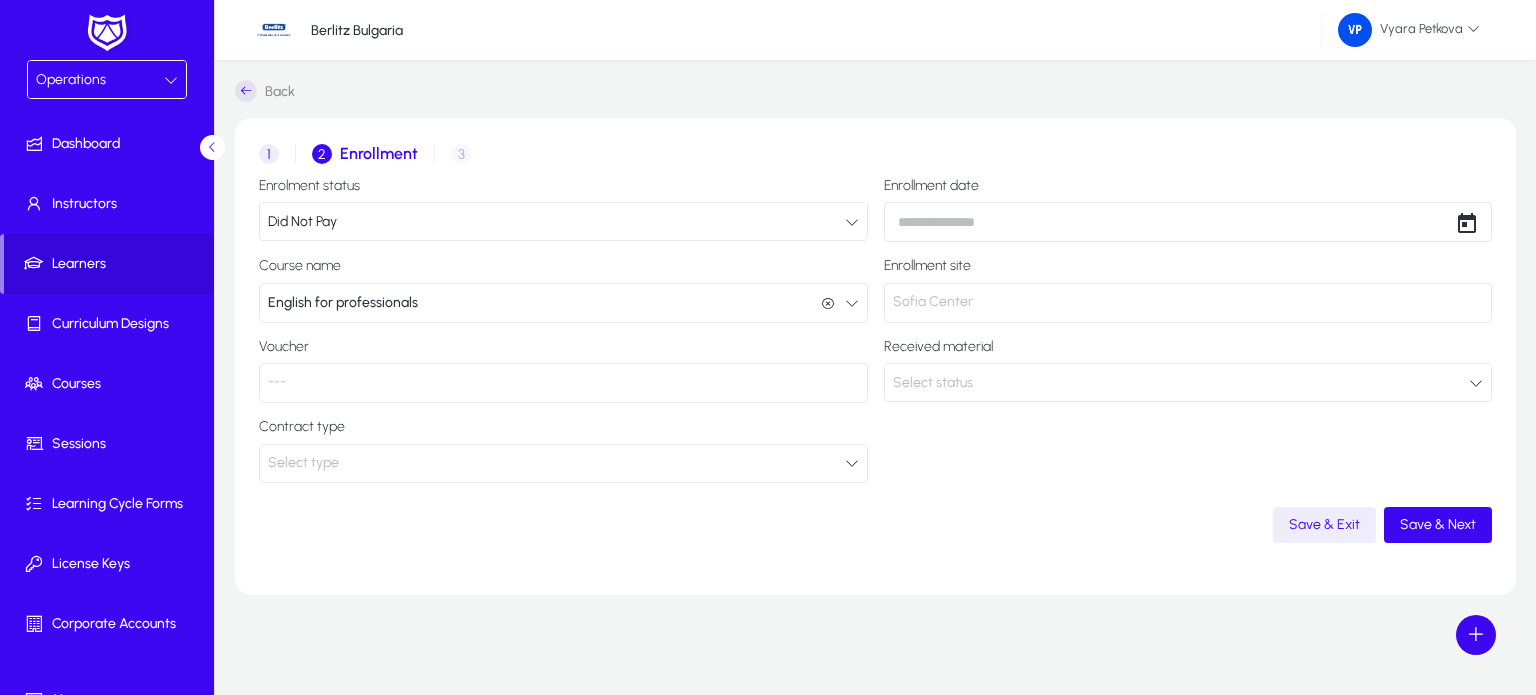 click on "Select type" at bounding box center (303, 462) 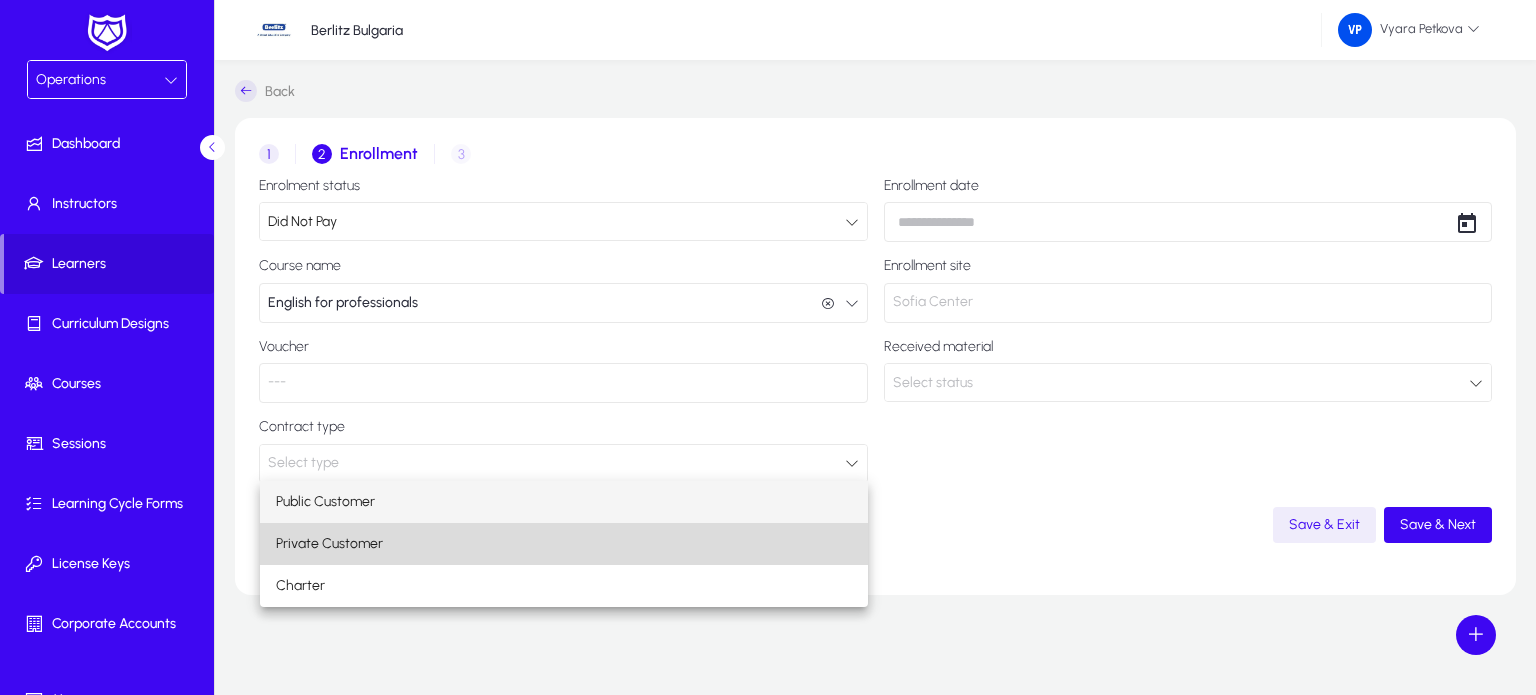 click on "Private Customer" at bounding box center (329, 544) 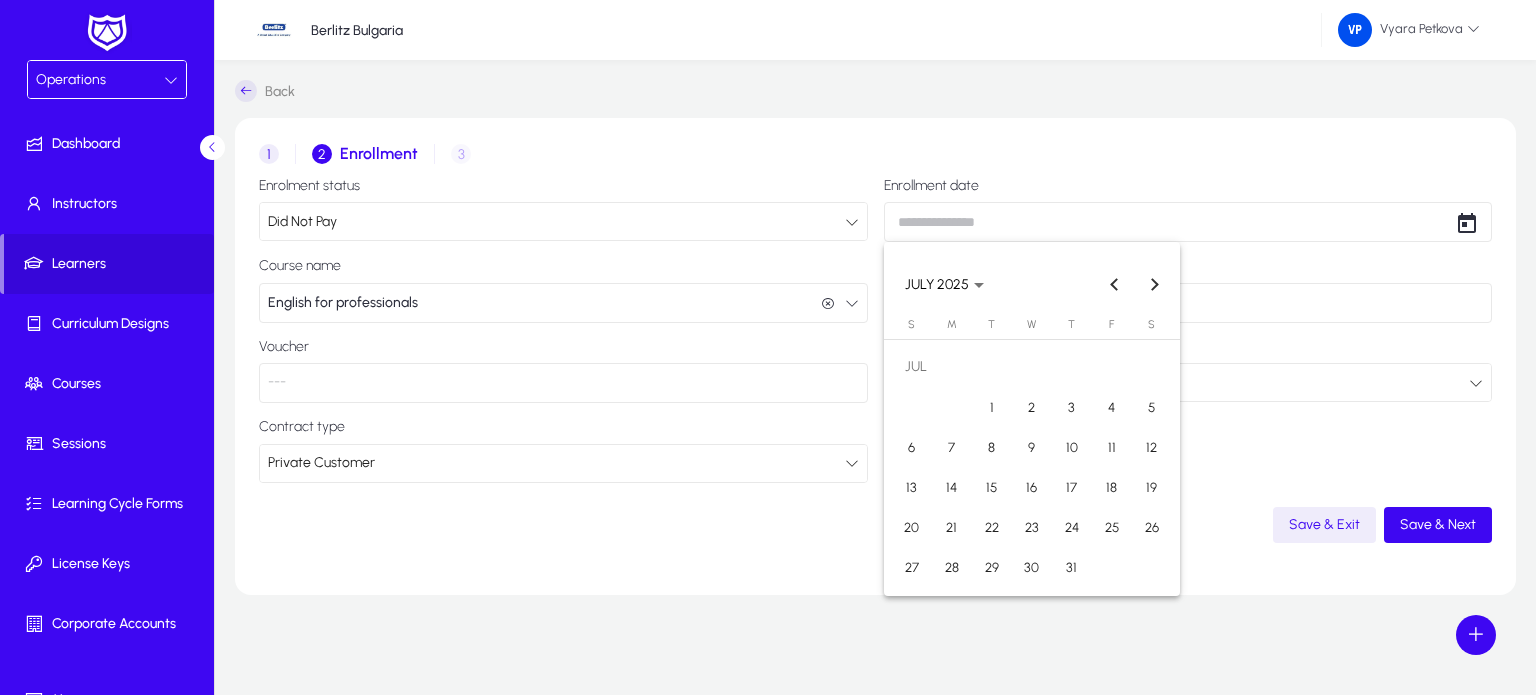 click on "Operations  Dashboard   Instructors   Learners   Curriculum Designs   Courses   Sessions   Learning Cycle Forms   License Keys   Corporate Accounts   Messages   Settings  Berlitz Bulgaria   Vyara Petkova   Back  1 Contract 2 Enrollment 3 Invoice details Enrolment status  Did Not Pay Enrollment date  Course name   English for professionals  English for professionals     Enrollment site   Sofia Center  Voucher   ---  Received material  Select status Contract type  Private Customer  Save & Exit   Save & Next
Settings Logout Create Meeting Log Create Call Log Create Target Account Create Deal Create Company Create Contact JULY 2025 JULY 2025 Sunday S Monday M Tuesday T Wednesday W Thursday T Friday F Saturday S  JUL      1   2   3   4   5   6   7   8   9   10   11   12   13   14   15   16   17   18   19   20   21   22   23   24   25   26   27   28   29   30   31
Close calendar" at bounding box center [768, 347] 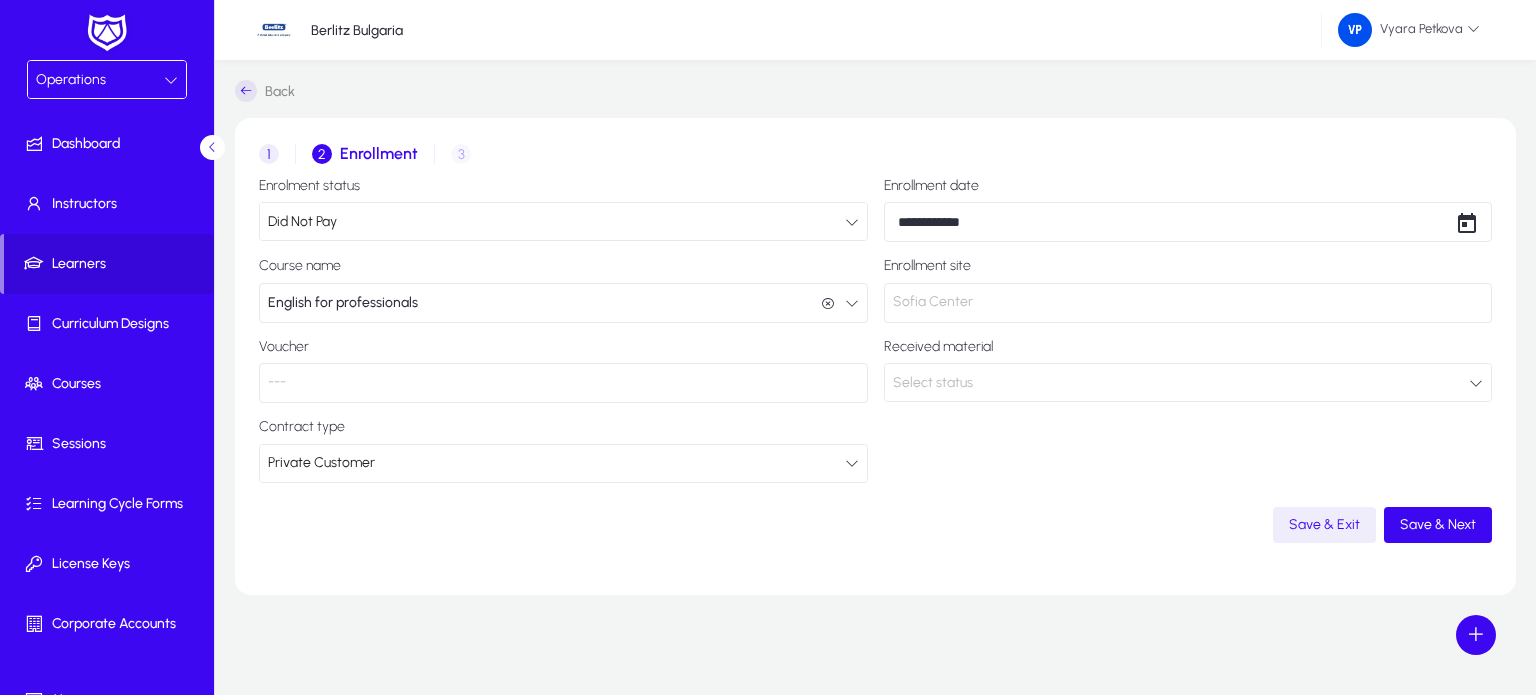 click on "Sofia Center" 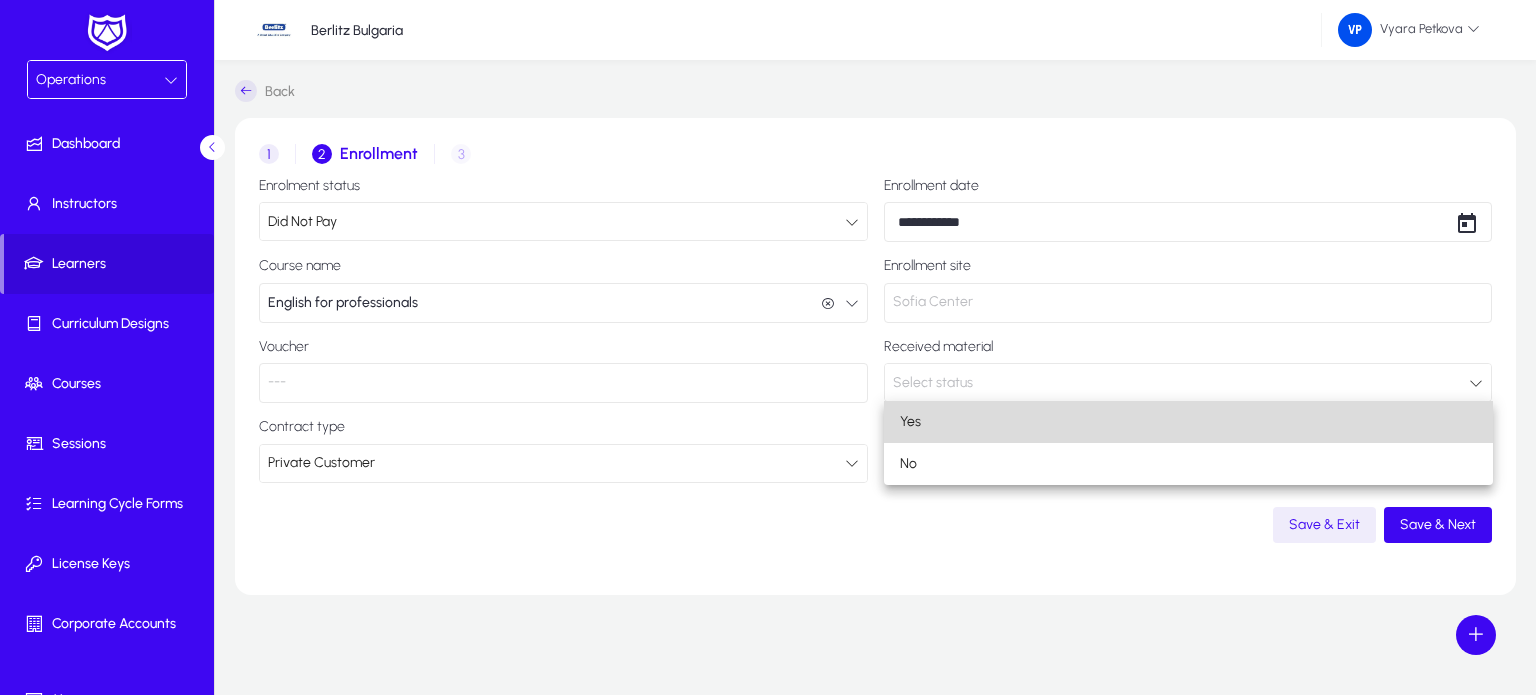 click on "Yes" at bounding box center (1188, 422) 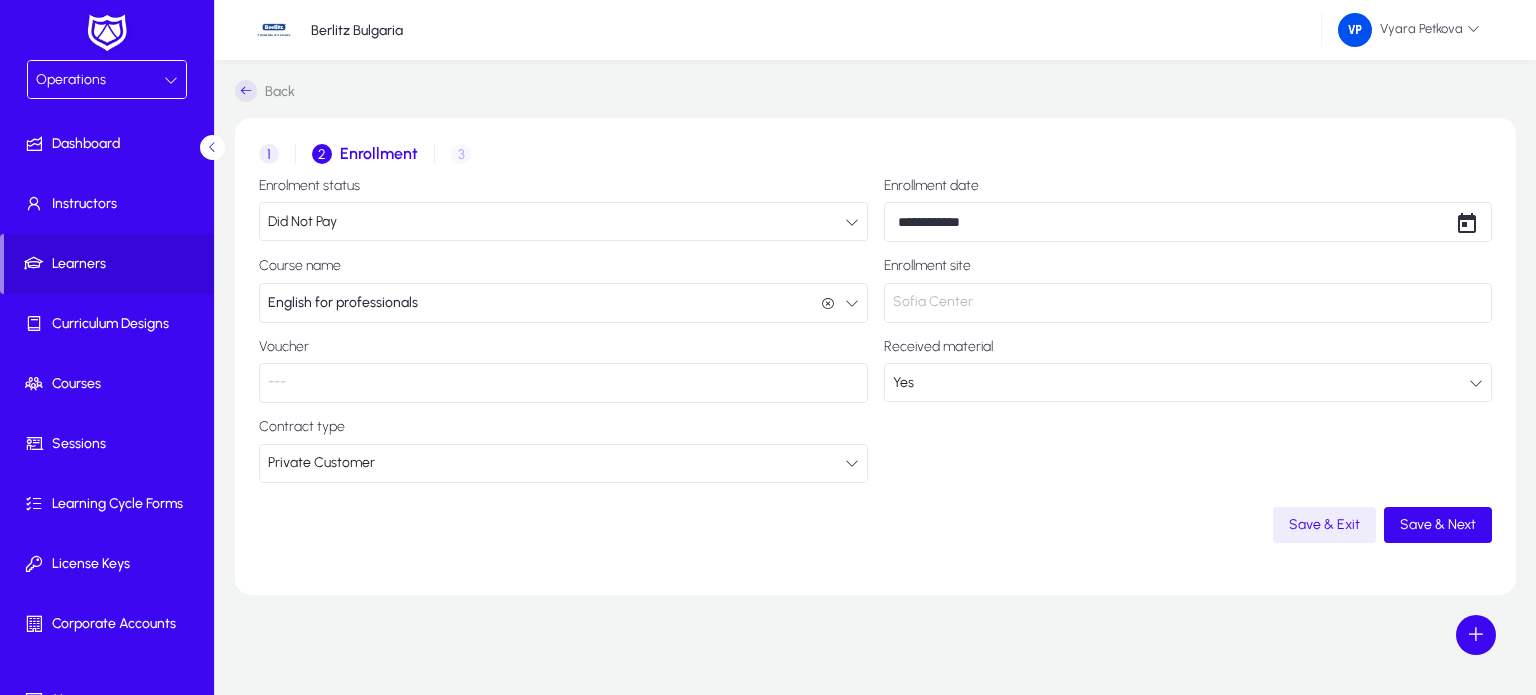 click on "**********" 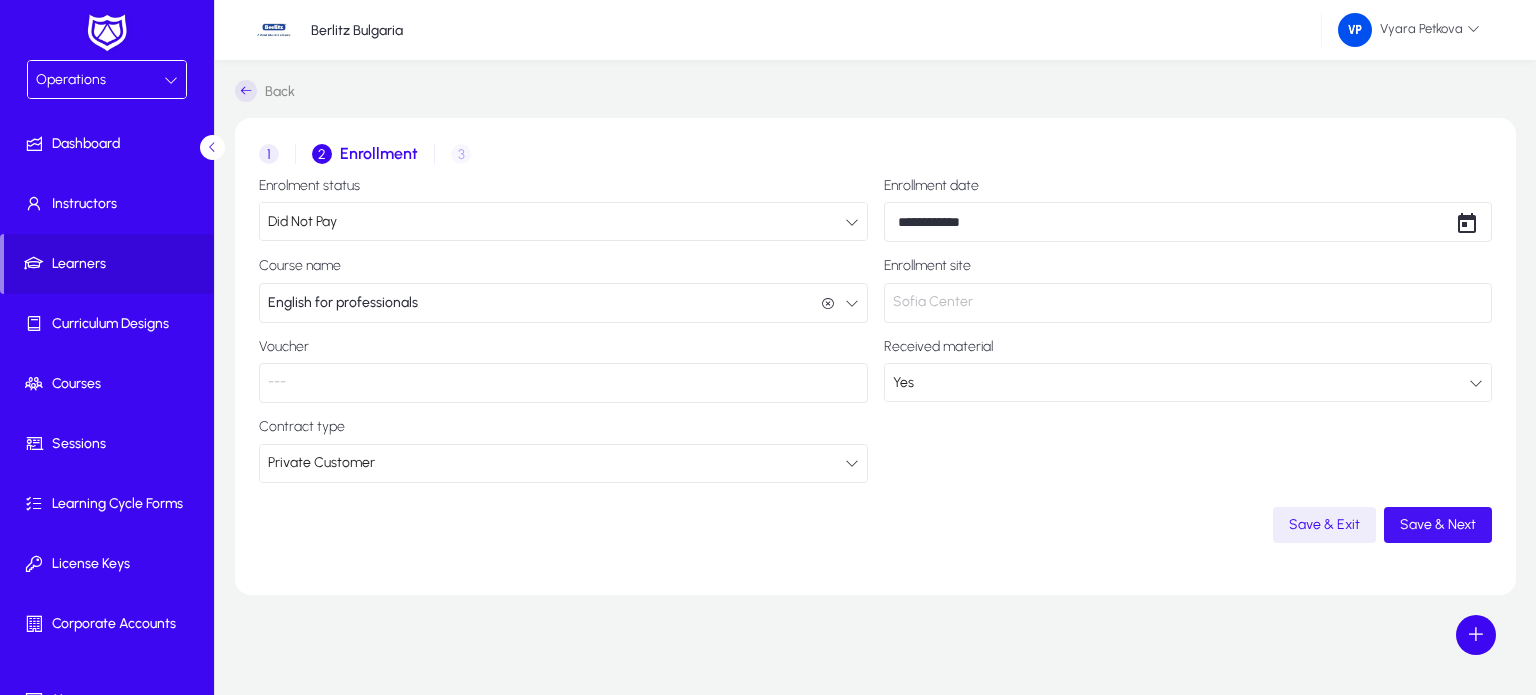 click on "Save & Next" 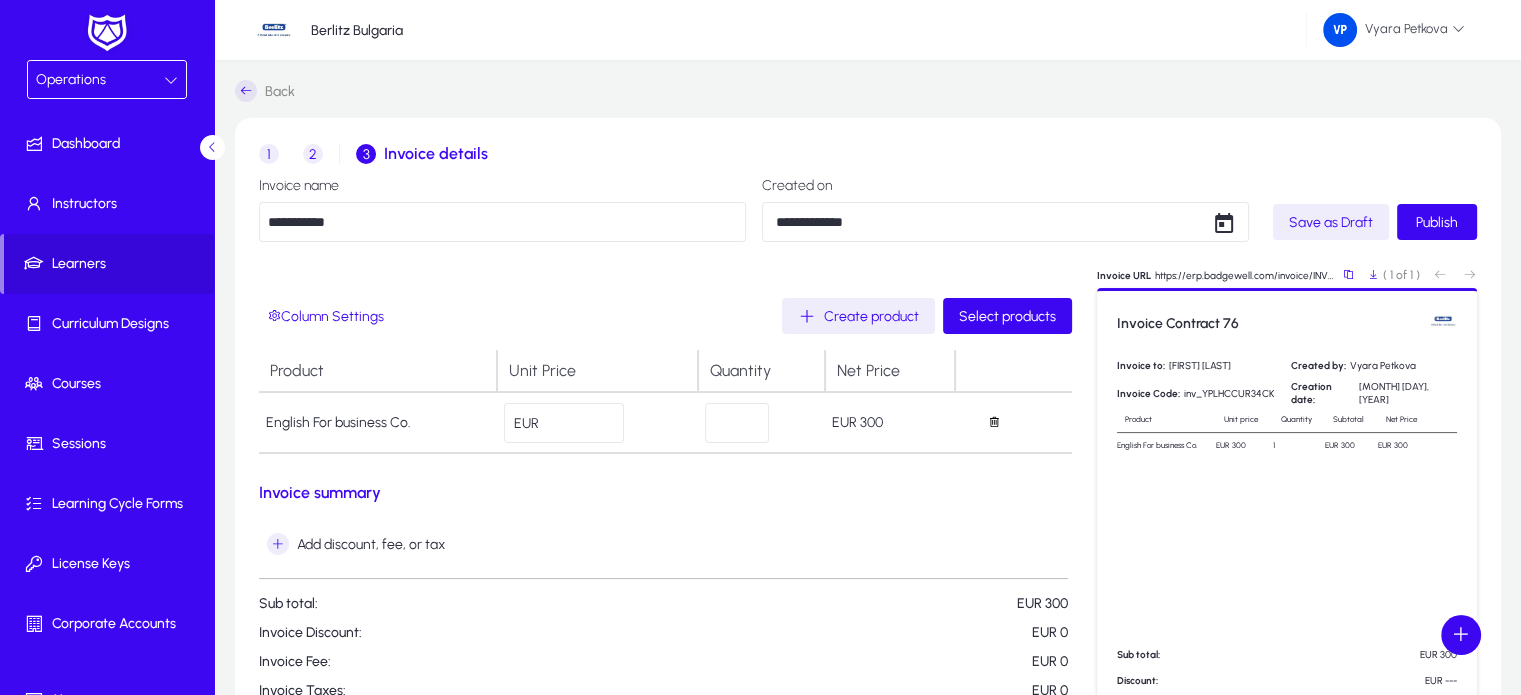 click on "**********" 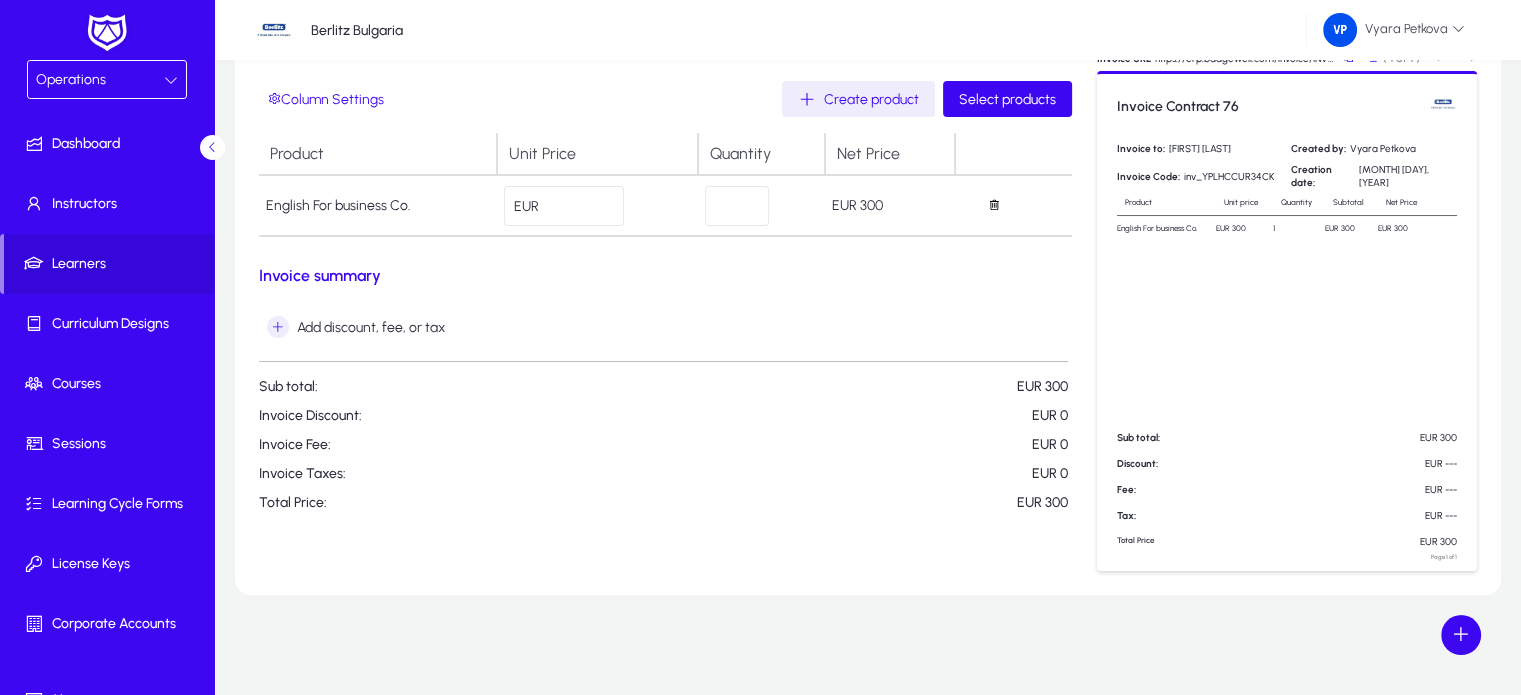 scroll, scrollTop: 0, scrollLeft: 0, axis: both 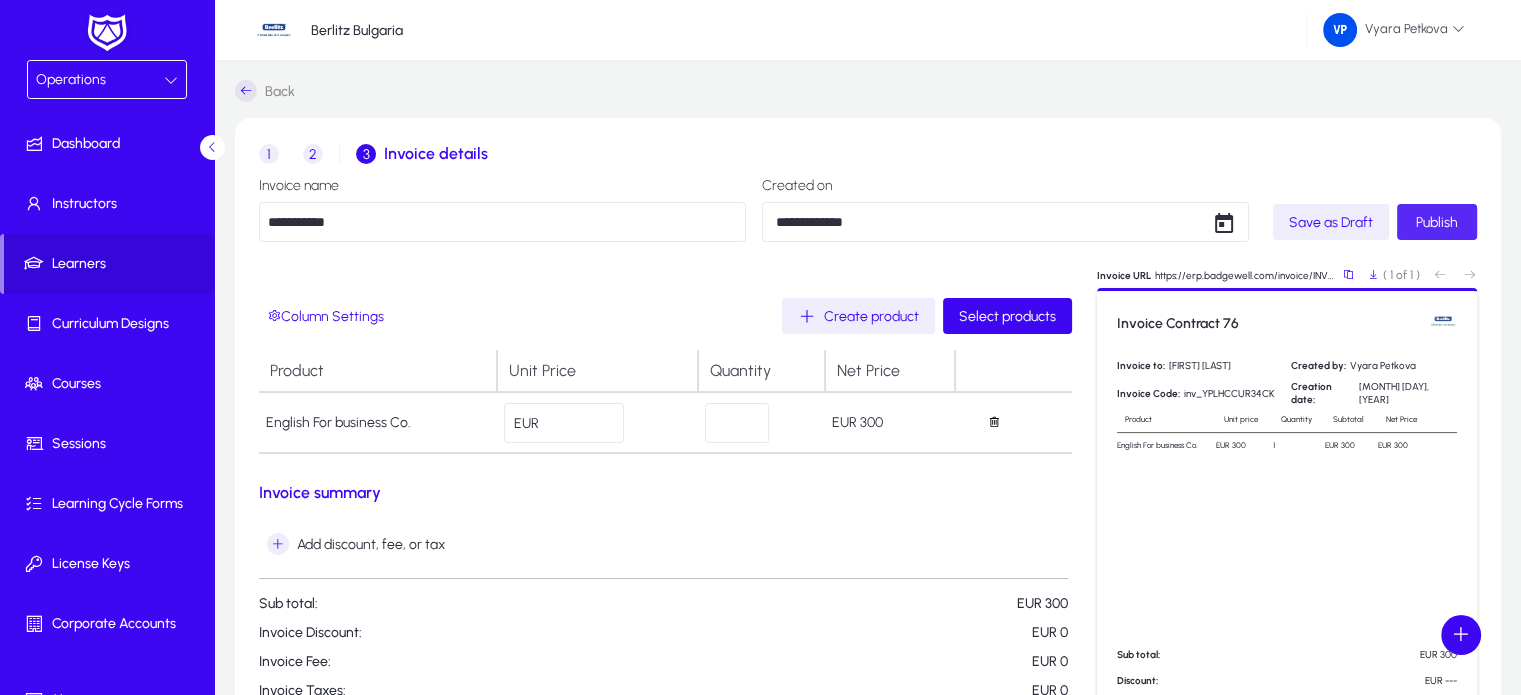 click on "Publish" 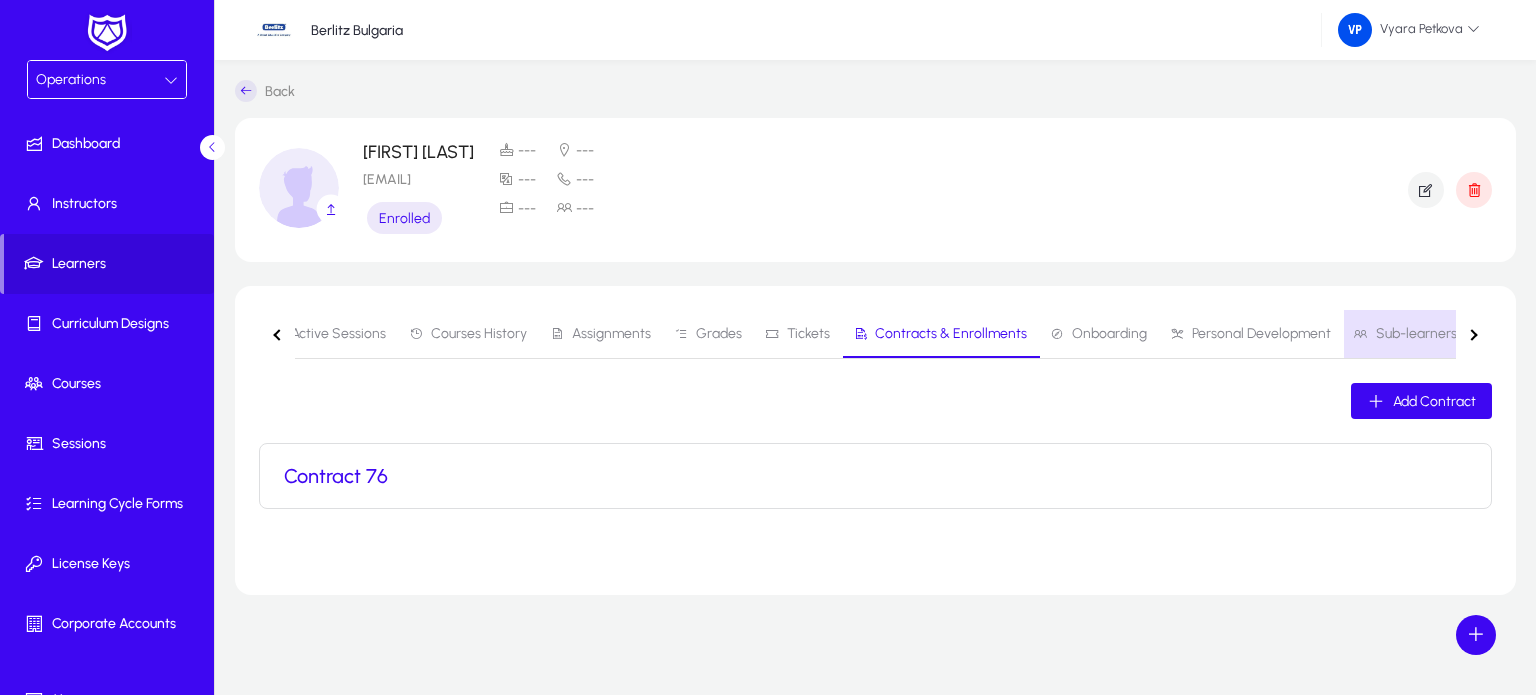 click on "Sub-learners" at bounding box center (1416, 334) 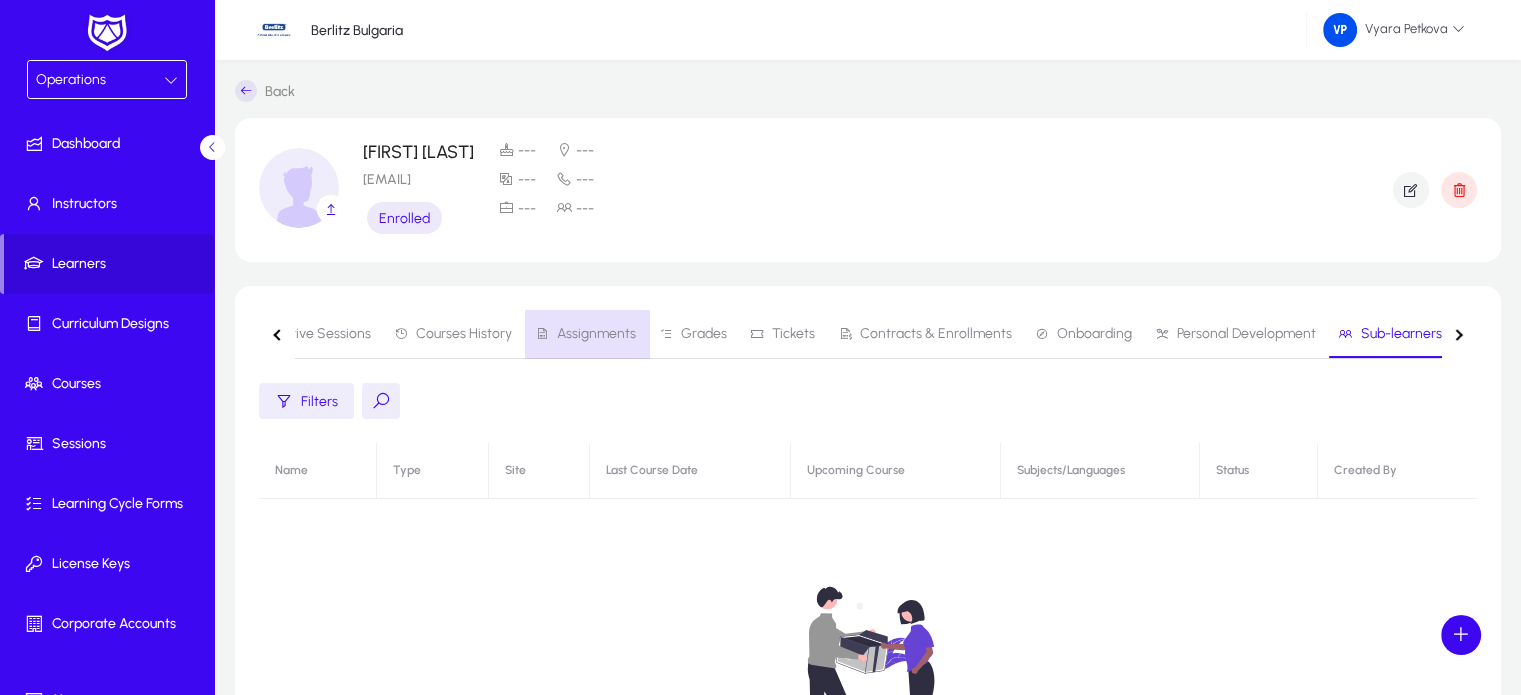 click on "Assignments" at bounding box center [596, 334] 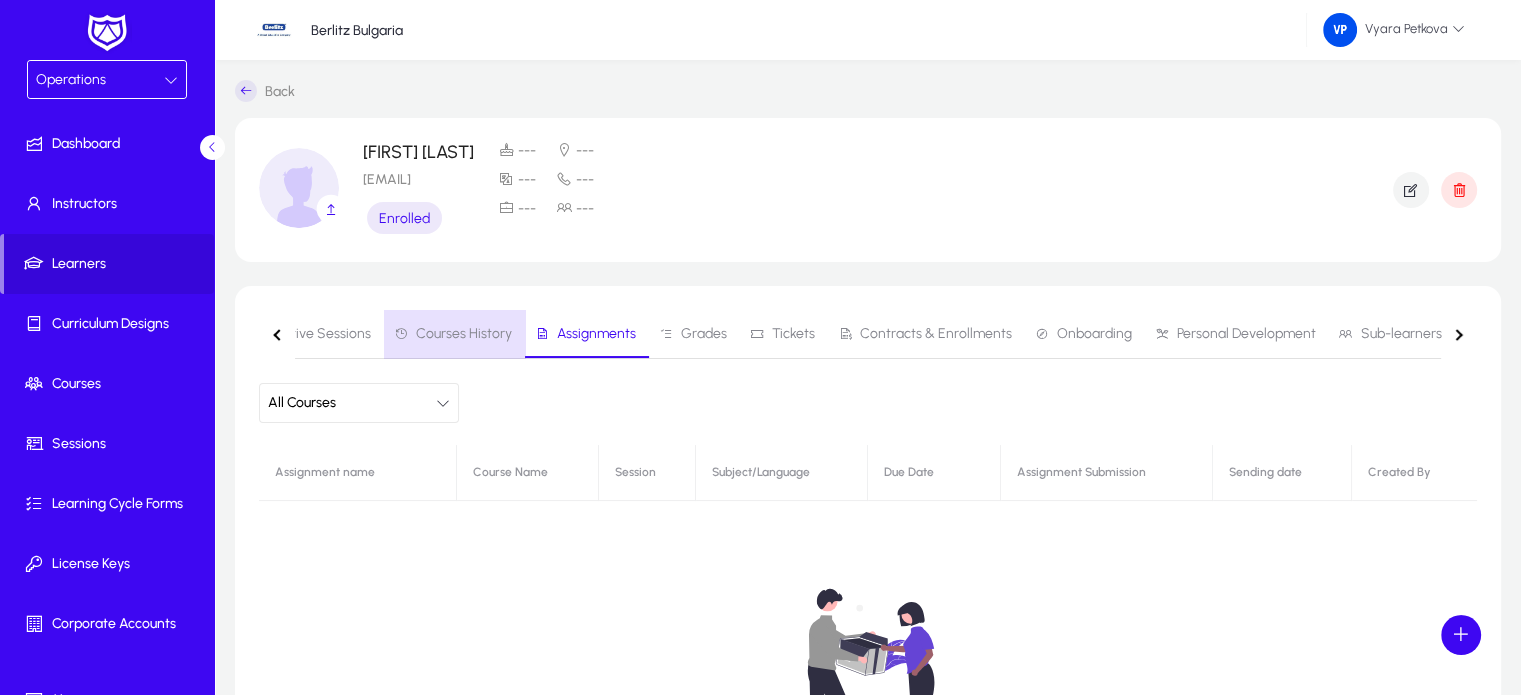click on "Courses History" at bounding box center (464, 334) 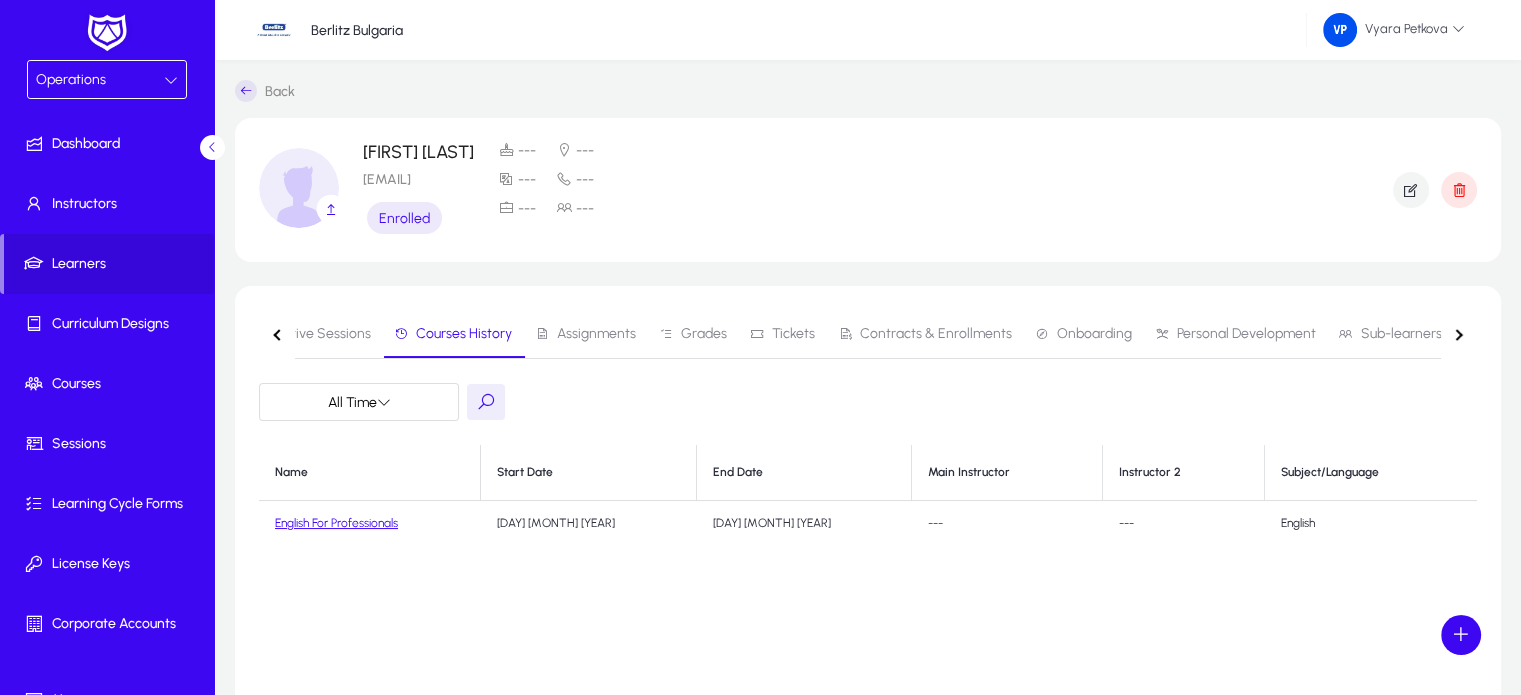 click on "English For Professionals" 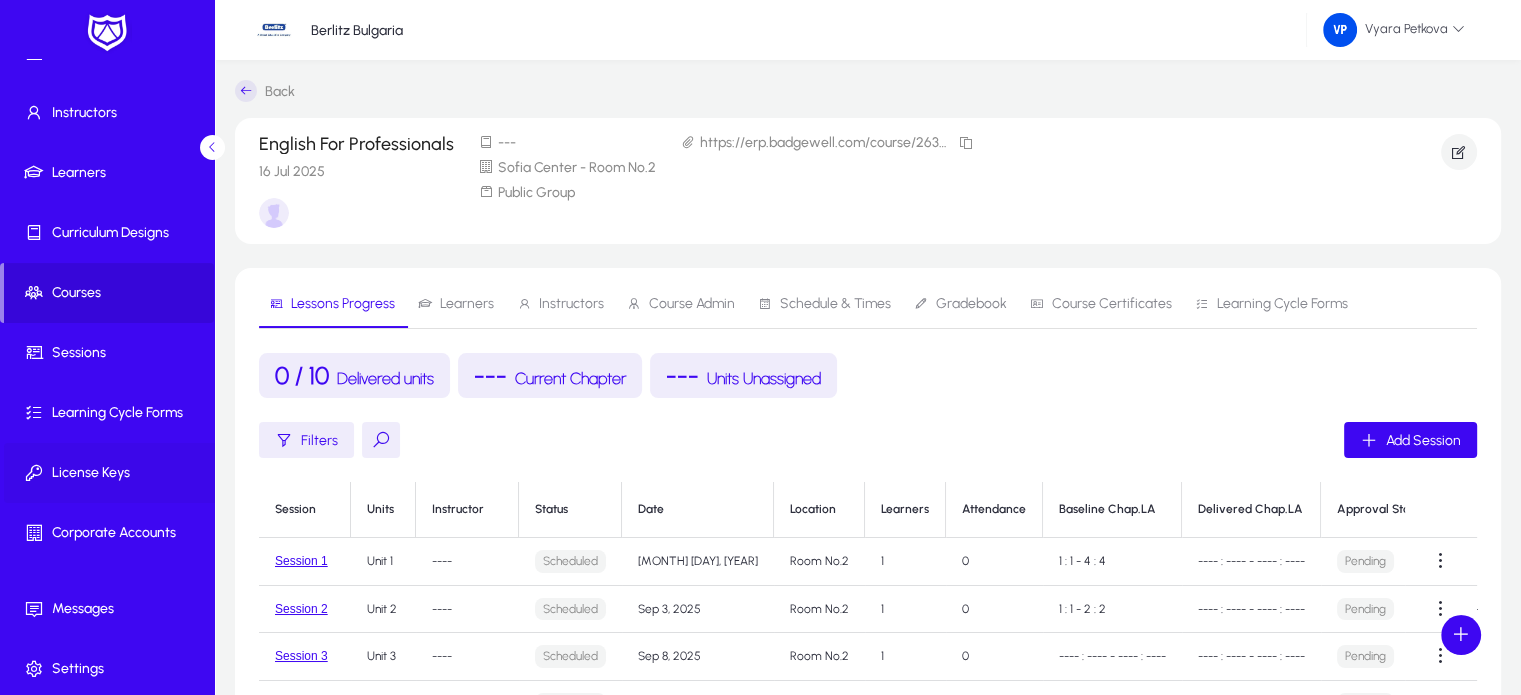scroll, scrollTop: 88, scrollLeft: 0, axis: vertical 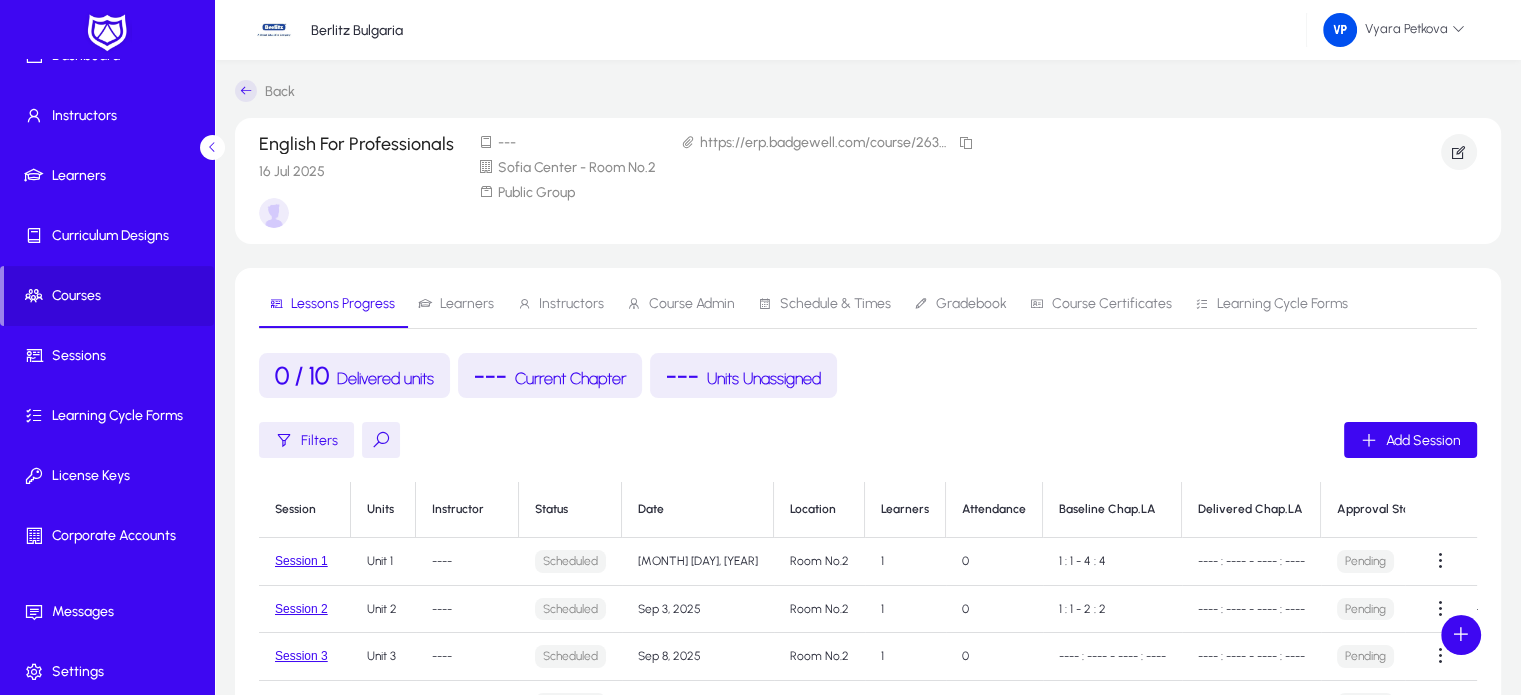 click 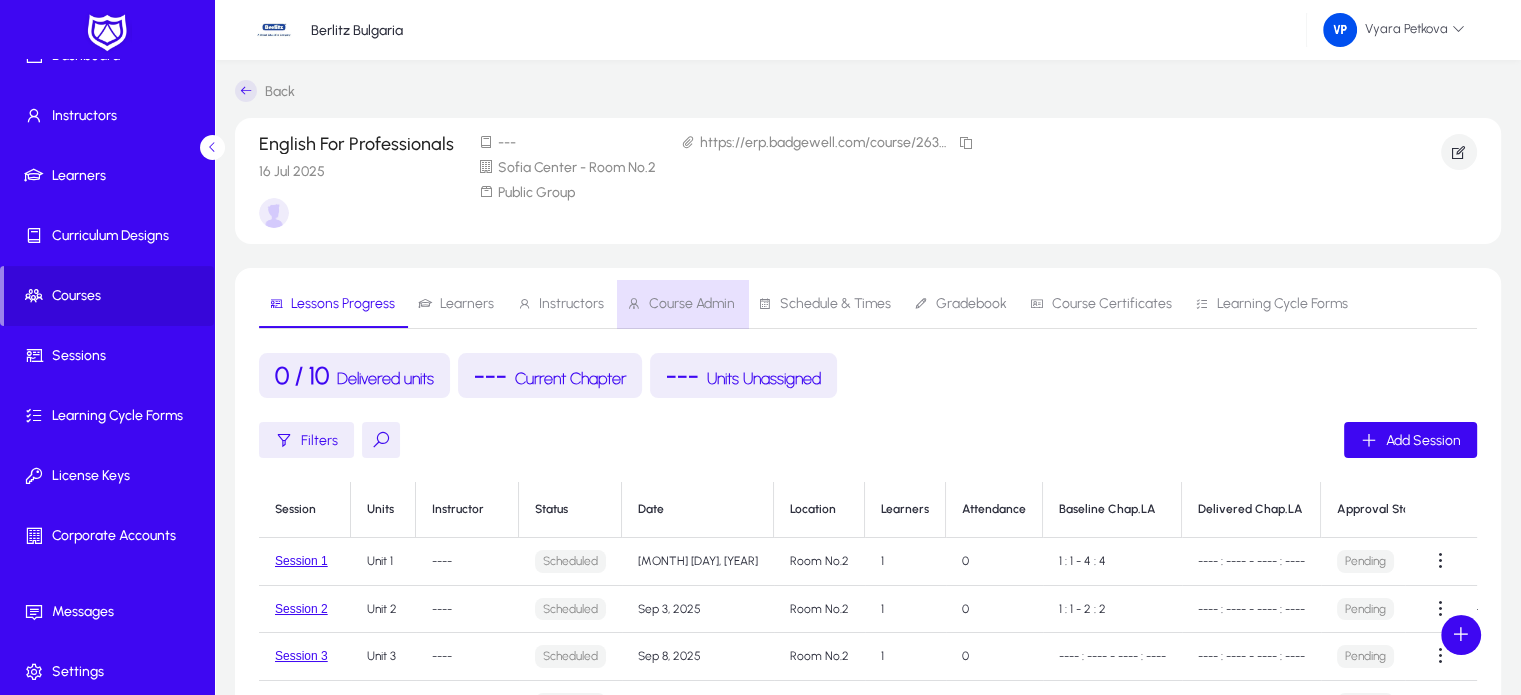 click on "Course Admin" at bounding box center [692, 304] 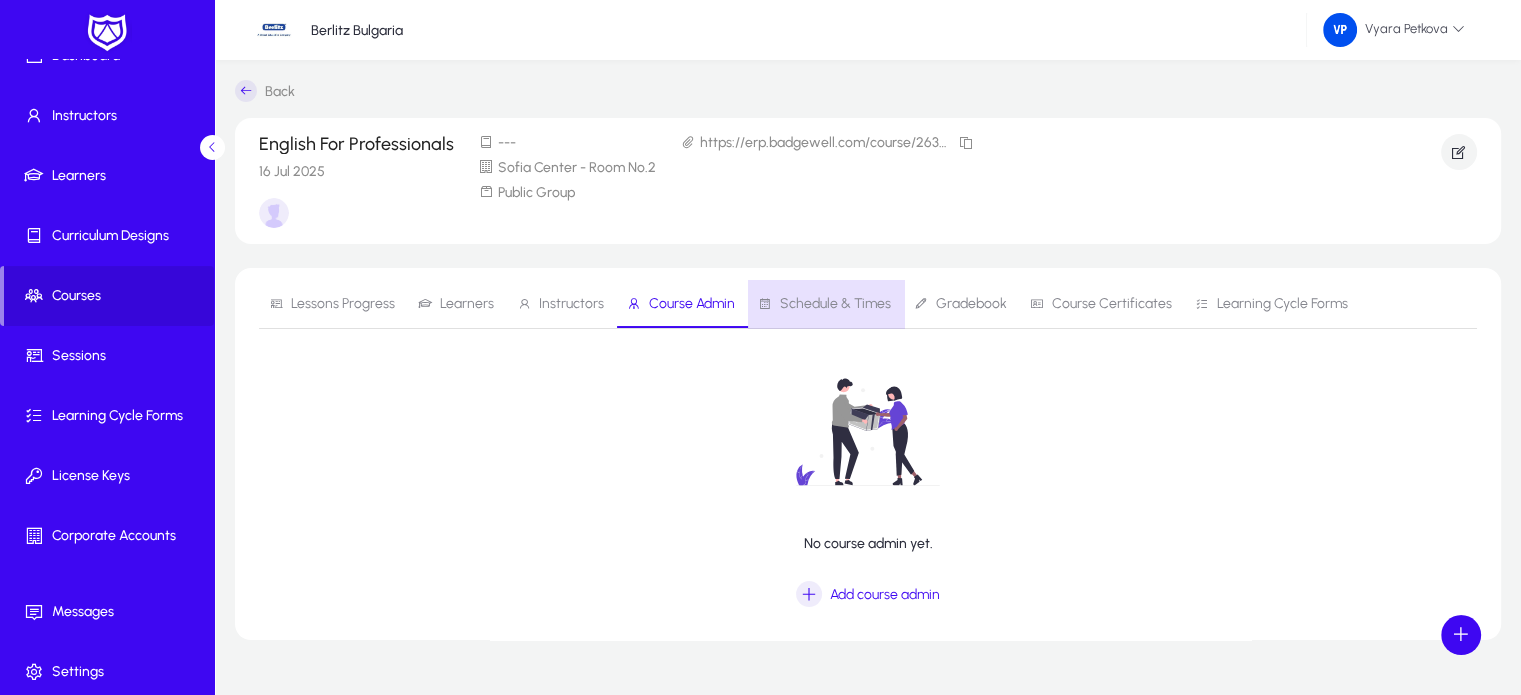 click on "Schedule & Times" at bounding box center [835, 304] 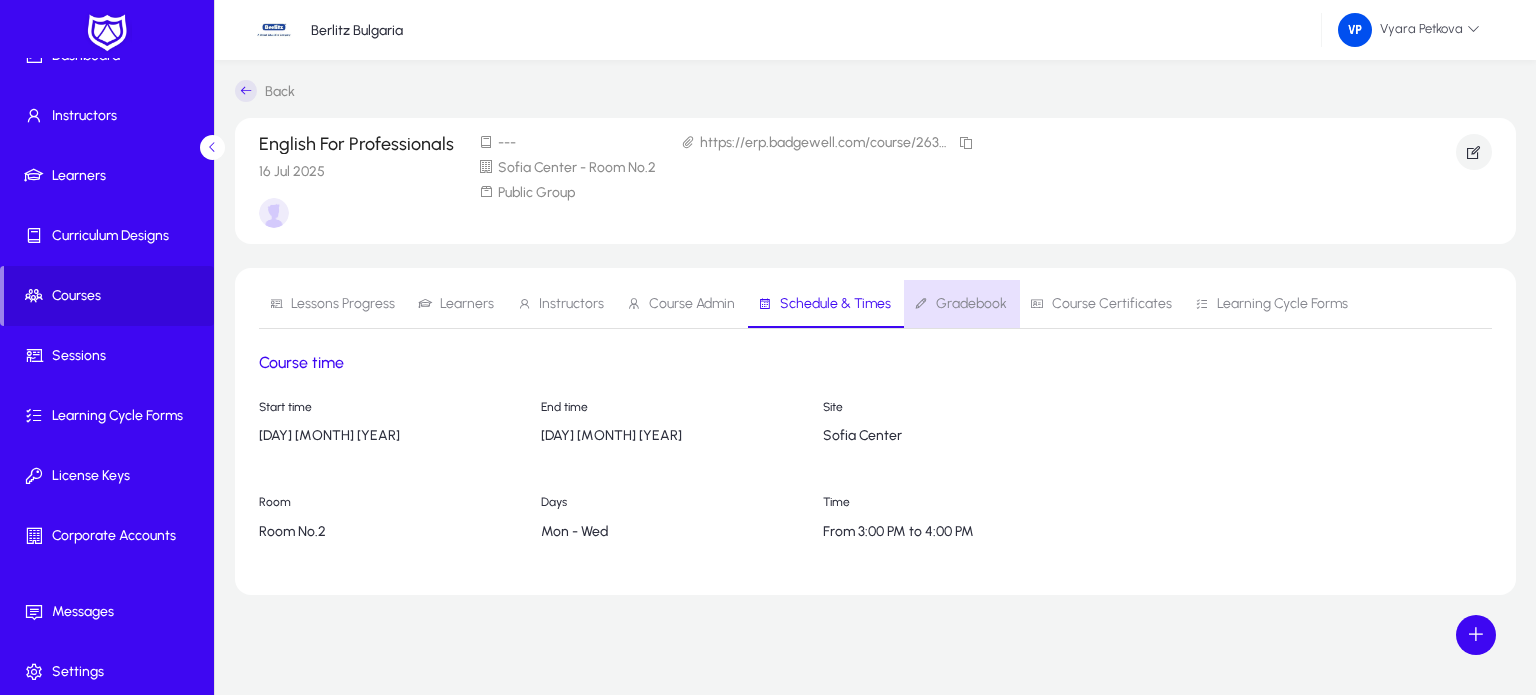 click on "Gradebook" at bounding box center (971, 304) 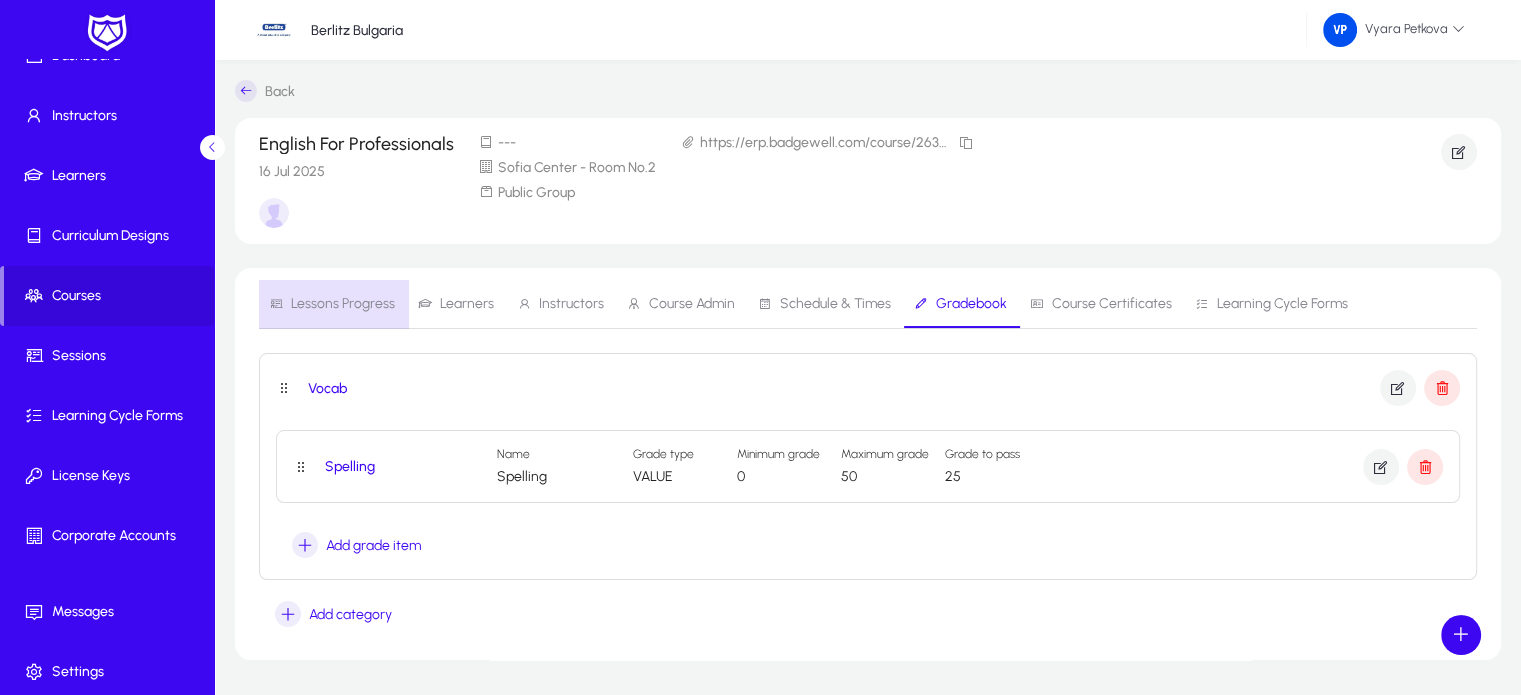 click on "Lessons Progress" at bounding box center (343, 304) 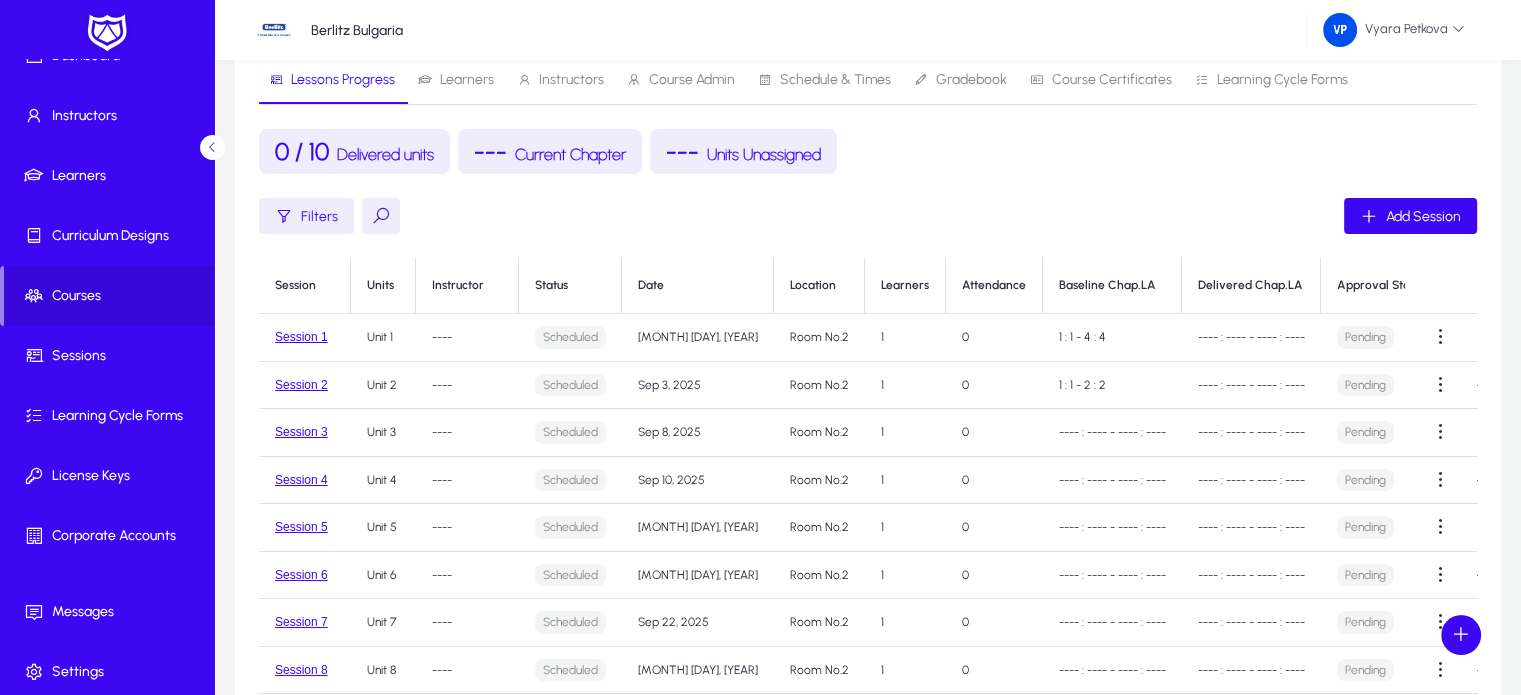 scroll, scrollTop: 224, scrollLeft: 0, axis: vertical 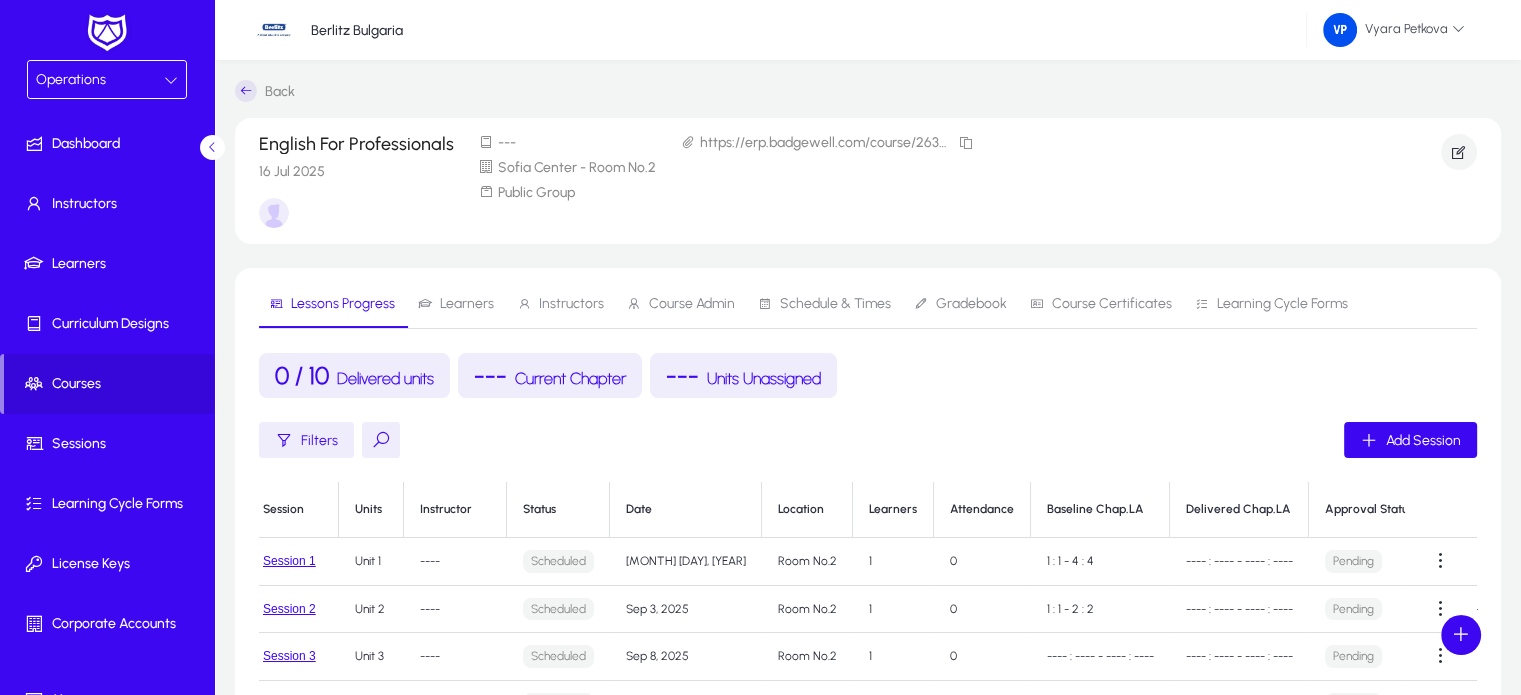 click on "Operations" at bounding box center [100, 80] 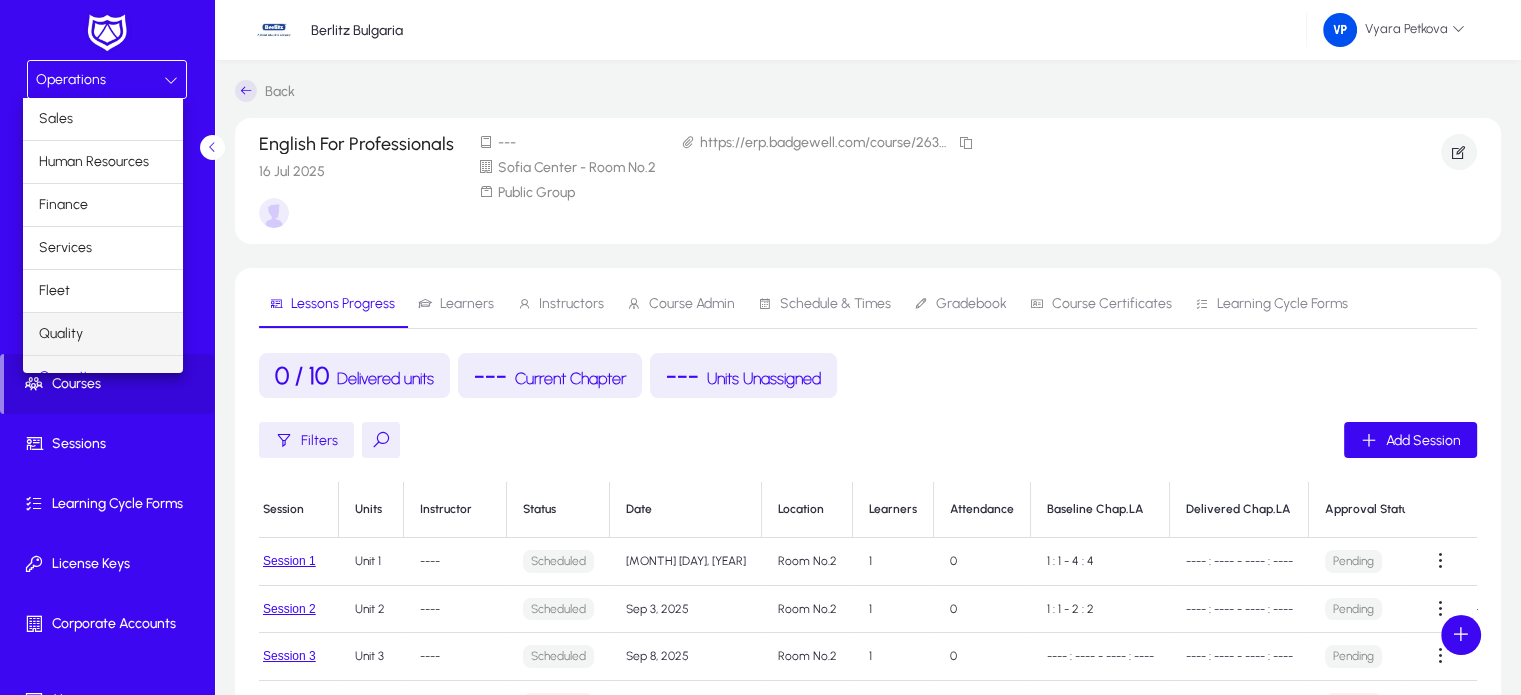 scroll, scrollTop: 0, scrollLeft: 0, axis: both 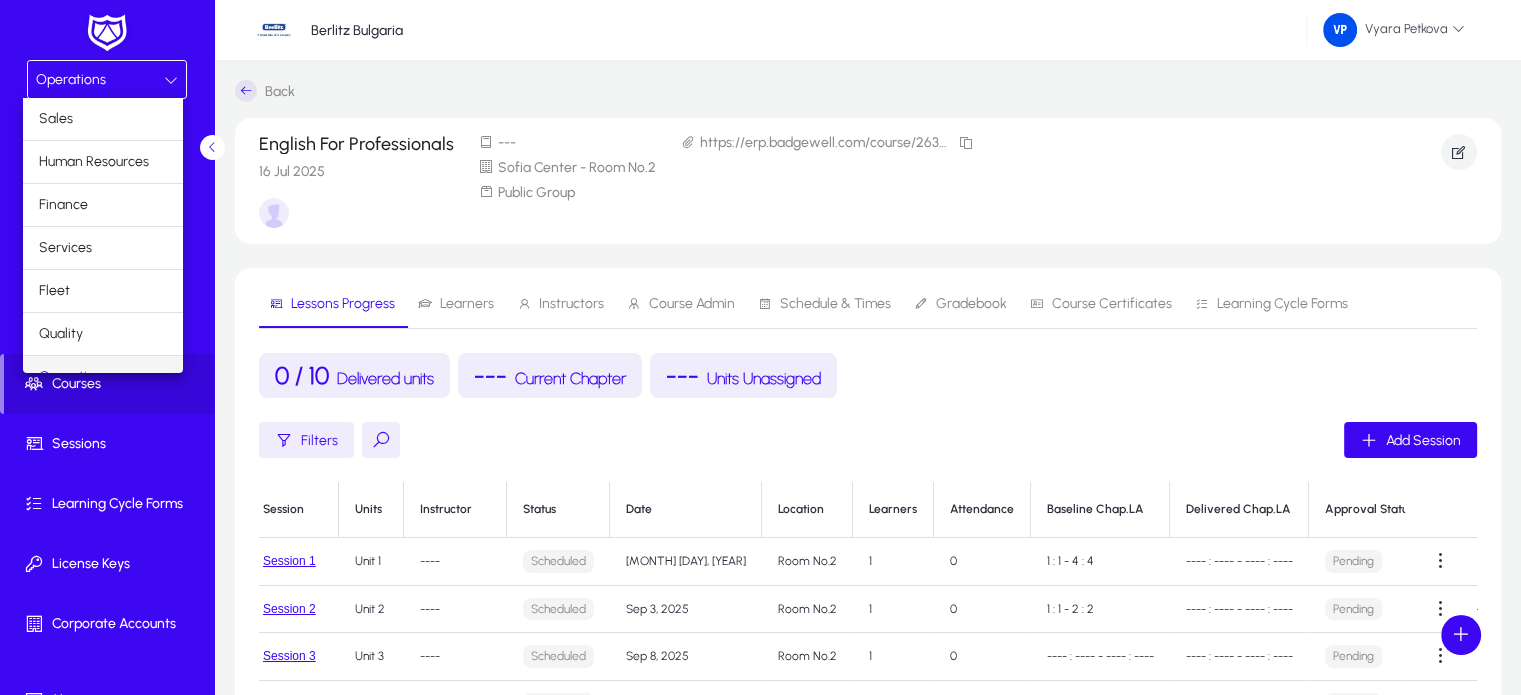 click at bounding box center [760, 347] 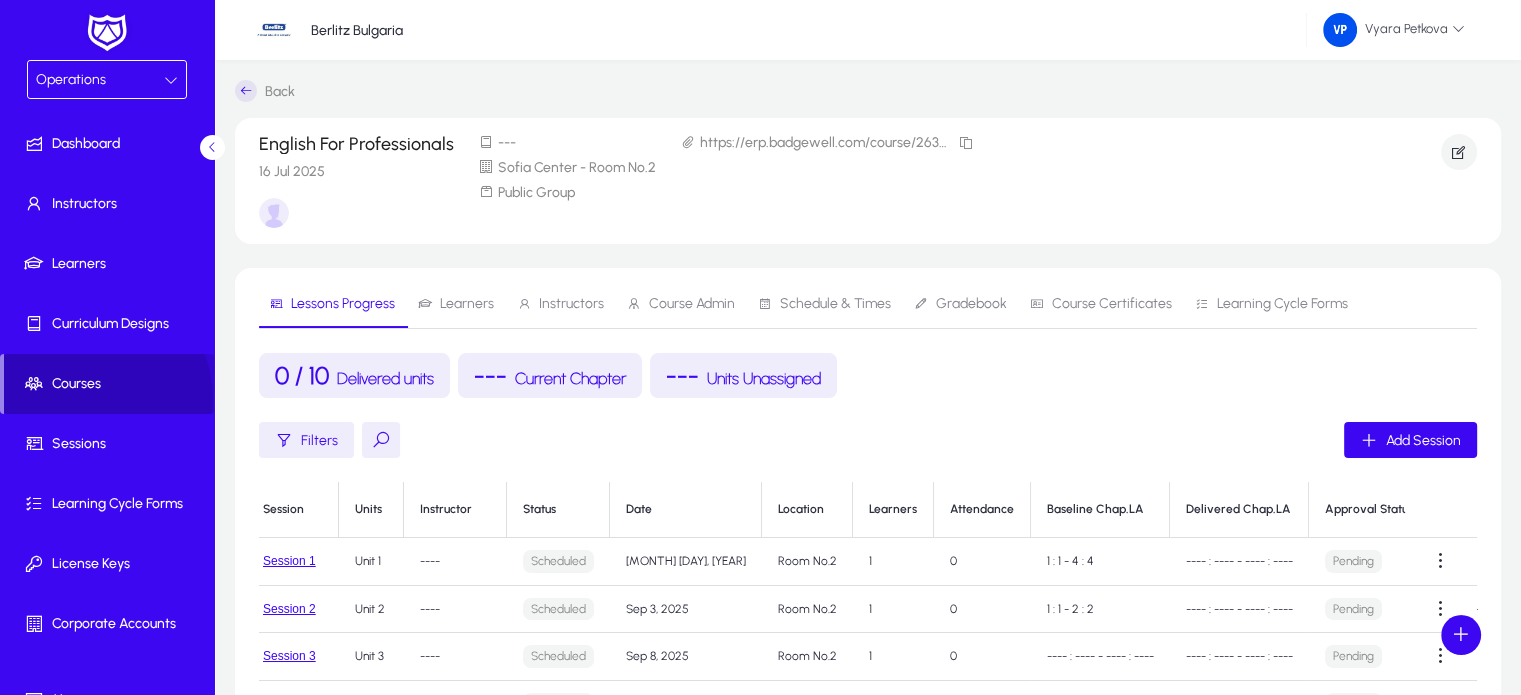 click 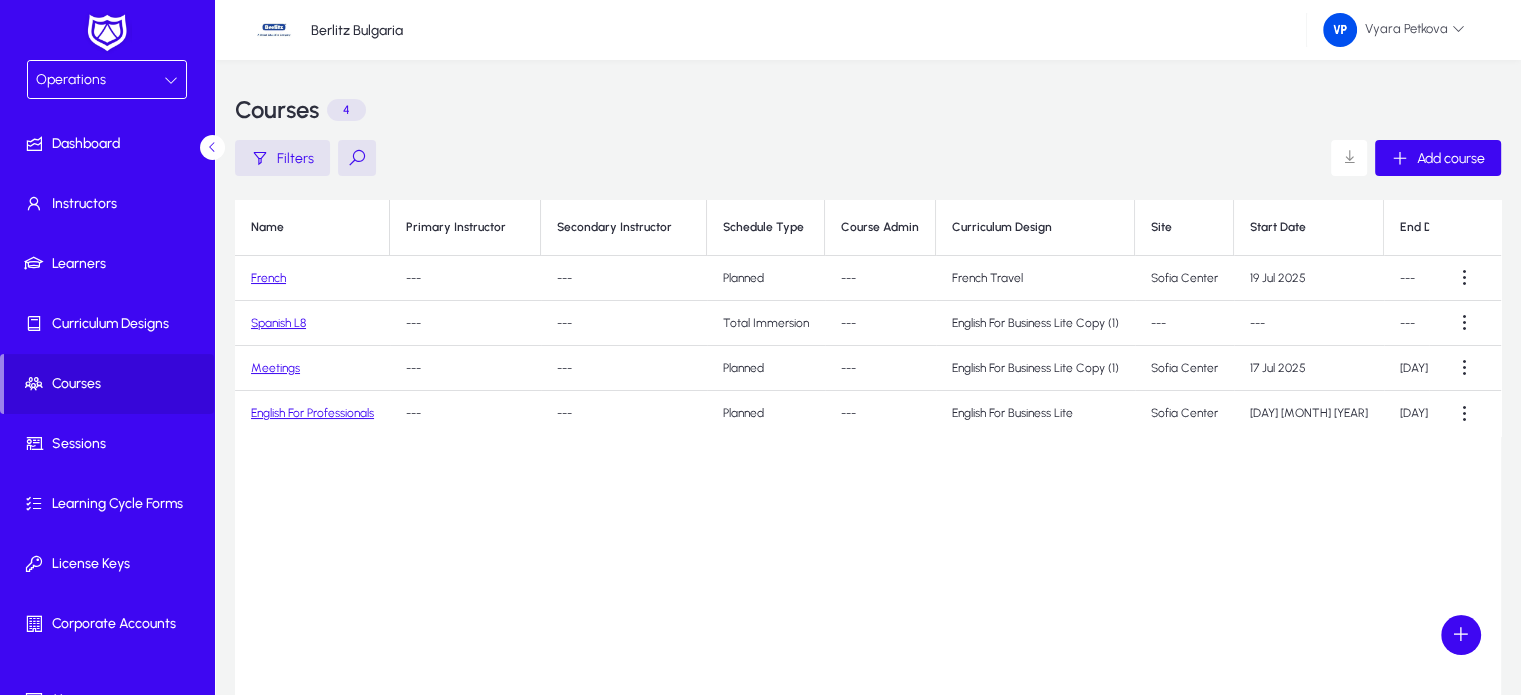 click on "Operations" at bounding box center [100, 80] 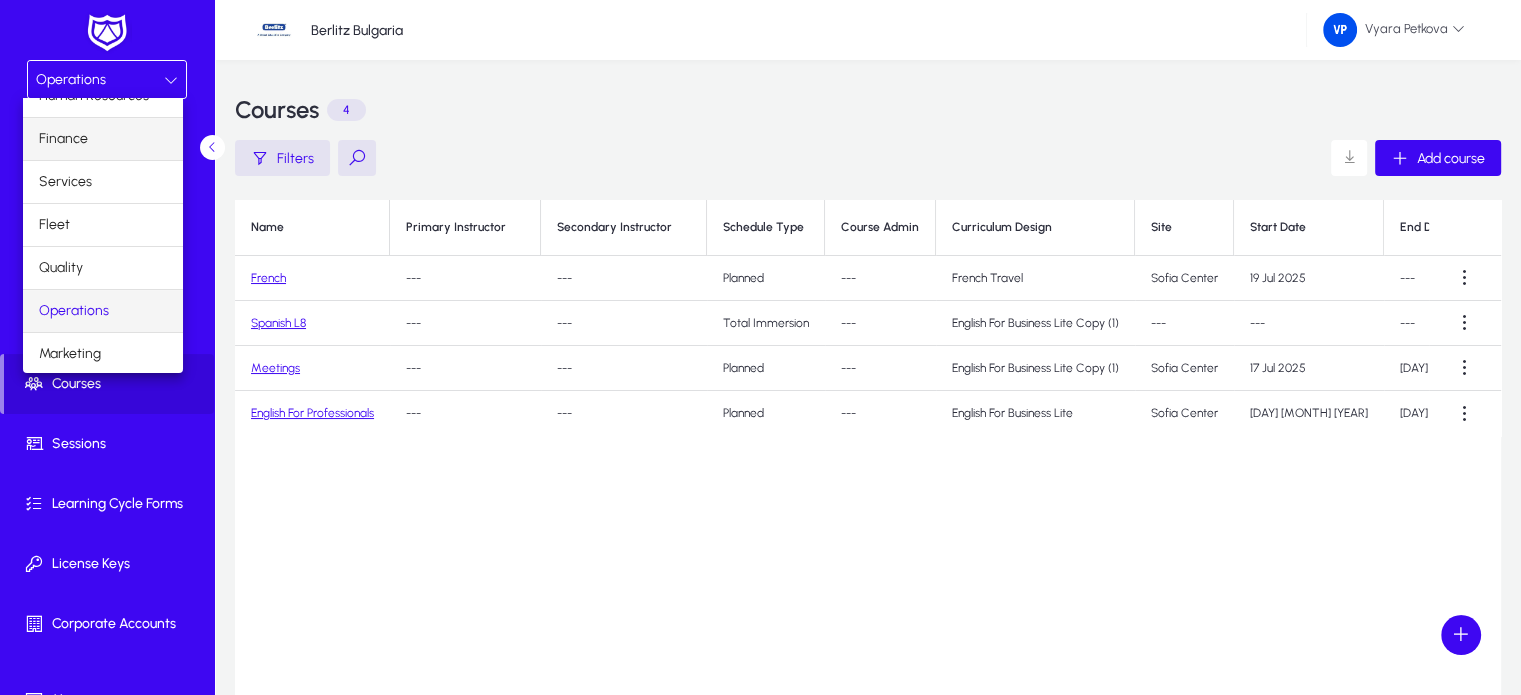 scroll, scrollTop: 0, scrollLeft: 0, axis: both 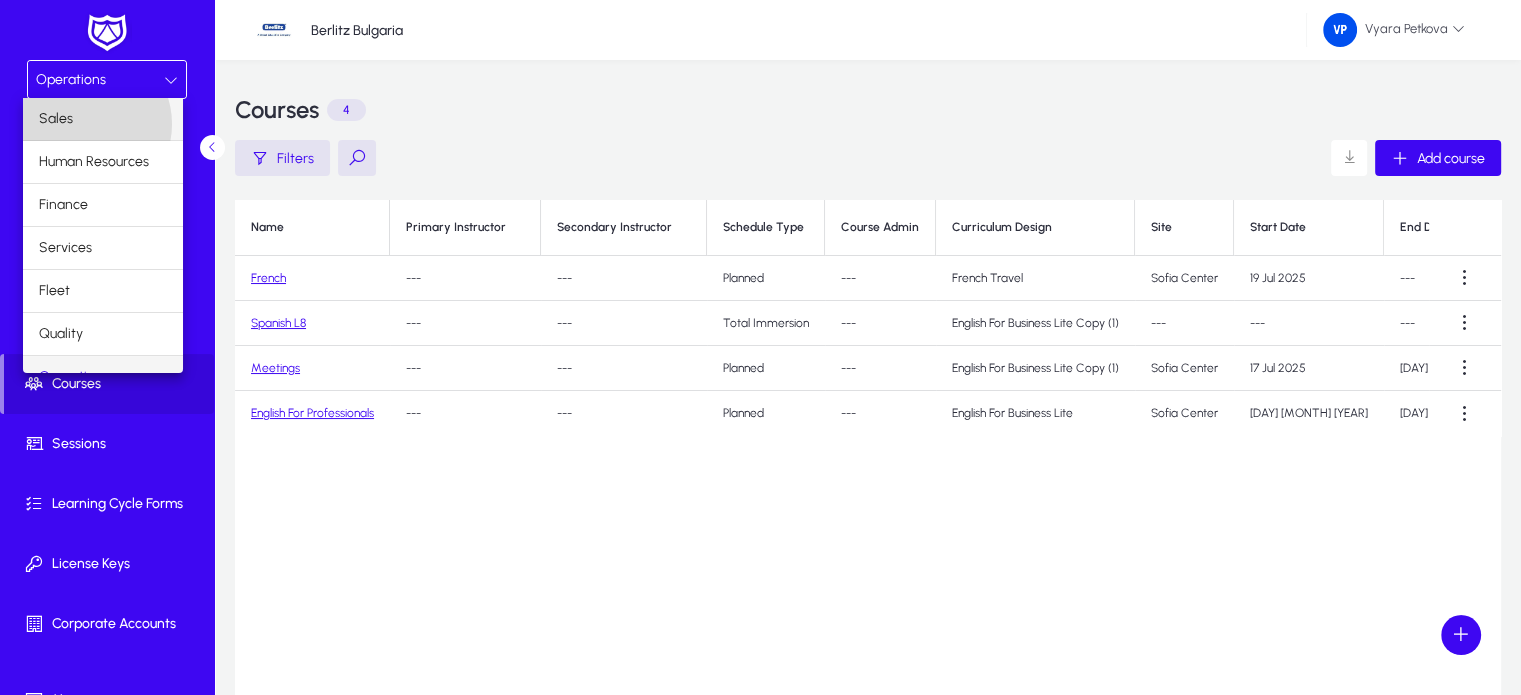 click on "Sales" at bounding box center (103, 119) 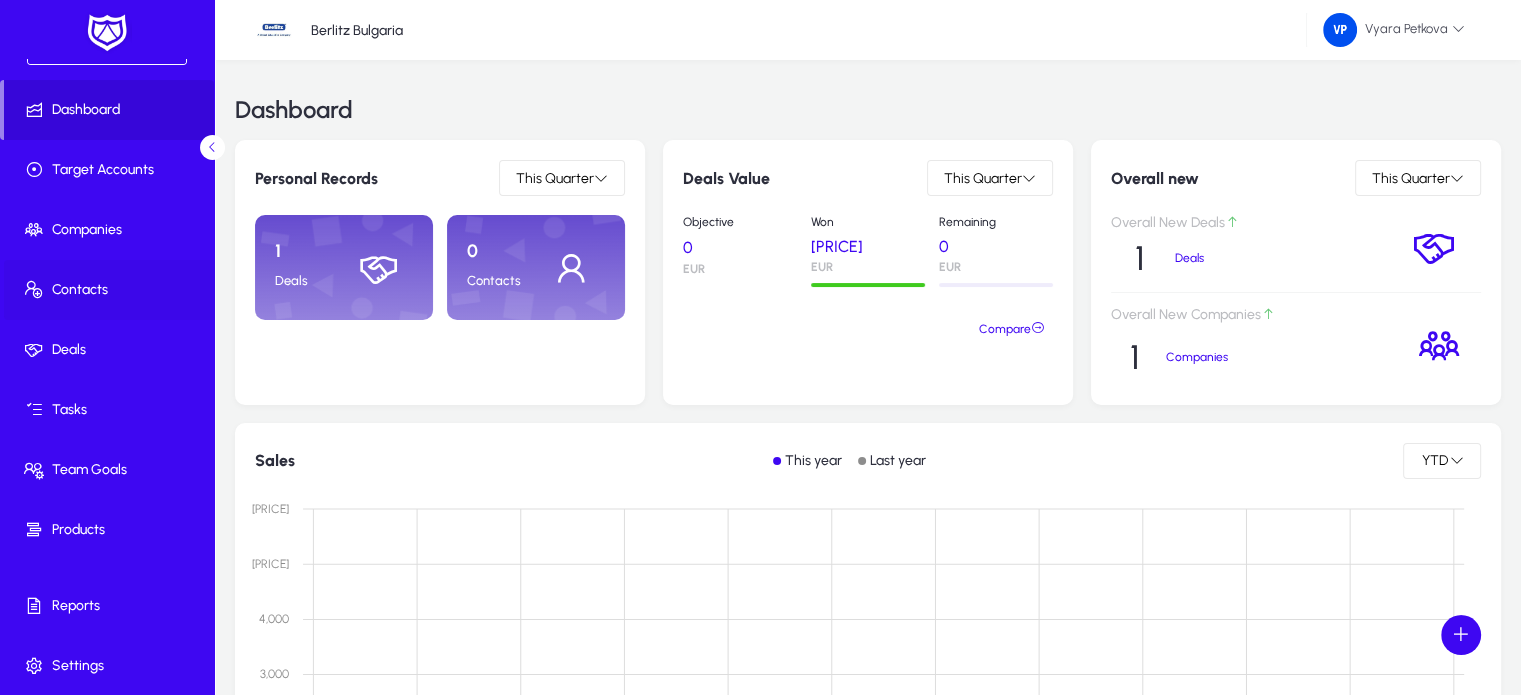scroll, scrollTop: 0, scrollLeft: 0, axis: both 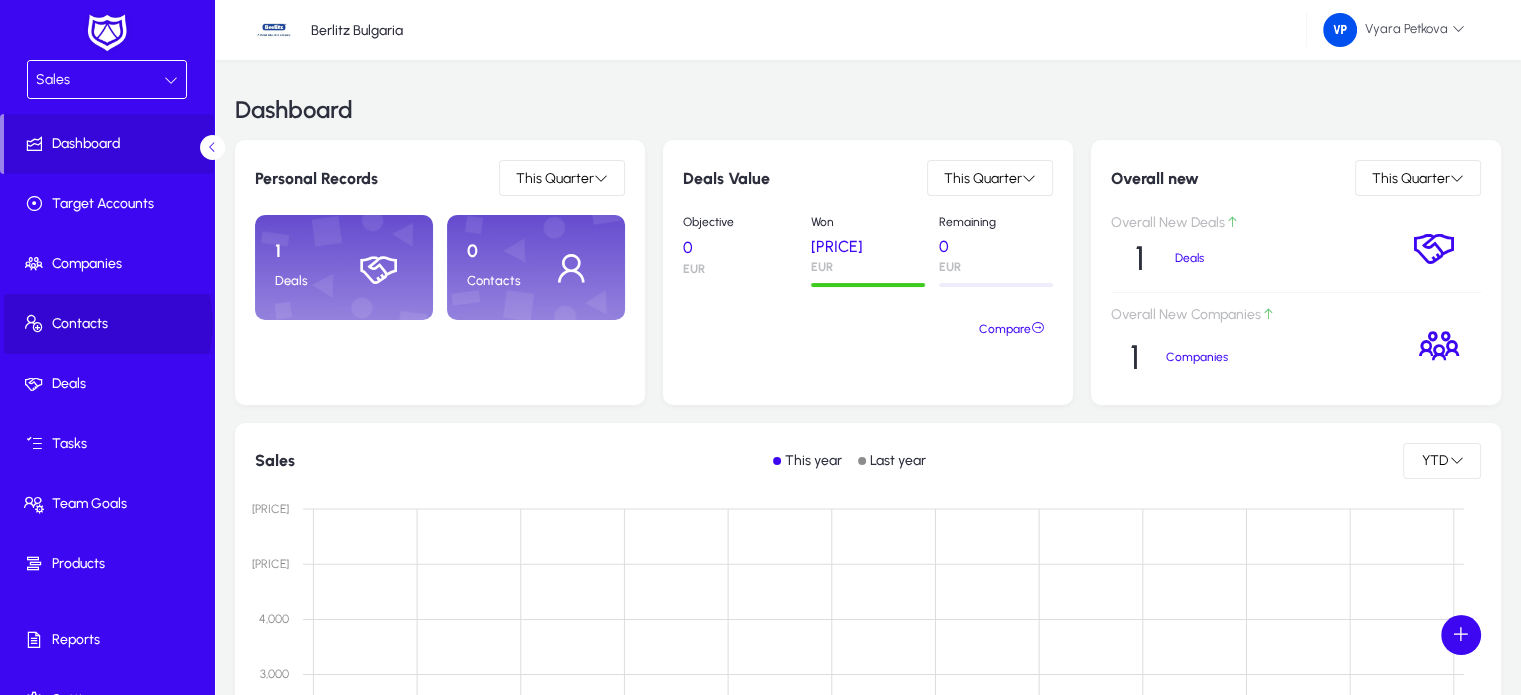 click on "Contacts" 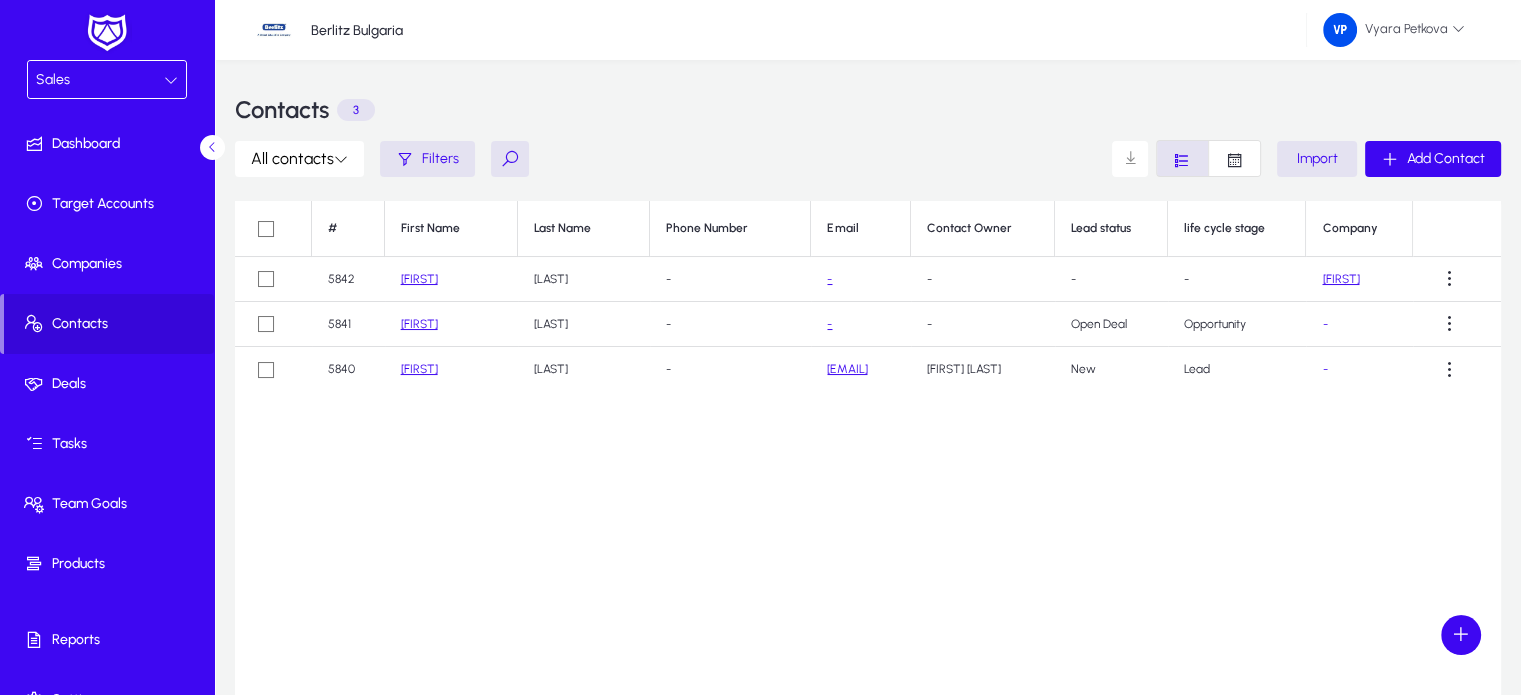 click on "Sales" at bounding box center [100, 80] 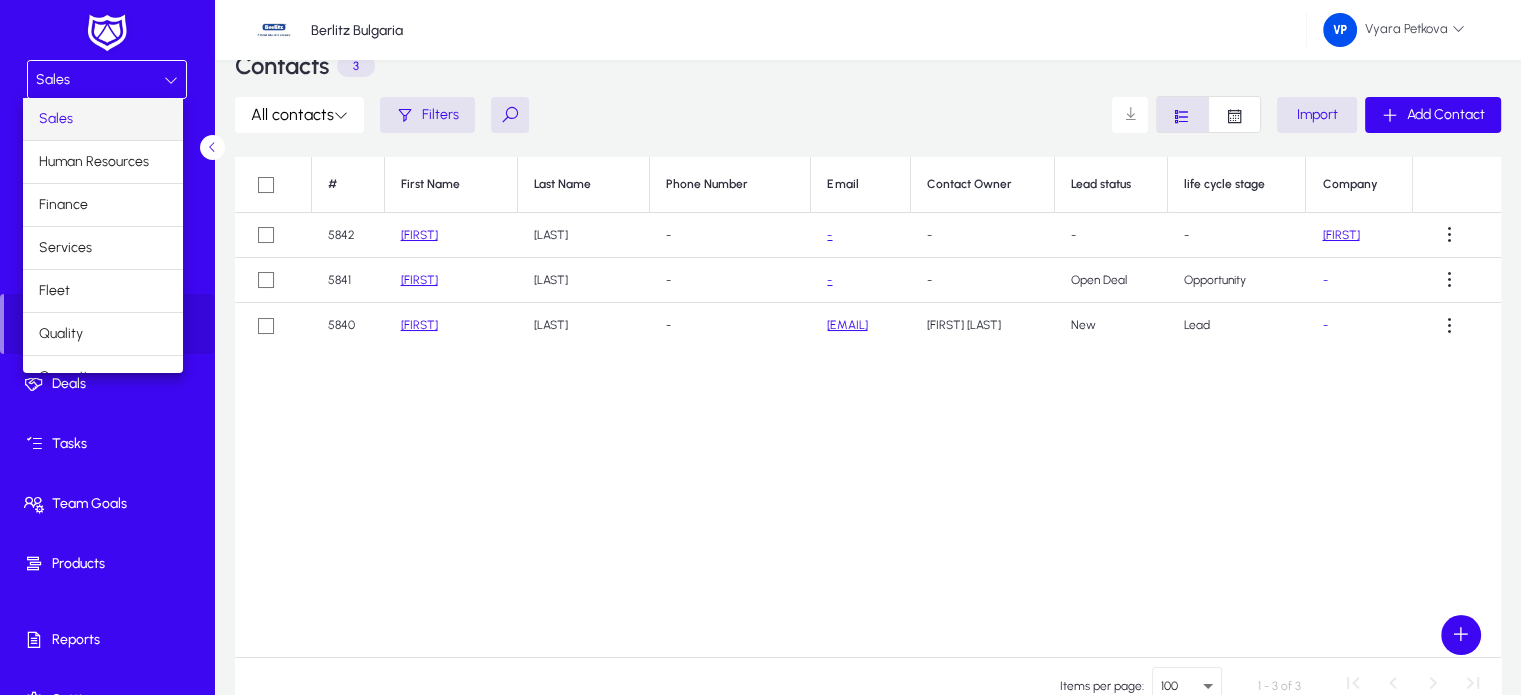 scroll, scrollTop: 44, scrollLeft: 0, axis: vertical 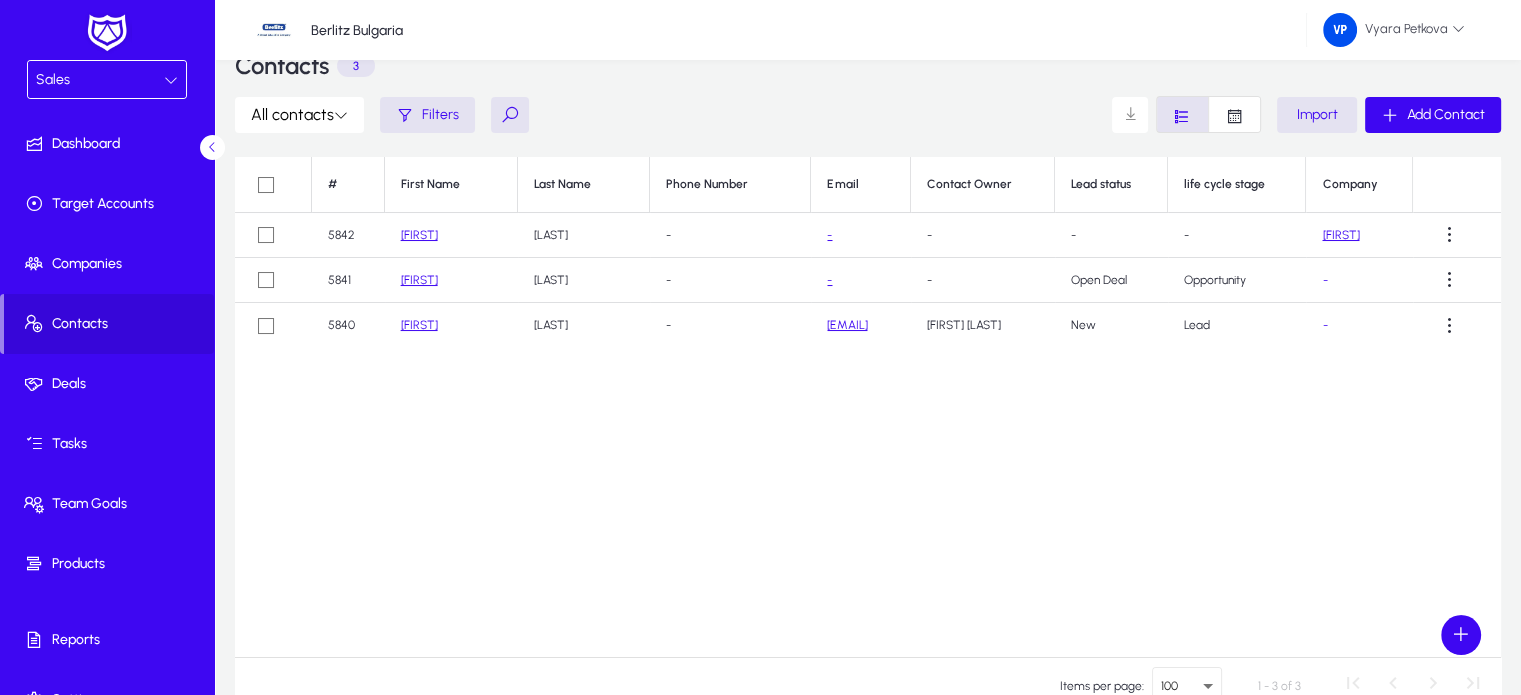 click on "Sales" at bounding box center [100, 80] 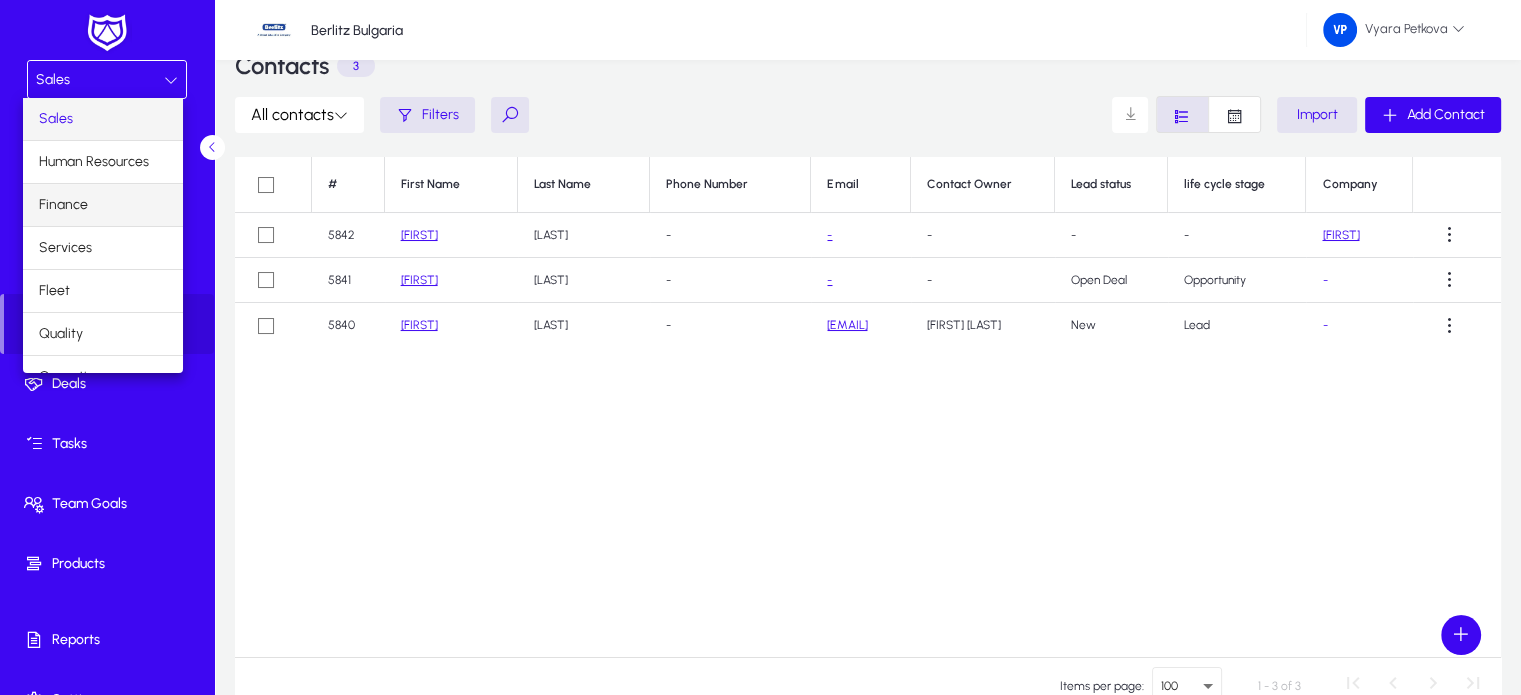 scroll, scrollTop: 0, scrollLeft: 0, axis: both 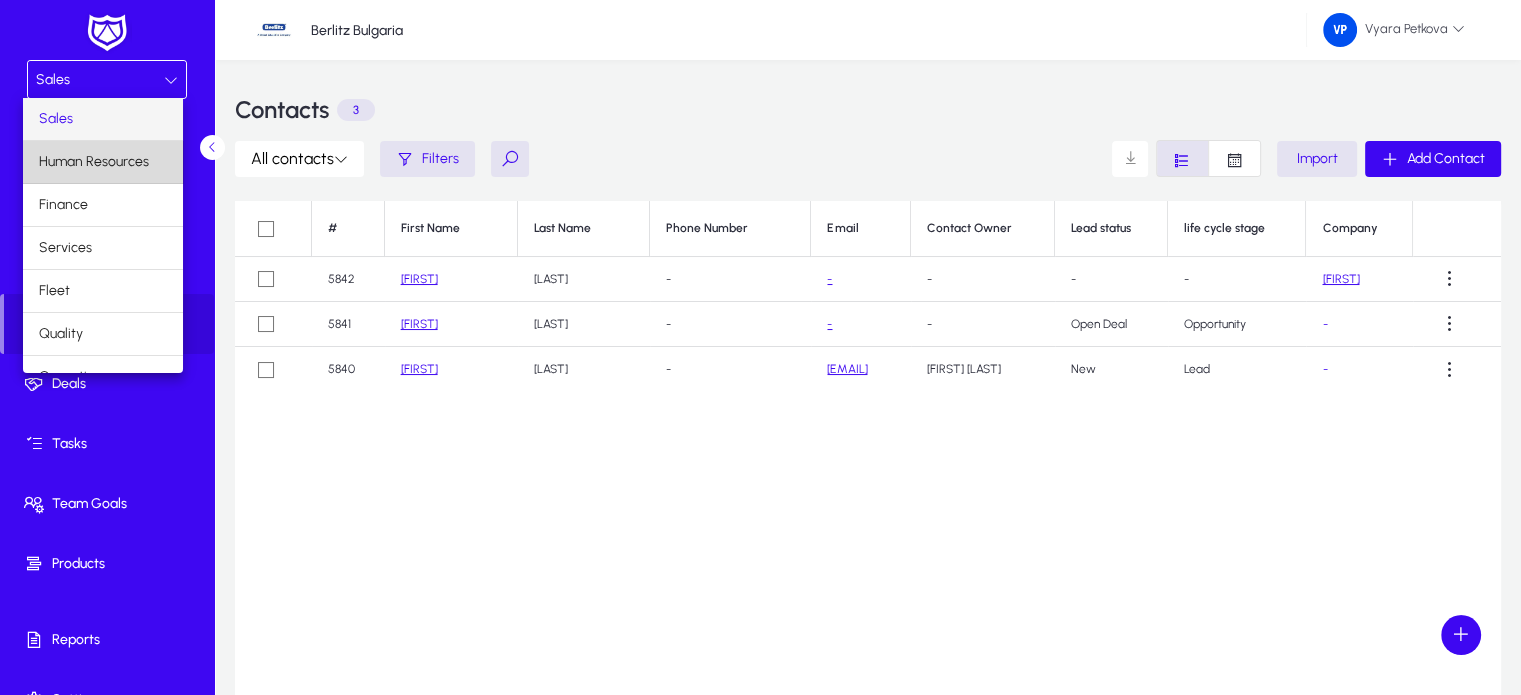 click on "Human Resources" at bounding box center (94, 162) 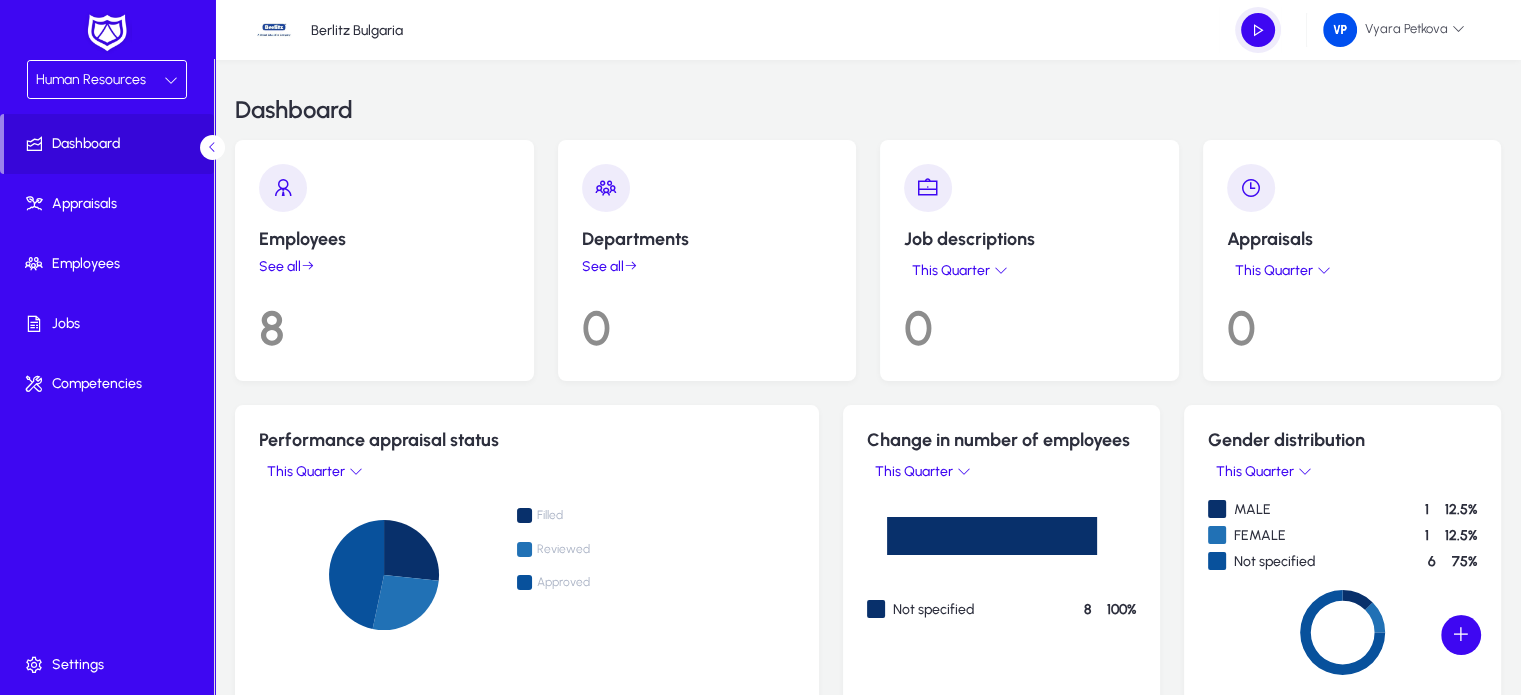 click on "Human Resources" at bounding box center (100, 80) 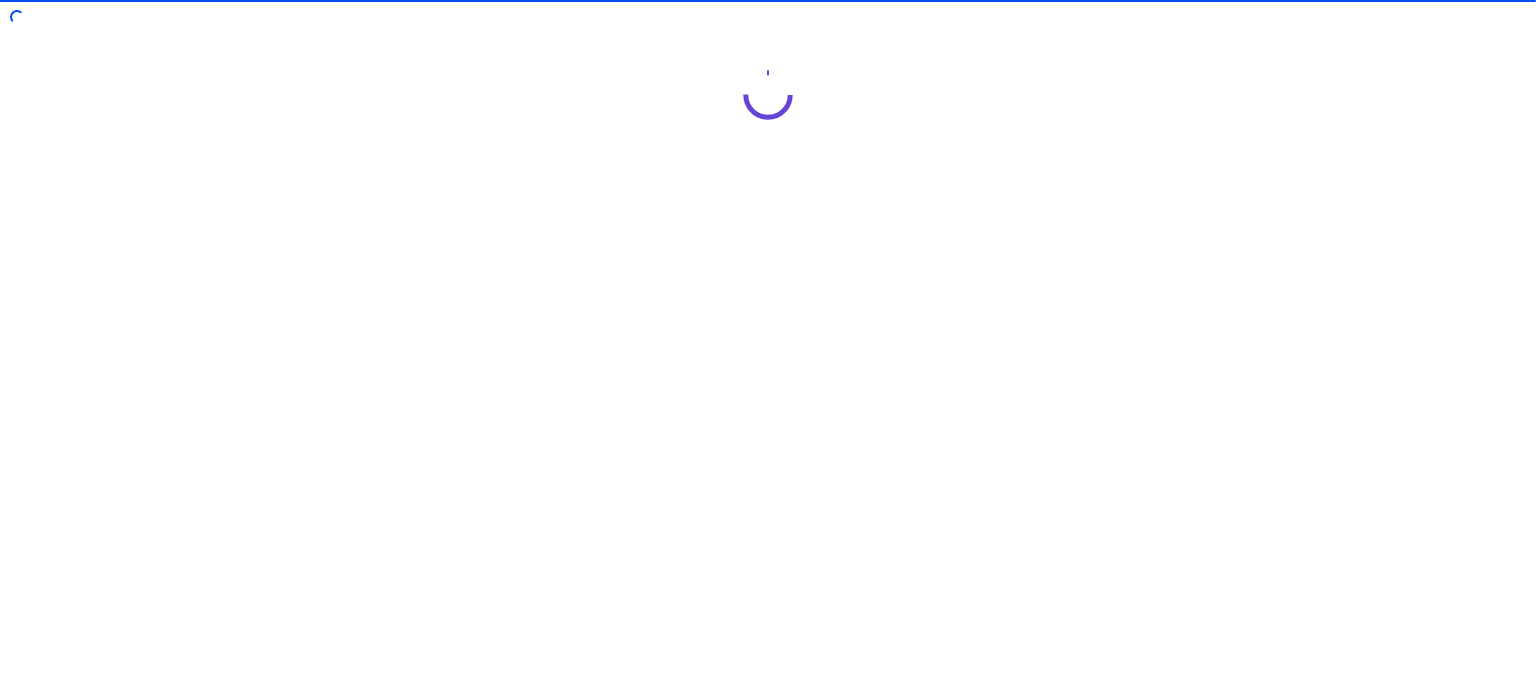 scroll, scrollTop: 0, scrollLeft: 0, axis: both 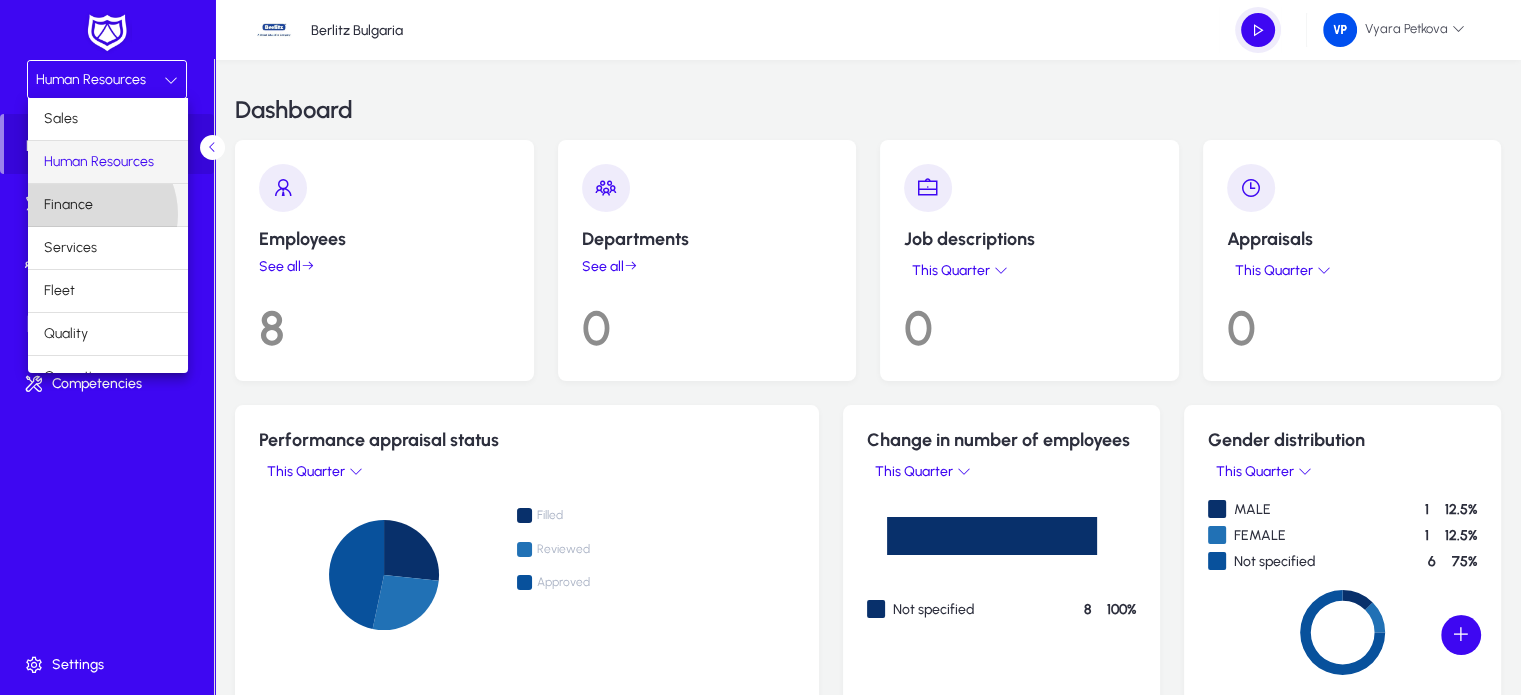 click on "Finance" at bounding box center (68, 205) 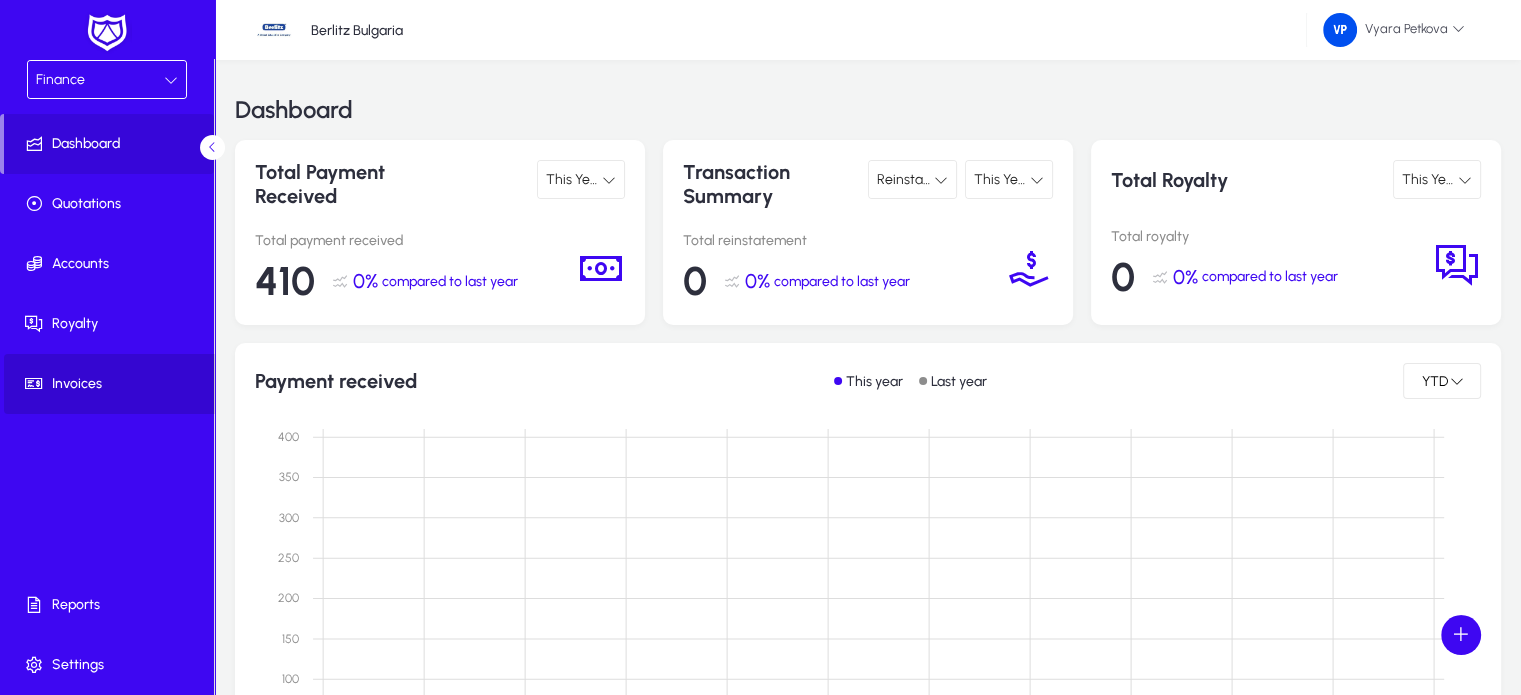 click on "Invoices" 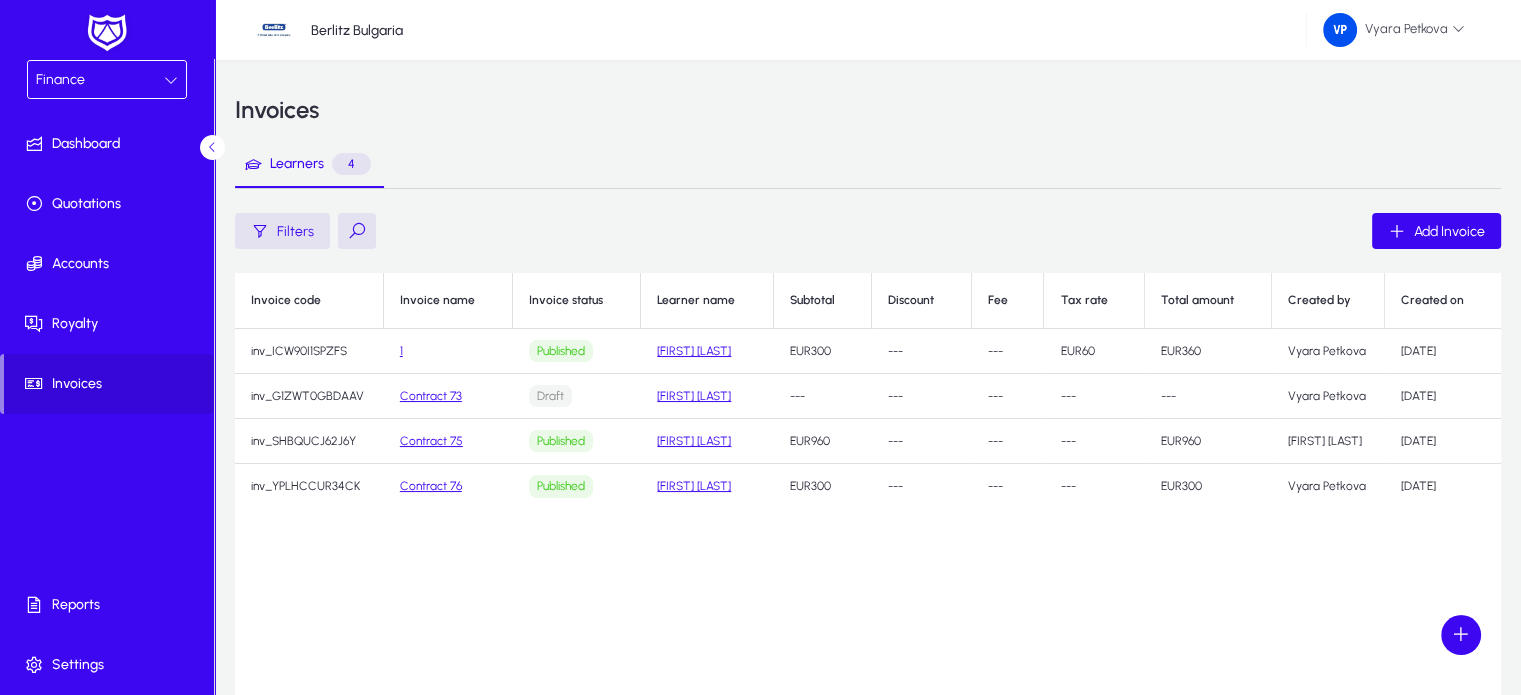 click on "1" 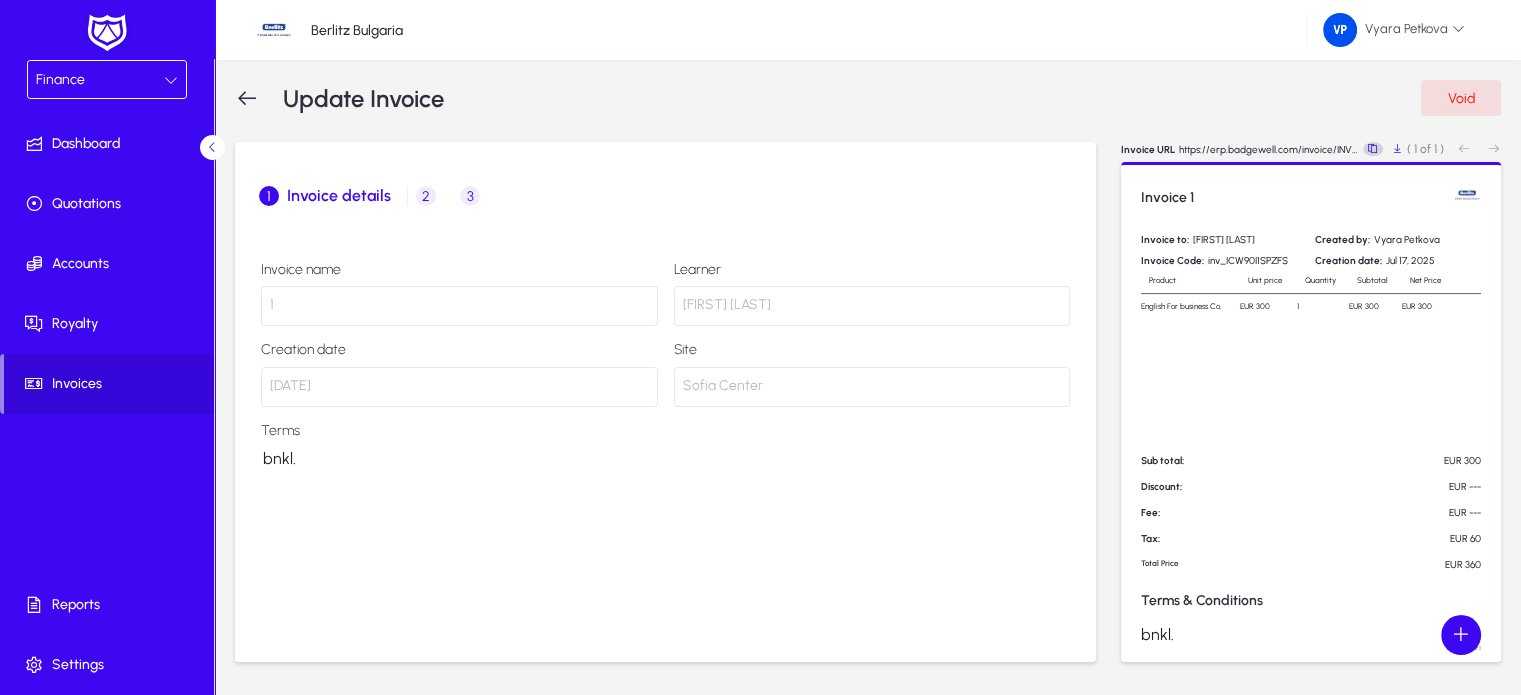 click 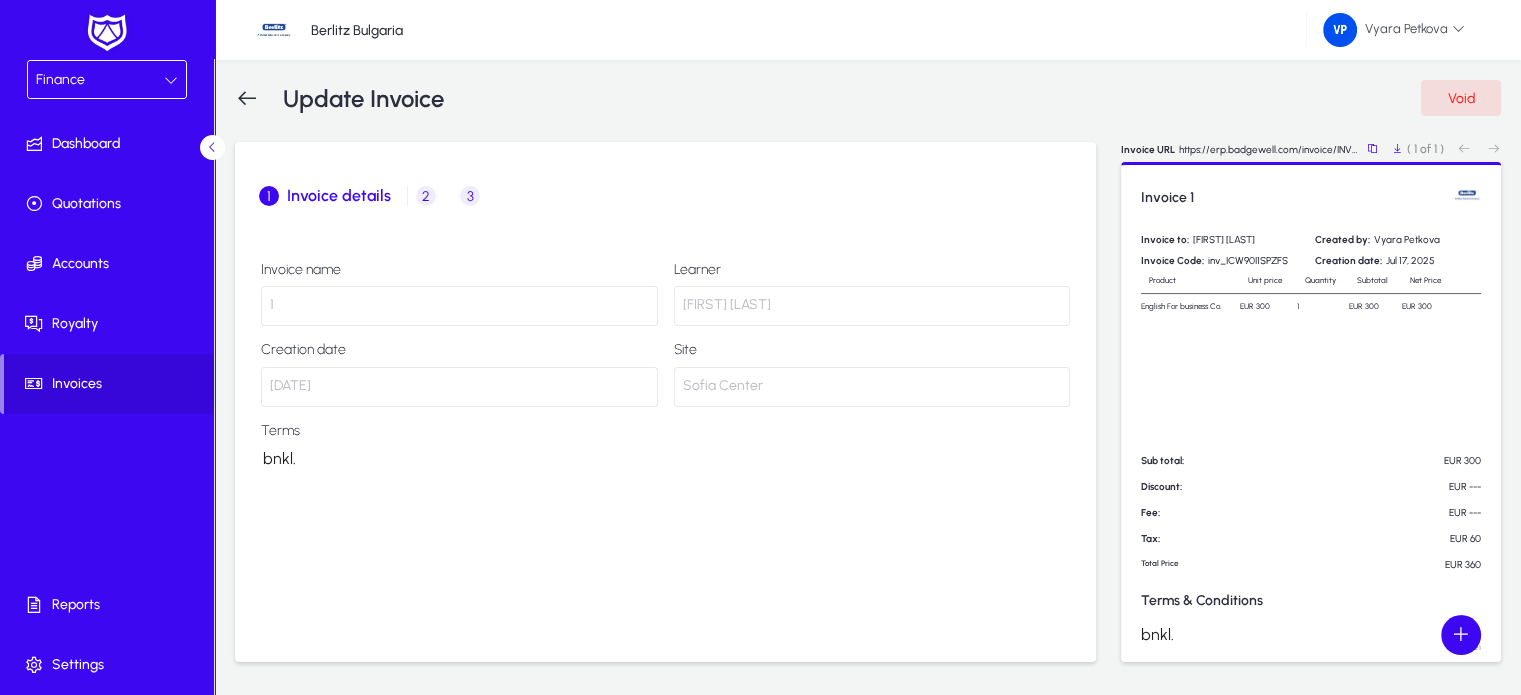 drag, startPoint x: 1358, startPoint y: 185, endPoint x: 1448, endPoint y: 335, distance: 174.92856 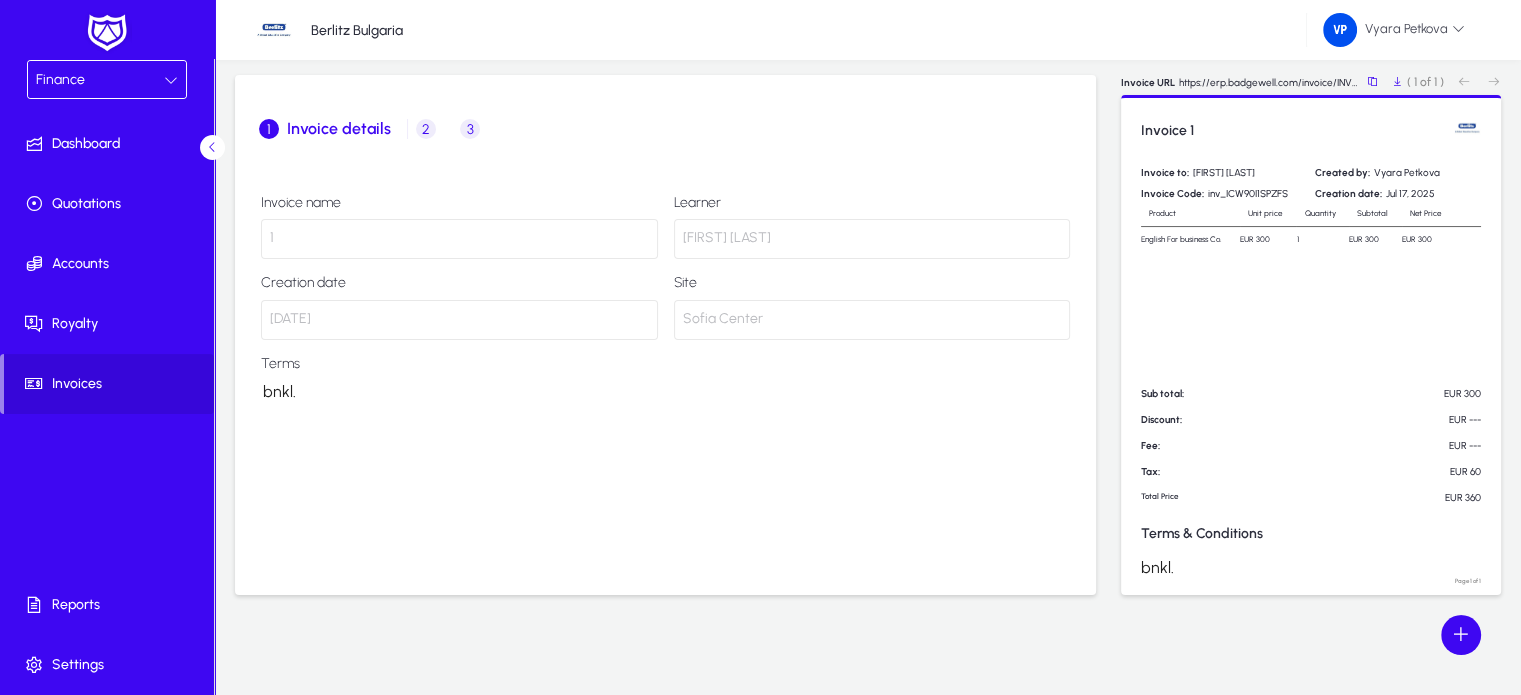 scroll, scrollTop: 0, scrollLeft: 0, axis: both 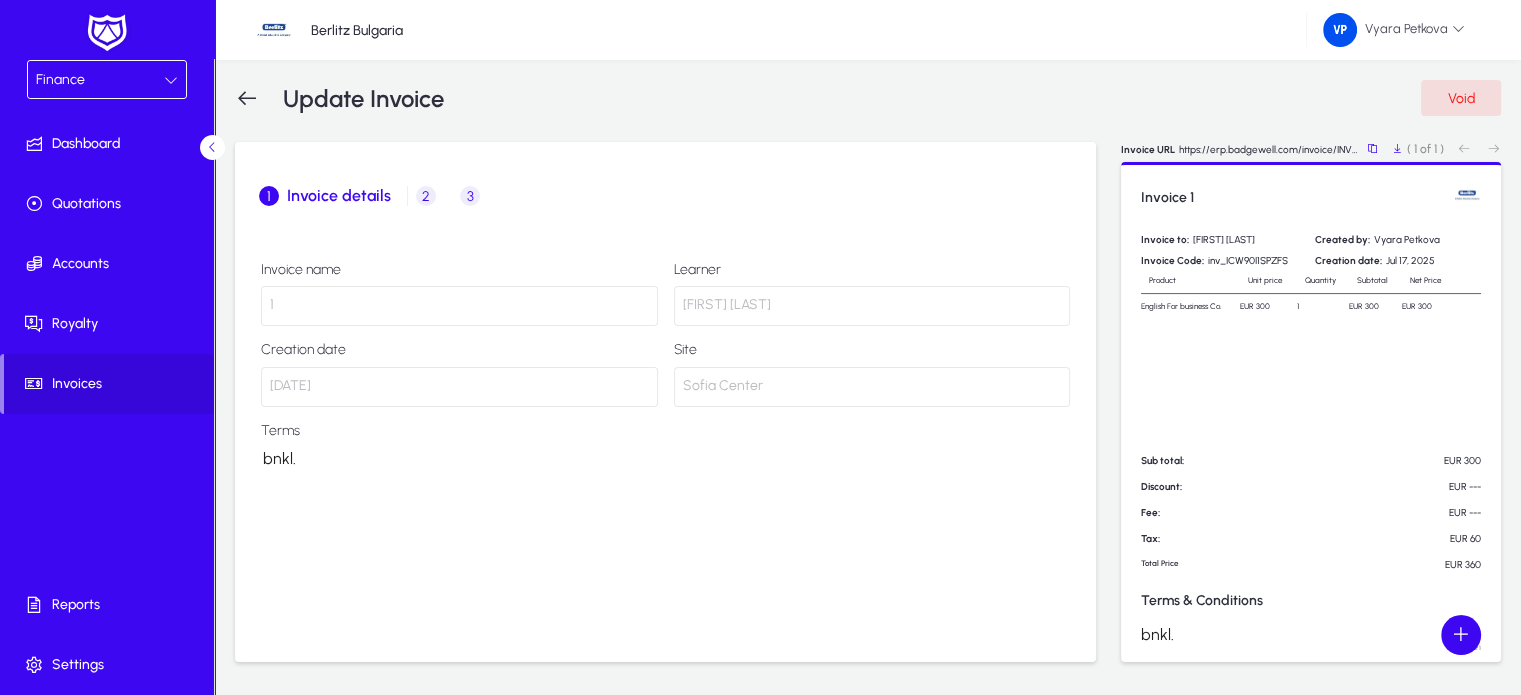 click on "1" at bounding box center (459, 306) 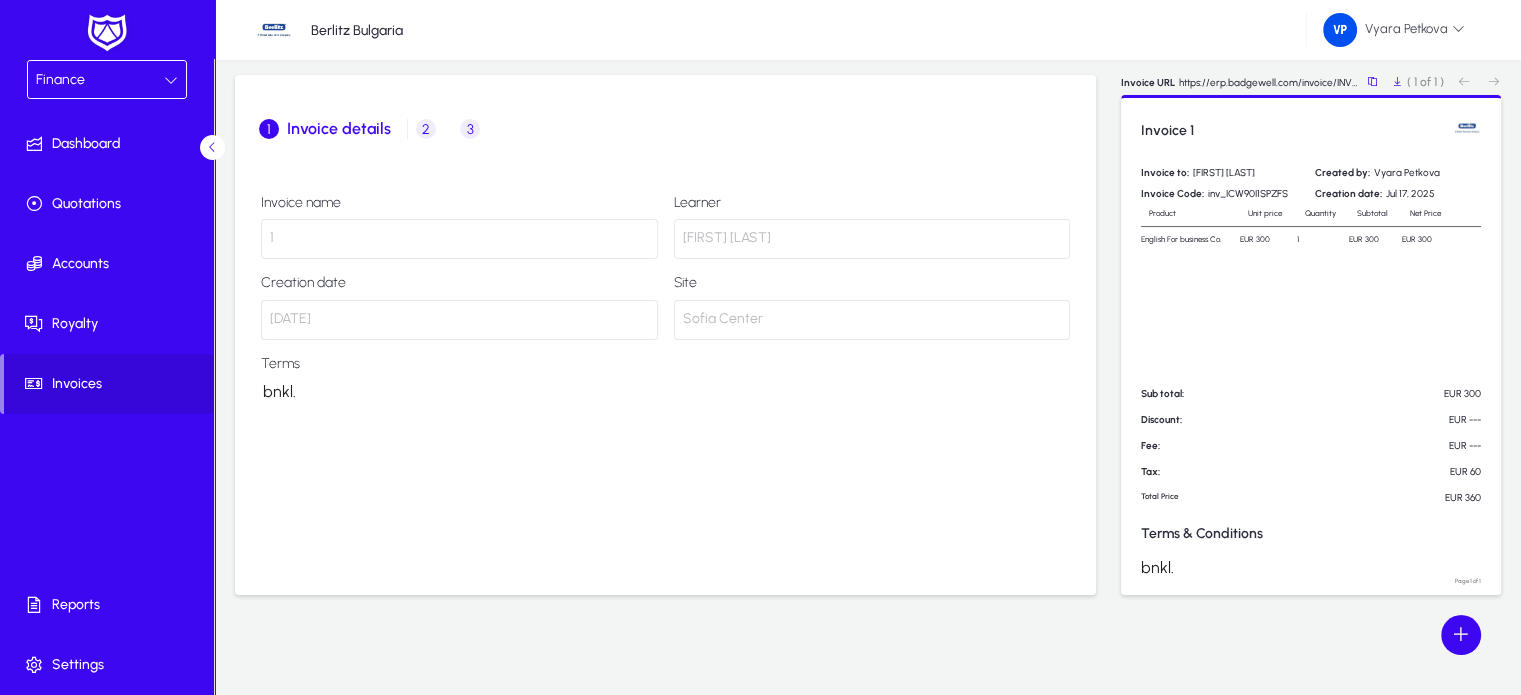 scroll, scrollTop: 0, scrollLeft: 0, axis: both 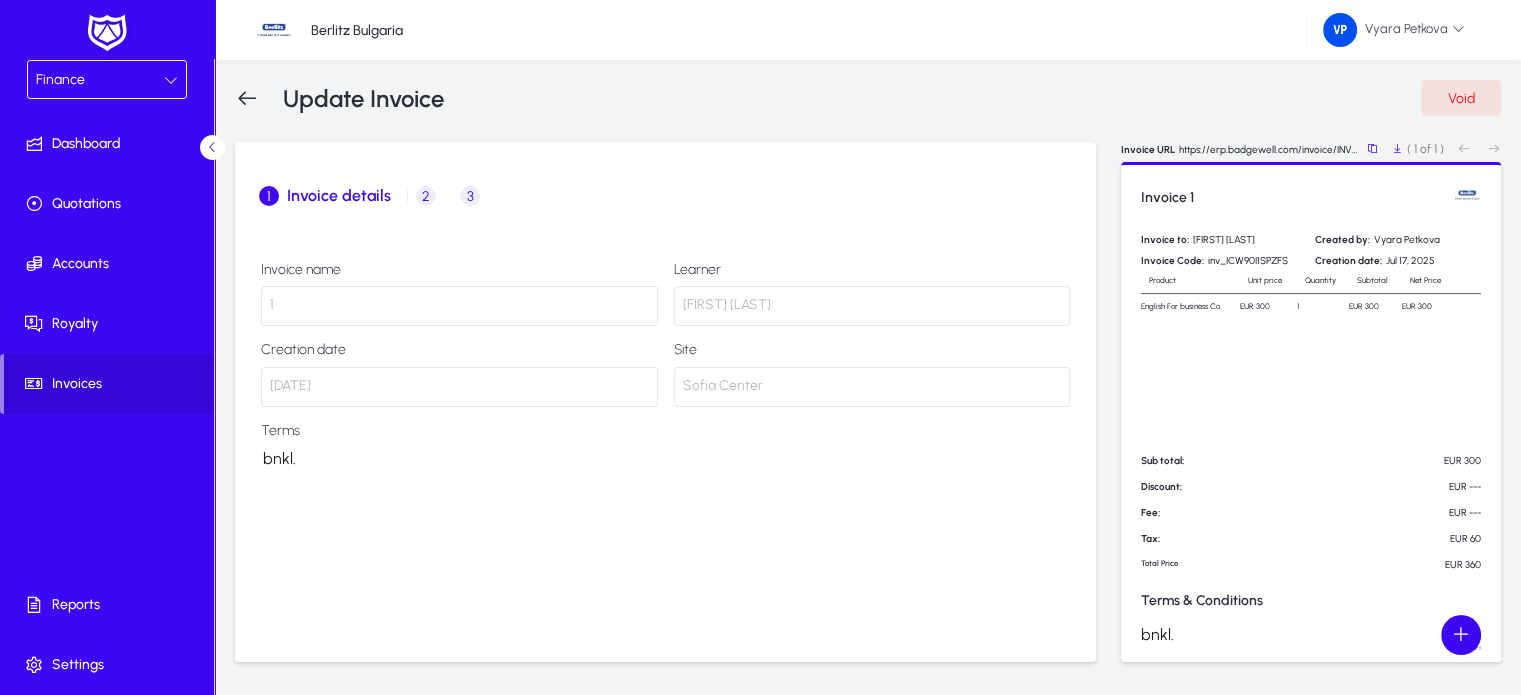 click 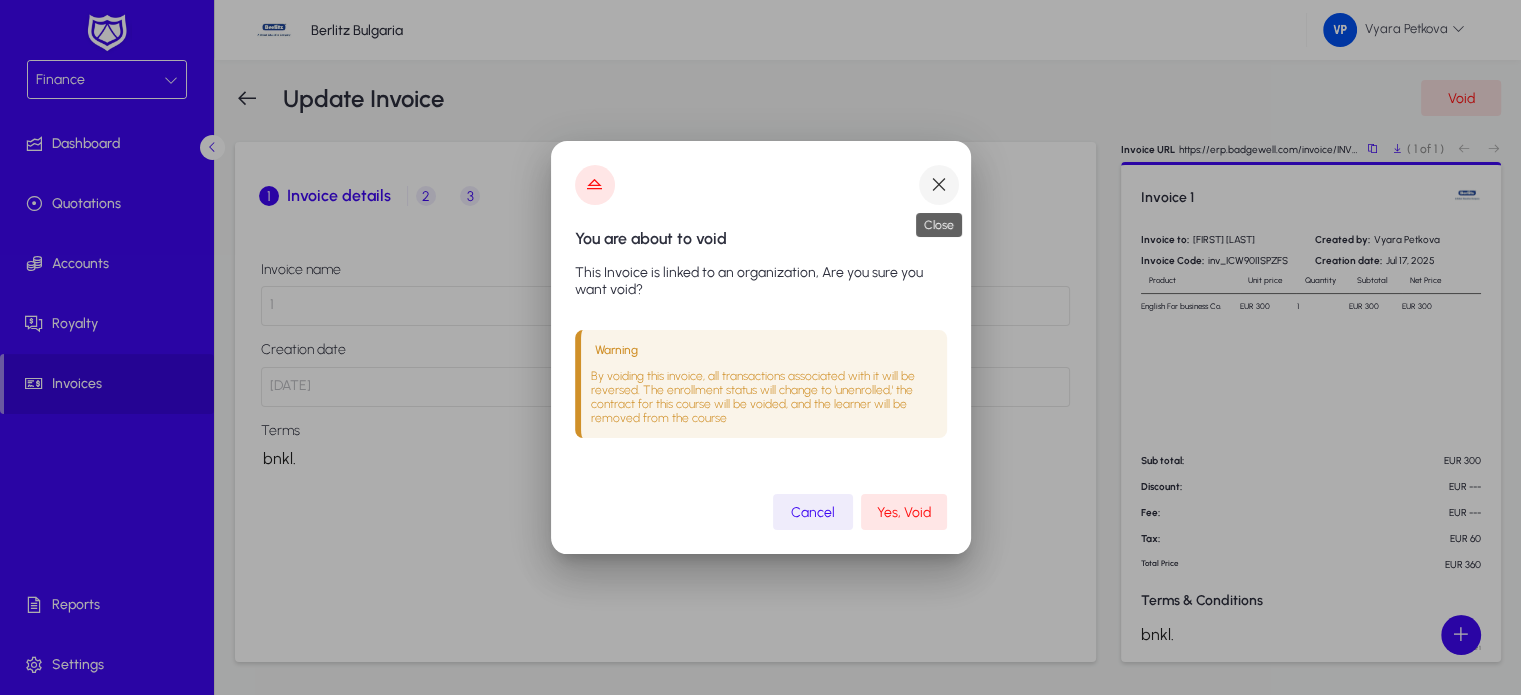 click at bounding box center (939, 185) 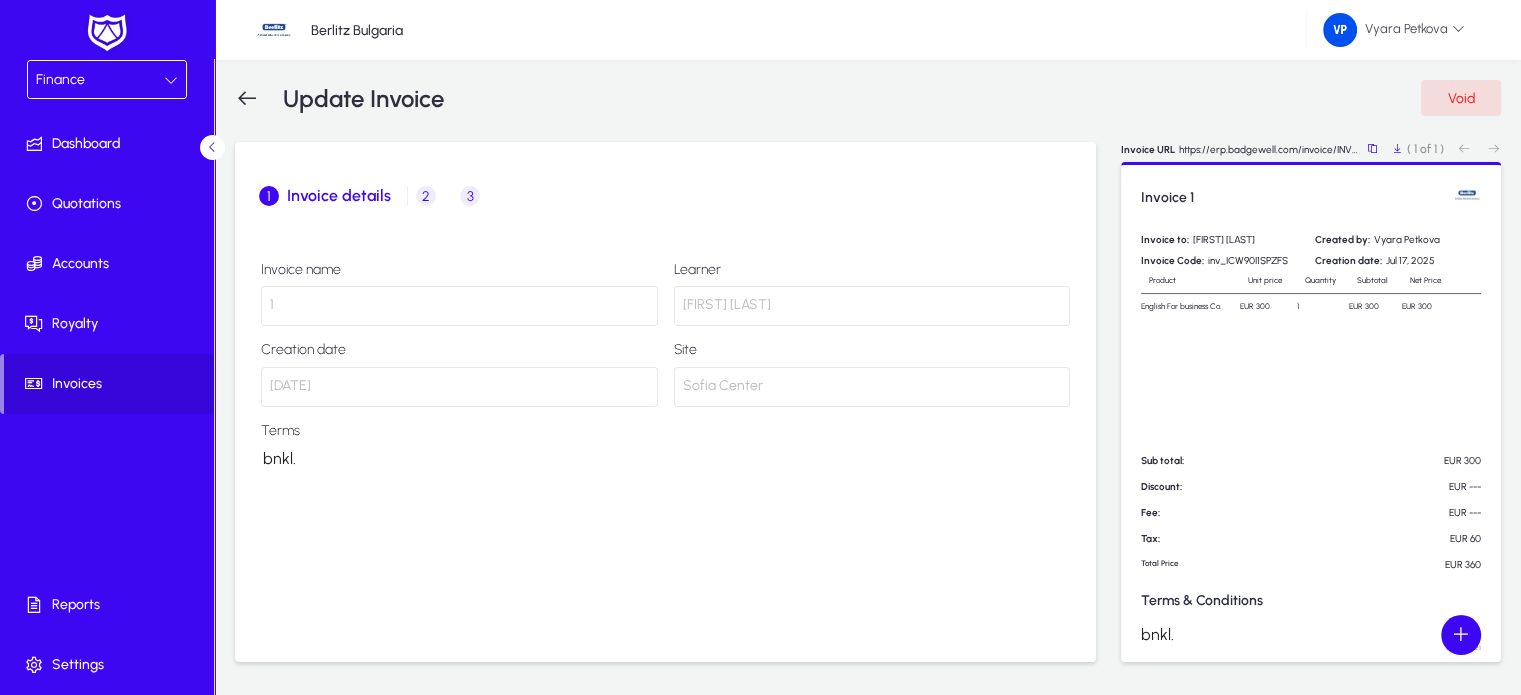 click 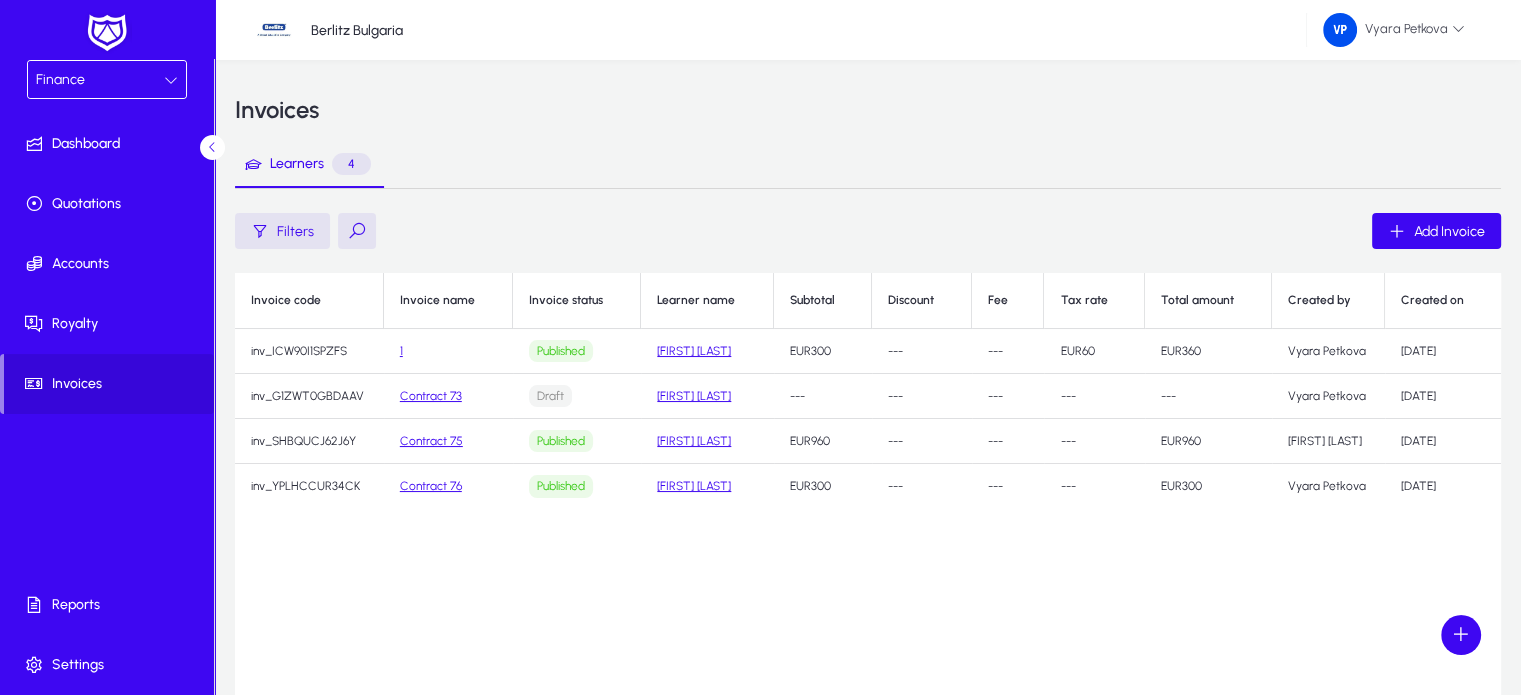 click on "[FIRST] [LAST]" 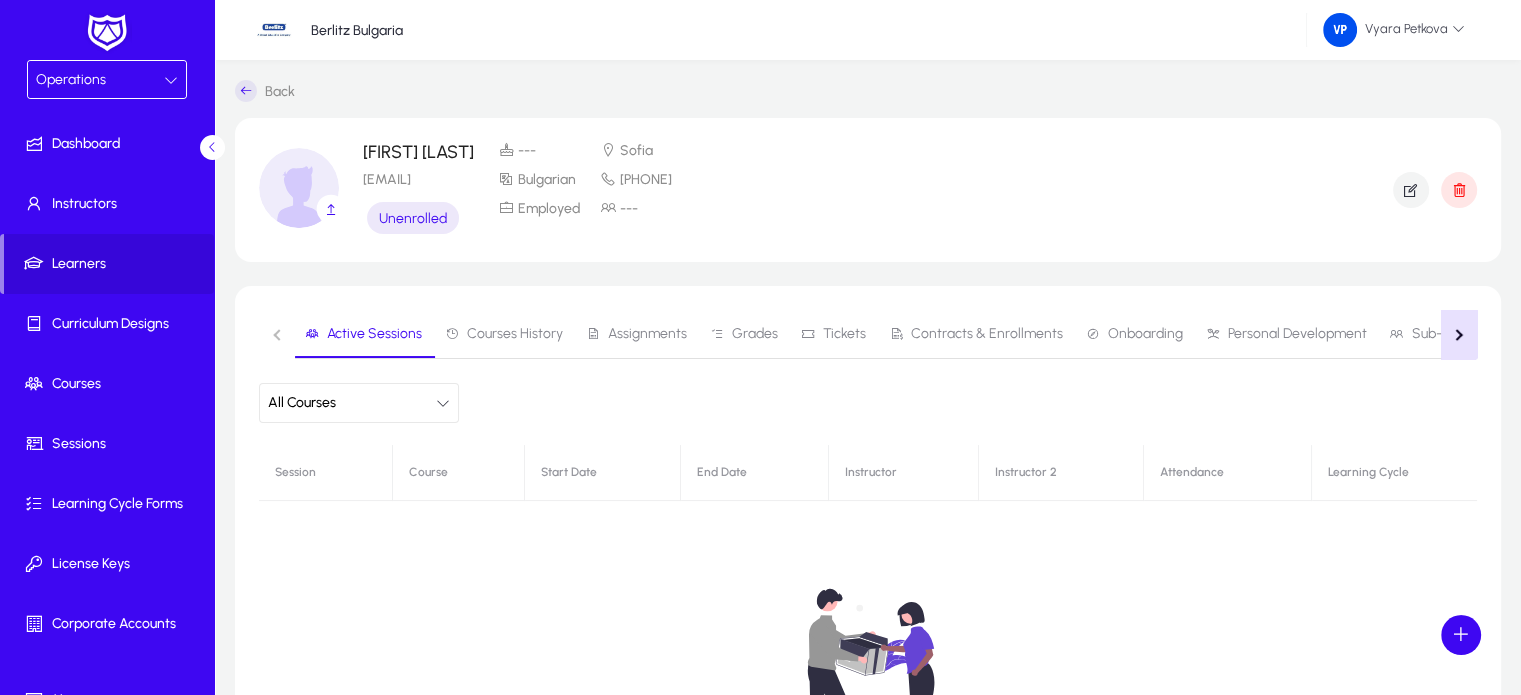 click 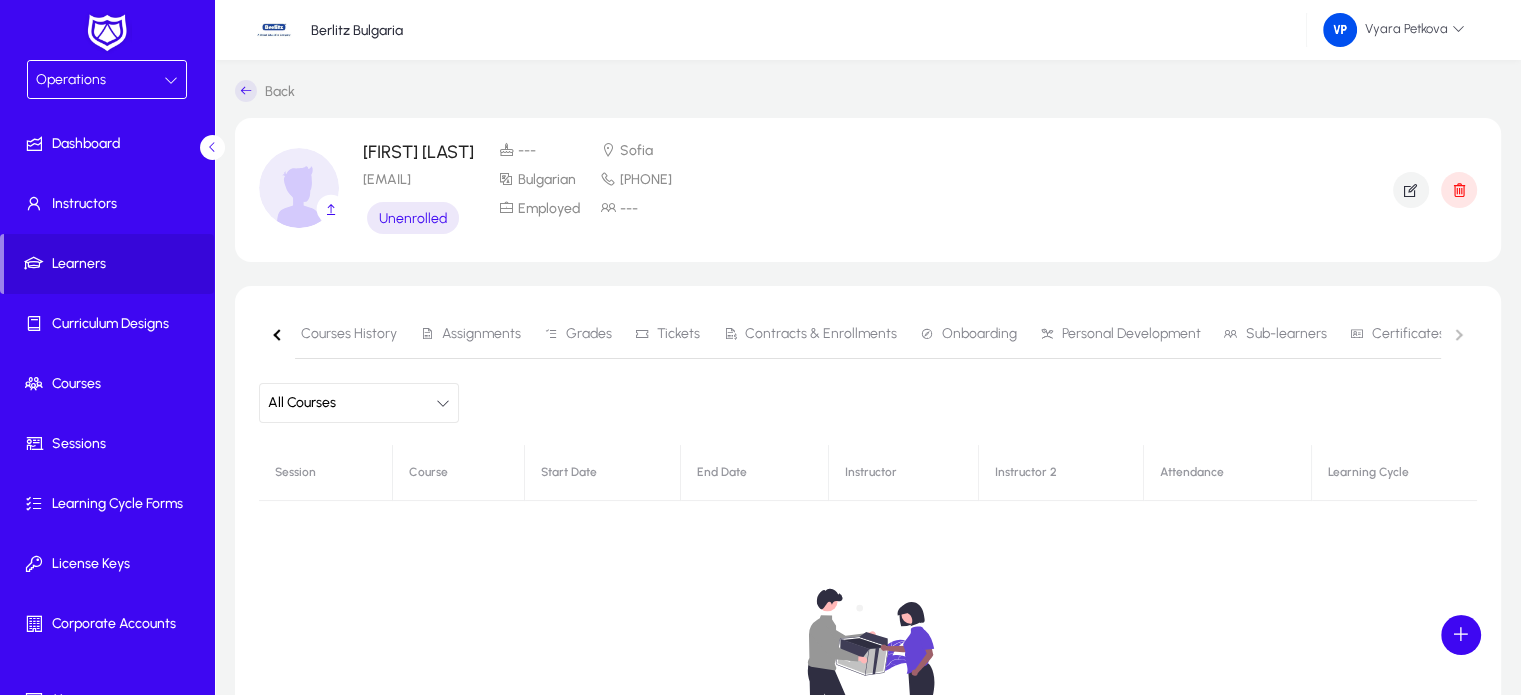 click on "Active Sessions   Courses History   Assignments   Grades   Tickets   Contracts & Enrollments   Onboarding   Personal Development   Sub-learners   Certificates" 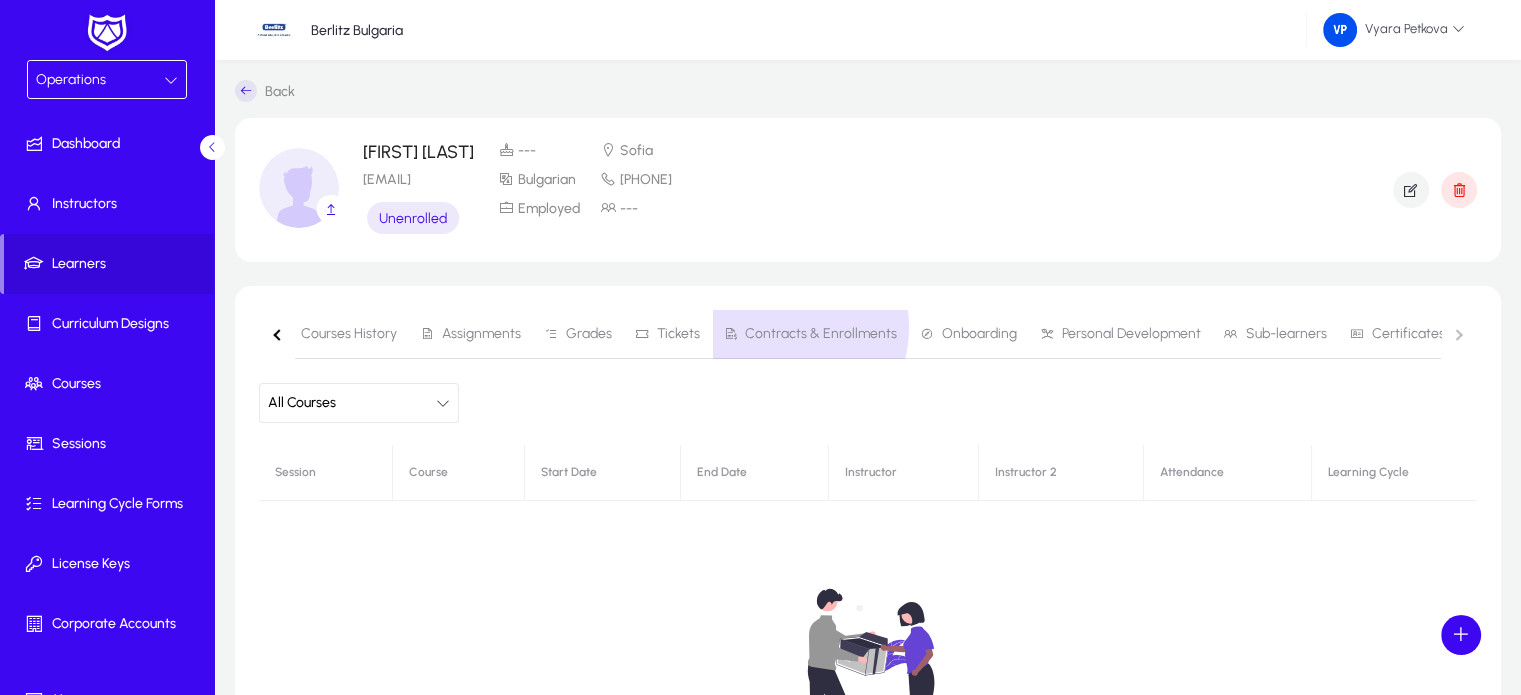 click on "Contracts & Enrollments" at bounding box center (821, 334) 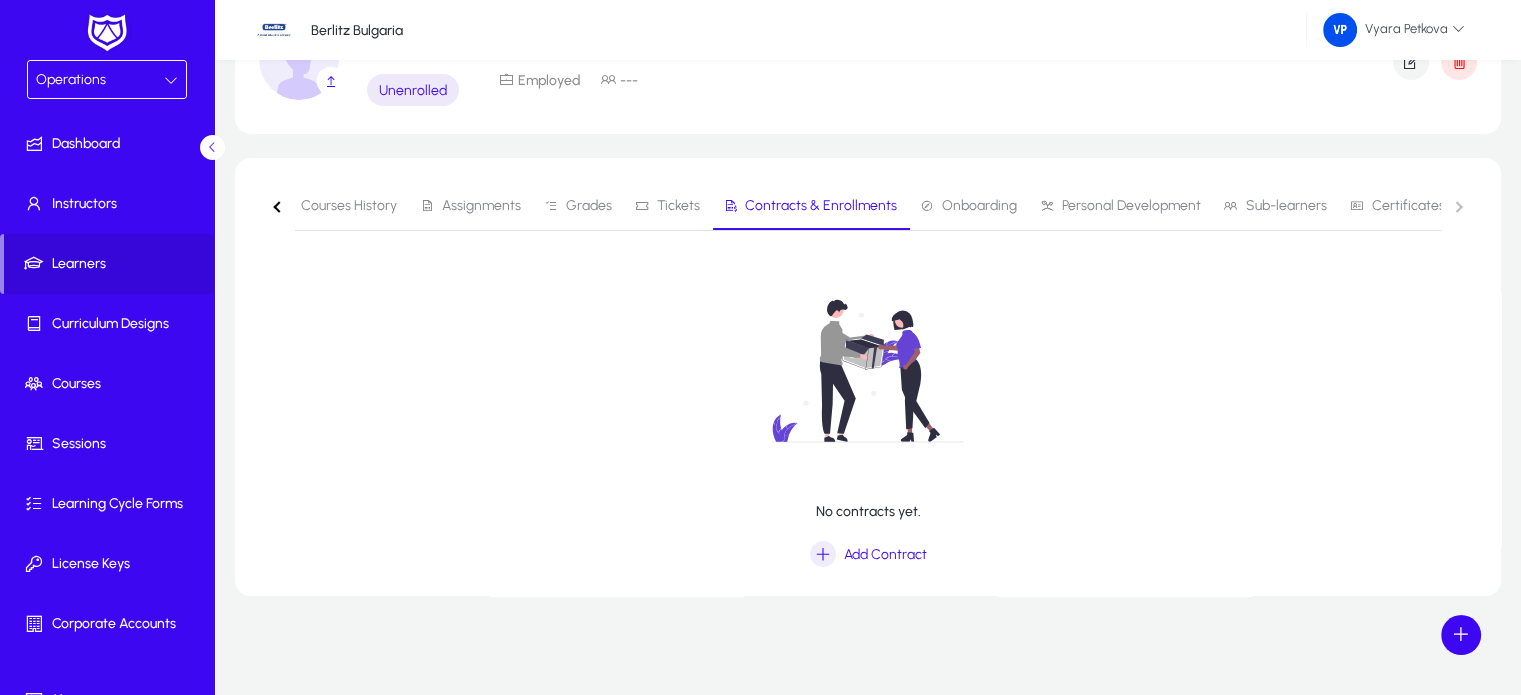 scroll, scrollTop: 0, scrollLeft: 0, axis: both 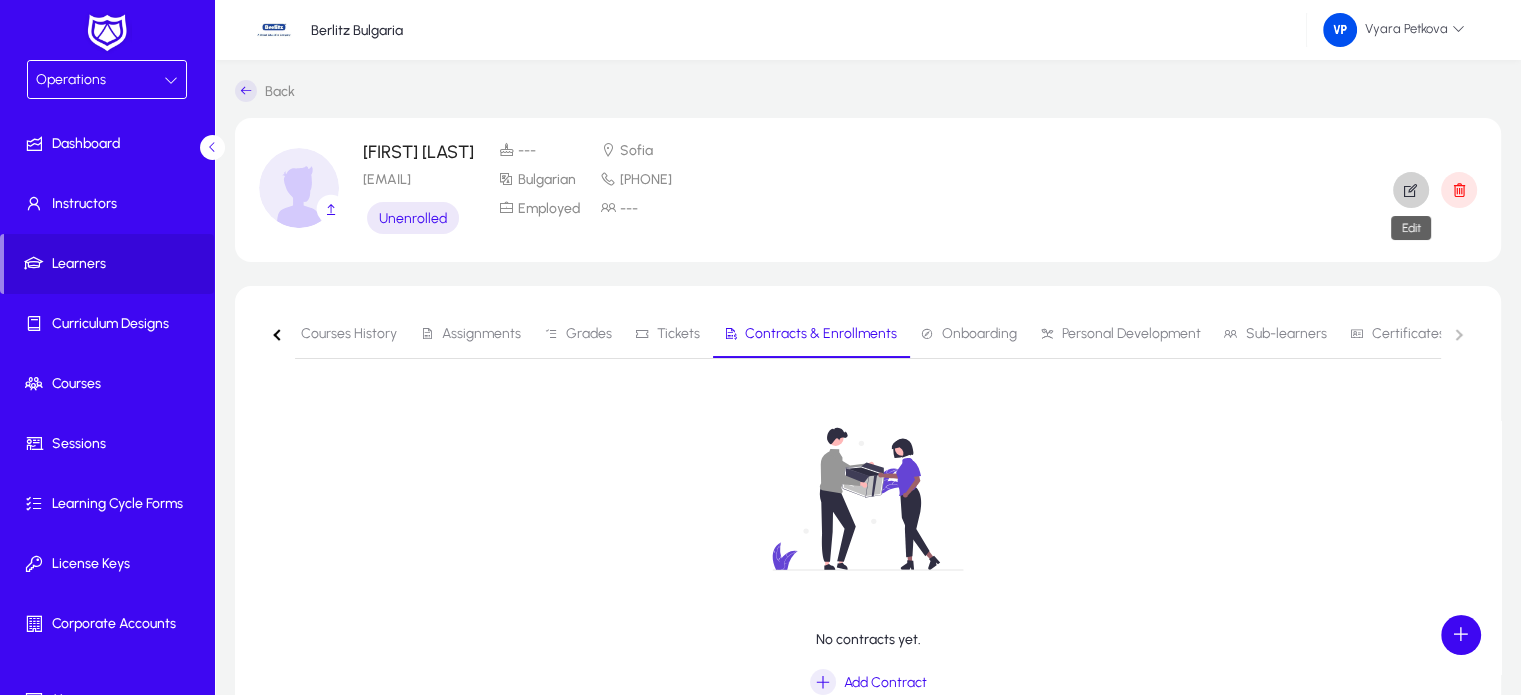 click 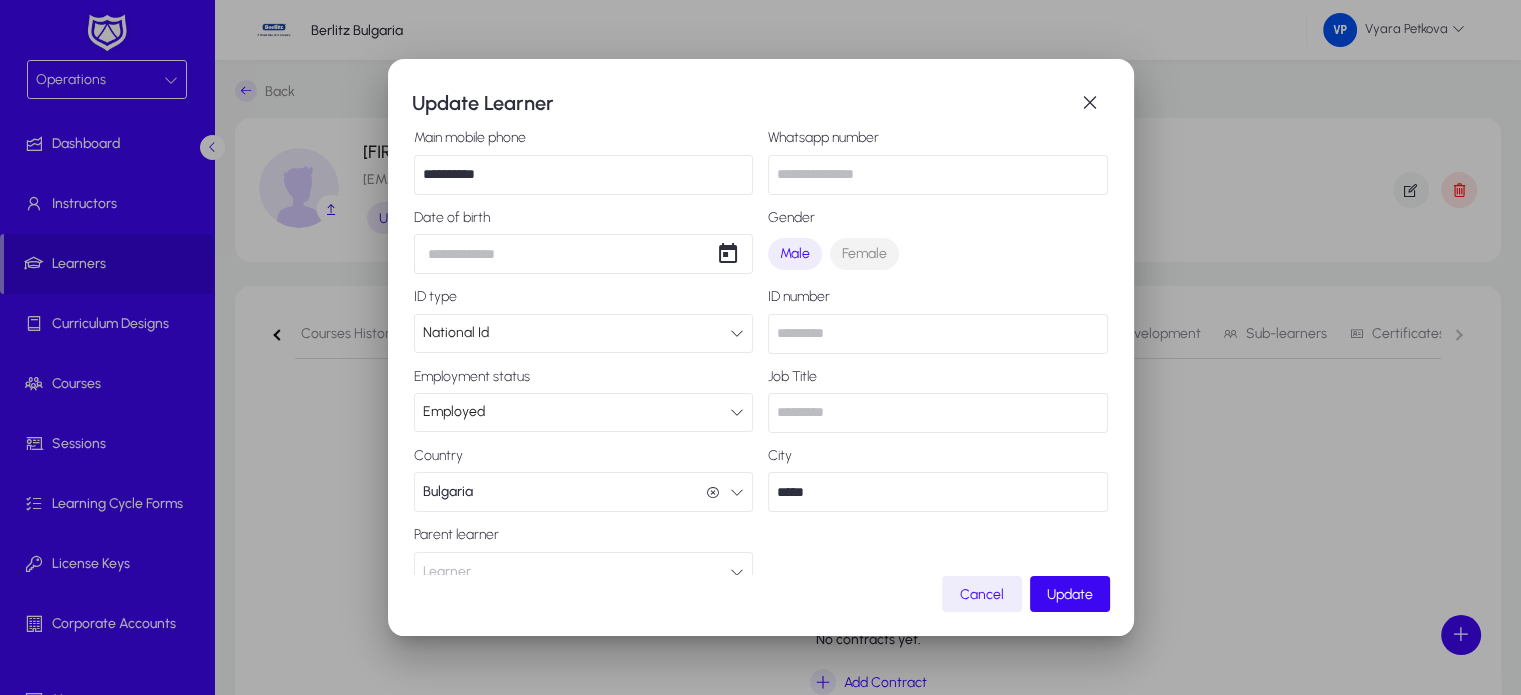 scroll, scrollTop: 0, scrollLeft: 0, axis: both 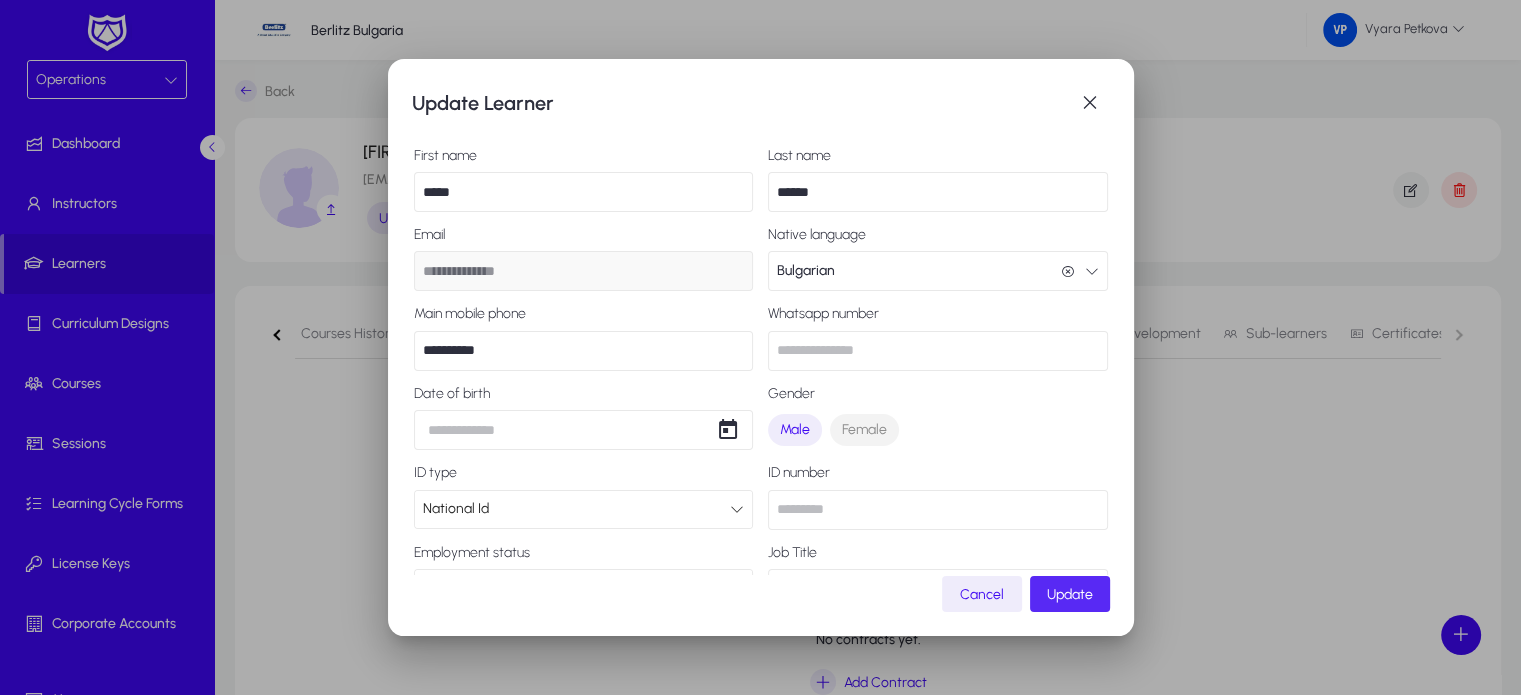 click 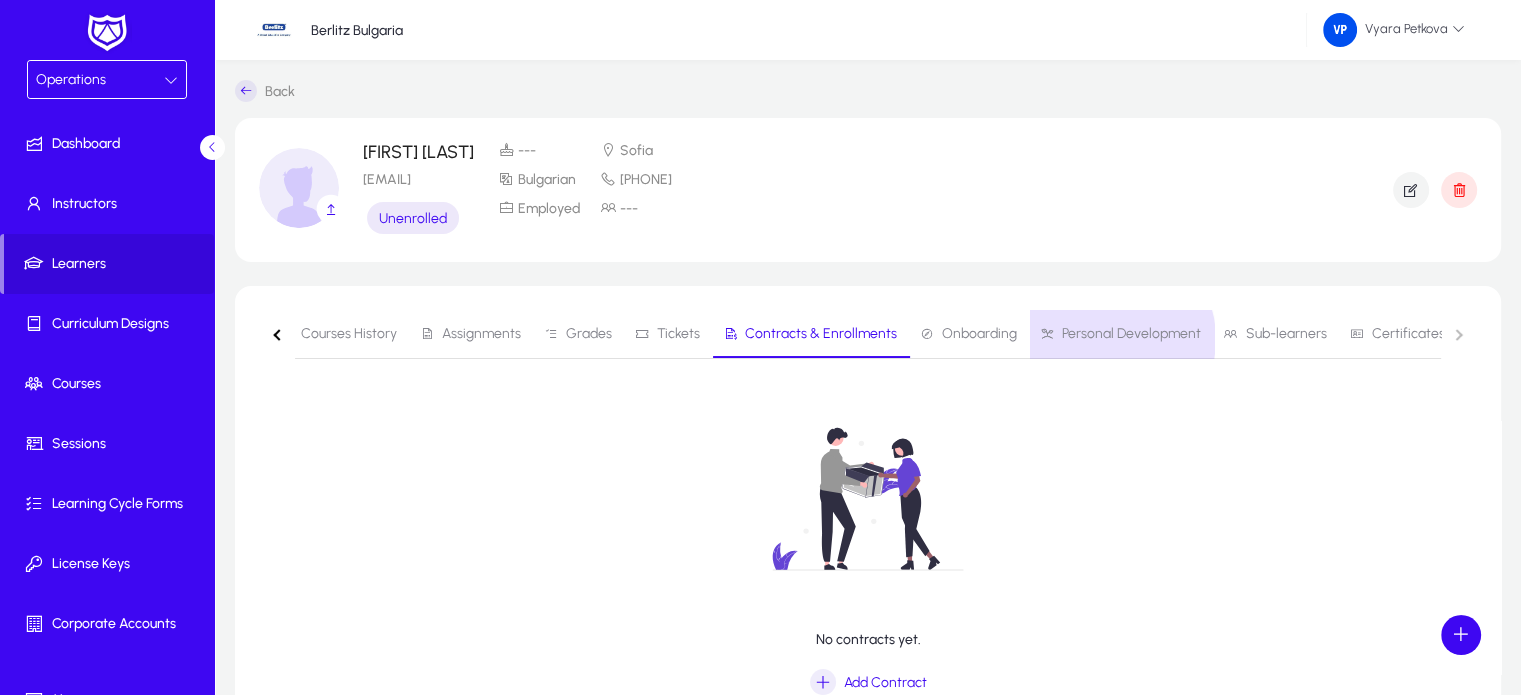 click on "Personal Development" at bounding box center [1131, 334] 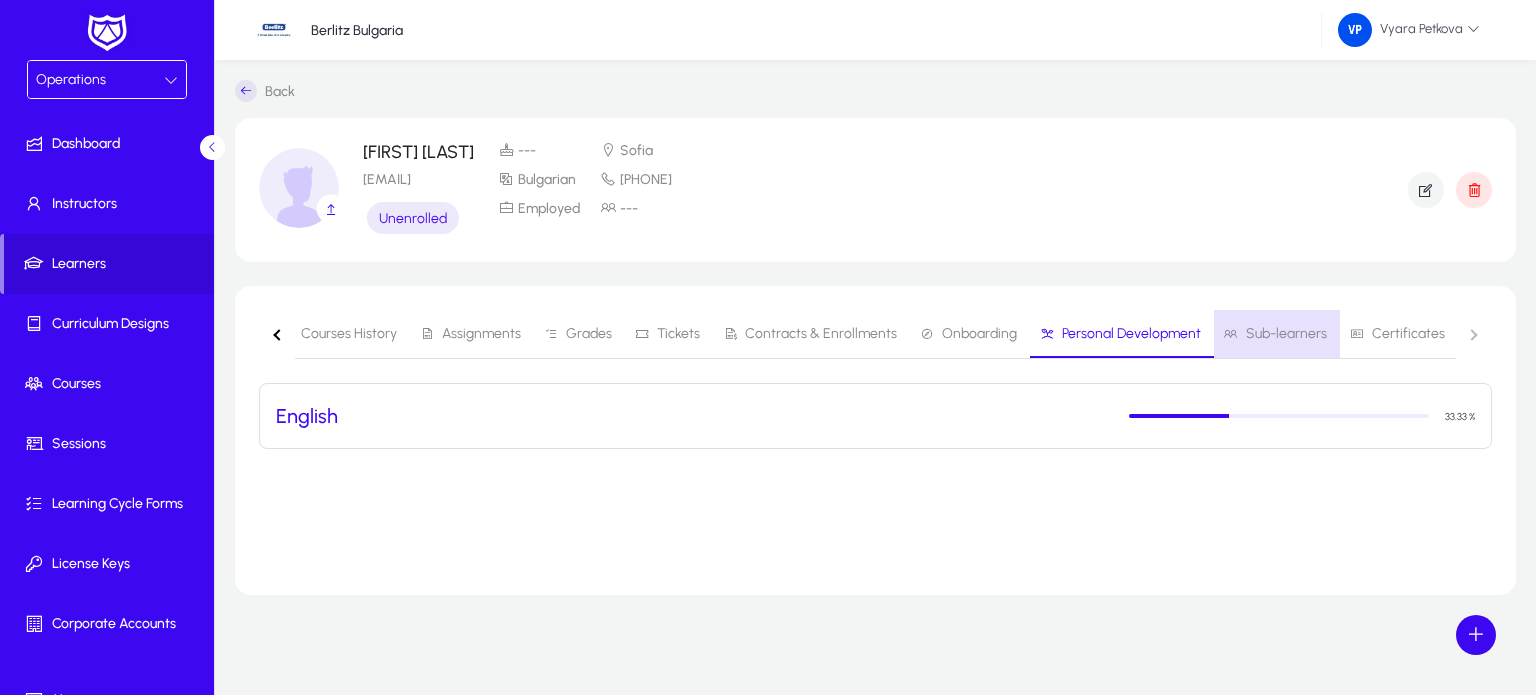 click on "Sub-learners" at bounding box center [1286, 334] 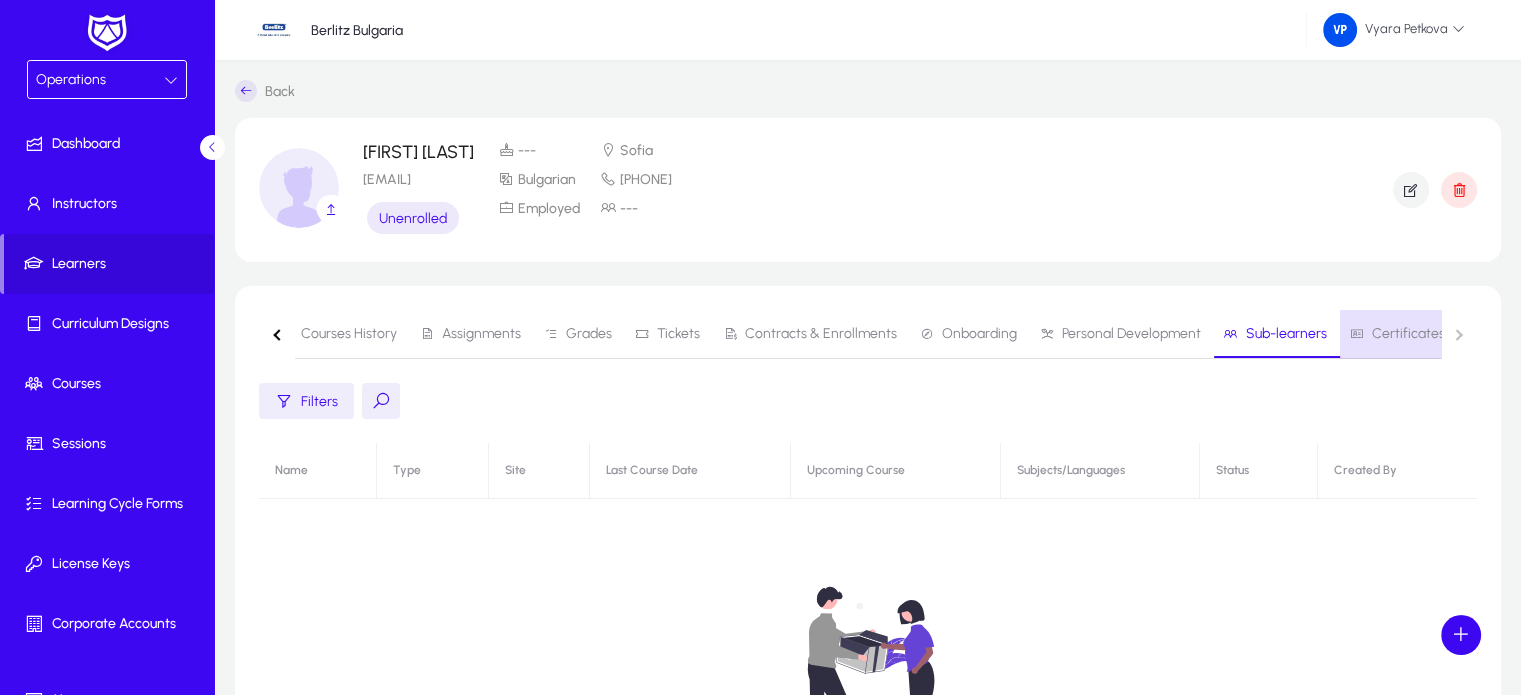 click on "Certificates" at bounding box center [1397, 334] 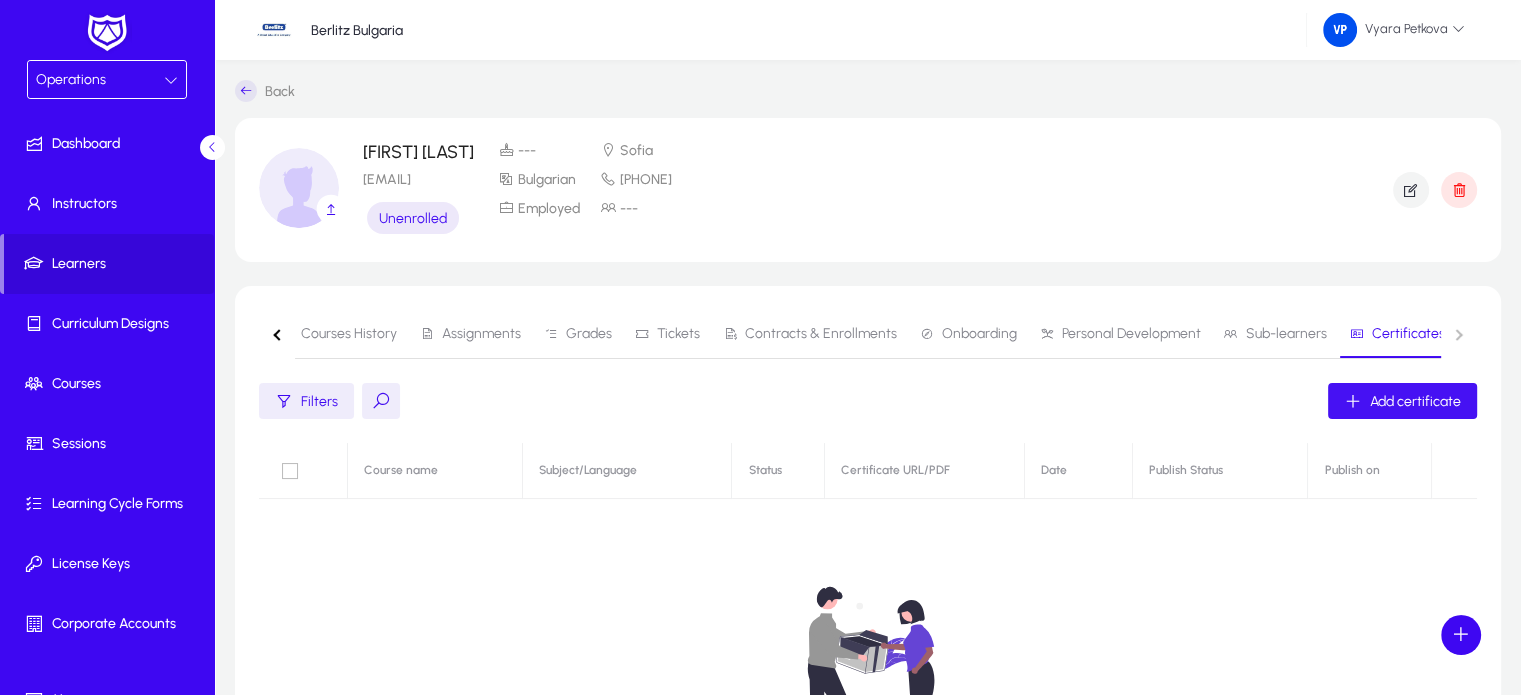 click on "Add certificate" 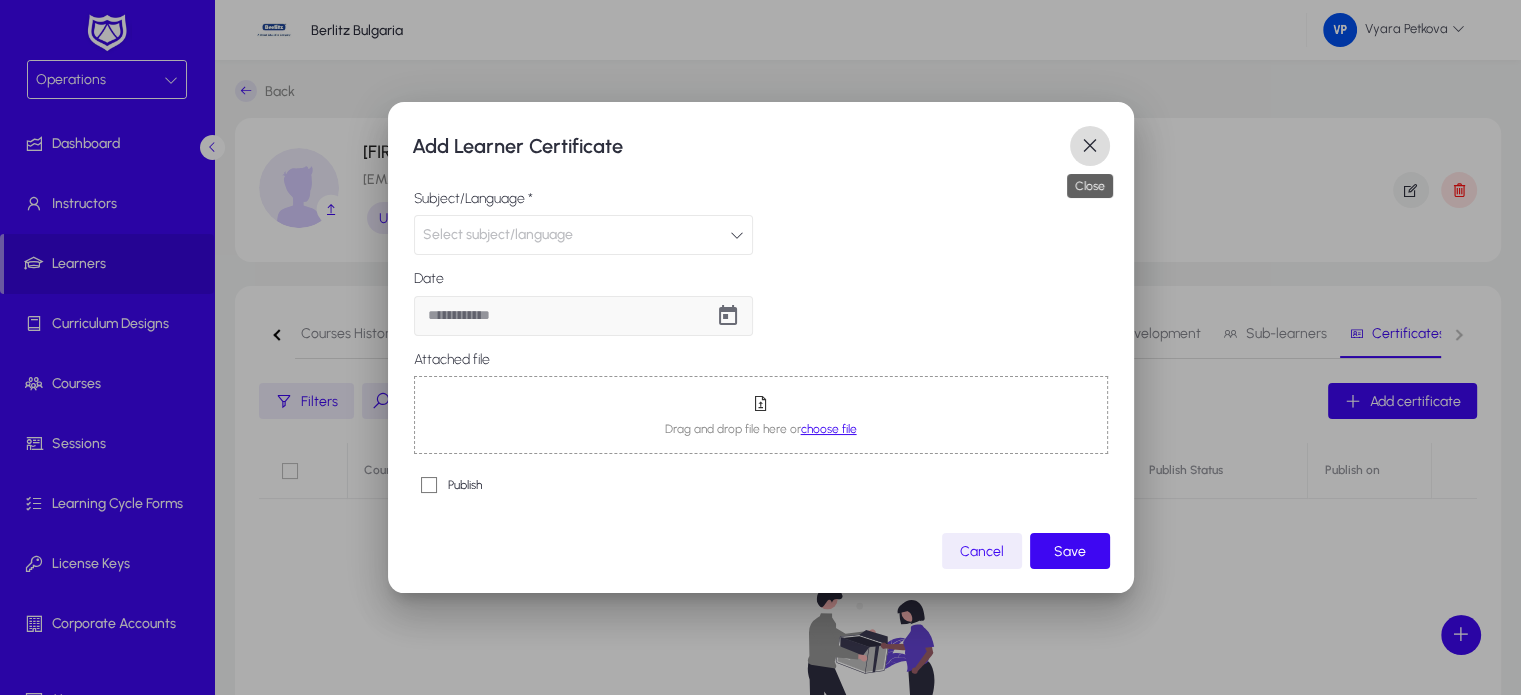 click at bounding box center [1090, 146] 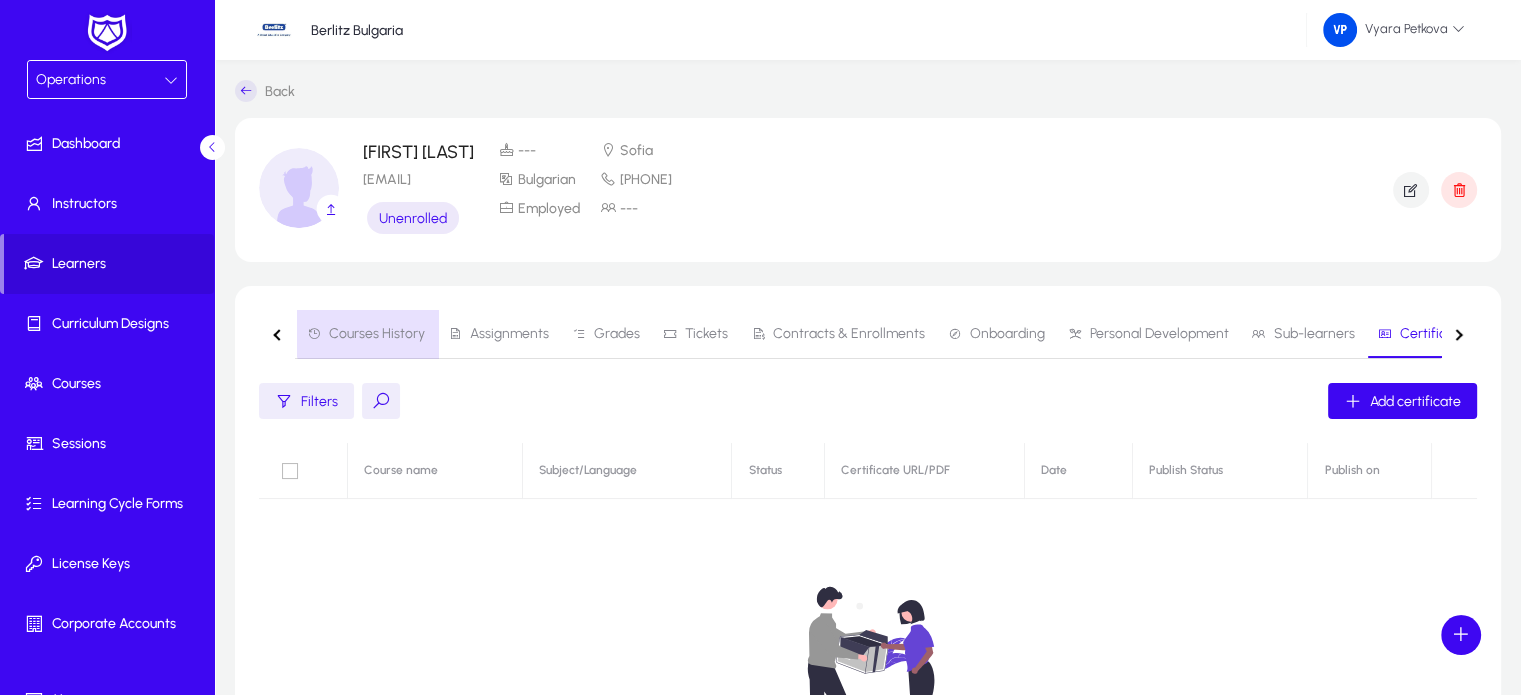 click on "Courses History" at bounding box center (377, 334) 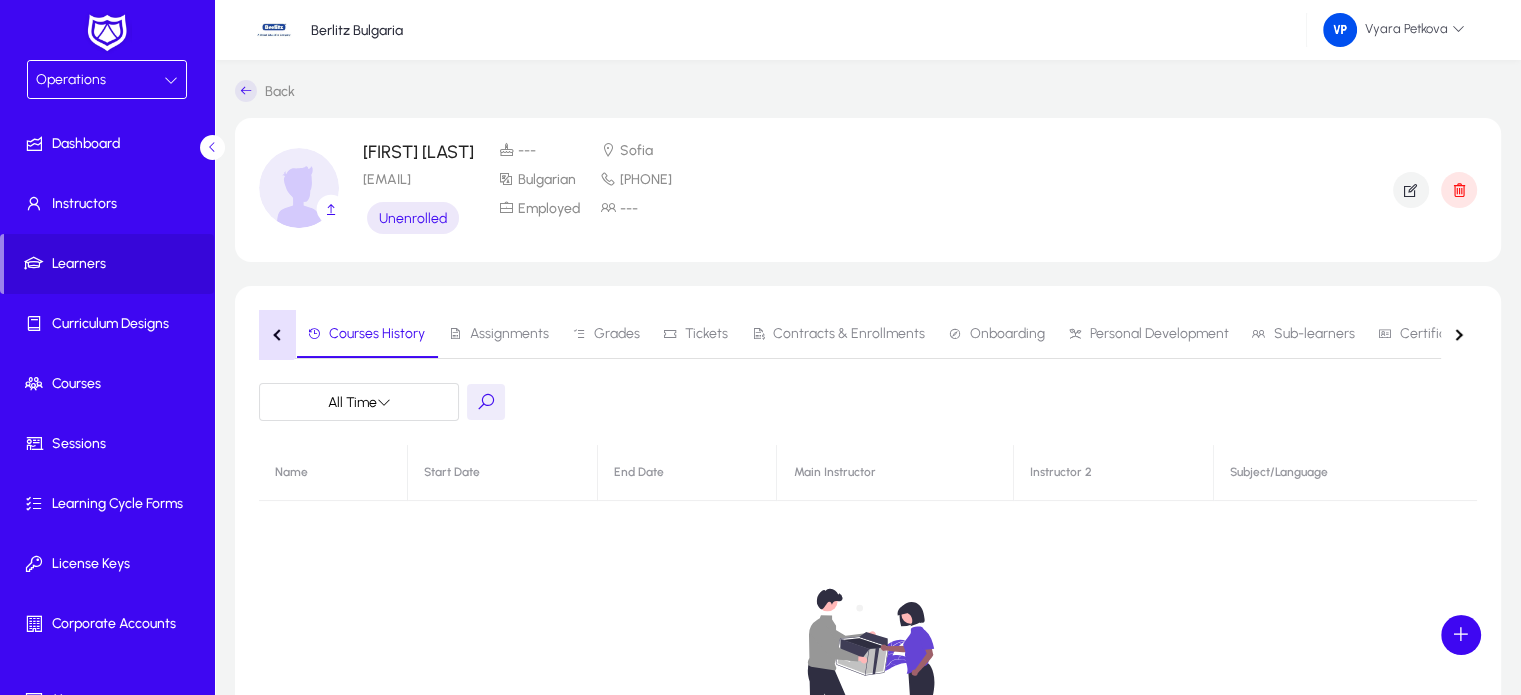 click 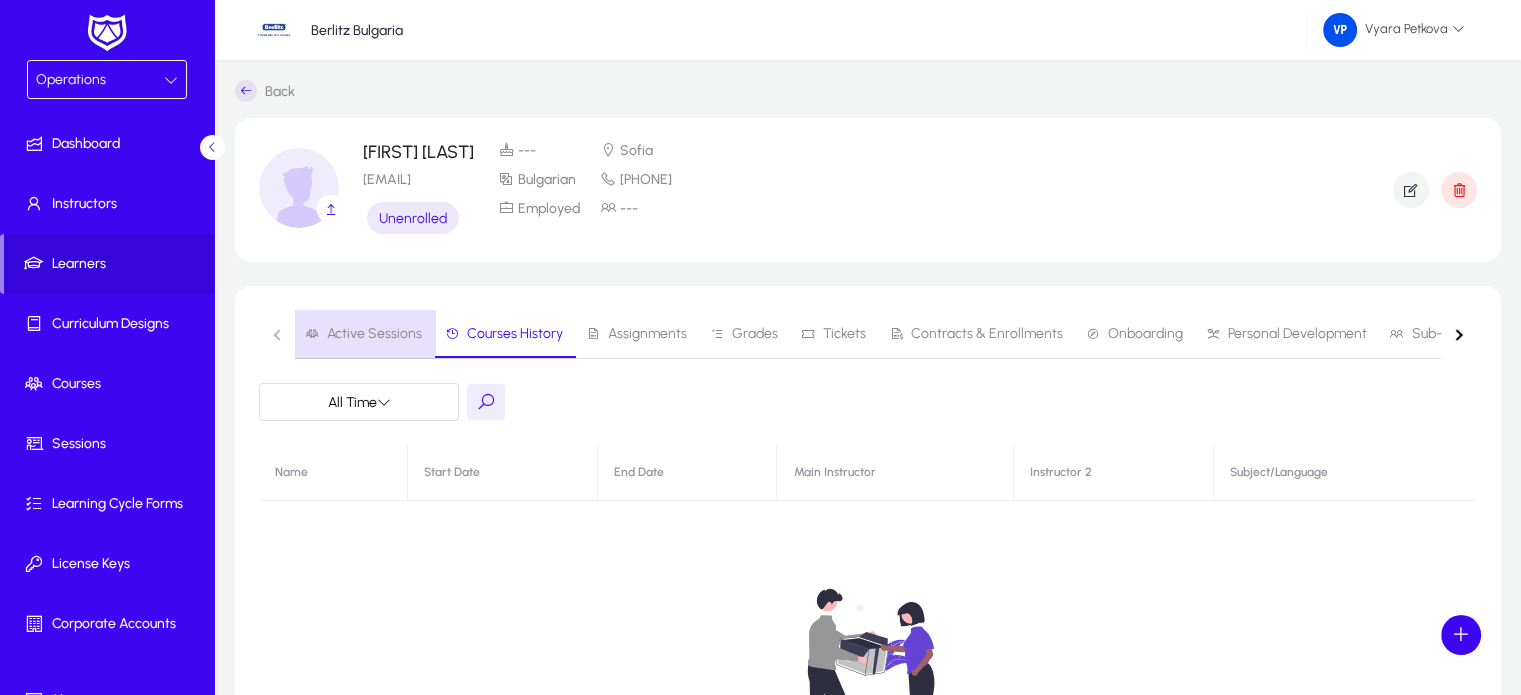 click on "Active Sessions" at bounding box center (374, 334) 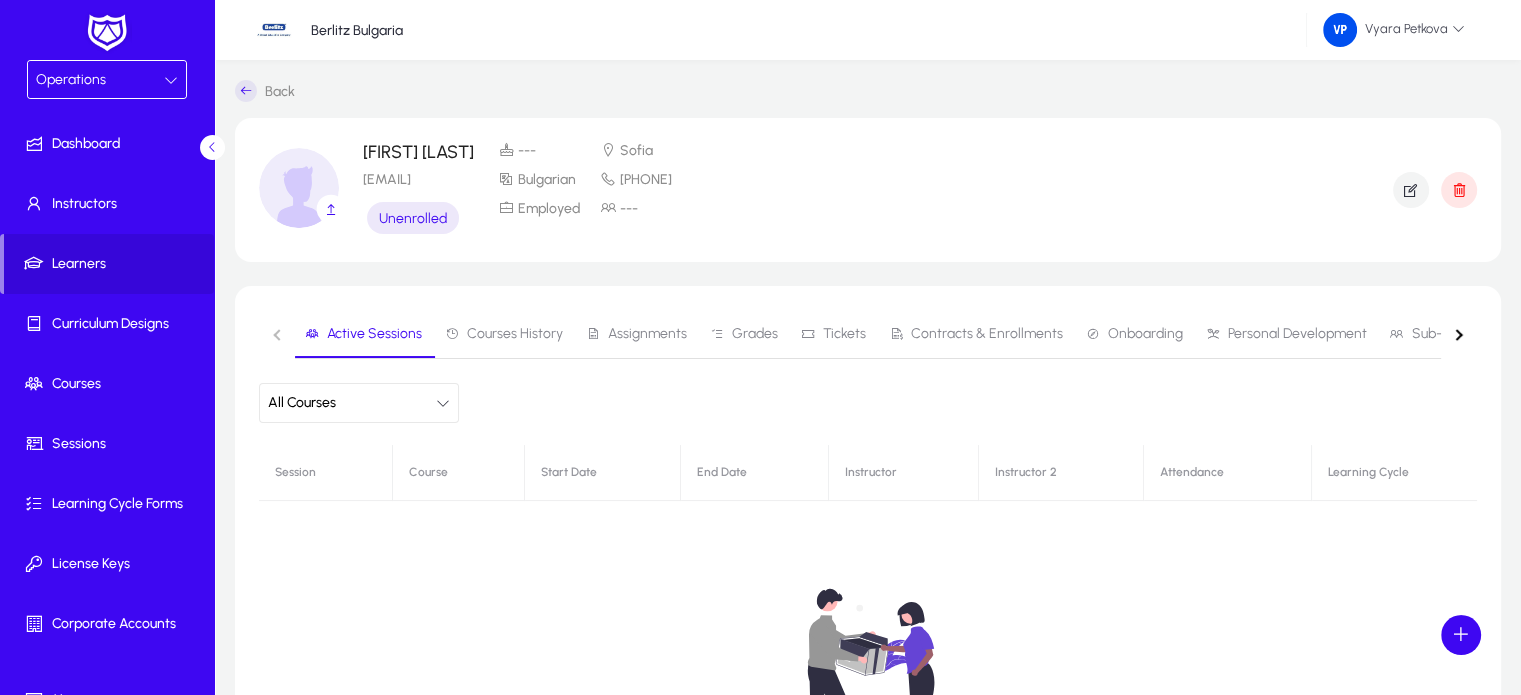 click on "Operations" at bounding box center [100, 80] 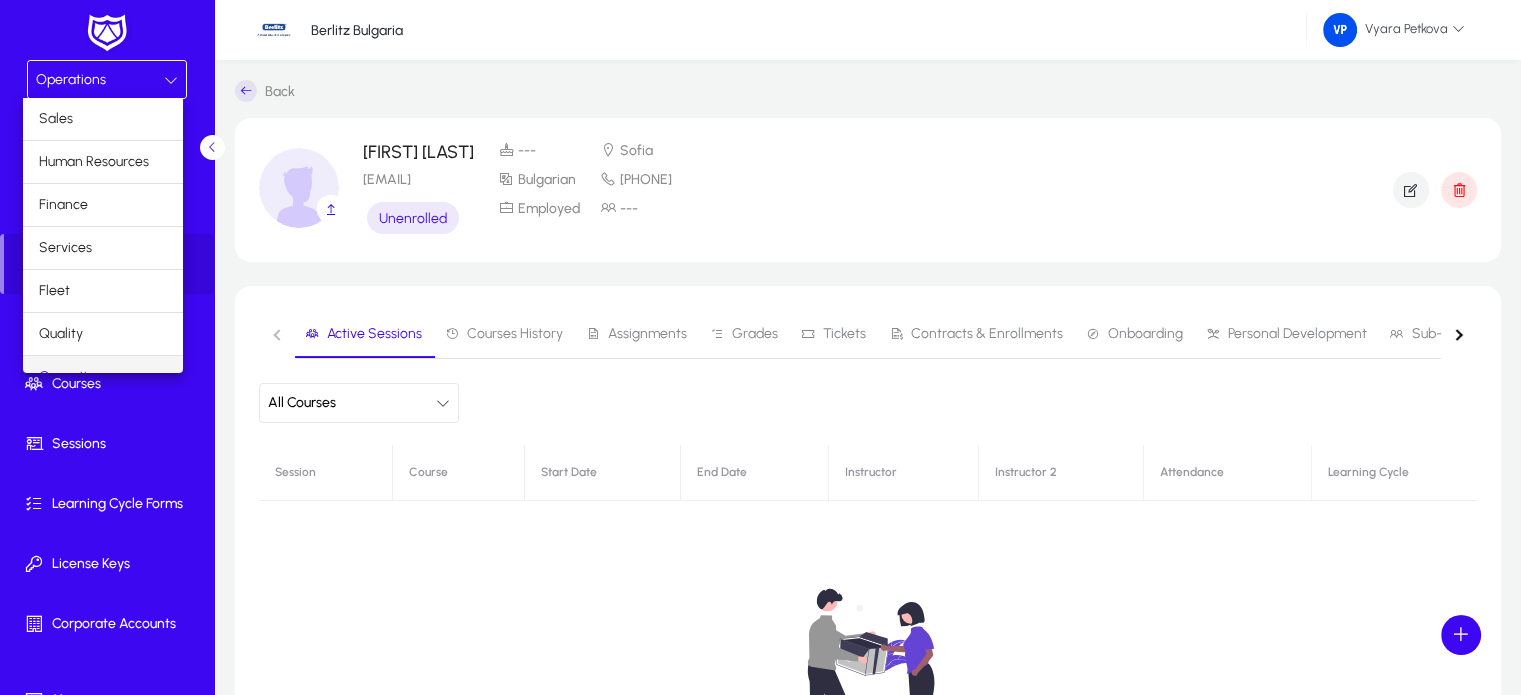 scroll, scrollTop: 24, scrollLeft: 0, axis: vertical 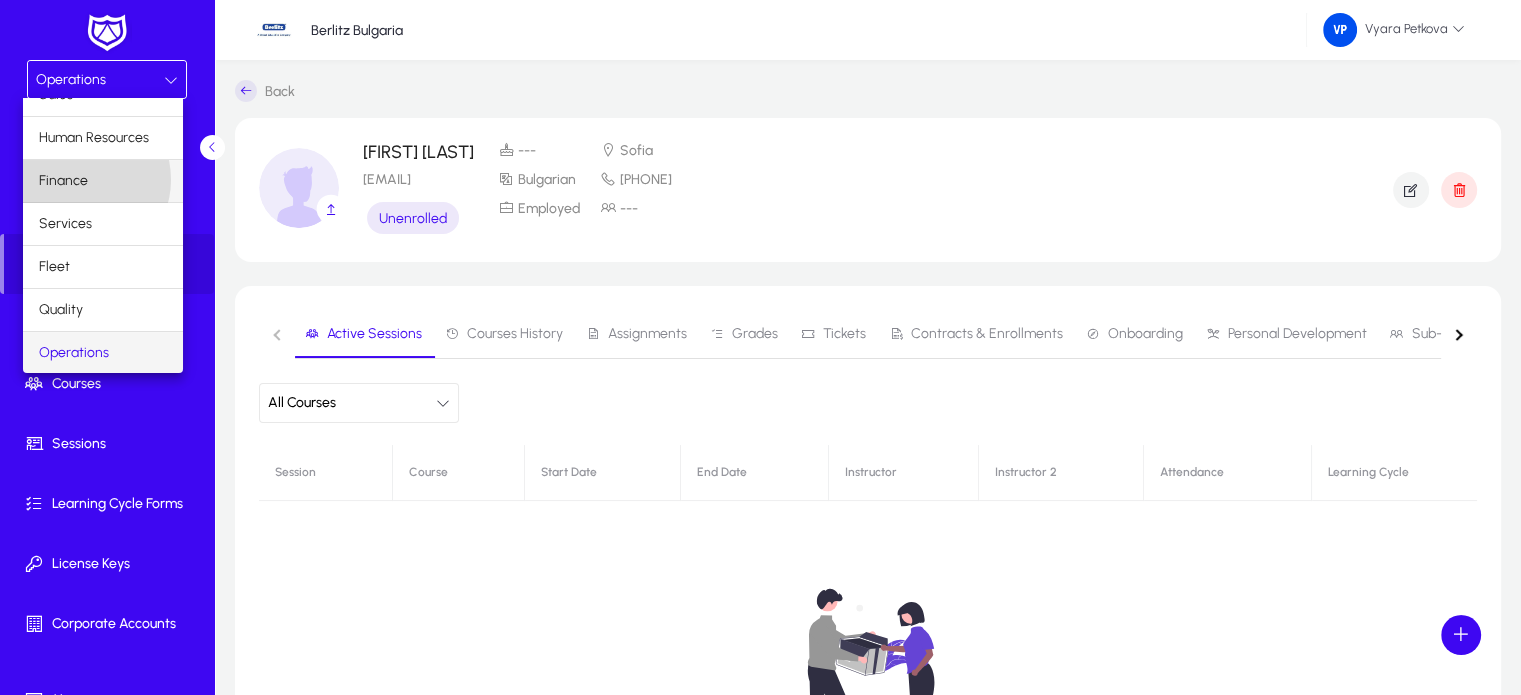 click on "Finance" at bounding box center (63, 181) 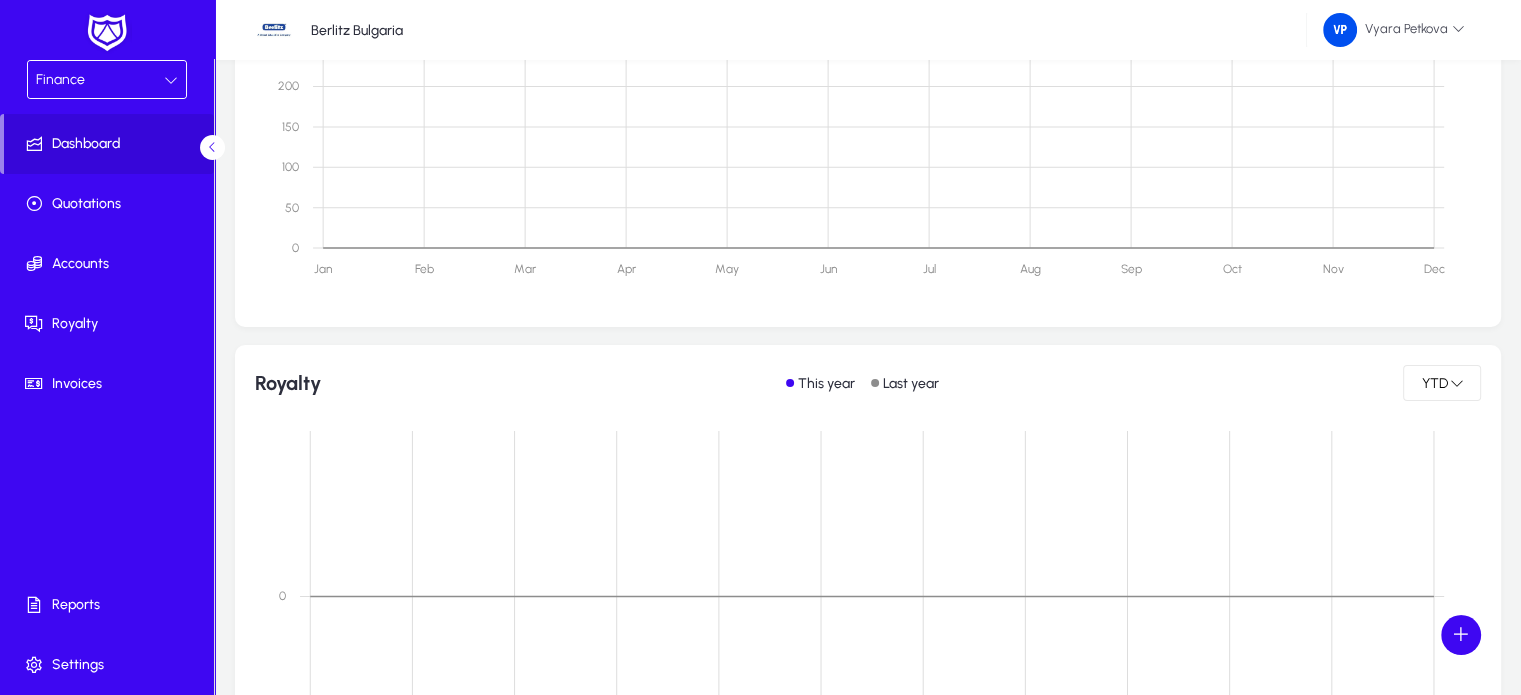 scroll, scrollTop: 511, scrollLeft: 0, axis: vertical 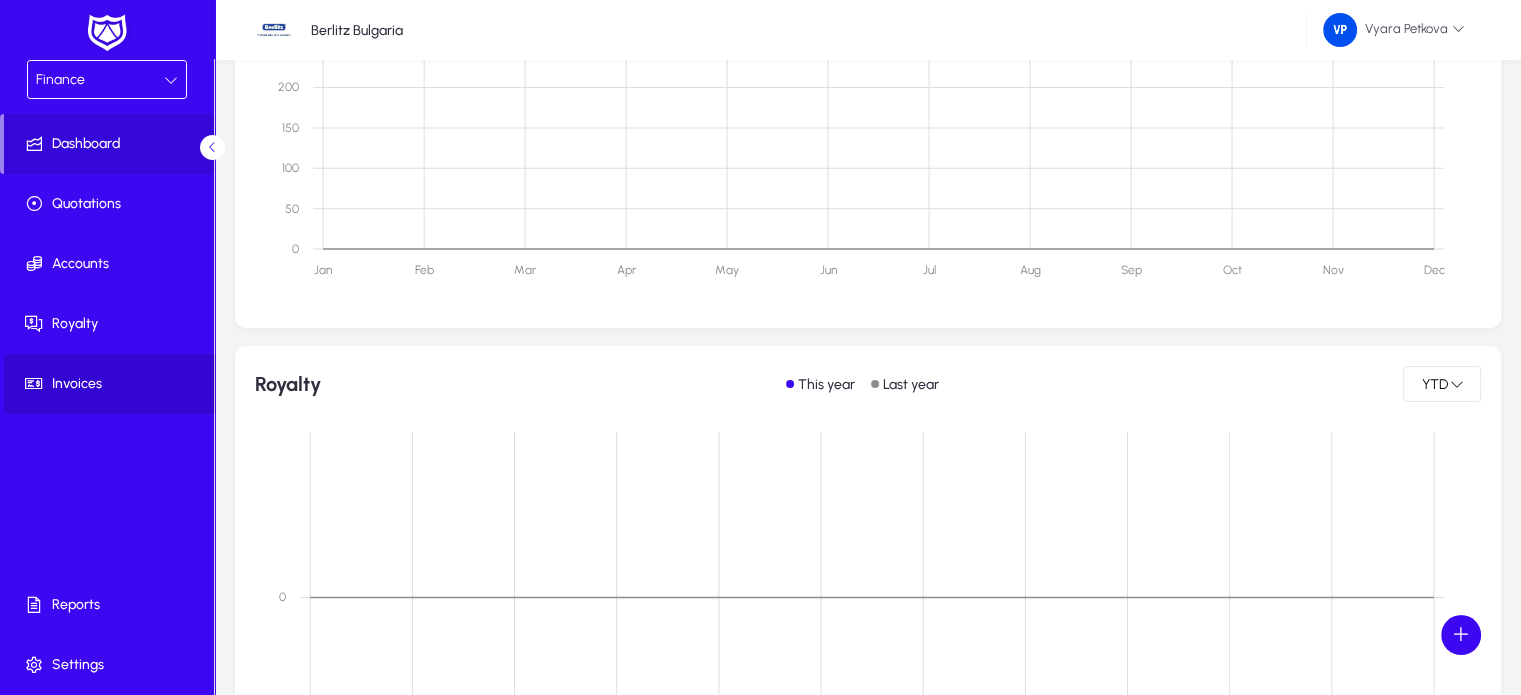 click on "Invoices" 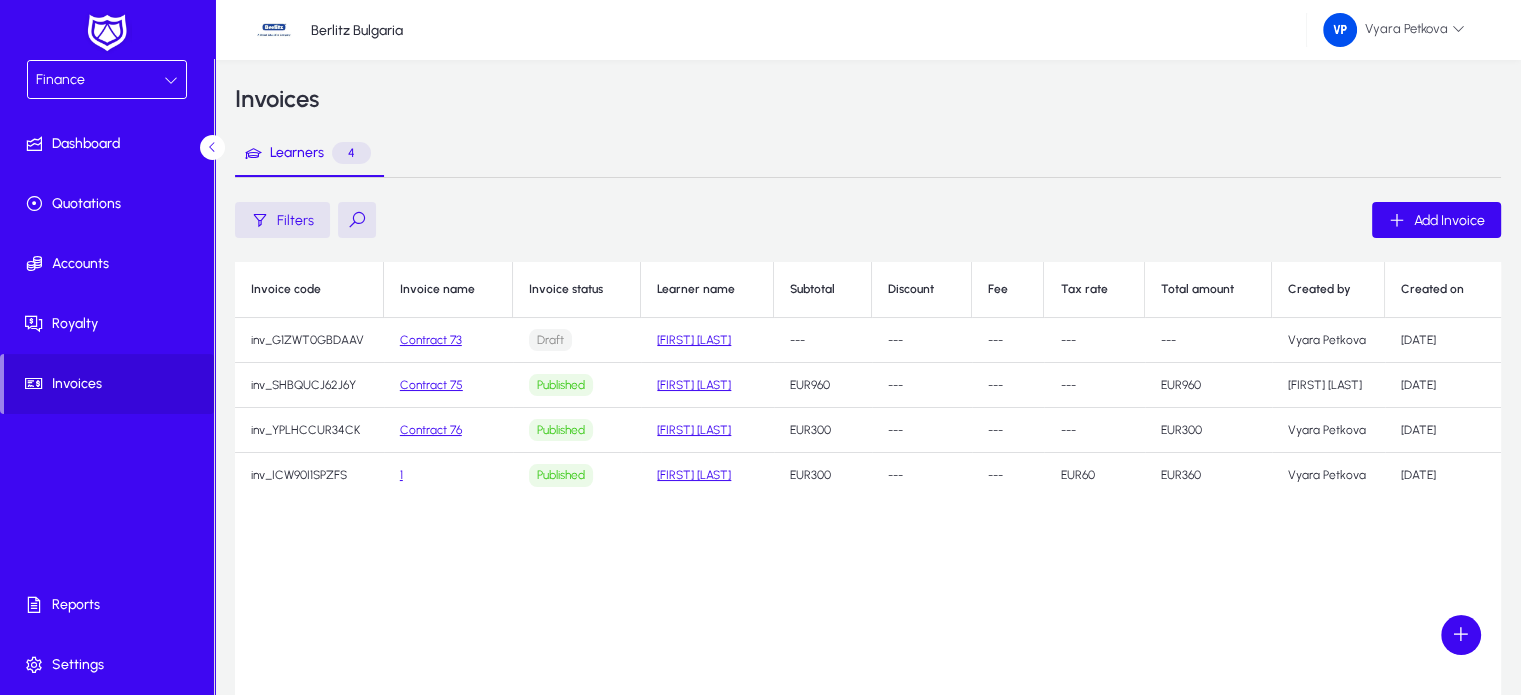 scroll, scrollTop: 0, scrollLeft: 0, axis: both 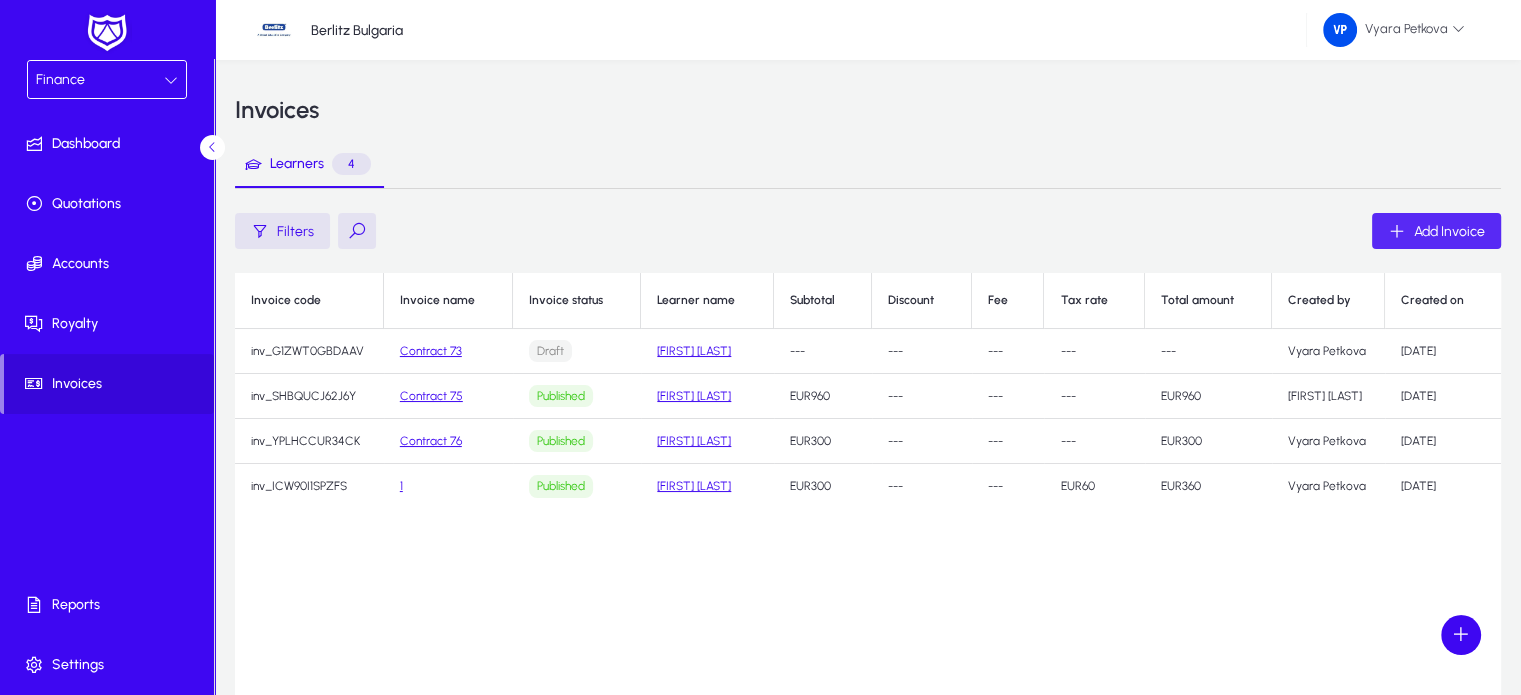 click 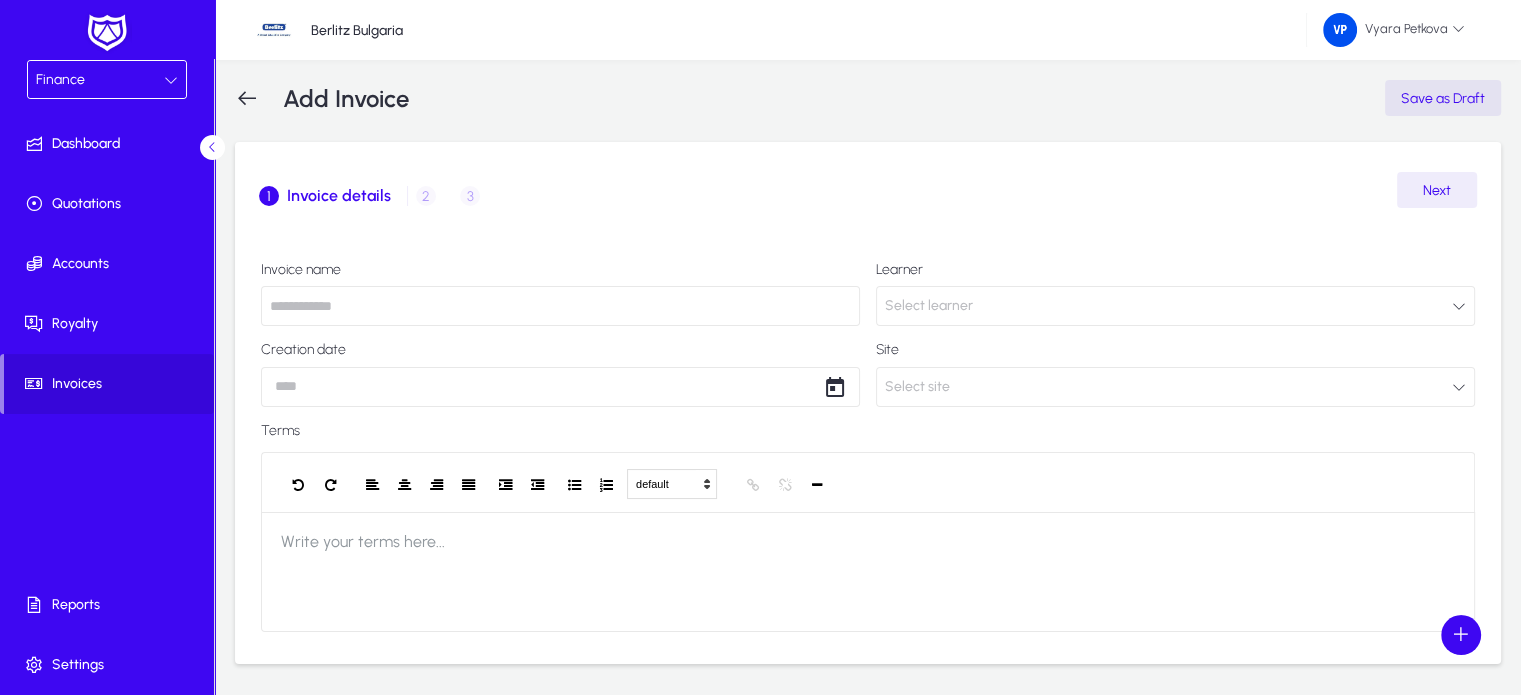 click on "Select learner" at bounding box center (929, 306) 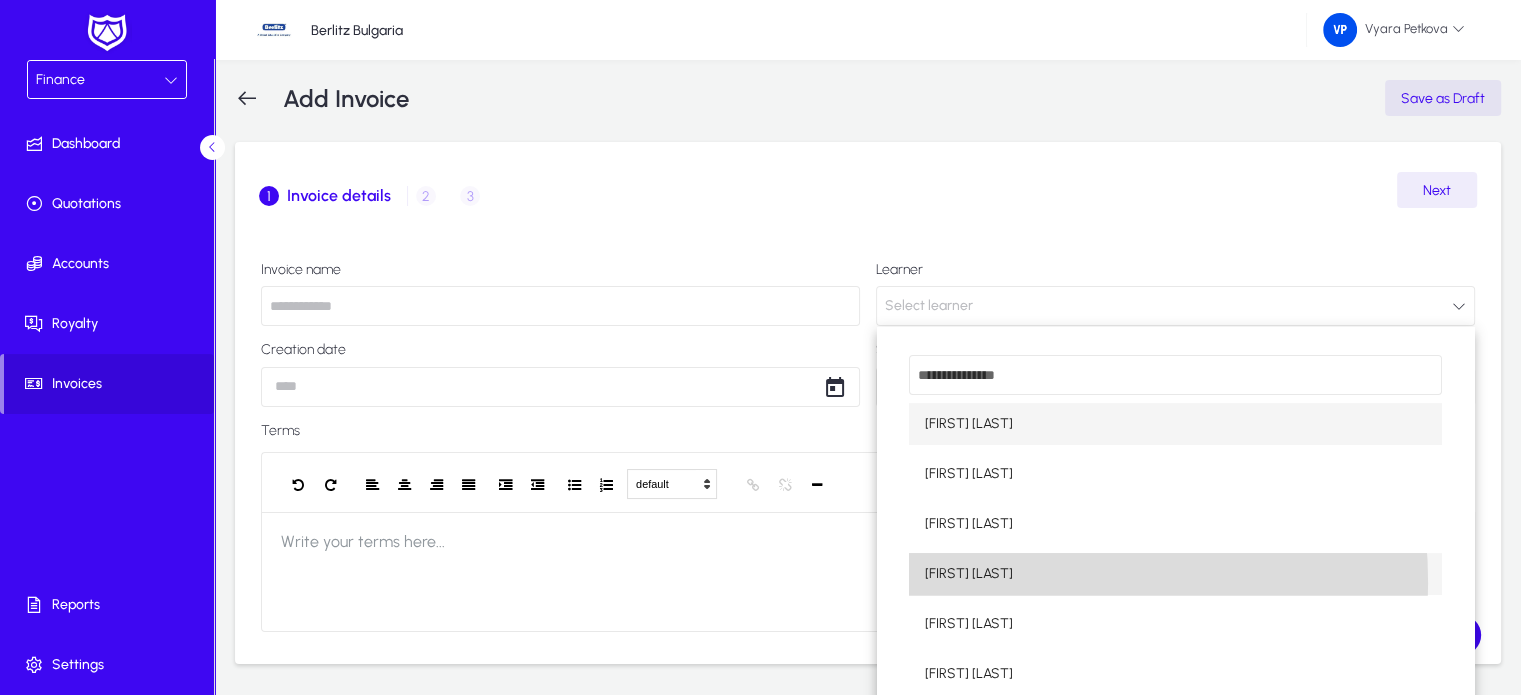 click on "[FIRST] [LAST]" at bounding box center [969, 574] 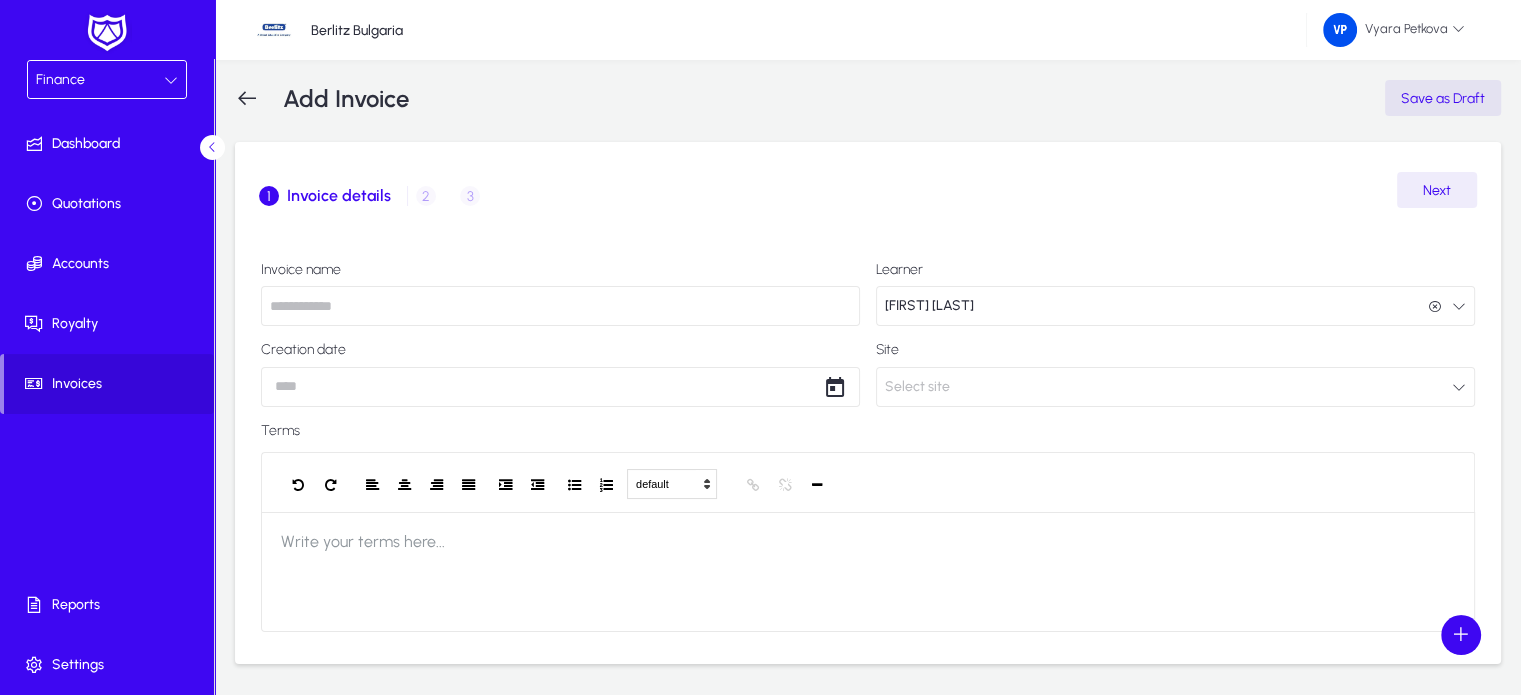 click at bounding box center [560, 306] 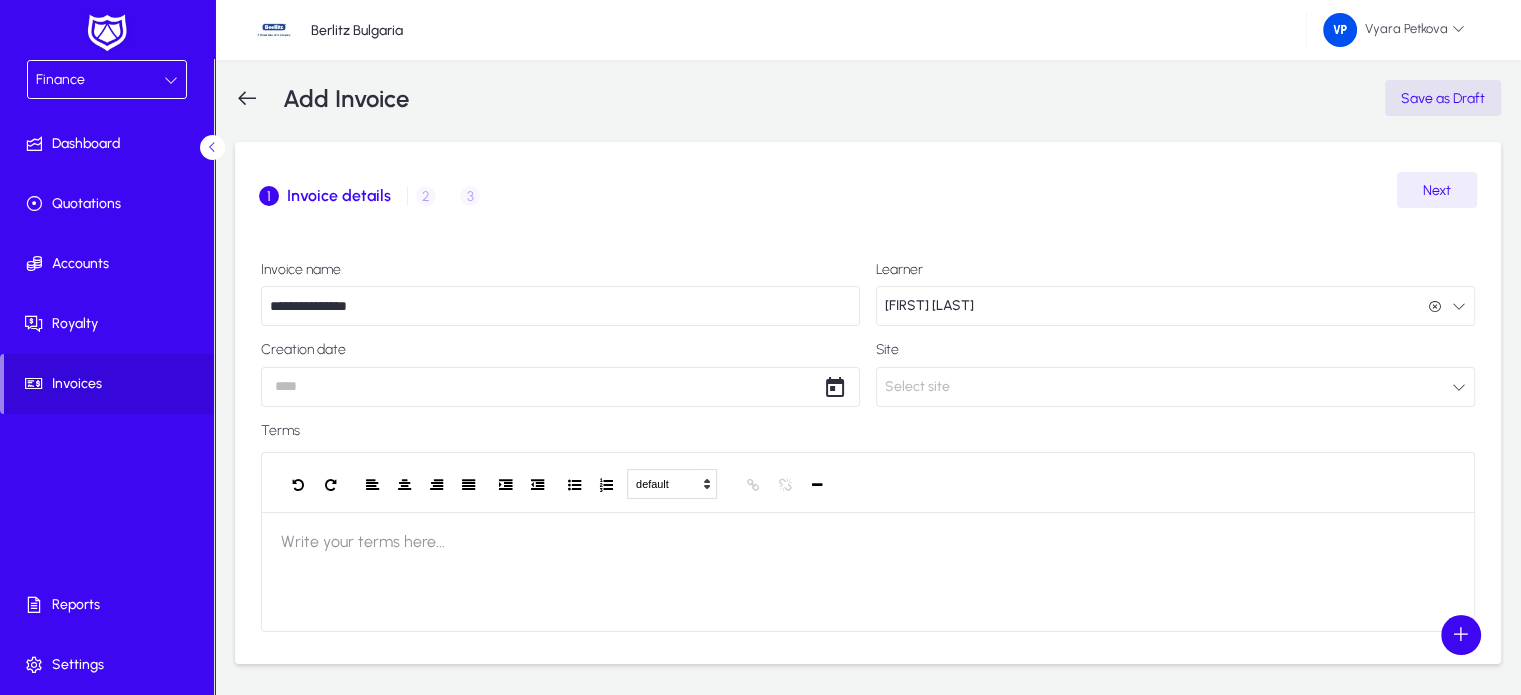 type on "**********" 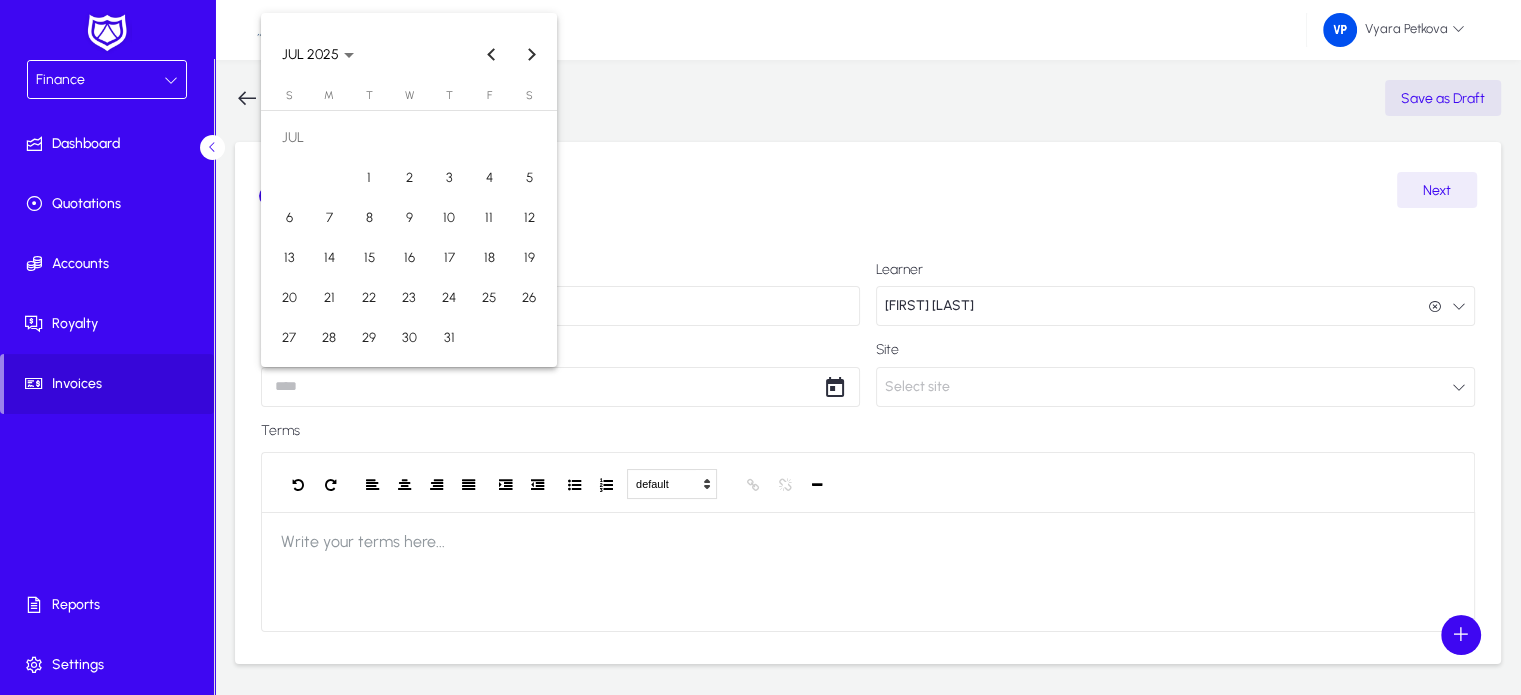 click on "**********" at bounding box center [760, 347] 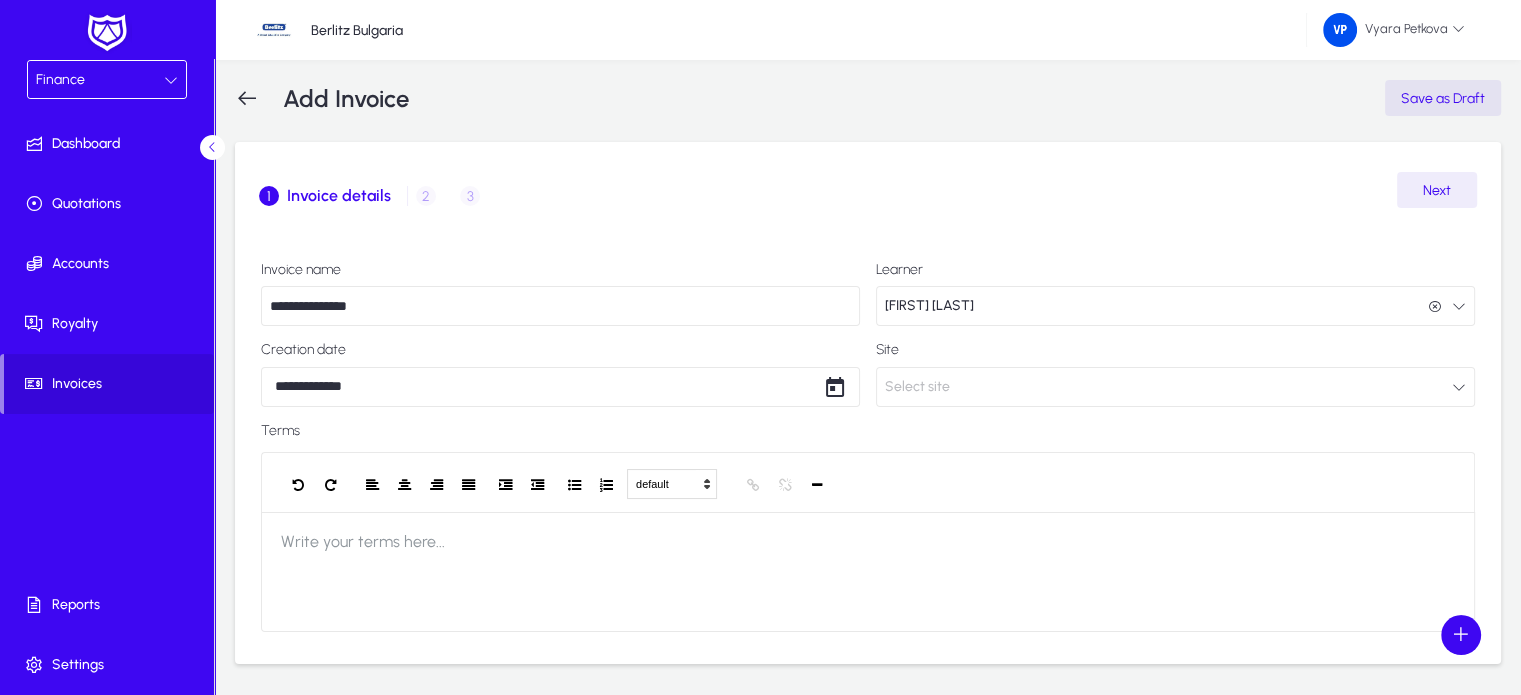 click on "Select site" at bounding box center [917, 387] 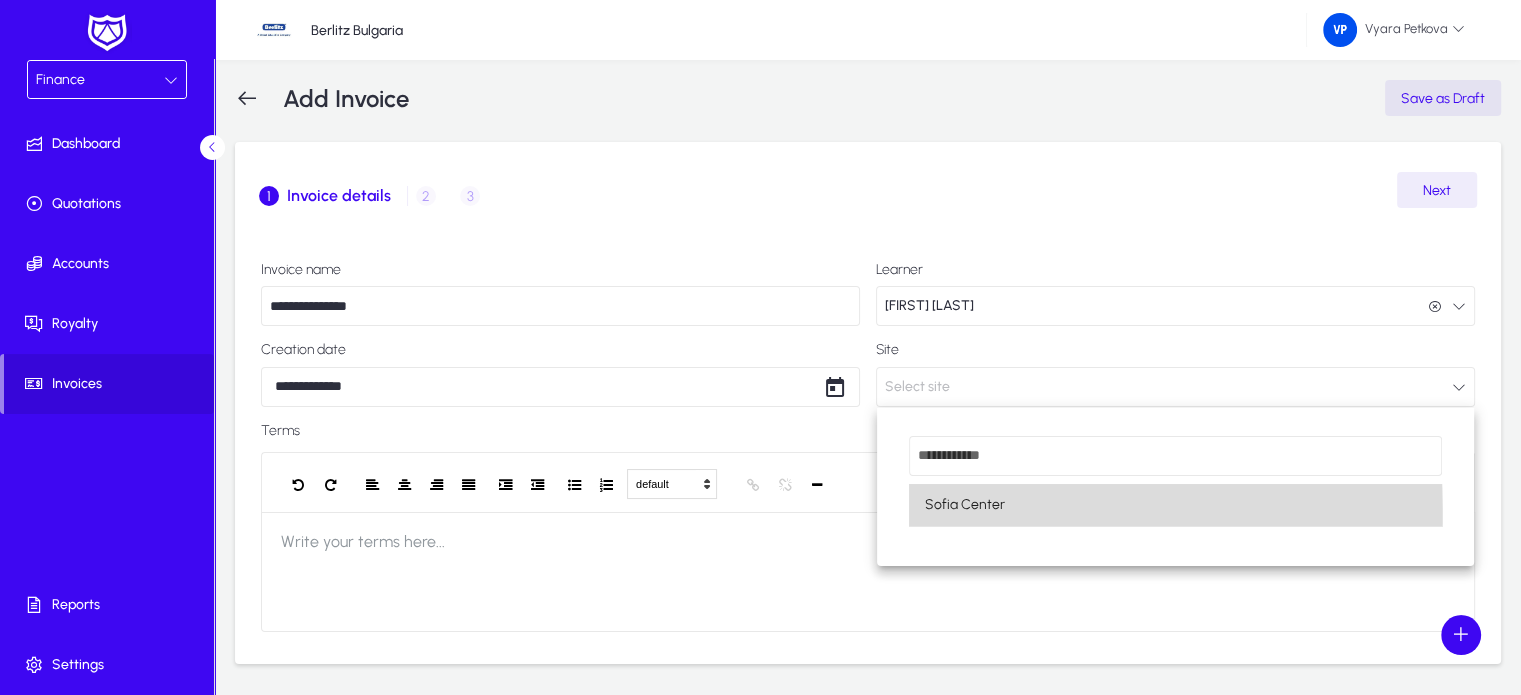 click on "Sofia Center" at bounding box center (965, 505) 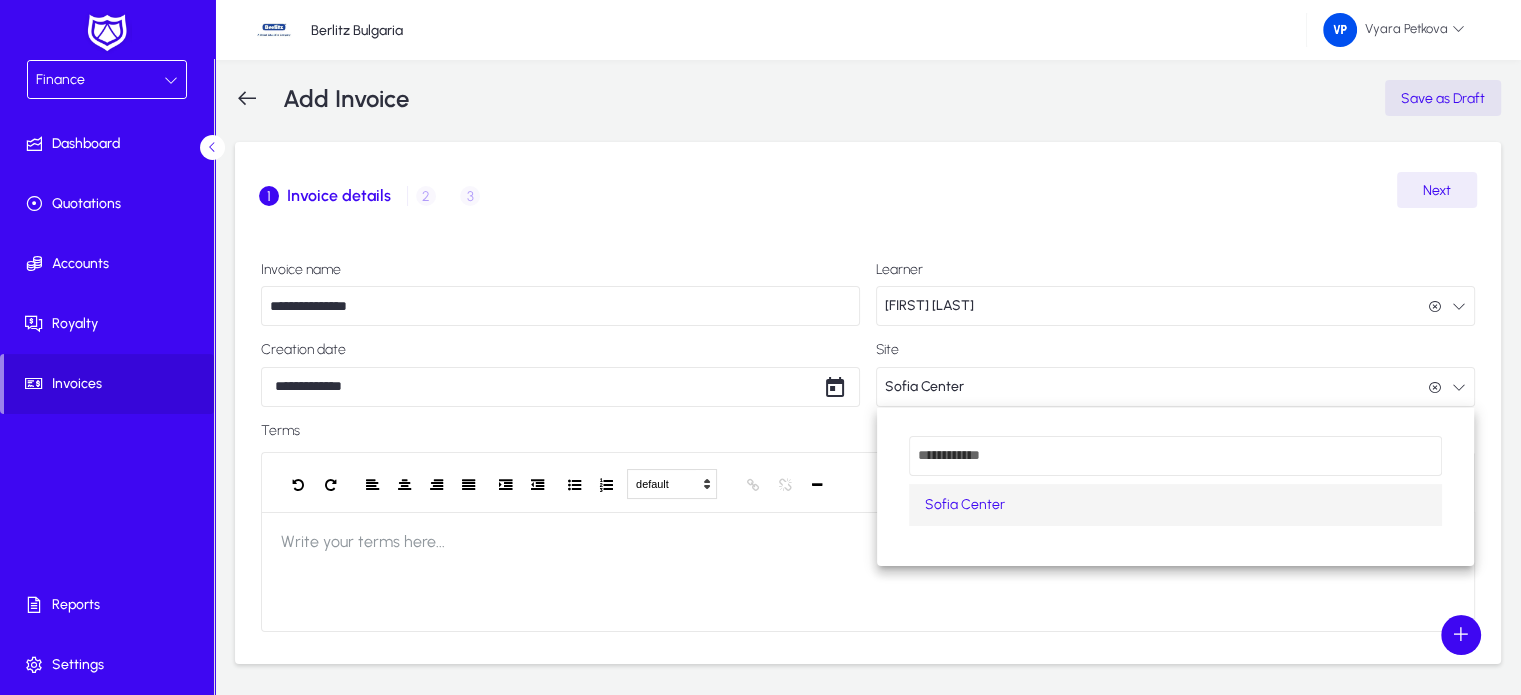 scroll, scrollTop: 0, scrollLeft: 0, axis: both 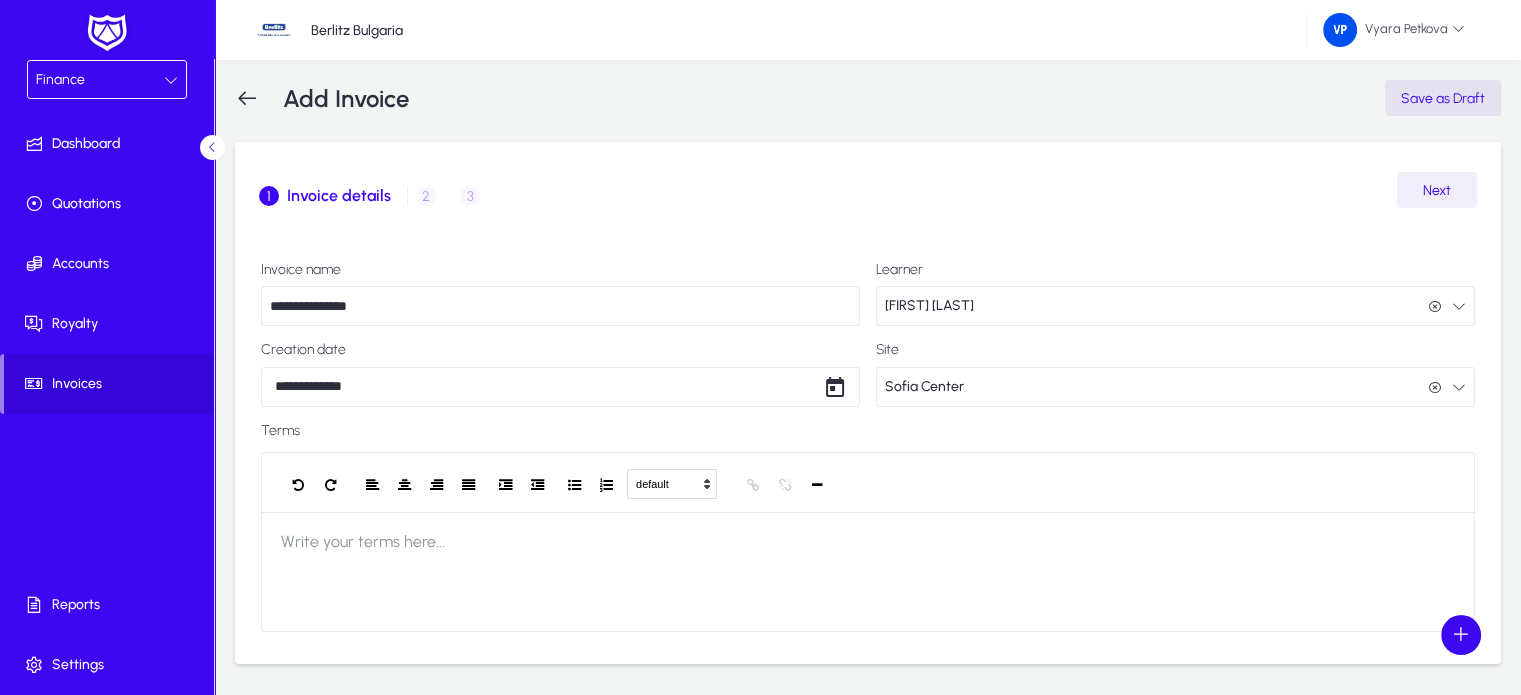 click on "Next" 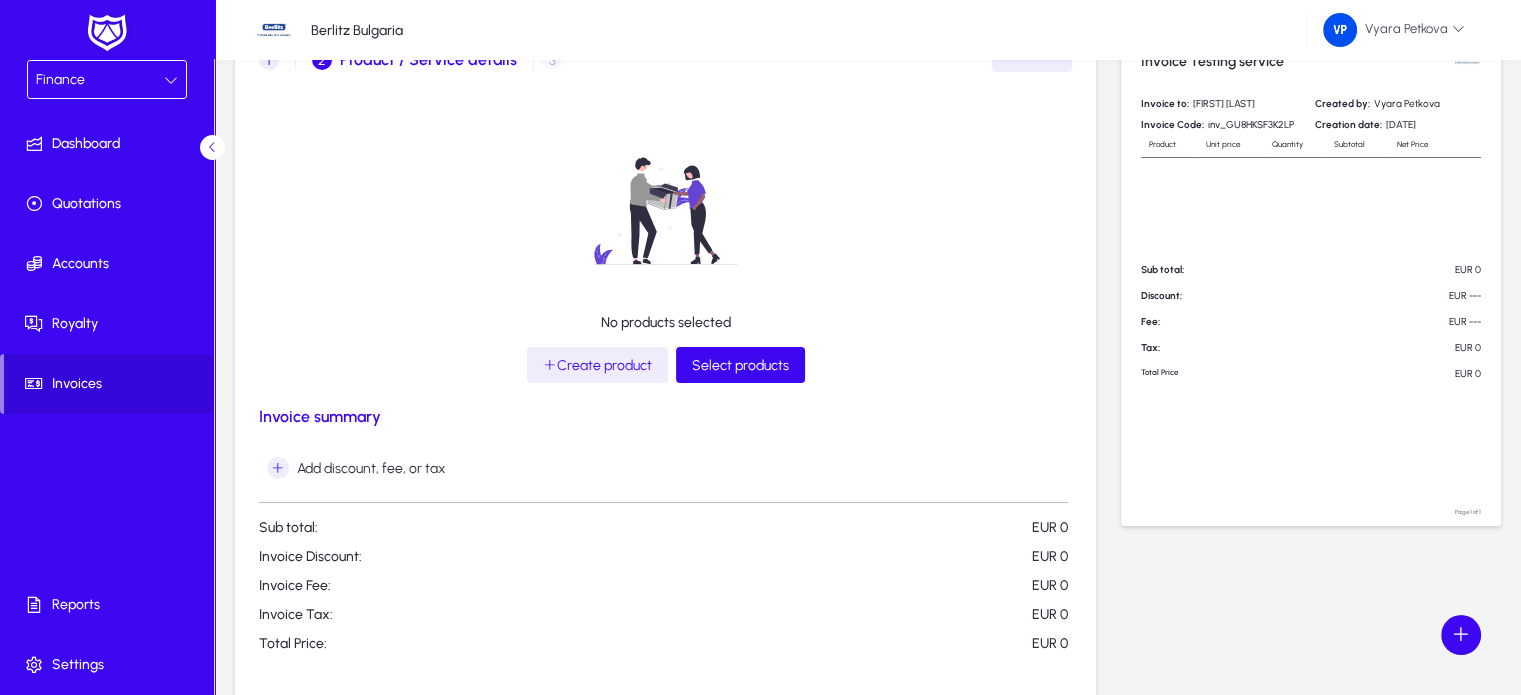 scroll, scrollTop: 238, scrollLeft: 0, axis: vertical 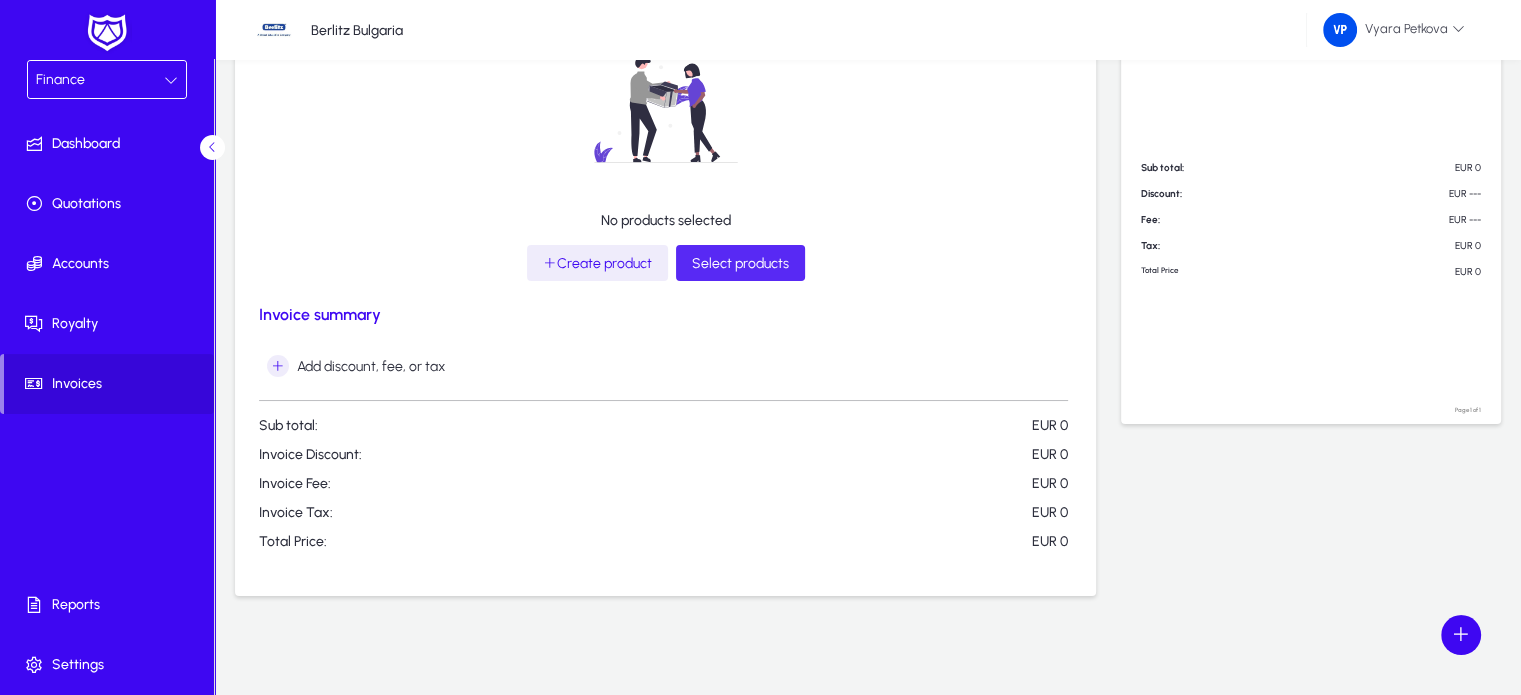 click on "Select products" at bounding box center [740, 263] 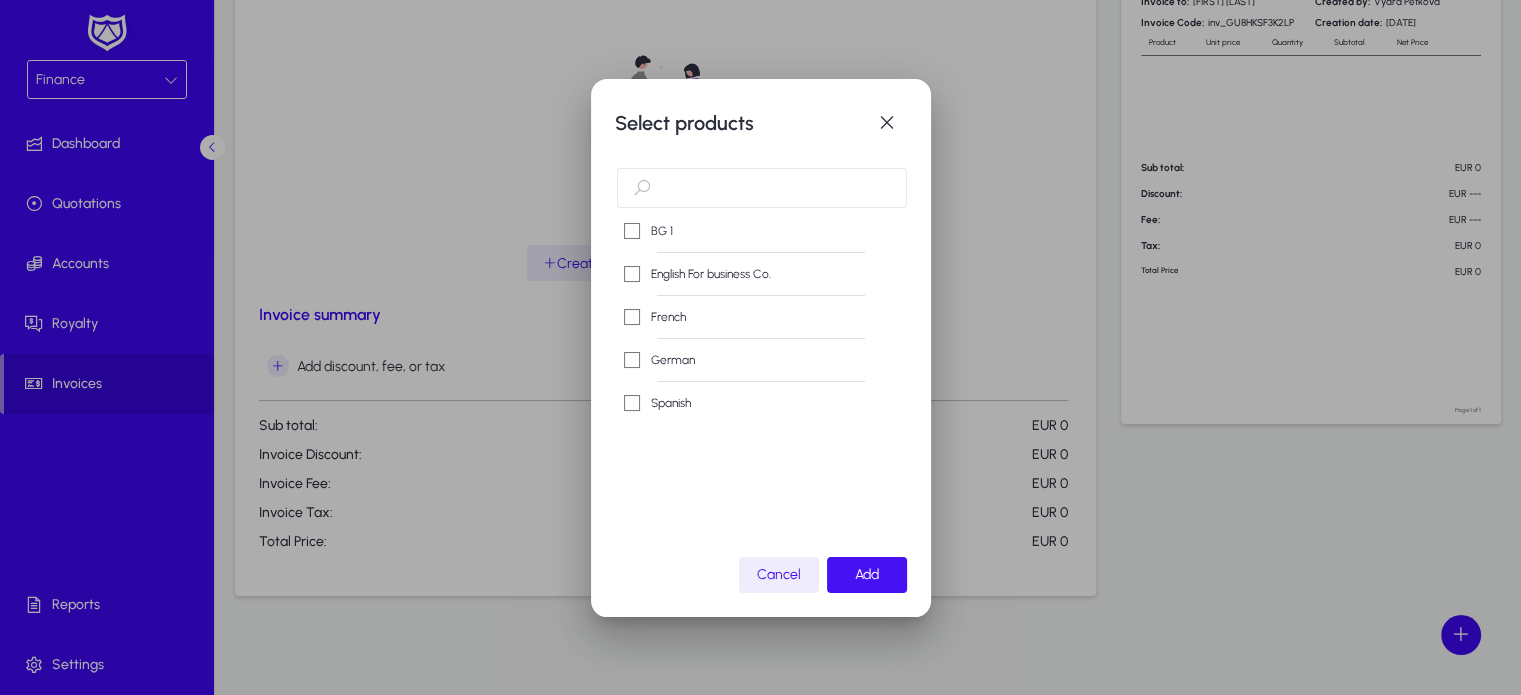 click on "Add" 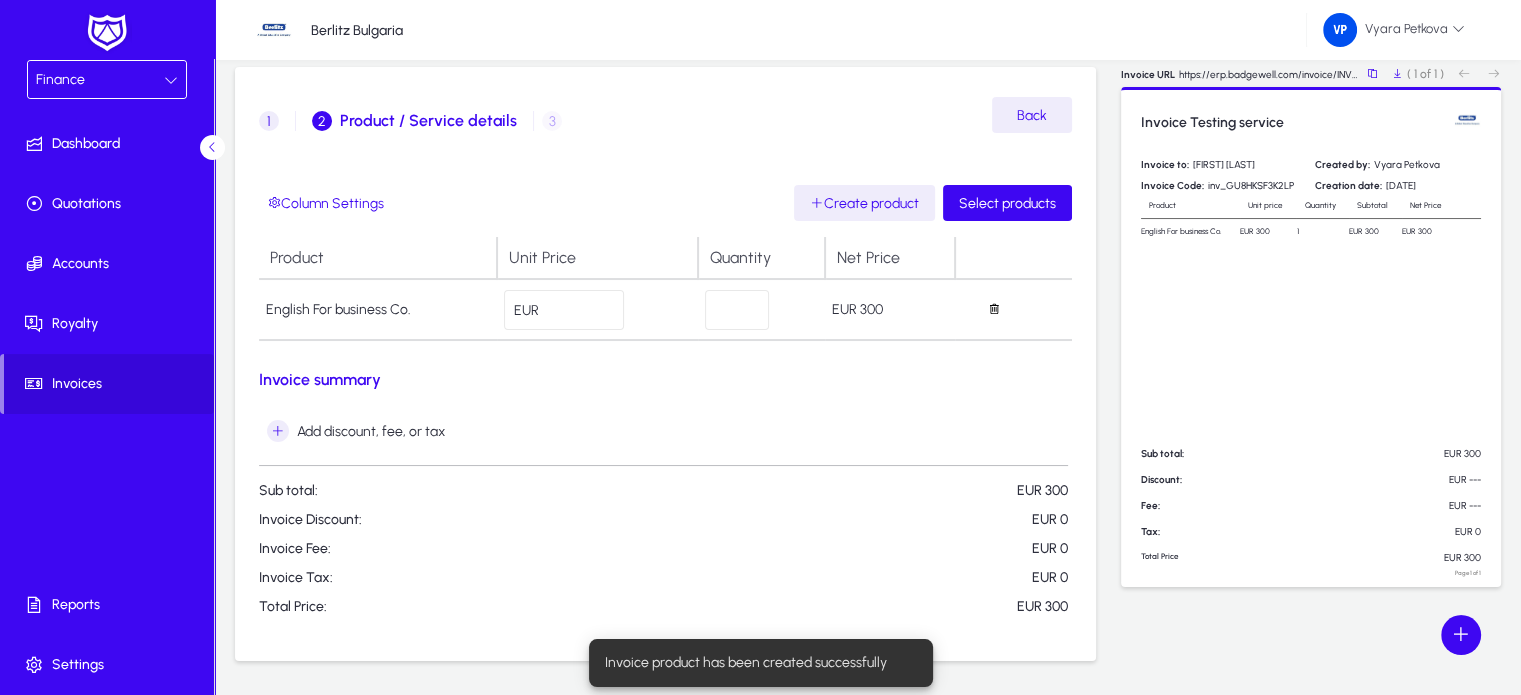 scroll, scrollTop: 52, scrollLeft: 0, axis: vertical 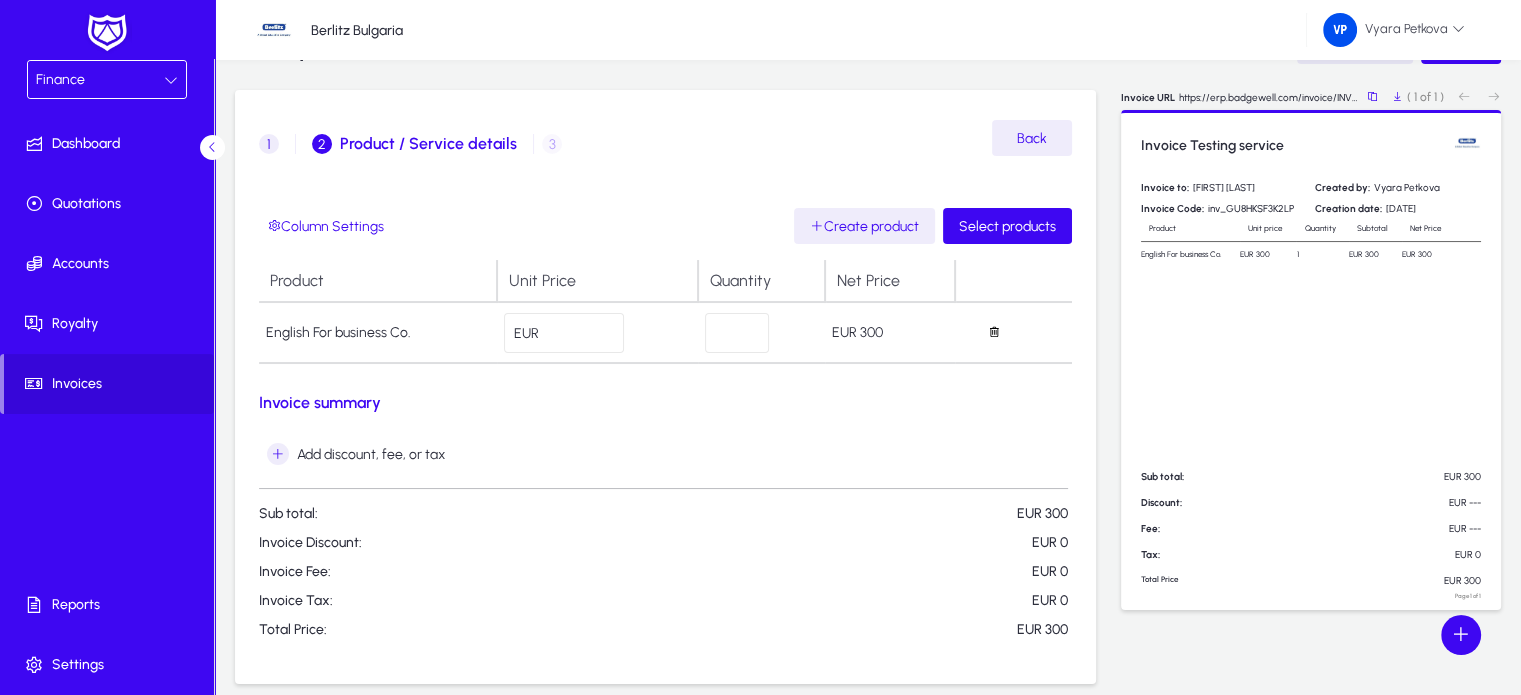 click on "***" at bounding box center (564, 333) 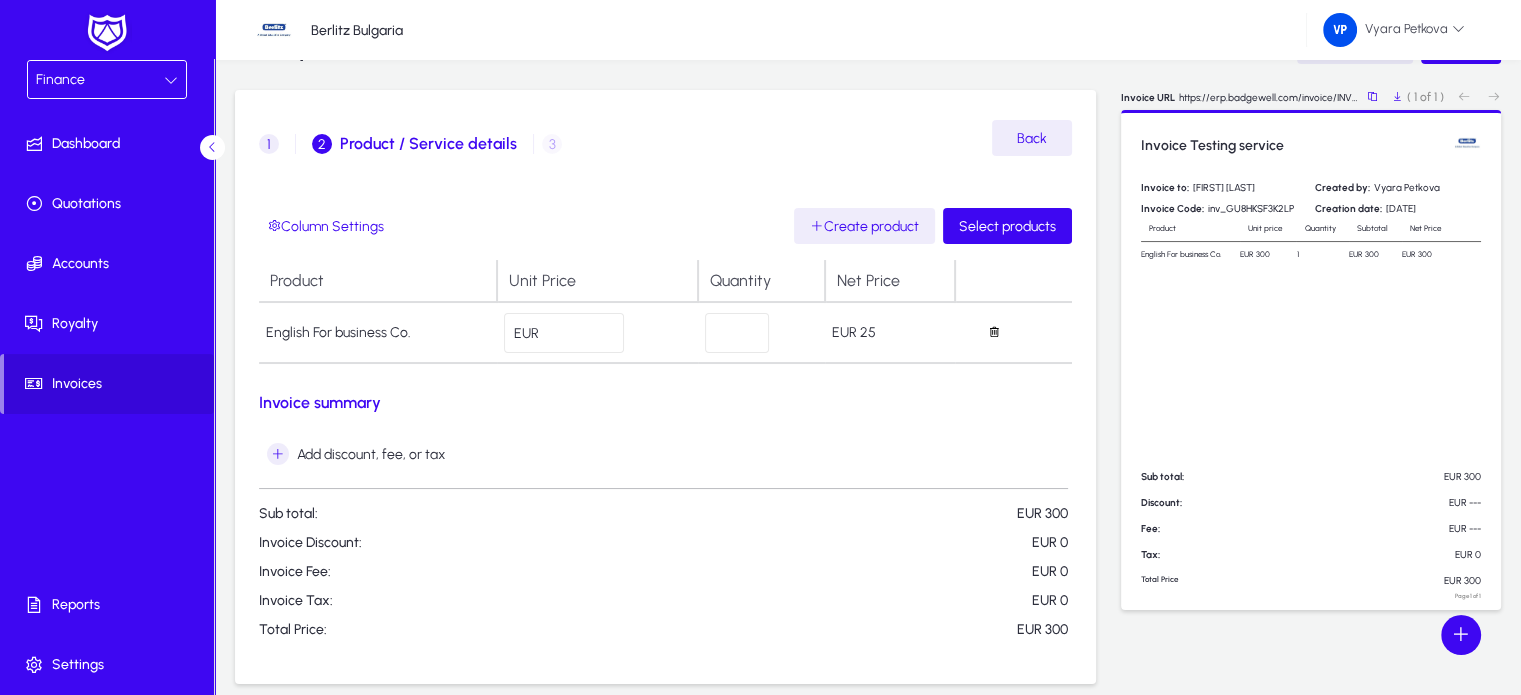 type on "***" 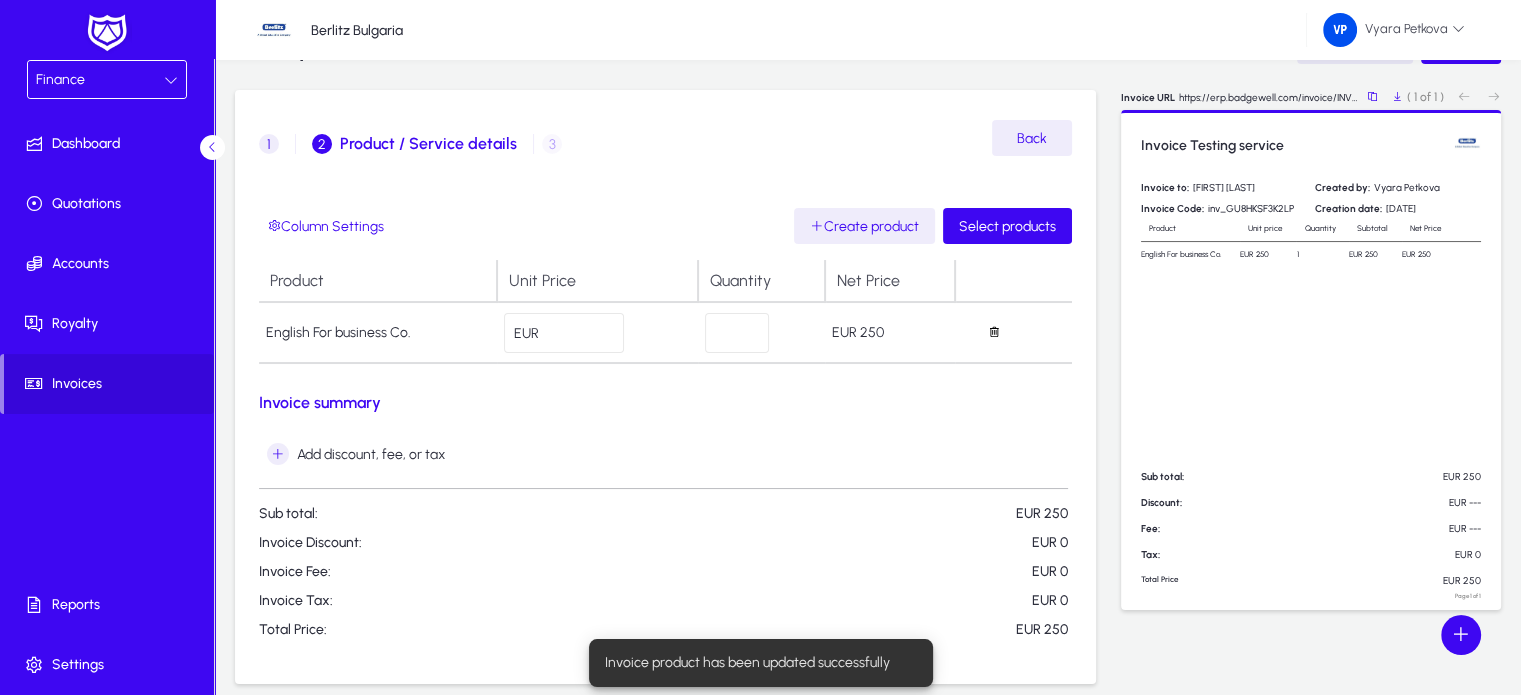 click on "Column Settings   Create product   Select products  Product Unit Price Quantity Net Price English For business Co. EUR *** *  EUR 250  Invoice summary  Add discount, fee, or tax   Sub total:  EUR 250   Invoice Discount:  EUR 0   Invoice Tax:  EUR 0   Total Price:  EUR 250" at bounding box center [665, 423] 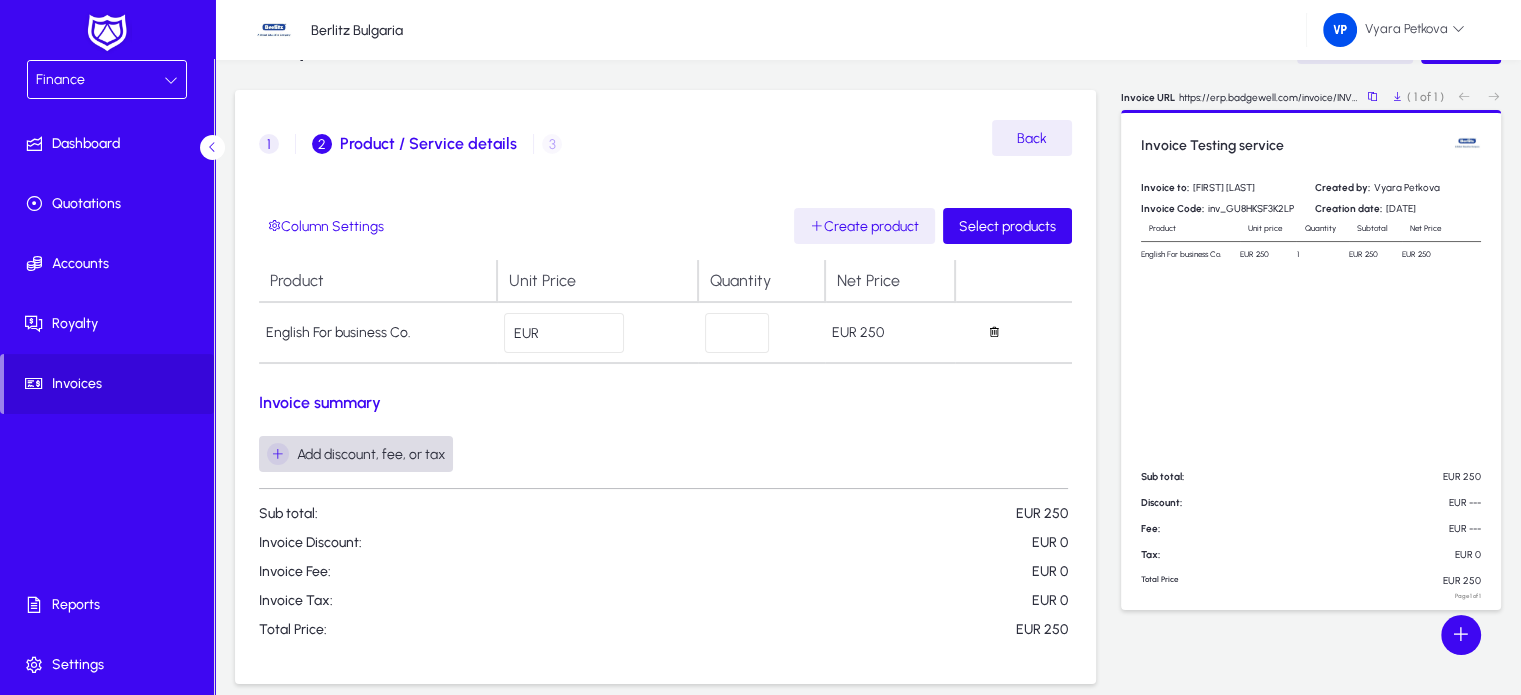 click at bounding box center [278, 454] 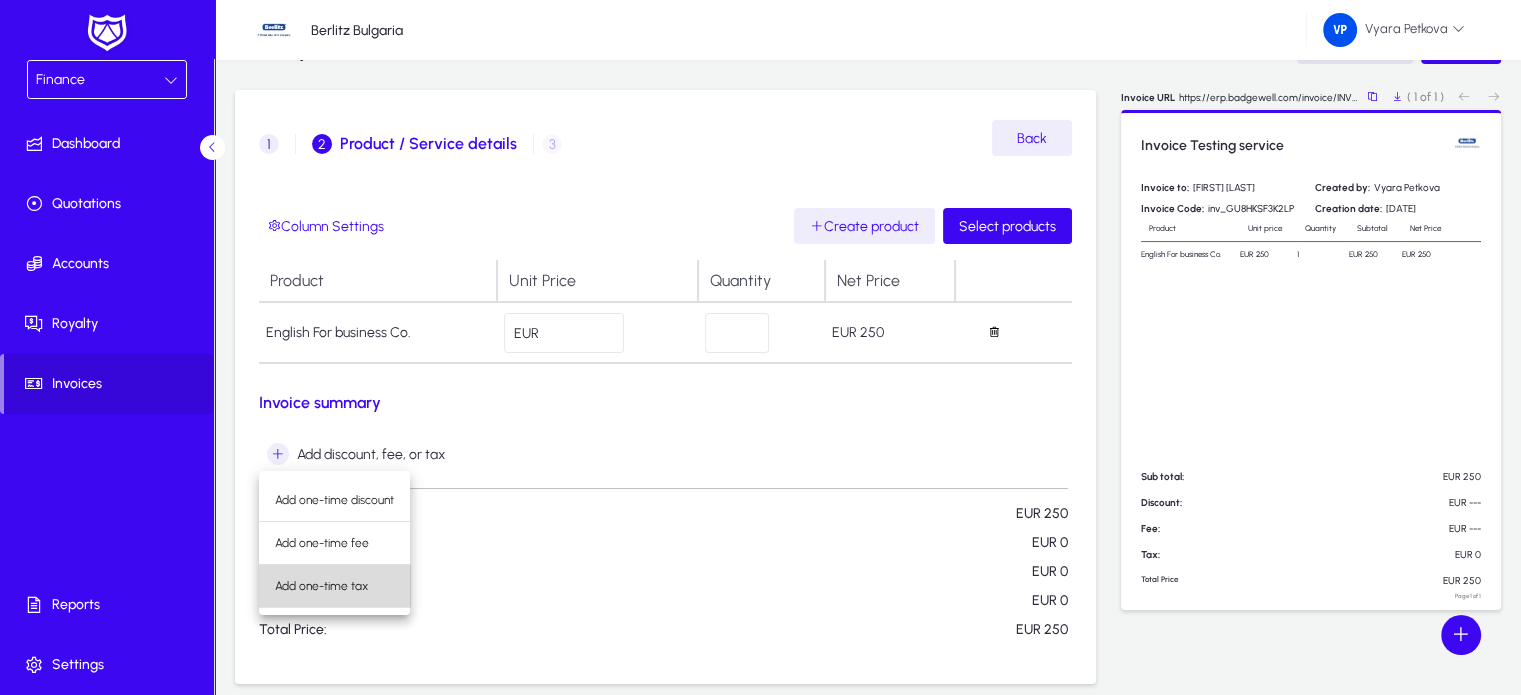 click on "Add one-time tax" at bounding box center [334, 586] 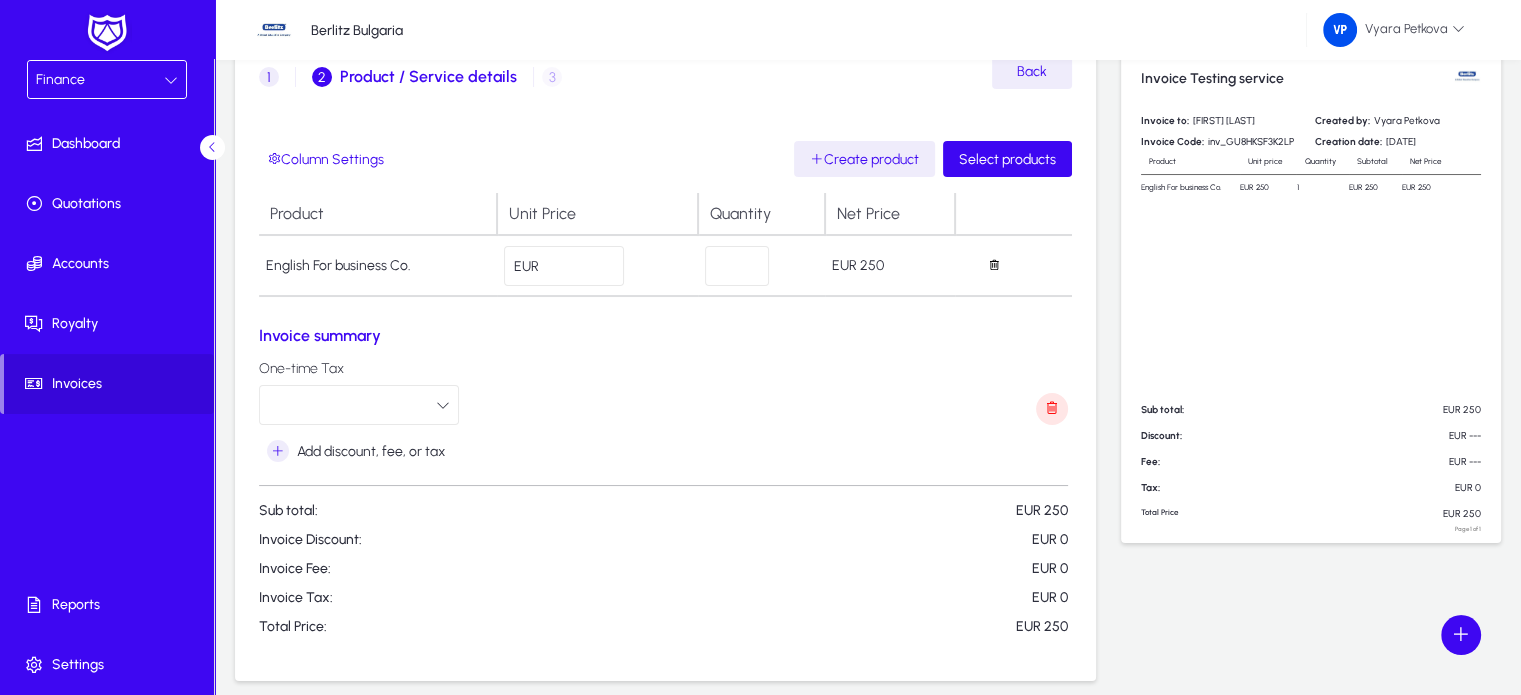 scroll, scrollTop: 120, scrollLeft: 0, axis: vertical 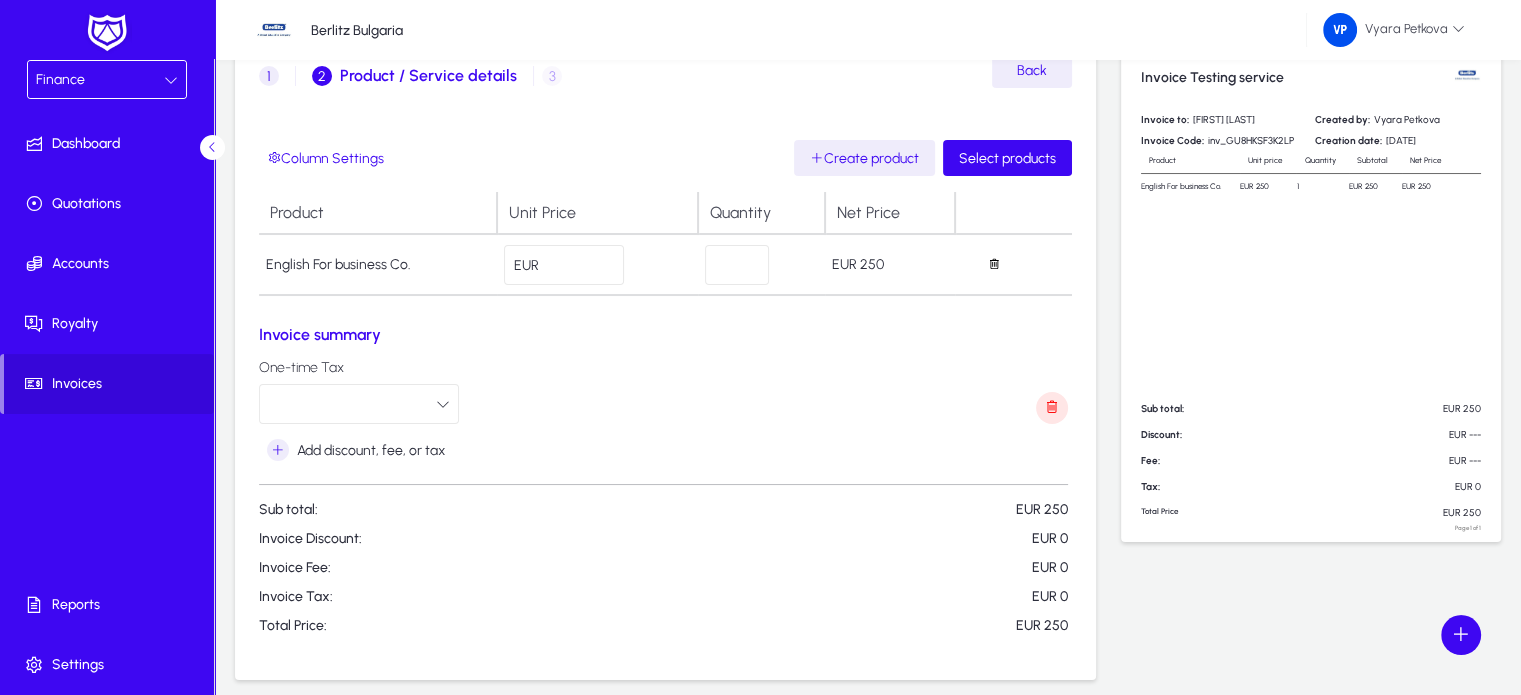 click at bounding box center (359, 404) 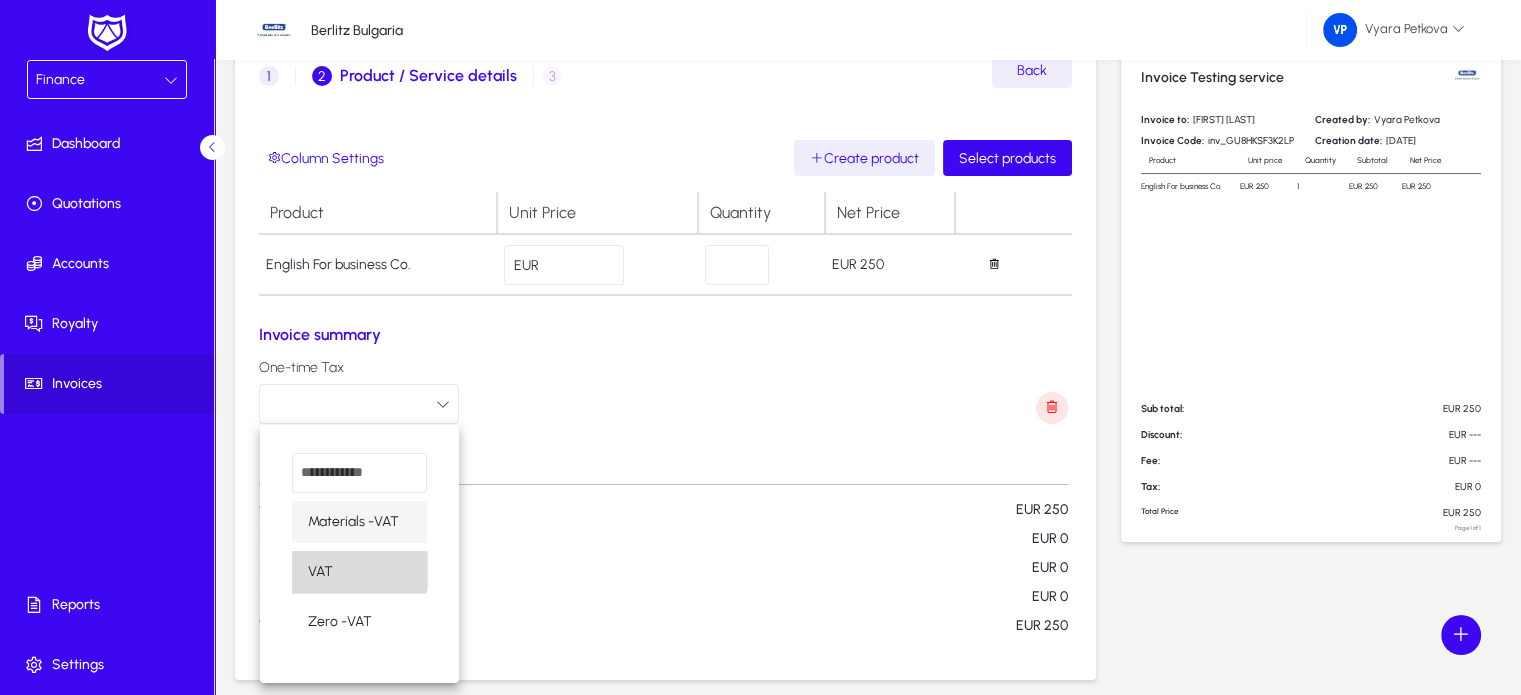 click on "VAT" at bounding box center (359, 572) 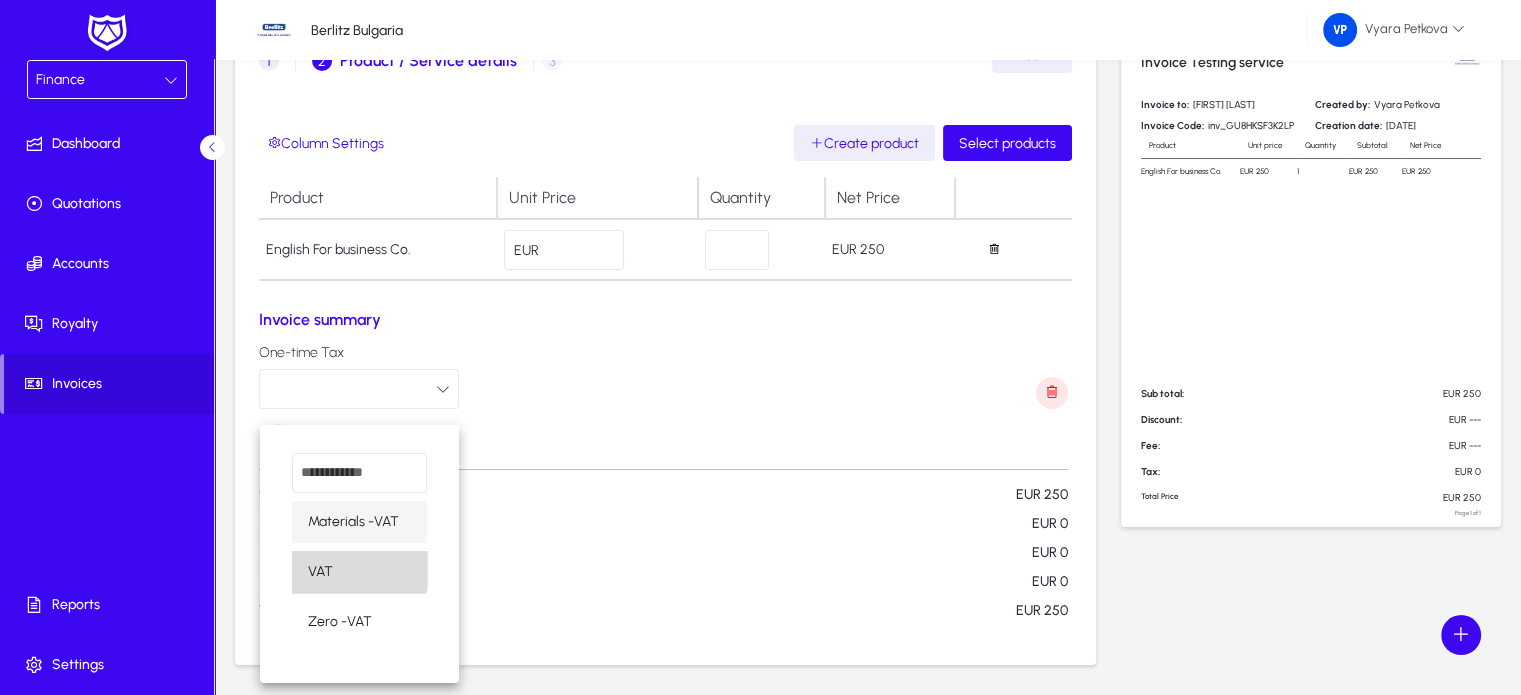 scroll, scrollTop: 0, scrollLeft: 0, axis: both 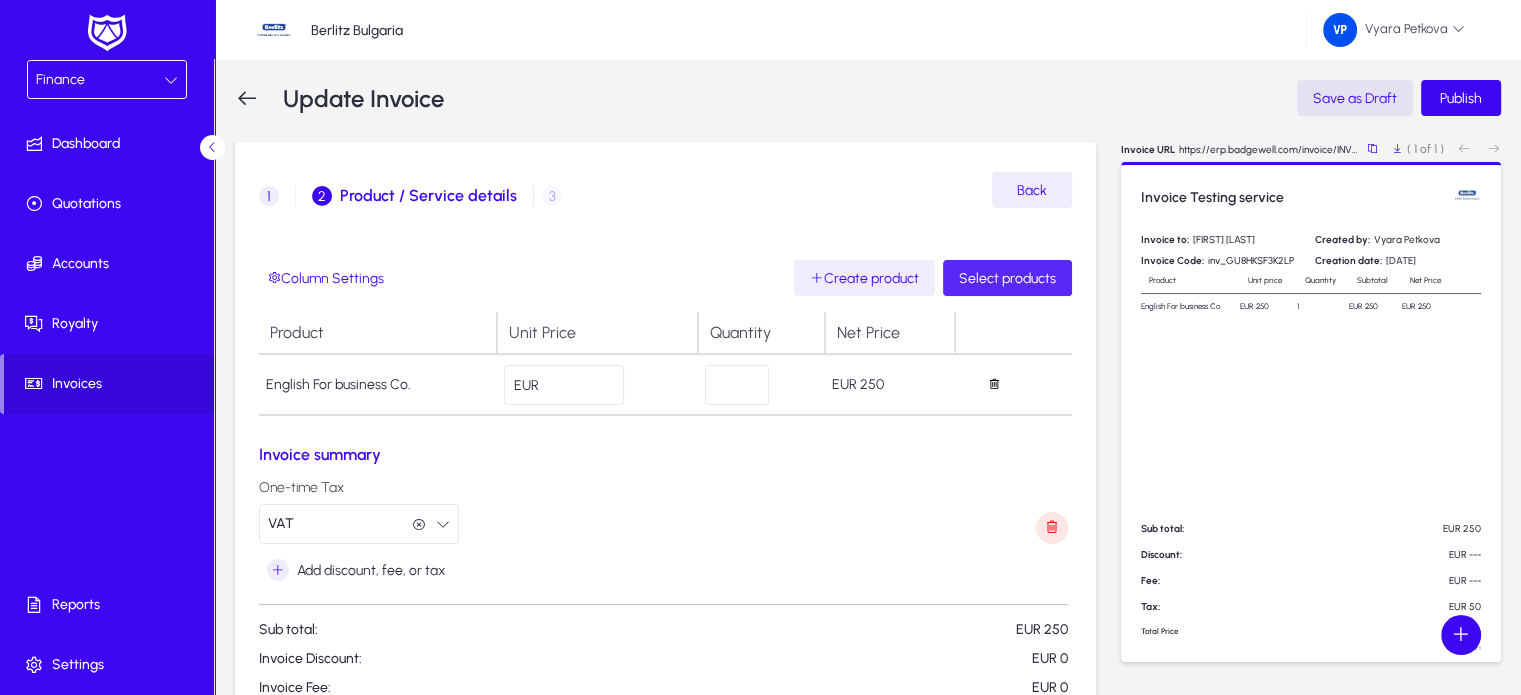 click on "Select products" at bounding box center [1007, 278] 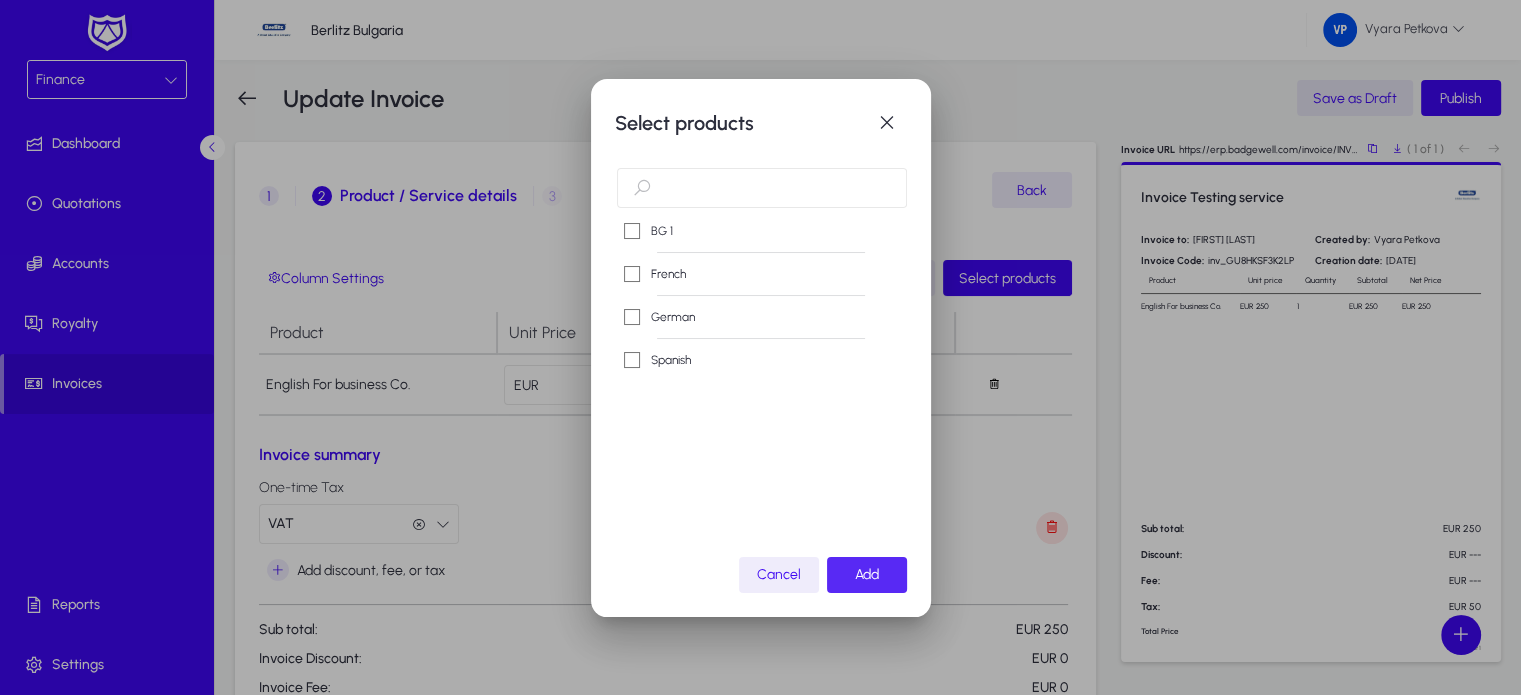 click on "Add" 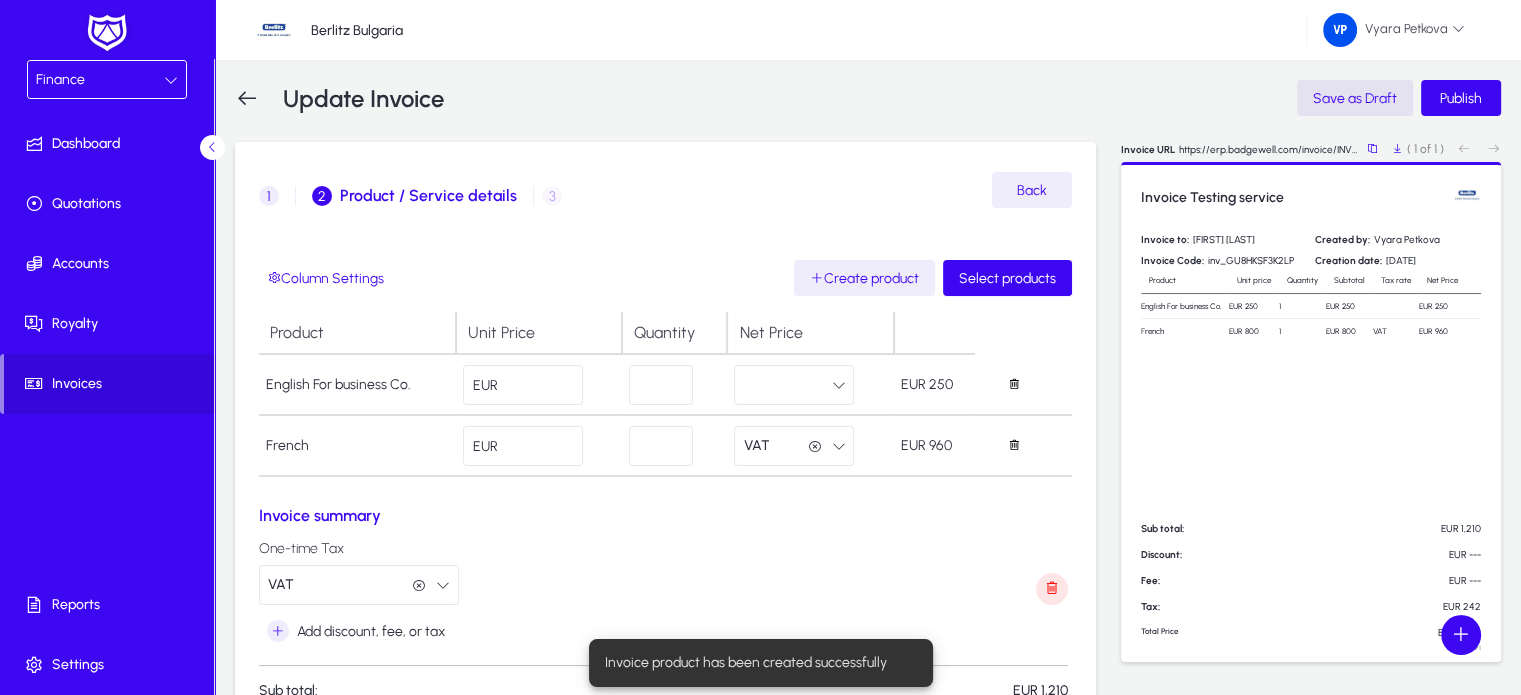 click at bounding box center (838, 446) 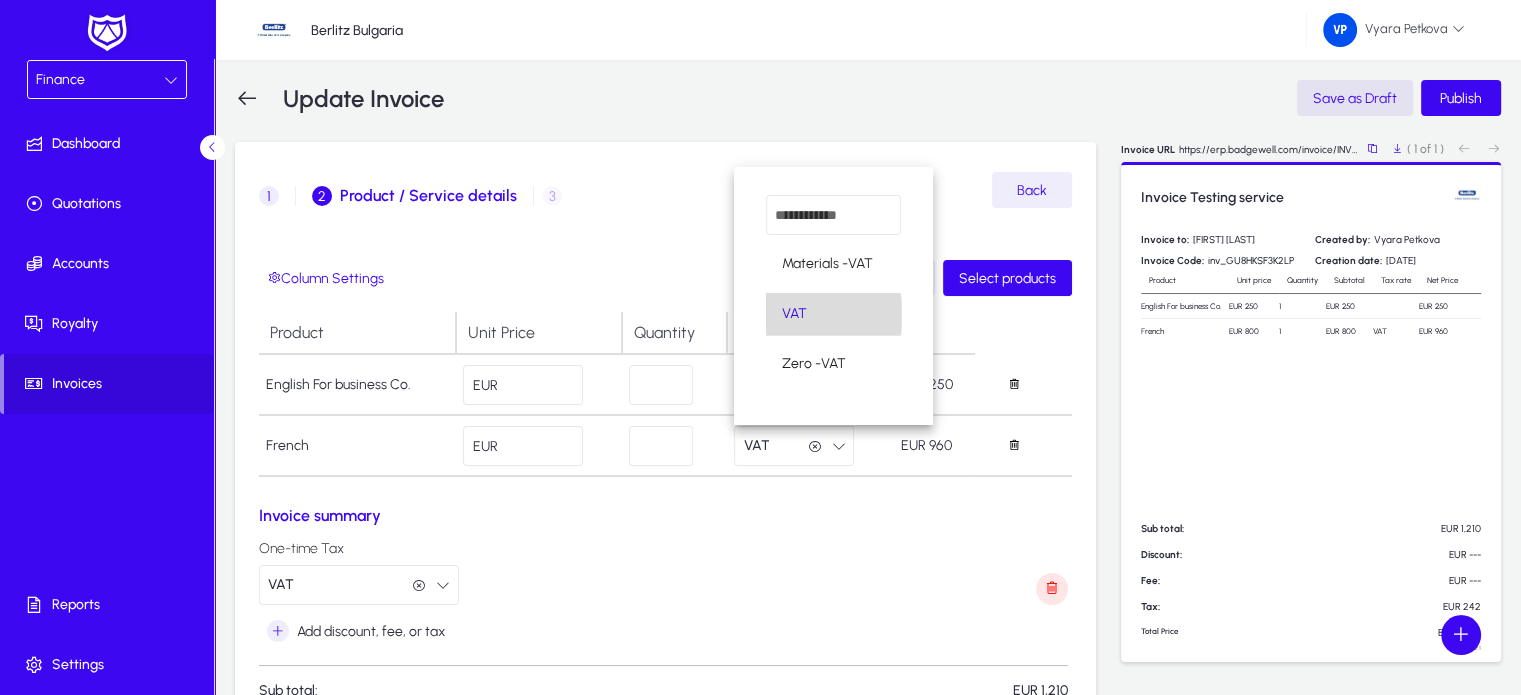 click on "VAT" at bounding box center [833, 314] 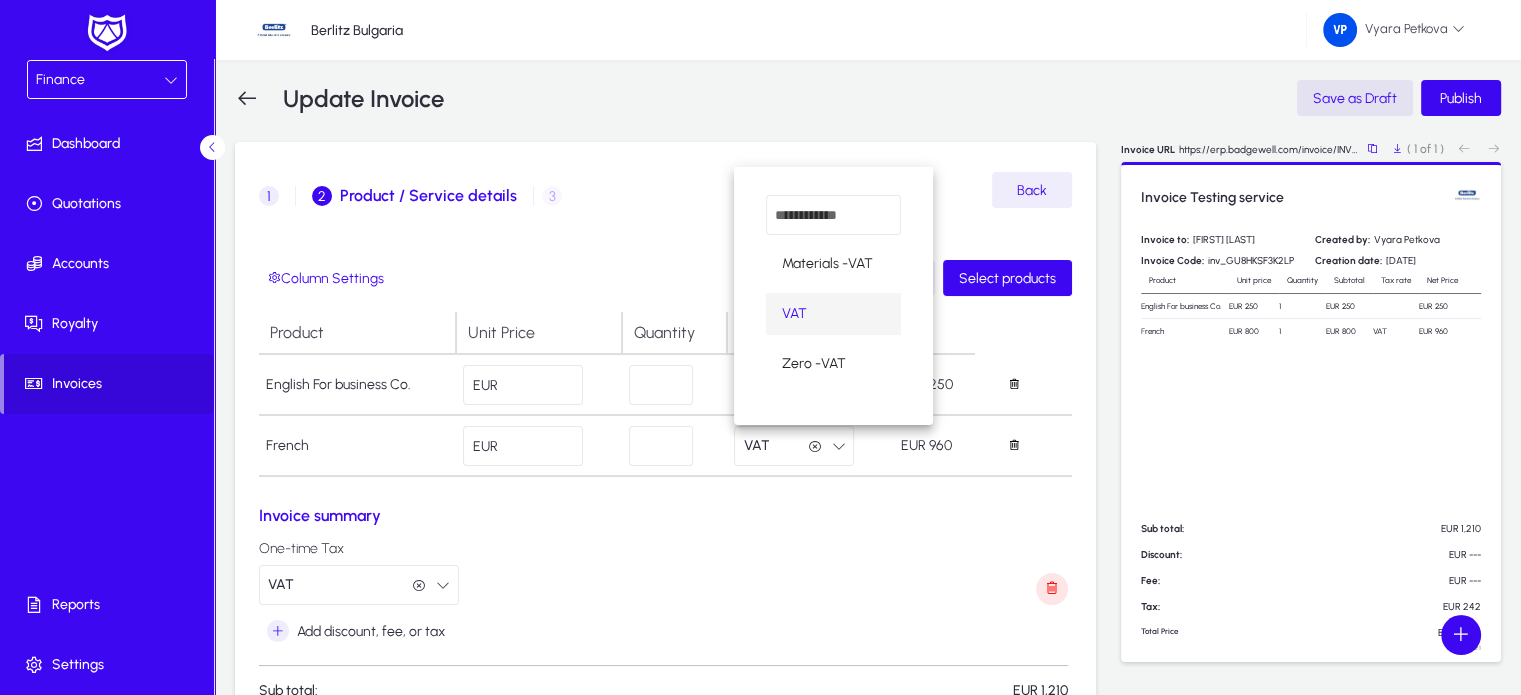 scroll, scrollTop: 0, scrollLeft: 0, axis: both 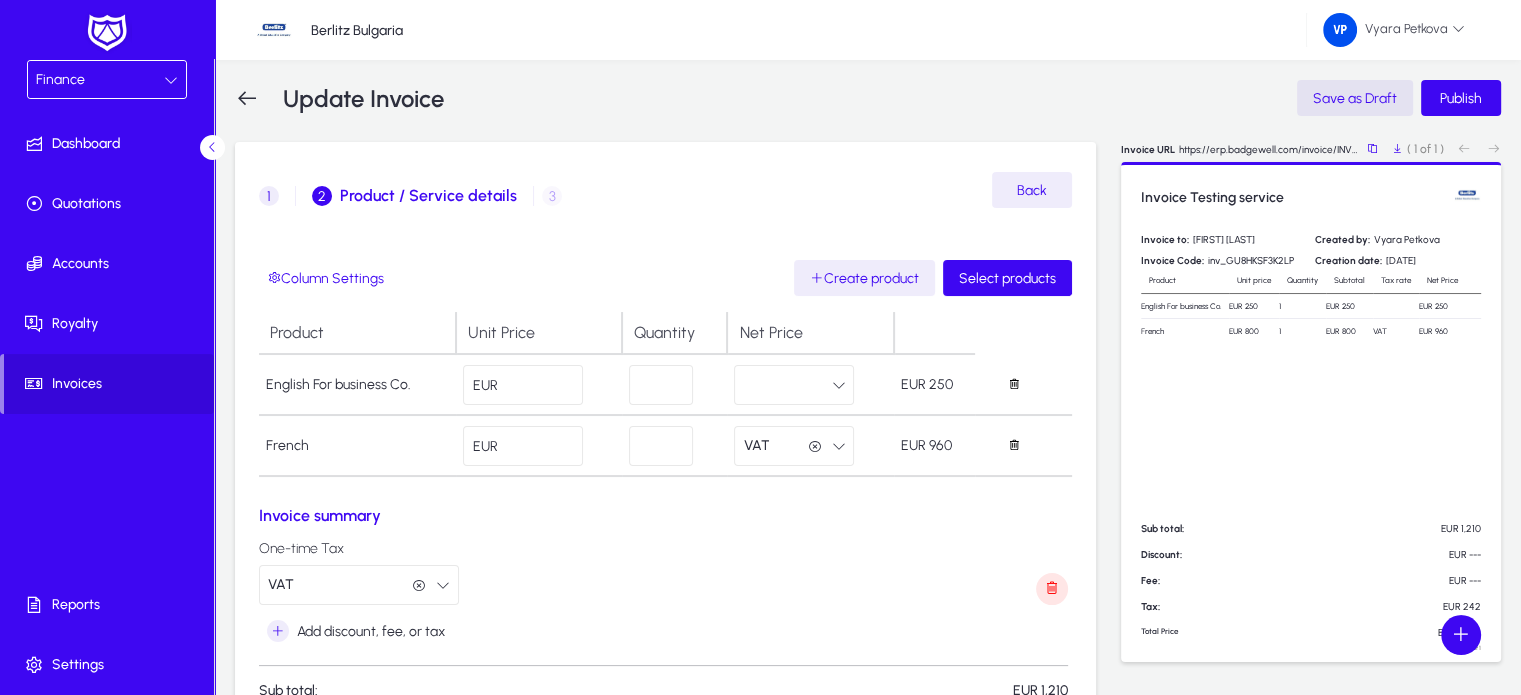 click at bounding box center (794, 385) 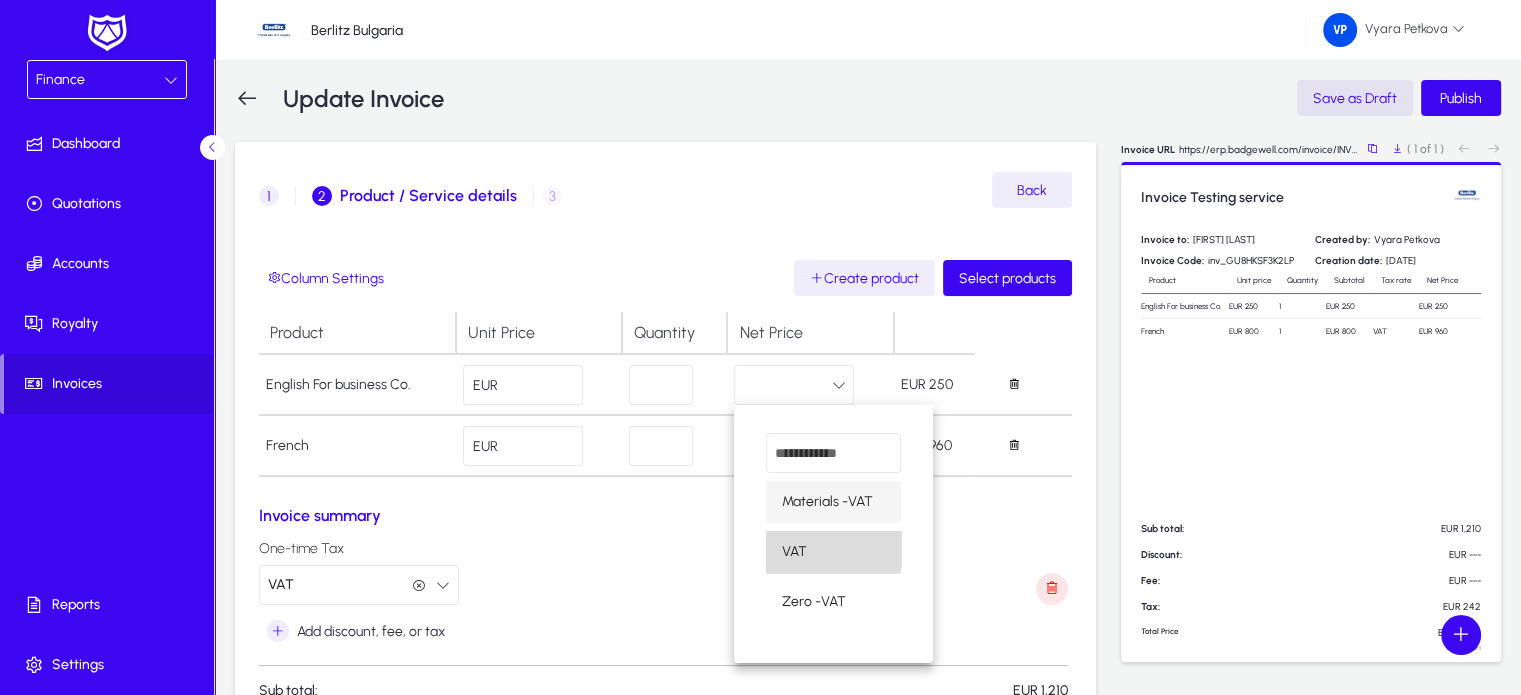 click on "VAT" at bounding box center [833, 552] 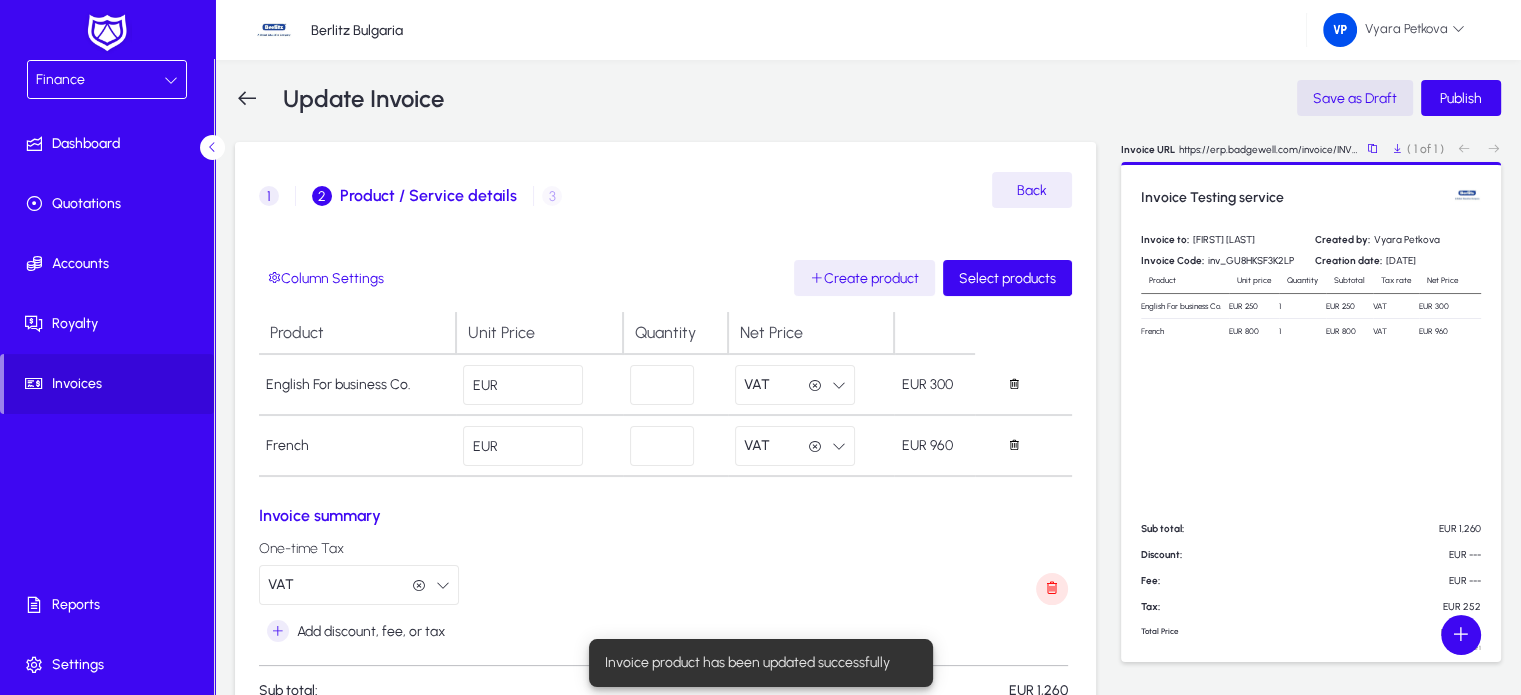 click on "Column Settings   Create product   Select products  Product Unit Price Quantity Net Price English For business Co.  EUR 300  1  EUR 300   EUR 300  French EUR *** *  VAT  VAT      EUR 960  Invoice summary  One-time Tax   VAT  VAT      Add discount, fee, or tax   Sub total:  EUR 1,260   Invoice Discount:  EUR 0   Invoice Fee:  EUR 0   Invoice Tax:  EUR 252   Total Price:  EUR 1,512" at bounding box center (665, 537) 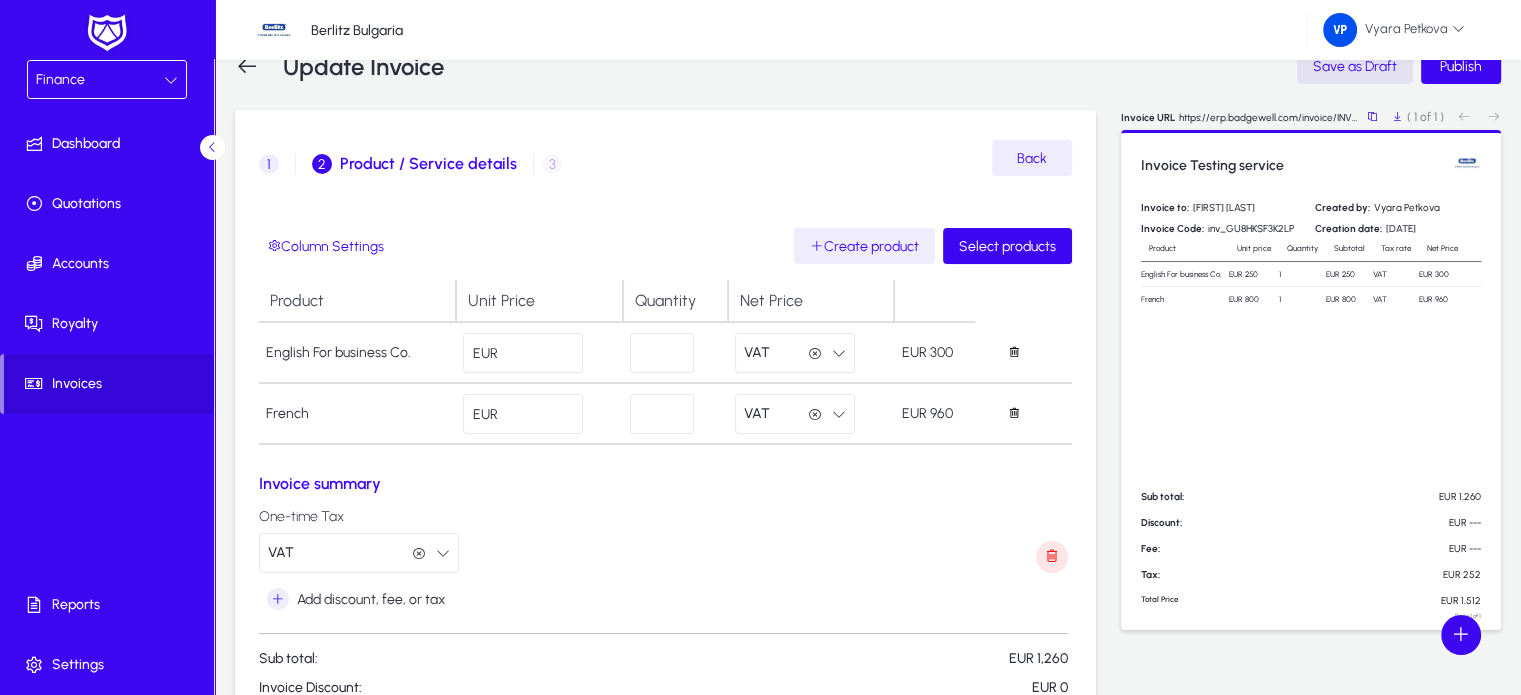 scroll, scrollTop: 0, scrollLeft: 0, axis: both 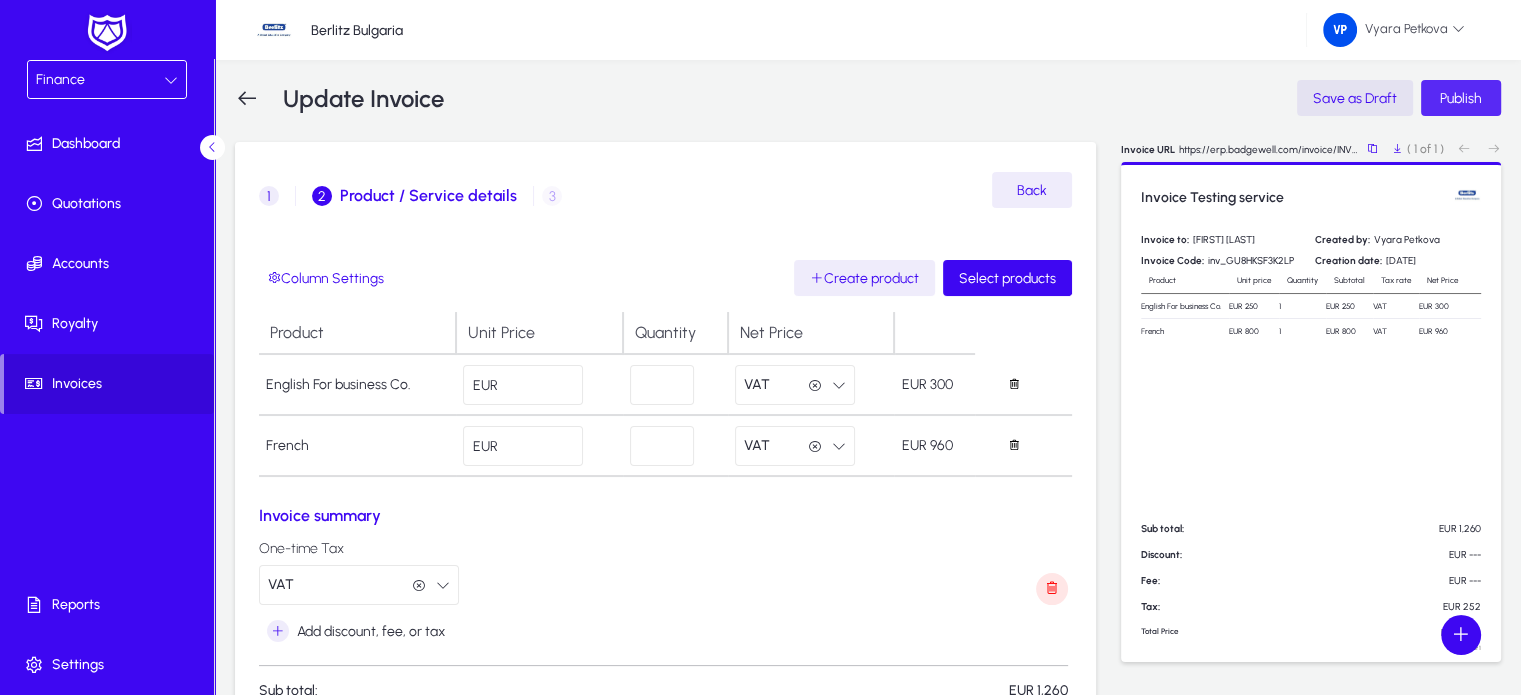 click on "Publish" 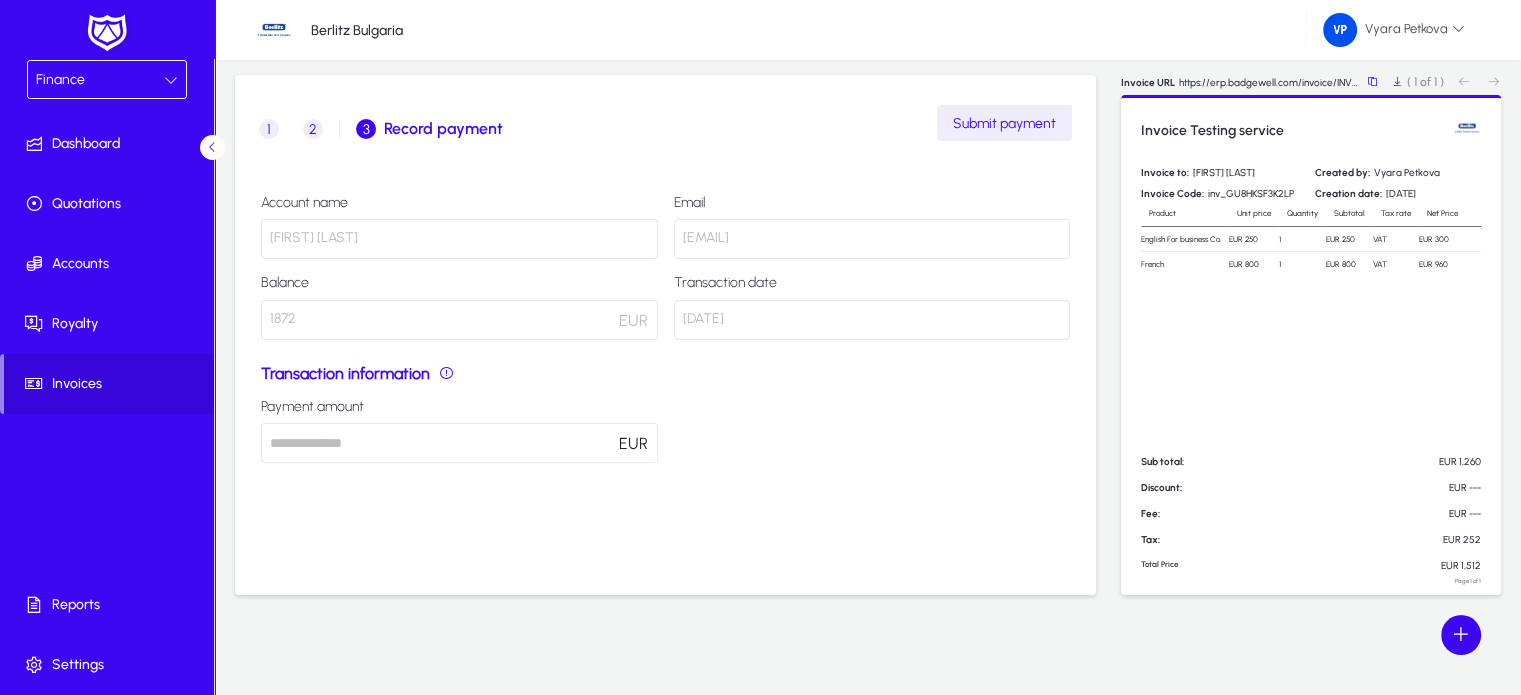 scroll, scrollTop: 0, scrollLeft: 0, axis: both 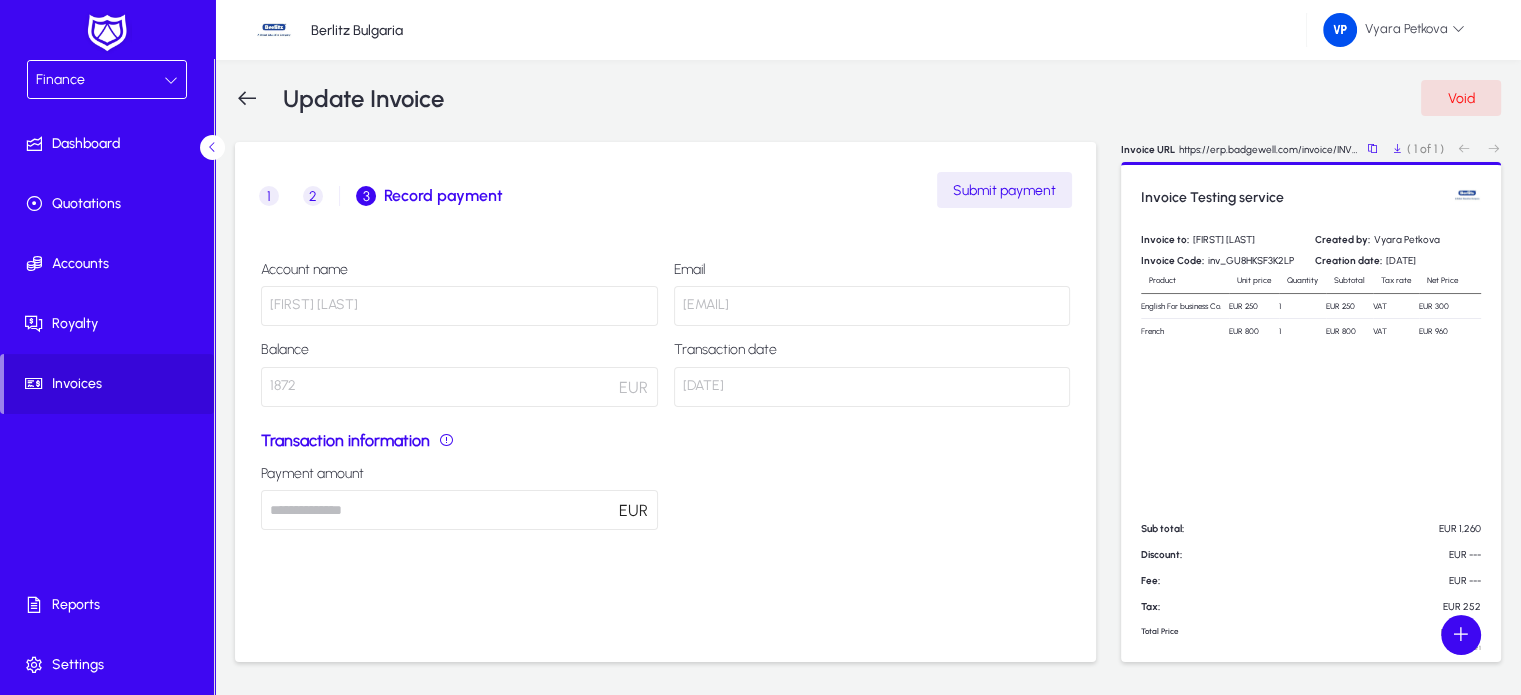 click on "****" at bounding box center (459, 510) 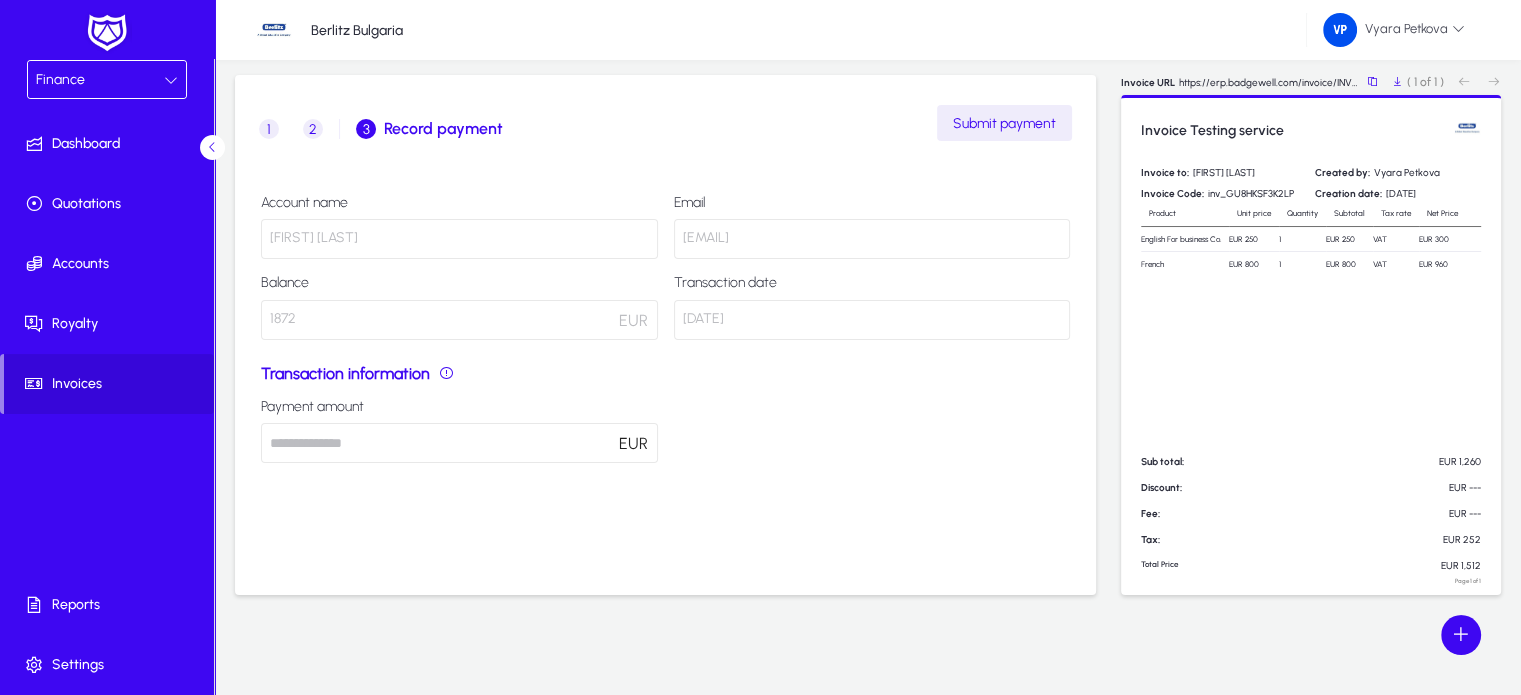 scroll, scrollTop: 0, scrollLeft: 0, axis: both 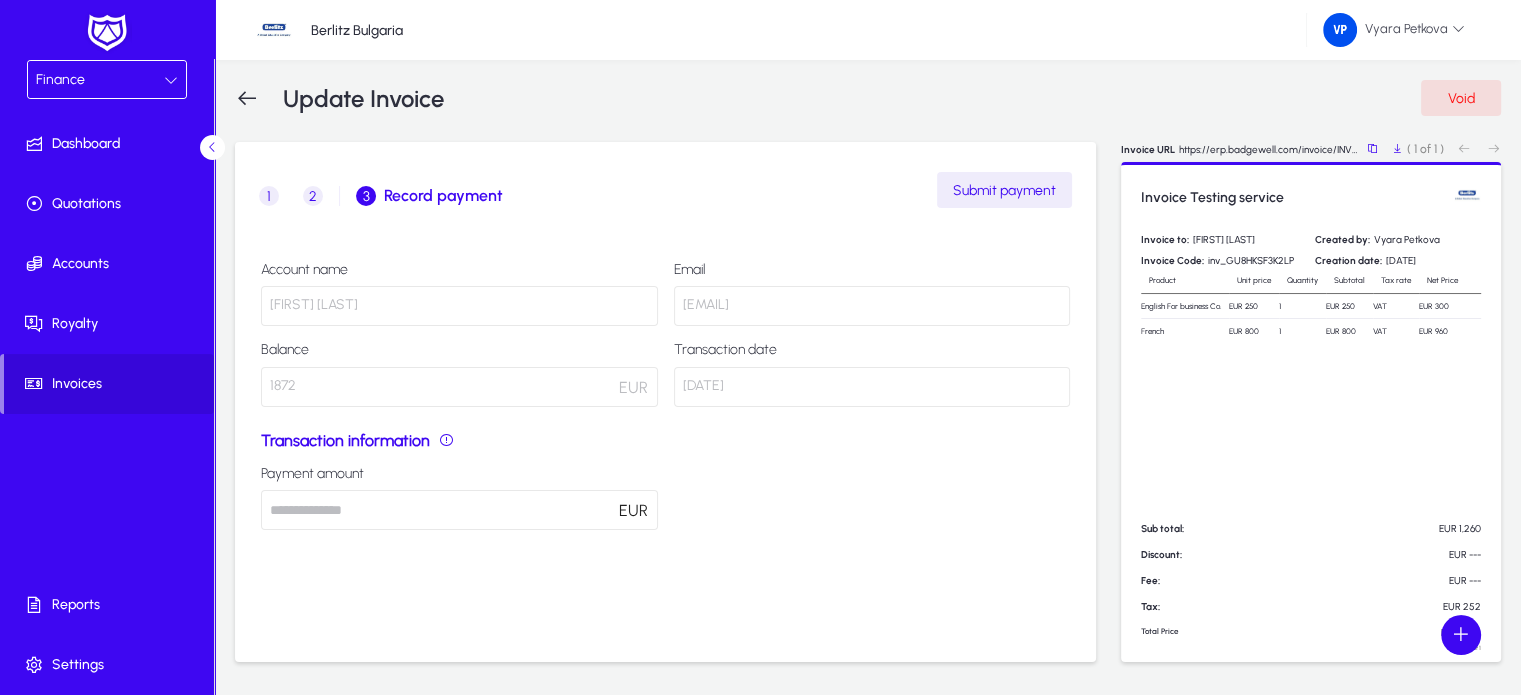 click on "1  Invoice details  2  Product / Service details  3  Record payment" 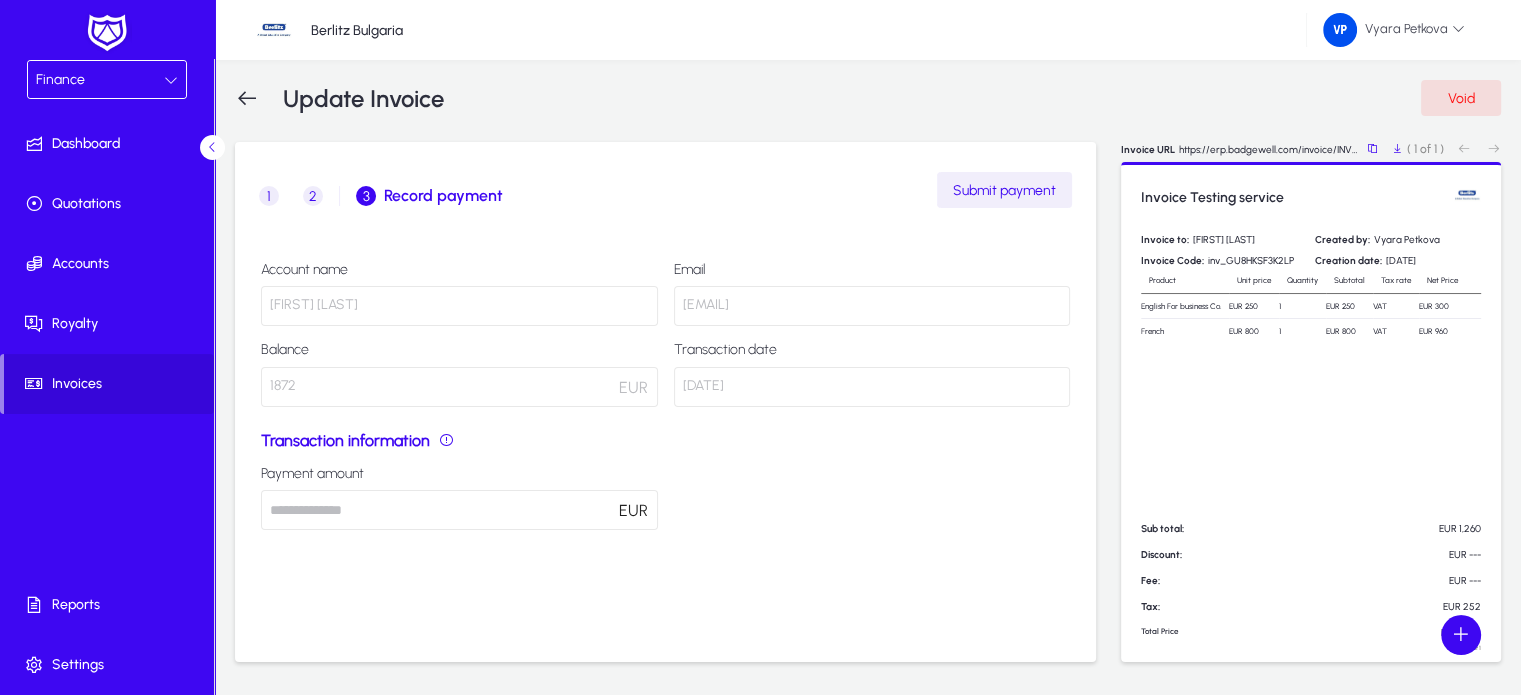 click on "Submit payment" 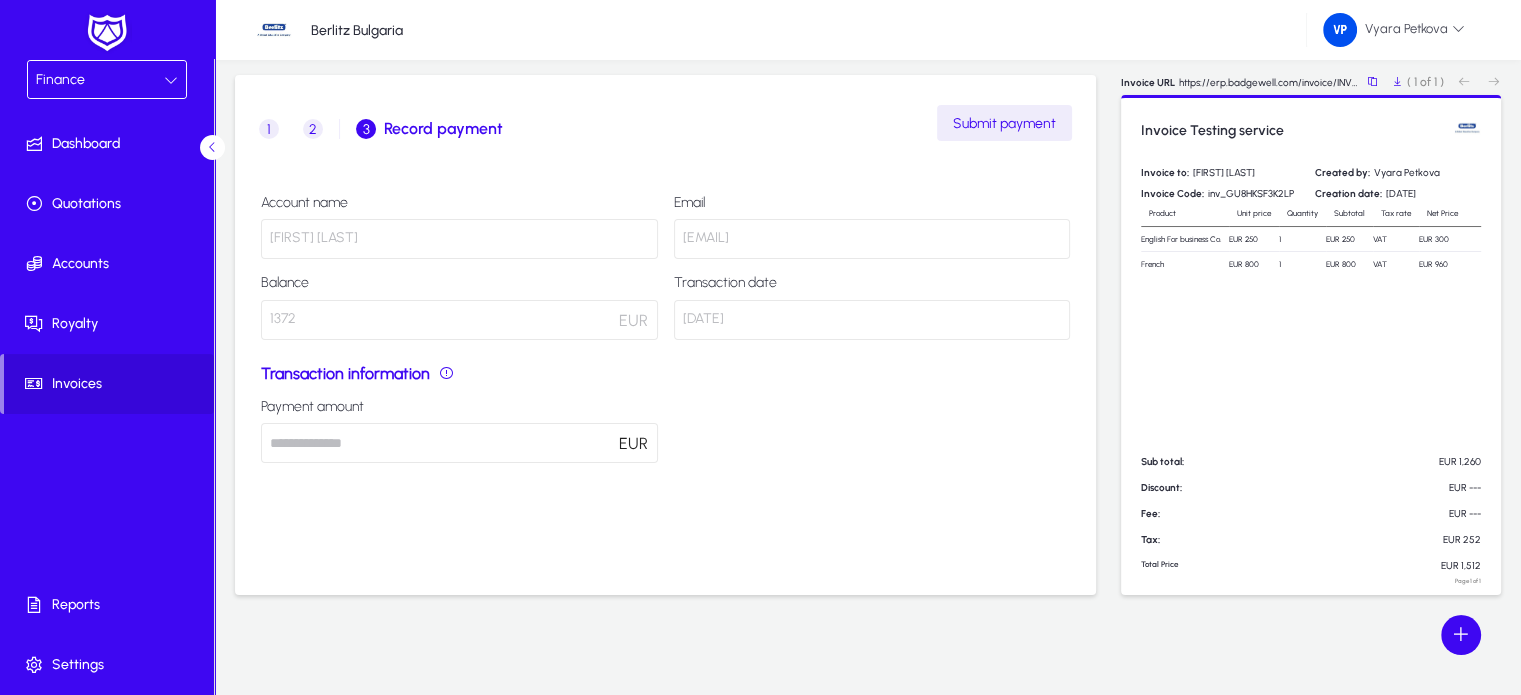 scroll, scrollTop: 0, scrollLeft: 0, axis: both 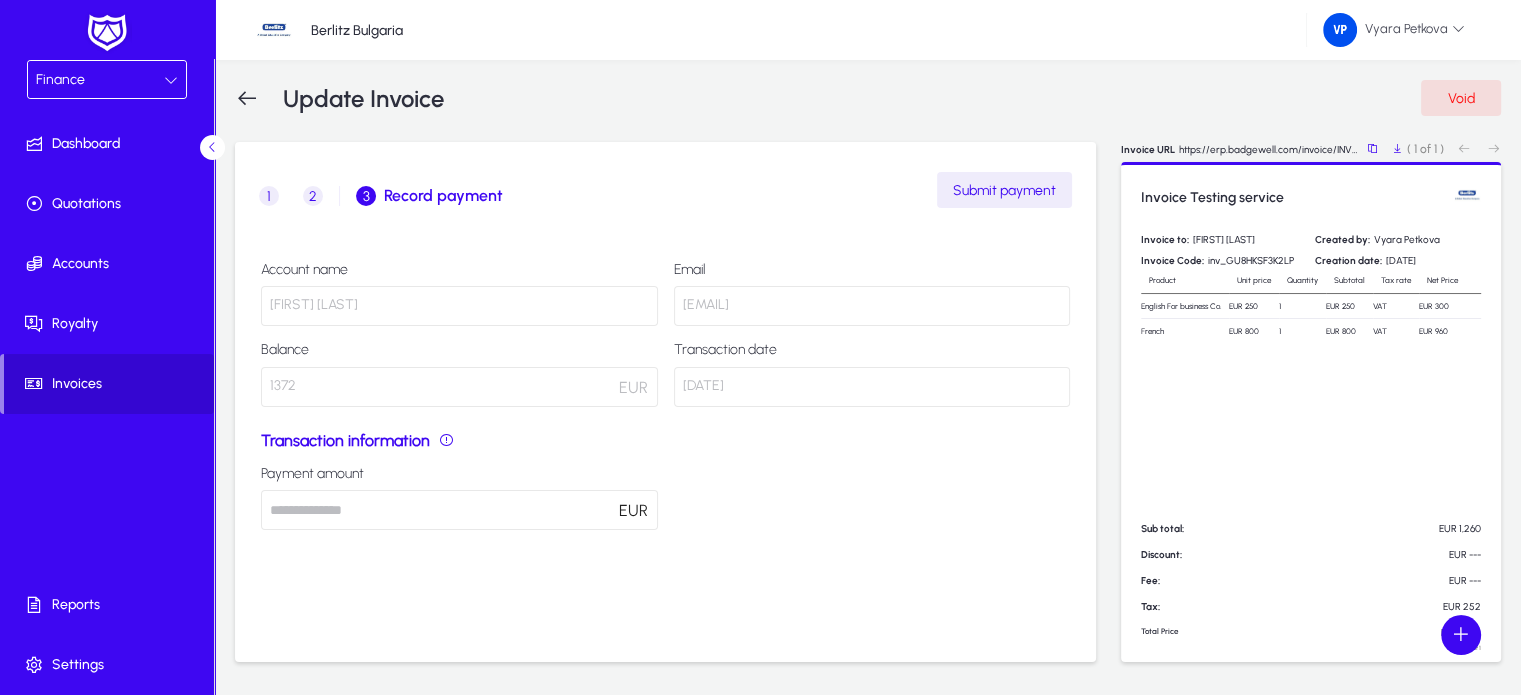 click 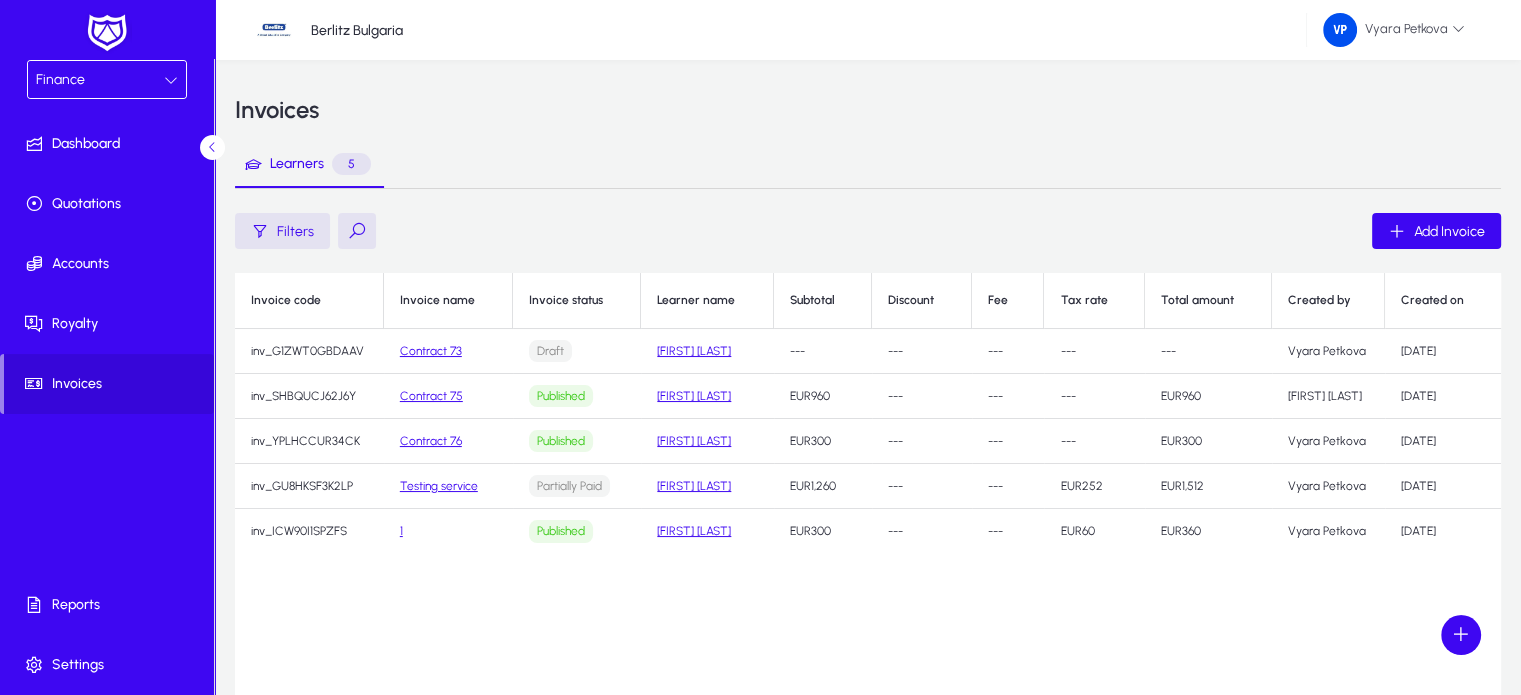 click on "Testing service" 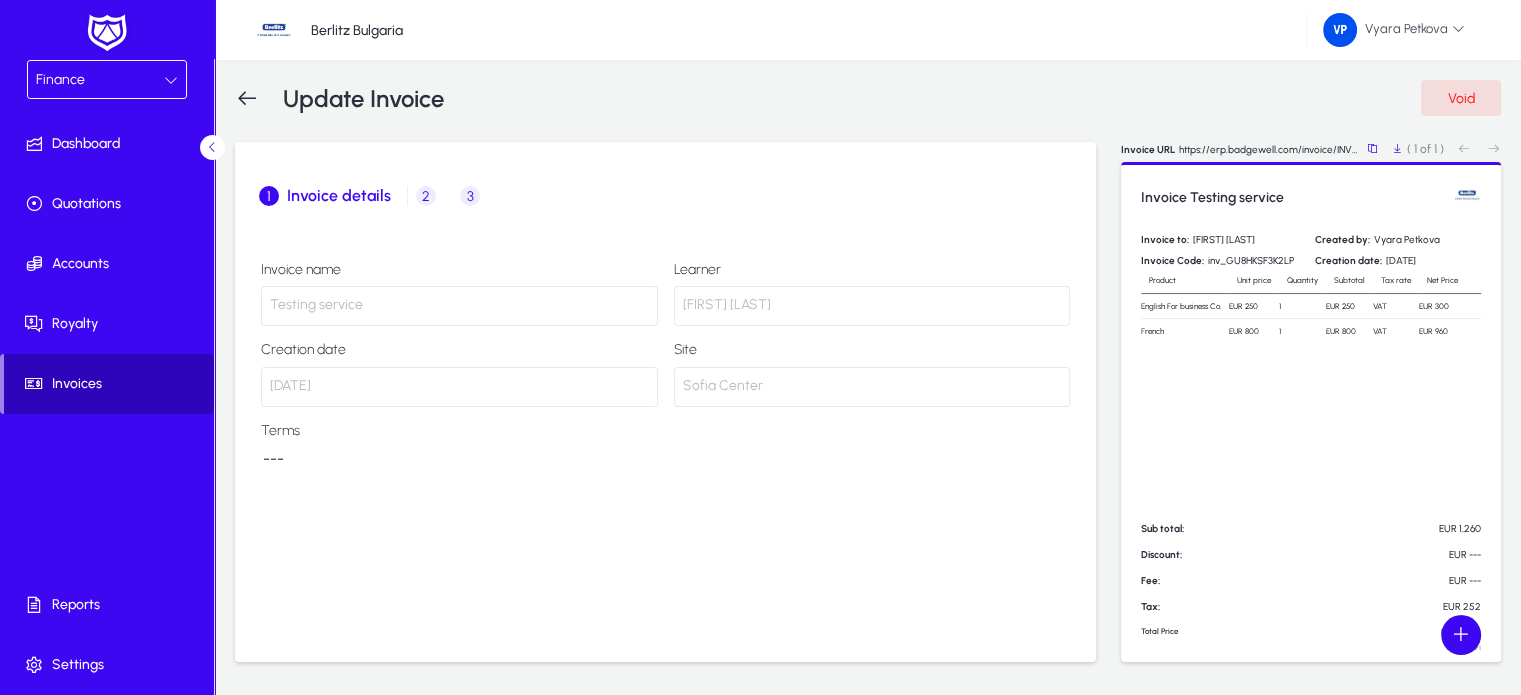 click on "Invoices" 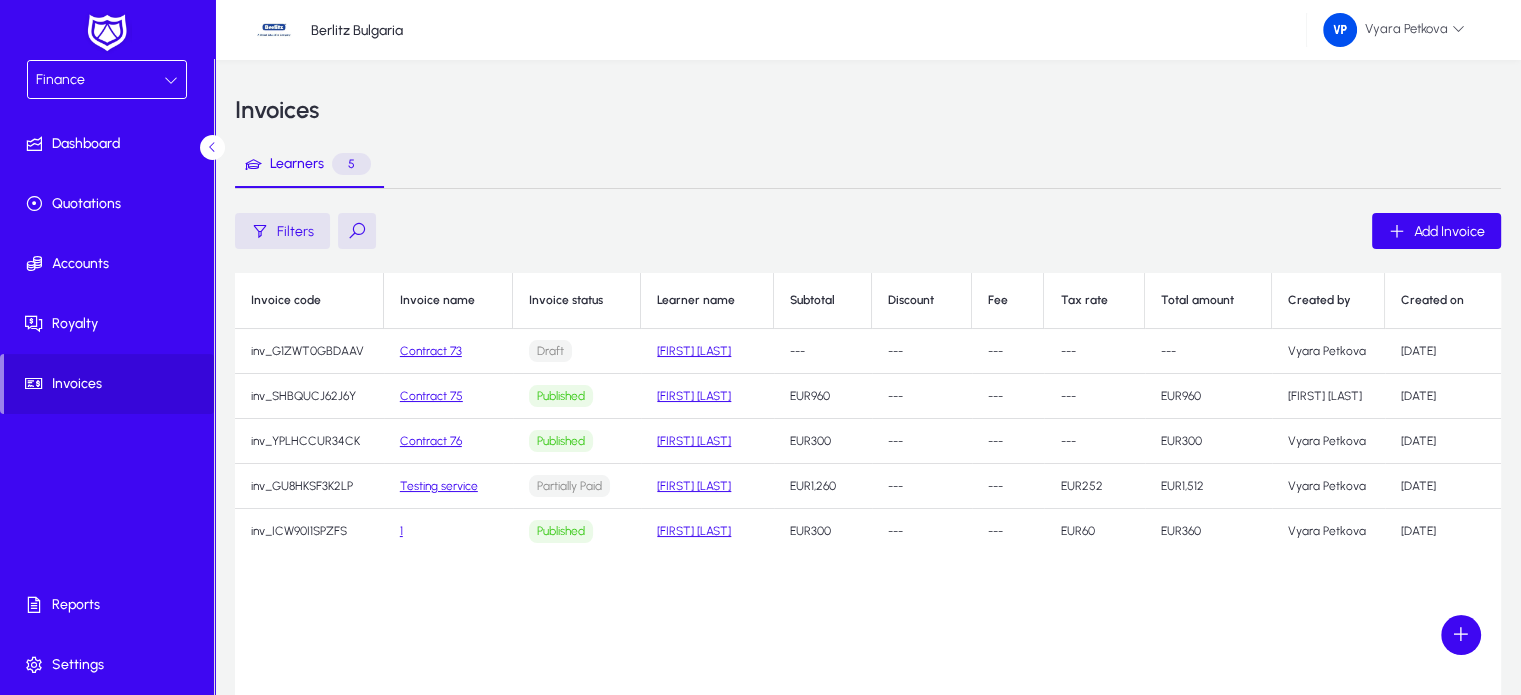 click on "EUR
1,512" 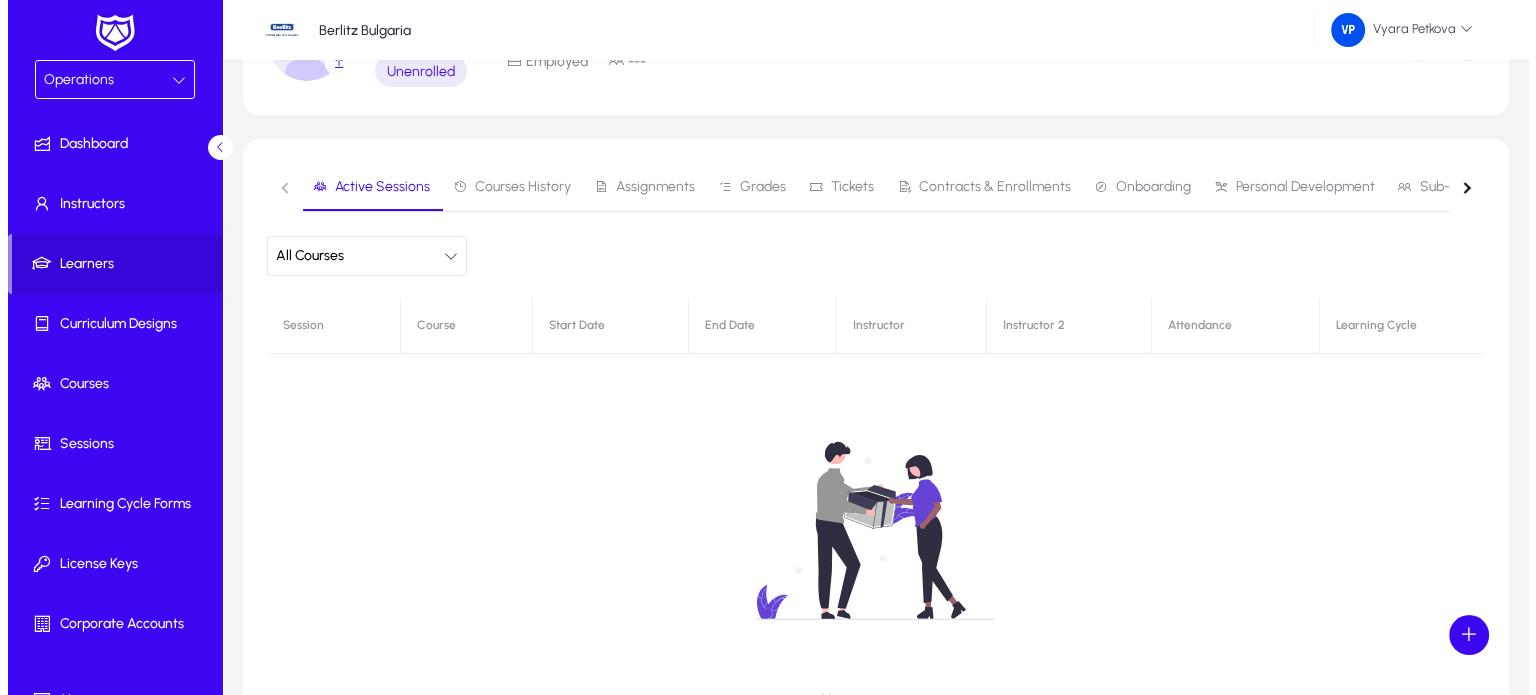 scroll, scrollTop: 0, scrollLeft: 0, axis: both 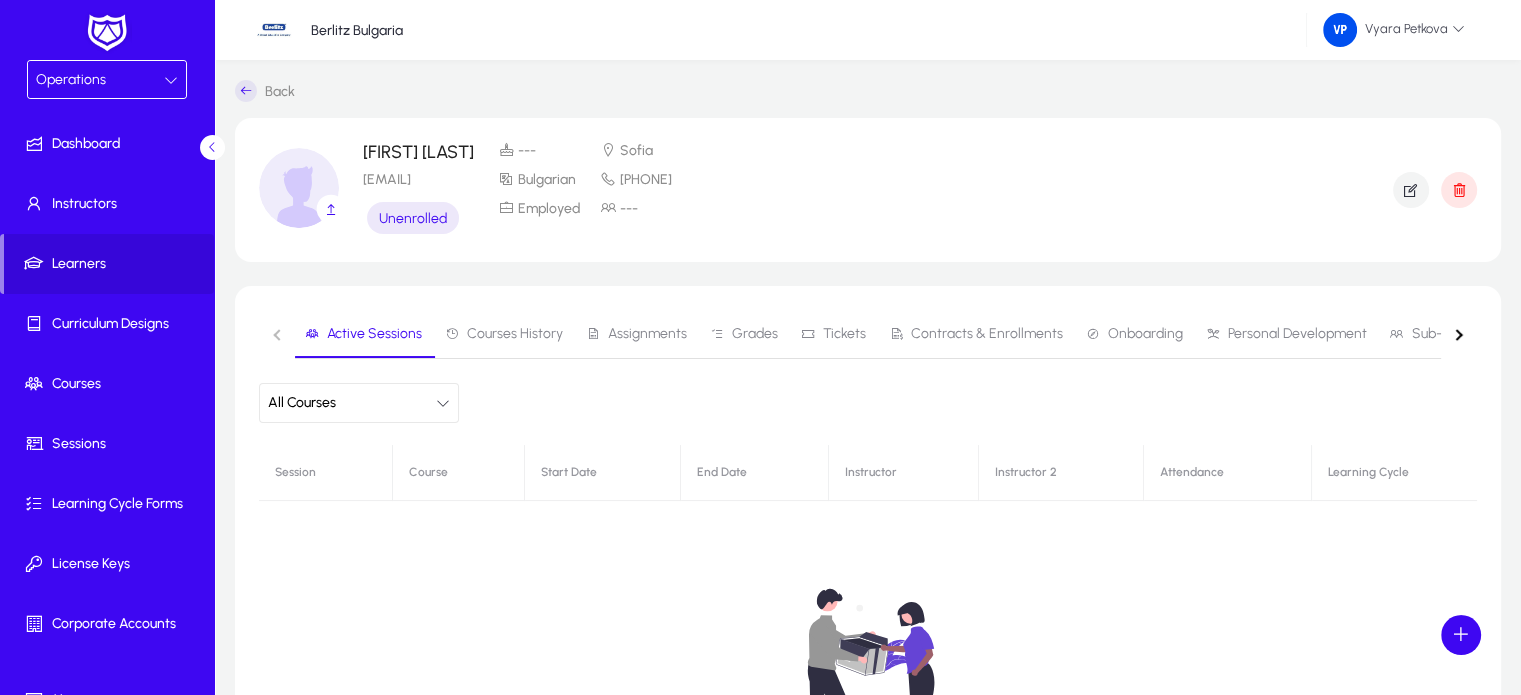 click on "Active Sessions   Courses History   Assignments   Grades   Tickets   Contracts & Enrollments   Onboarding   Personal Development   Sub-learners   Certificates" 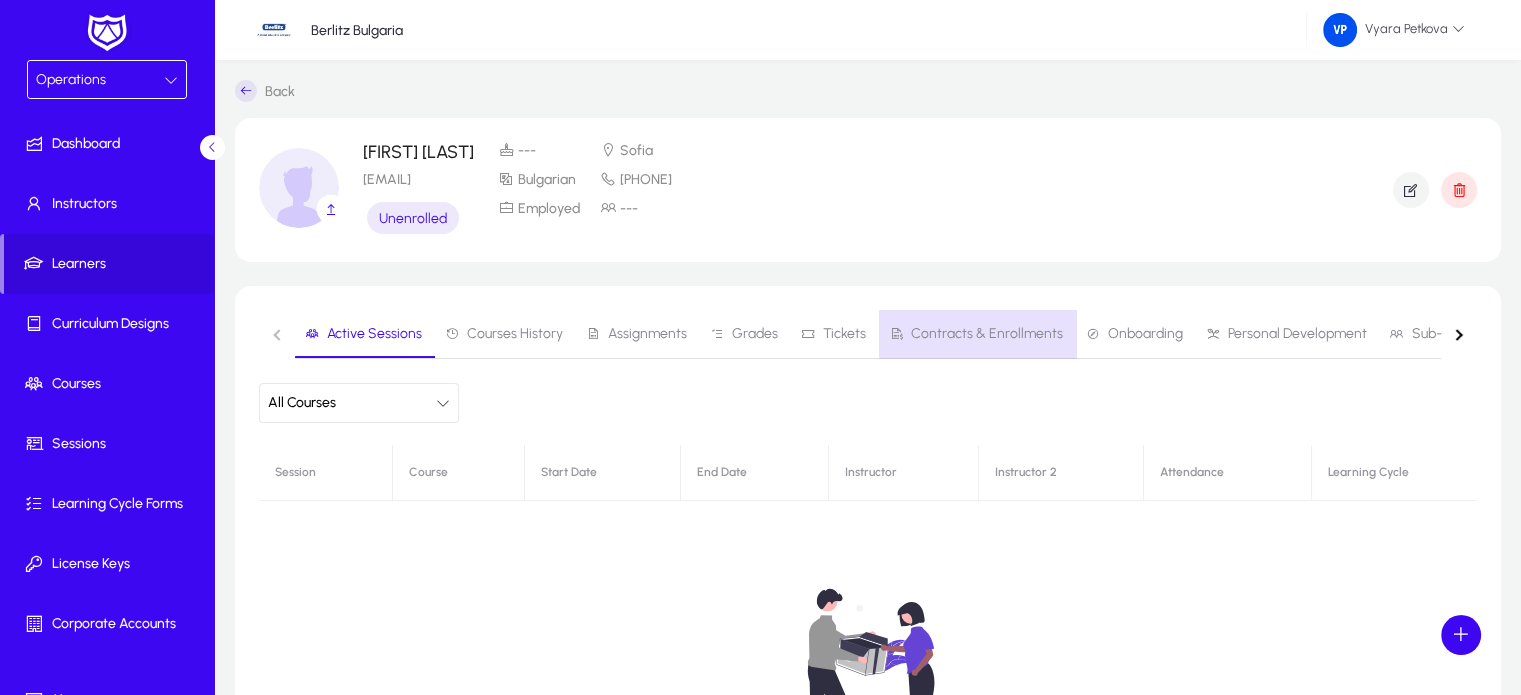 click on "Contracts & Enrollments" at bounding box center (987, 334) 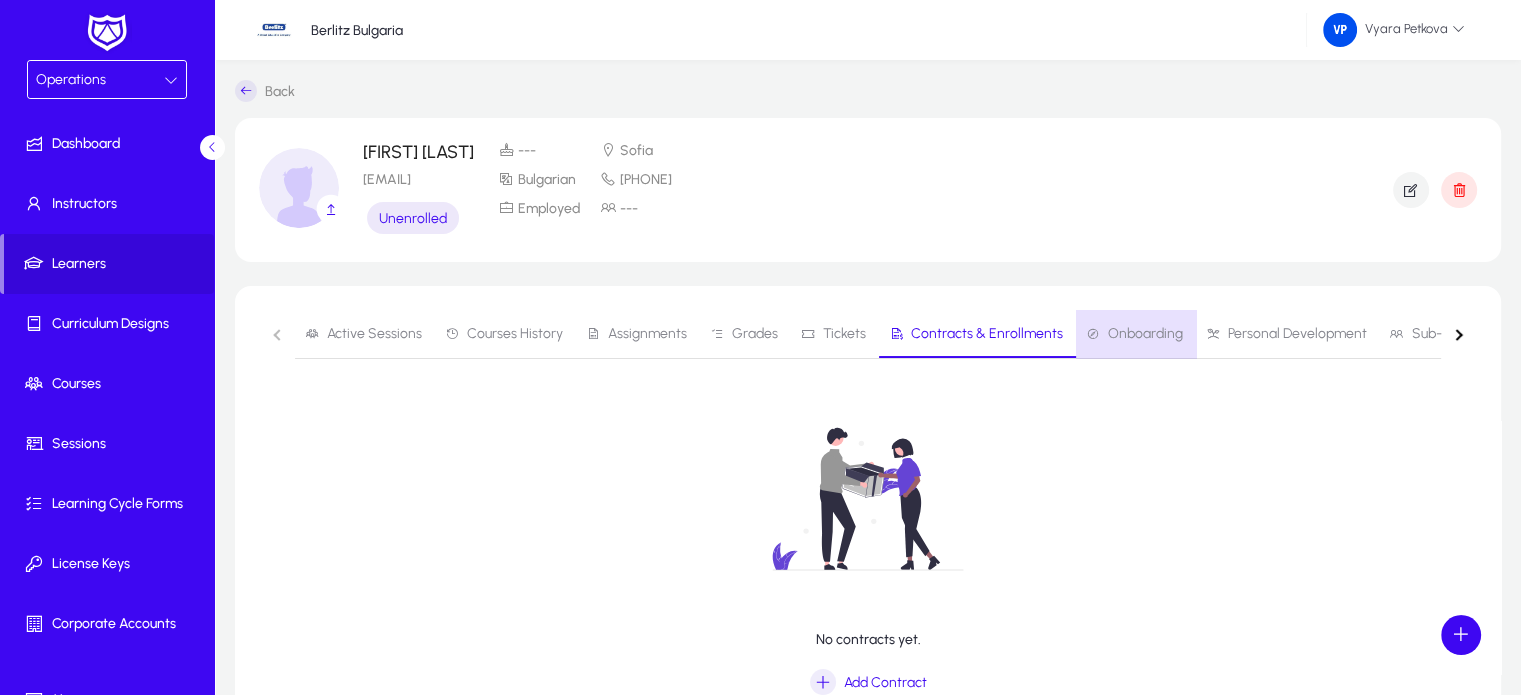 click on "Onboarding" at bounding box center [1145, 334] 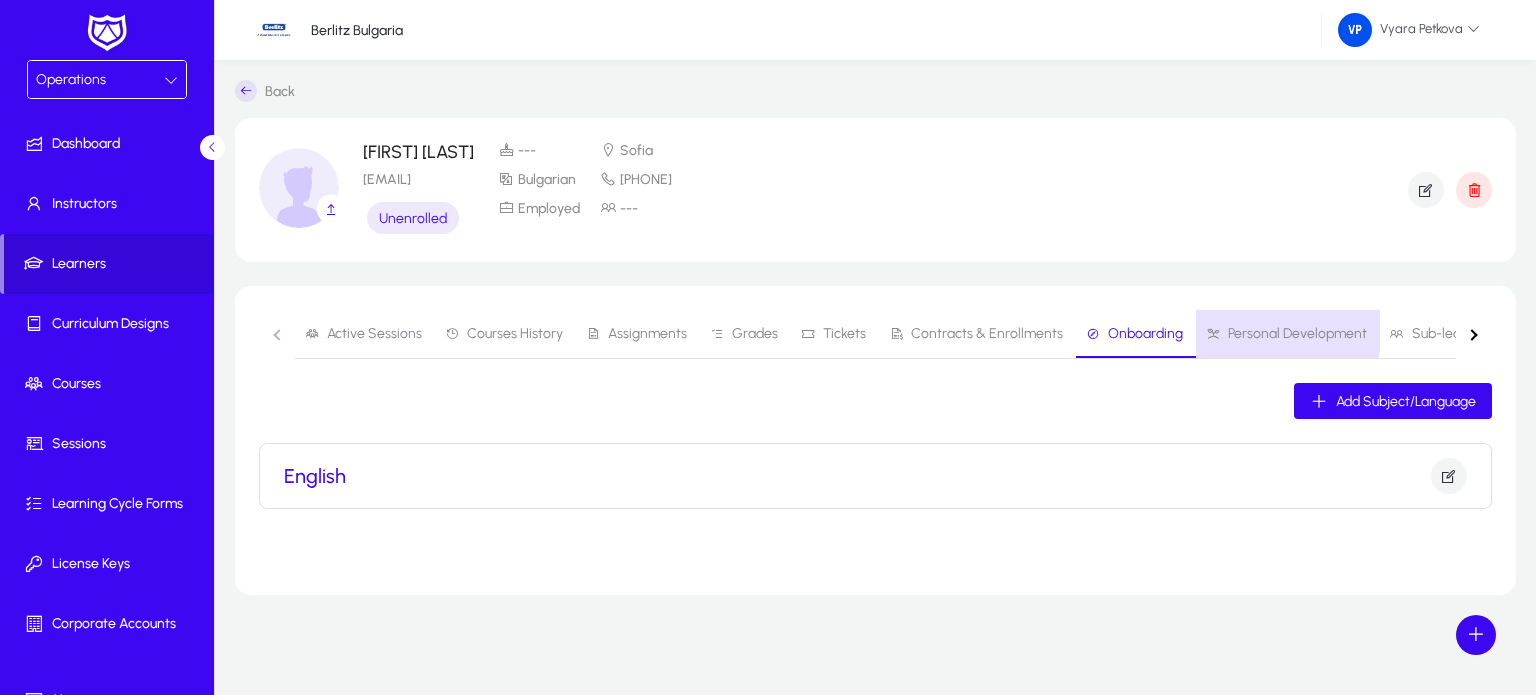 click on "Personal Development" at bounding box center [1297, 334] 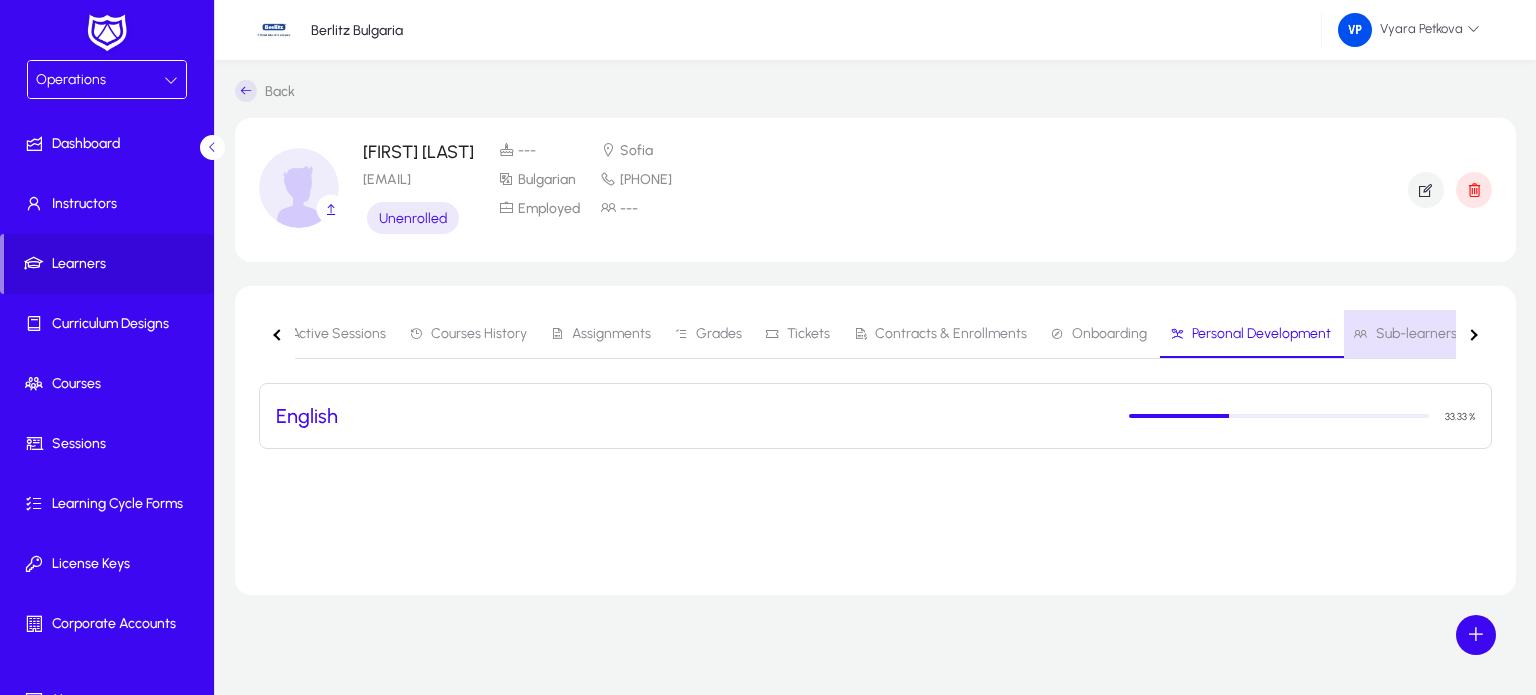 click on "Sub-learners" at bounding box center [1416, 334] 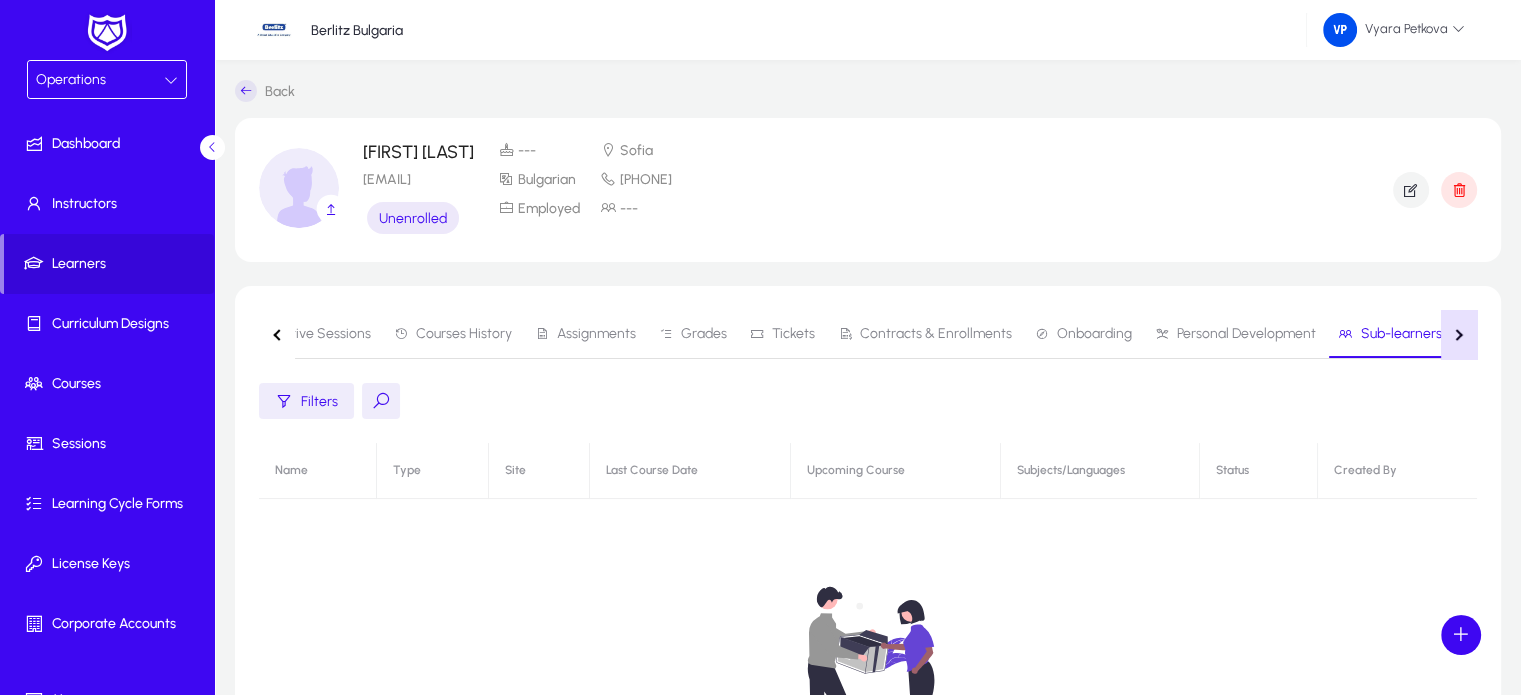 click 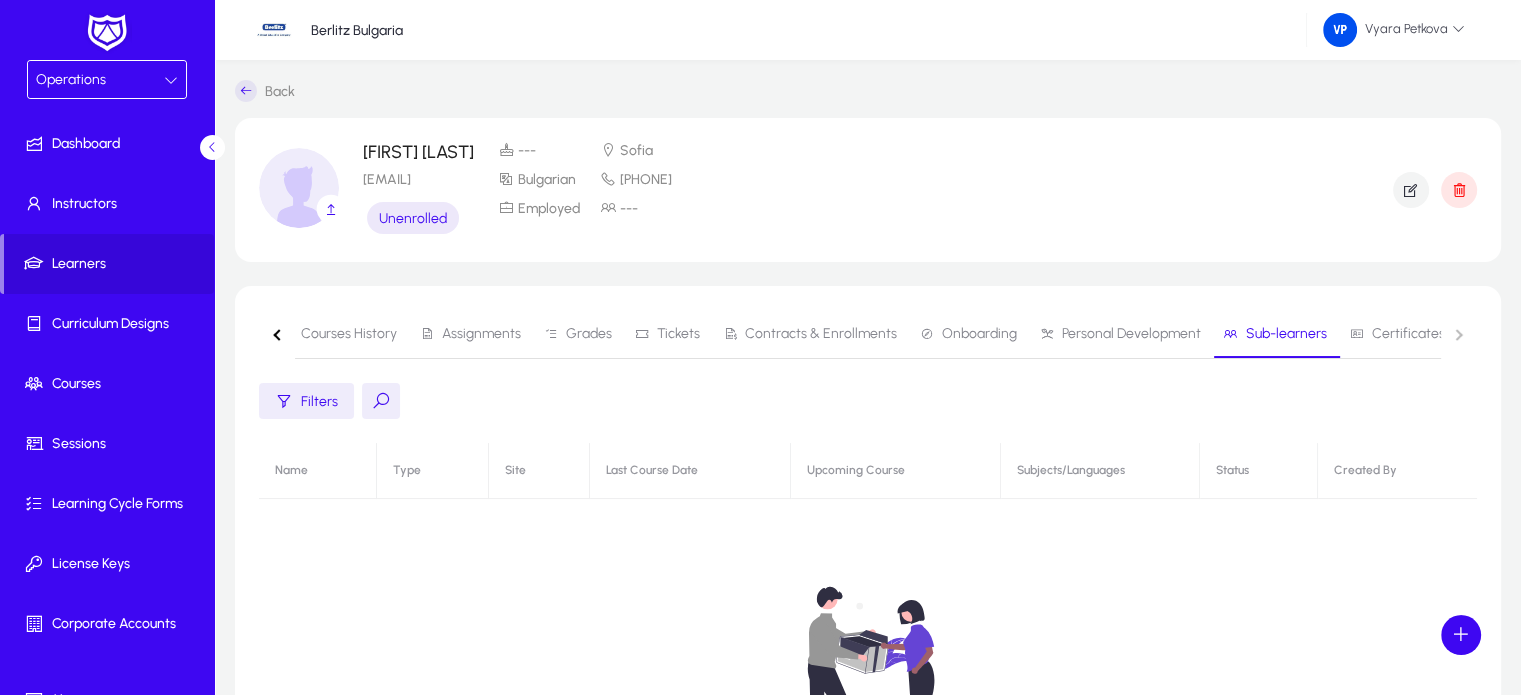 click on "Active Sessions   Courses History   Assignments   Grades   Tickets   Contracts & Enrollments   Onboarding   Personal Development   Sub-learners   Certificates" 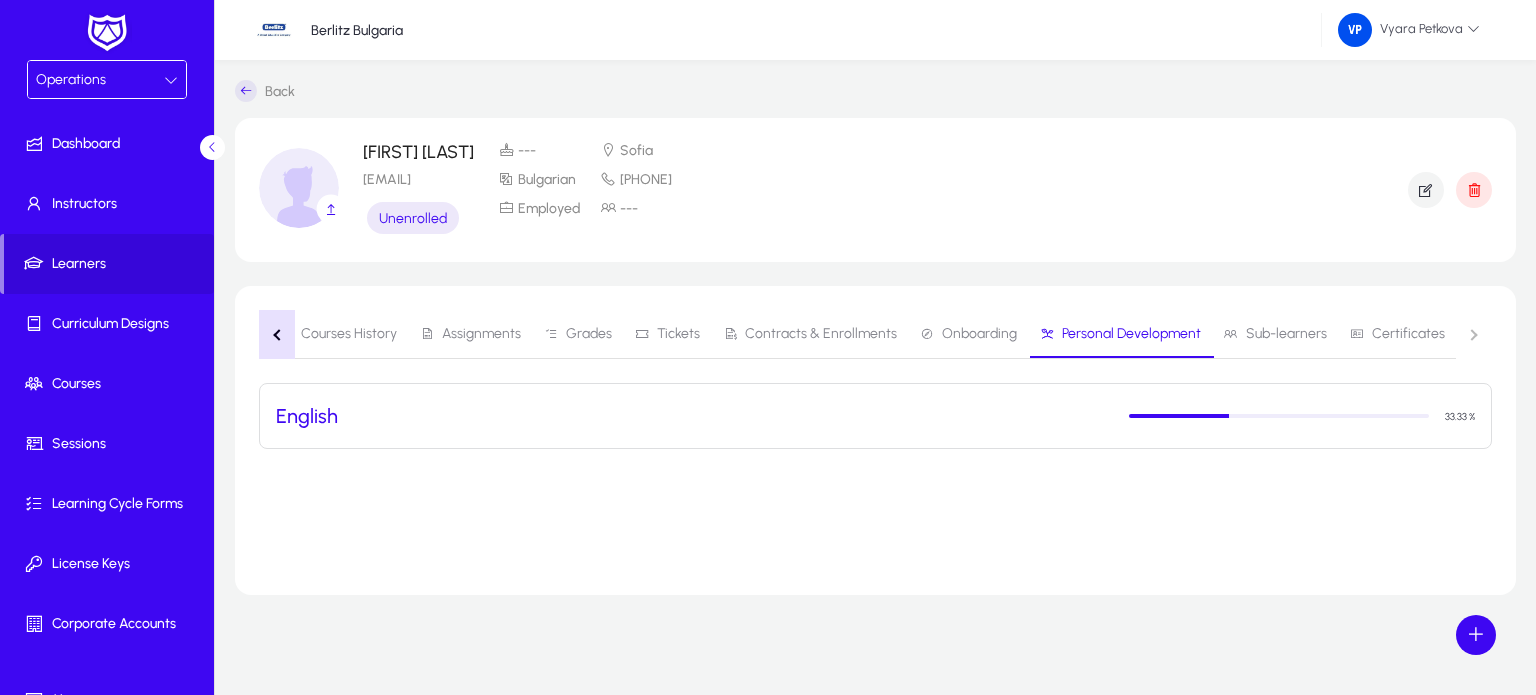 click 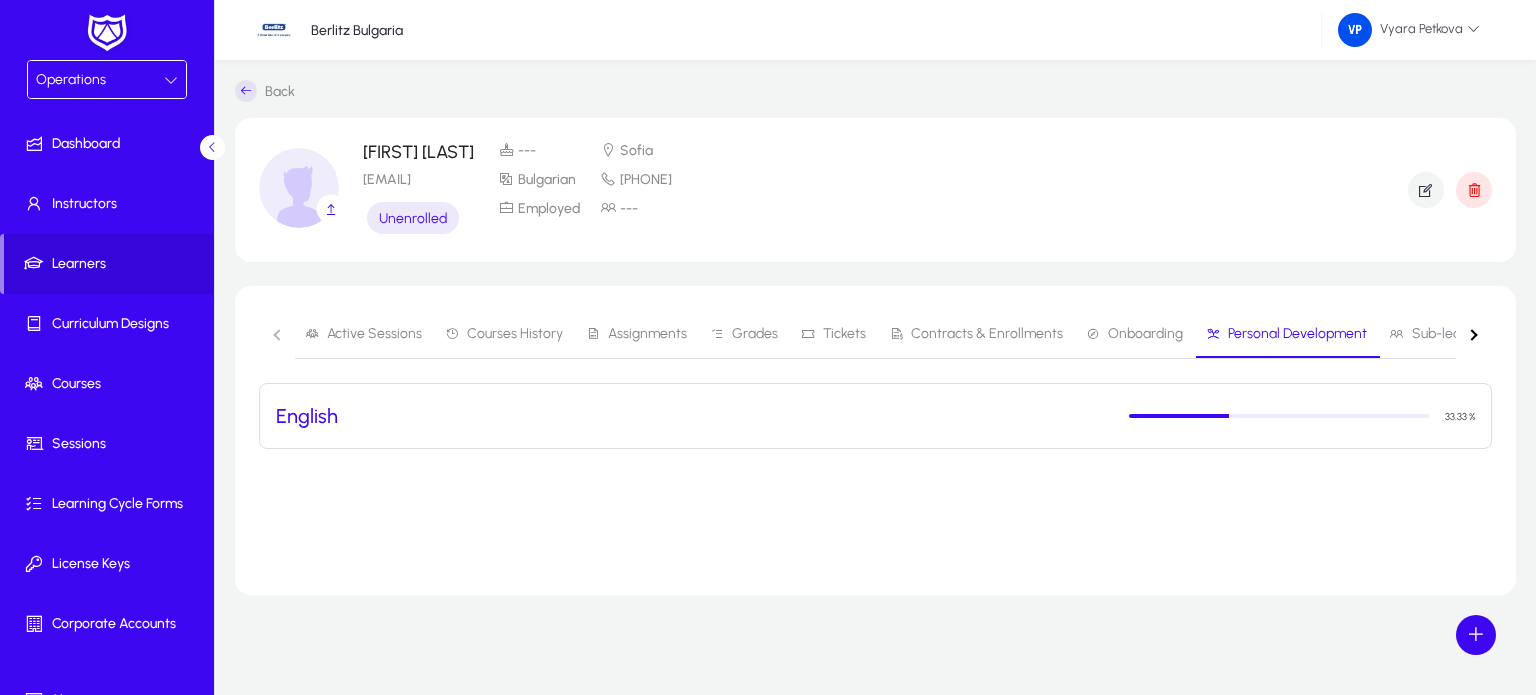 click at bounding box center (171, 80) 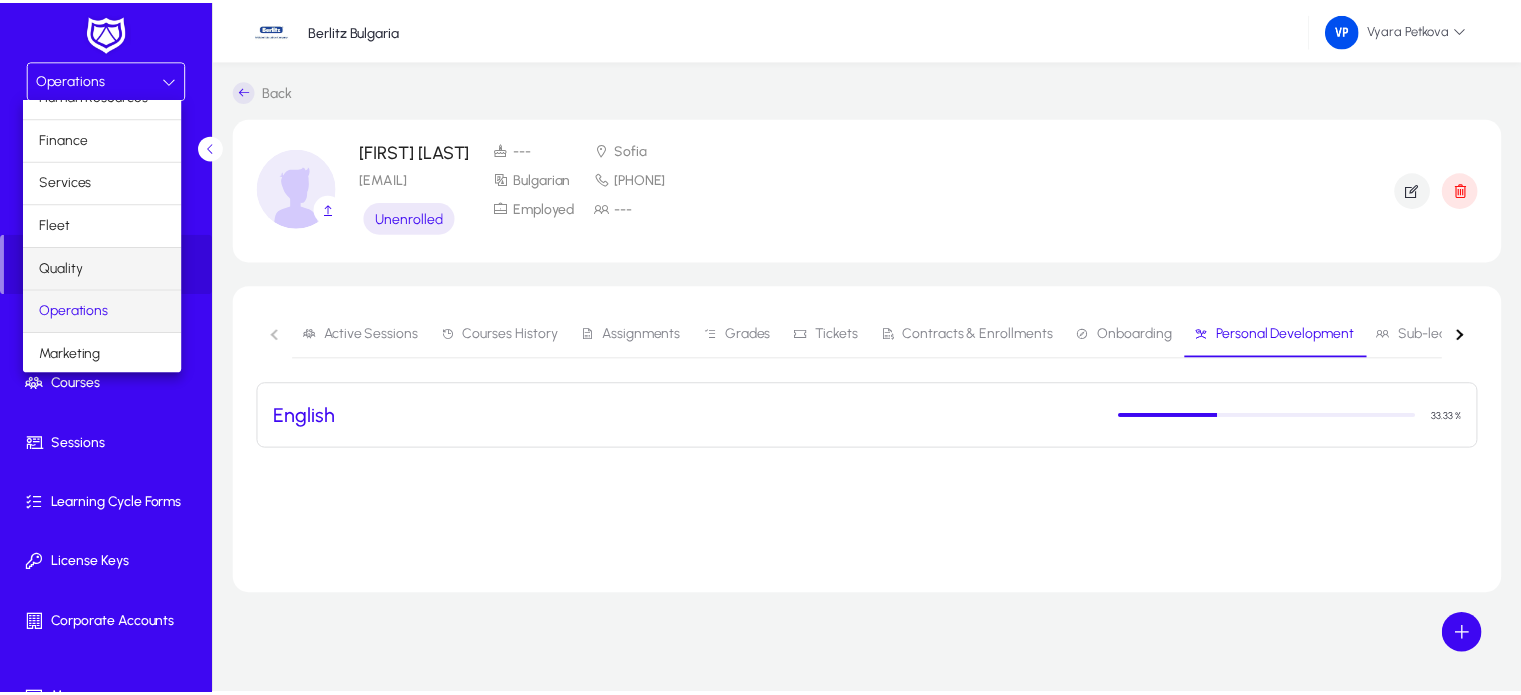 scroll, scrollTop: 65, scrollLeft: 0, axis: vertical 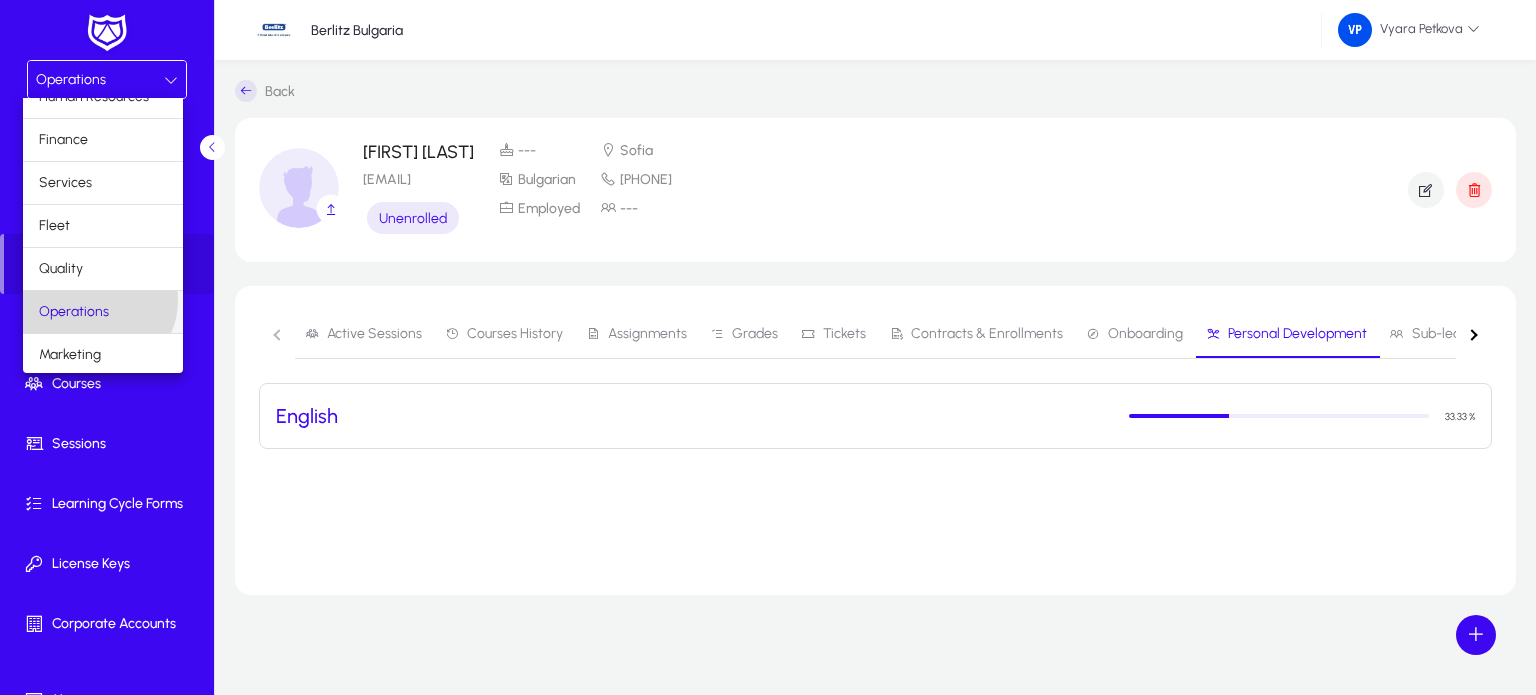 click on "Operations" at bounding box center (74, 312) 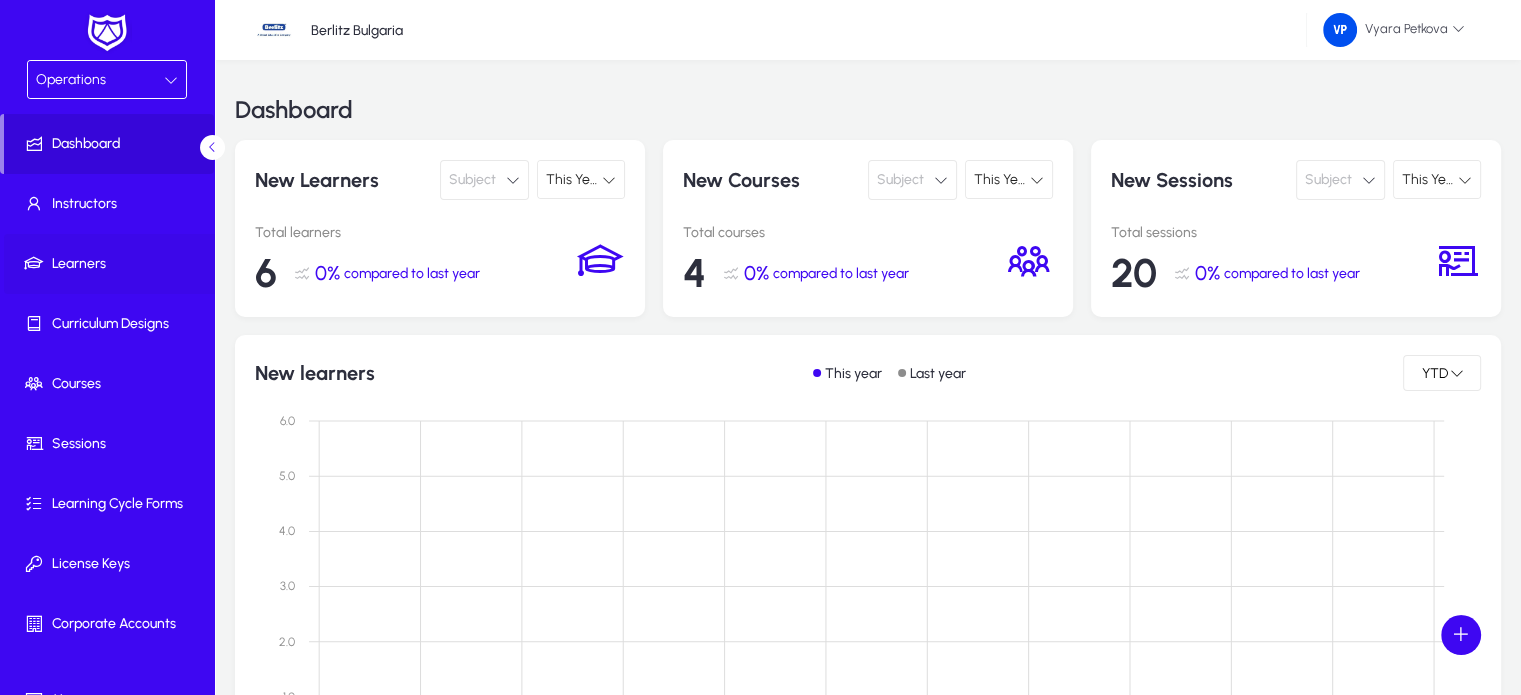 click on "Learners" 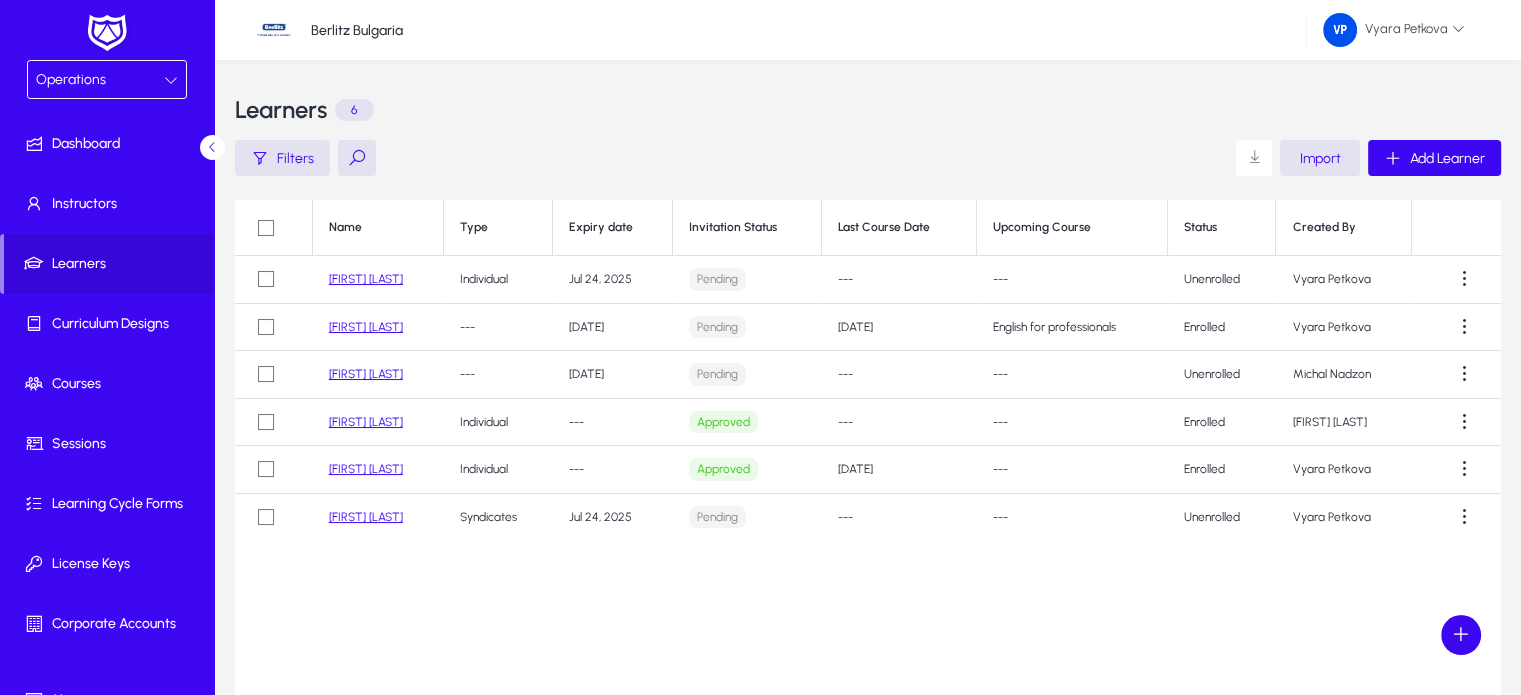 click on "[FIRST] [LAST]" 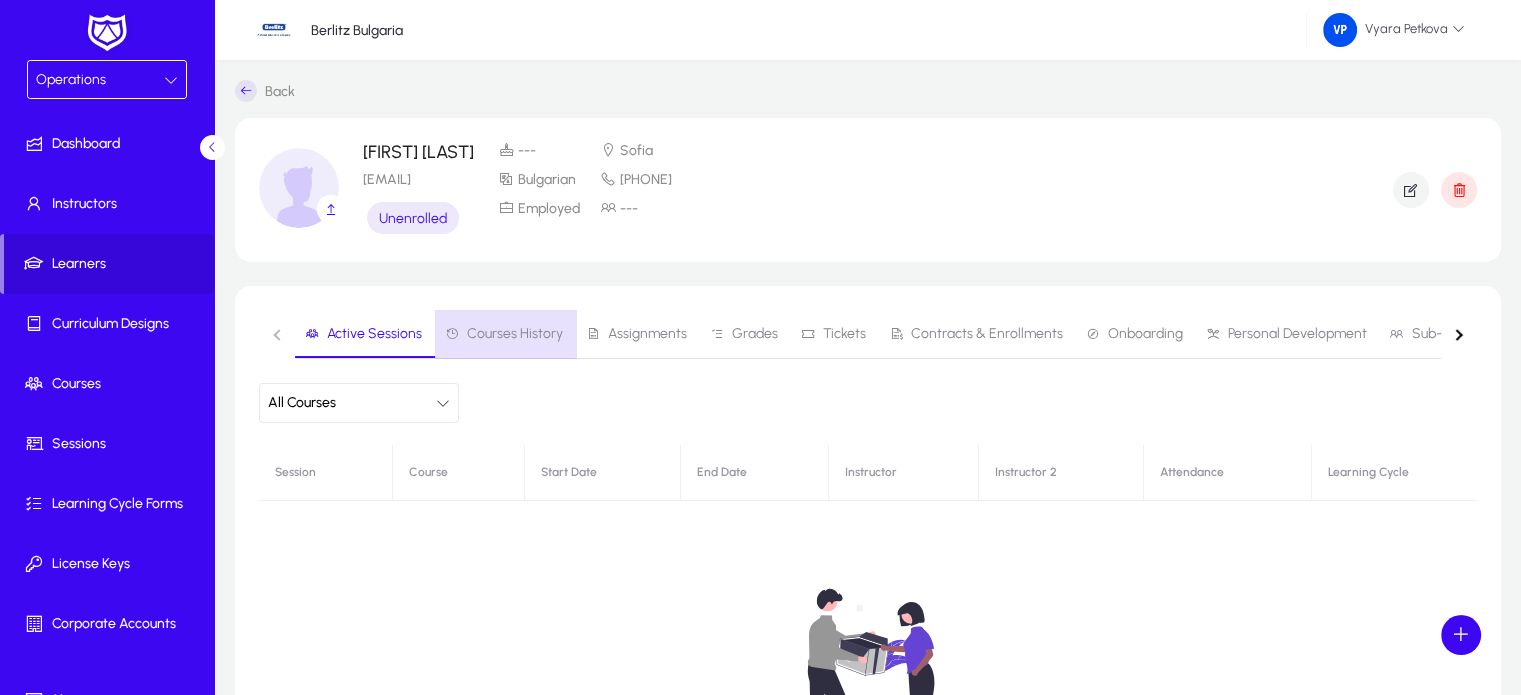 click on "Courses History" at bounding box center [515, 334] 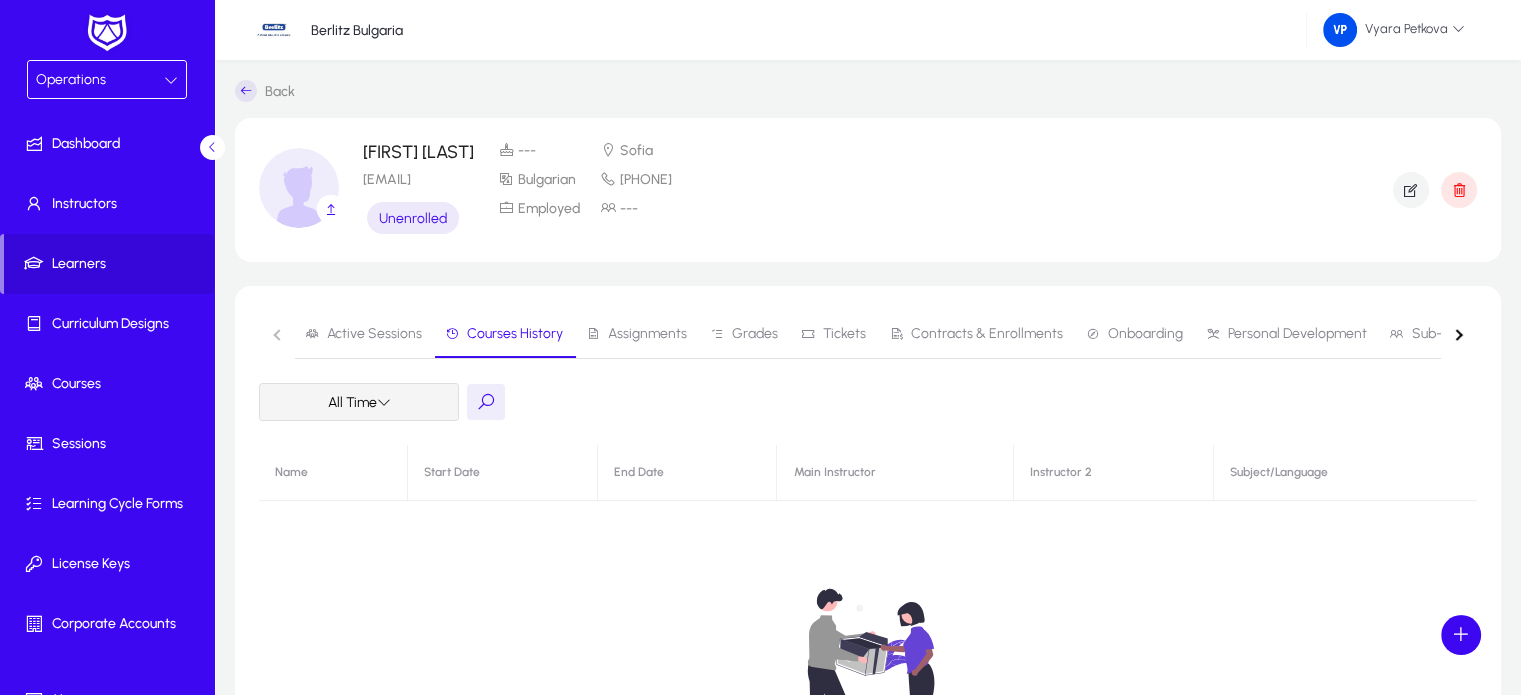 click 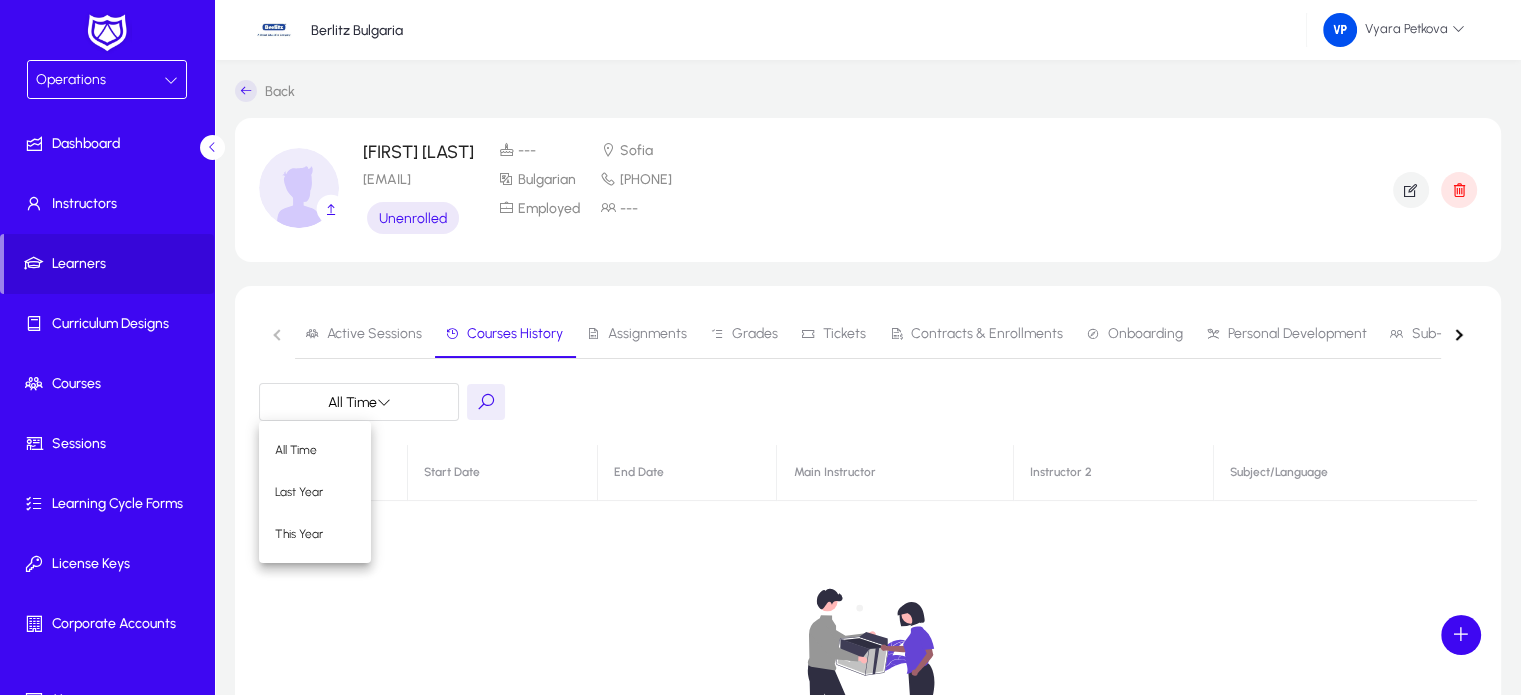 click at bounding box center (760, 347) 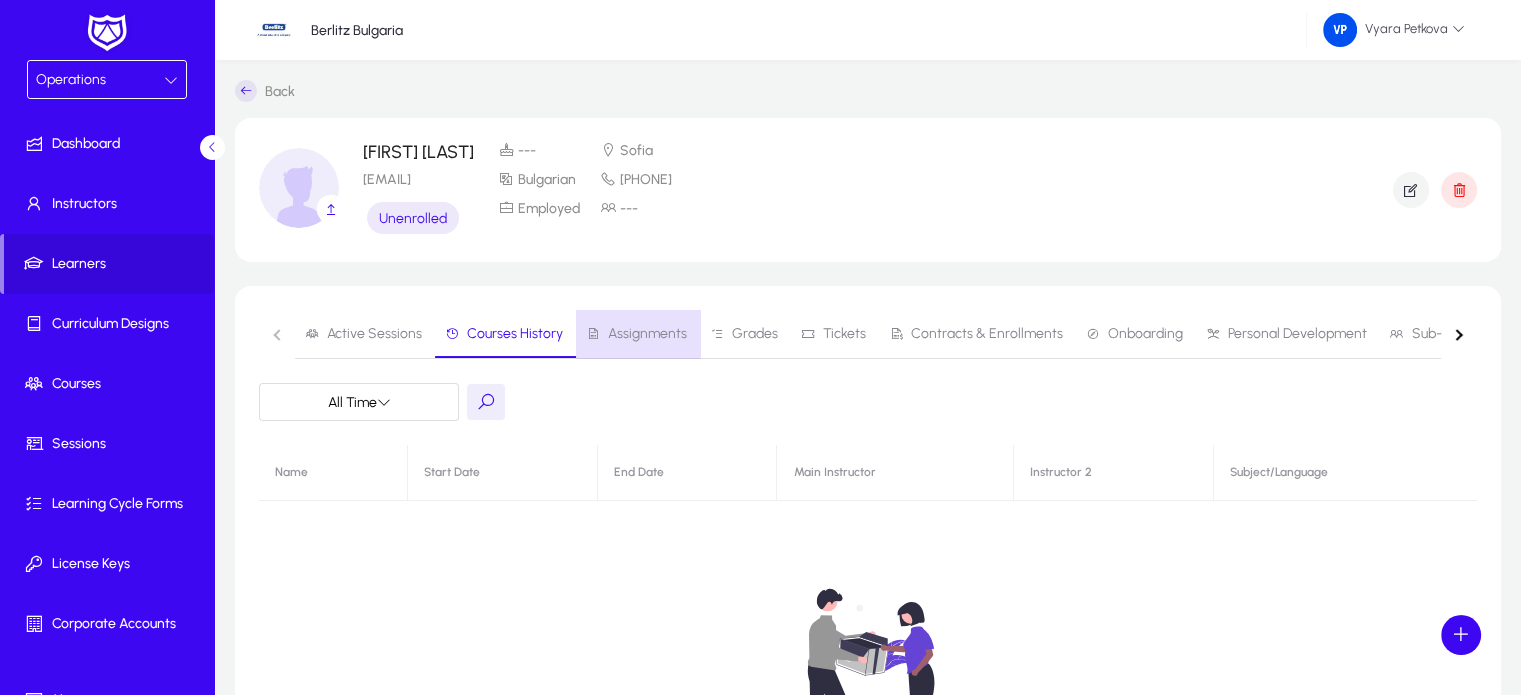 click on "Assignments" at bounding box center [647, 334] 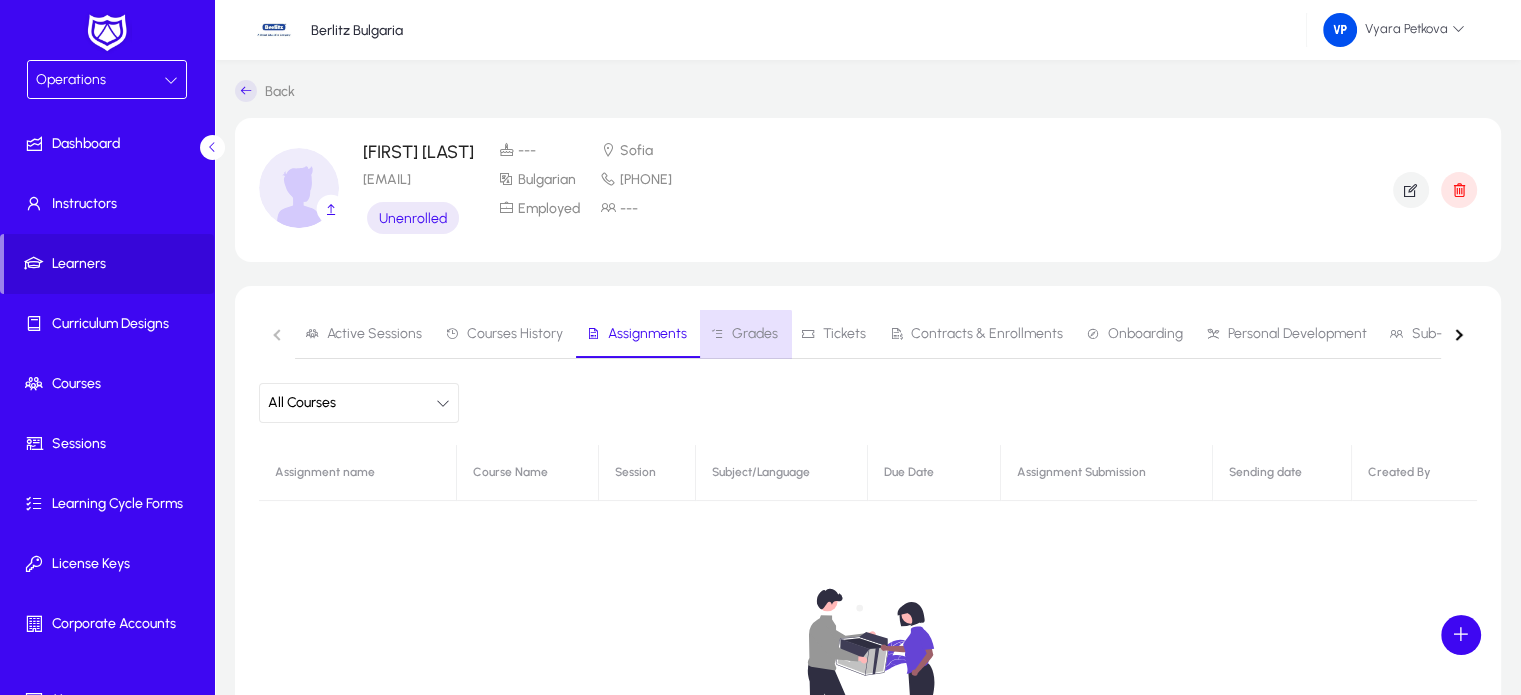 click on "Grades" at bounding box center (744, 334) 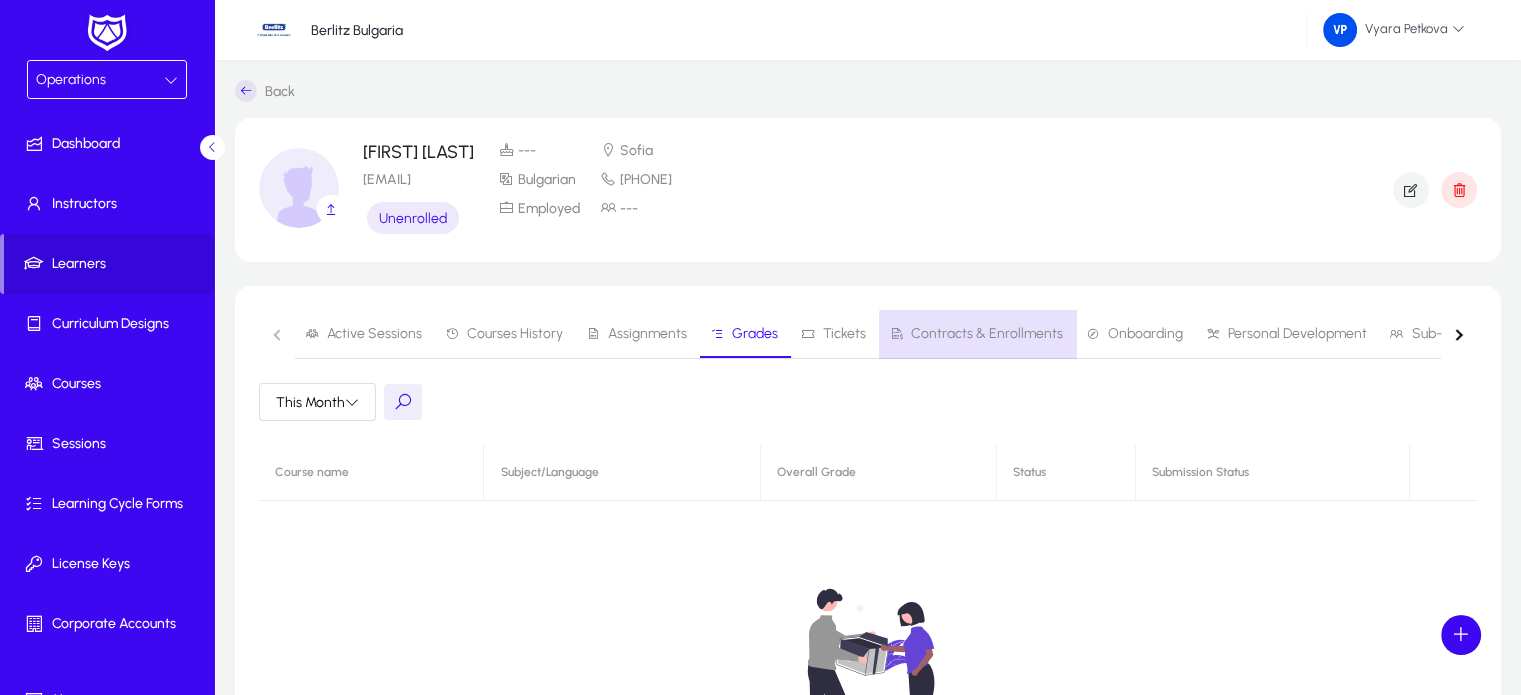 click on "Contracts & Enrollments" at bounding box center (987, 334) 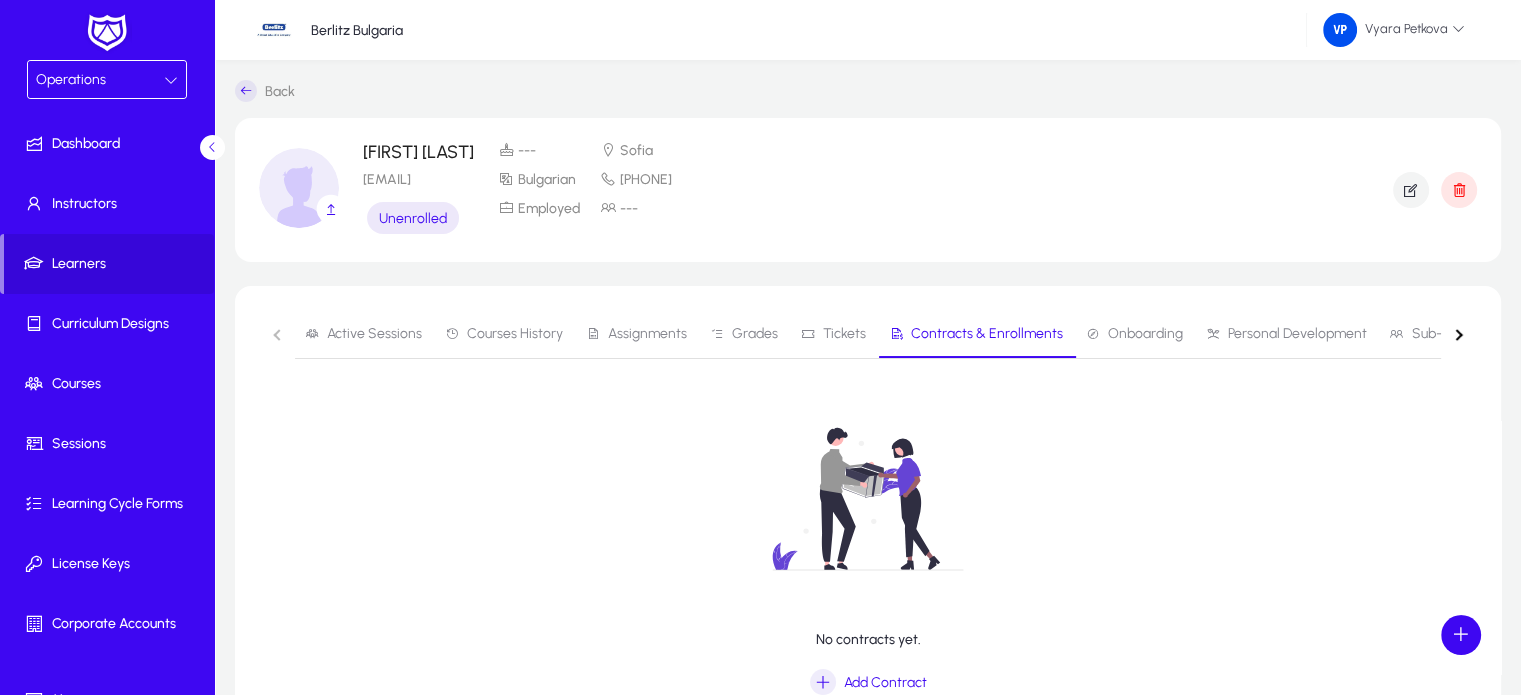 scroll, scrollTop: 128, scrollLeft: 0, axis: vertical 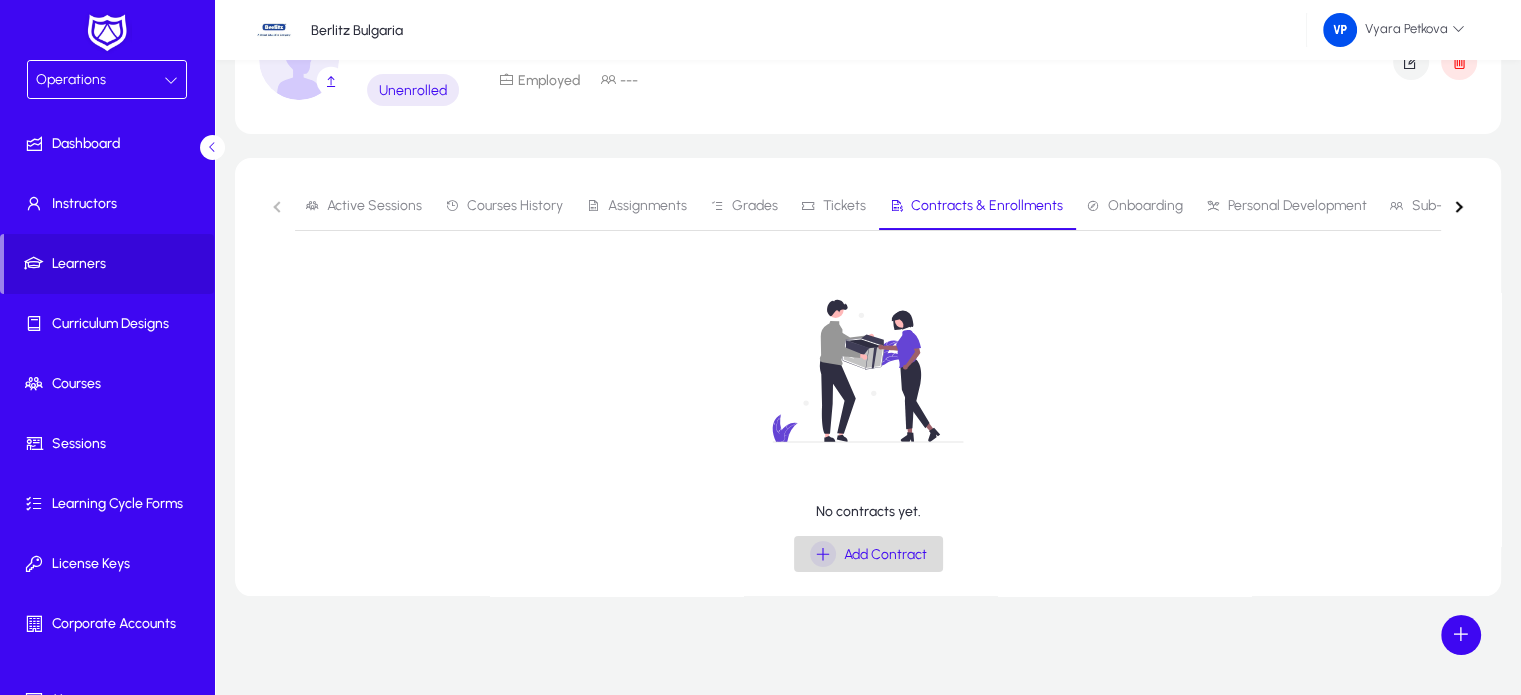 click on "Add Contract" 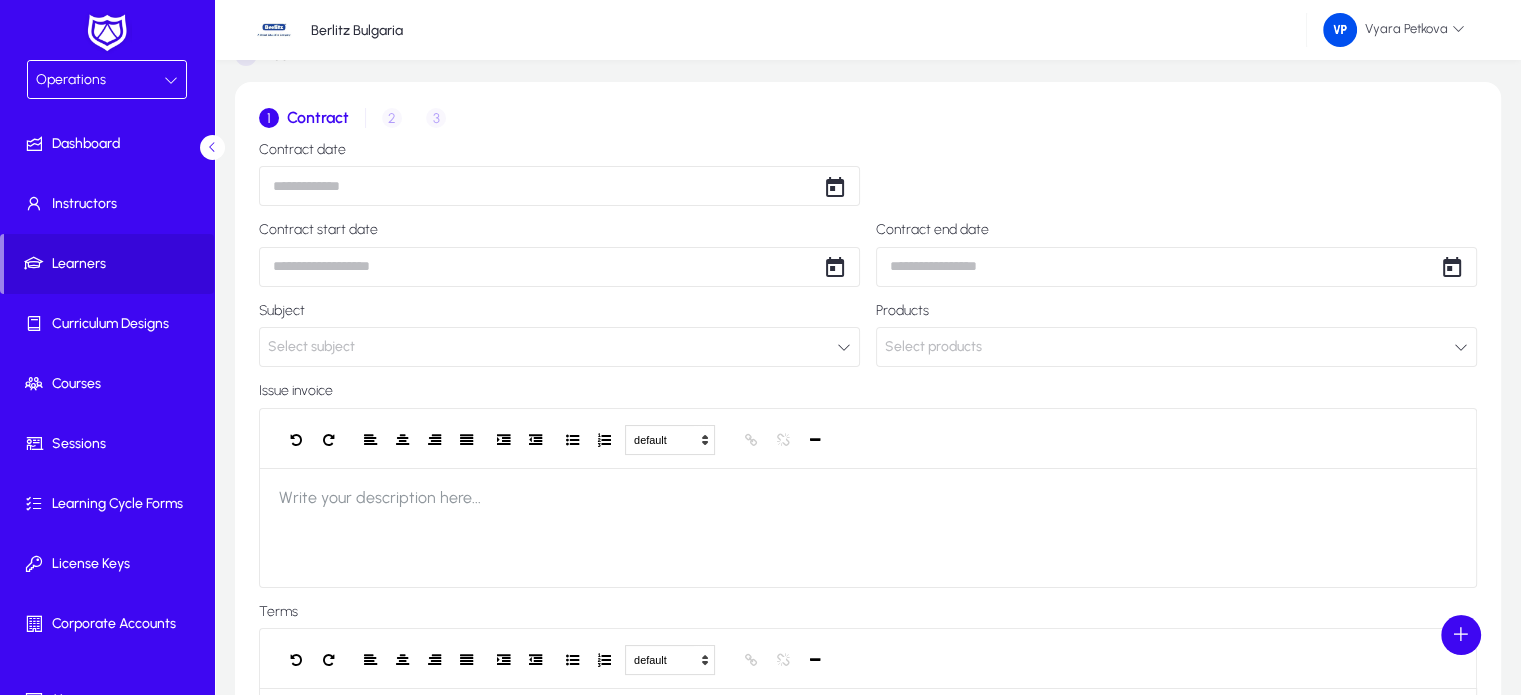 scroll, scrollTop: 32, scrollLeft: 0, axis: vertical 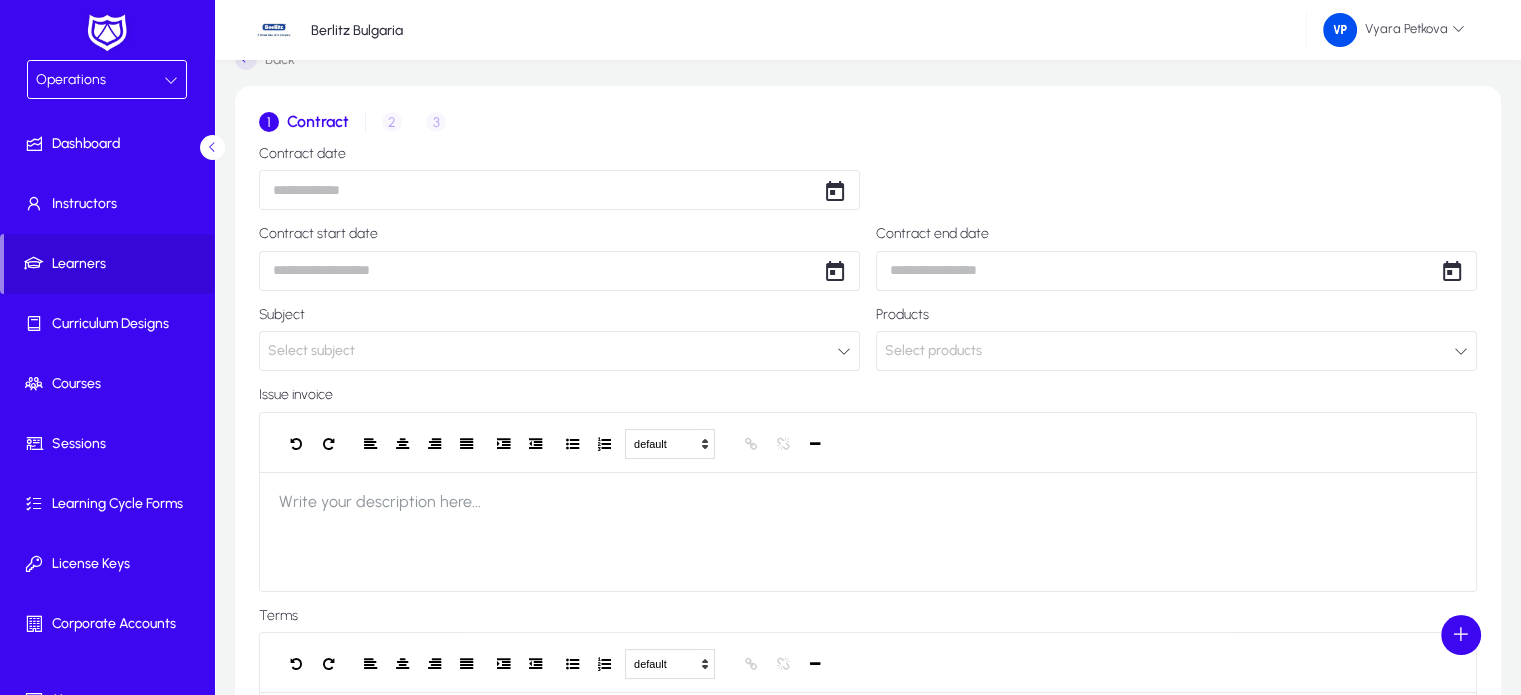 click on "Select subject" 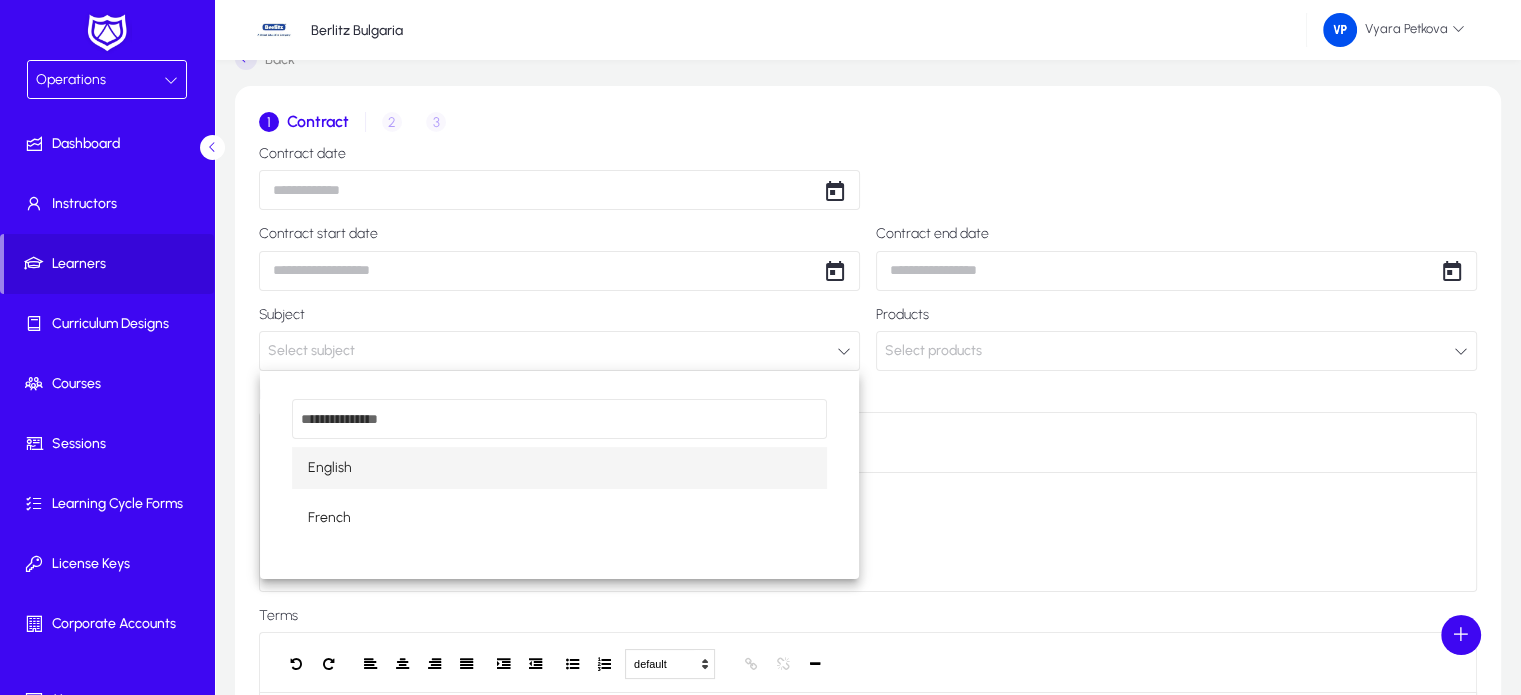 click at bounding box center [760, 347] 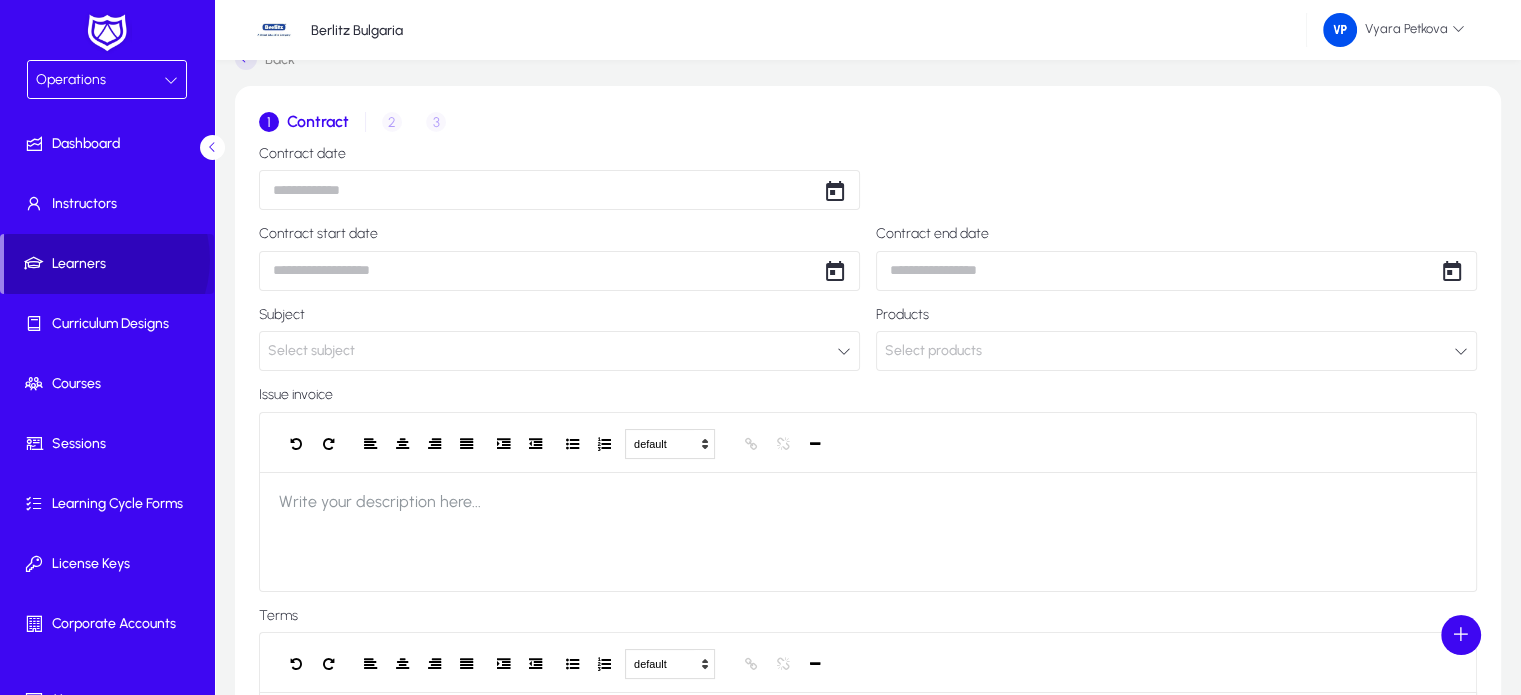 click on "Learners" 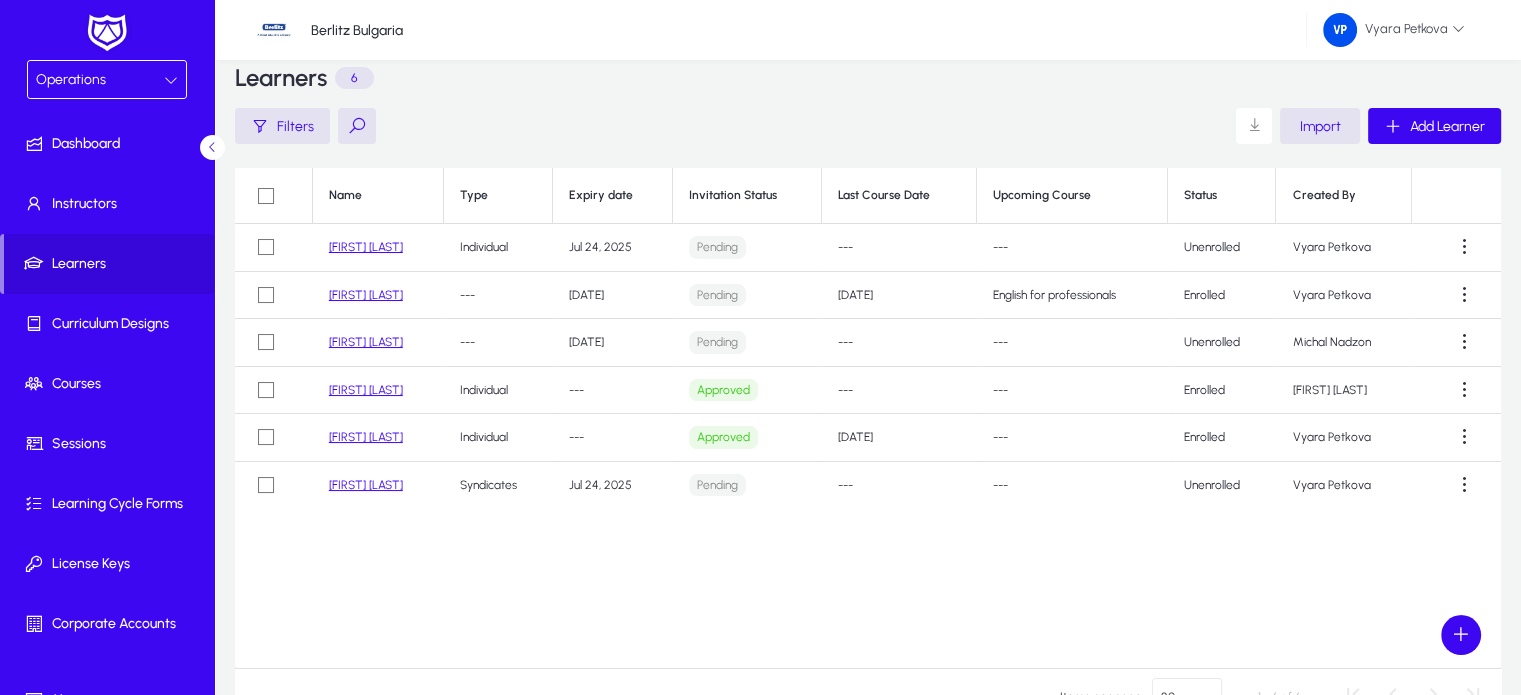 click on "[FIRST] [LAST]" 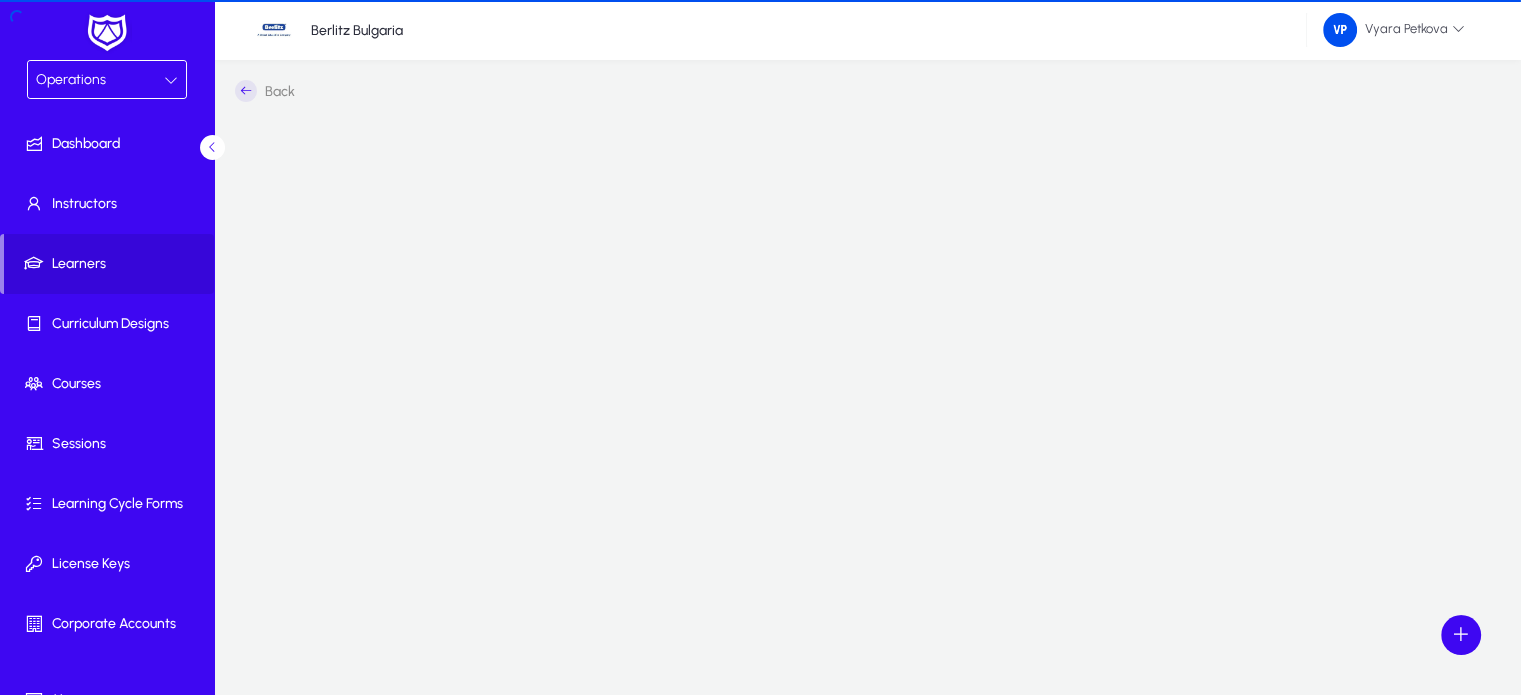 scroll, scrollTop: 0, scrollLeft: 0, axis: both 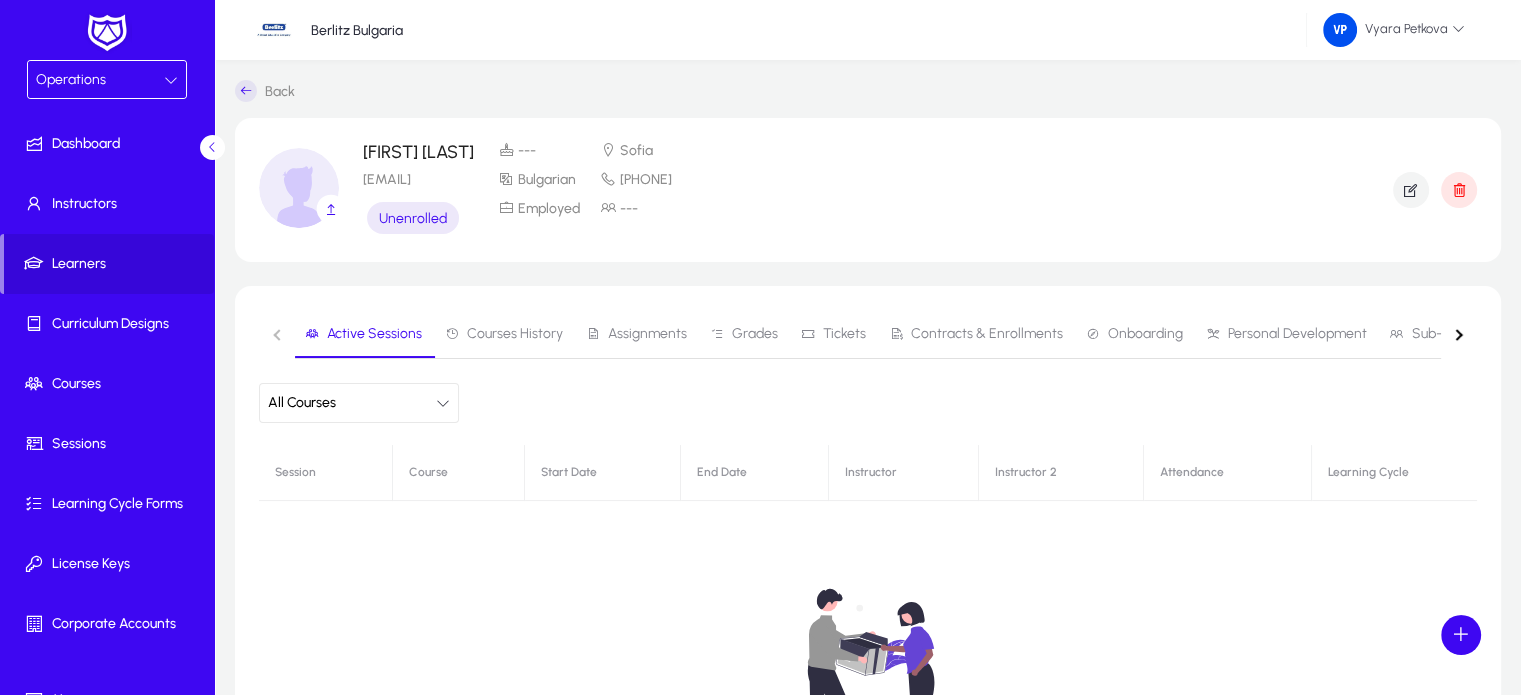 click on "[FIRST] [LAST]" 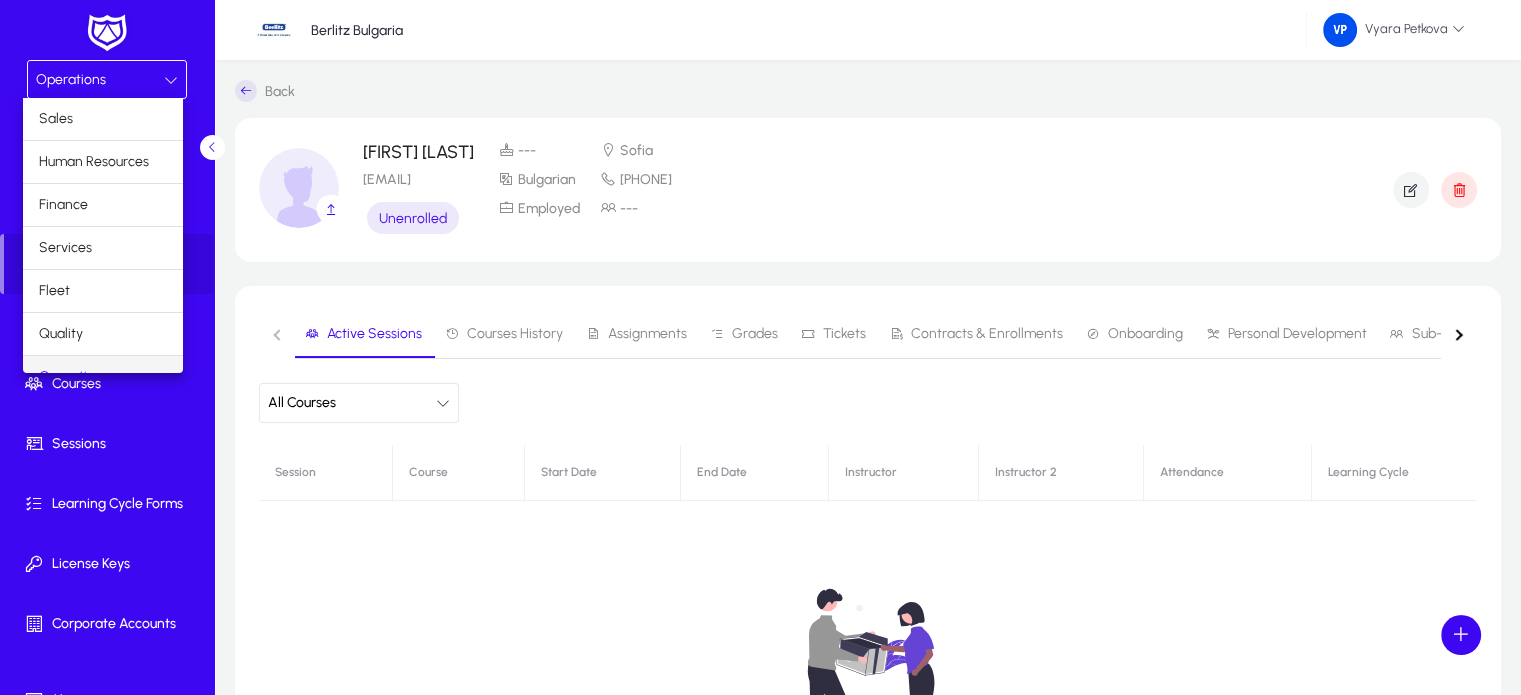 scroll, scrollTop: 24, scrollLeft: 0, axis: vertical 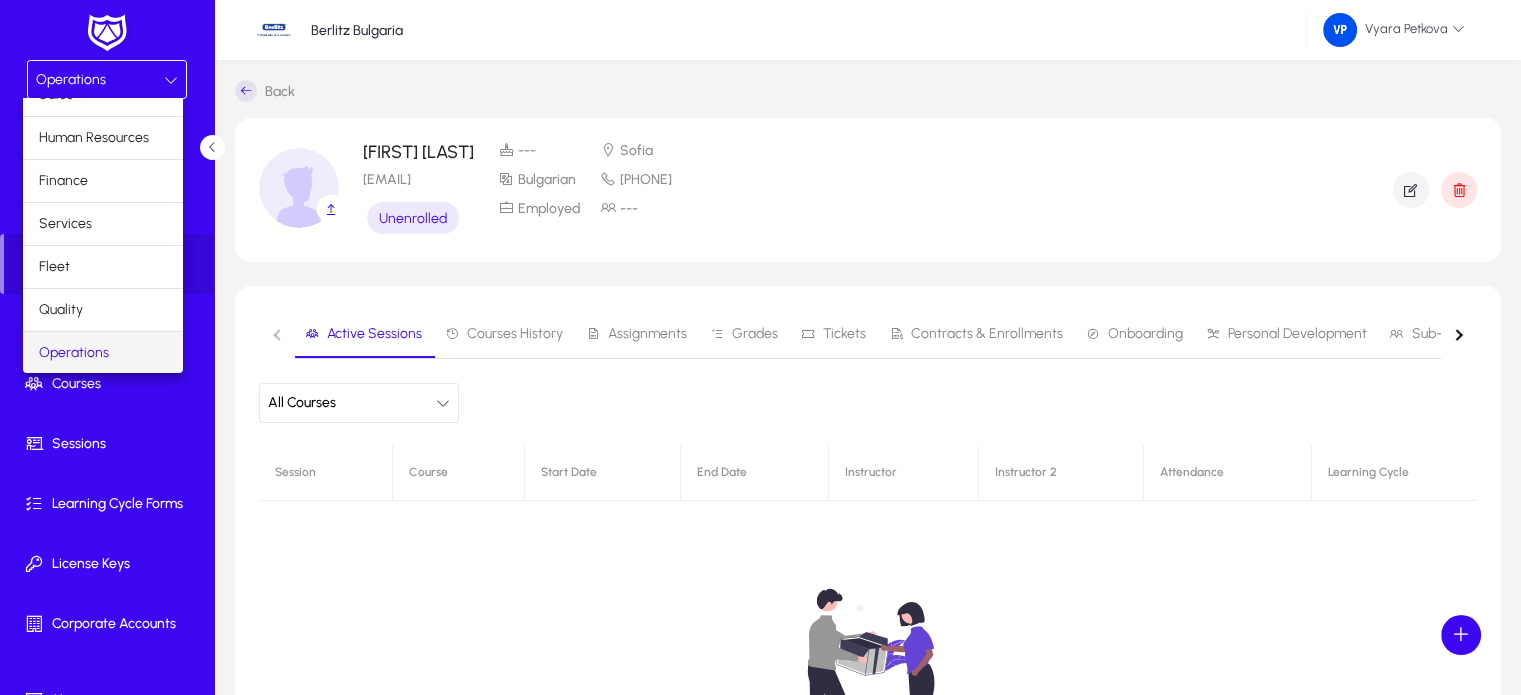click at bounding box center [760, 347] 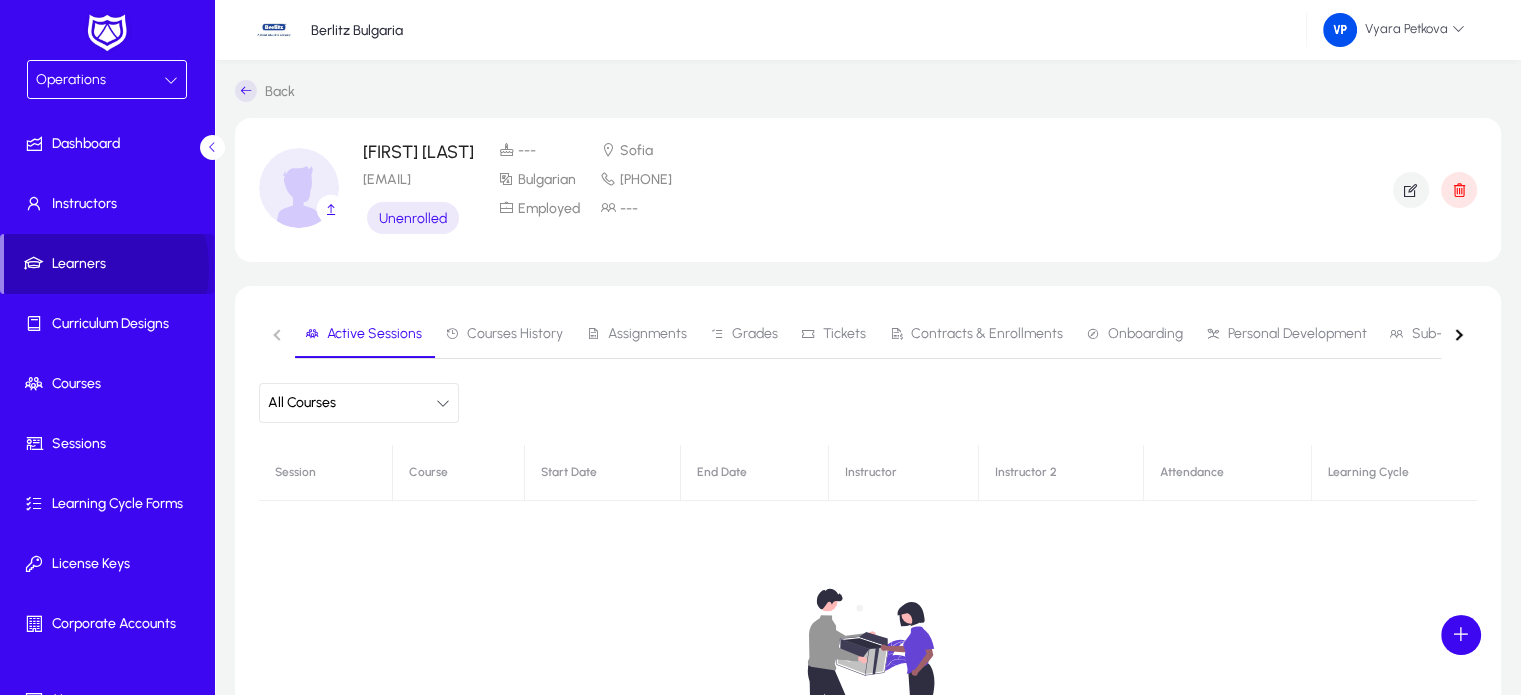 click on "Learners" 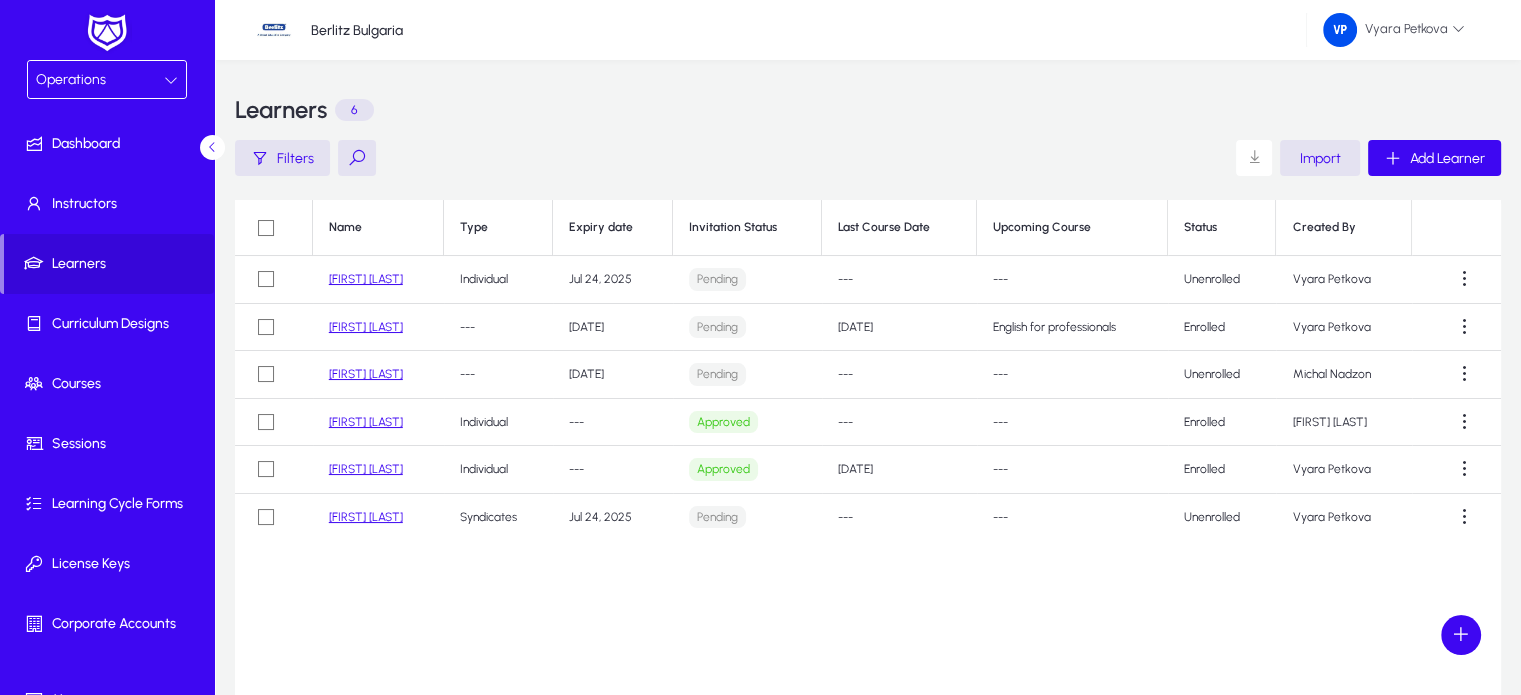 click on "[FIRST] [LAST]" 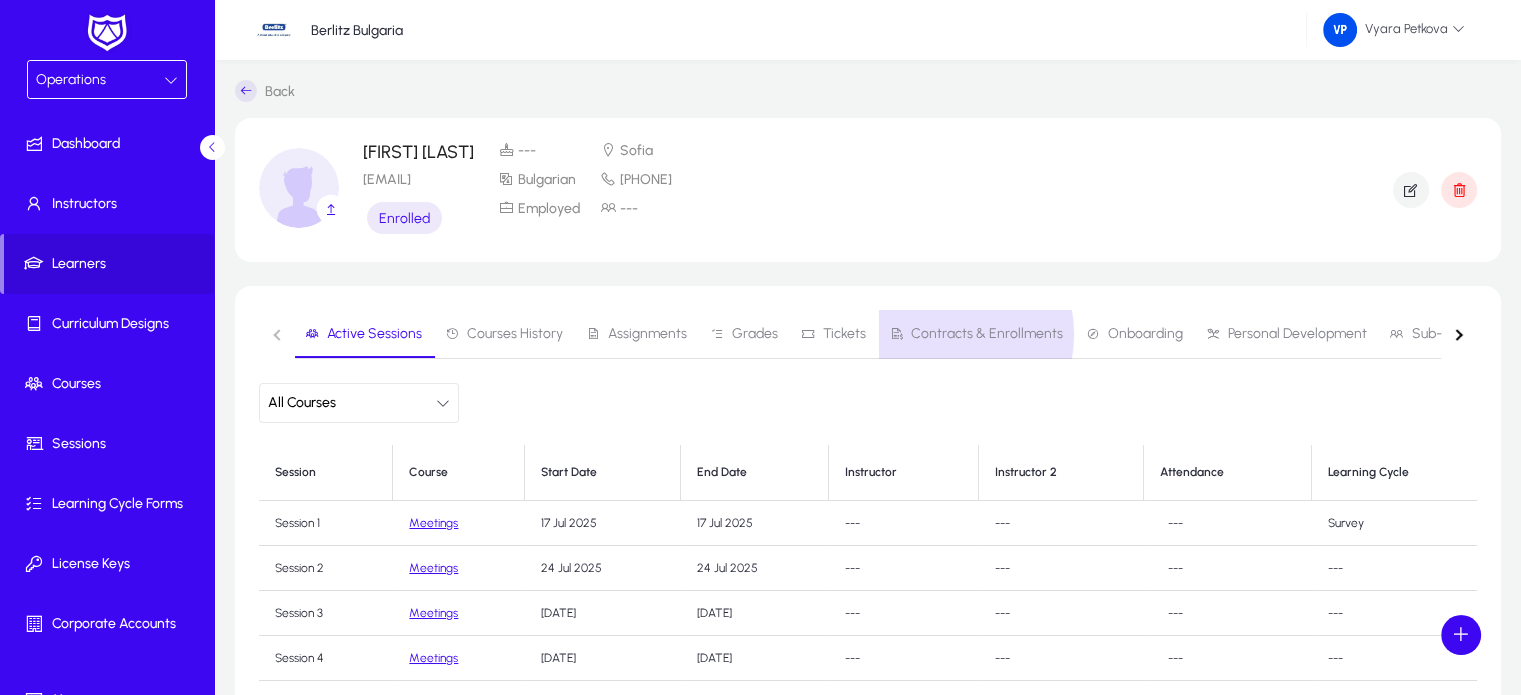 click on "Contracts & Enrollments" at bounding box center (987, 334) 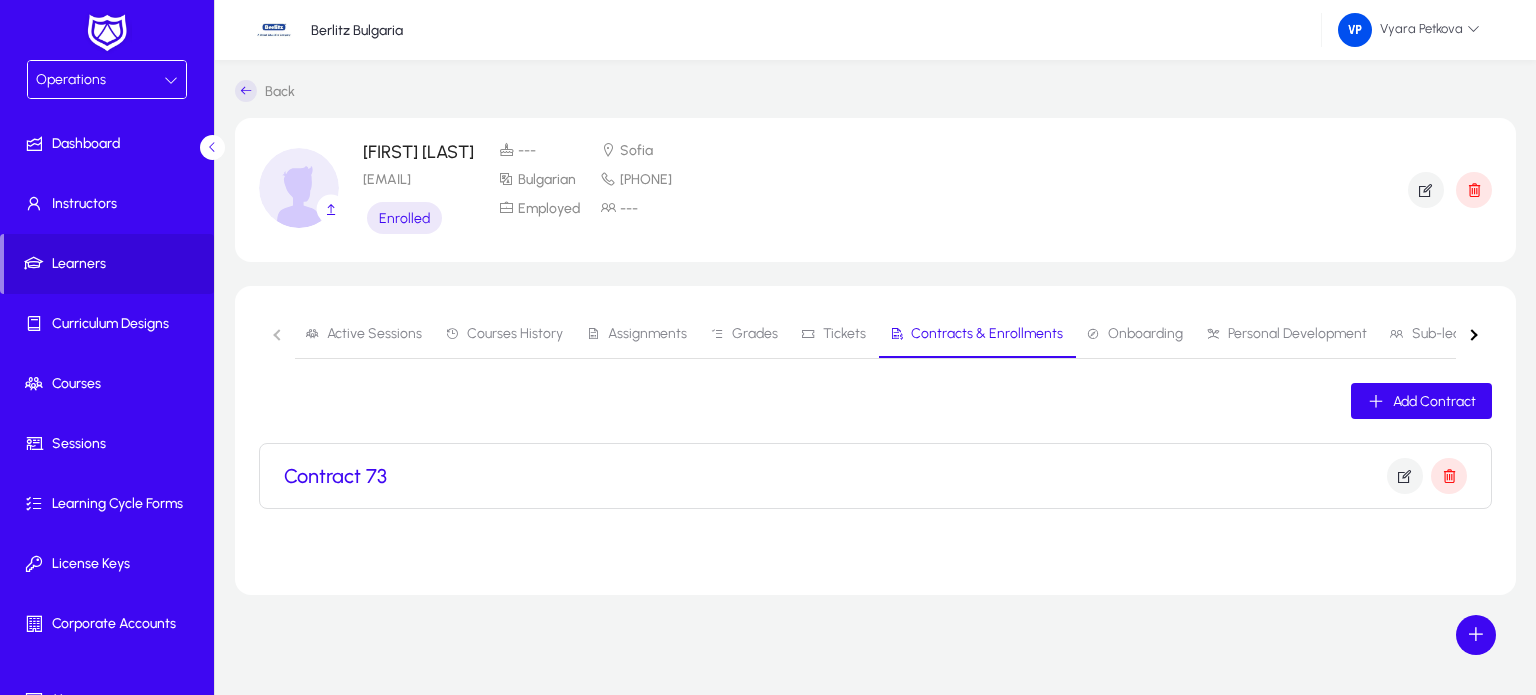 click on "Contract 73" 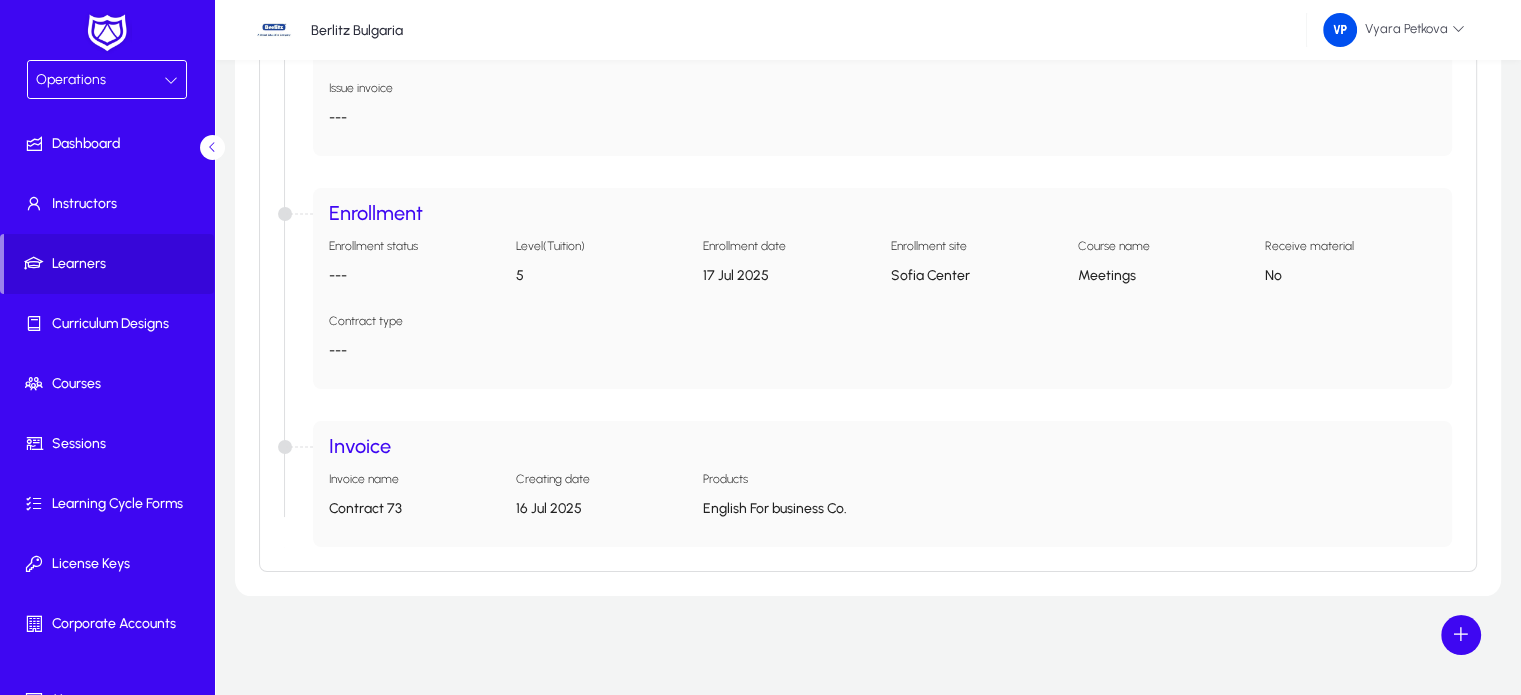 scroll, scrollTop: 576, scrollLeft: 0, axis: vertical 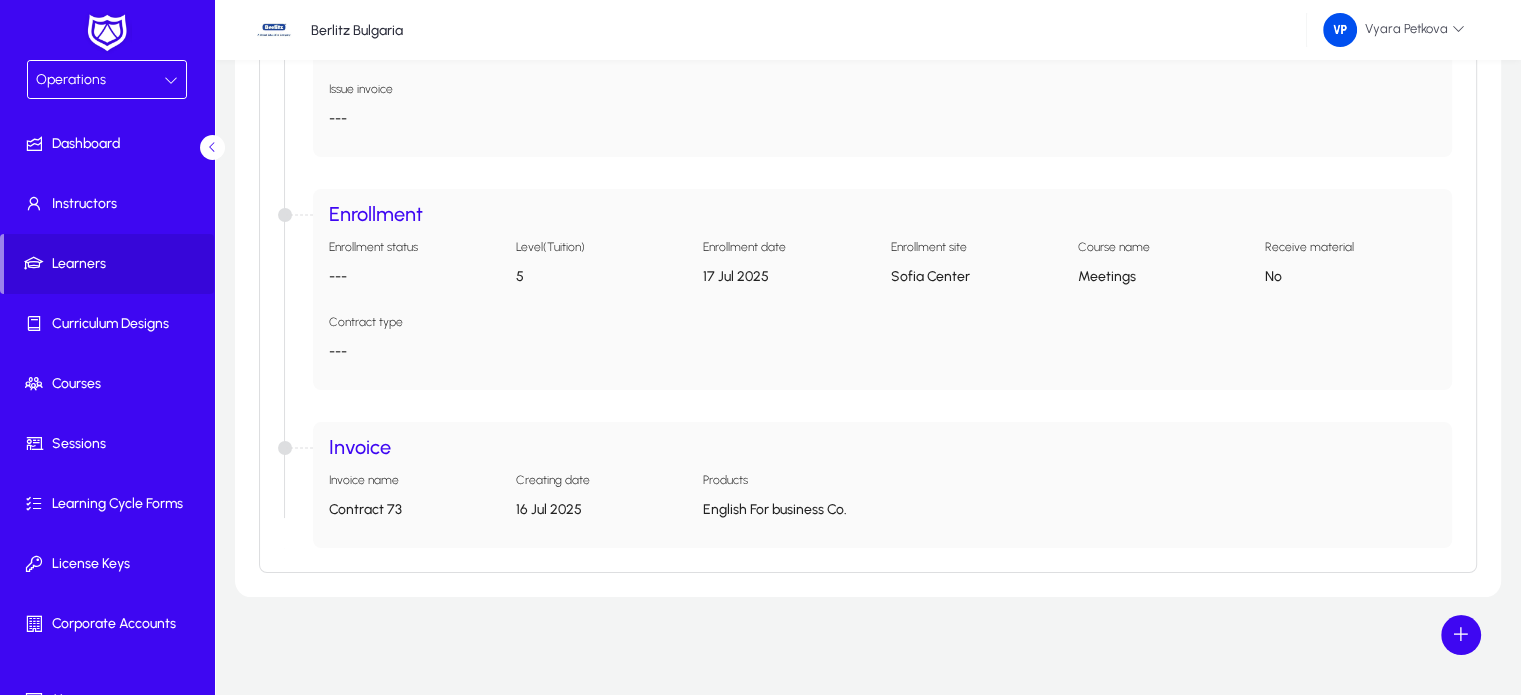 click on "Contract 73" at bounding box center (414, 509) 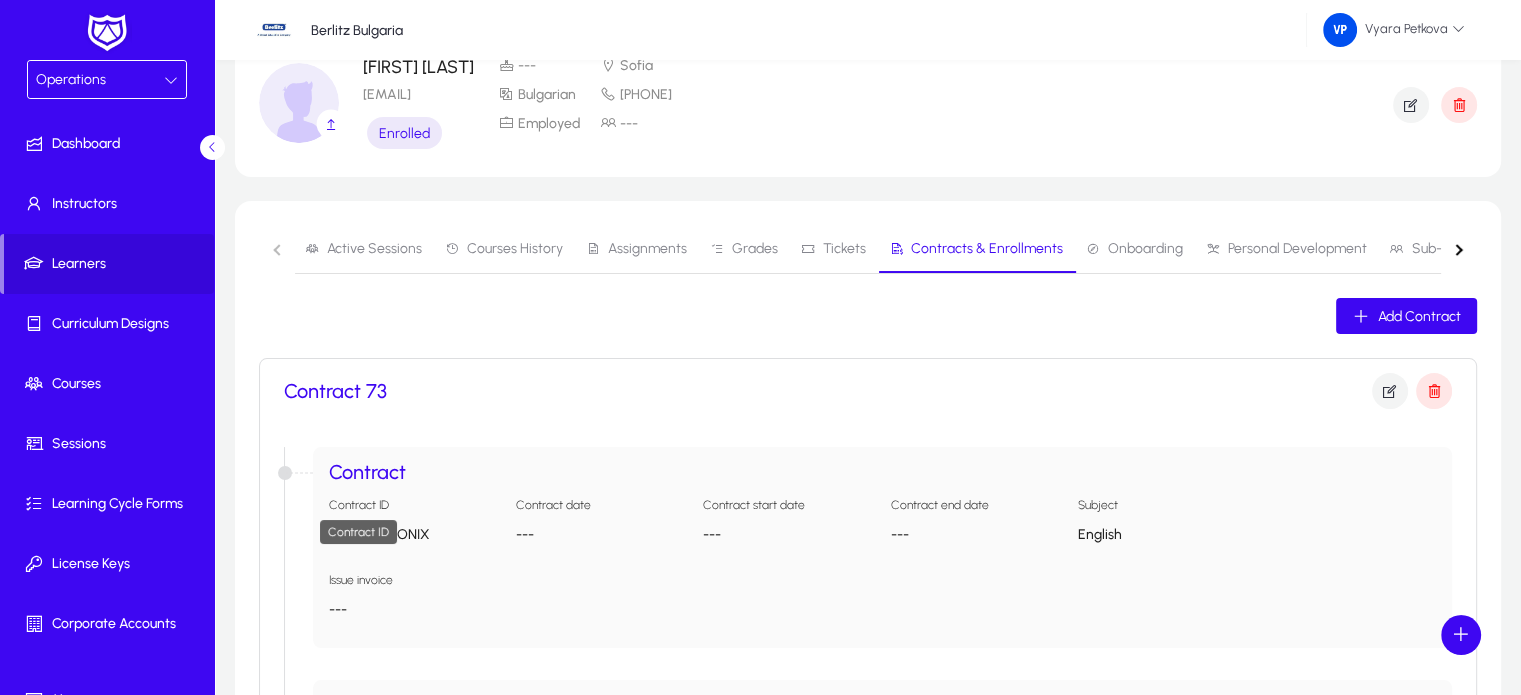 scroll, scrollTop: 84, scrollLeft: 0, axis: vertical 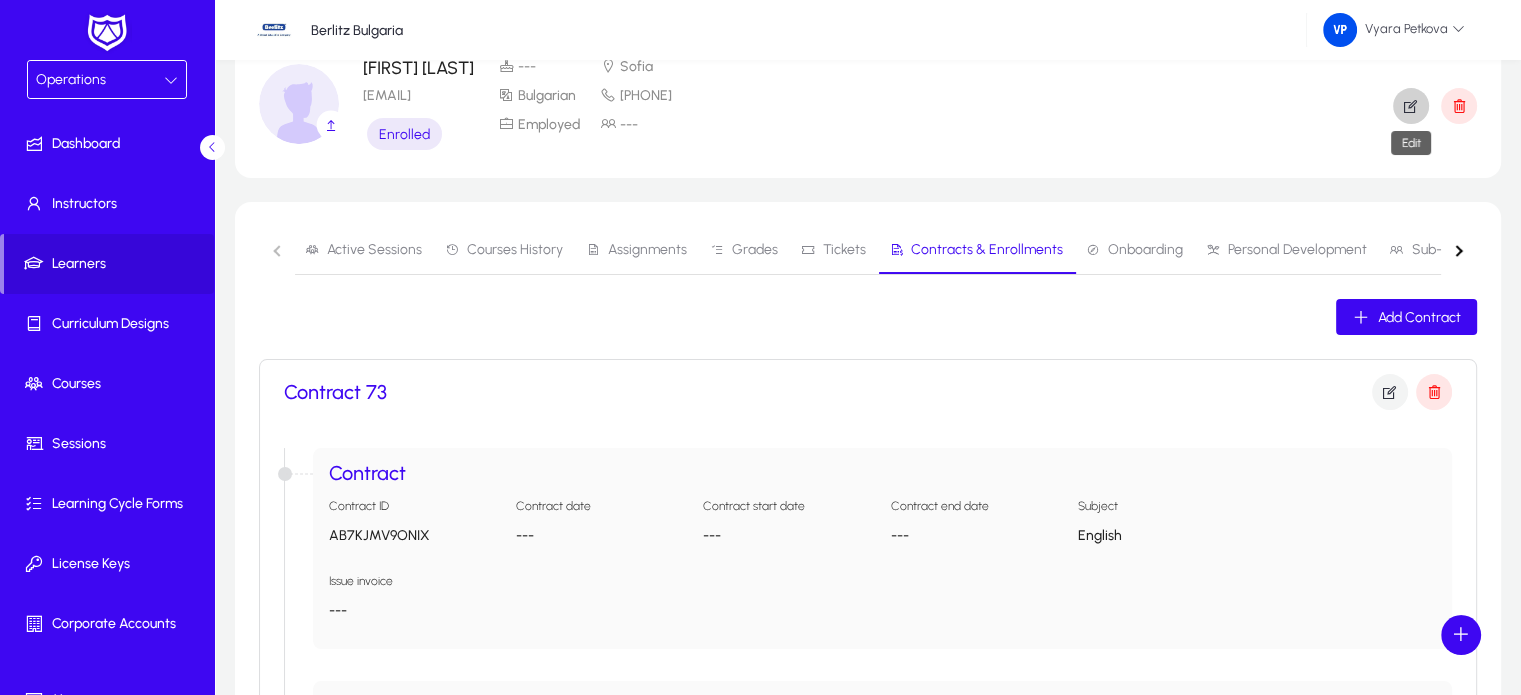 click 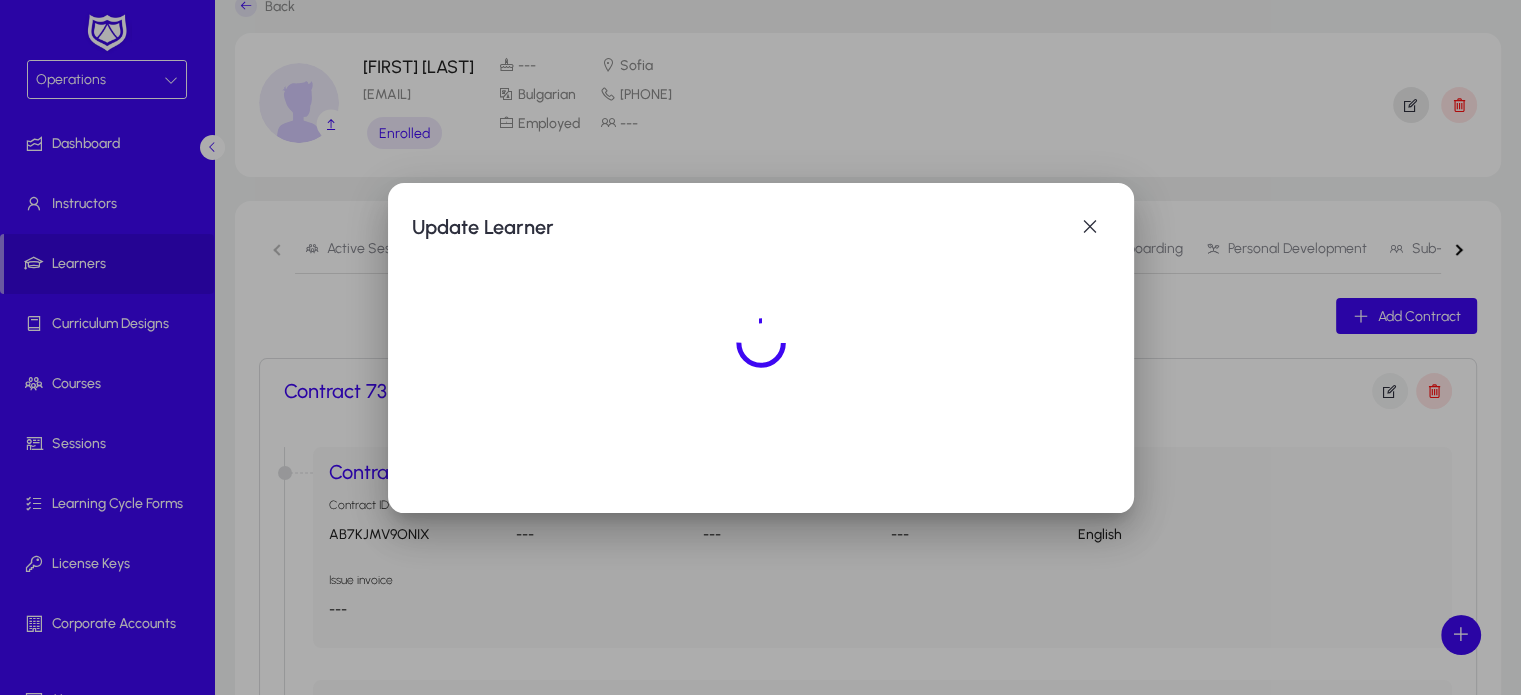 scroll, scrollTop: 0, scrollLeft: 0, axis: both 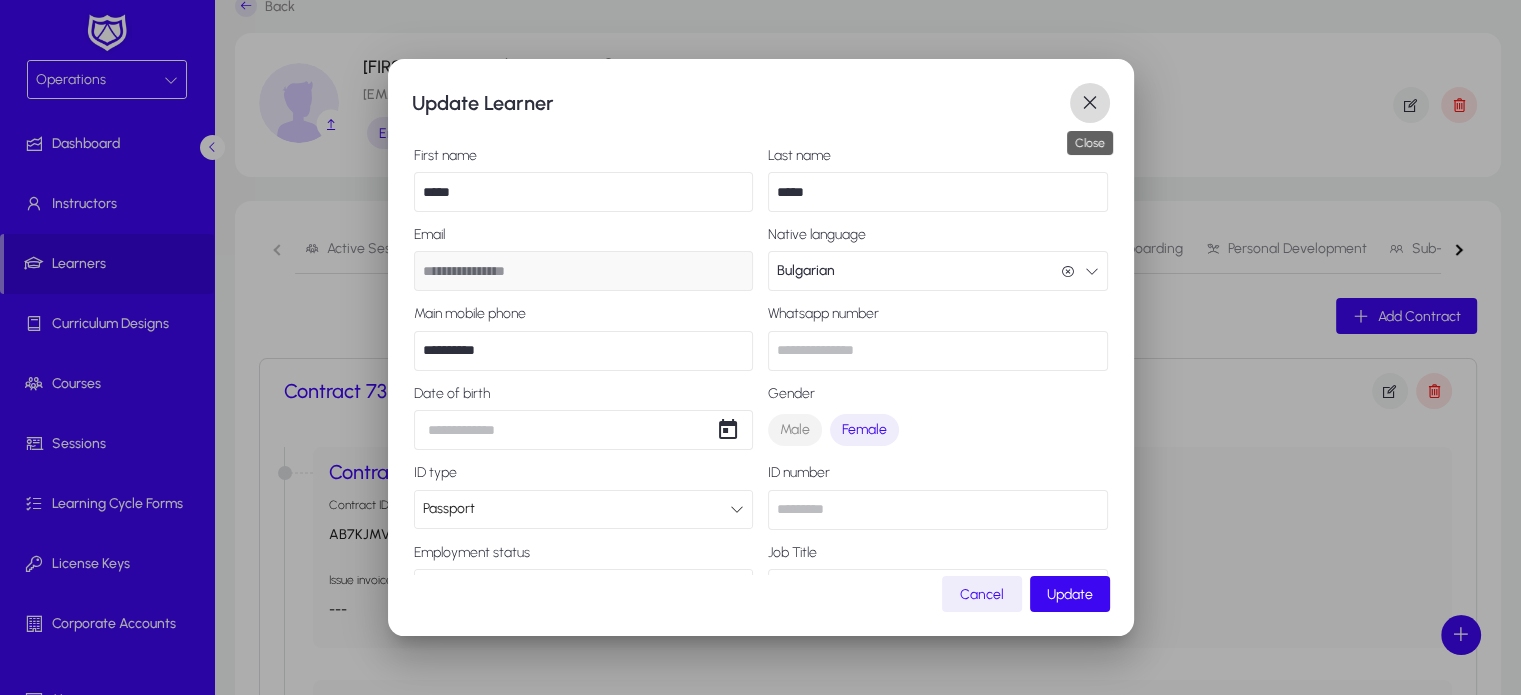 click at bounding box center [1090, 103] 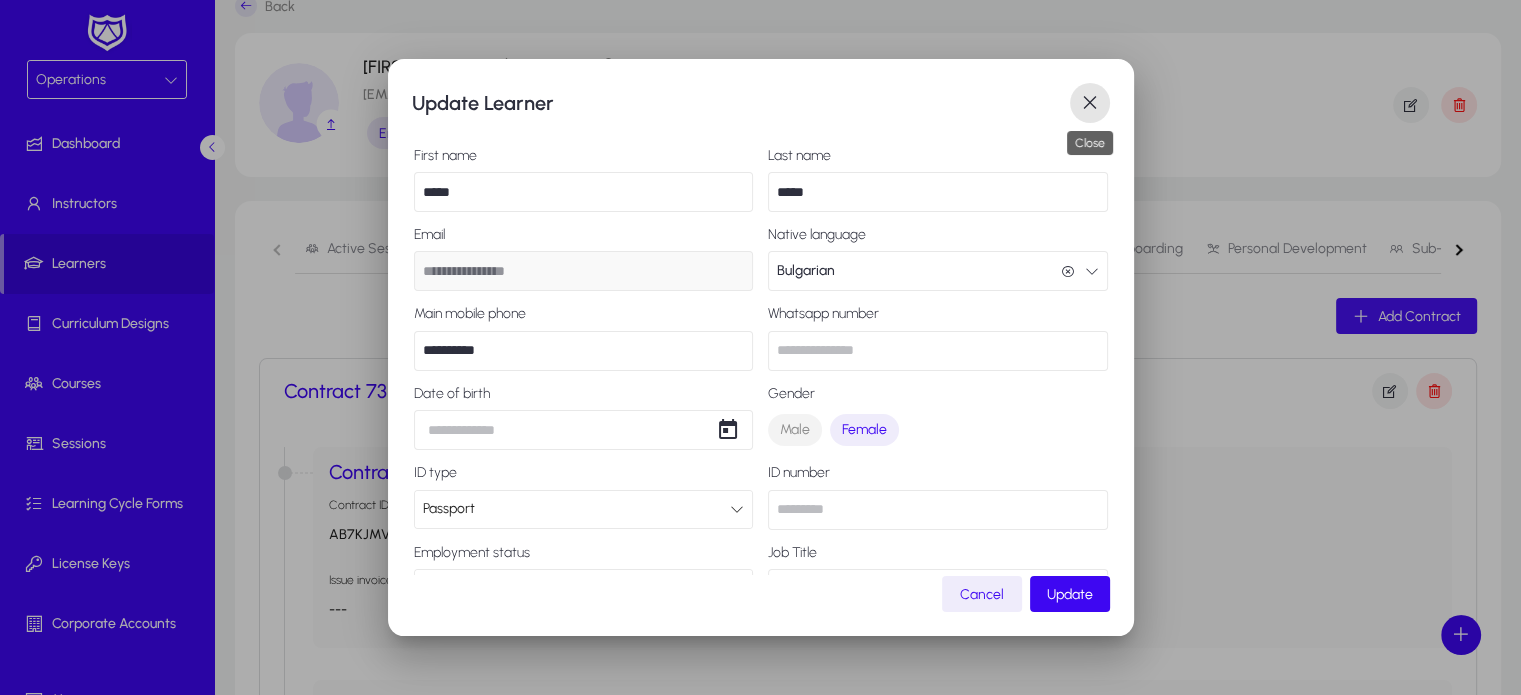 scroll, scrollTop: 84, scrollLeft: 0, axis: vertical 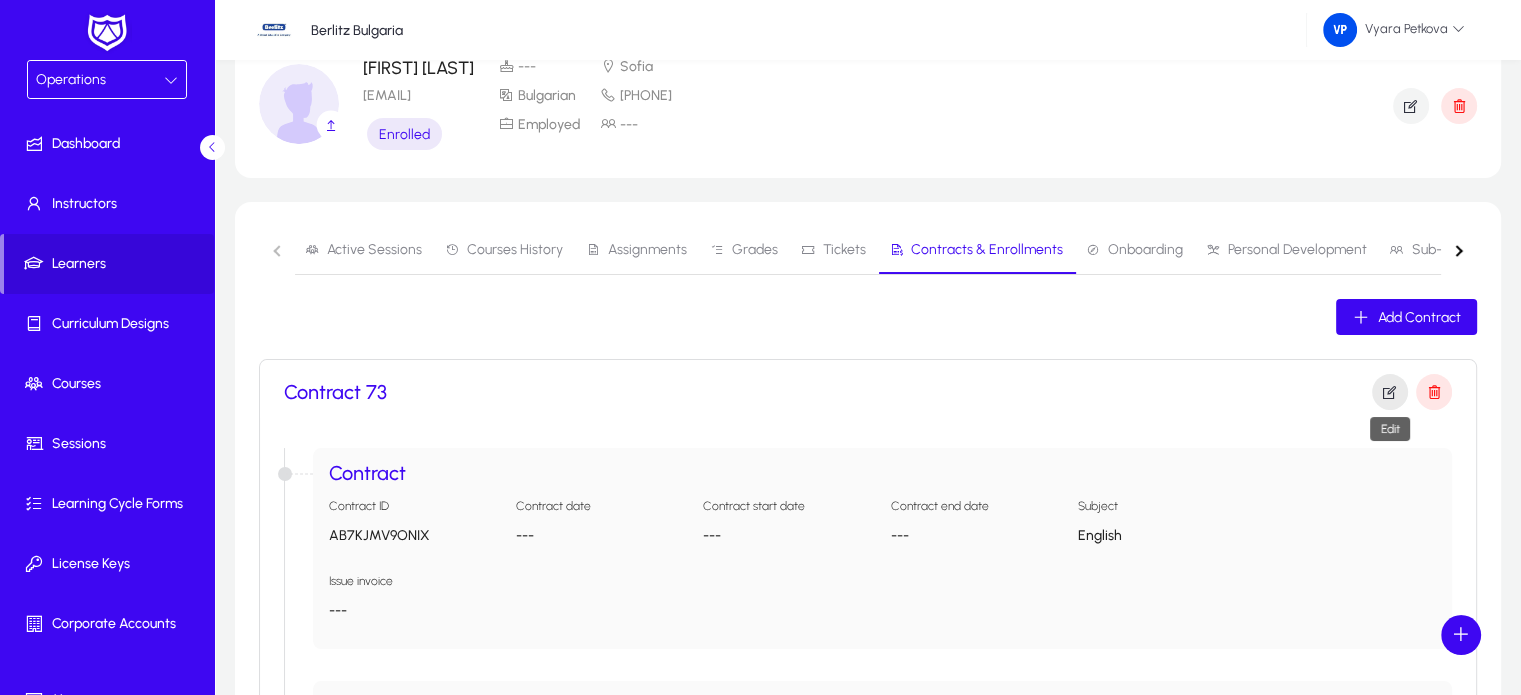 click at bounding box center (1390, 392) 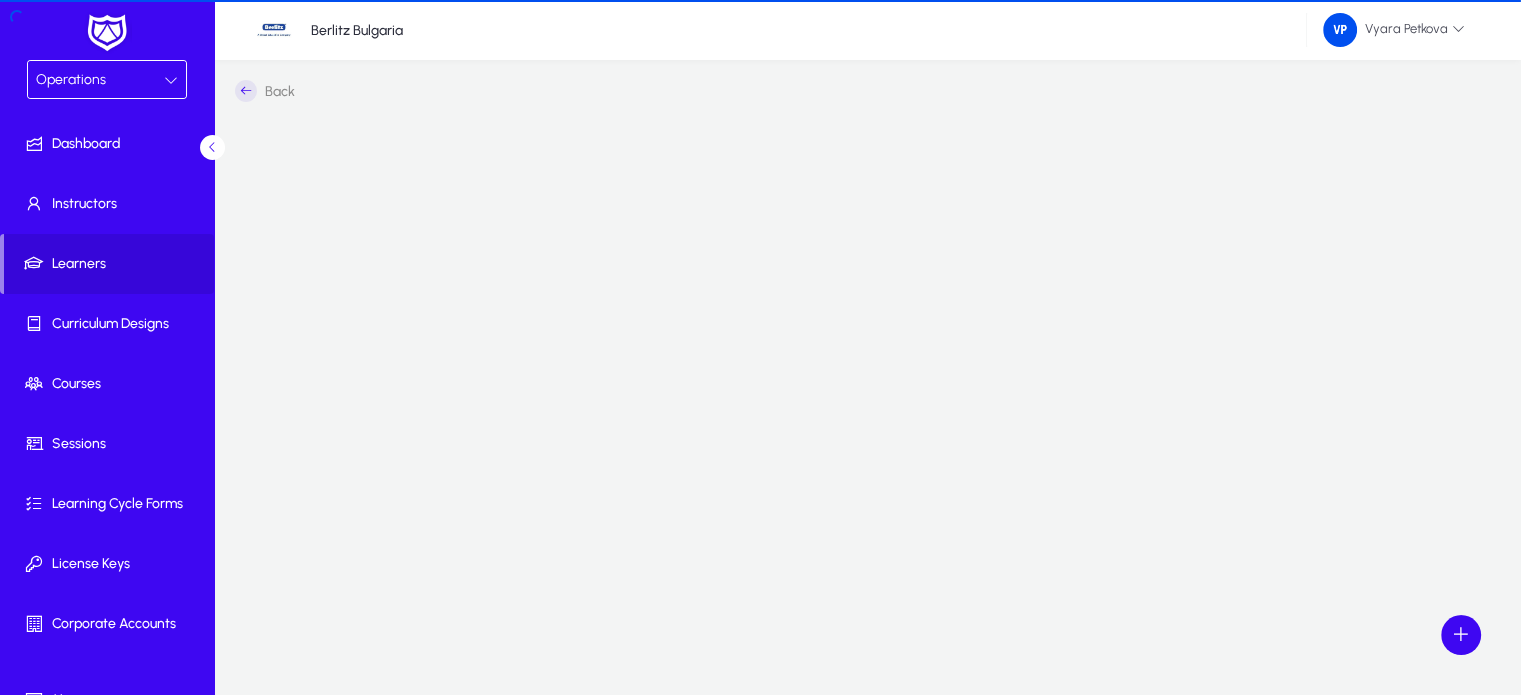 scroll, scrollTop: 0, scrollLeft: 0, axis: both 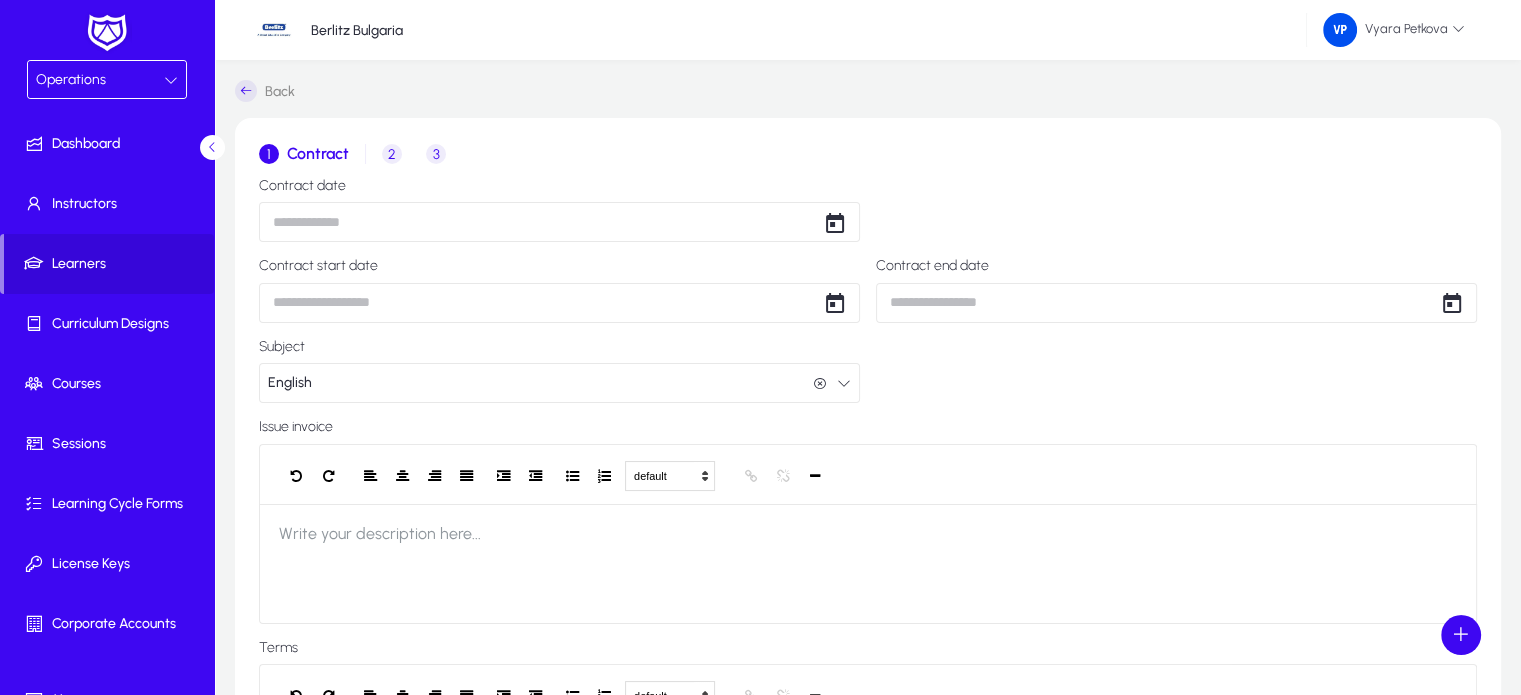 click on "3" at bounding box center [436, 154] 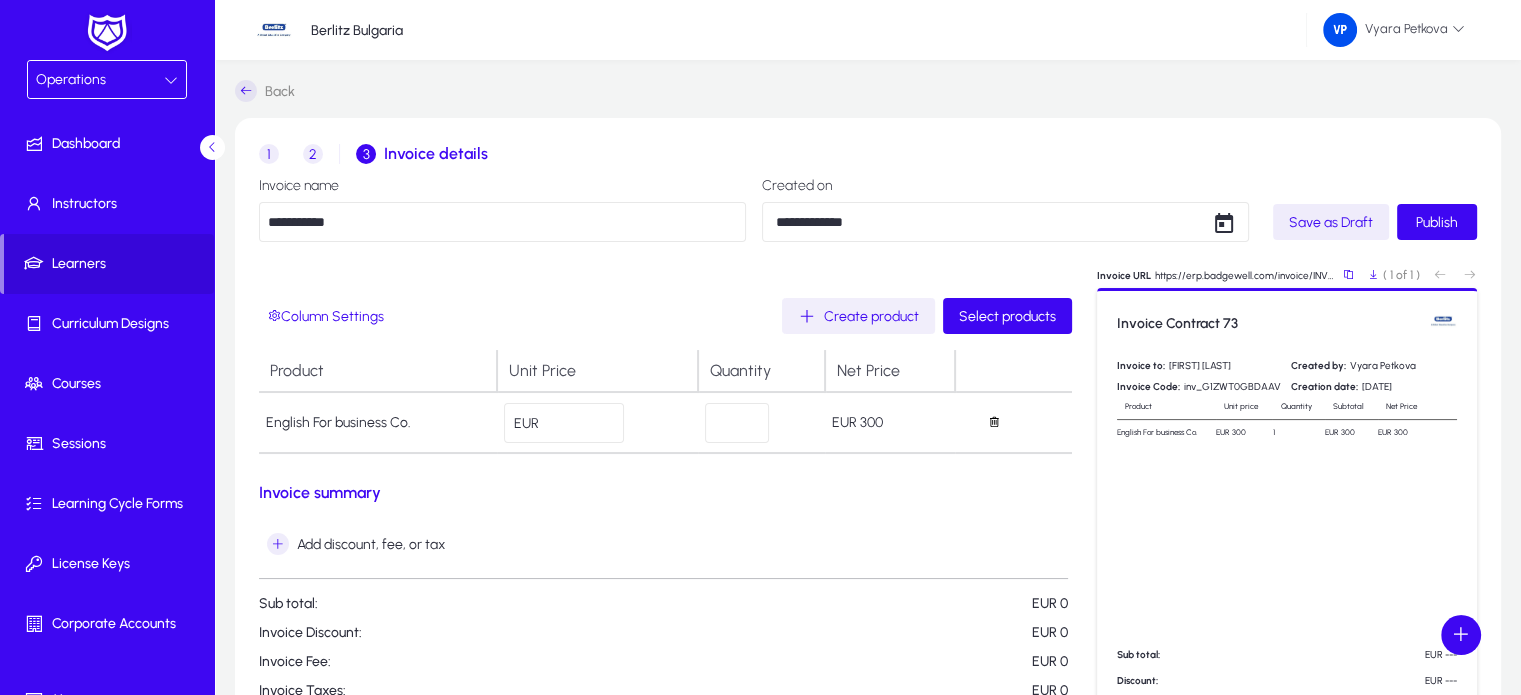 click on "Create product" 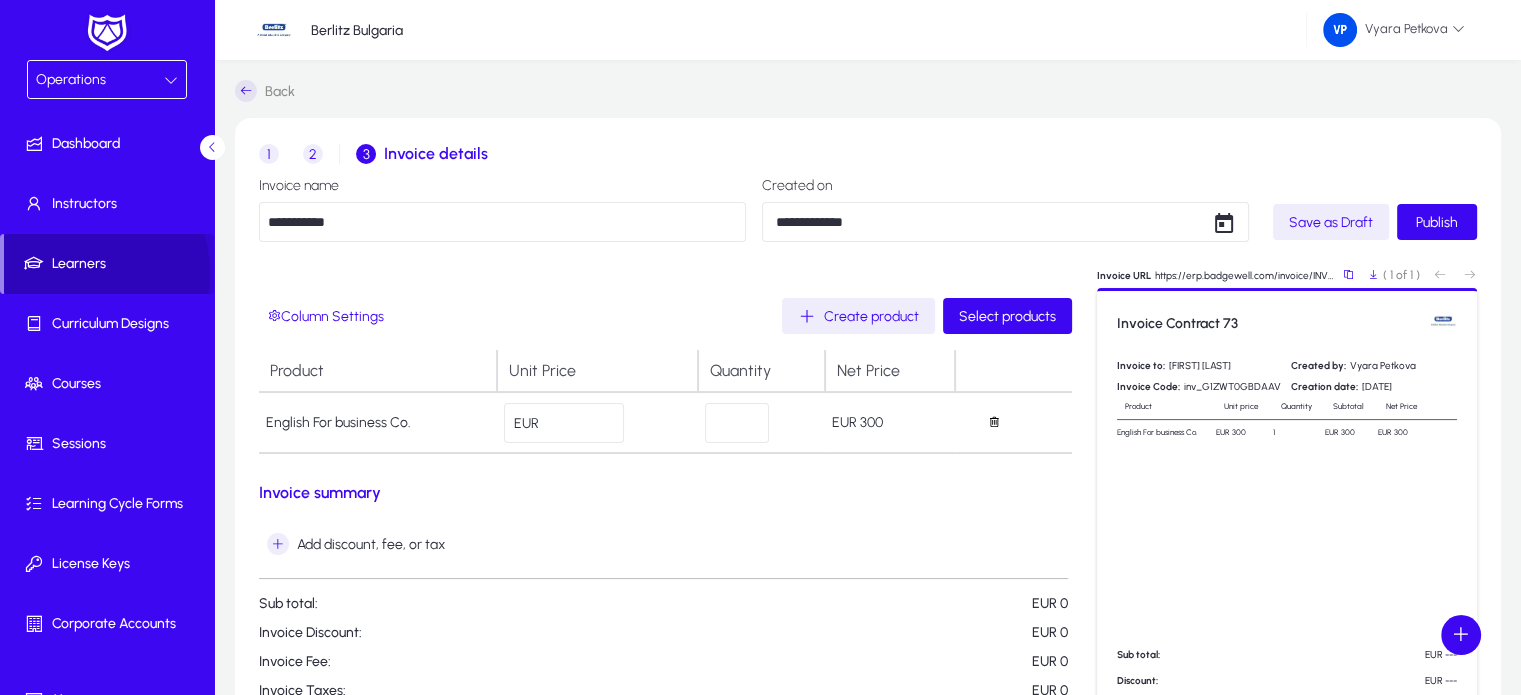 click 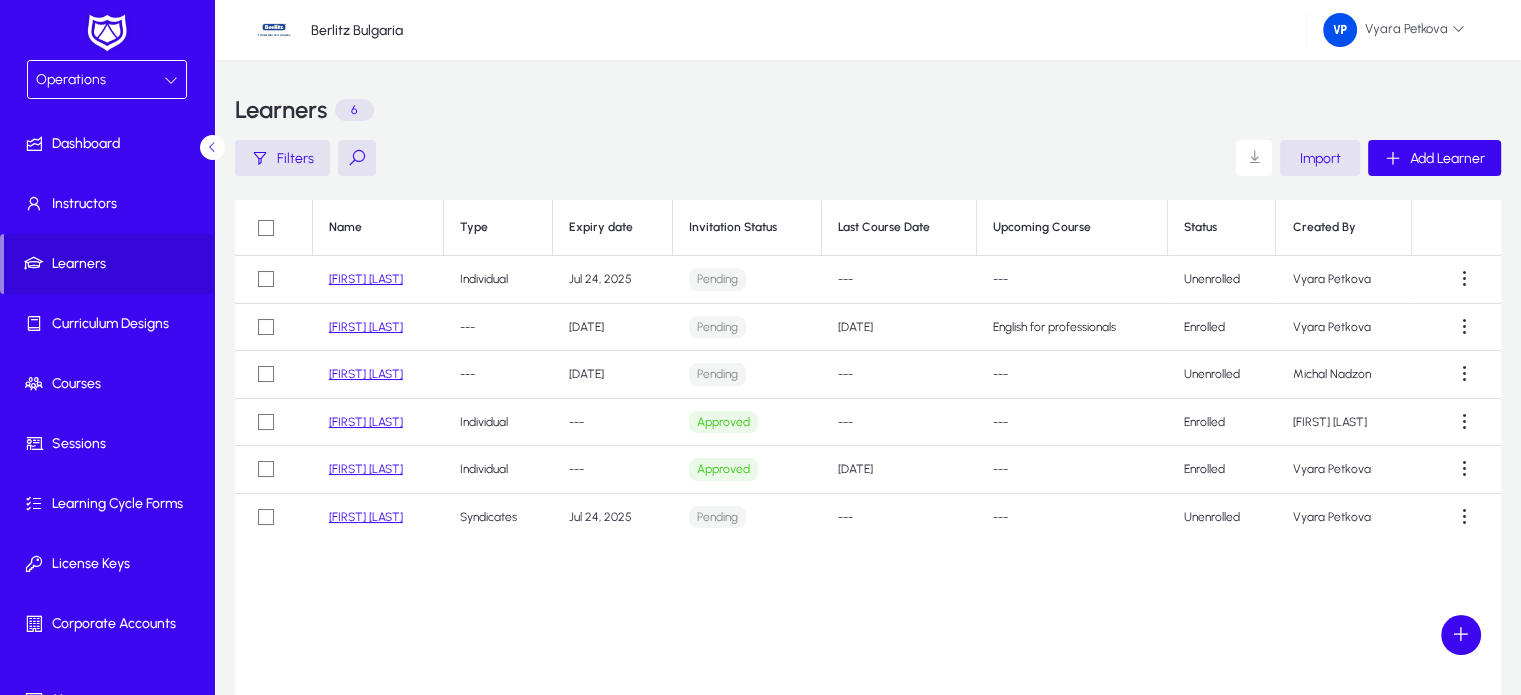 click on "[FIRST] [LAST]" 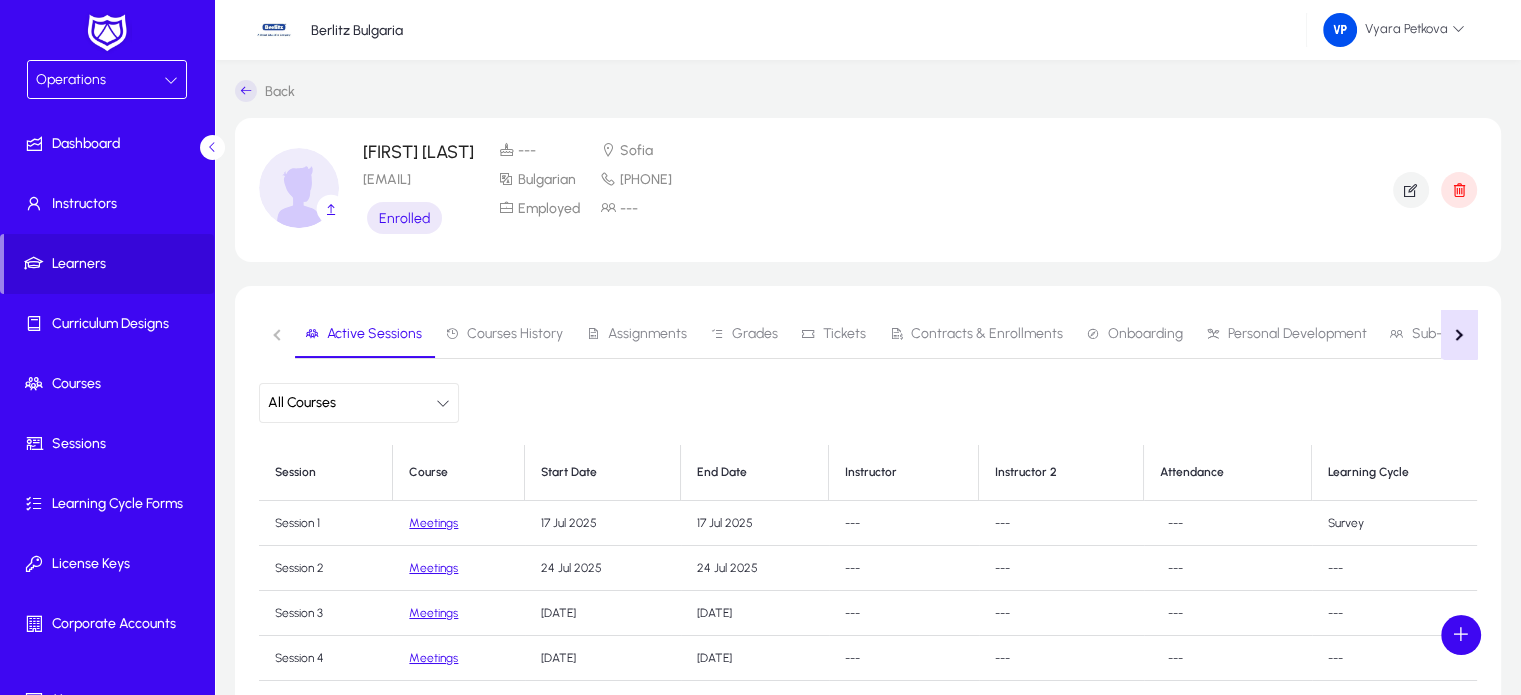 click 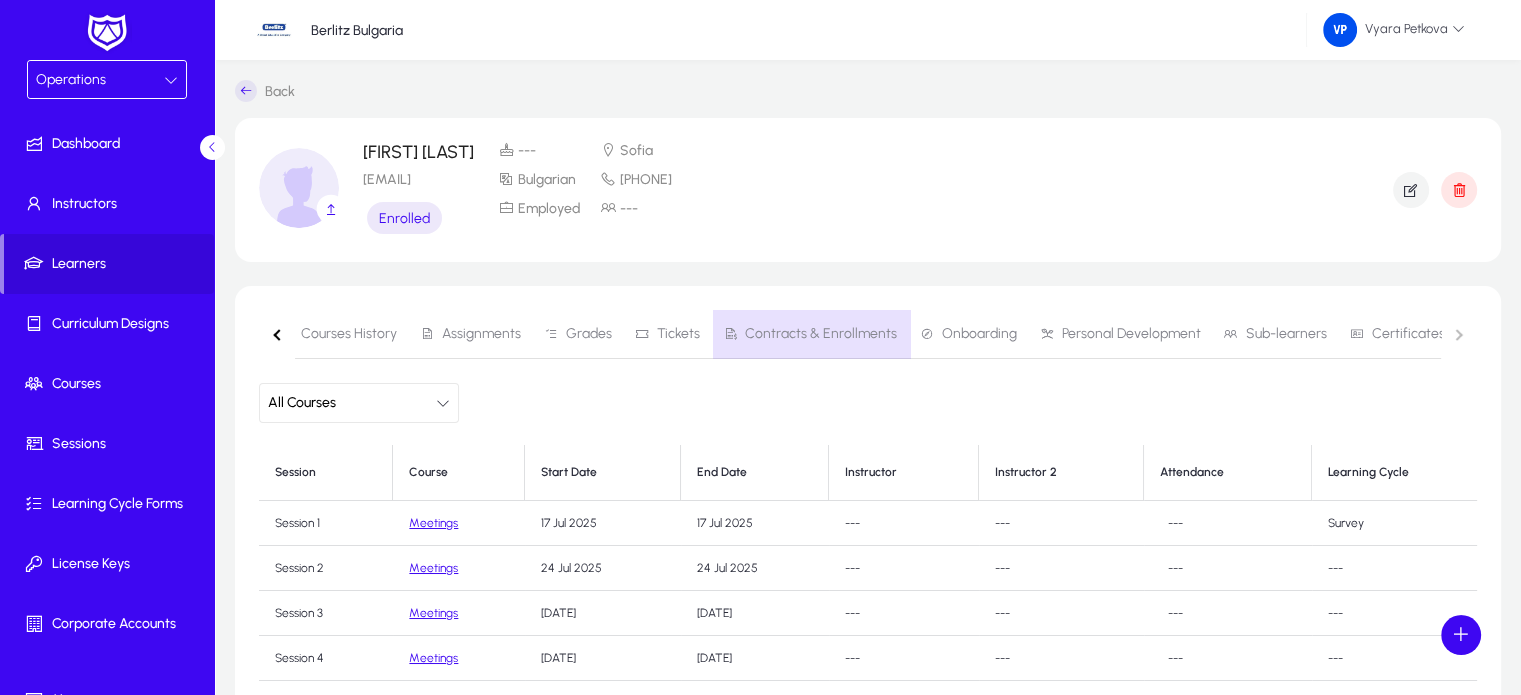 click on "Contracts & Enrollments" at bounding box center (821, 334) 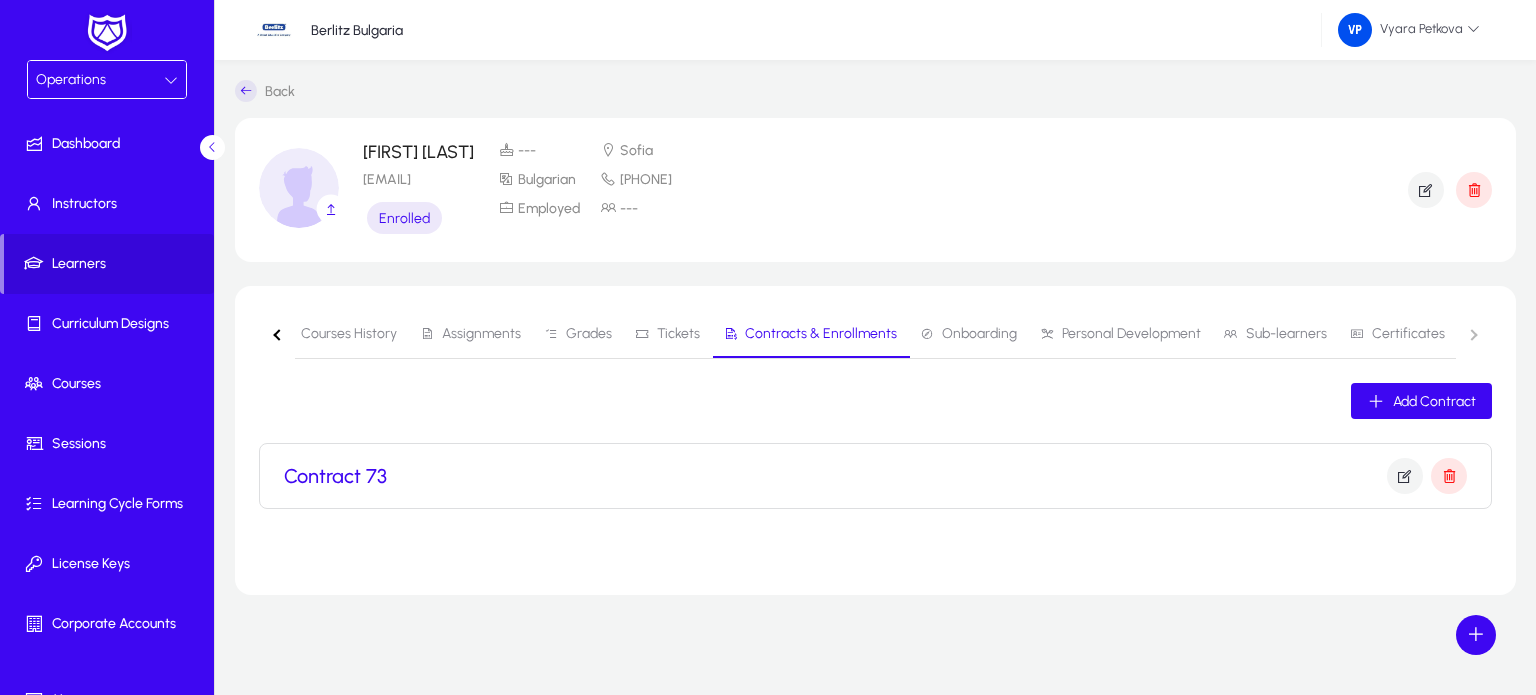 click on "Contract 73" 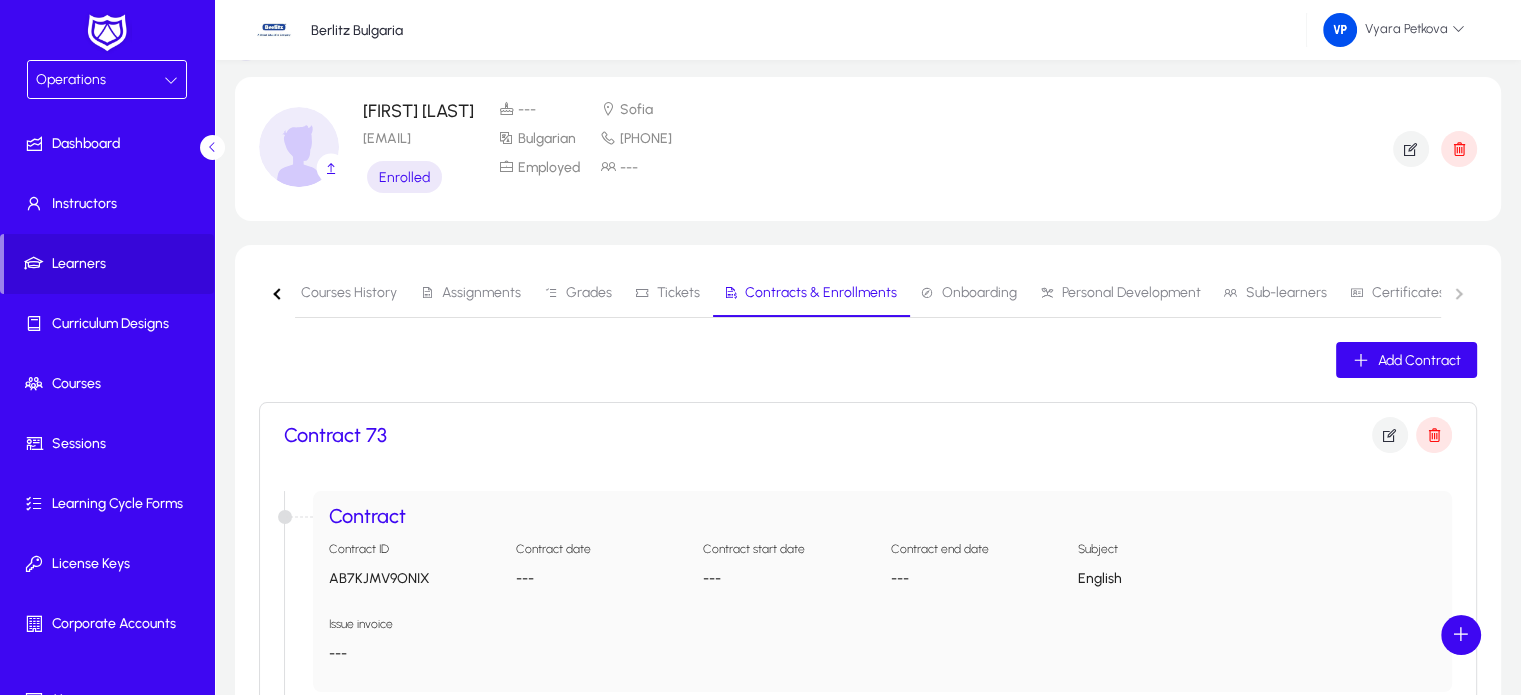 scroll, scrollTop: 577, scrollLeft: 0, axis: vertical 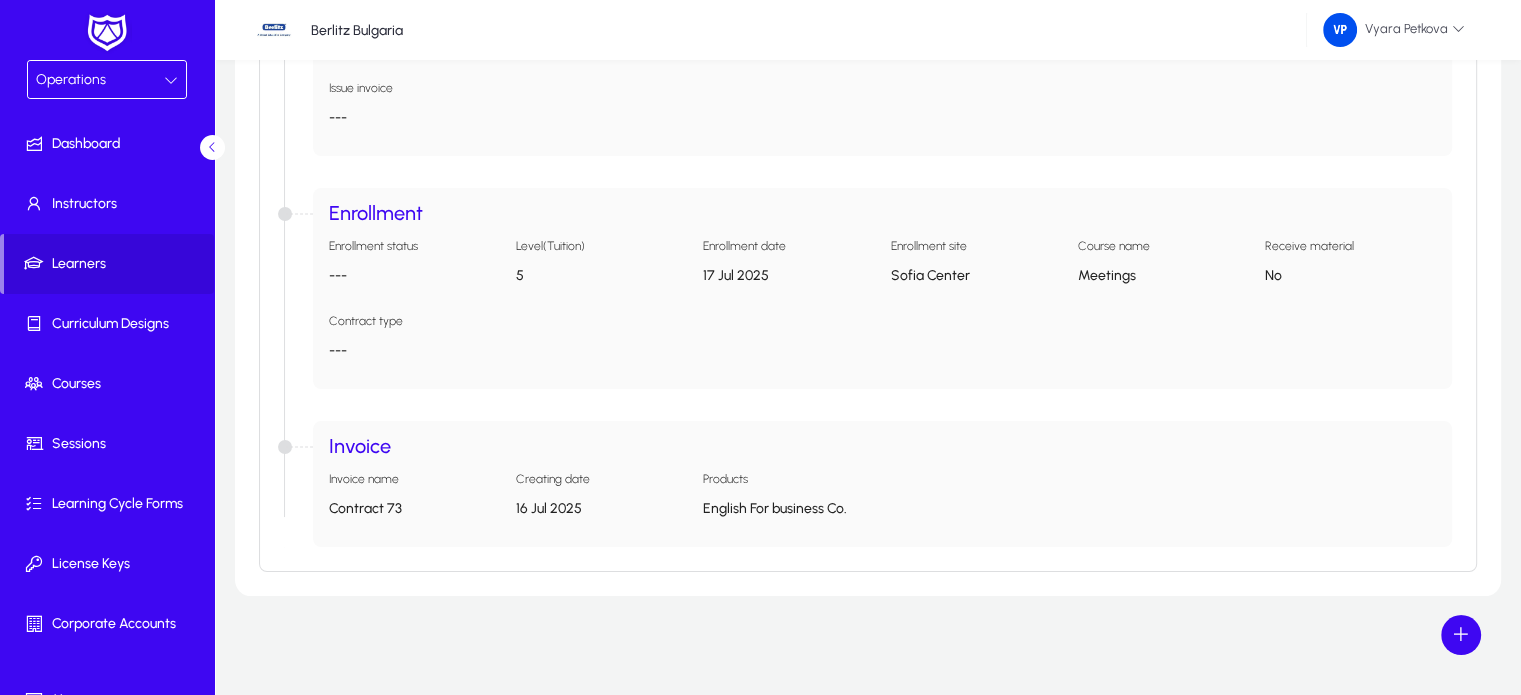 click on "Invoice" at bounding box center (882, 446) 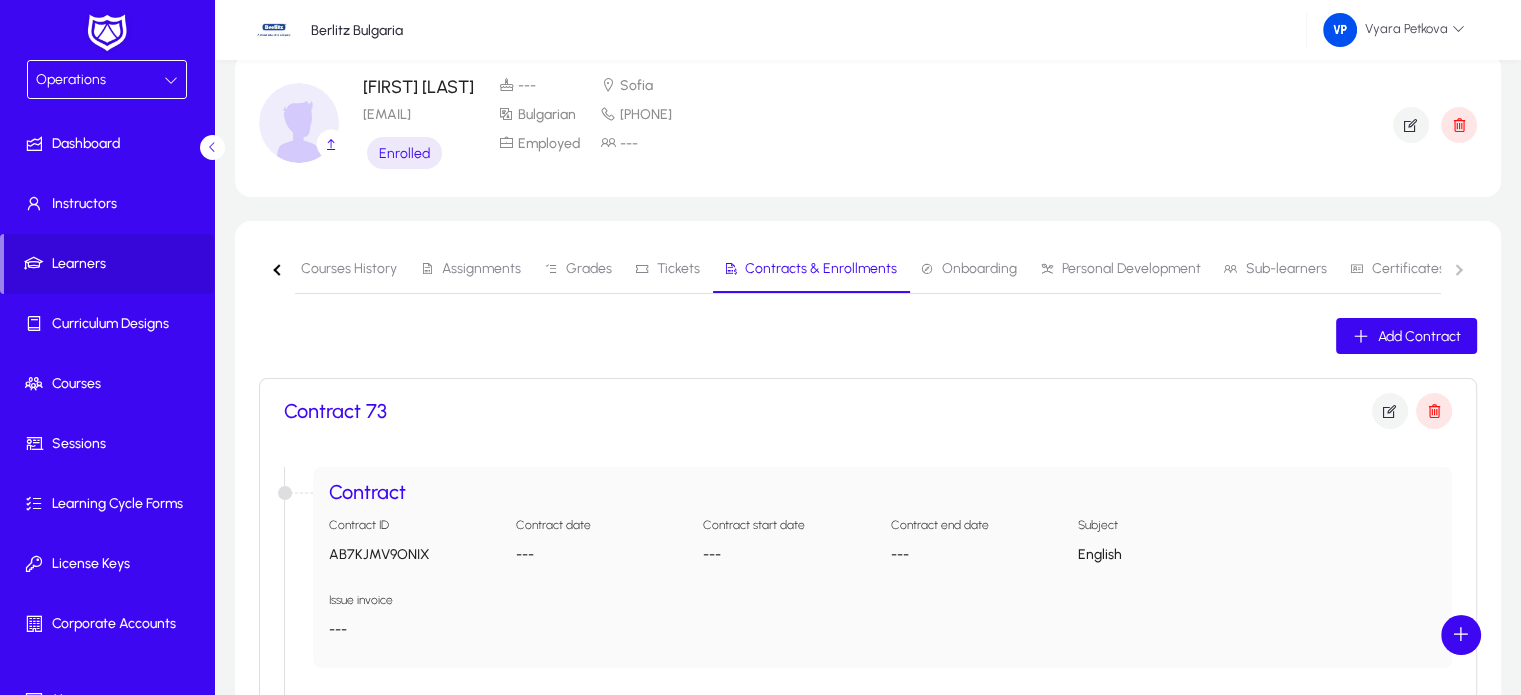 scroll, scrollTop: 0, scrollLeft: 0, axis: both 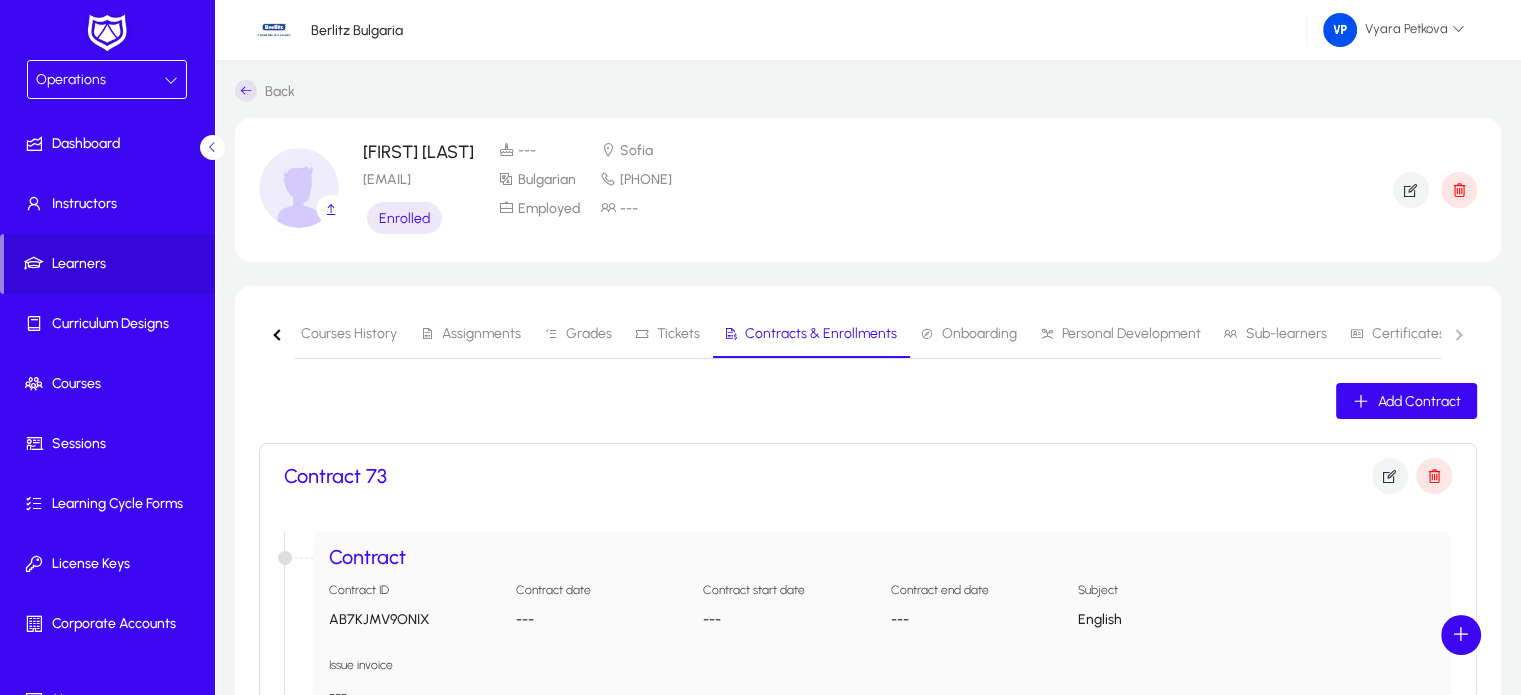 click on "Operations" at bounding box center [100, 80] 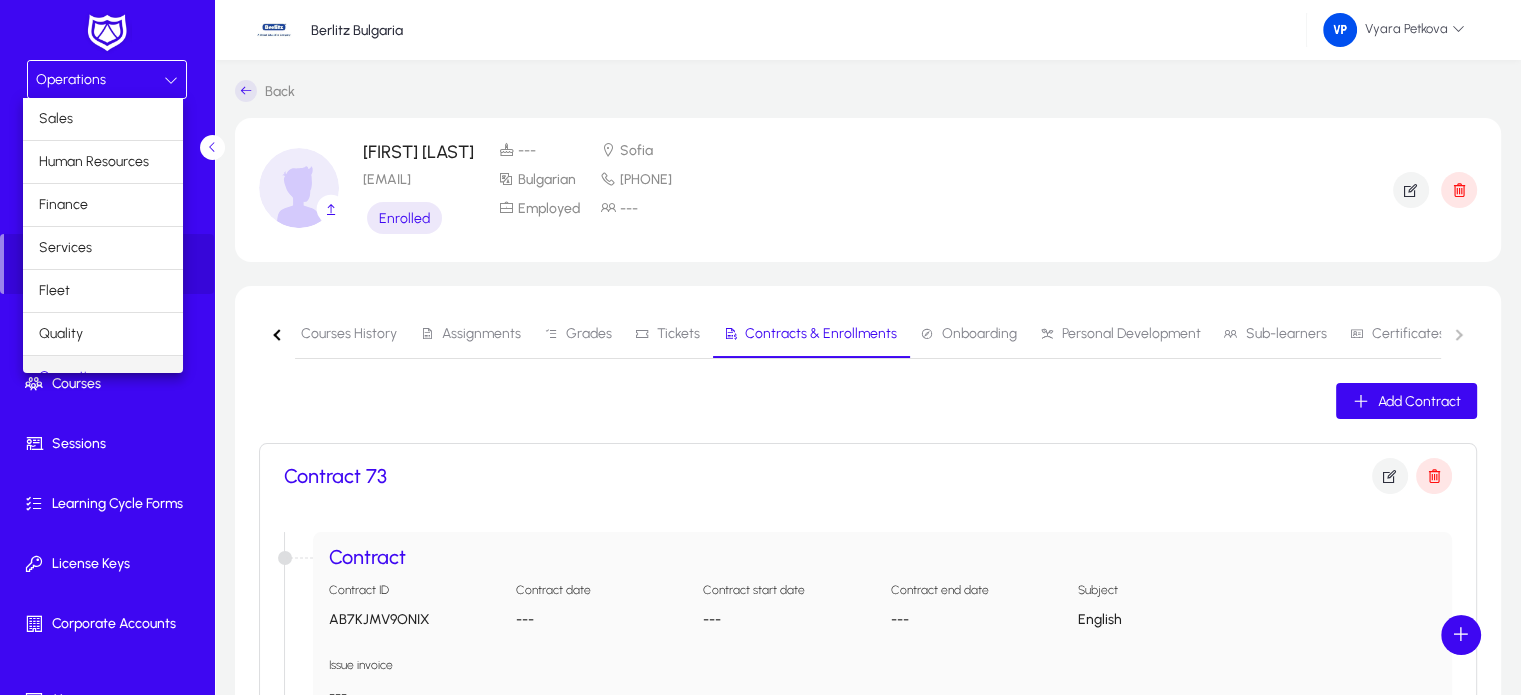 scroll, scrollTop: 24, scrollLeft: 0, axis: vertical 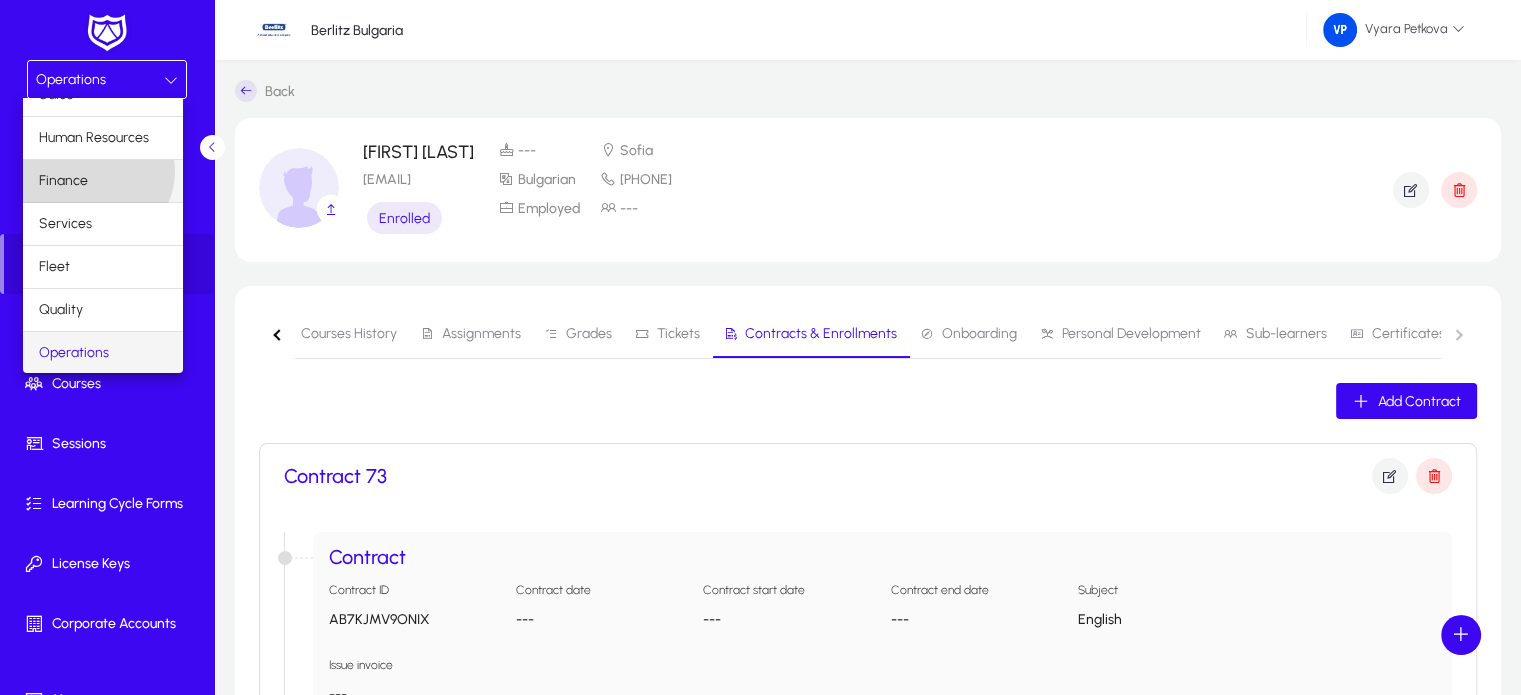 click on "Finance" at bounding box center (103, 181) 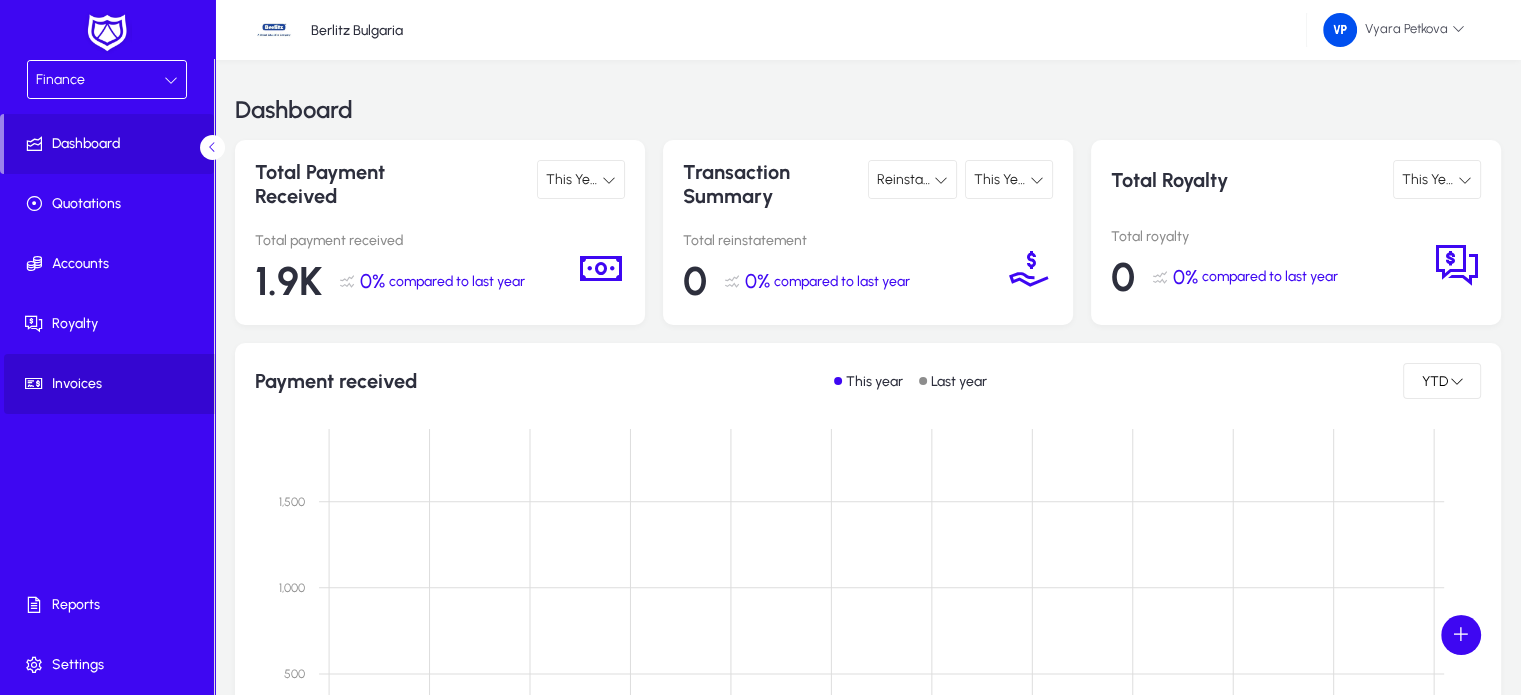 click on "Invoices" 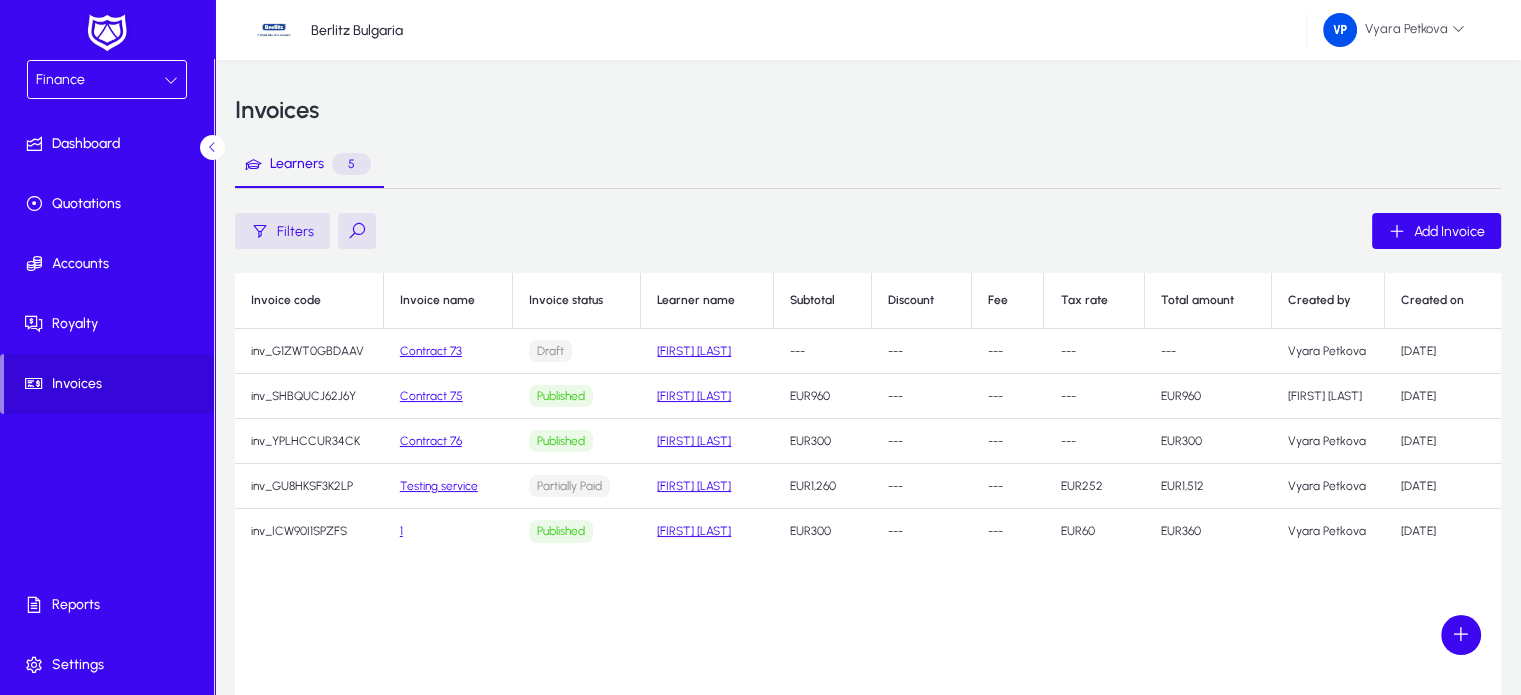click on "Contract 73" 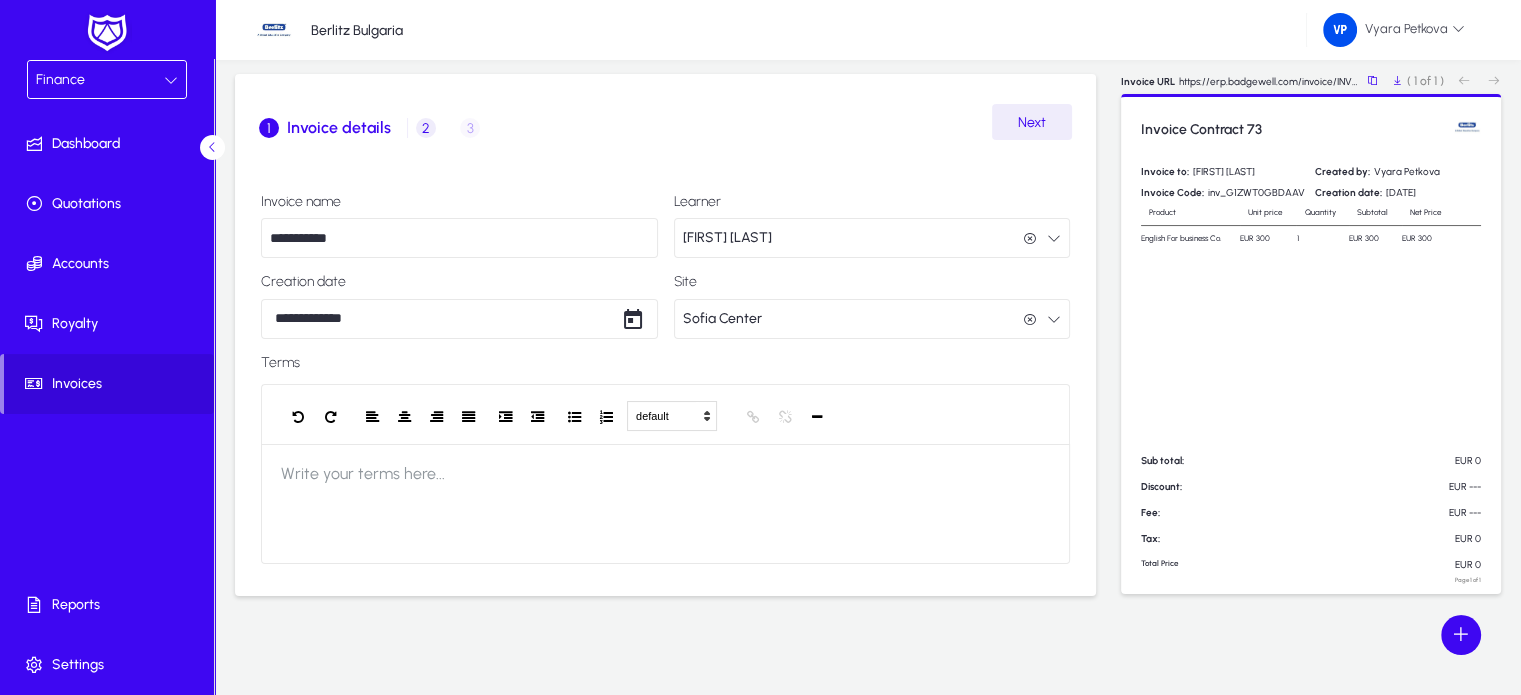 scroll, scrollTop: 0, scrollLeft: 0, axis: both 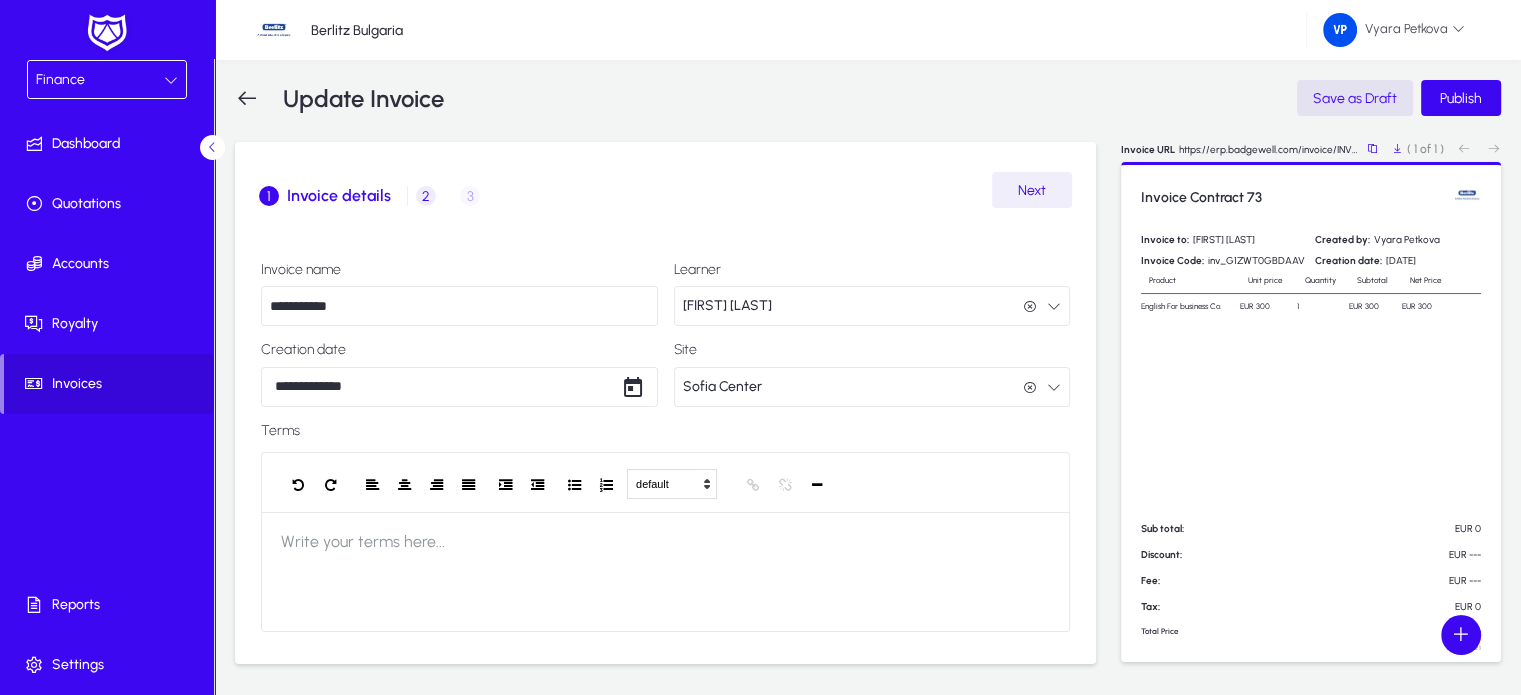 click on "Next" 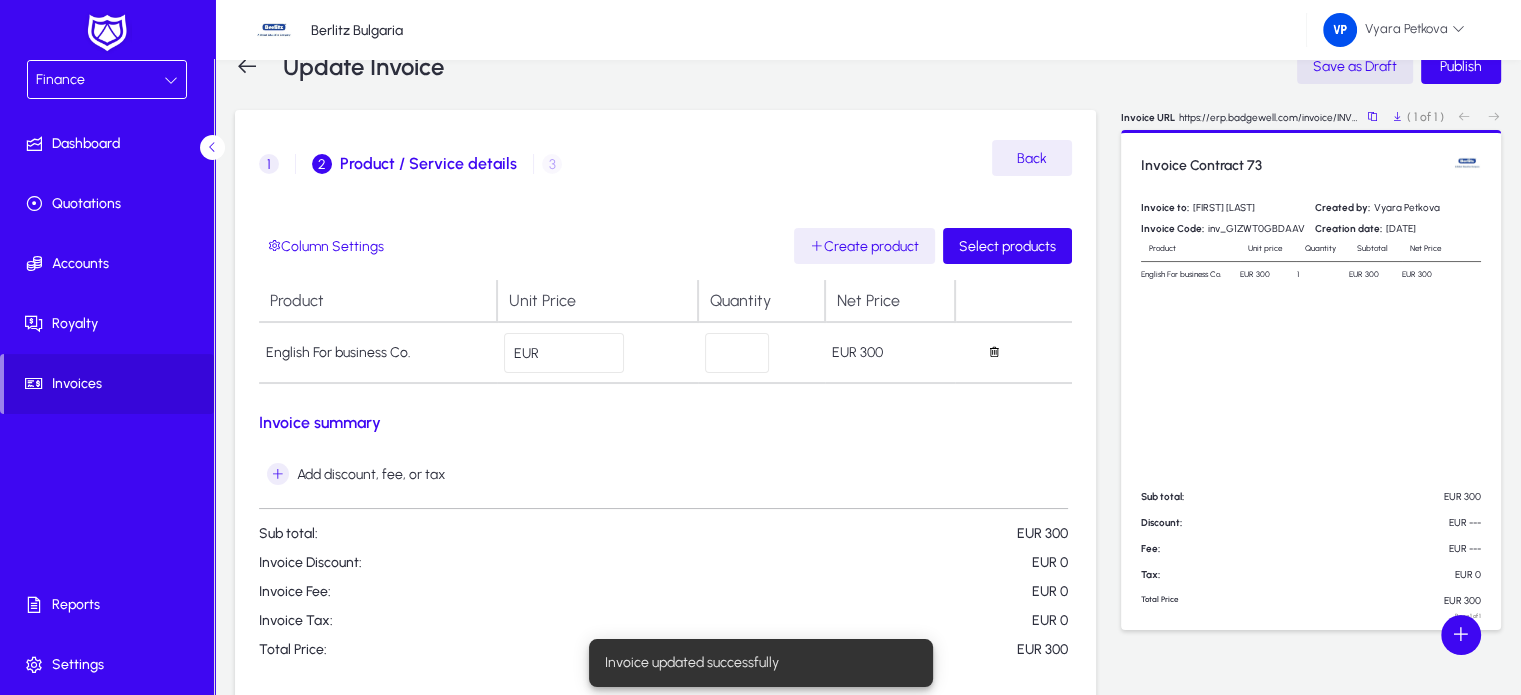 scroll, scrollTop: 31, scrollLeft: 0, axis: vertical 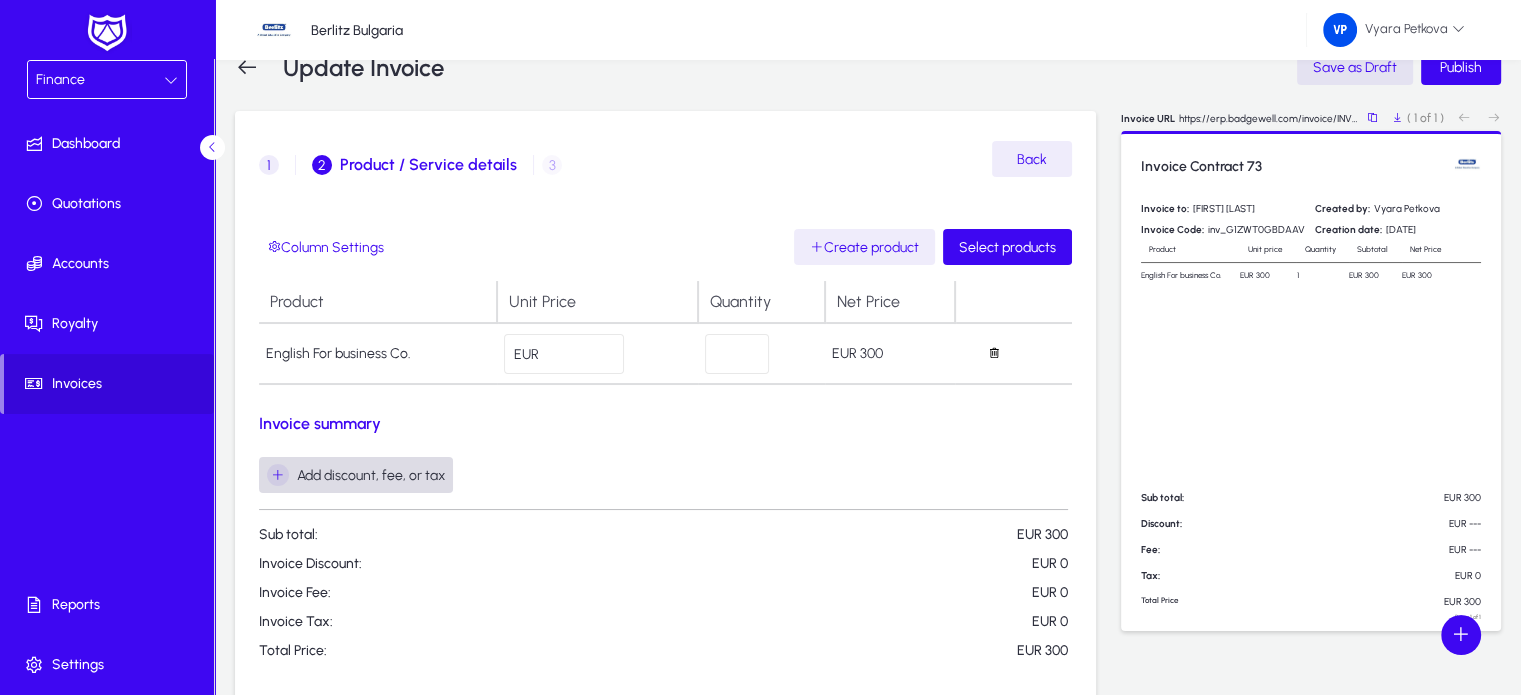 click at bounding box center [278, 475] 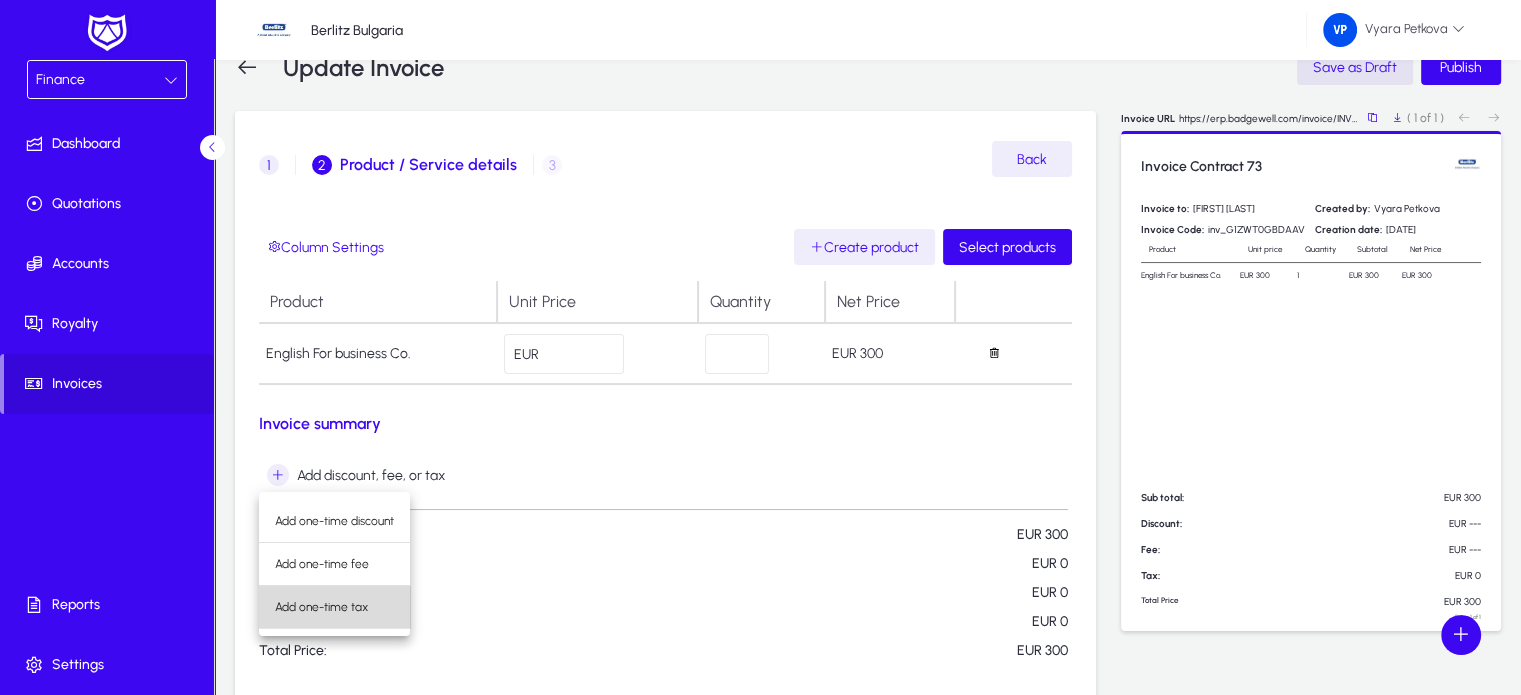 click on "Add one-time tax" at bounding box center [334, 607] 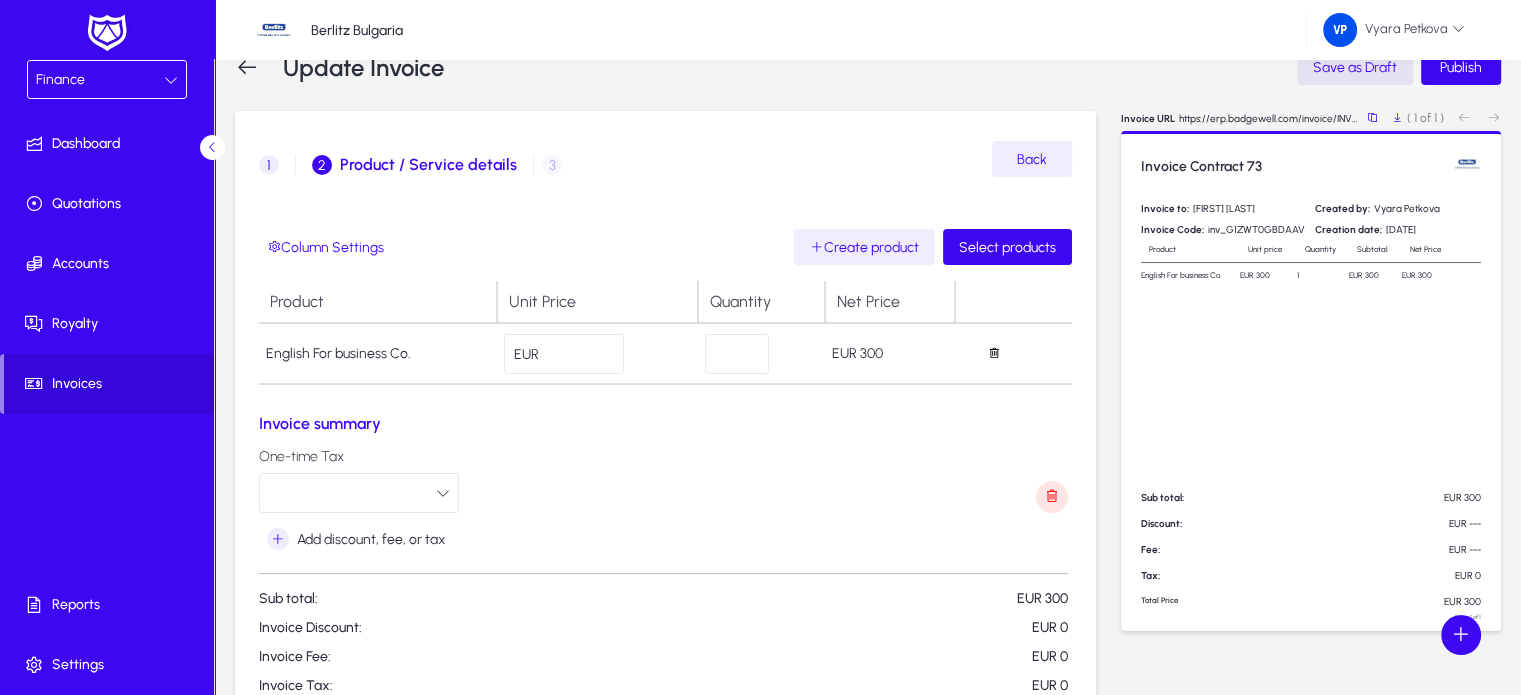 click at bounding box center (443, 493) 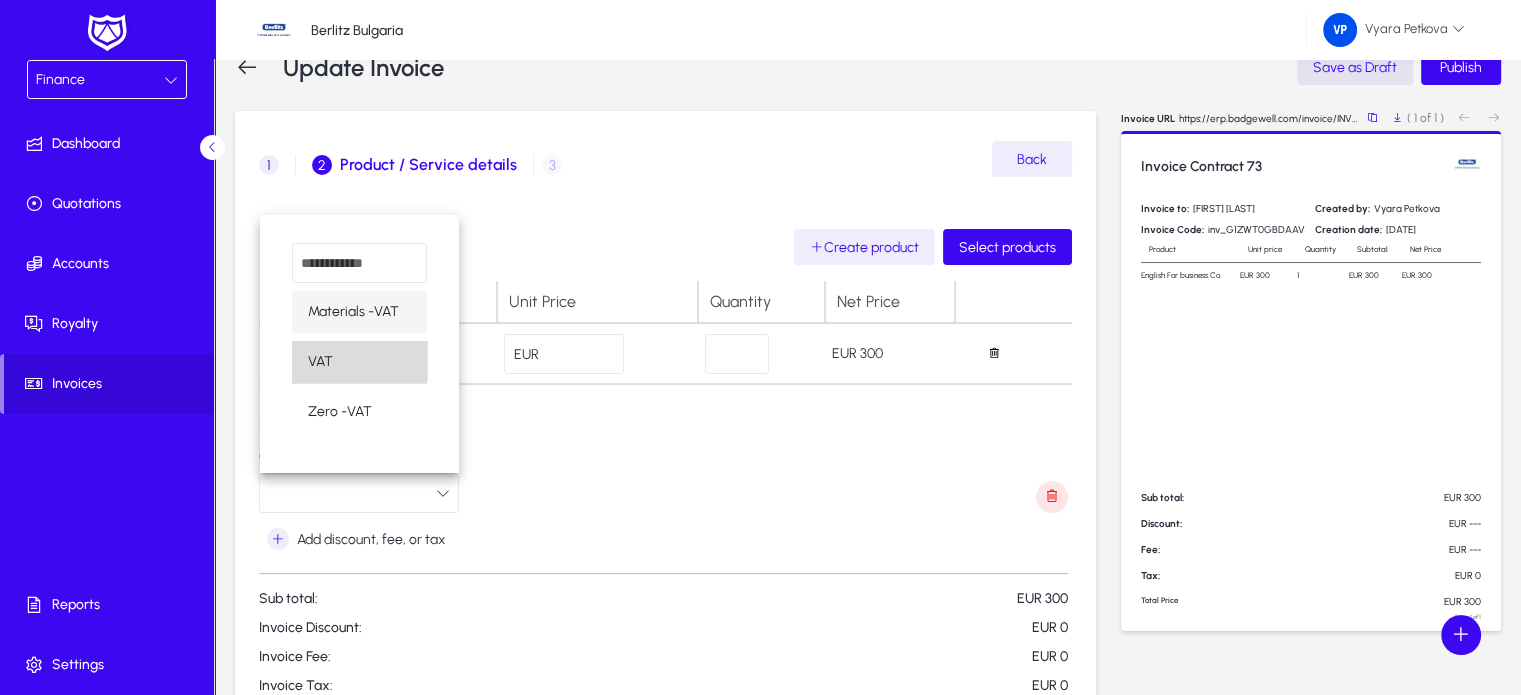click on "VAT" at bounding box center (359, 362) 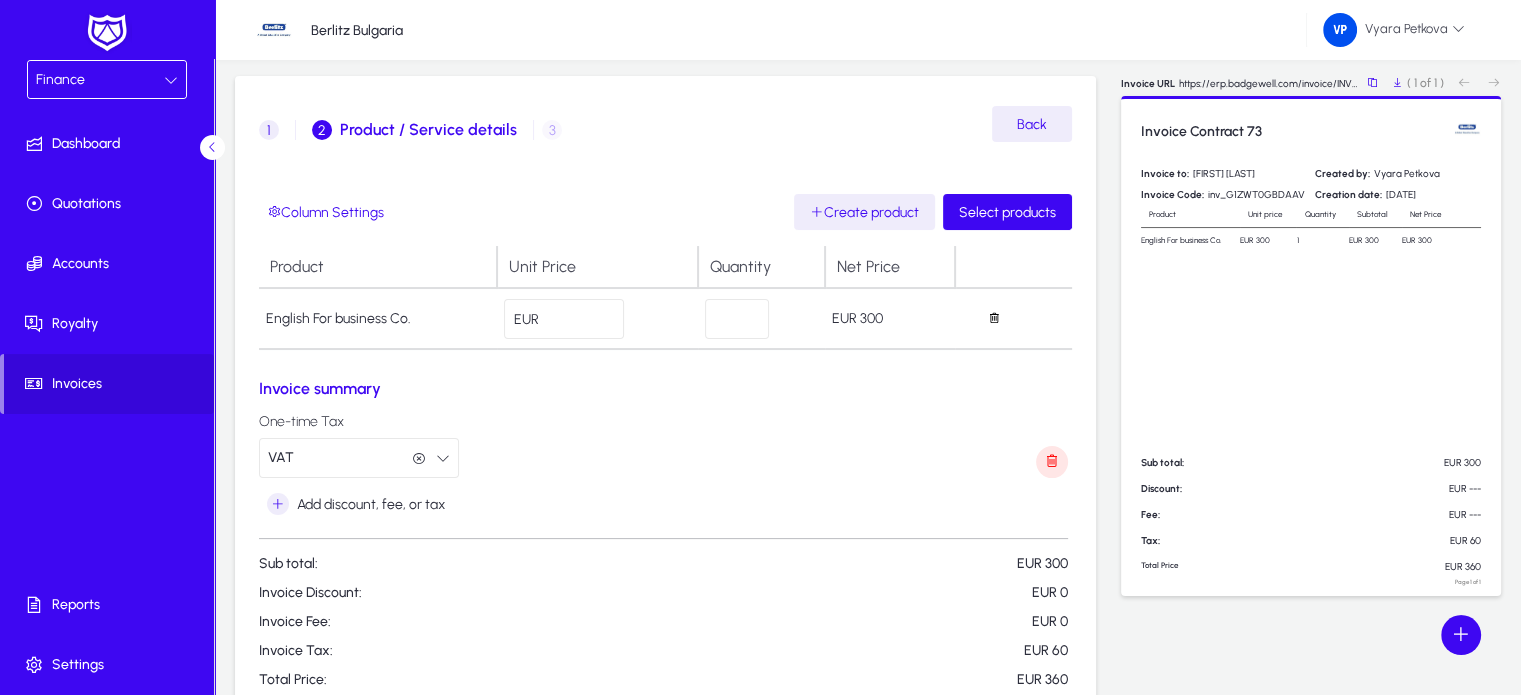 scroll, scrollTop: 0, scrollLeft: 0, axis: both 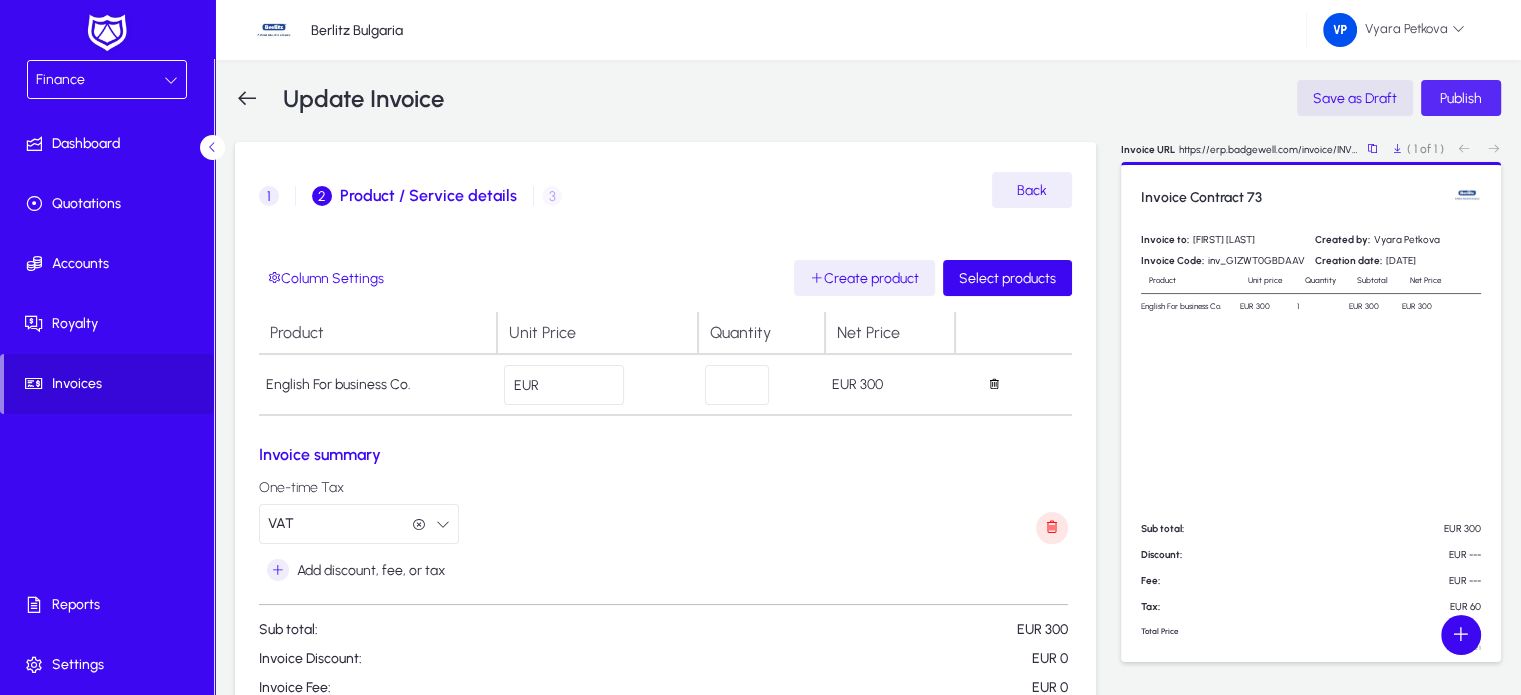 click on "Publish" 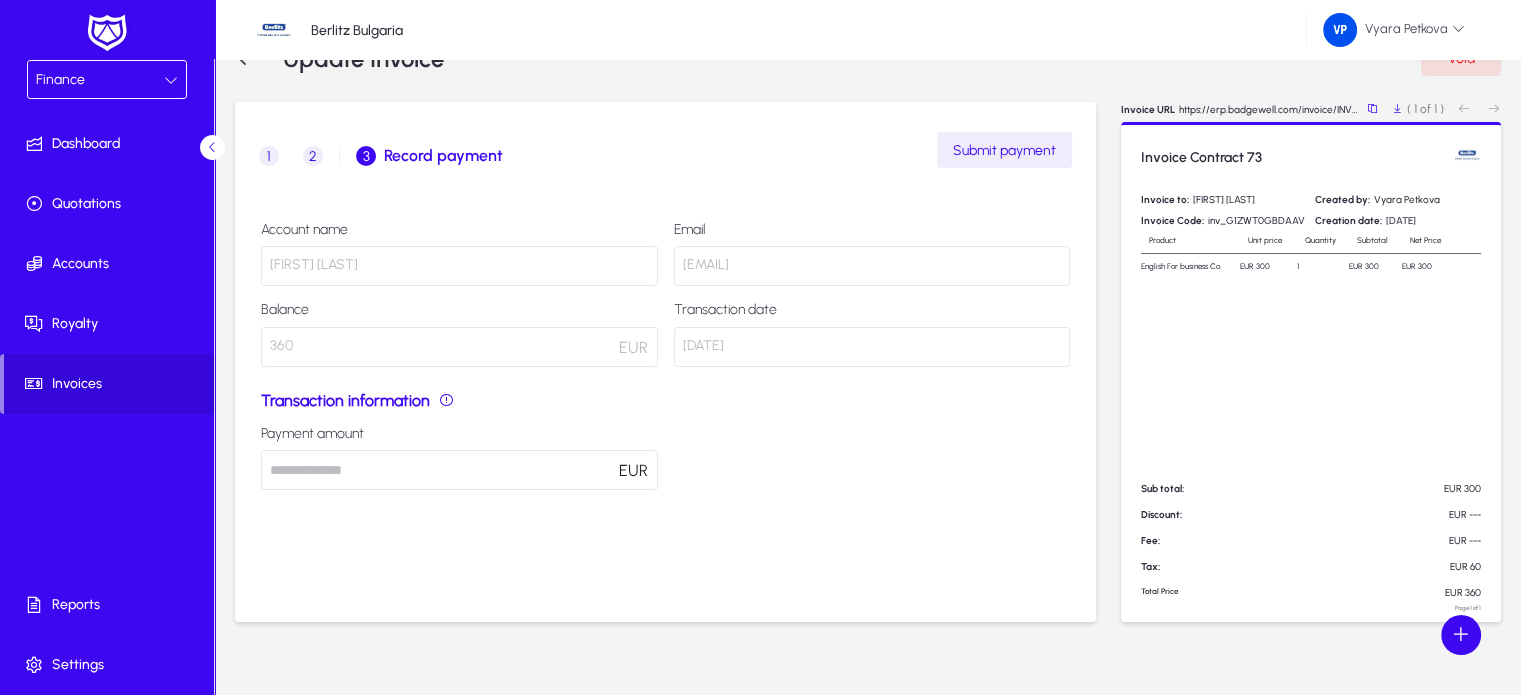 scroll, scrollTop: 0, scrollLeft: 0, axis: both 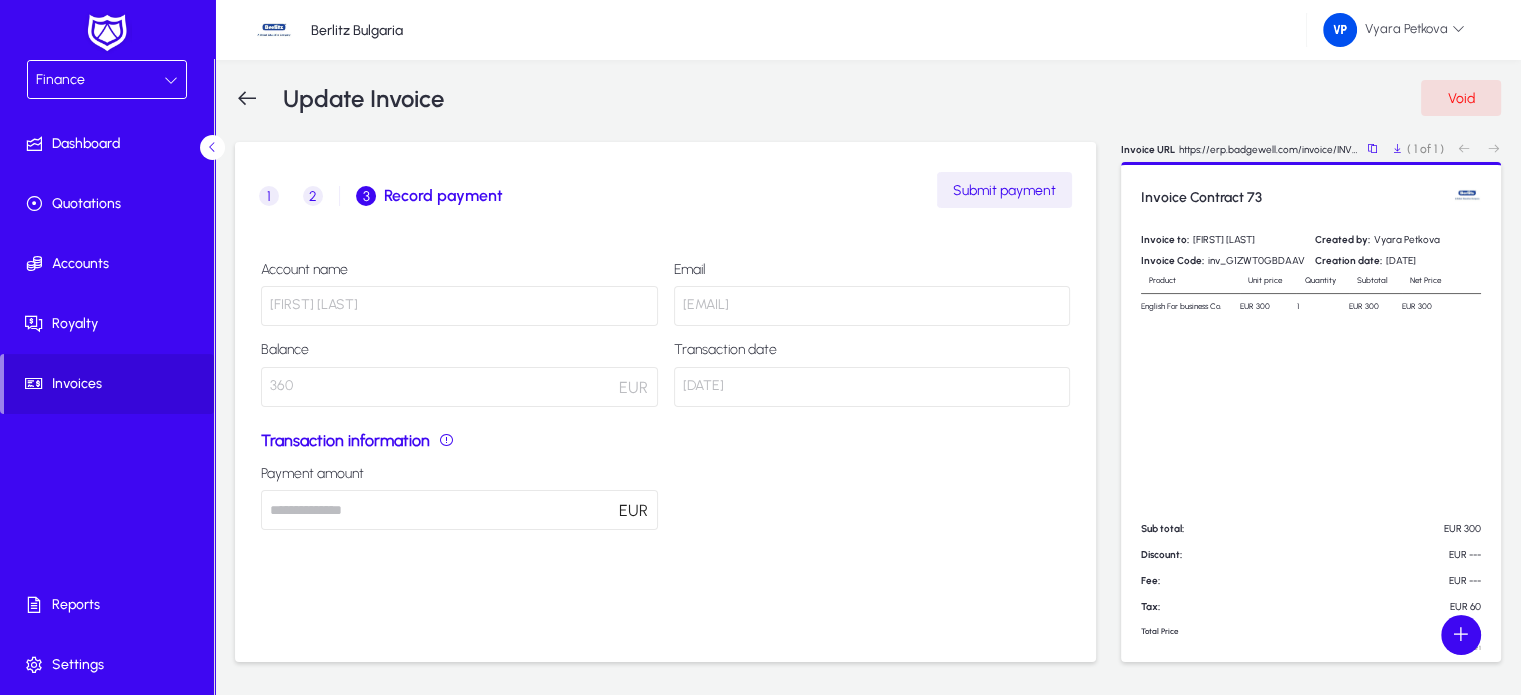 click on "Submit payment" 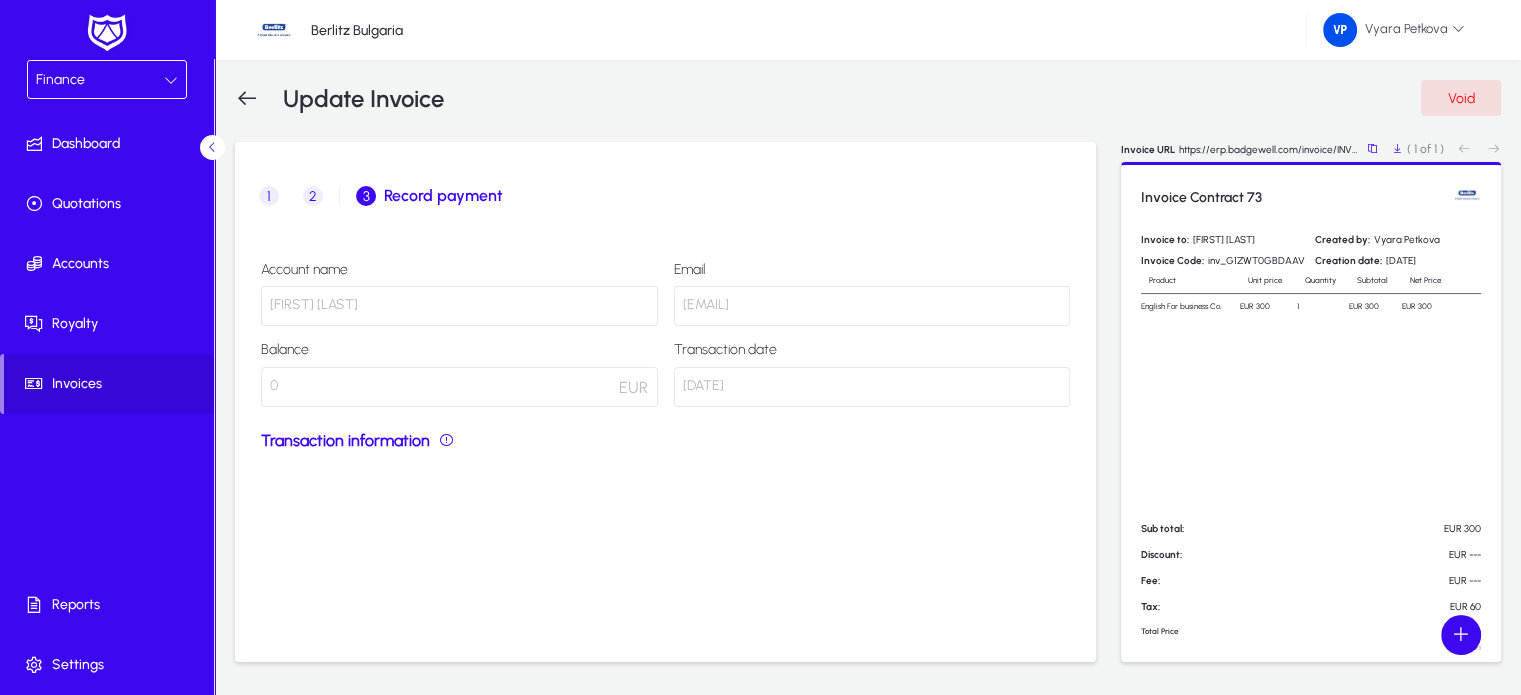 click on "0" at bounding box center [459, 387] 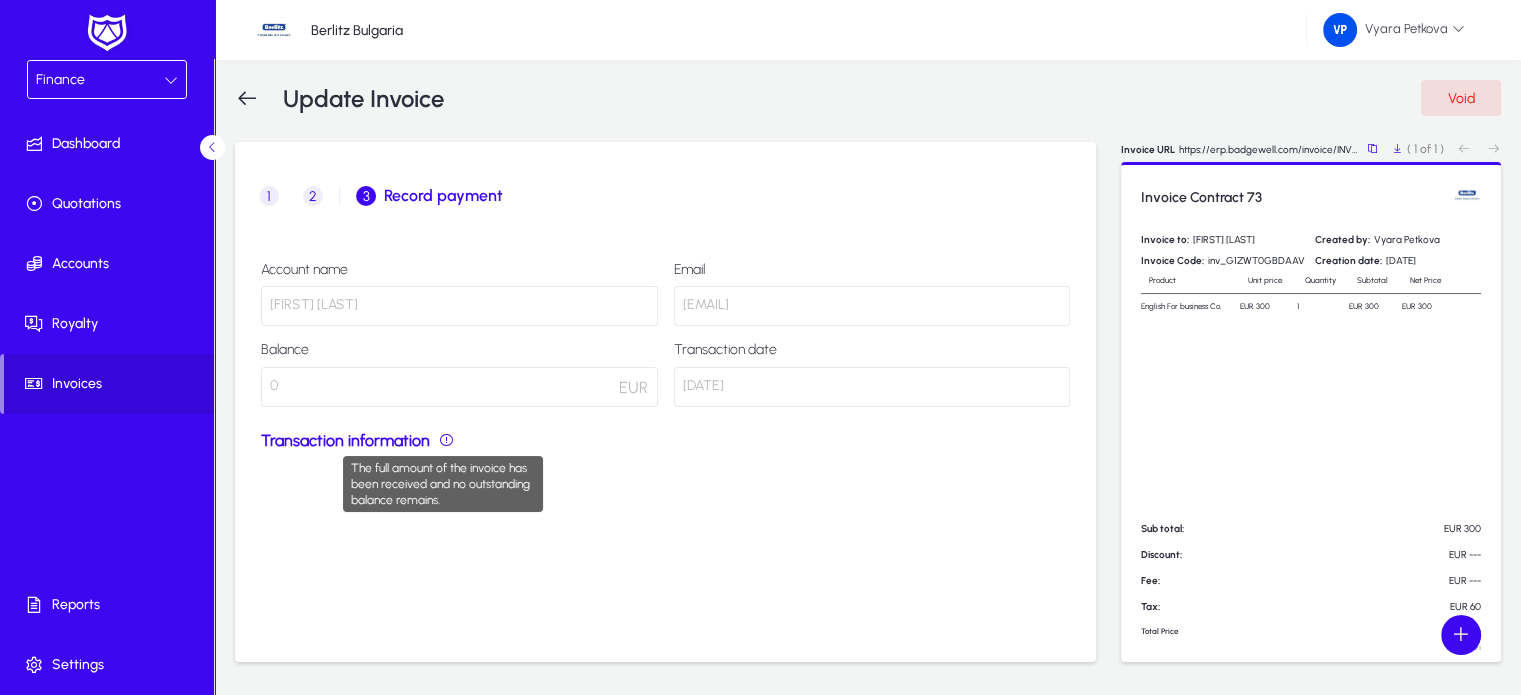click at bounding box center [446, 440] 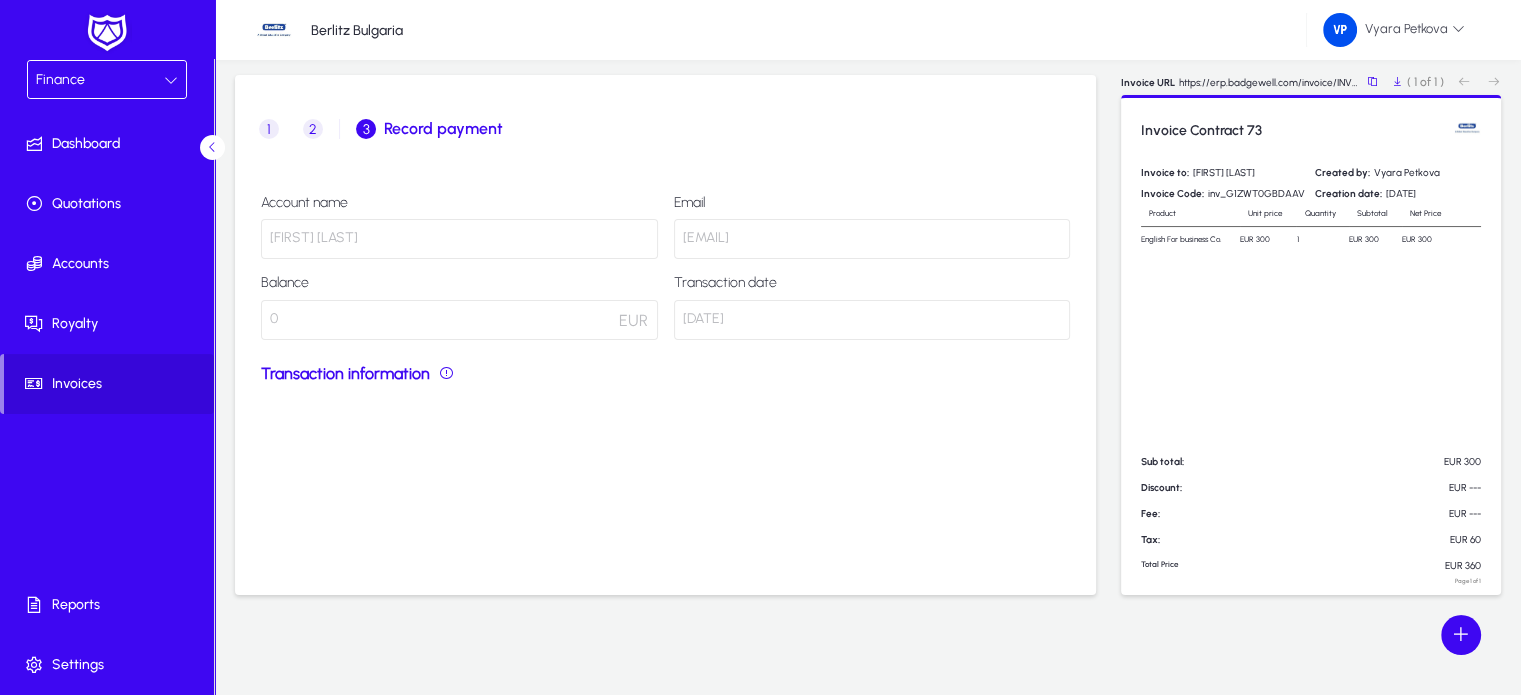 scroll, scrollTop: 0, scrollLeft: 0, axis: both 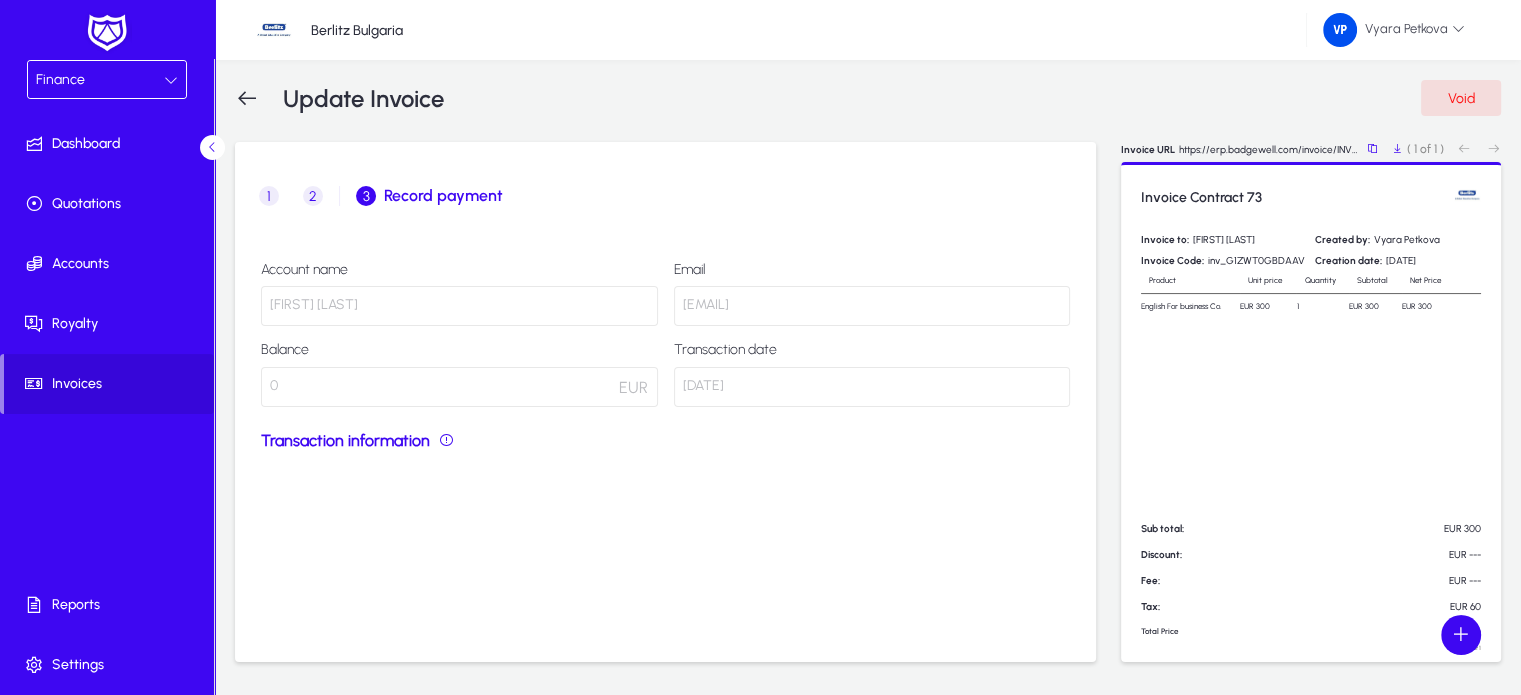 click on "1" at bounding box center [269, 196] 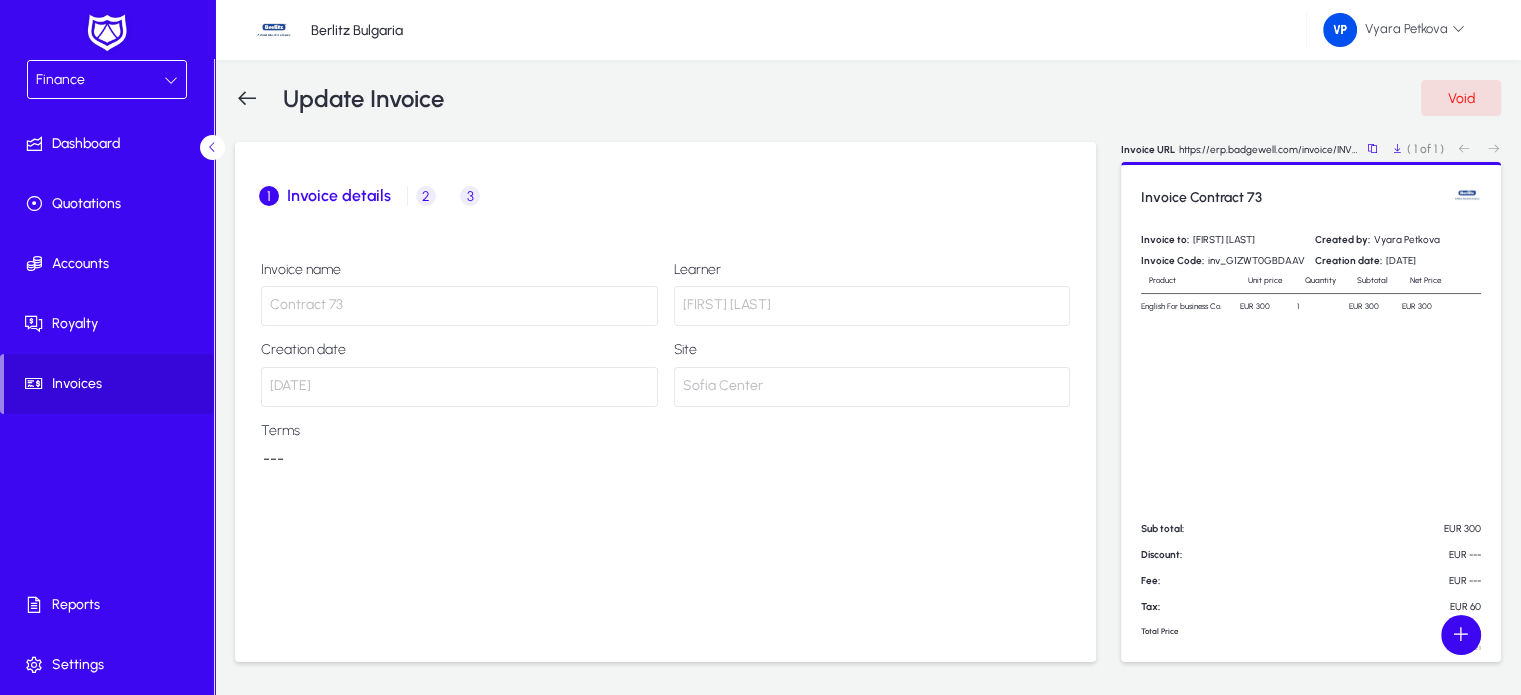 click on "Finance" at bounding box center (100, 80) 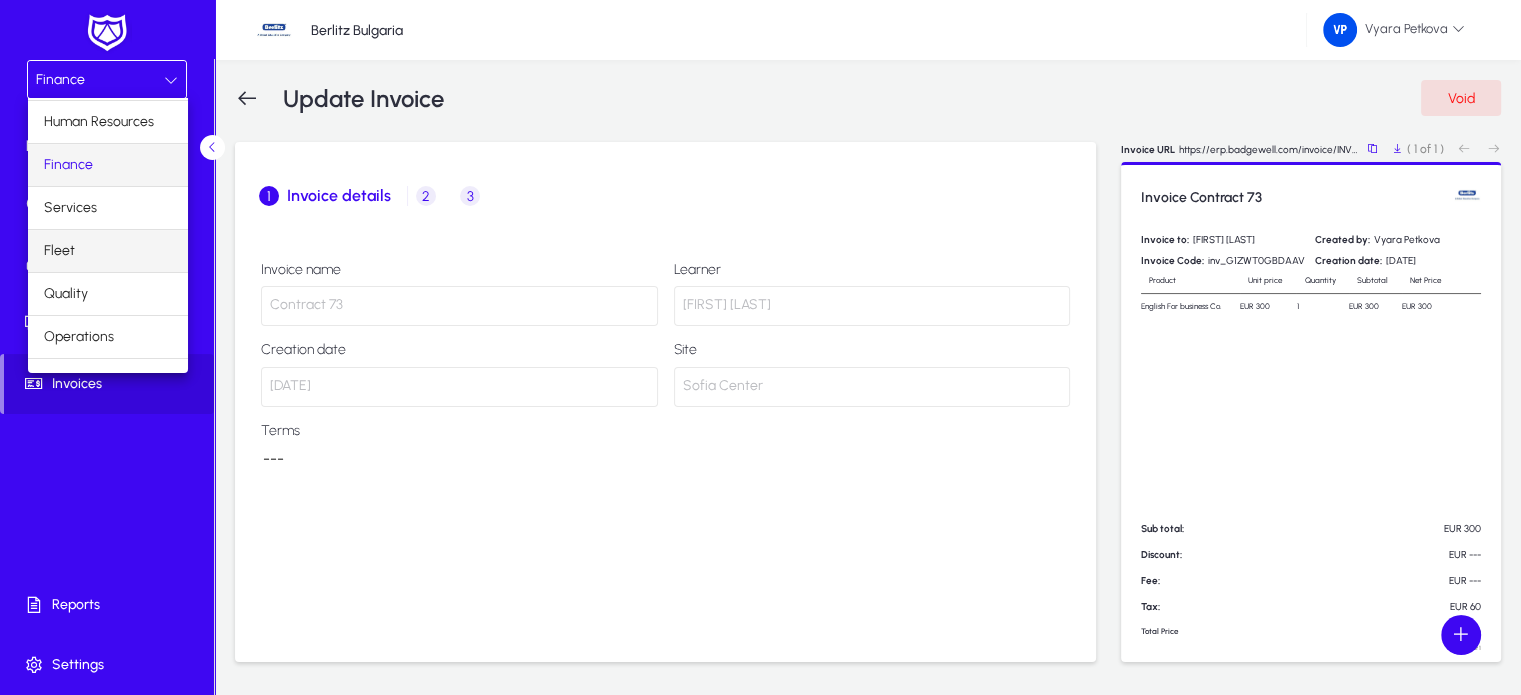 scroll, scrollTop: 66, scrollLeft: 0, axis: vertical 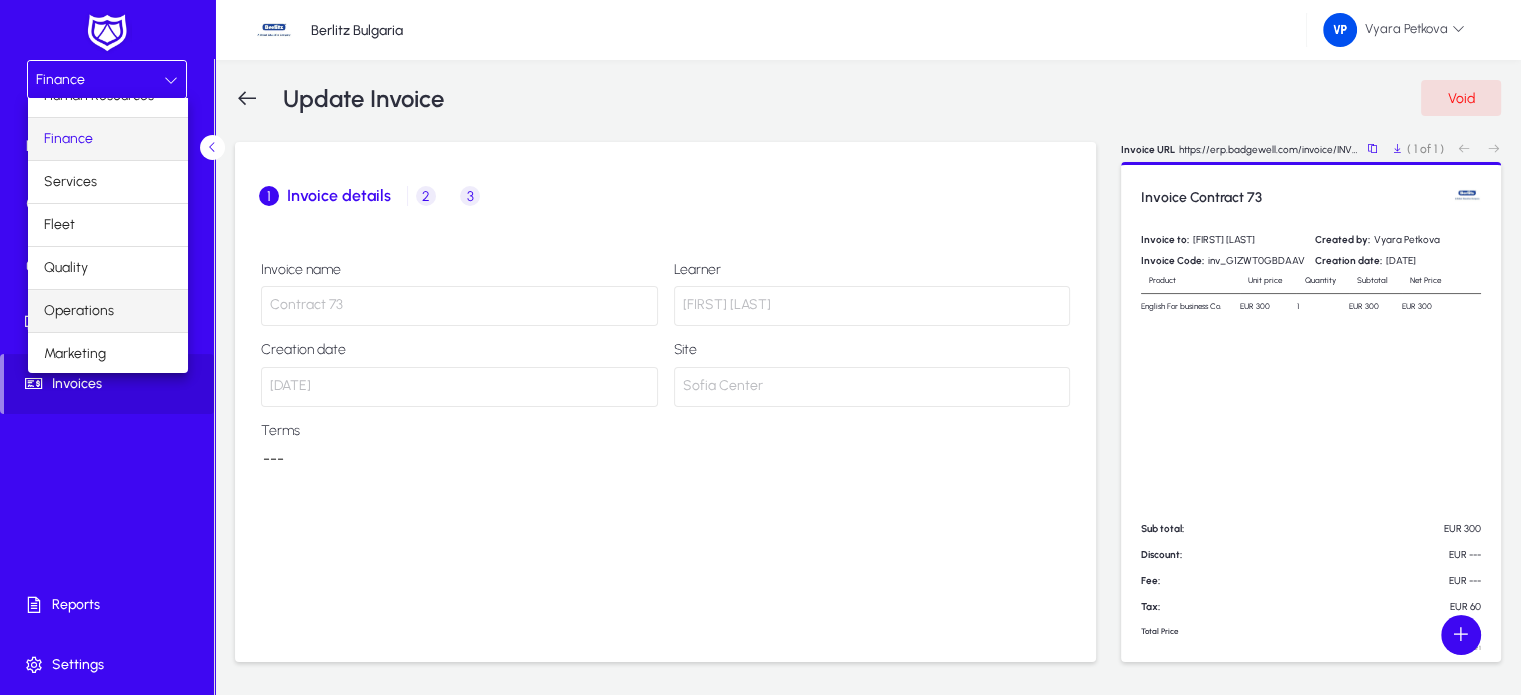 click on "Operations" at bounding box center [79, 311] 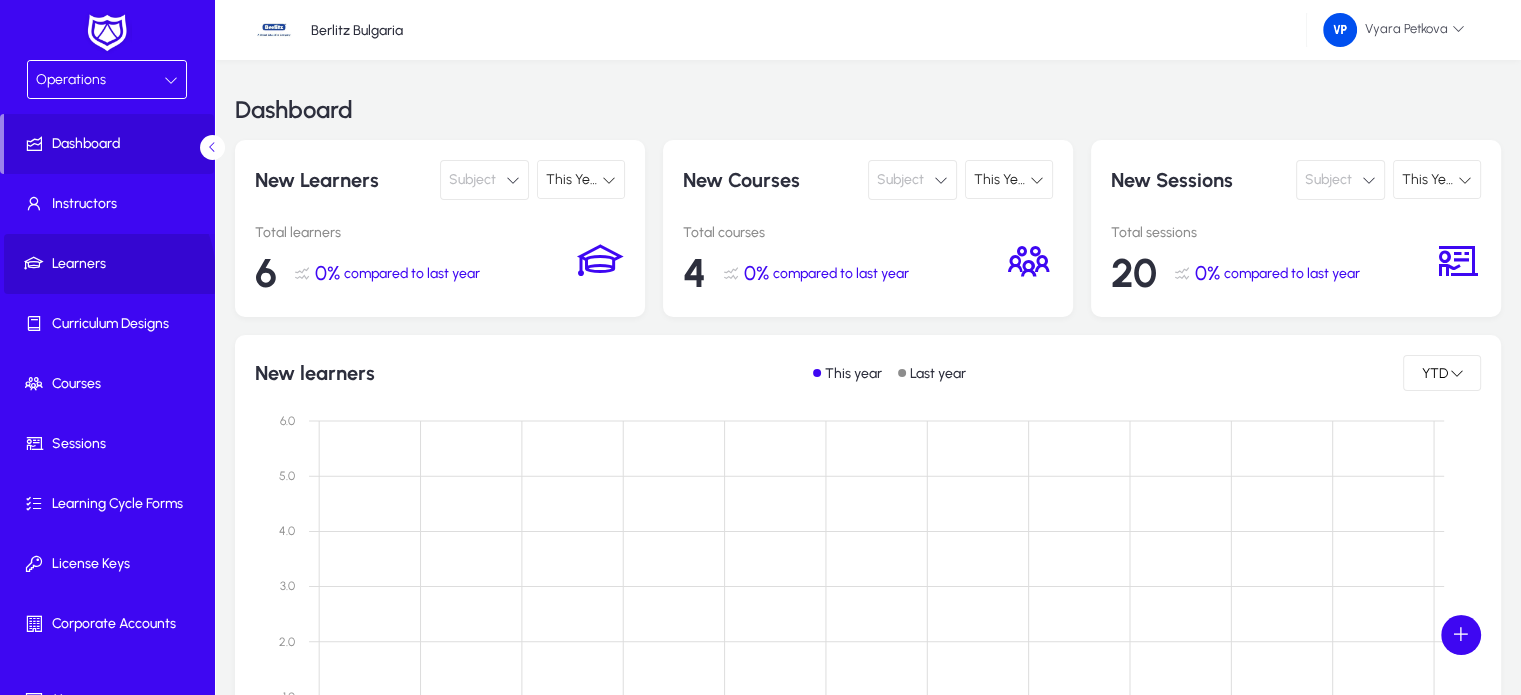 click 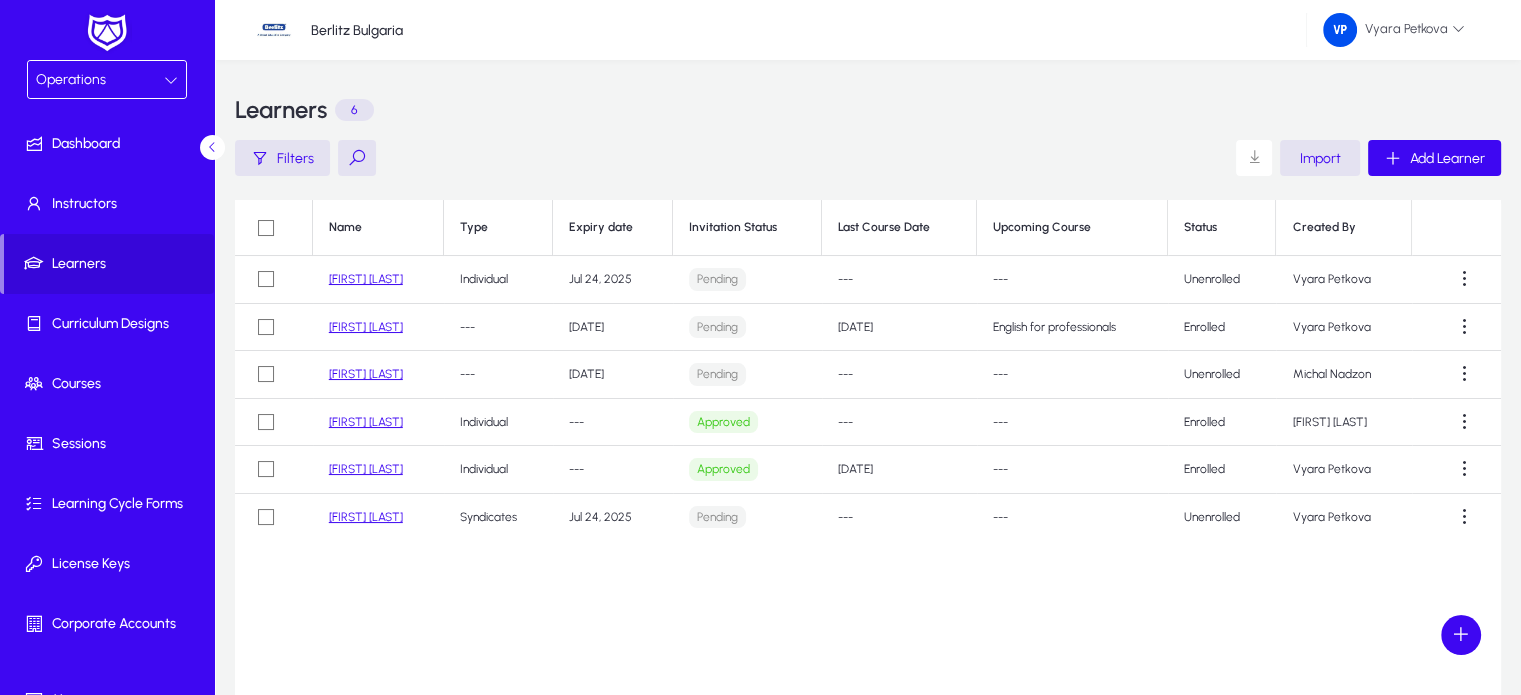 click on "[FIRST] [LAST]" 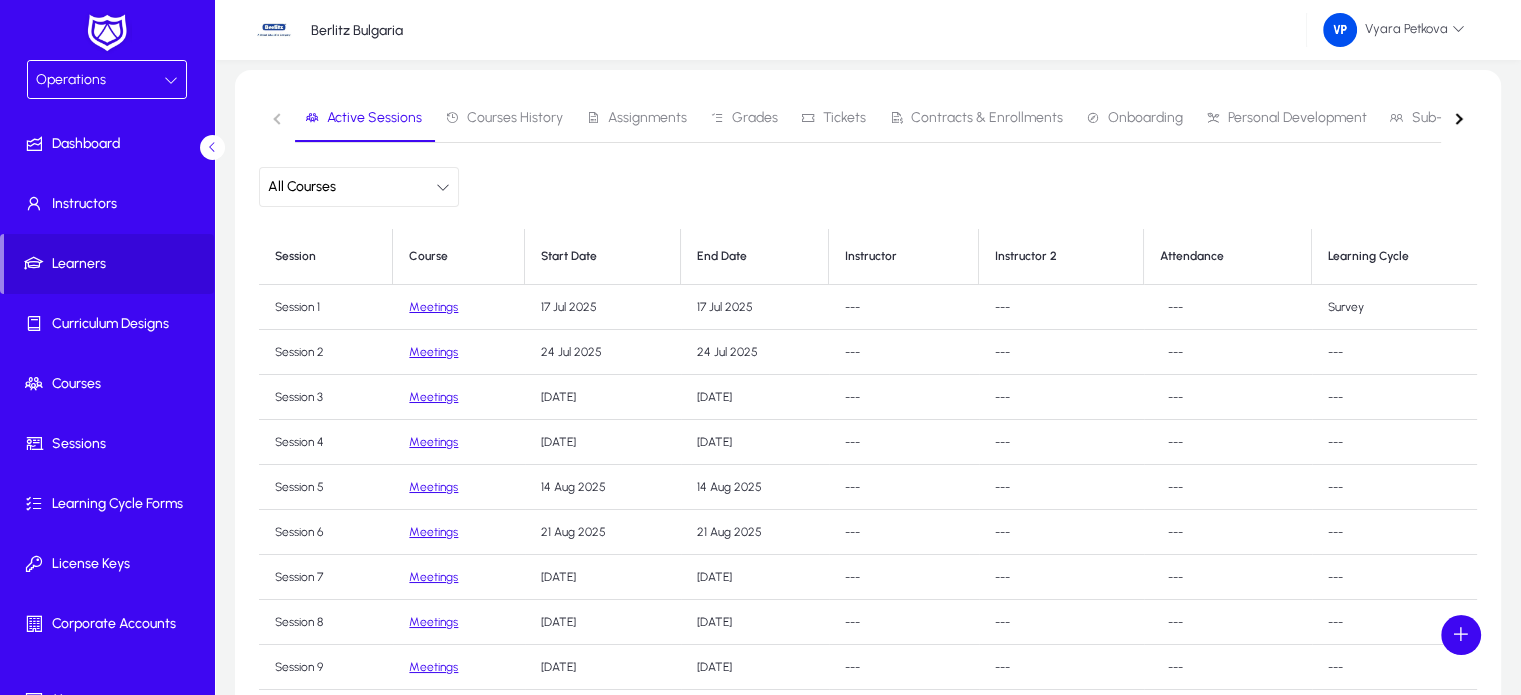 scroll, scrollTop: 300, scrollLeft: 0, axis: vertical 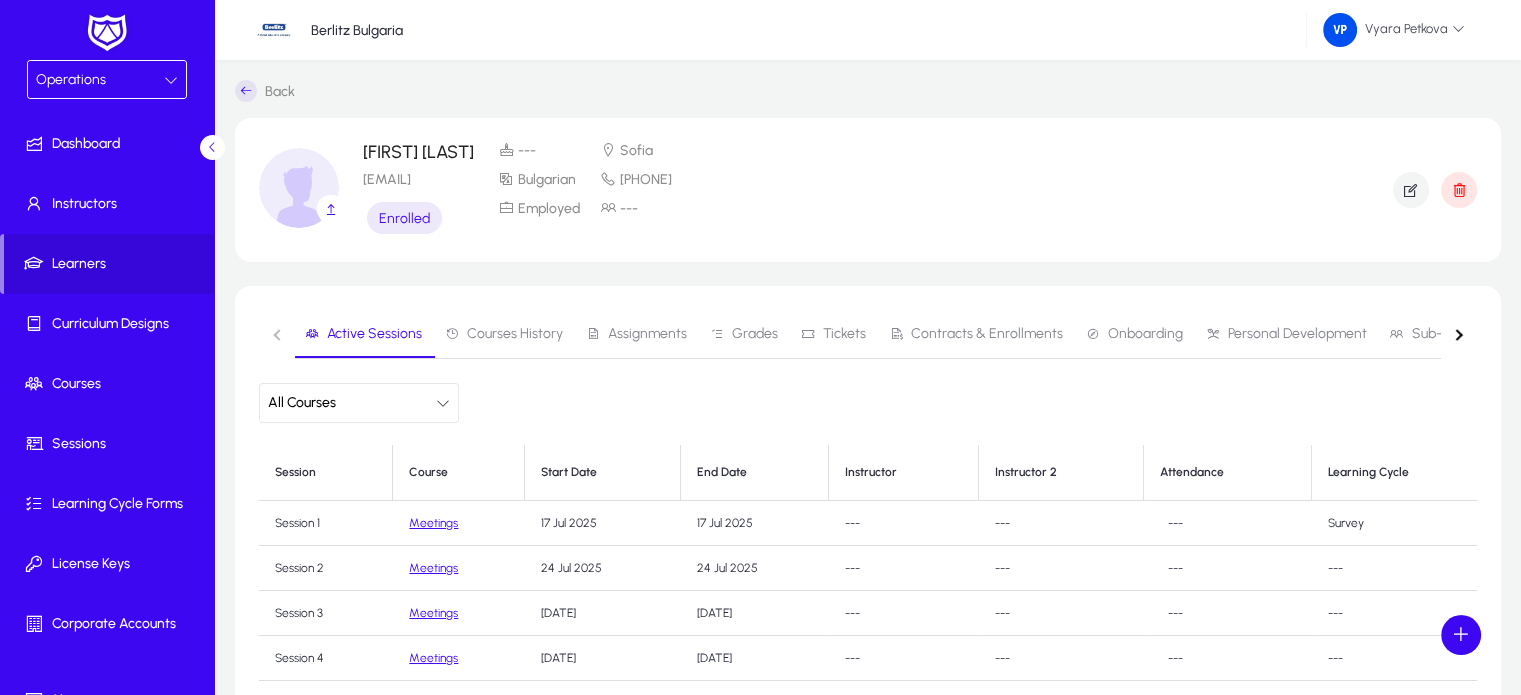 click on "Contracts & Enrollments" at bounding box center [987, 334] 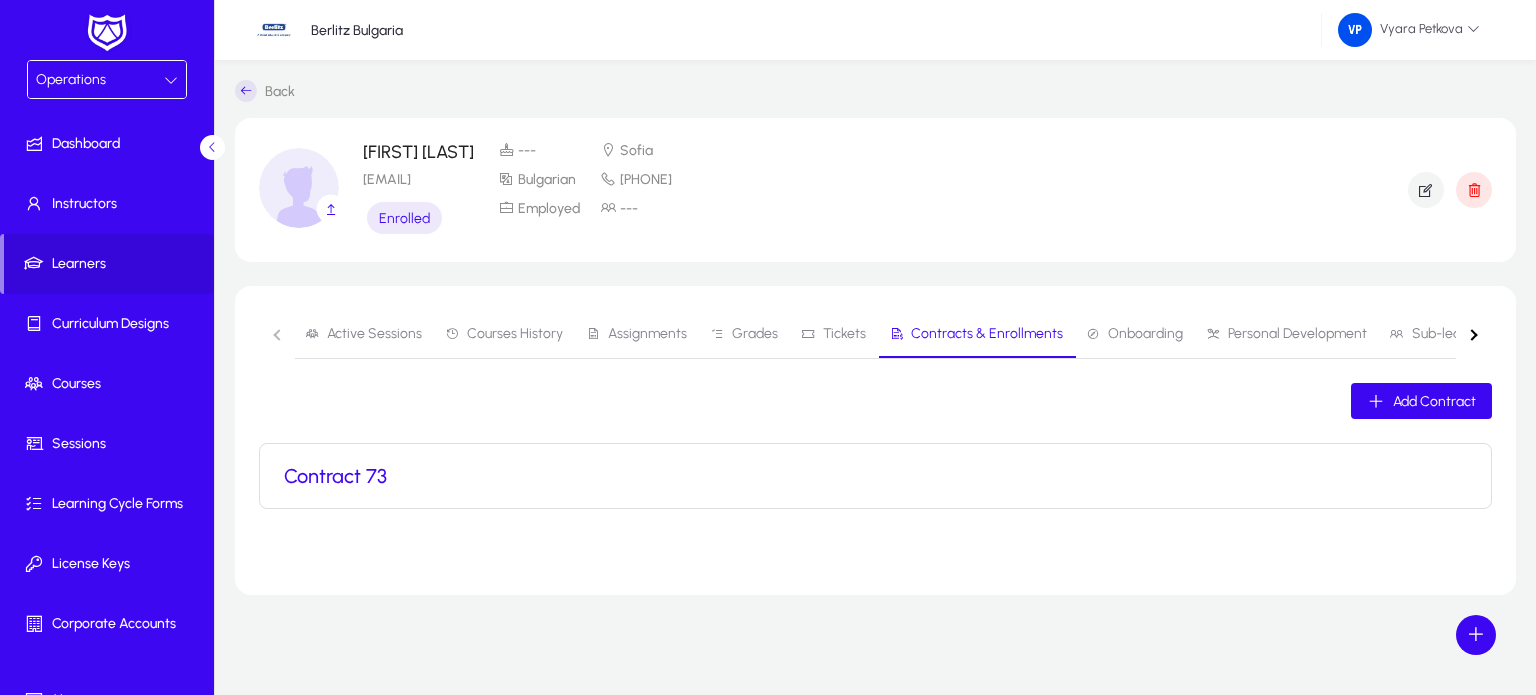 click on "Contract 73" 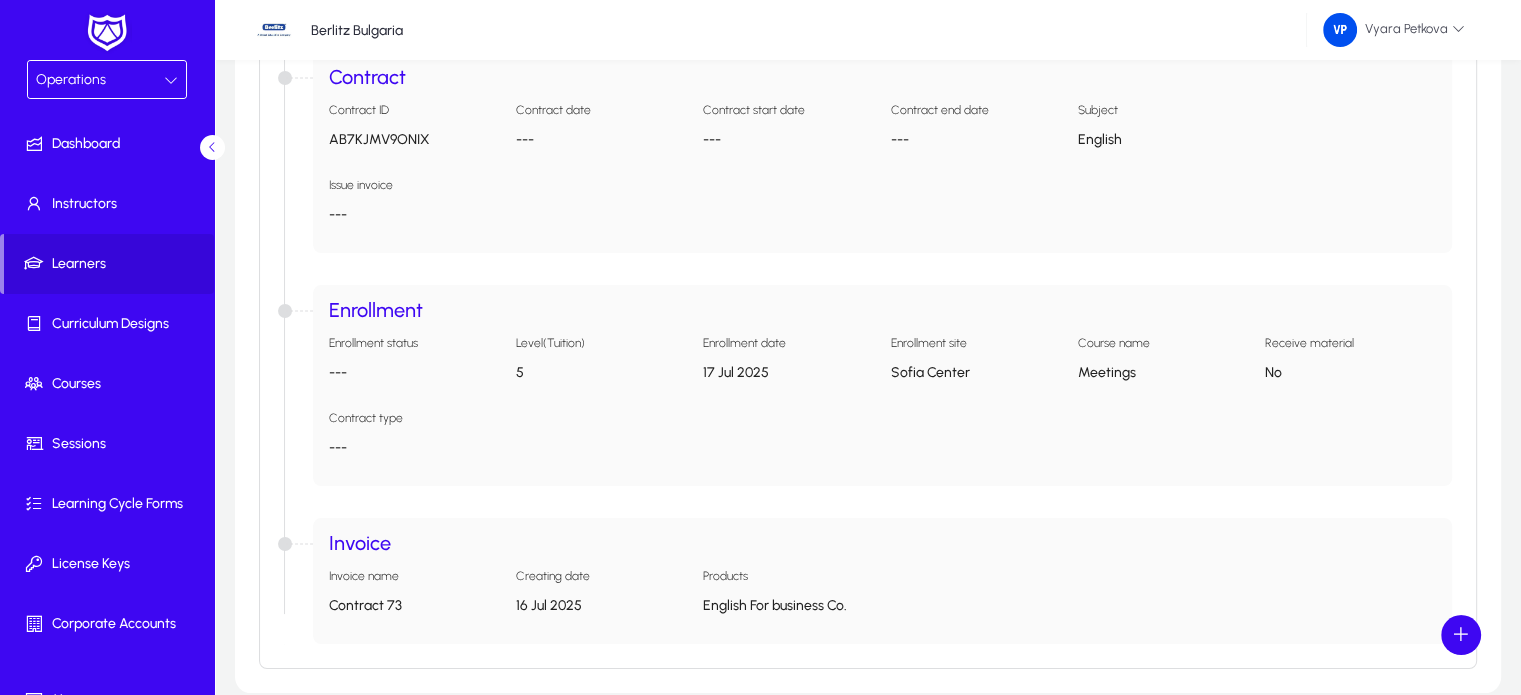 scroll, scrollTop: 577, scrollLeft: 0, axis: vertical 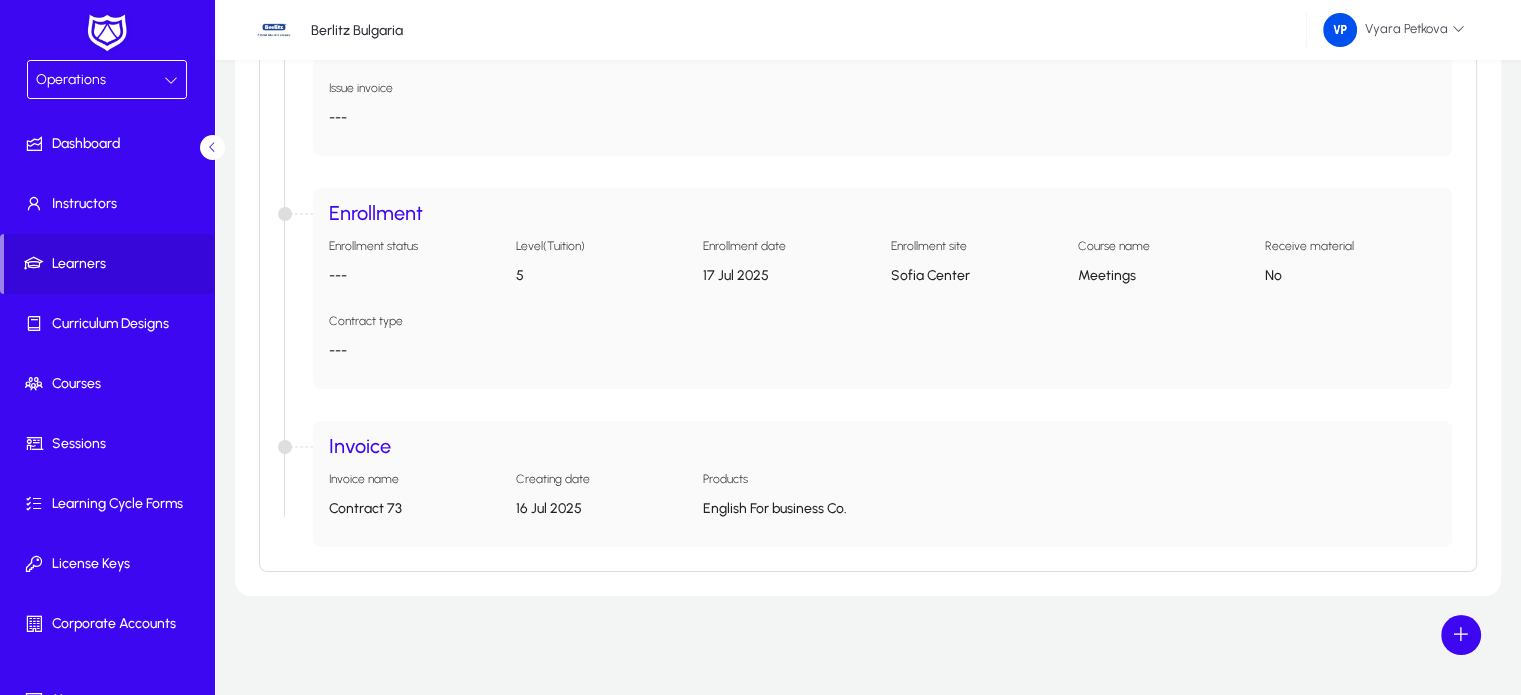 click on "16 Jul 2025" at bounding box center (601, 508) 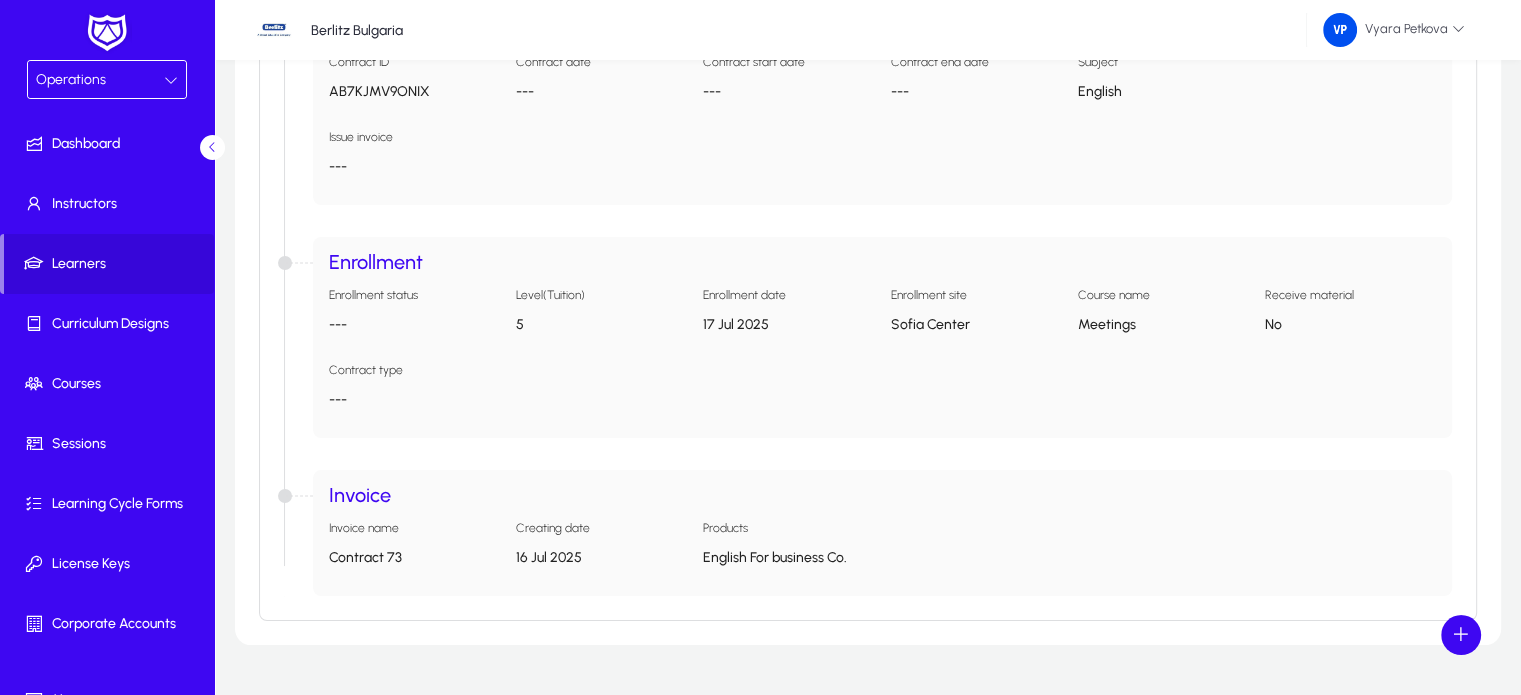 scroll, scrollTop: 528, scrollLeft: 0, axis: vertical 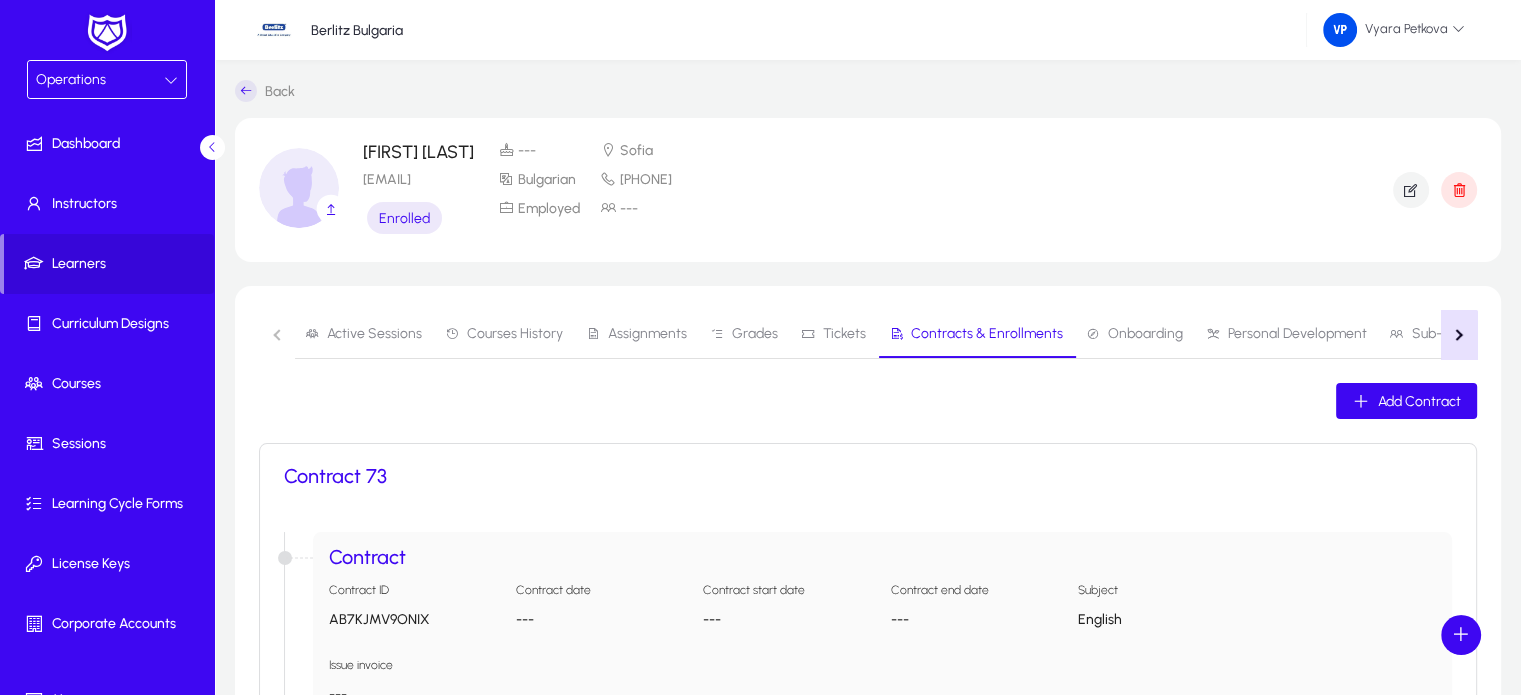 click 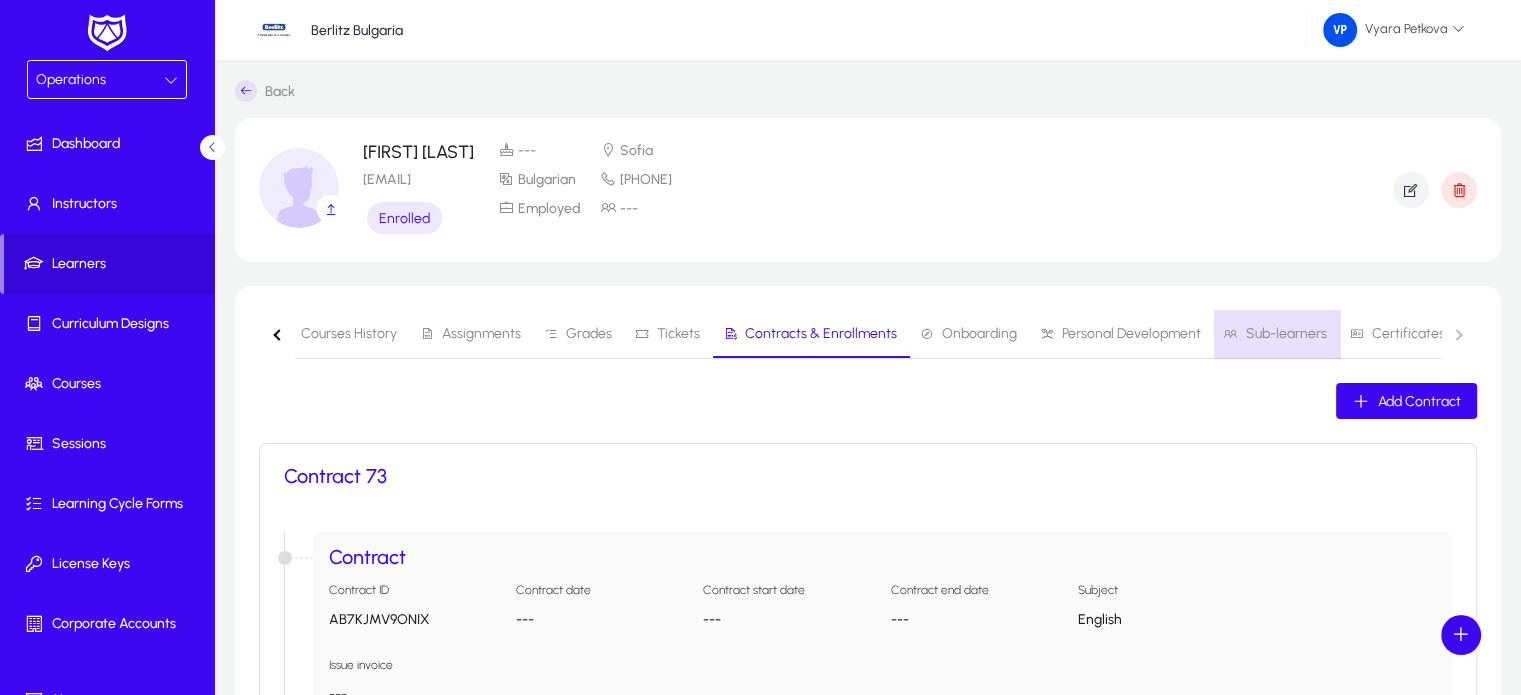 click on "Sub-learners" at bounding box center (1286, 334) 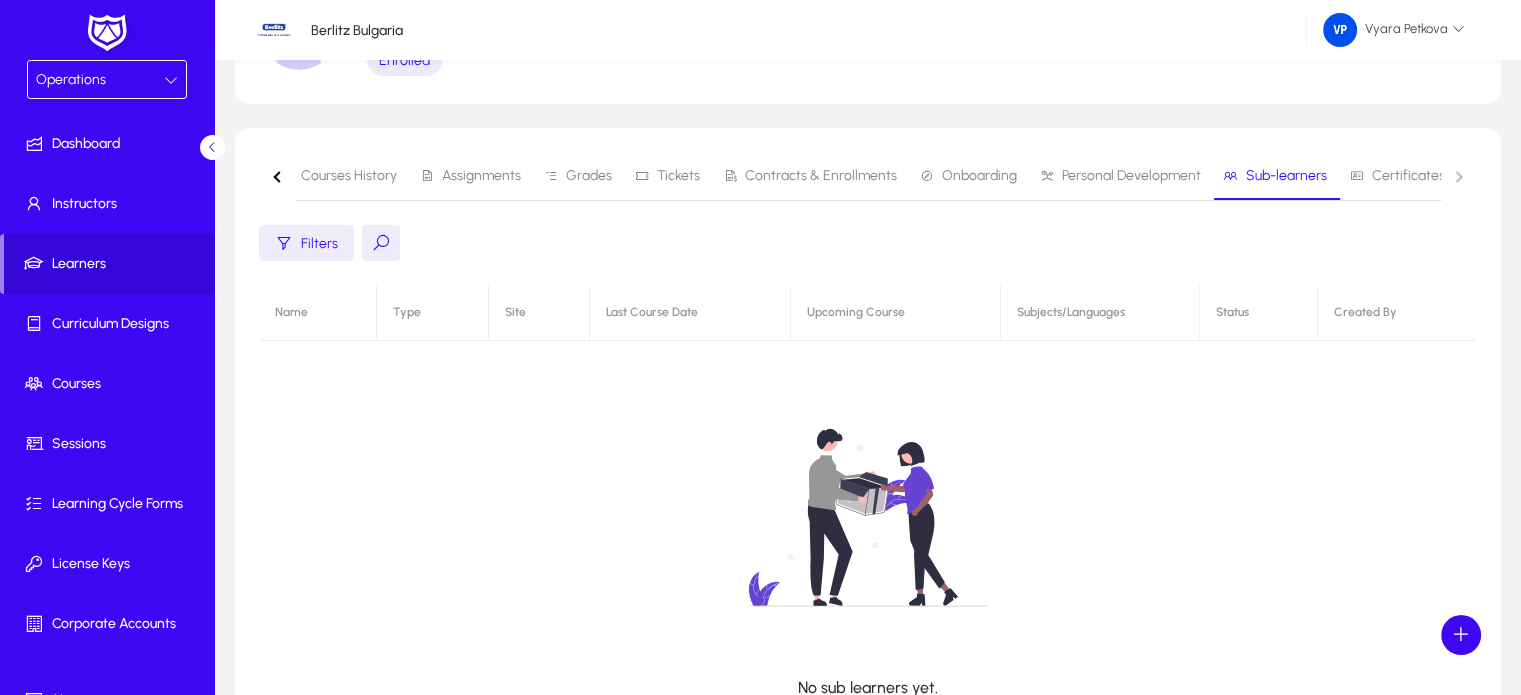 scroll, scrollTop: 0, scrollLeft: 0, axis: both 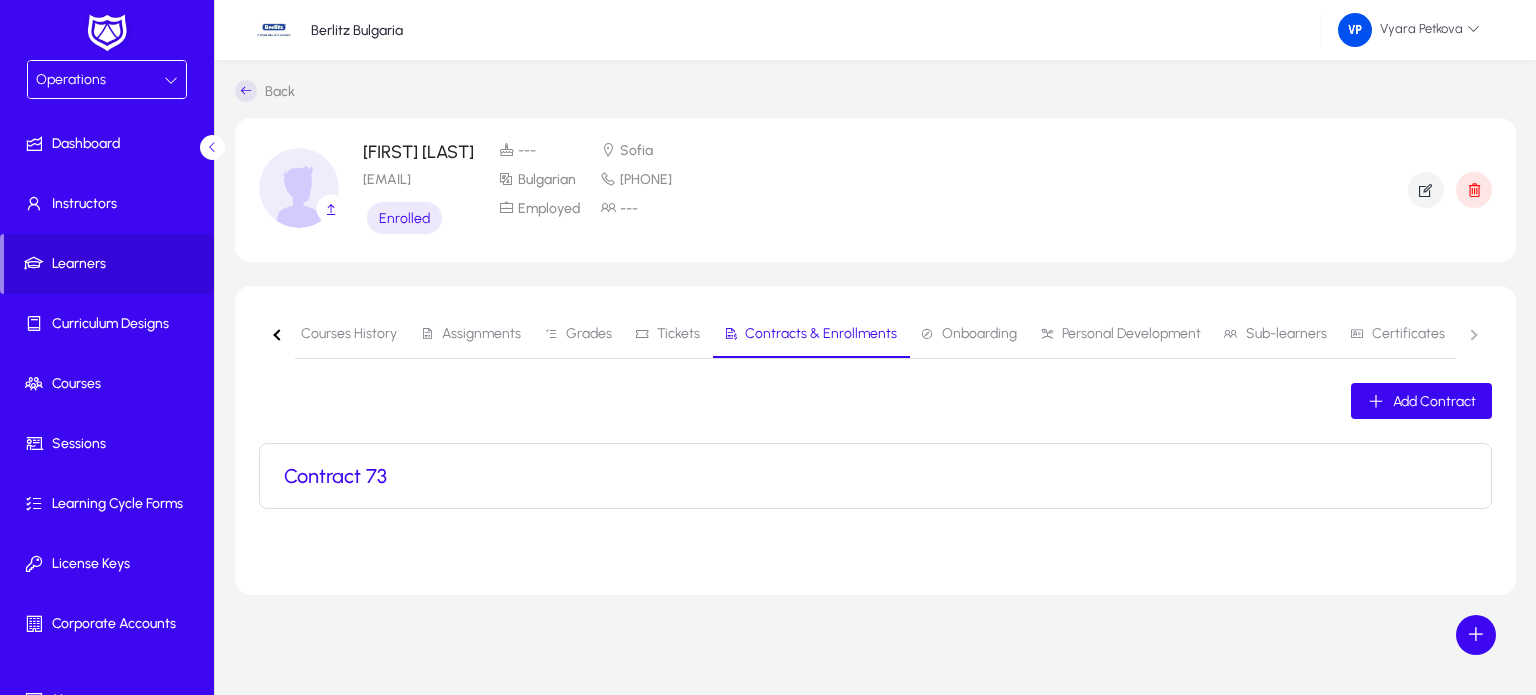 click on "Contract 73" 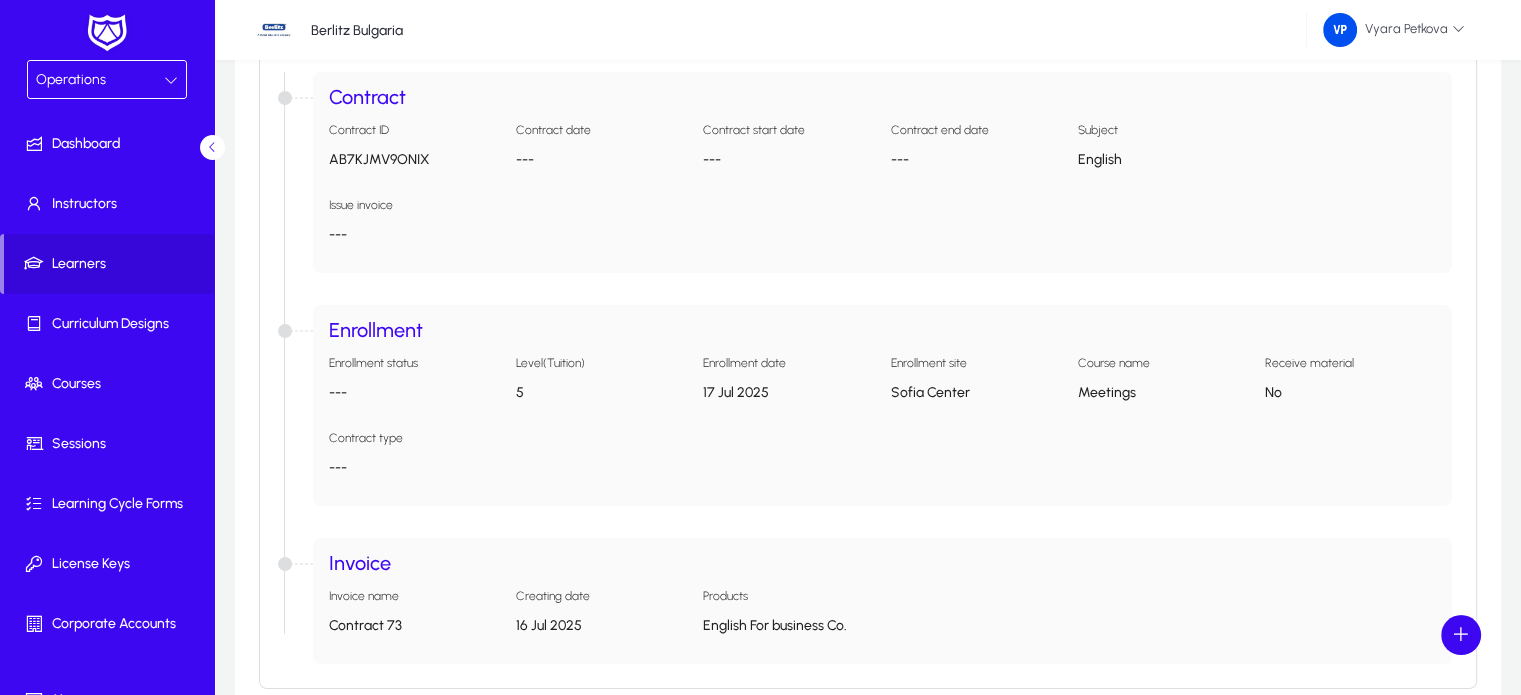 scroll, scrollTop: 577, scrollLeft: 0, axis: vertical 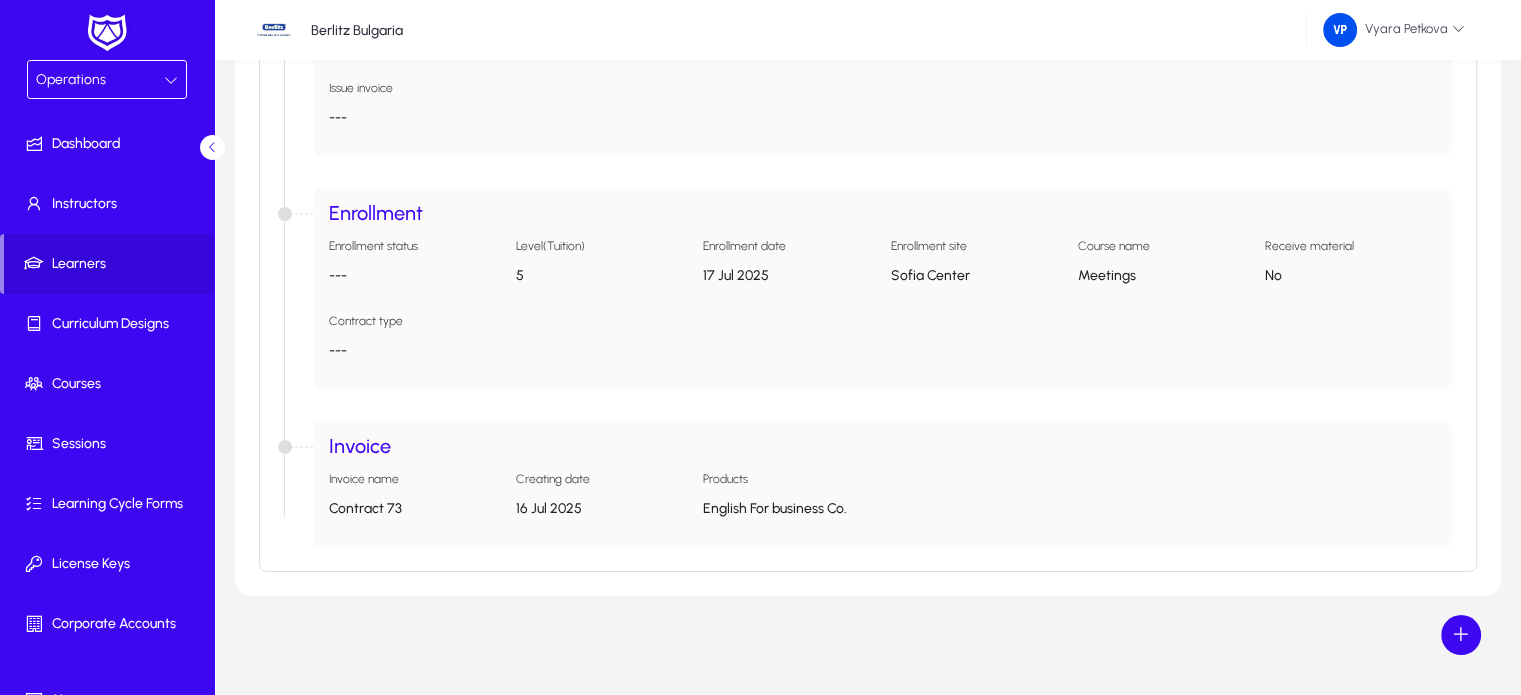click on "Contract 73" at bounding box center [414, 508] 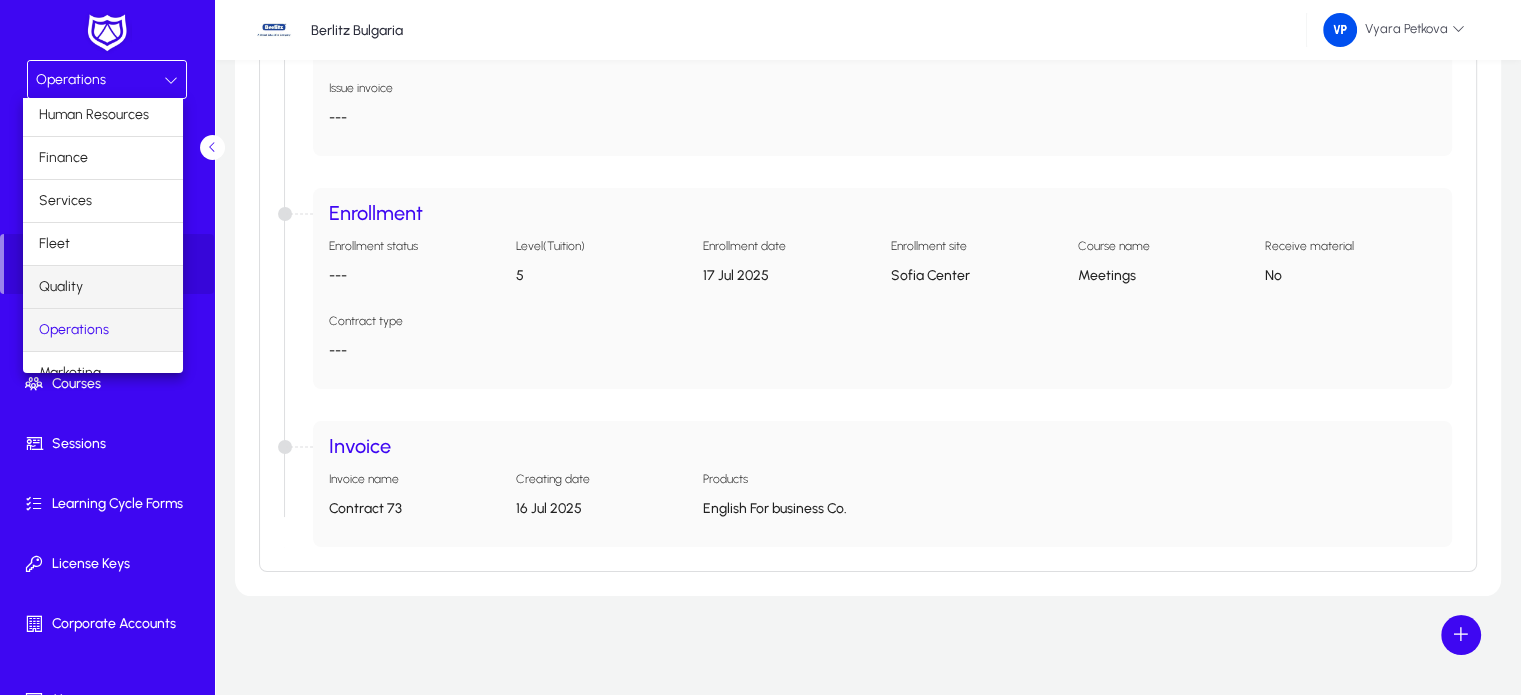 scroll, scrollTop: 48, scrollLeft: 0, axis: vertical 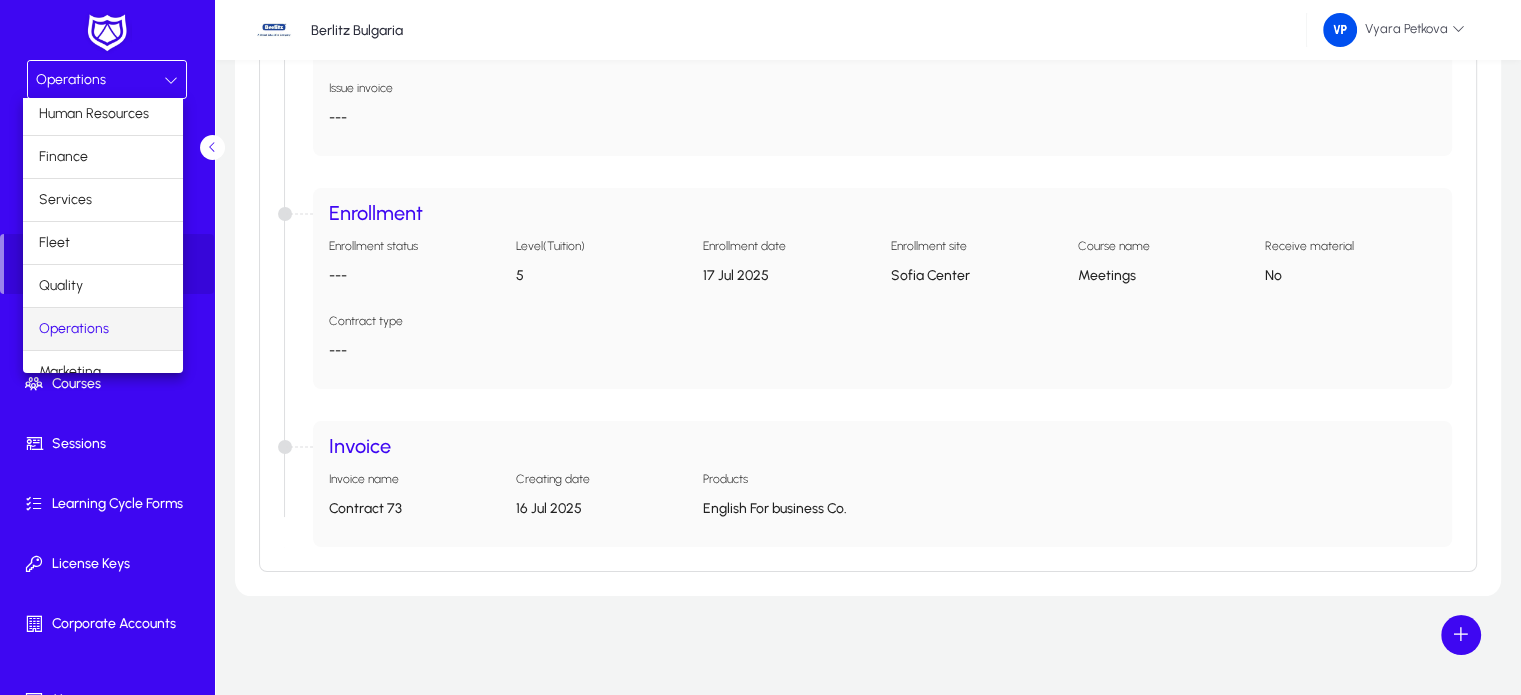 click at bounding box center [760, 347] 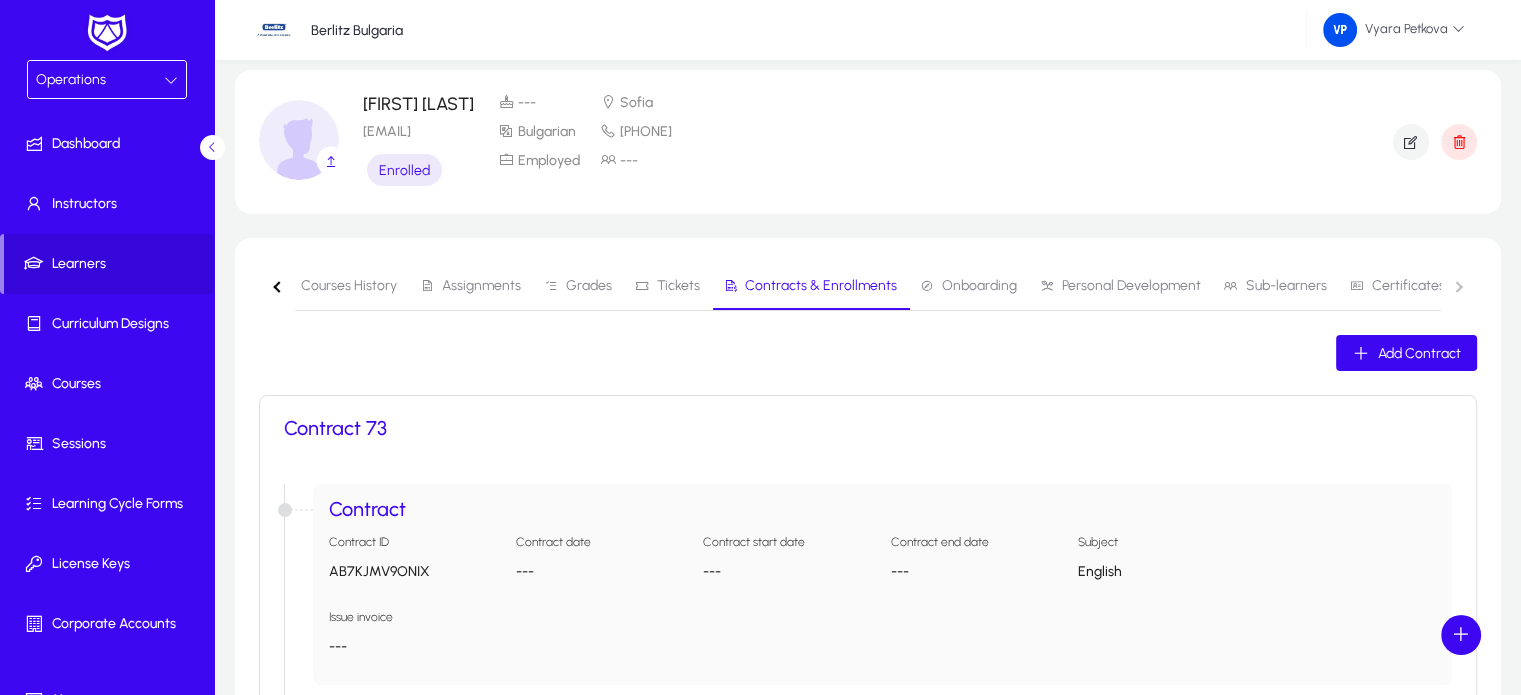 scroll, scrollTop: 50, scrollLeft: 0, axis: vertical 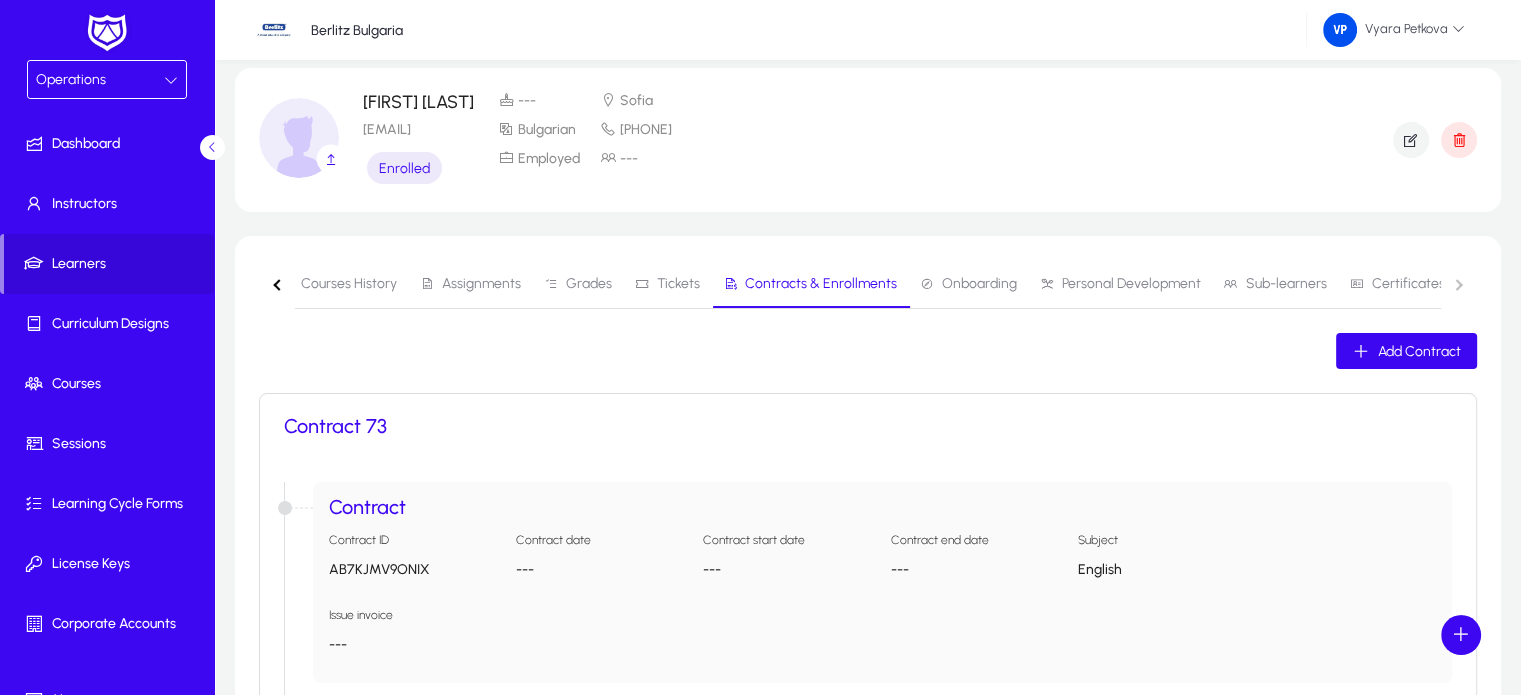 click on "Operations" at bounding box center [100, 80] 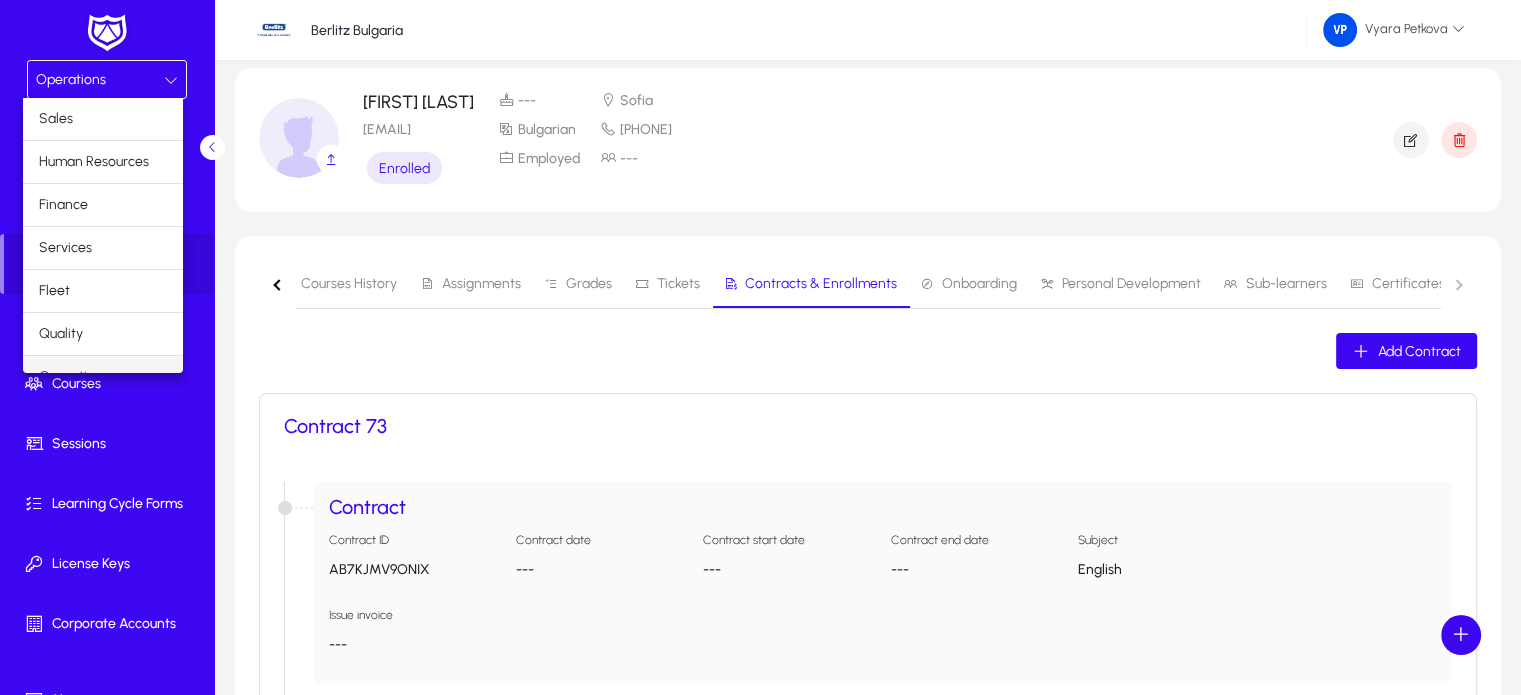 click on "Operations  Dashboard   Instructors   Learners   Curriculum Designs   Courses   Sessions   Learning Cycle Forms   License Keys   Corporate Accounts   Messages   Settings  Berlitz Bulgaria   [FIRST] [LAST]   Back   [FIRST] [LAST]   [EMAIL]   Enrolled --- Sofia [CITY] [STATE] [PHONE] Employed ---  Active Sessions   Courses History   Assignments   Grades   Tickets   Contracts & Enrollments   Onboarding   Personal Development   Sub-learners   Certificates   Add Contract  Contract 73 Contract Contract ID AB7KJMV9ONIX Contract date --- Contract start date --- Contract end date --- Subject English Issue invoice --- Enrollment Enrollment status --- Level(Tuition) 5 Enrollment date [DATE] Enrollment site Sofia Center Course name Meetings Receive material No Contract type --- Invoice Invoice name Contract 73 Creating date [DATE] Products English For business Co.
Settings Logout Create Meeting Log Create Call Log Create Target Account Create Deal Create Company Create Contact Sofia Edit" at bounding box center [760, 297] 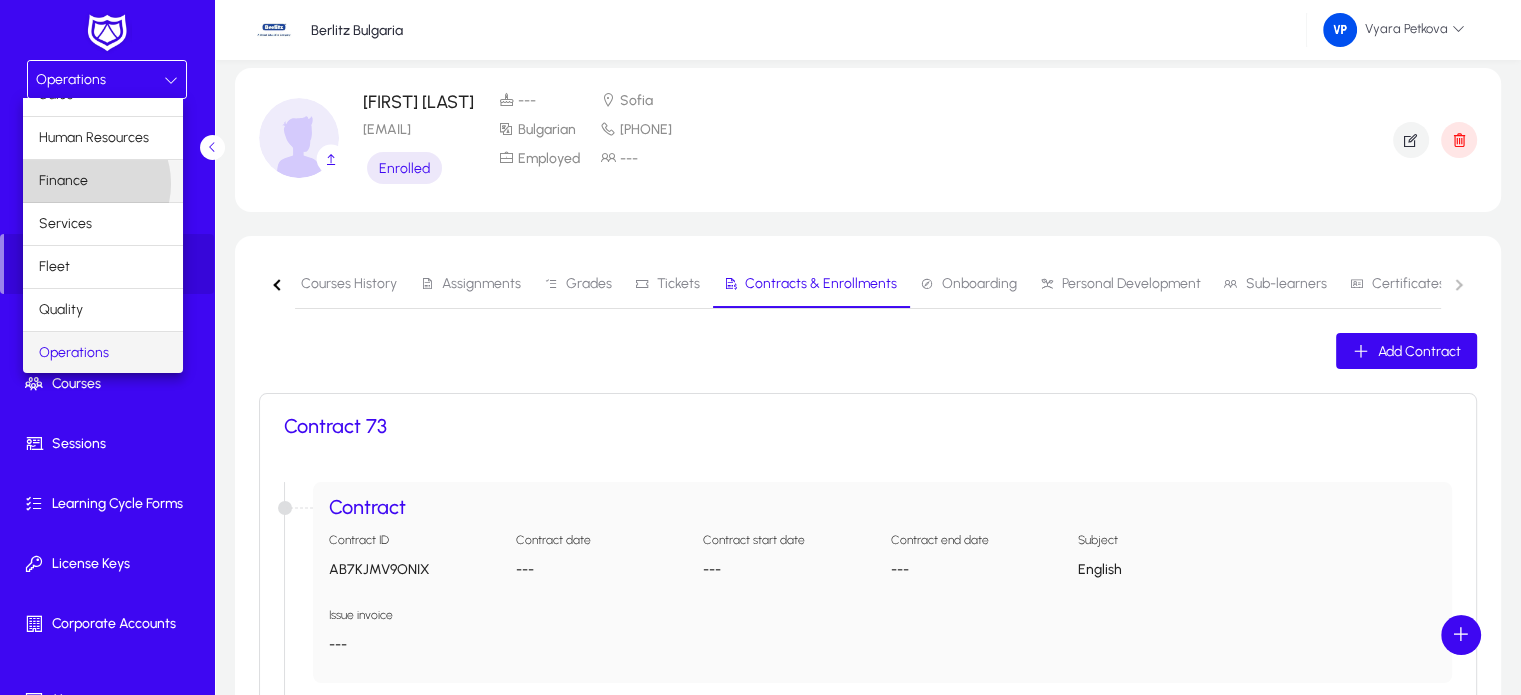 click on "Finance" at bounding box center (63, 181) 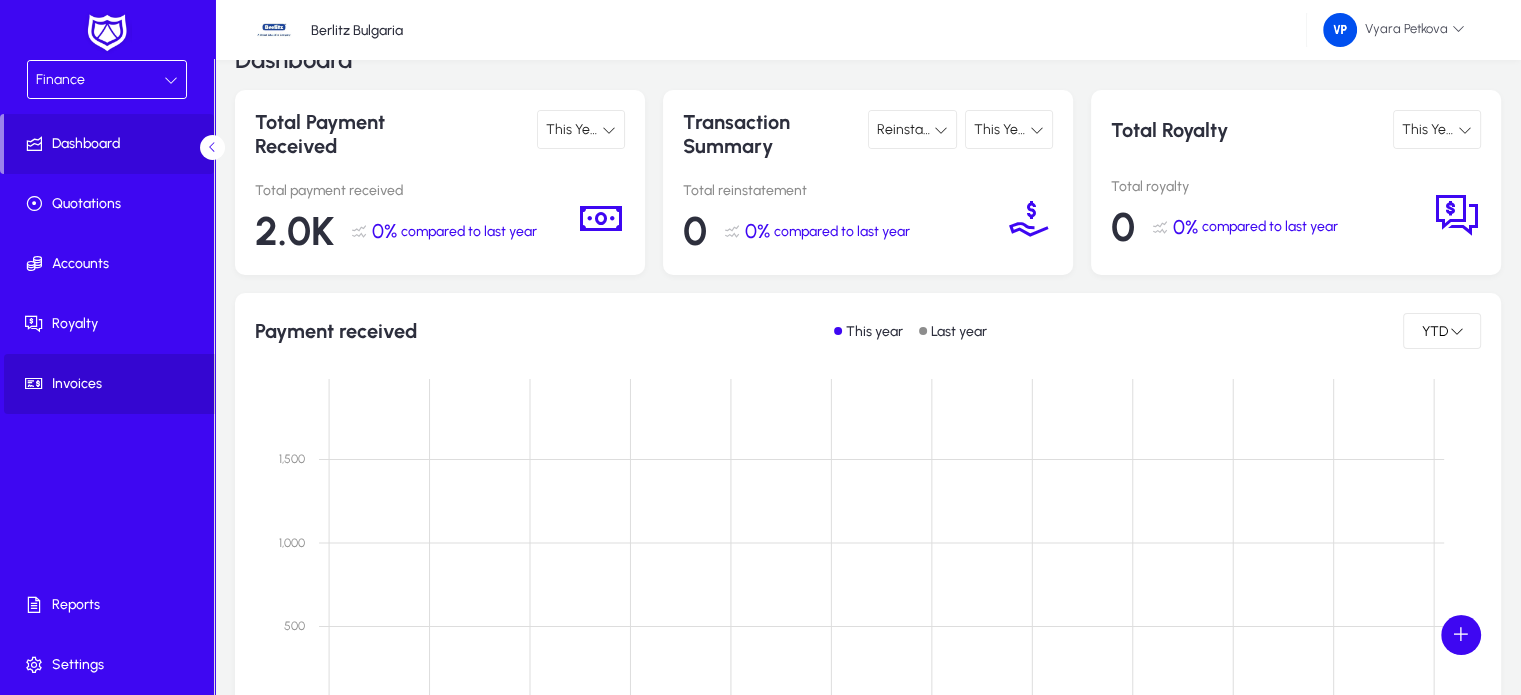 click on "Invoices" 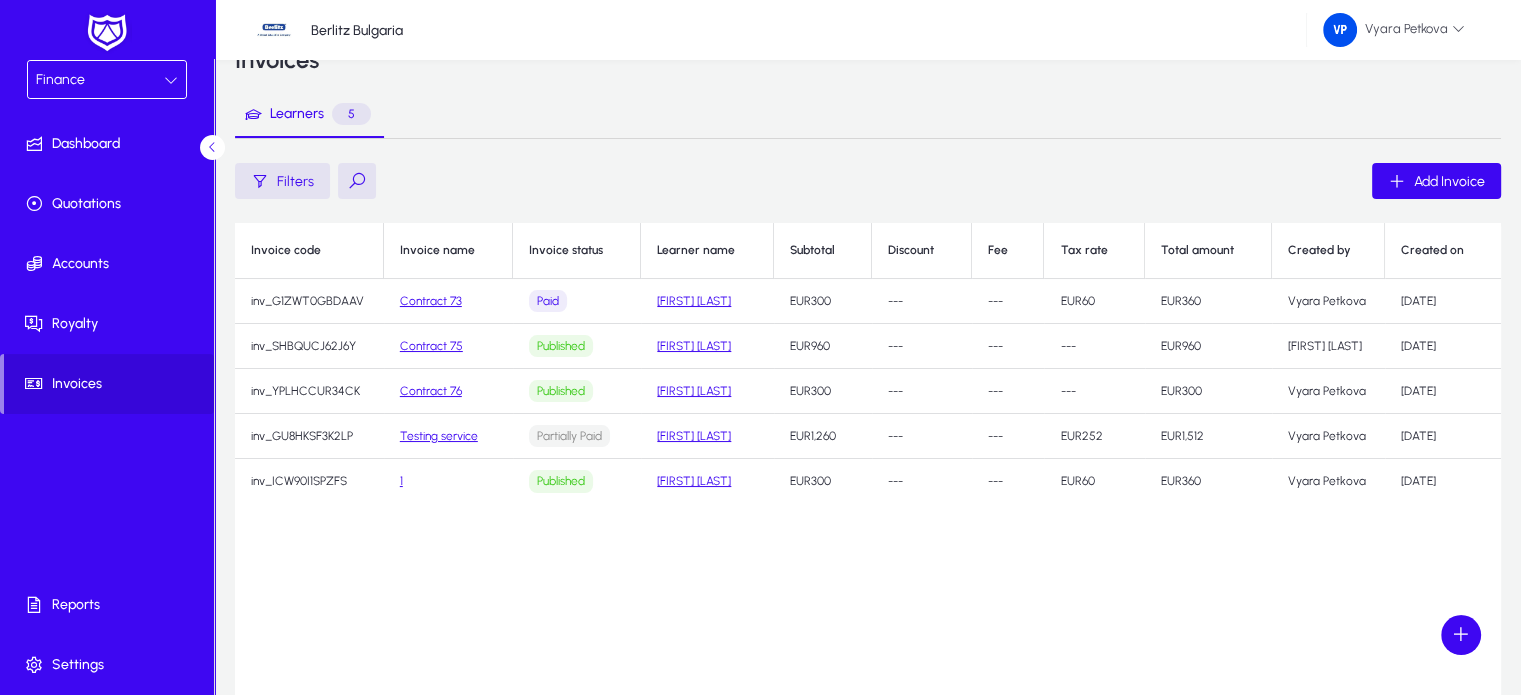 click on "Invoice code   Invoice name   Invoice status   Learner name   Subtotal   Discount   Fee   Tax rate   Total amount   Created by   Created on   inv_G1ZWT0GBDAAV   Contract 73  Paid  [FIRST] [LAST]
EUR
300
---   ---
EUR
60
EUR
360
[FIRST] [LAST]   [DATE]   inv_SHBQUCJ62J6Y   Contract 75  Published  [FIRST] [LAST]
EUR
960
---   ---   ---
EUR
960
[FIRST] [LAST]   [DATE]   inv_YPLHCCUR34CK   Contract 76  Published  [FIRST] [LAST]
EUR
300
---   ---   ---
EUR
300
[FIRST] [LAST]   [DATE]   inv_GU8HKSF3K2LP   Testing service  Partially Paid  [FIRST] [LAST]
EUR
1,260
---   ---
EUR
252
EUR
1,512
[FIRST] [LAST]   [DATE]   inv_ICW90I1SPZFS   1  Published  [FIRST] [LAST]
EUR
300
---   ---
EUR
60
EUR
360
[FIRST] [LAST]   [DATE]" 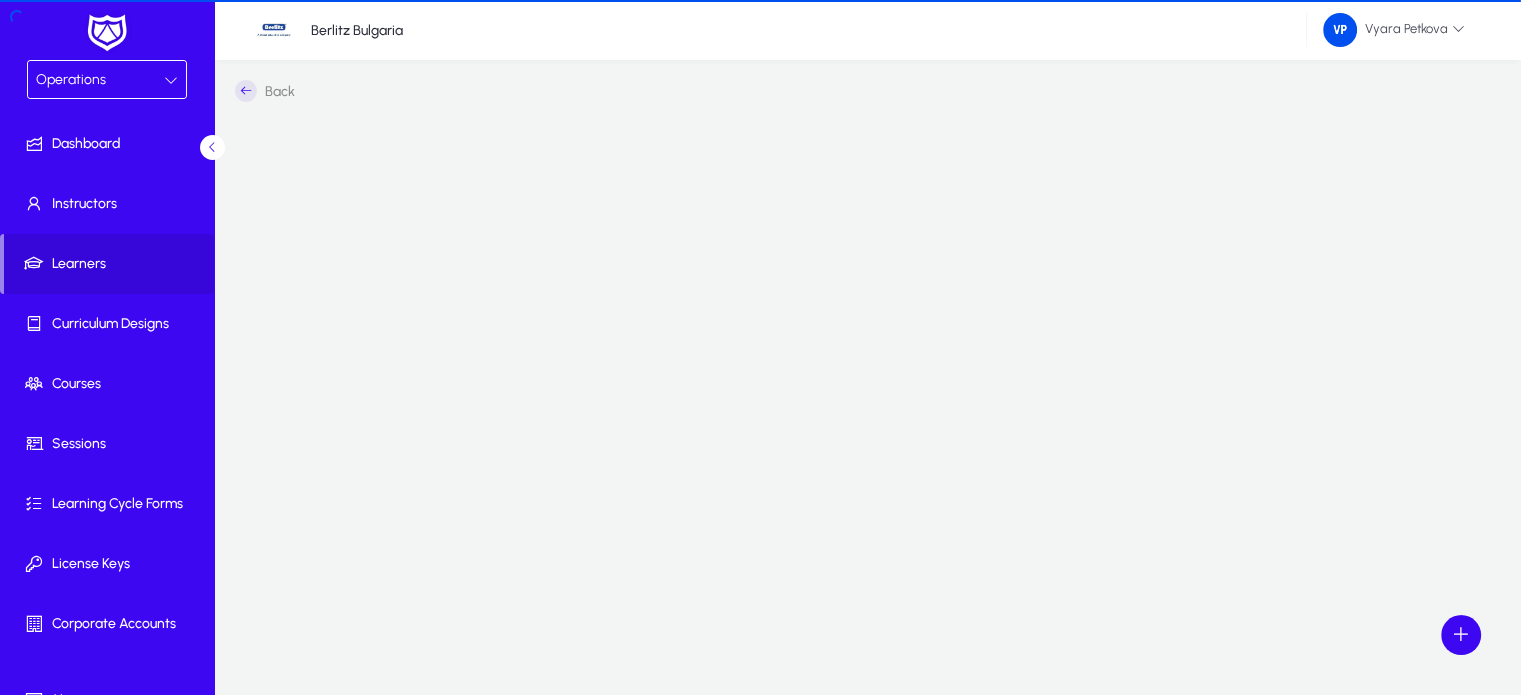 scroll, scrollTop: 0, scrollLeft: 0, axis: both 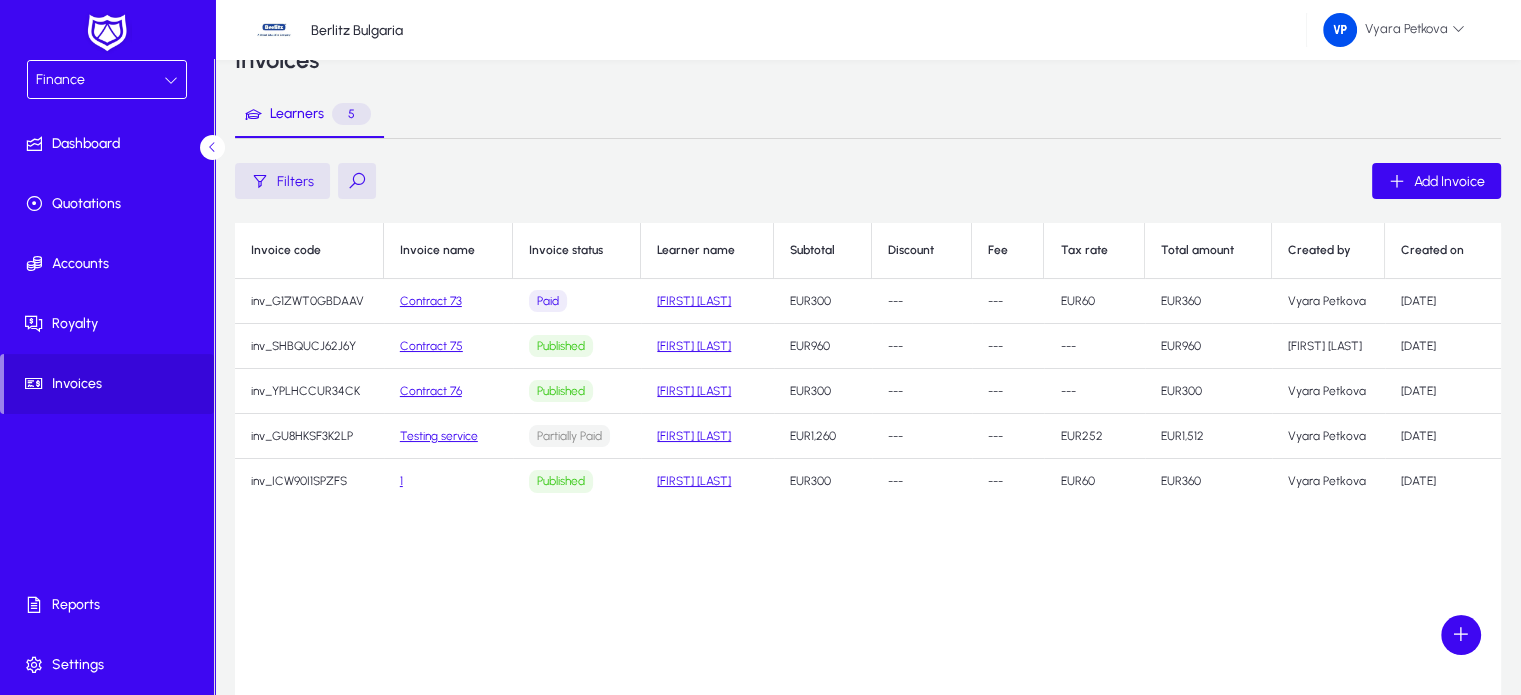 click on "Paid" 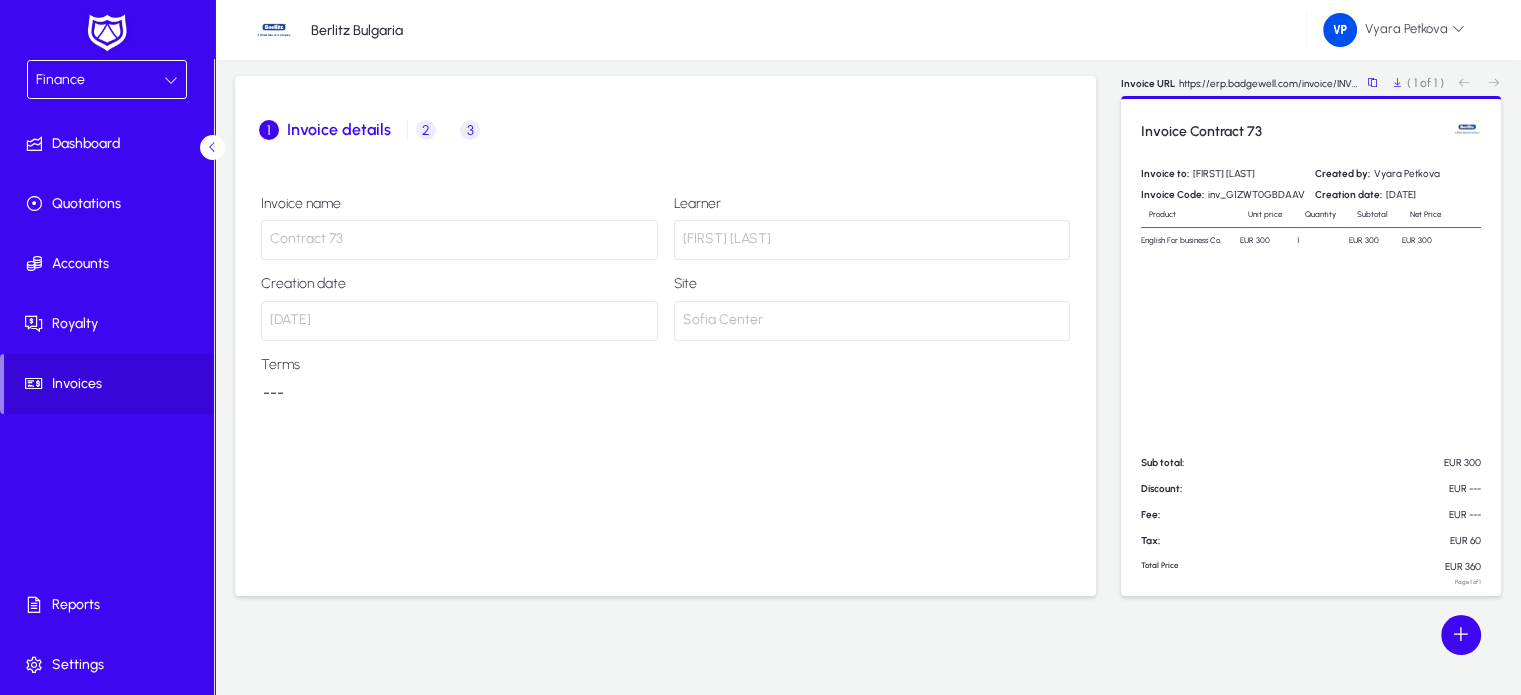 scroll, scrollTop: 0, scrollLeft: 0, axis: both 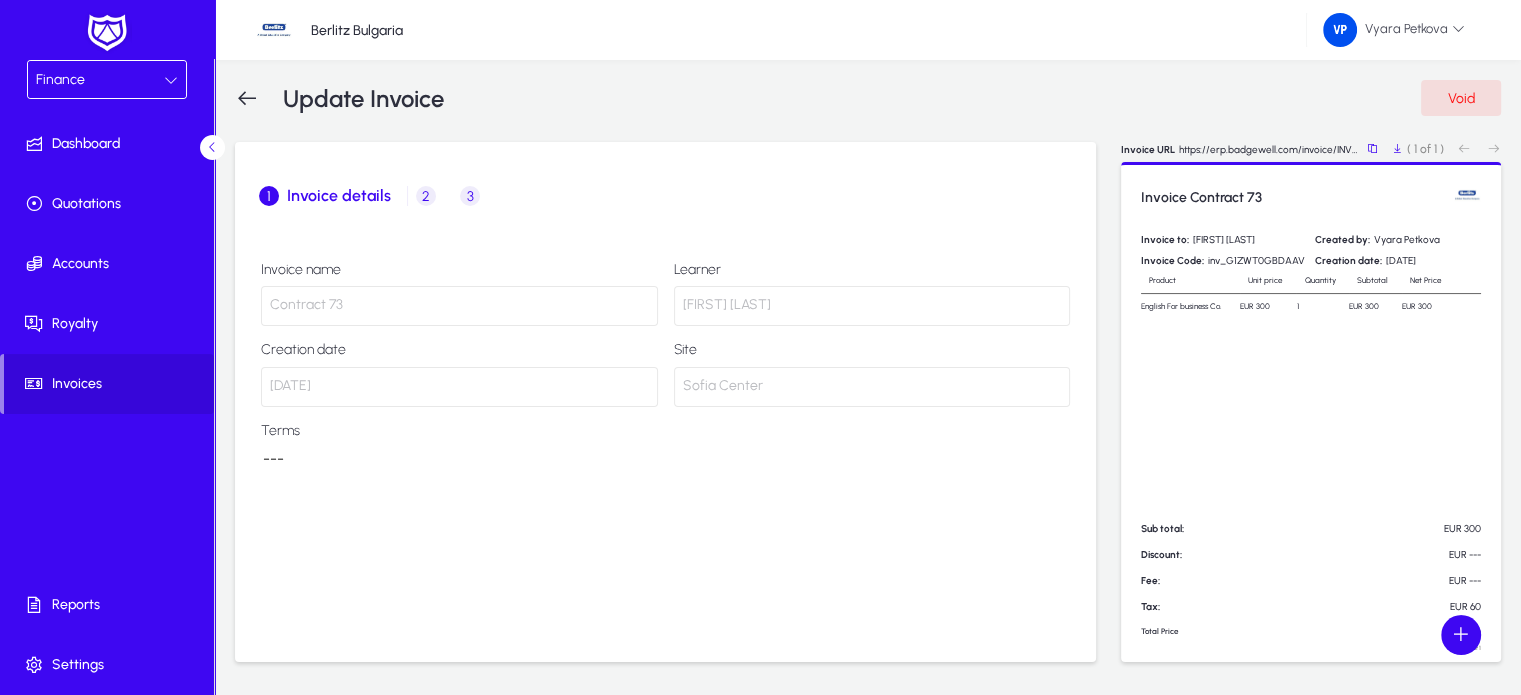 click on "Contract 73" at bounding box center (459, 306) 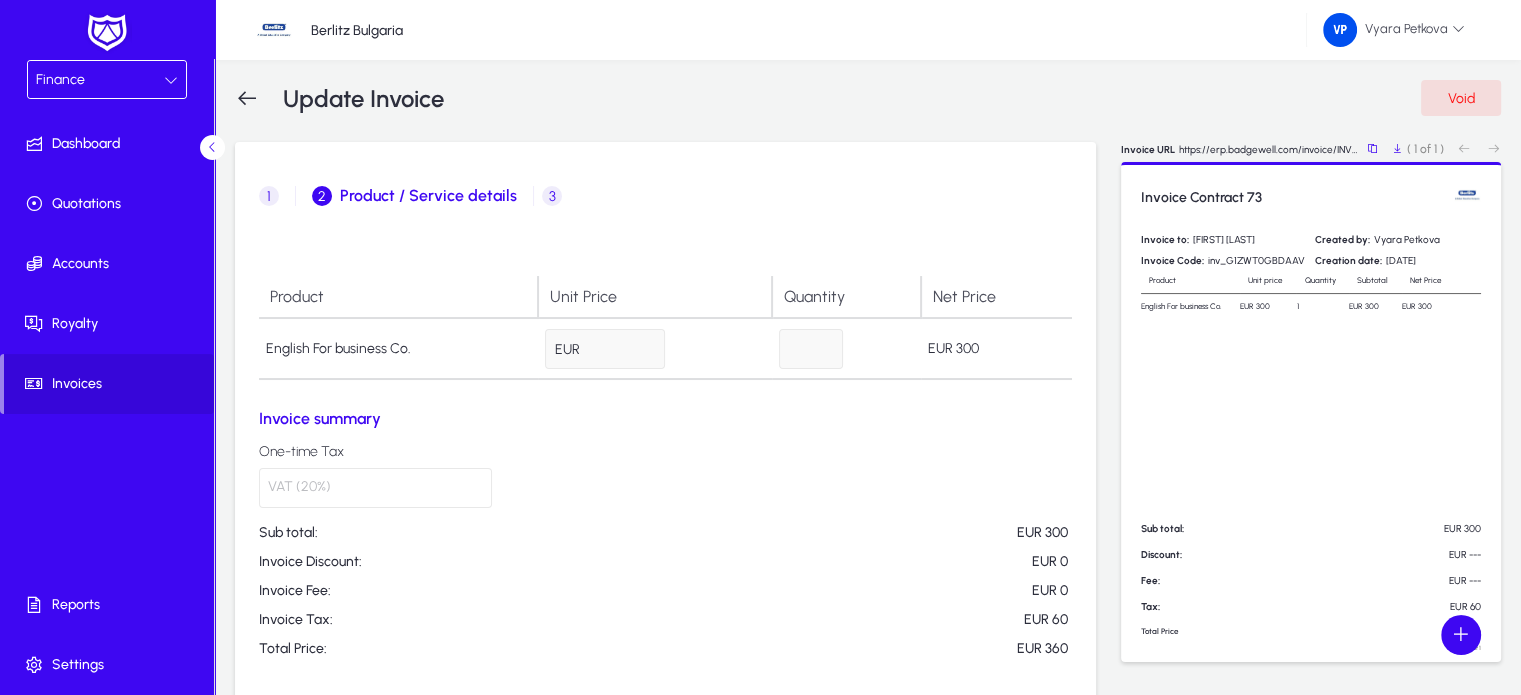 click on "3" at bounding box center (552, 196) 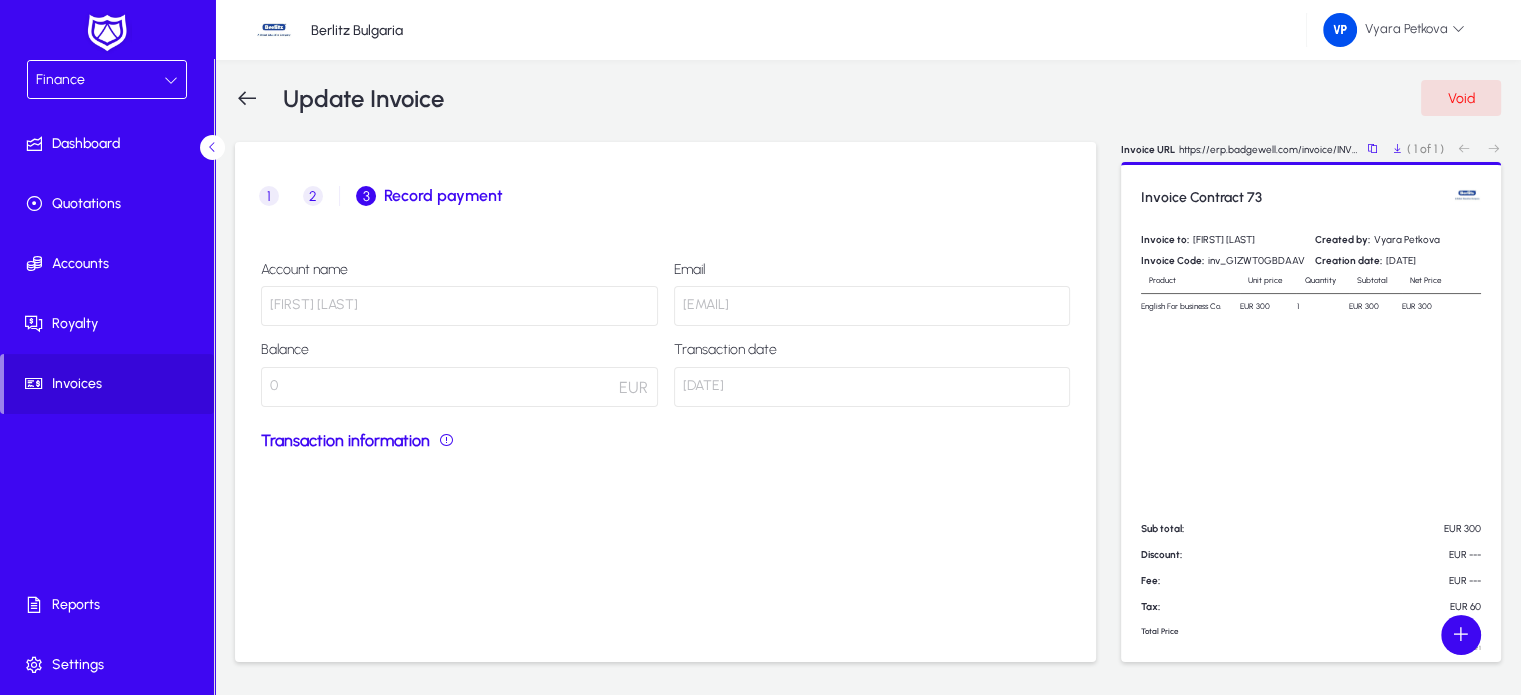 click on "0" at bounding box center (459, 387) 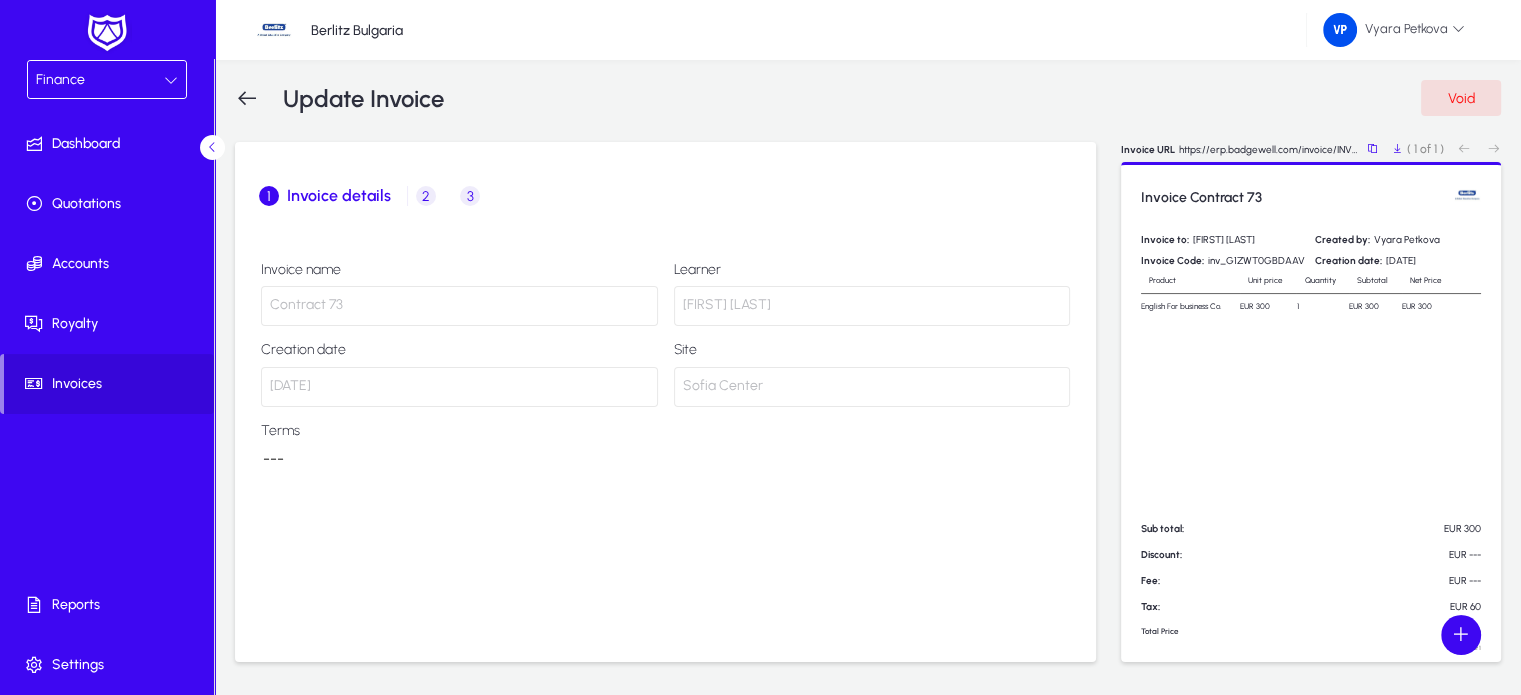 click on "3" at bounding box center [470, 196] 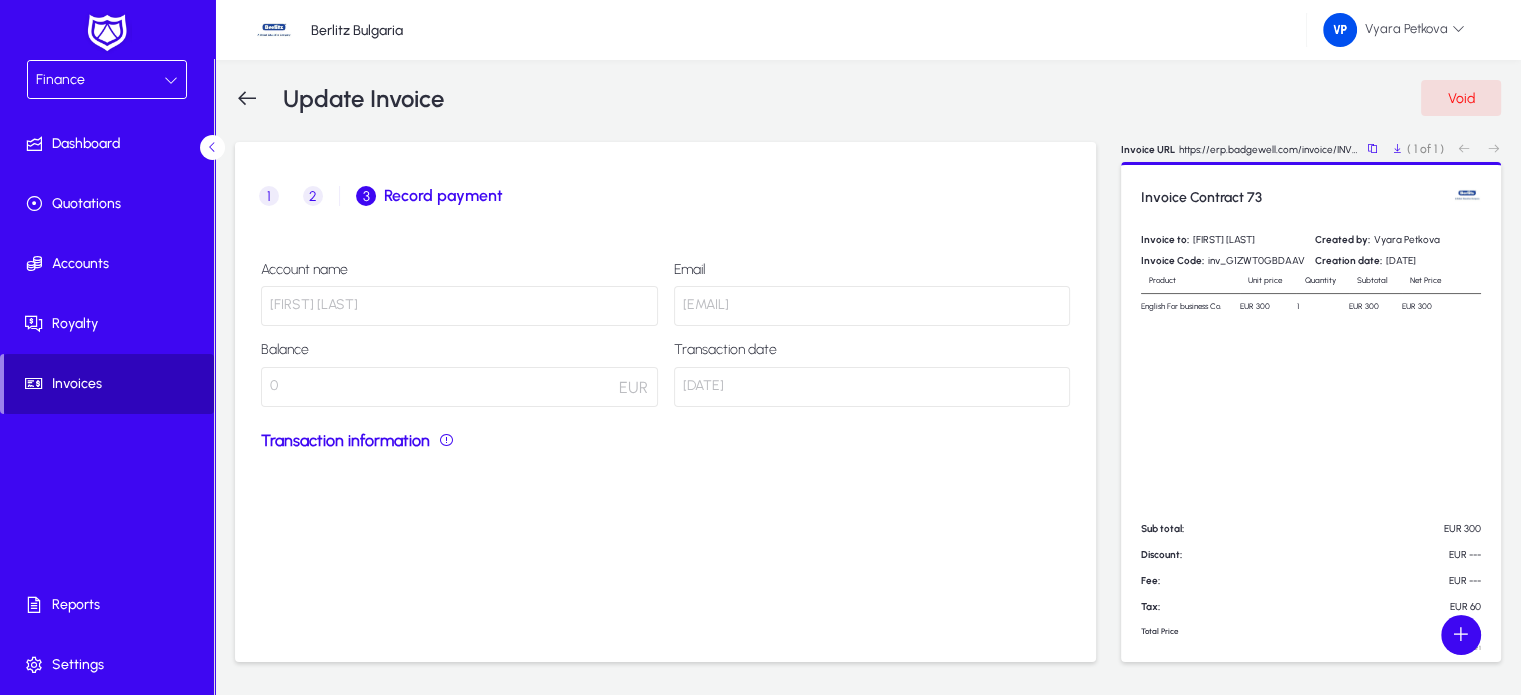 click on "Invoices" 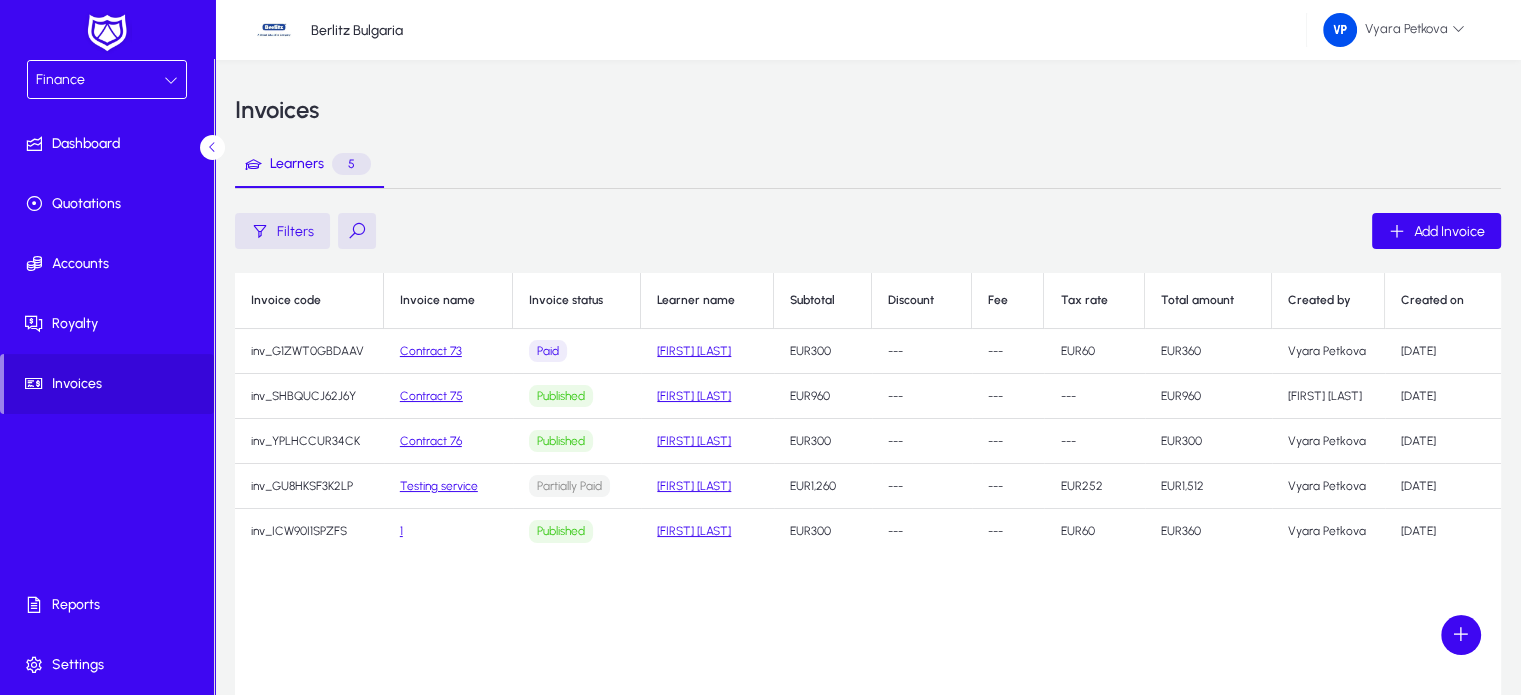 click on "Contract 75" 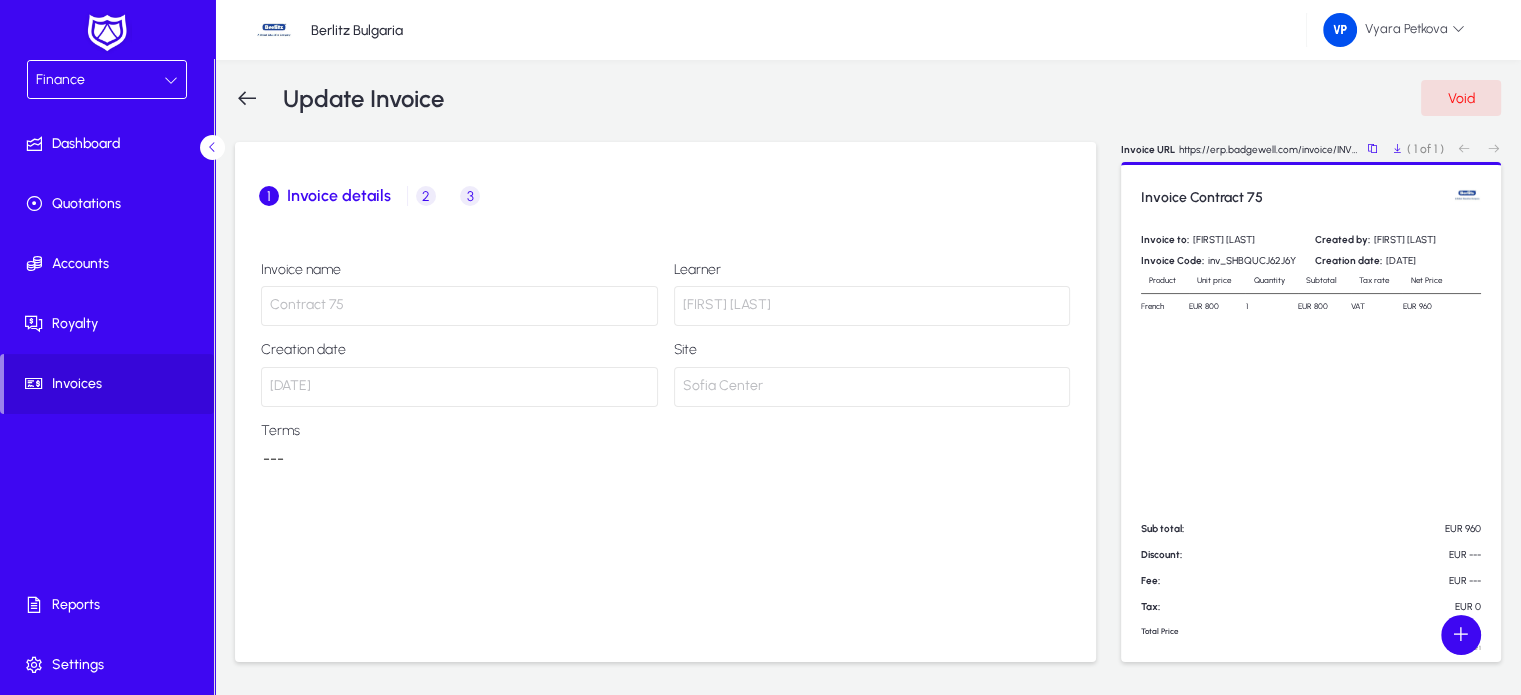 click on "3" at bounding box center [470, 196] 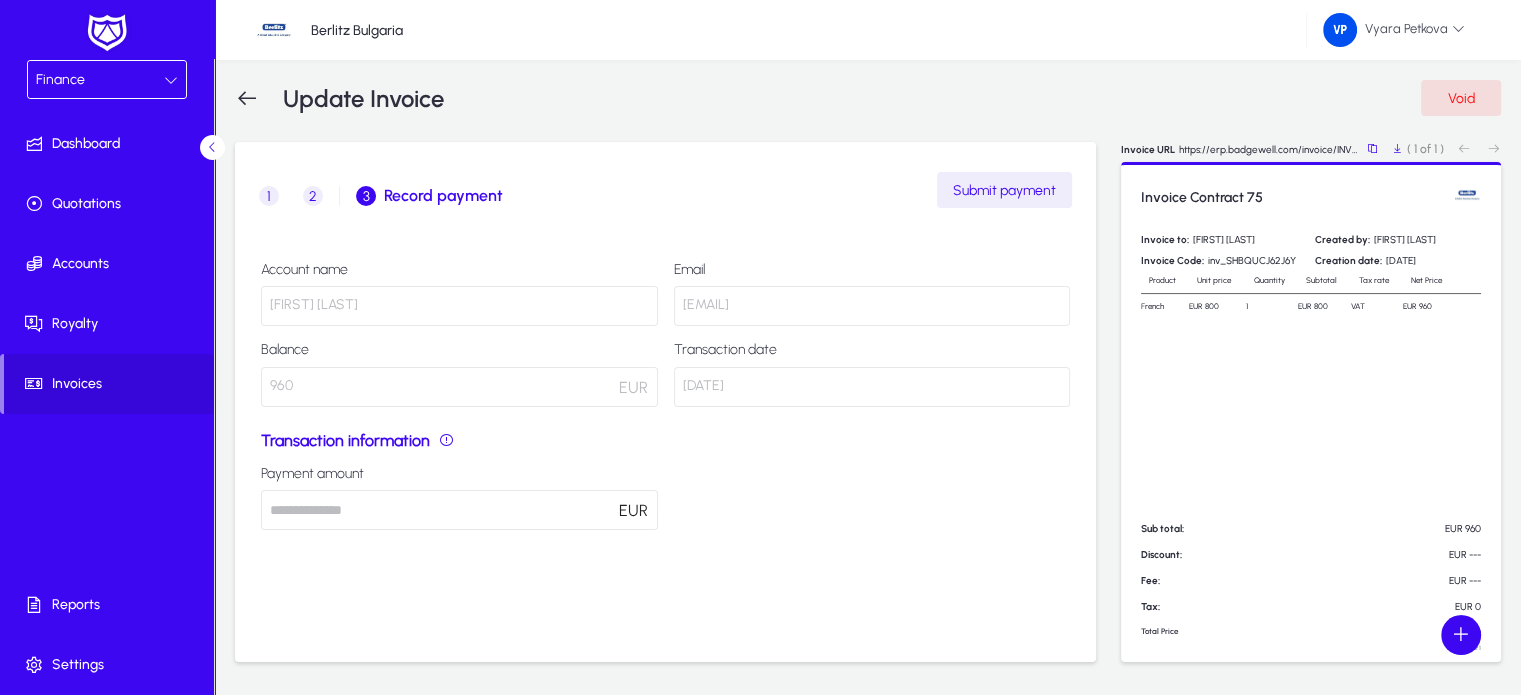 click on "1" at bounding box center (269, 196) 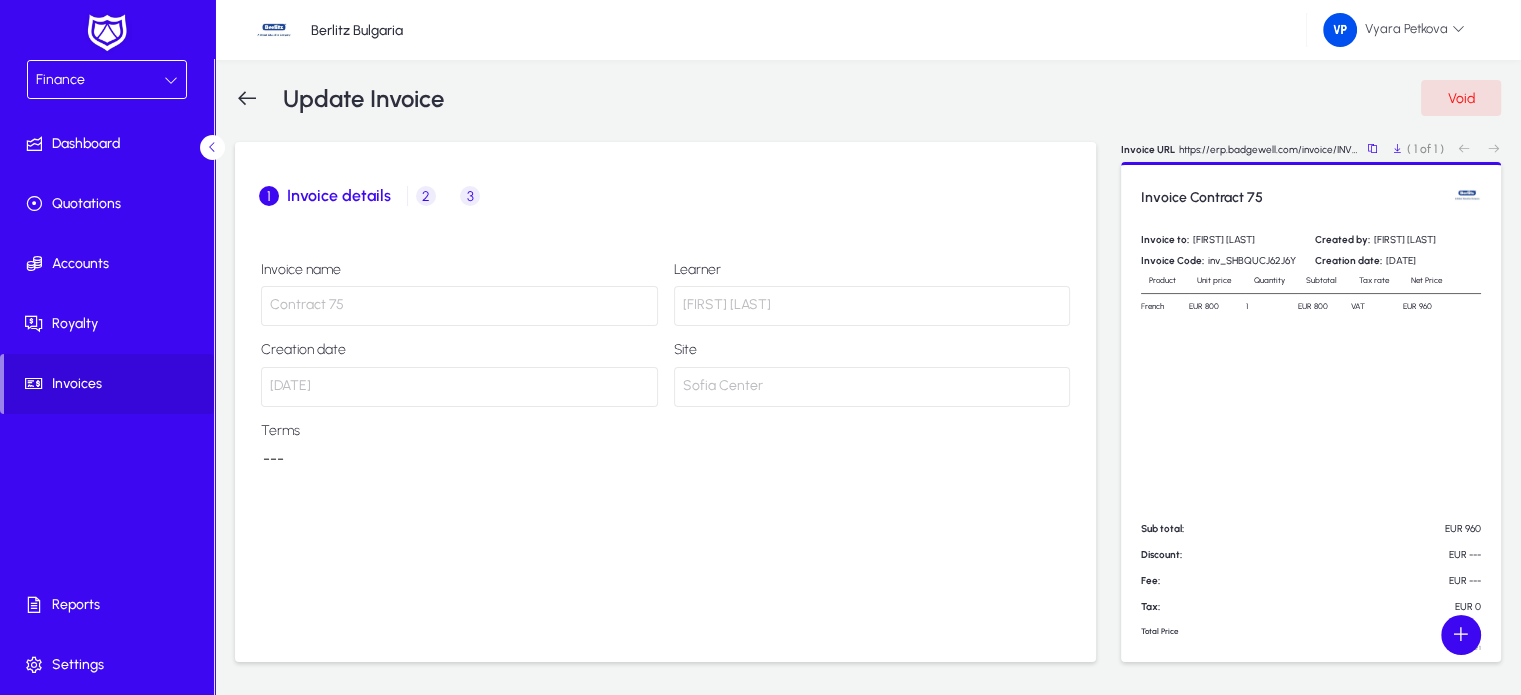 click on "2" at bounding box center (426, 196) 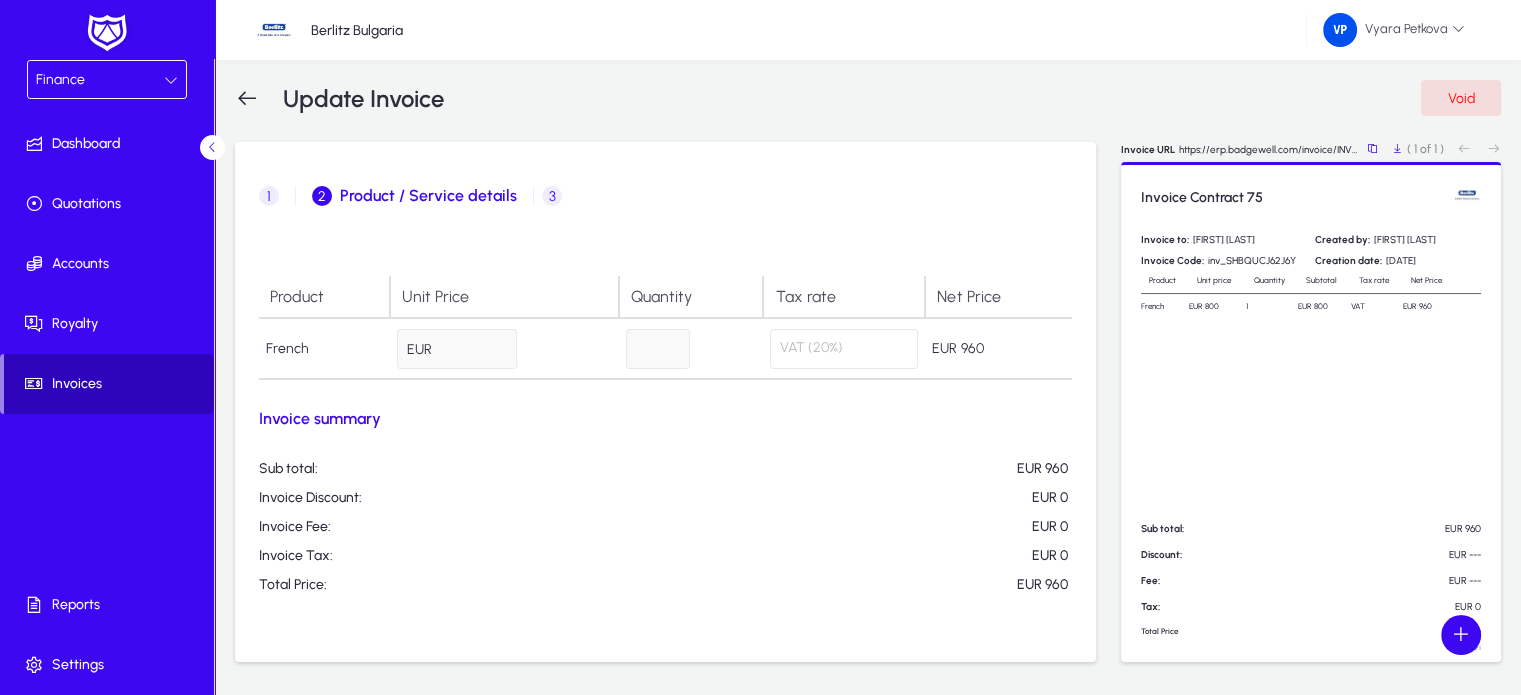click on "Invoices" 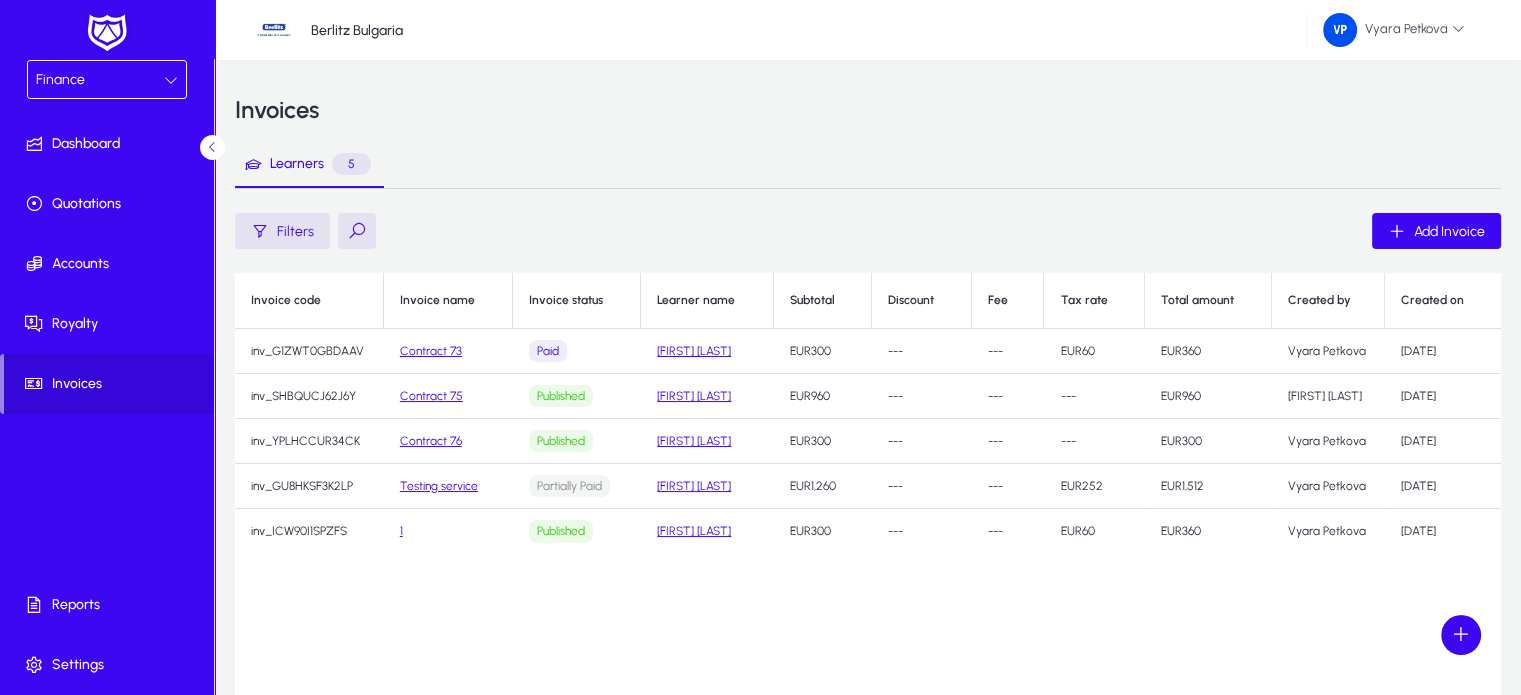 click on "Partially Paid" 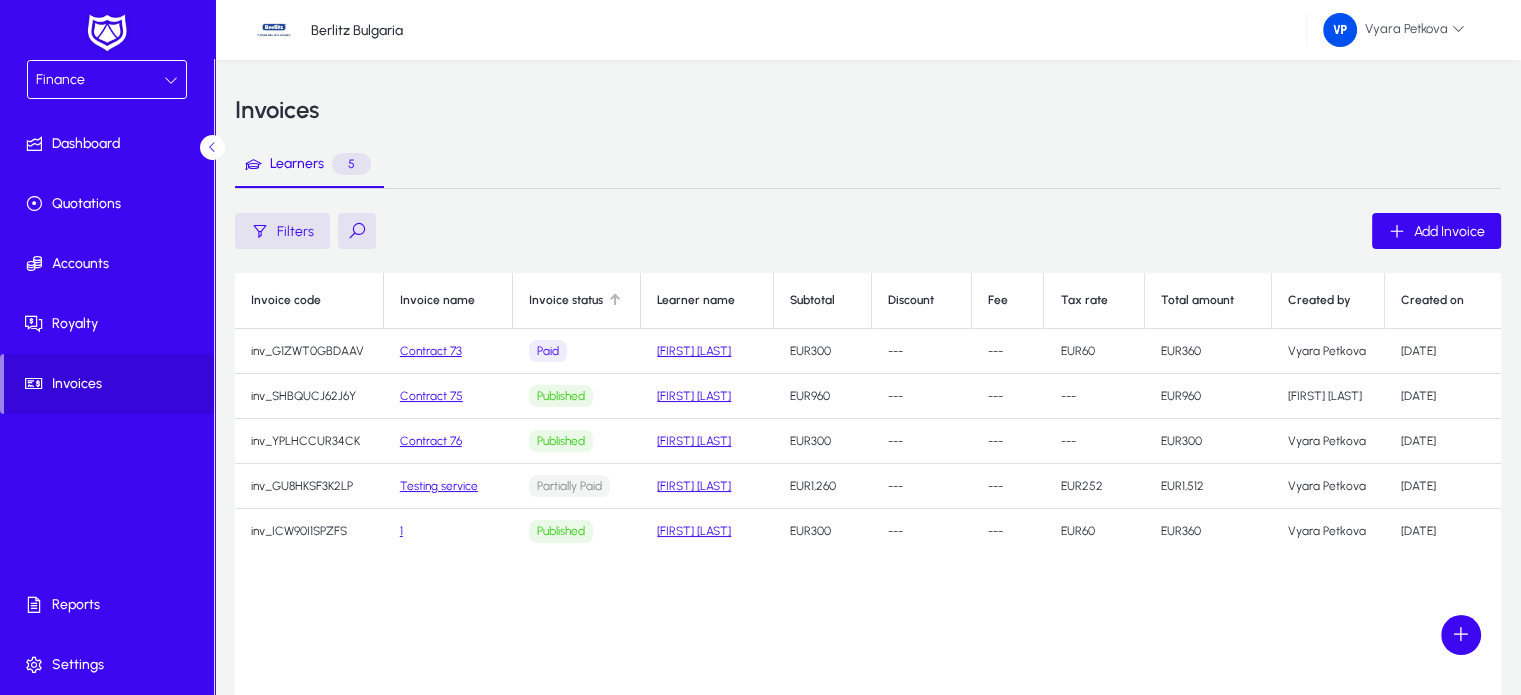 click 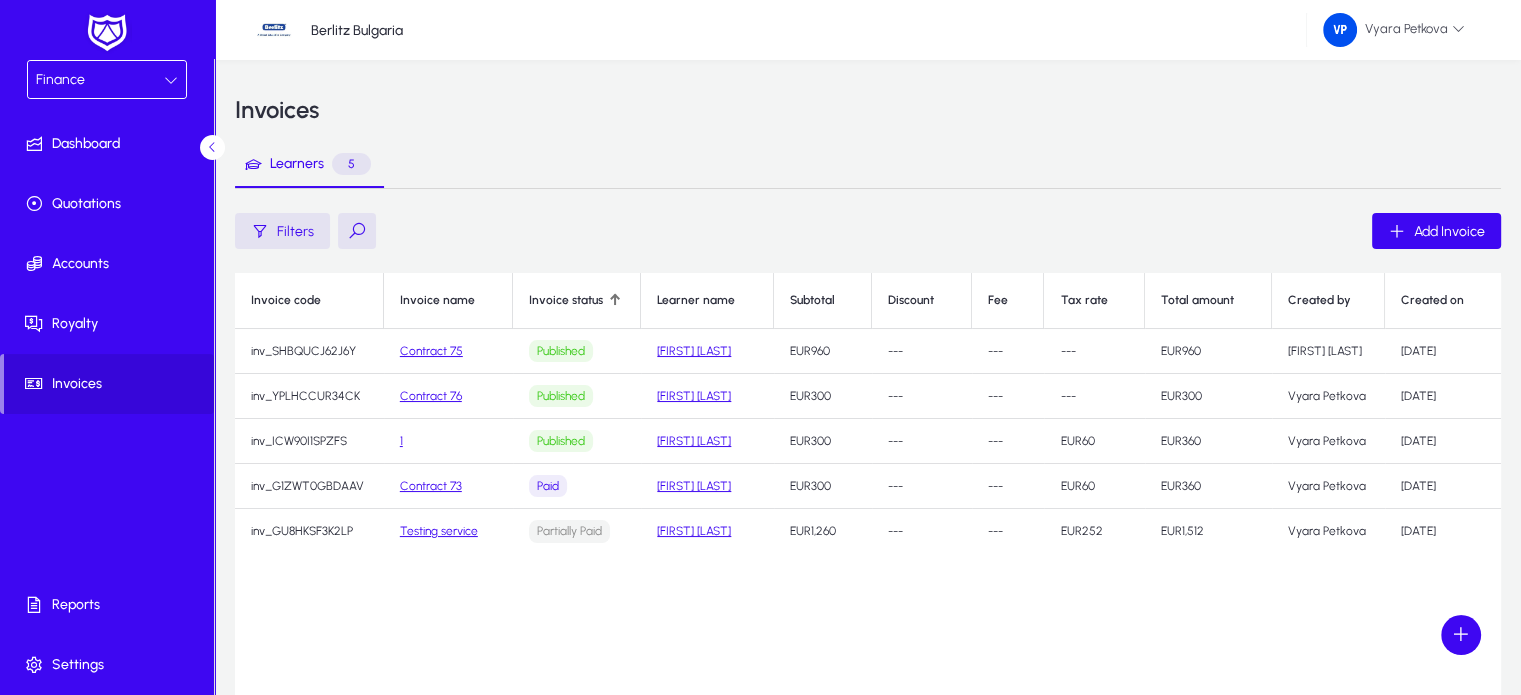 click on "Filters   Add Invoice" 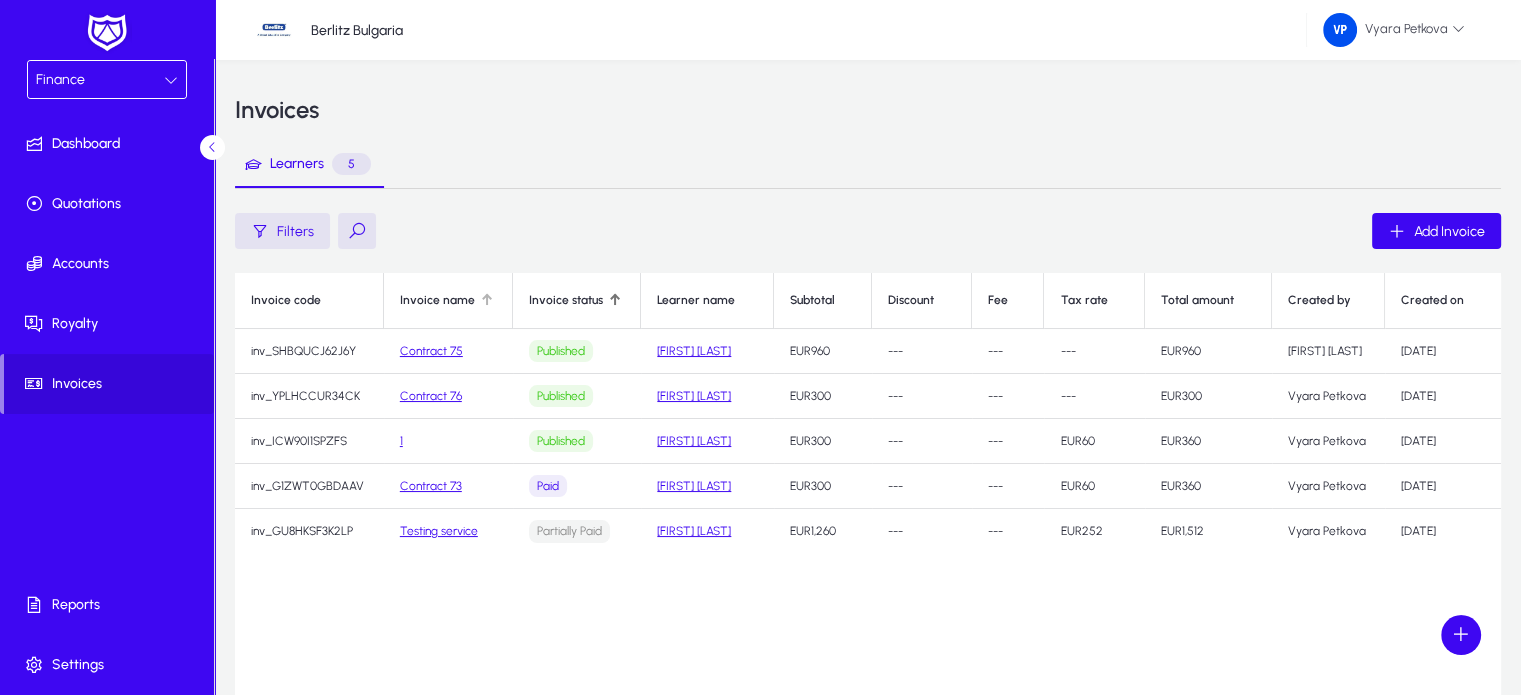 click on "Invoice name" 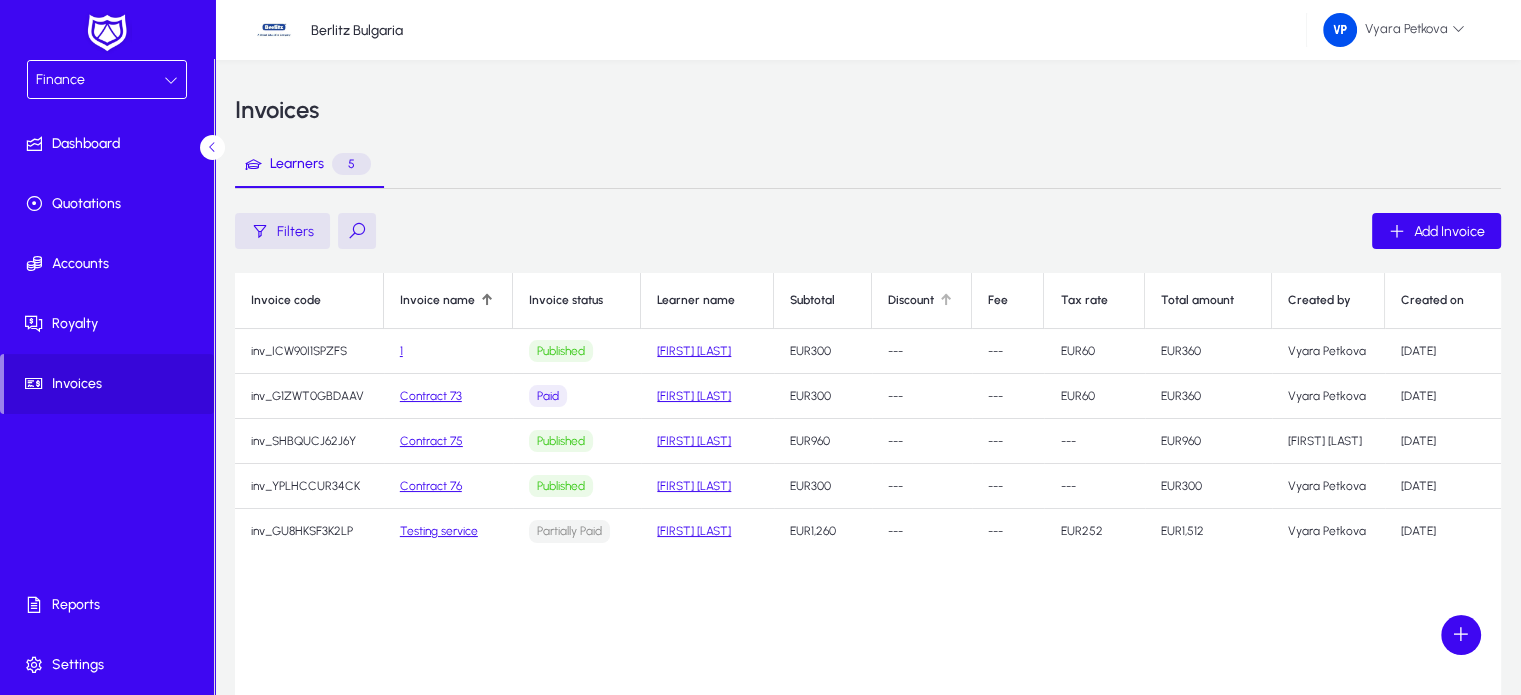 click on "Discount" 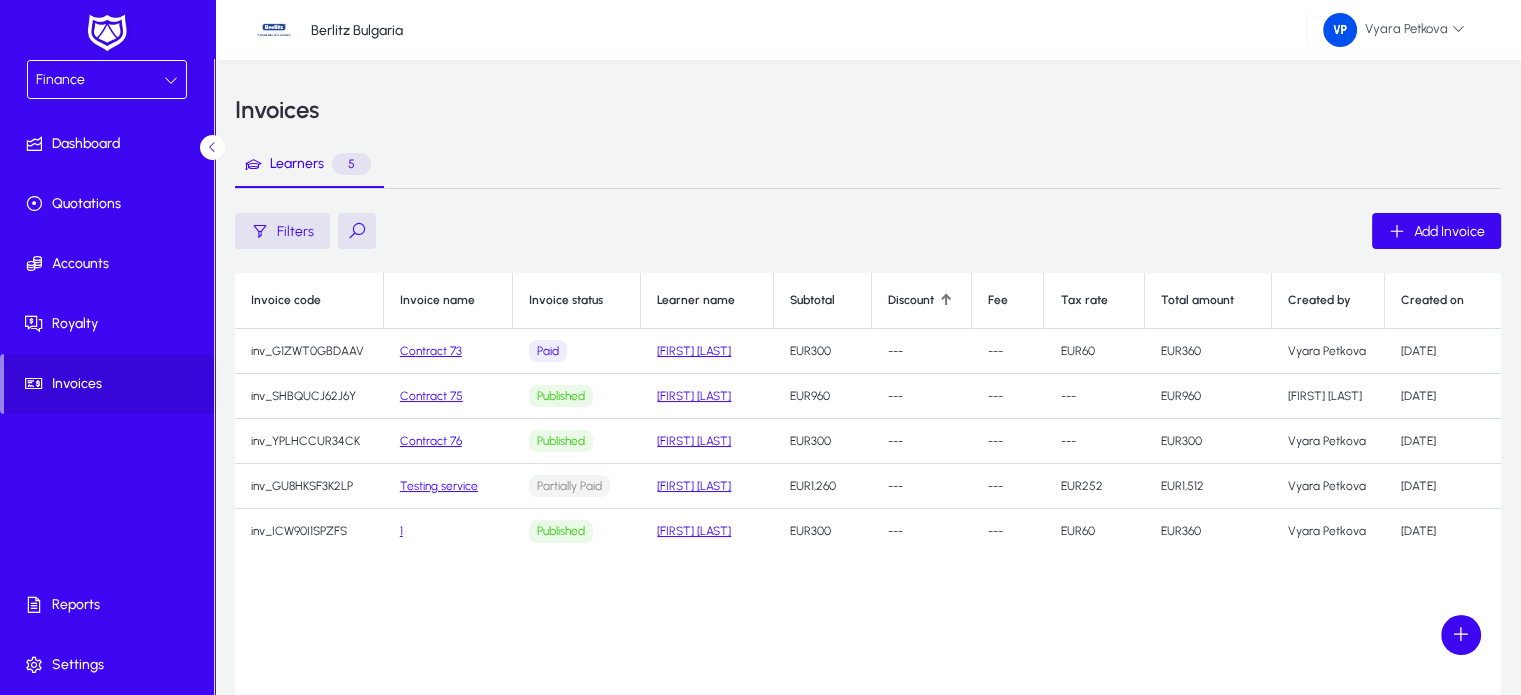 click on "Testing service" 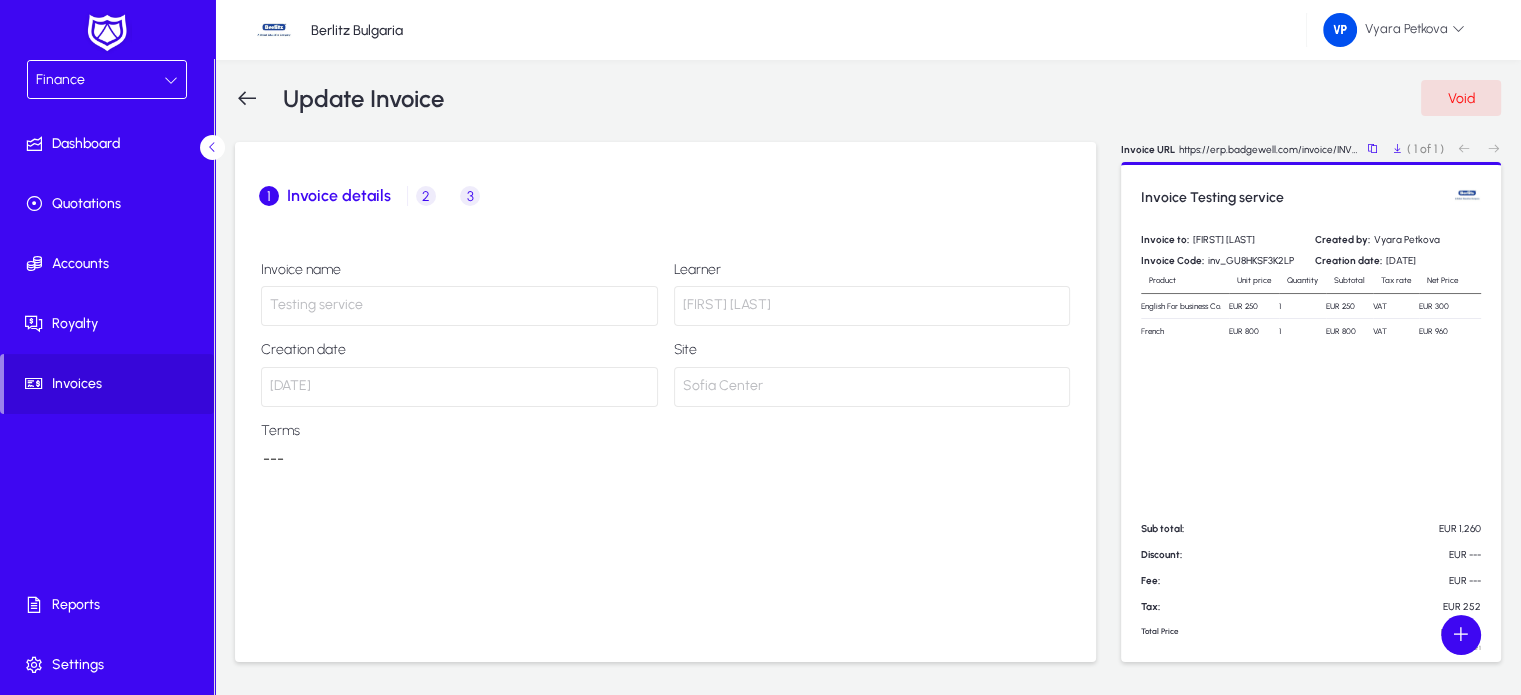 click on "3" at bounding box center [470, 196] 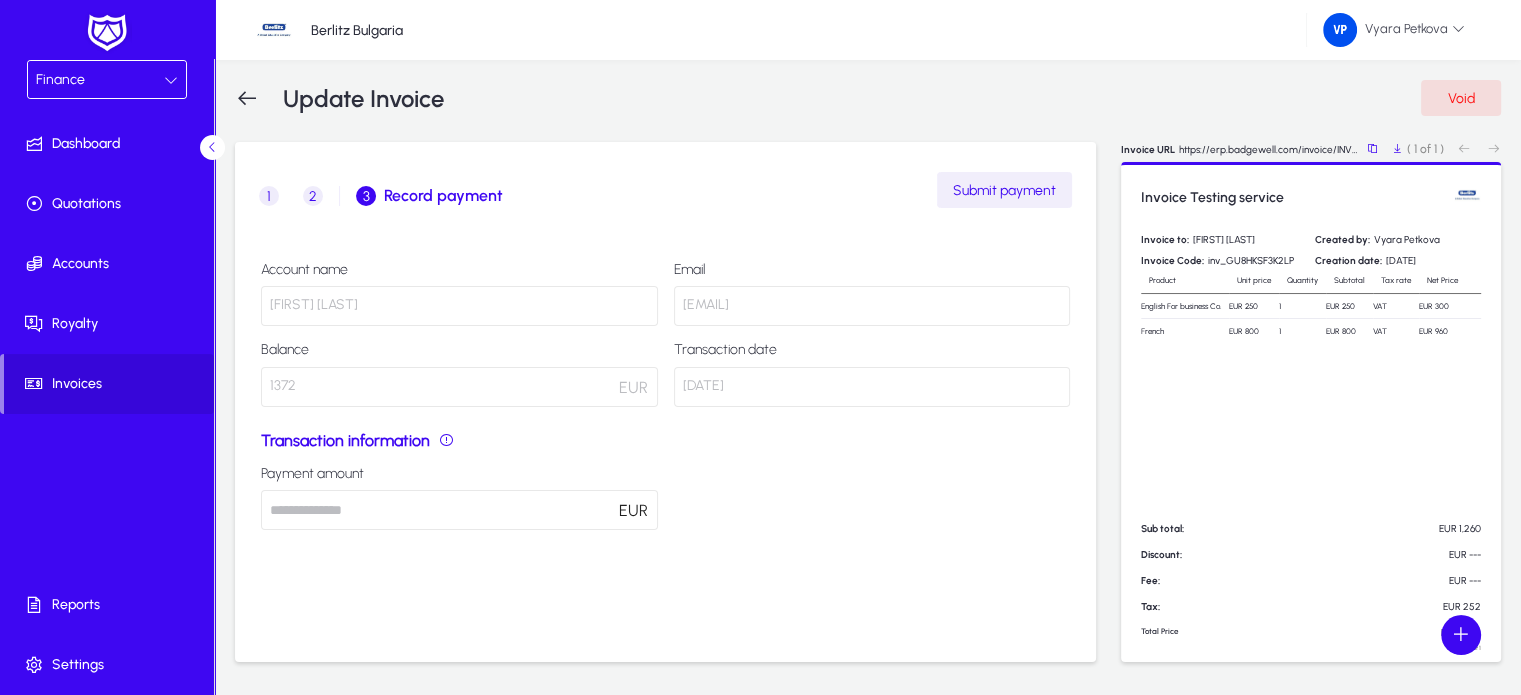 click on "Submit payment" 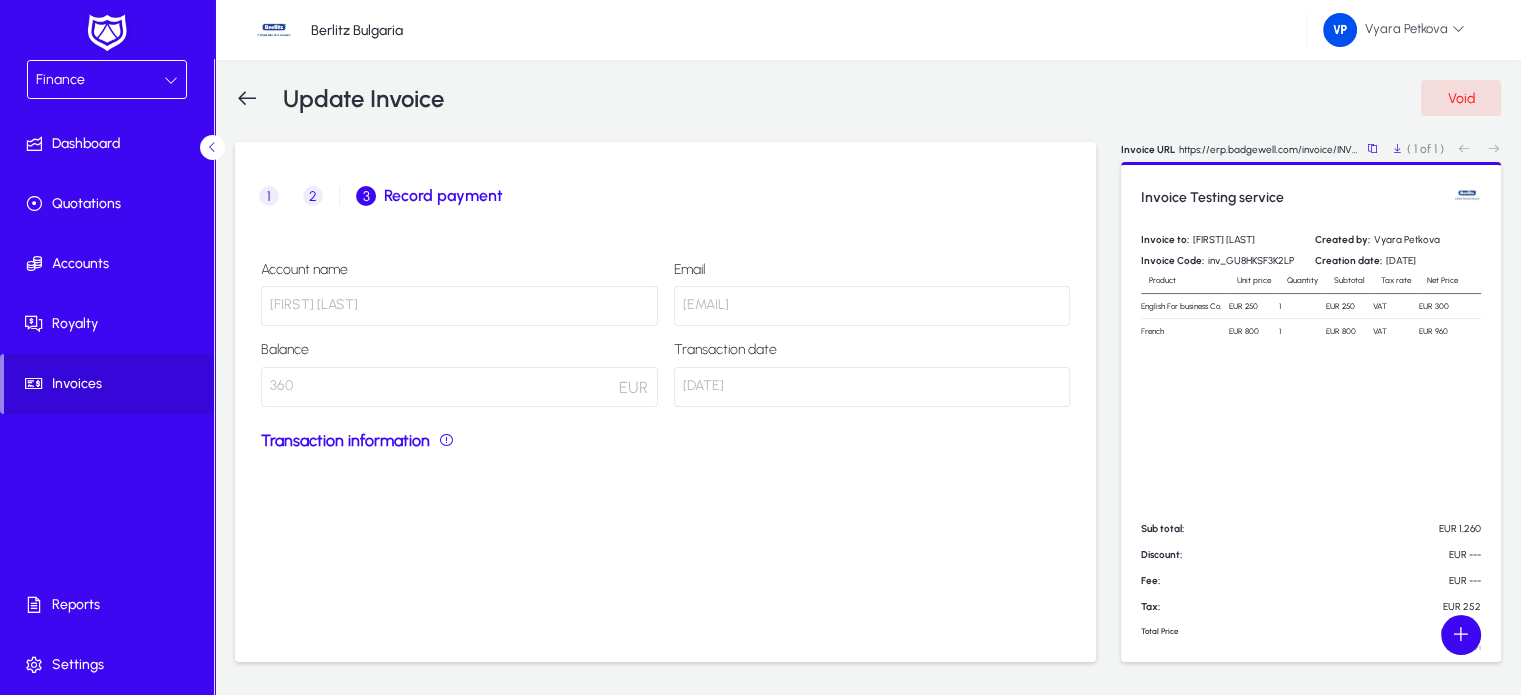 click on "360" at bounding box center (459, 387) 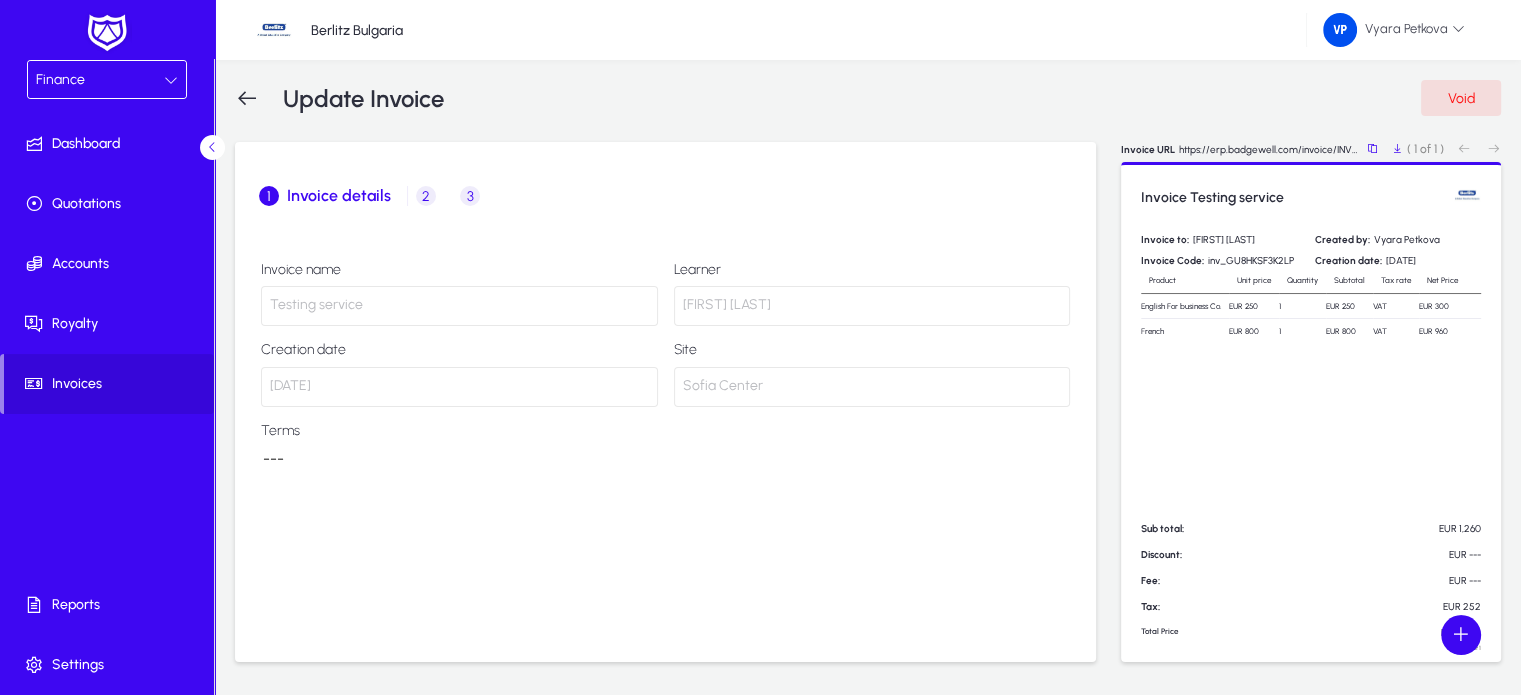 scroll, scrollTop: 67, scrollLeft: 0, axis: vertical 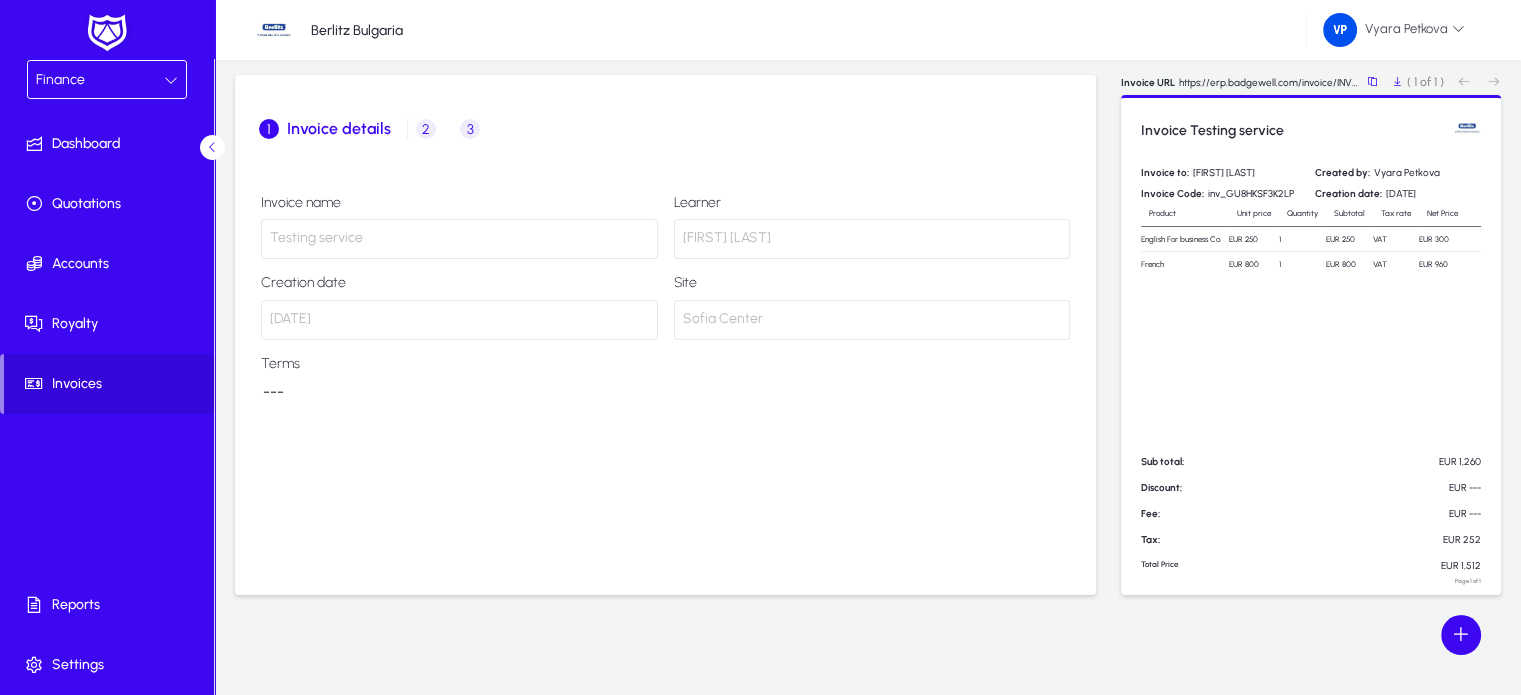 click on "2" at bounding box center [426, 129] 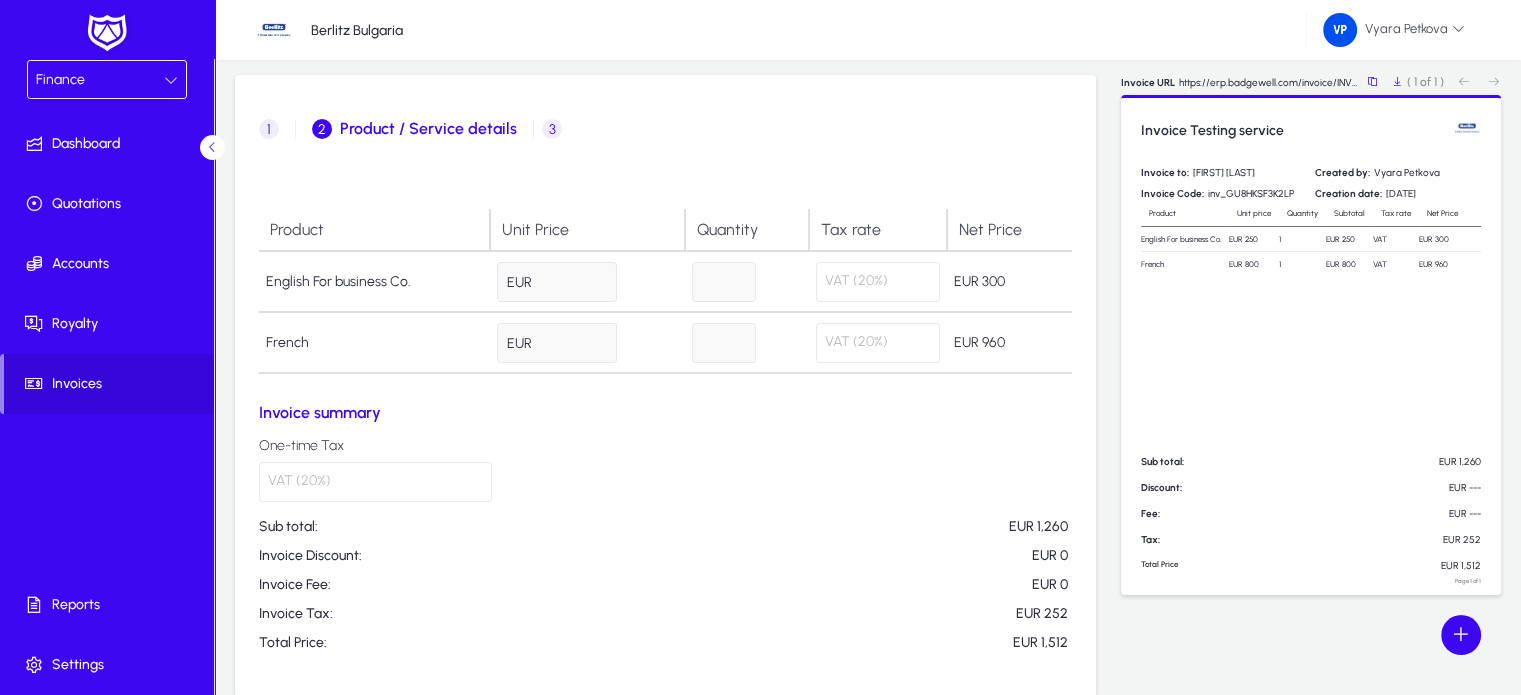 click on "3" at bounding box center [552, 129] 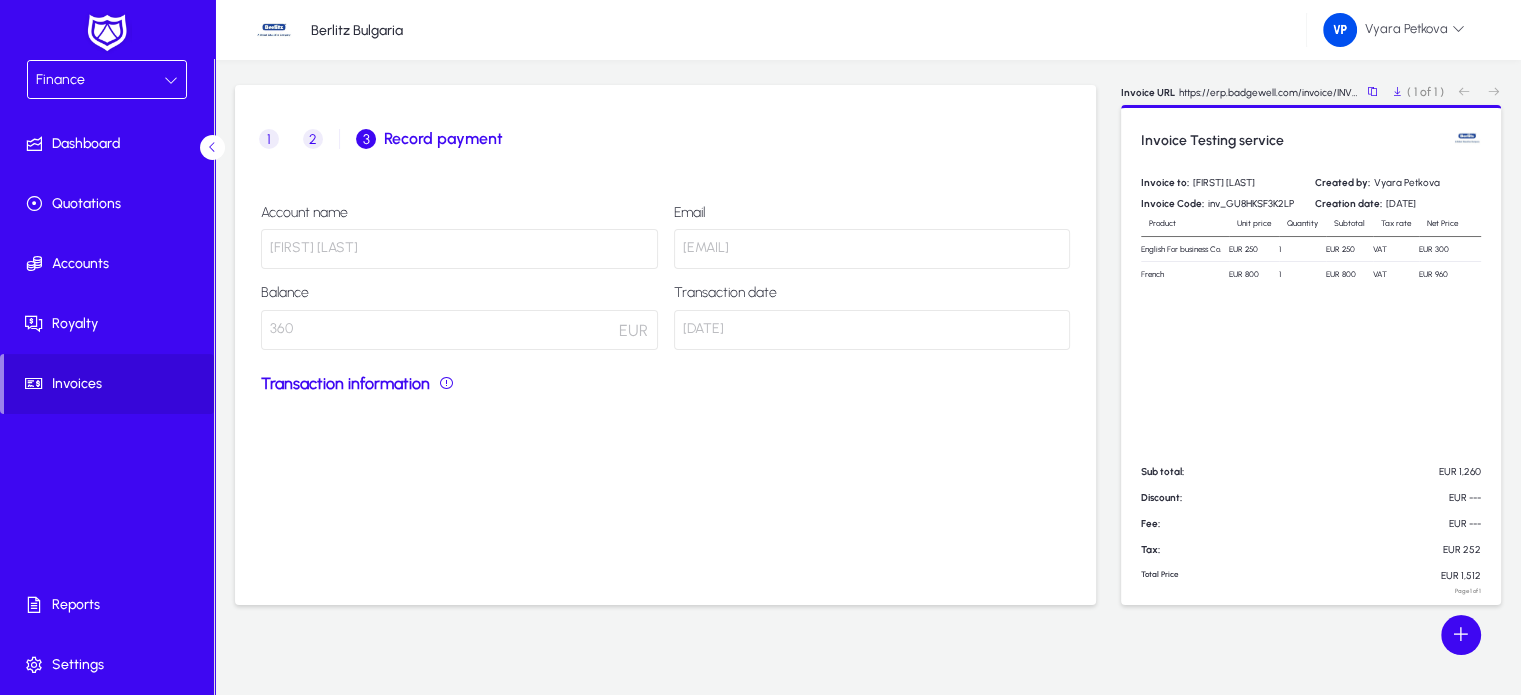 scroll, scrollTop: 56, scrollLeft: 0, axis: vertical 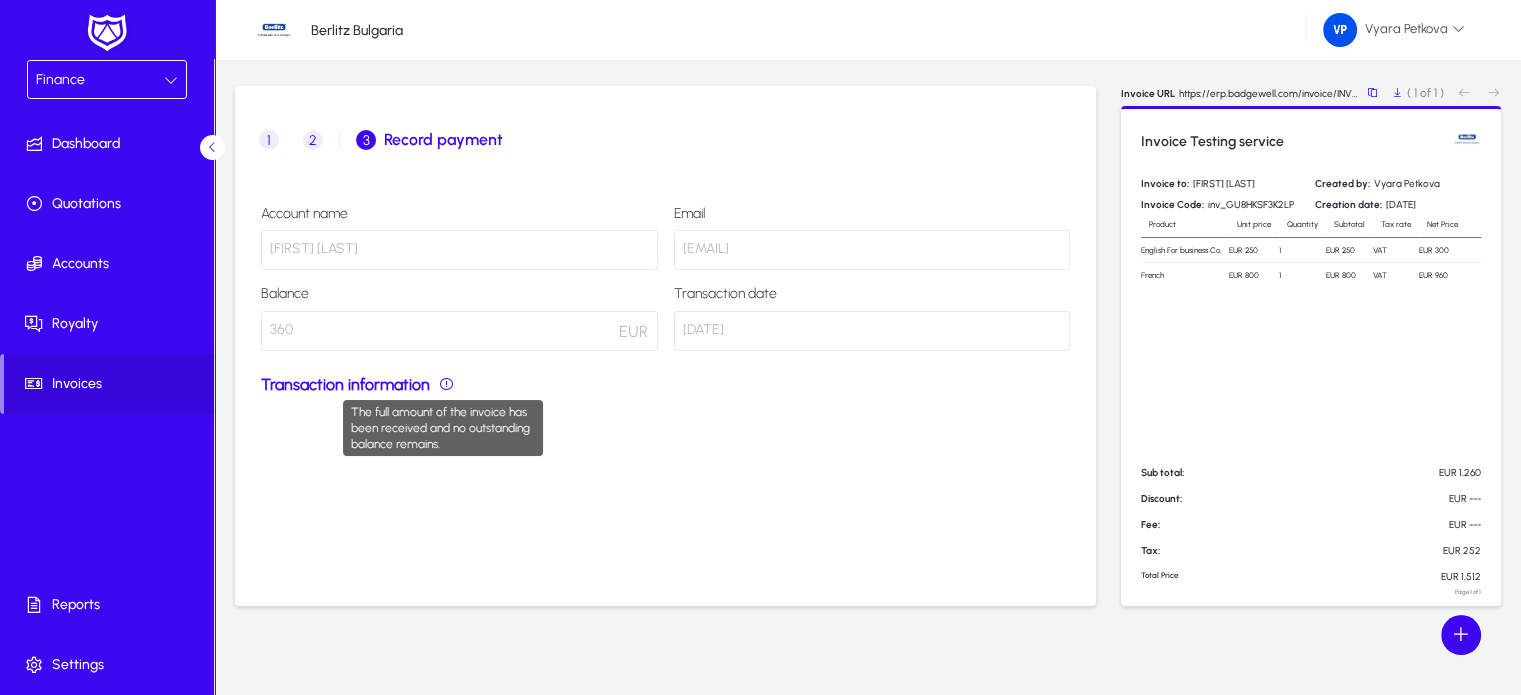 click at bounding box center (446, 384) 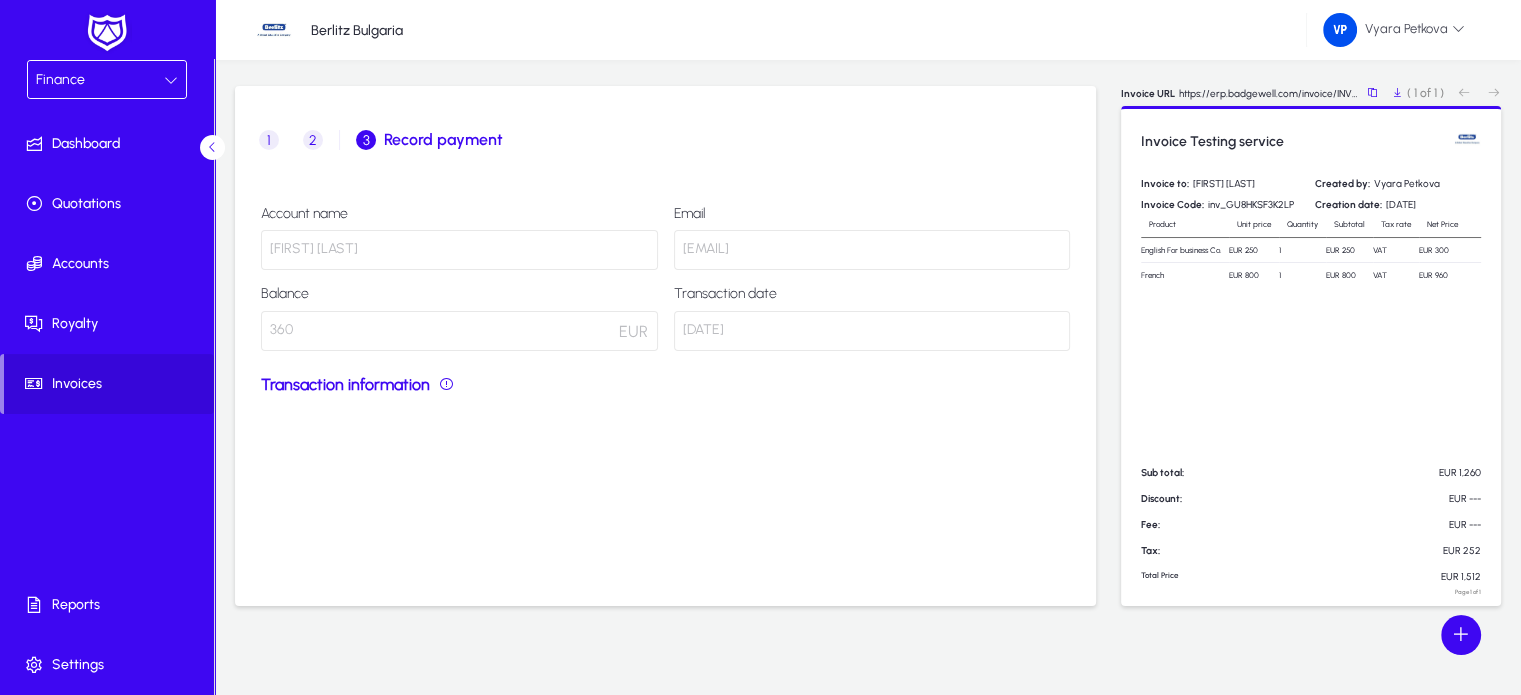 click at bounding box center [446, 384] 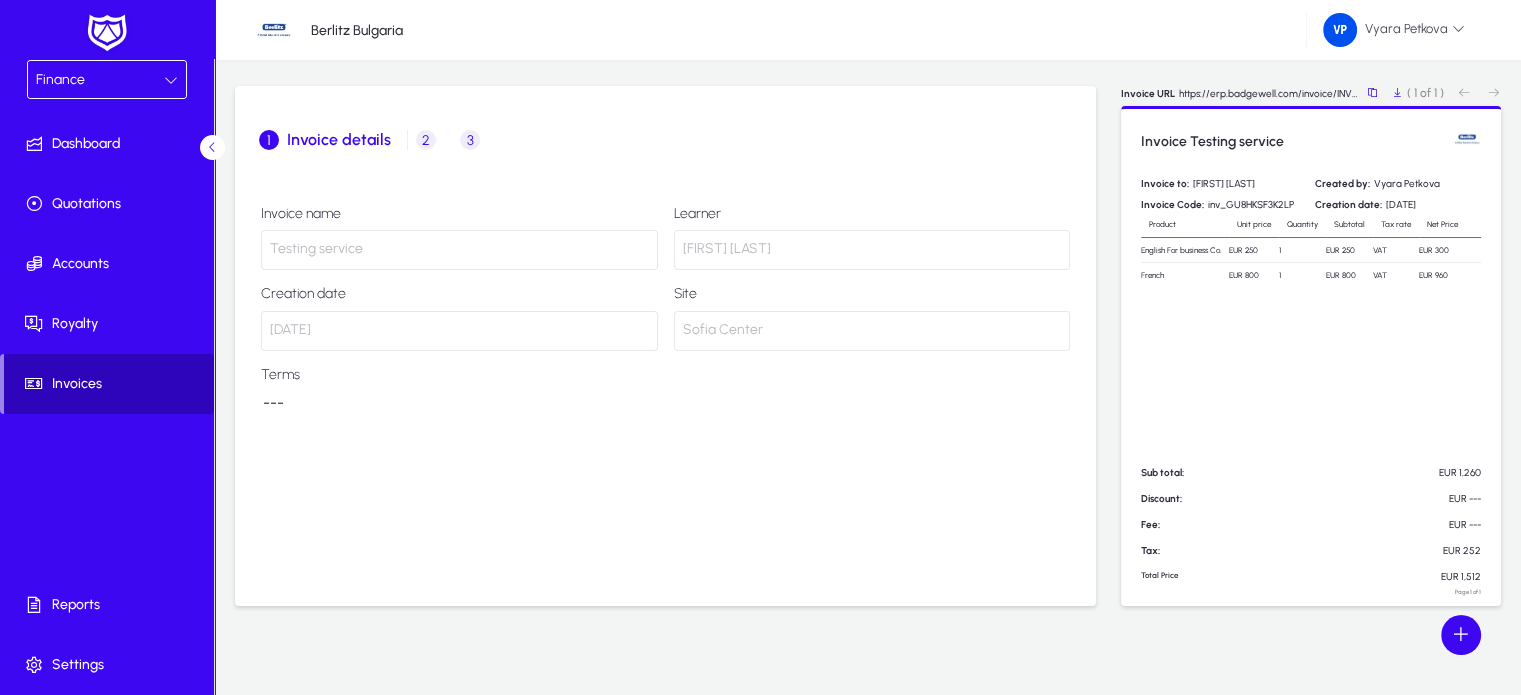 click on "Invoices" 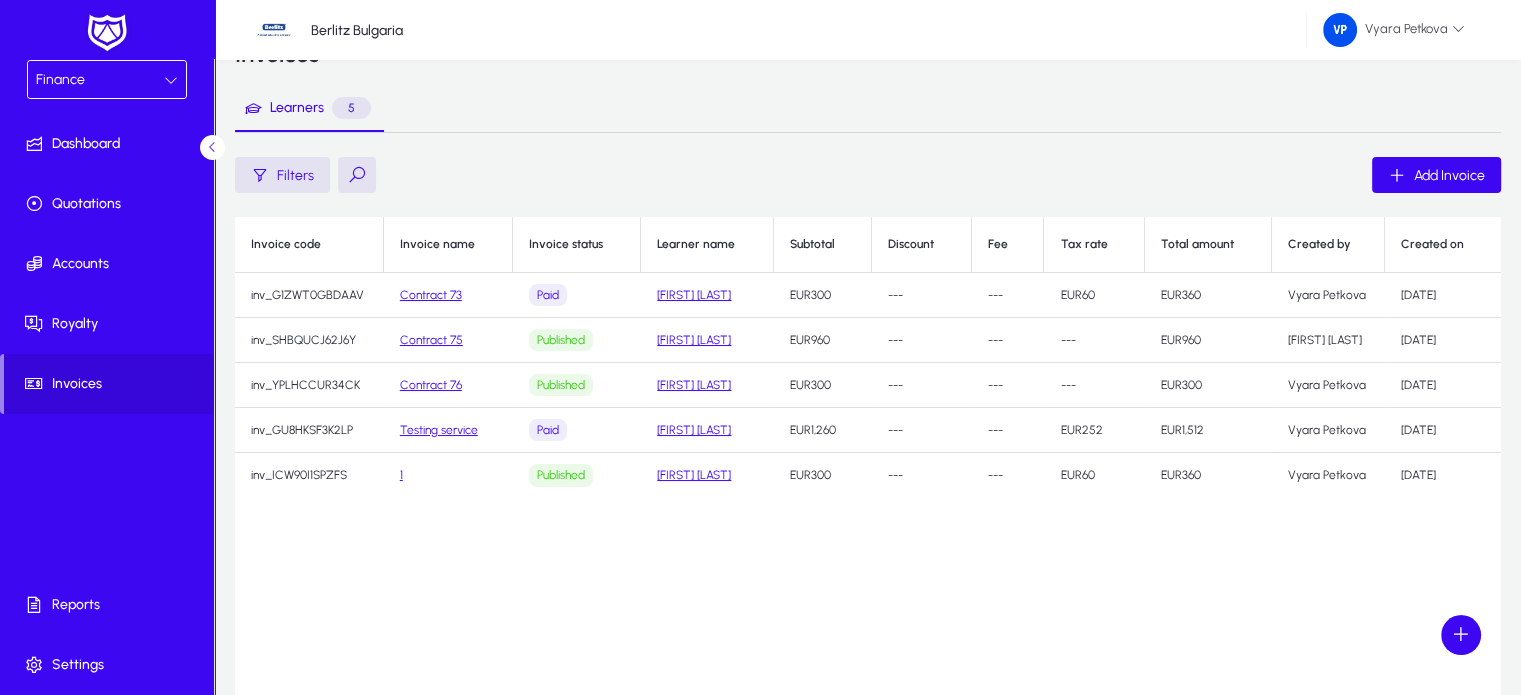 click on "Testing service" 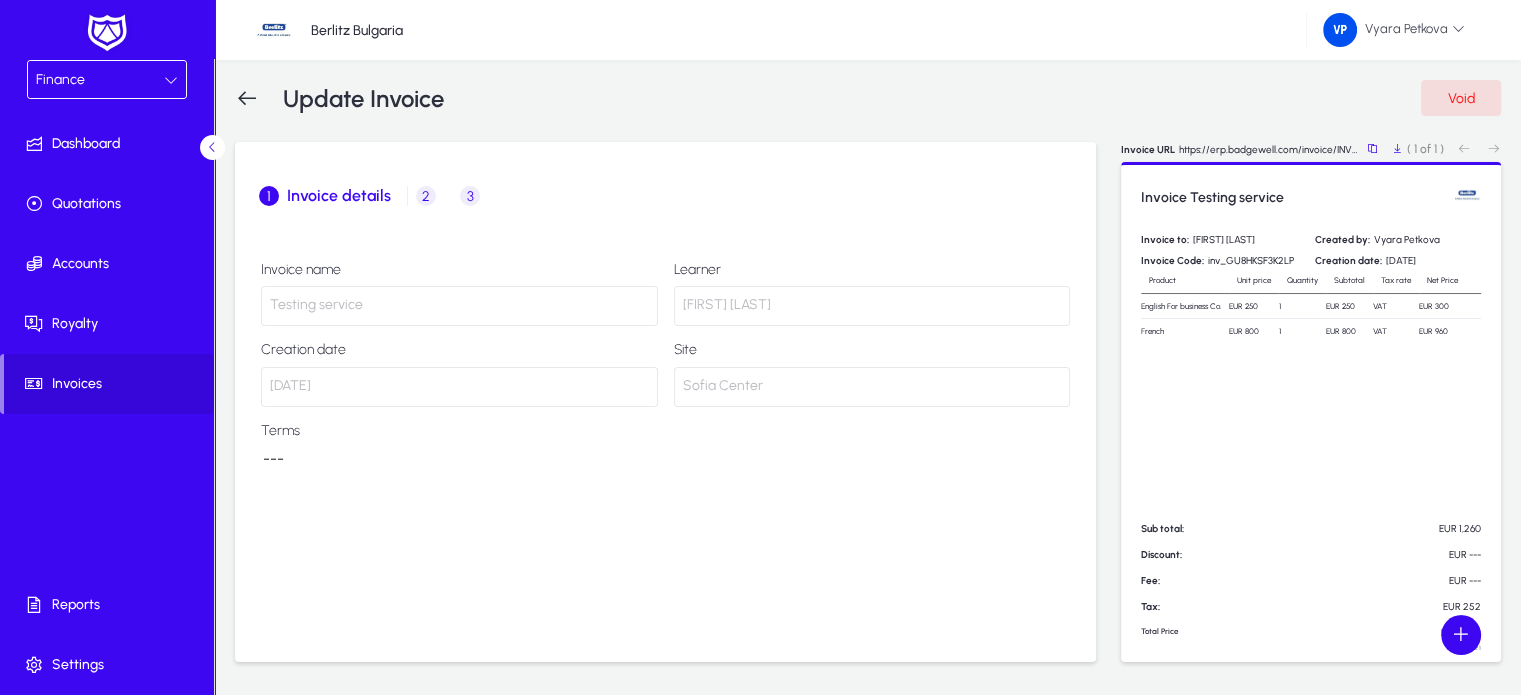 click on "2" at bounding box center [426, 196] 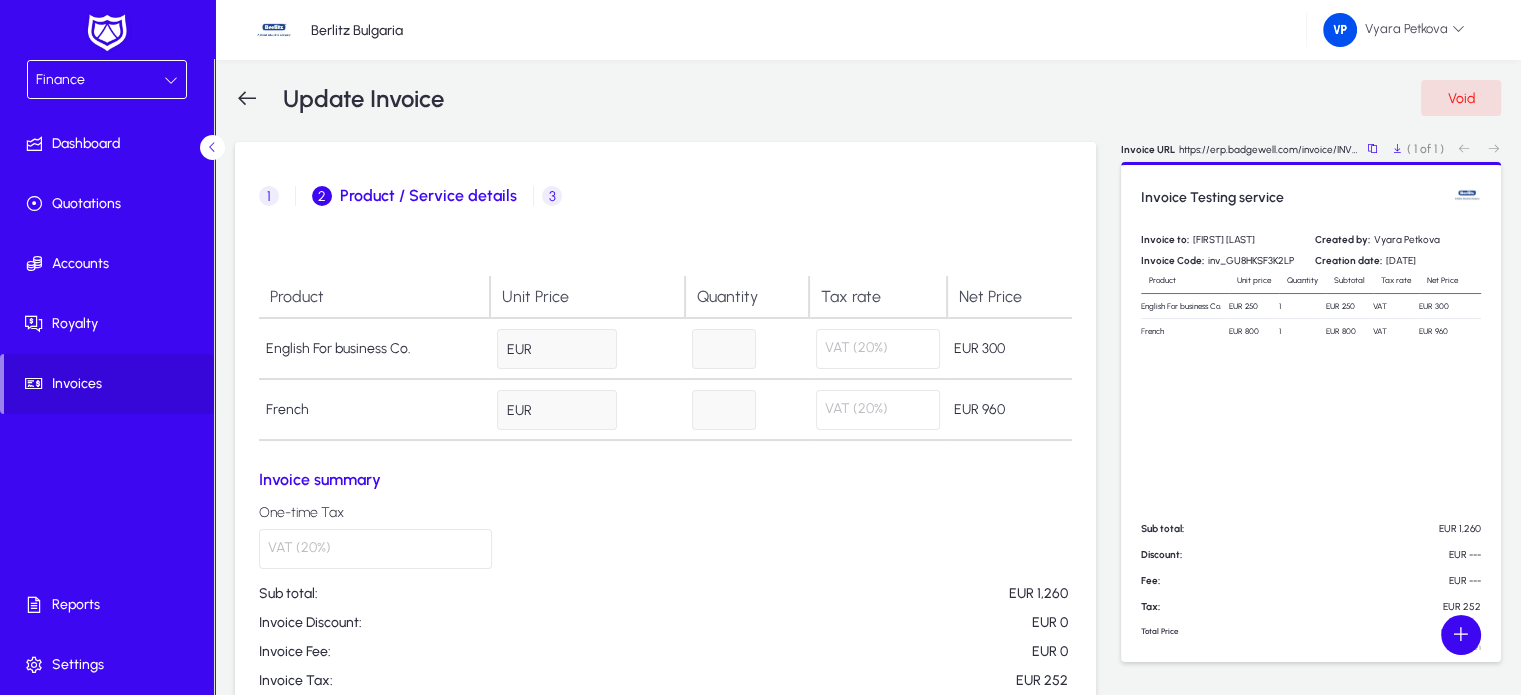 click on "3  Record payment" at bounding box center [552, 196] 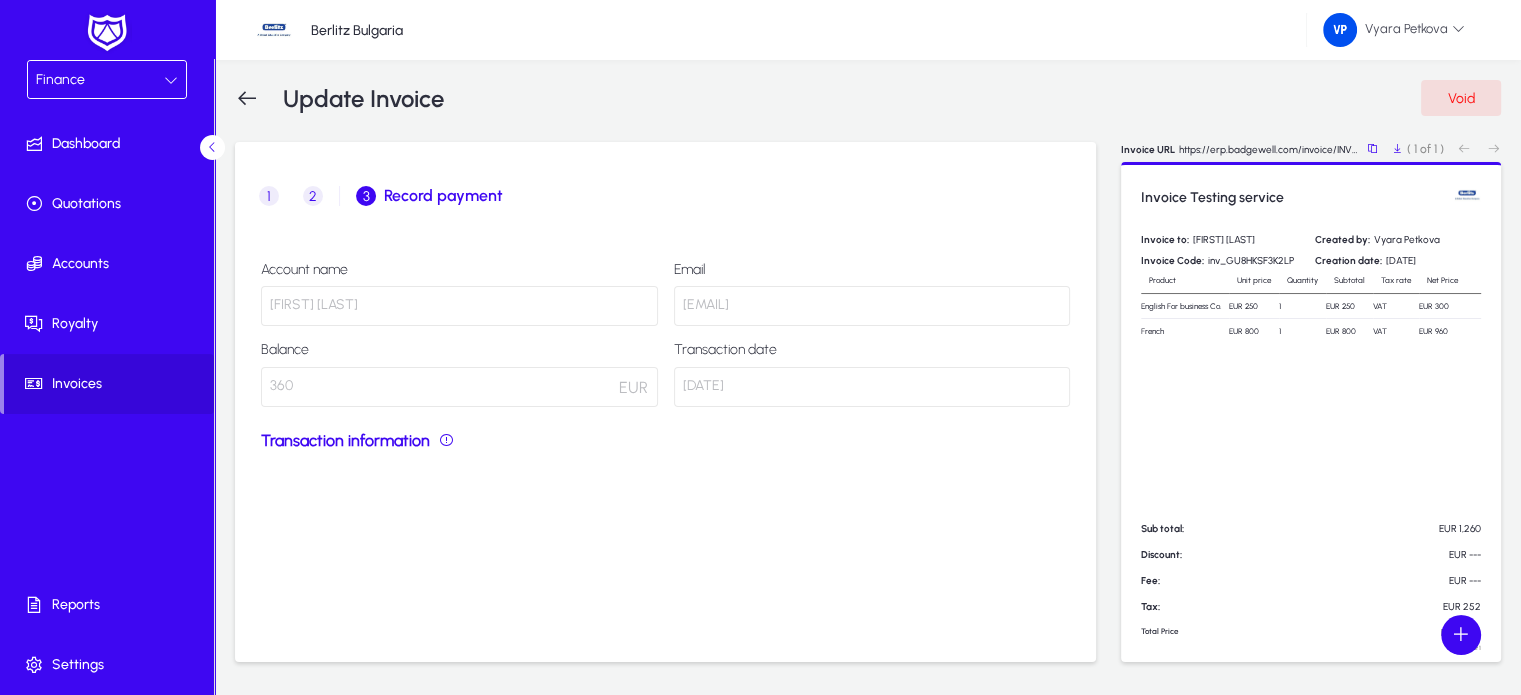 click on "360" at bounding box center [459, 387] 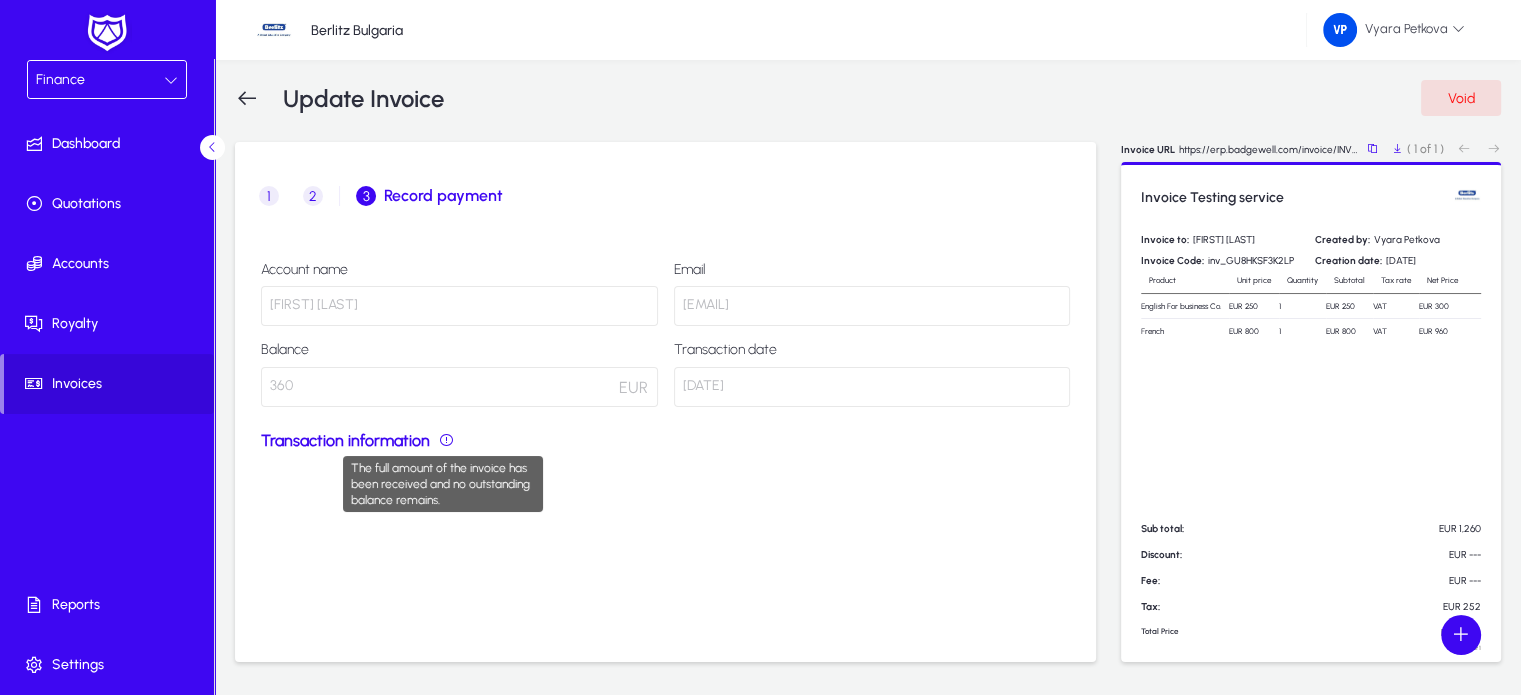 click at bounding box center (446, 440) 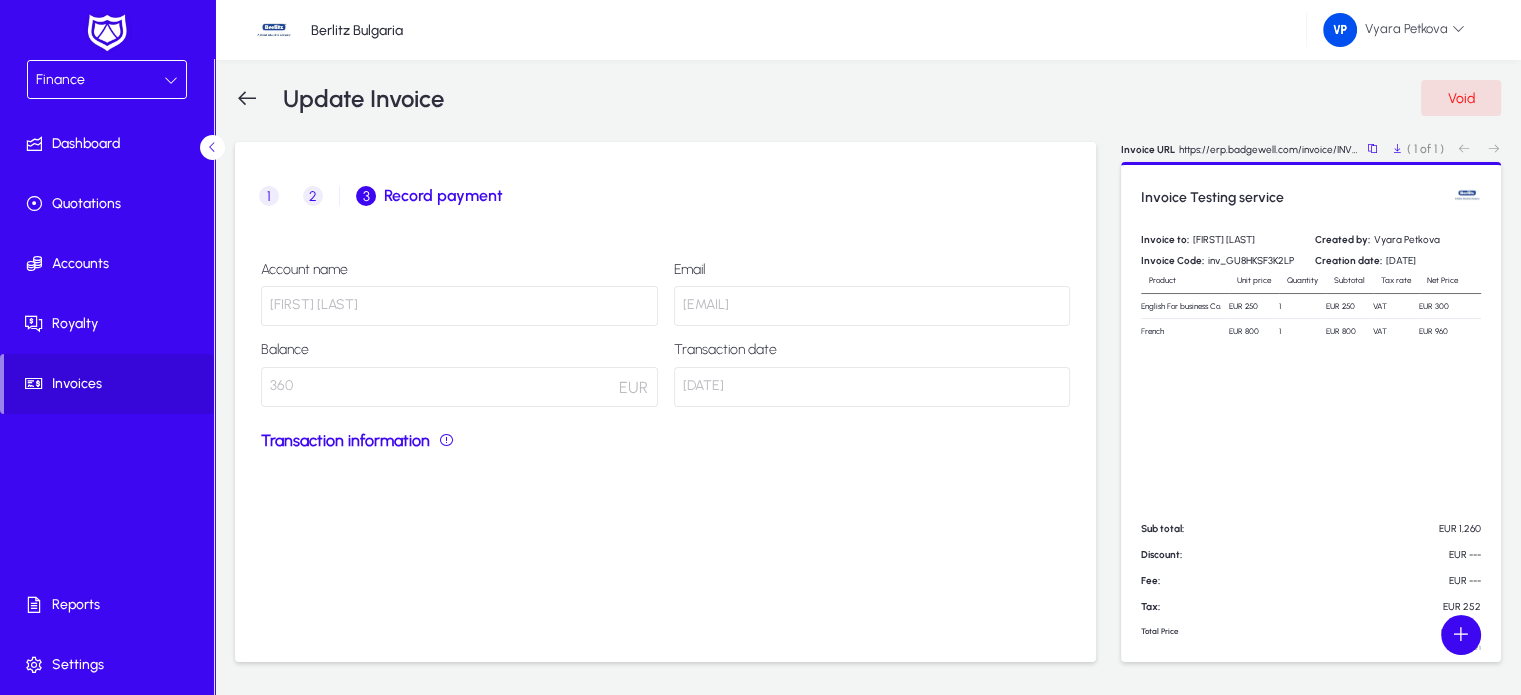 drag, startPoint x: 444, startPoint y: 437, endPoint x: 407, endPoint y: 437, distance: 37 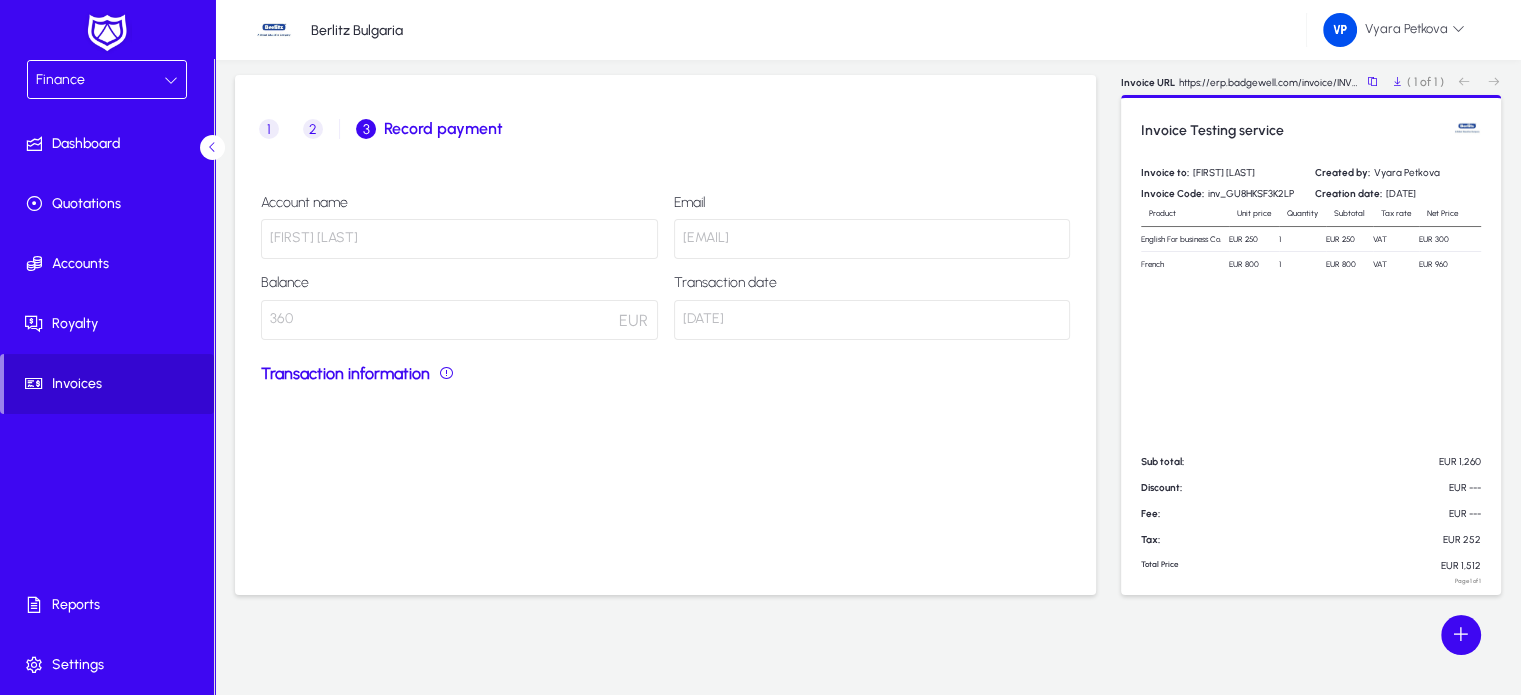 click on "Invoices" 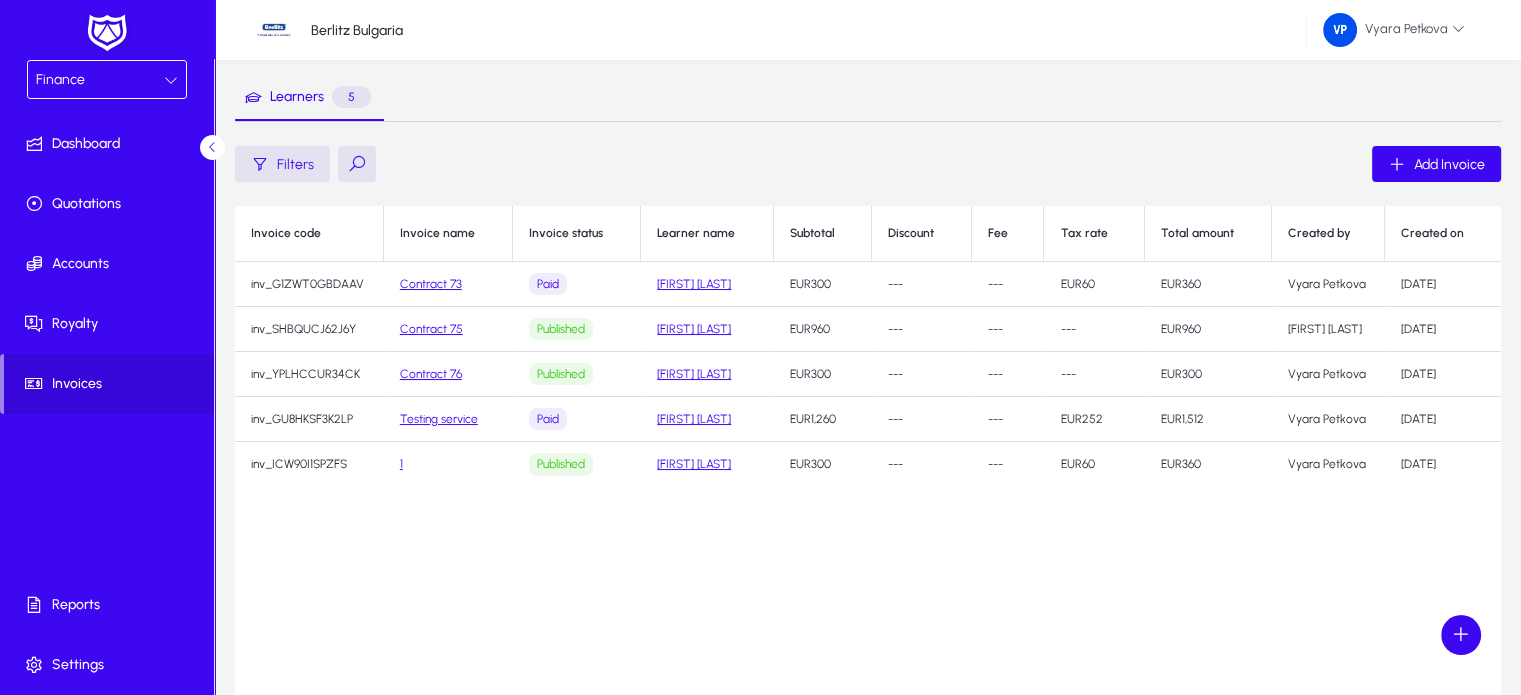 click on "Contract 75" 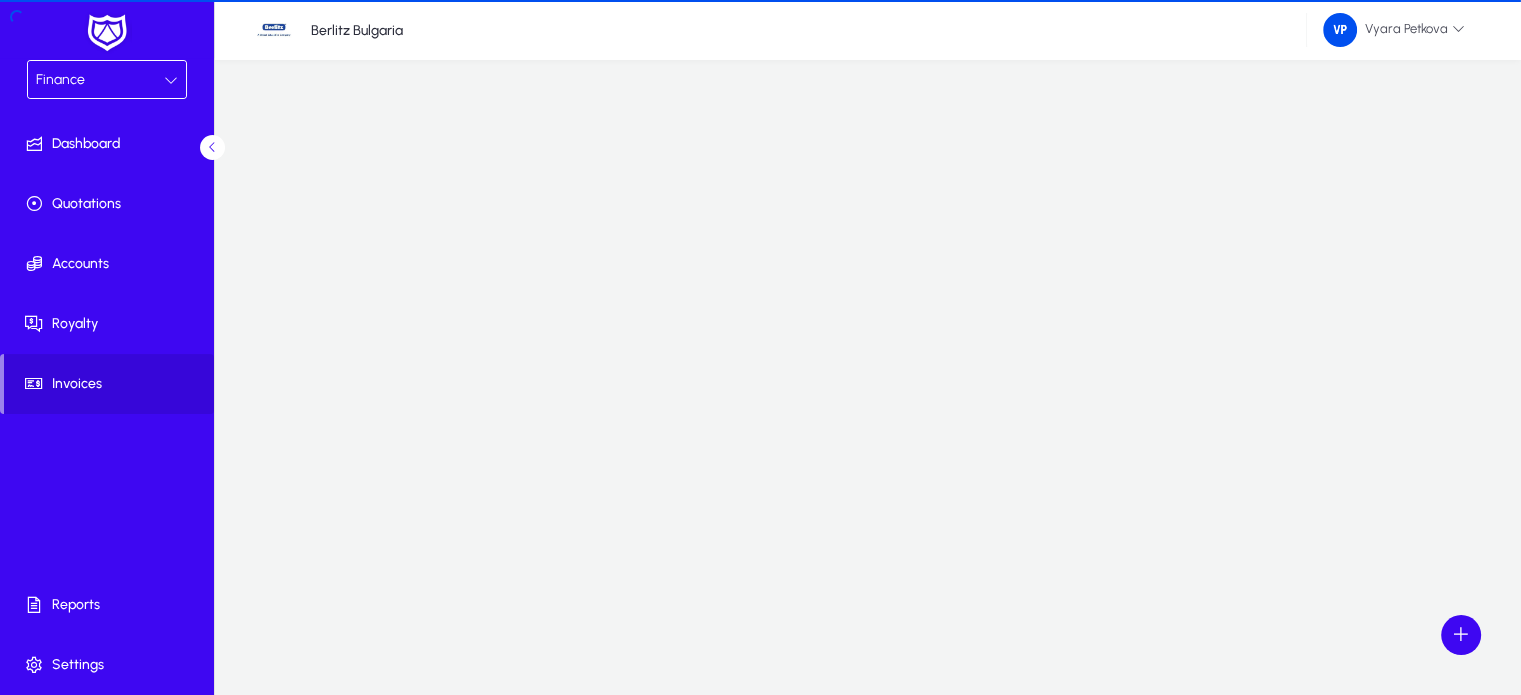 scroll, scrollTop: 0, scrollLeft: 0, axis: both 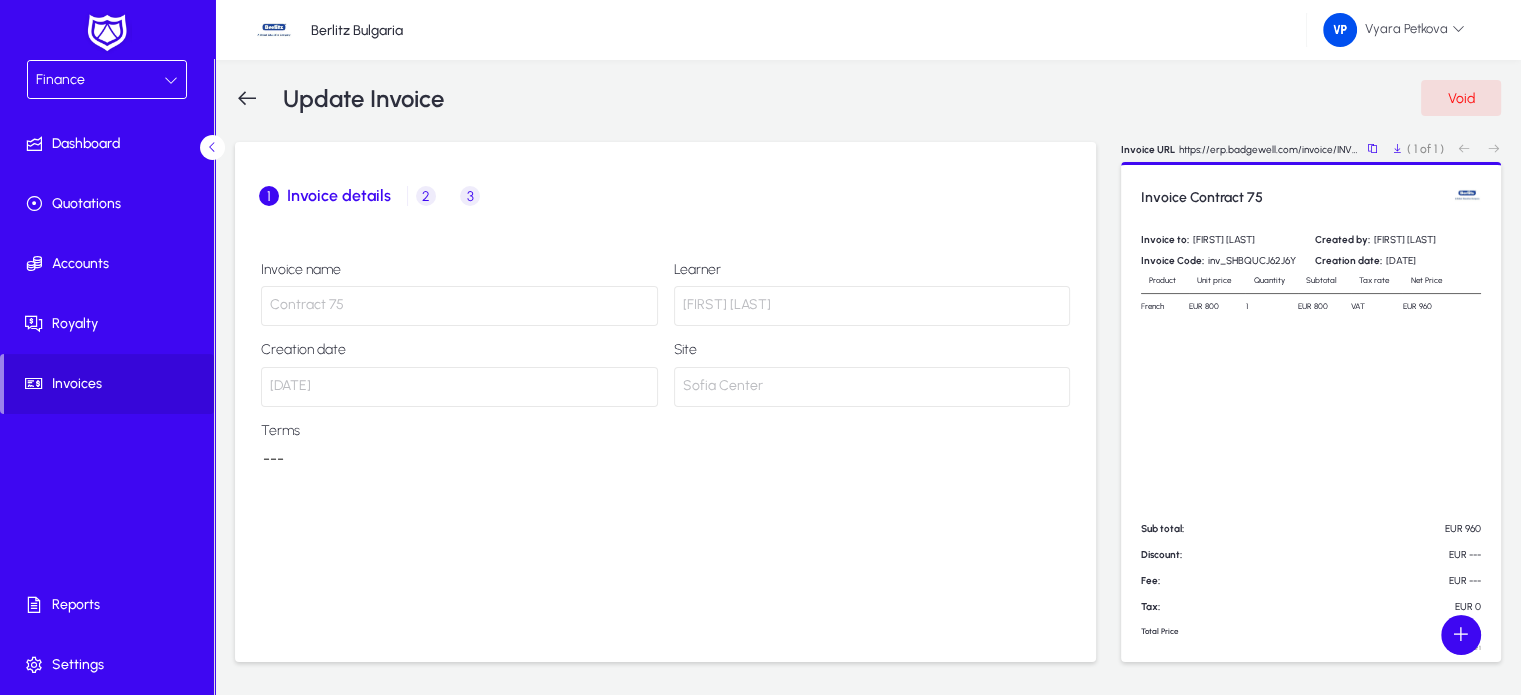 click on "2" at bounding box center [426, 196] 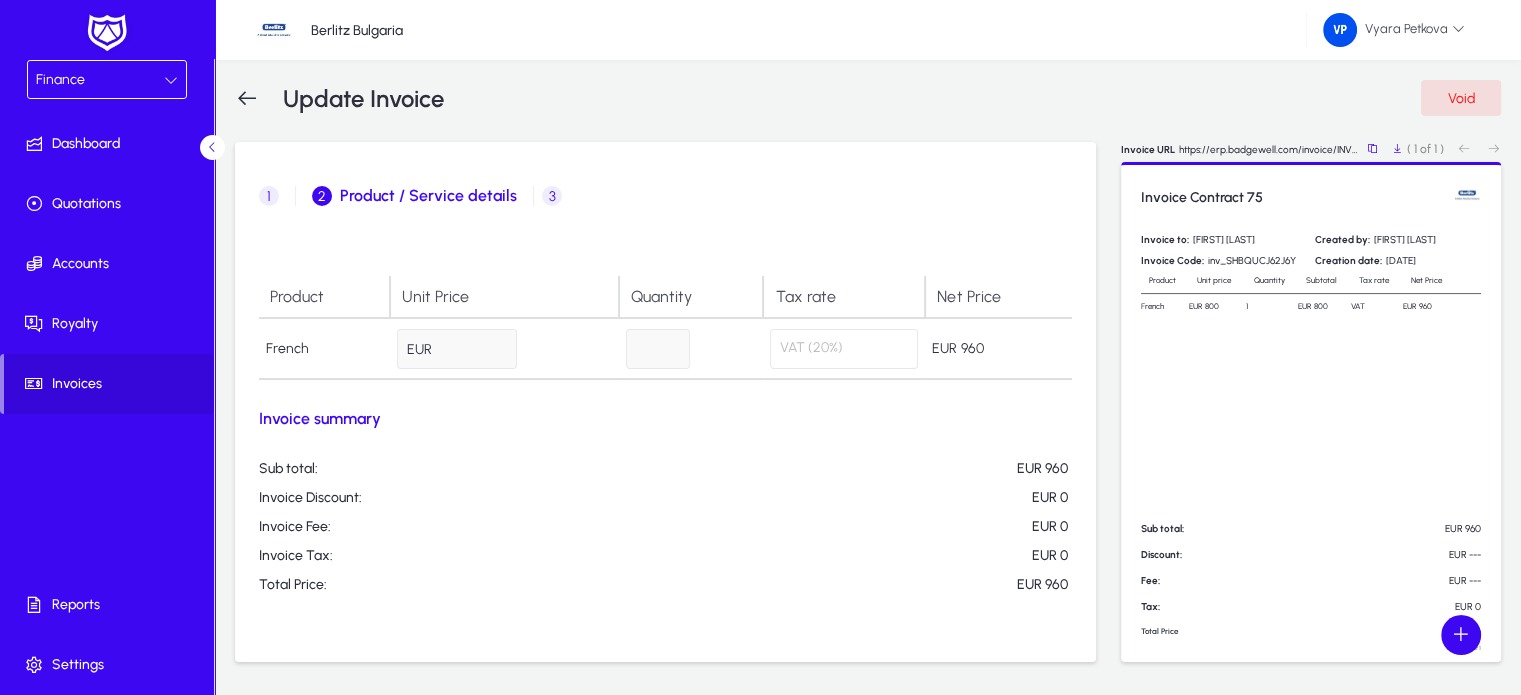 click on "3" at bounding box center [552, 196] 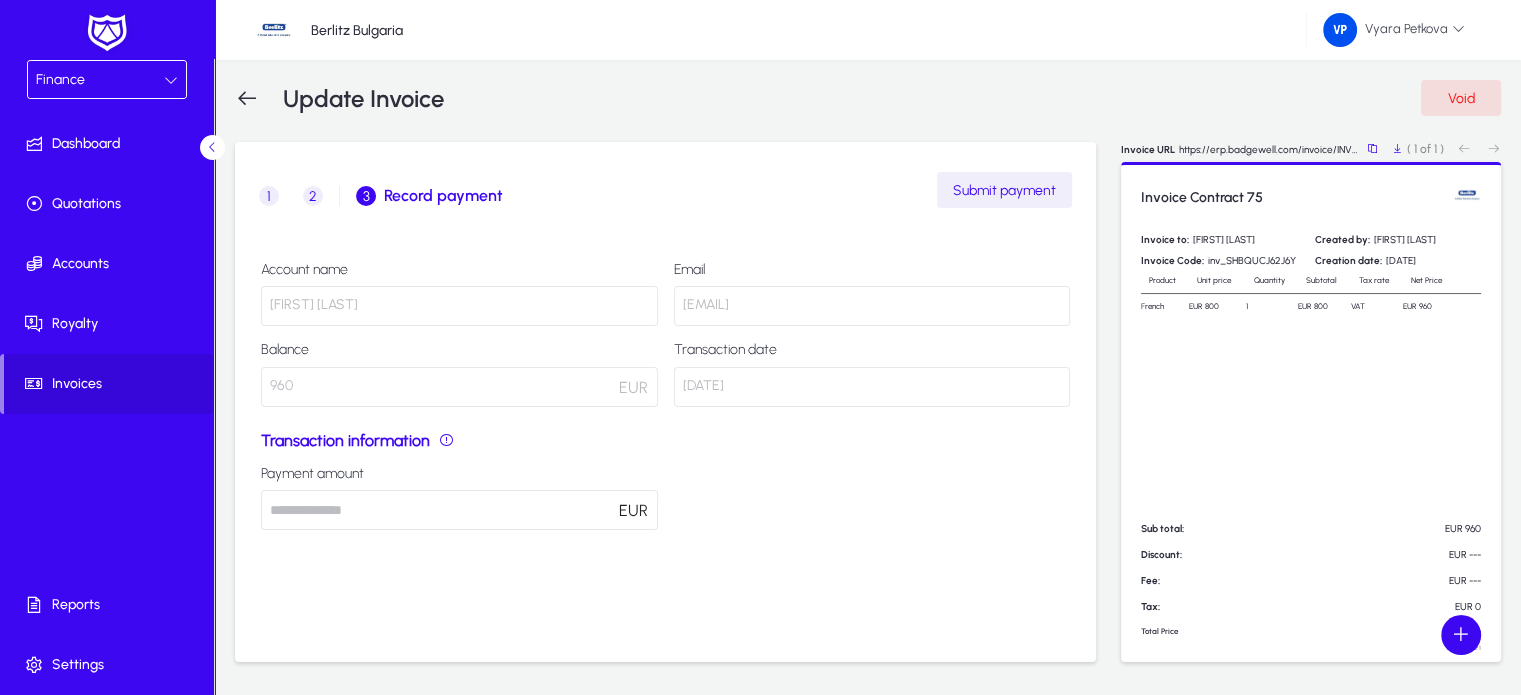 click on "Submit payment" 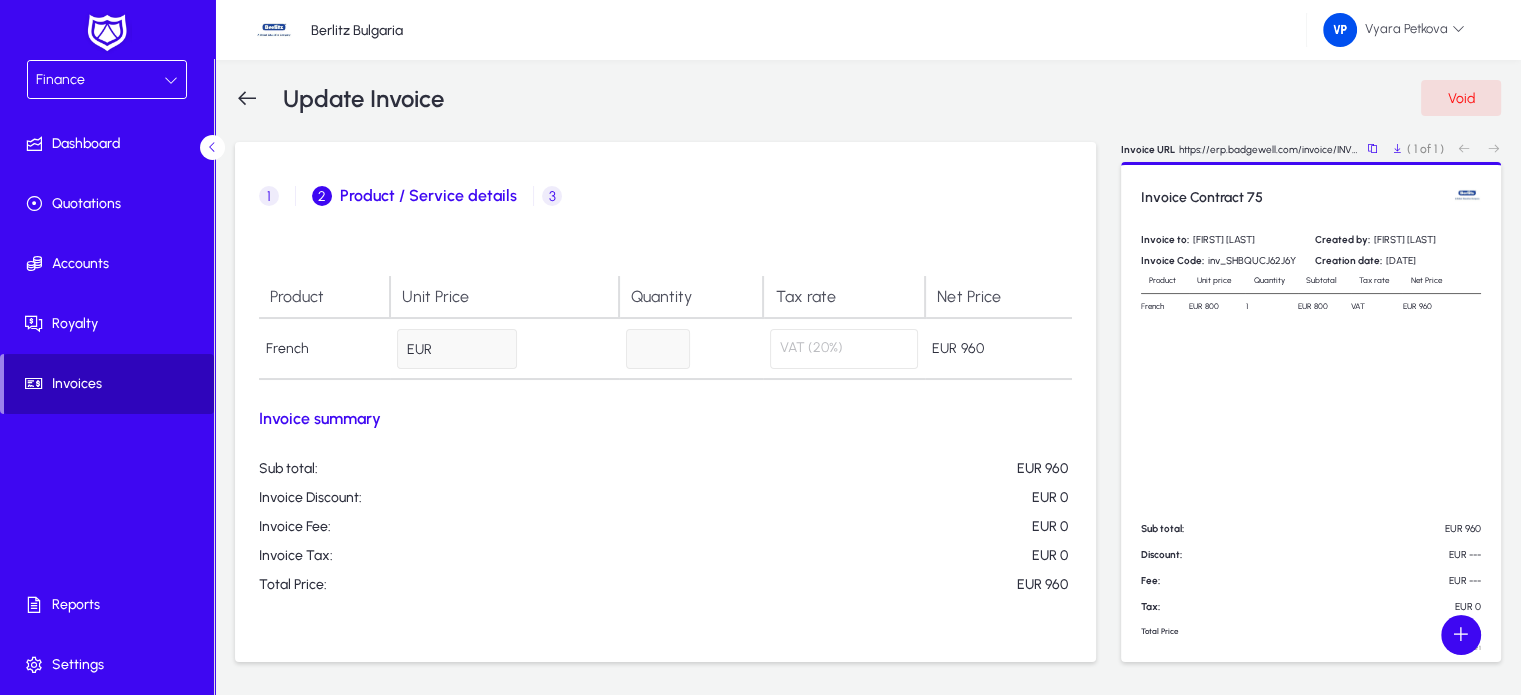 click on "Invoices" 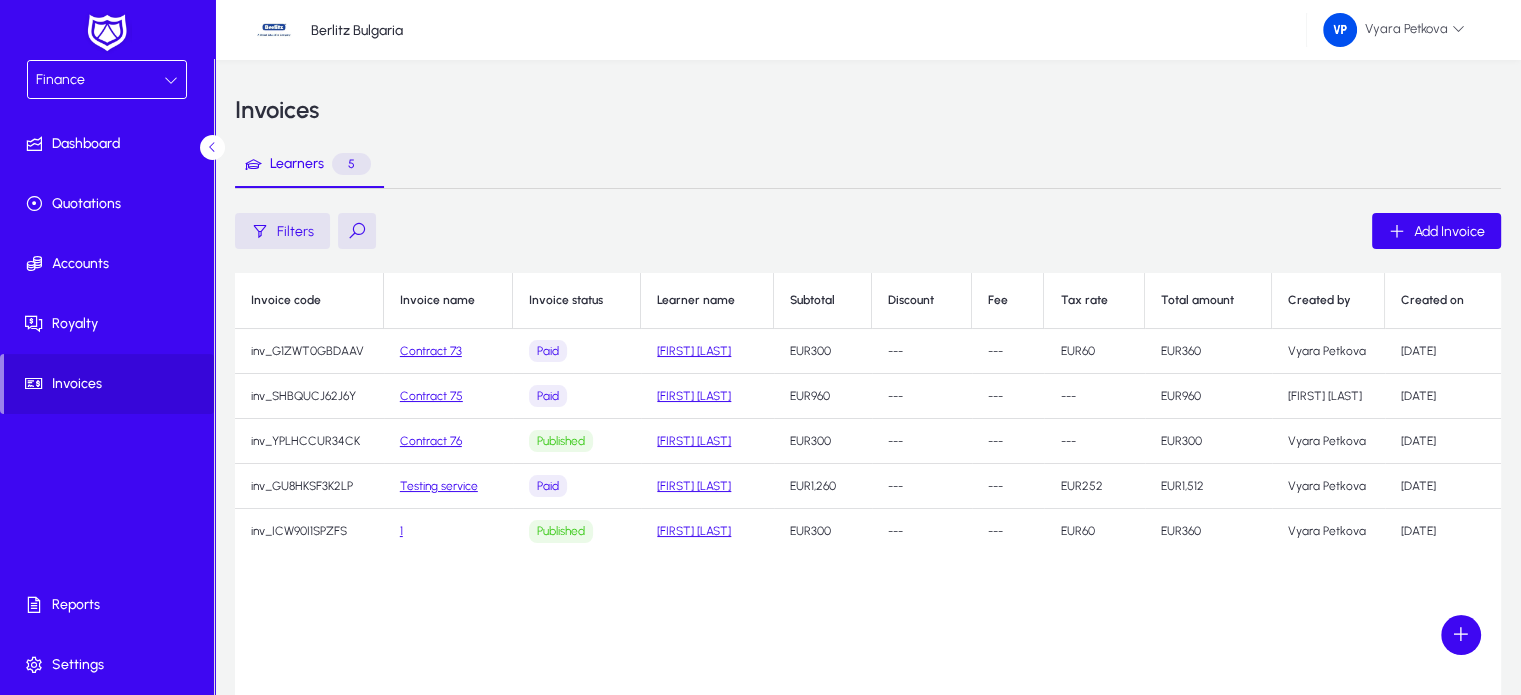 click on "Contract 76" 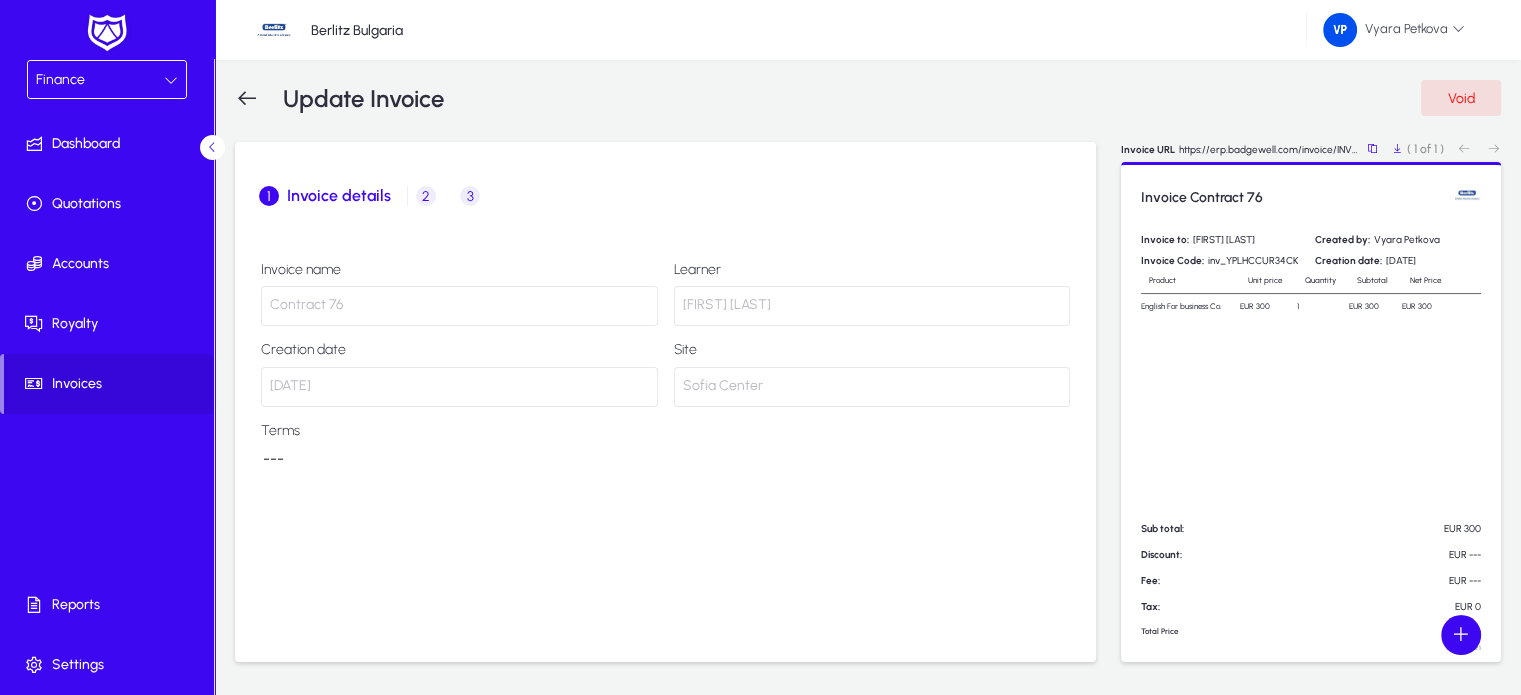 click on "3" at bounding box center [470, 196] 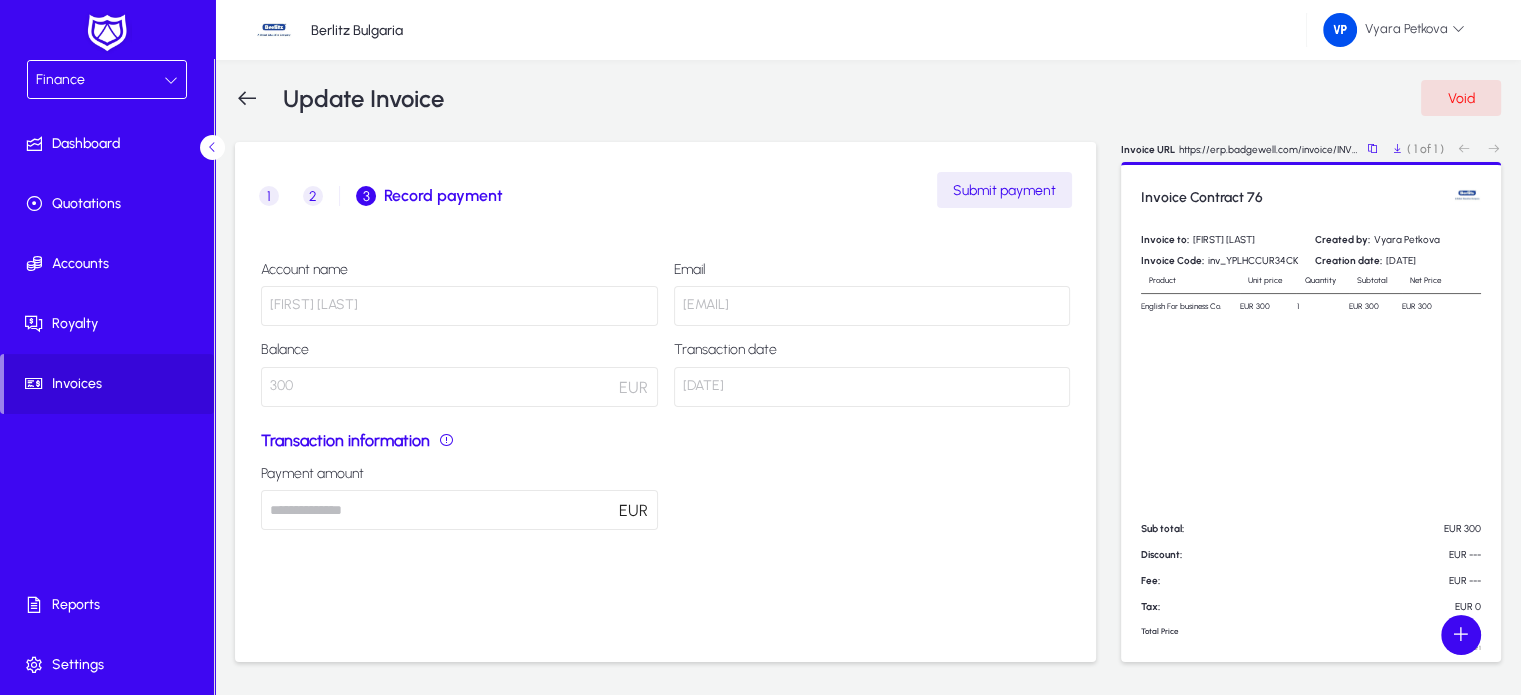 click on "***" at bounding box center (459, 510) 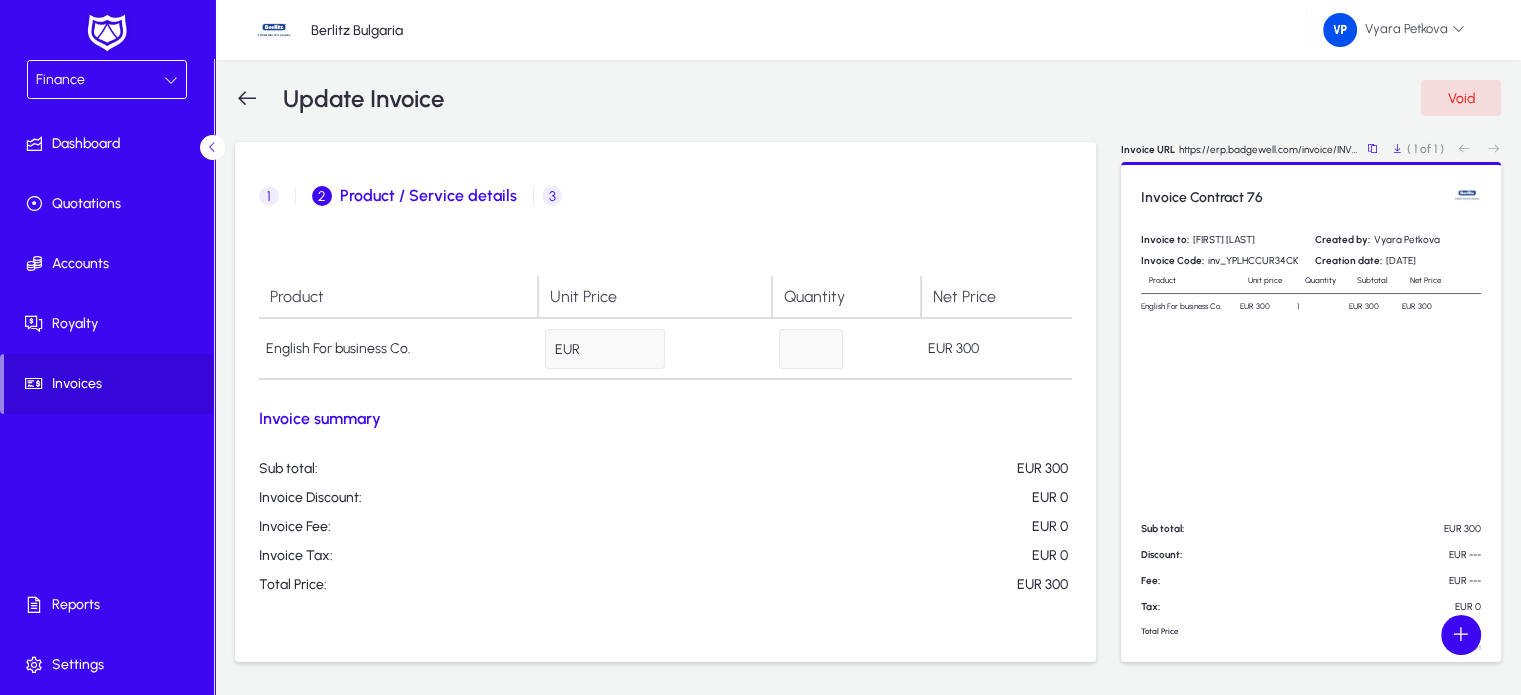 click on "3" at bounding box center [552, 196] 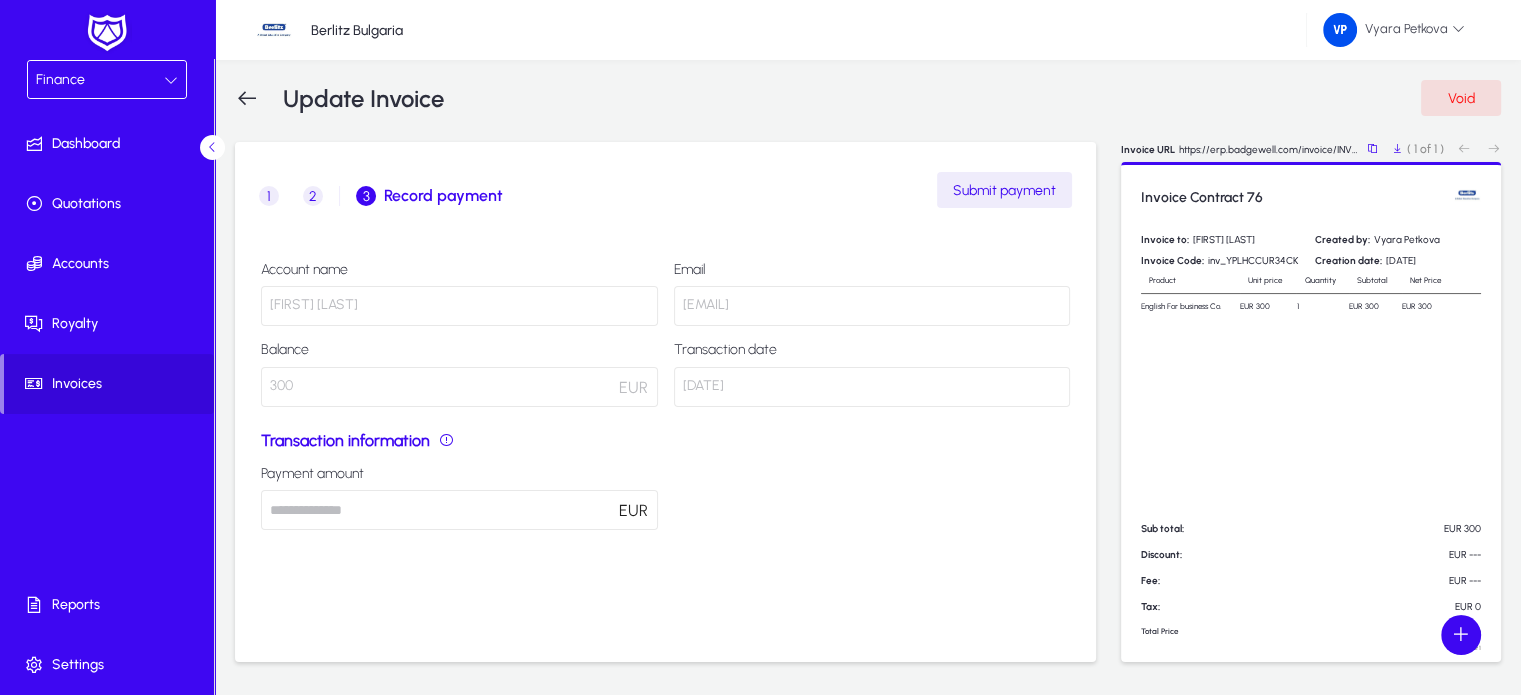 click on "***" at bounding box center [459, 510] 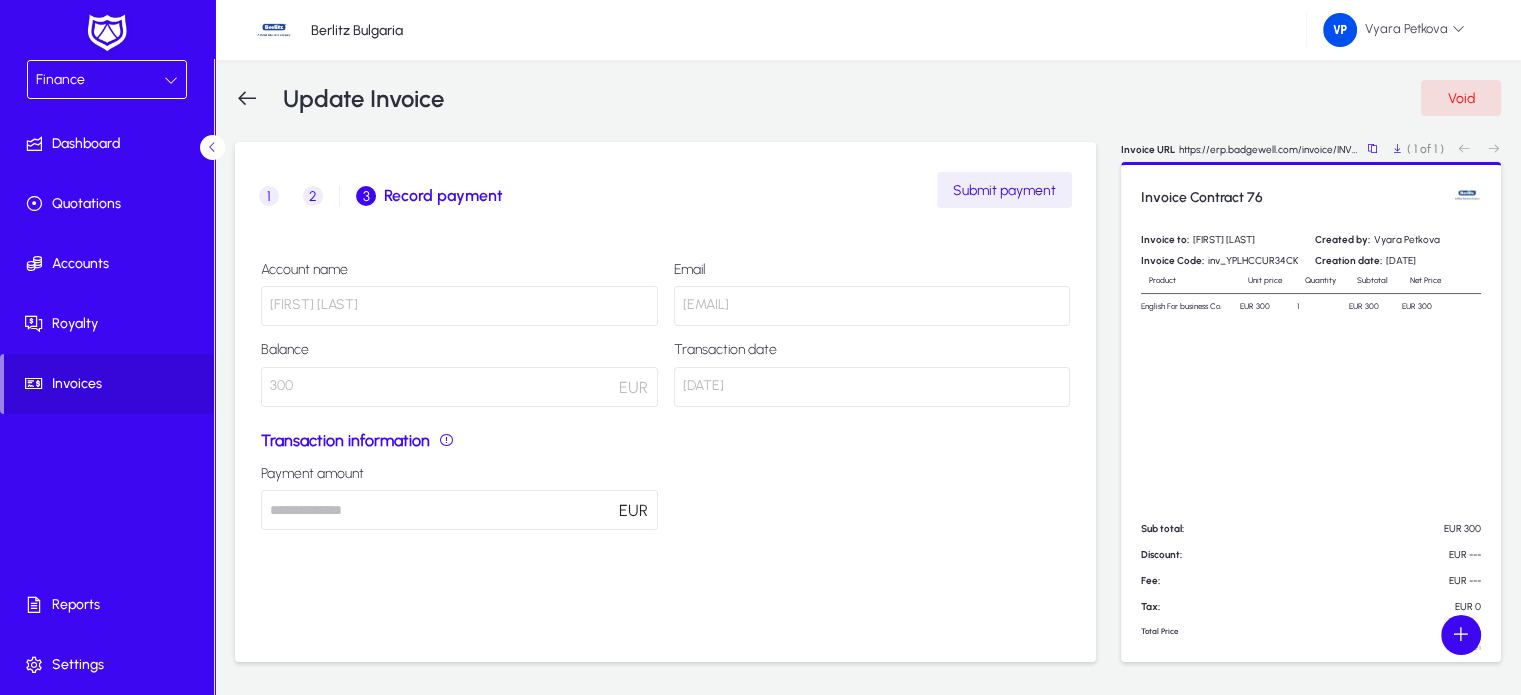 click on "Submit payment" 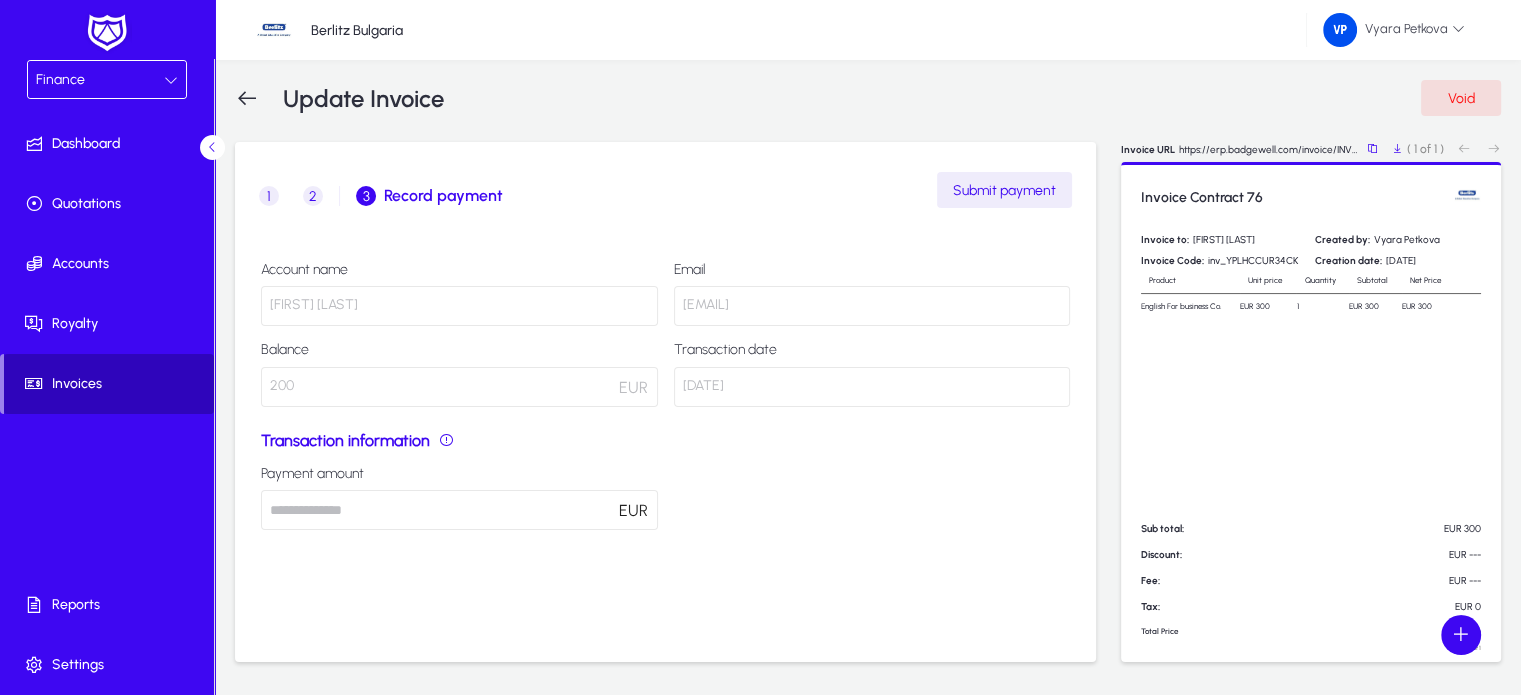 click on "Invoices" 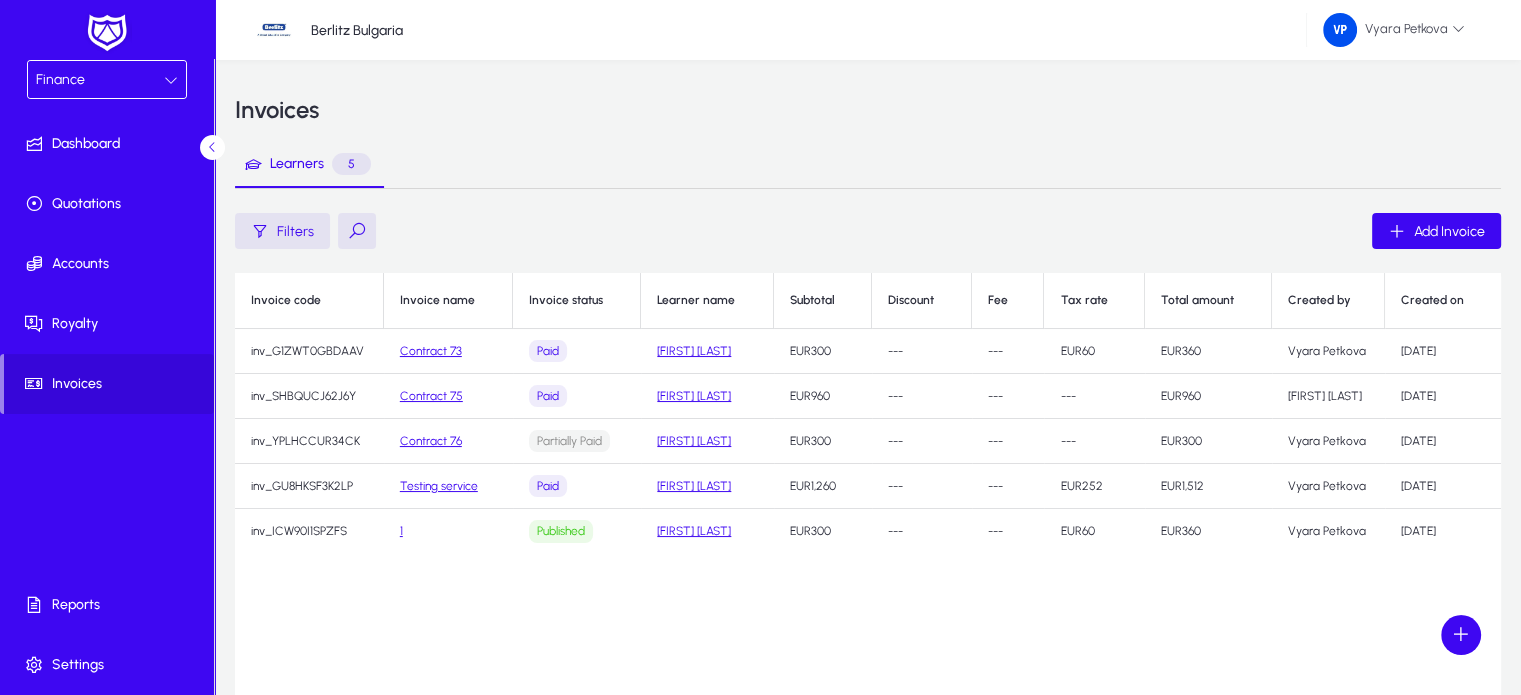 click on "Contract 76" 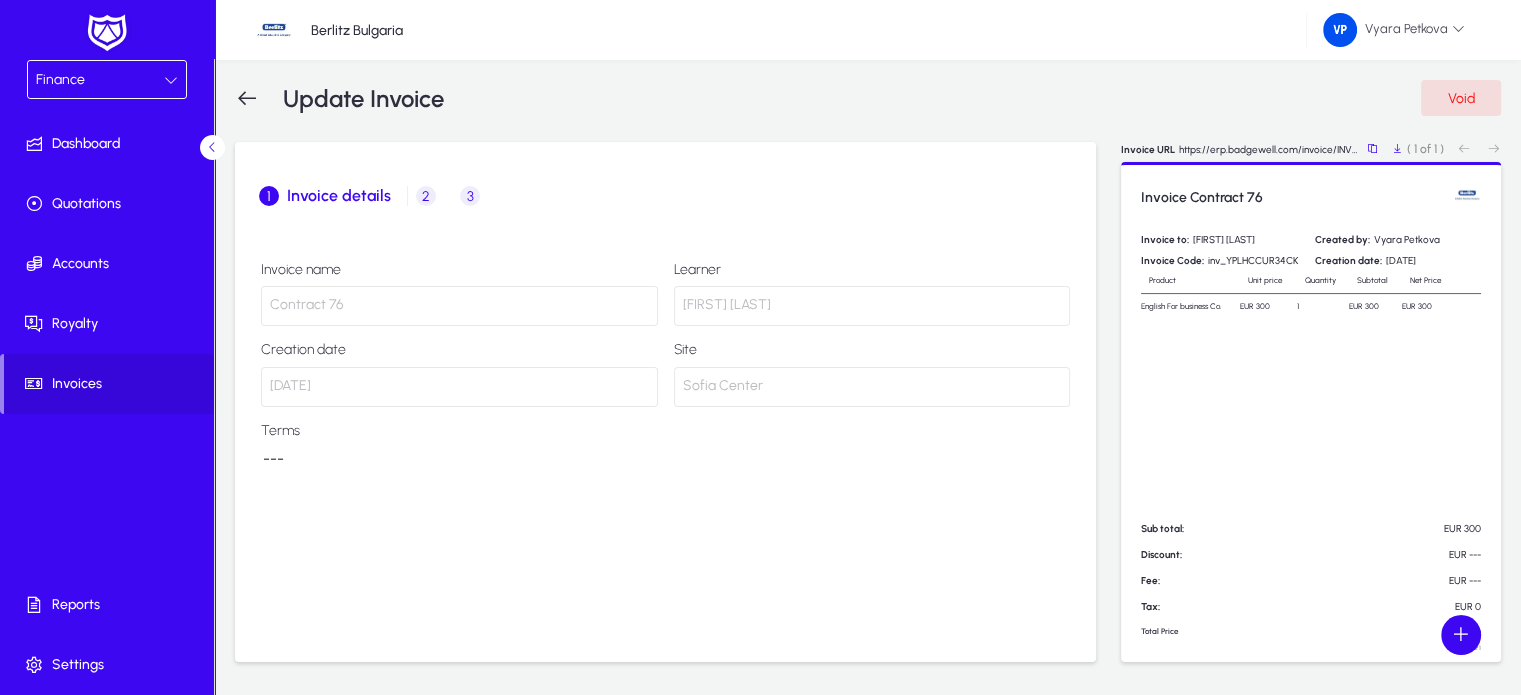 click on "1  Invoice details  2  Product / Service details  3  Record payment" 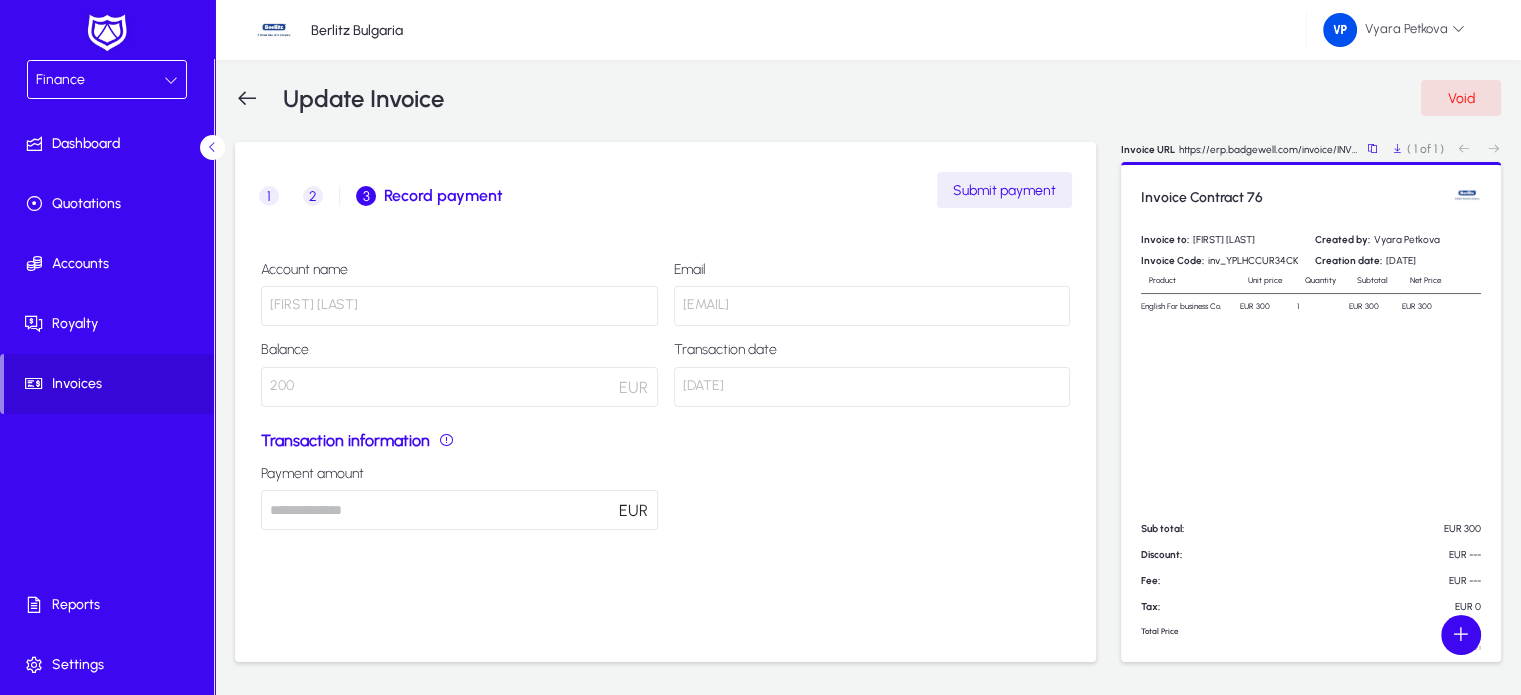 click on "***" at bounding box center (459, 510) 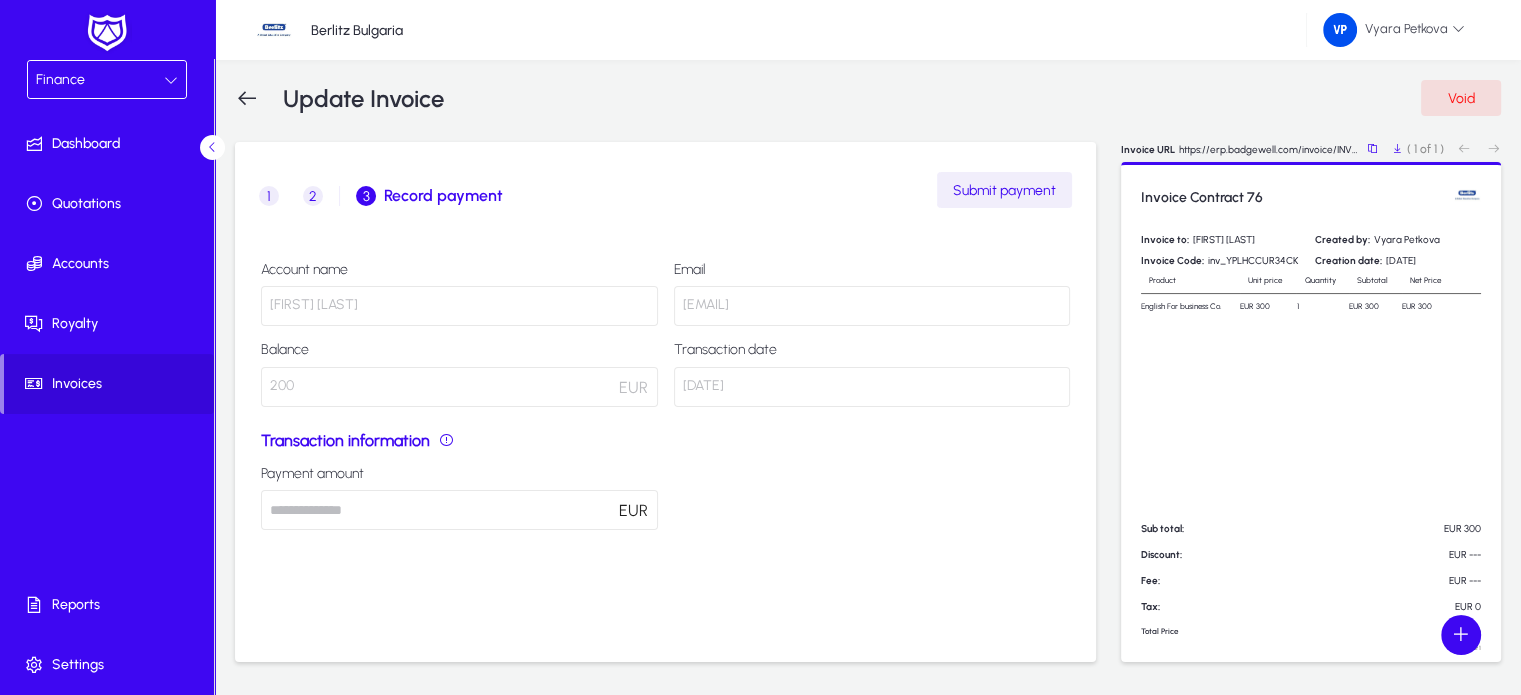 click on "Submit payment" 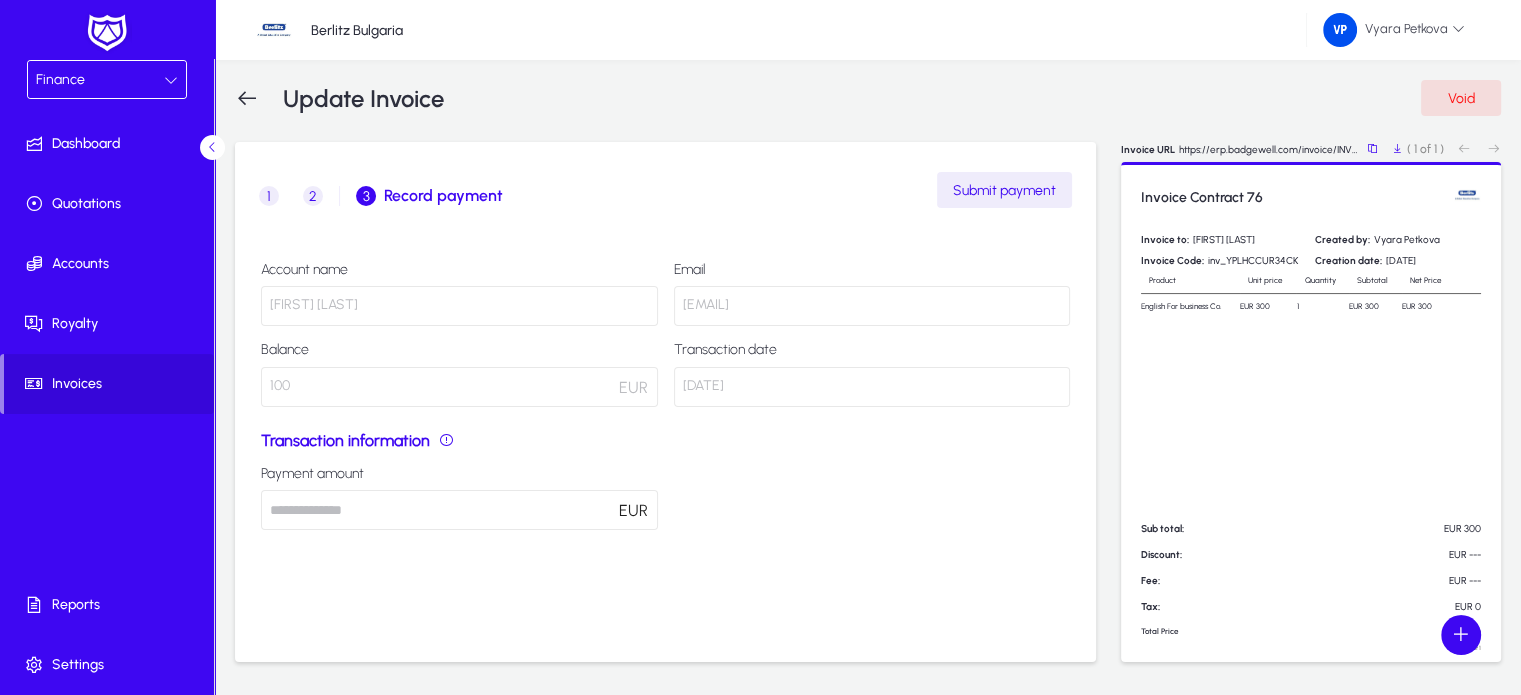 click on "1" at bounding box center [269, 196] 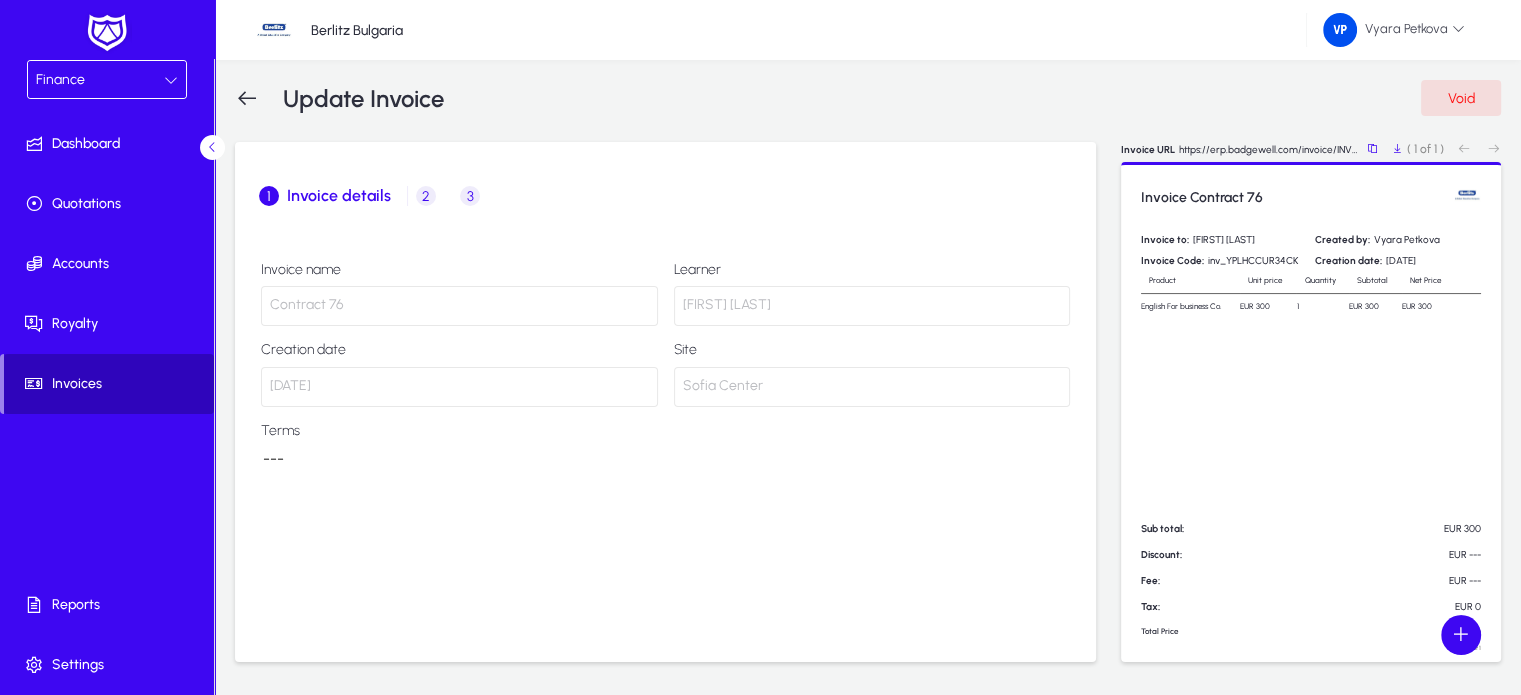 click on "Invoices" 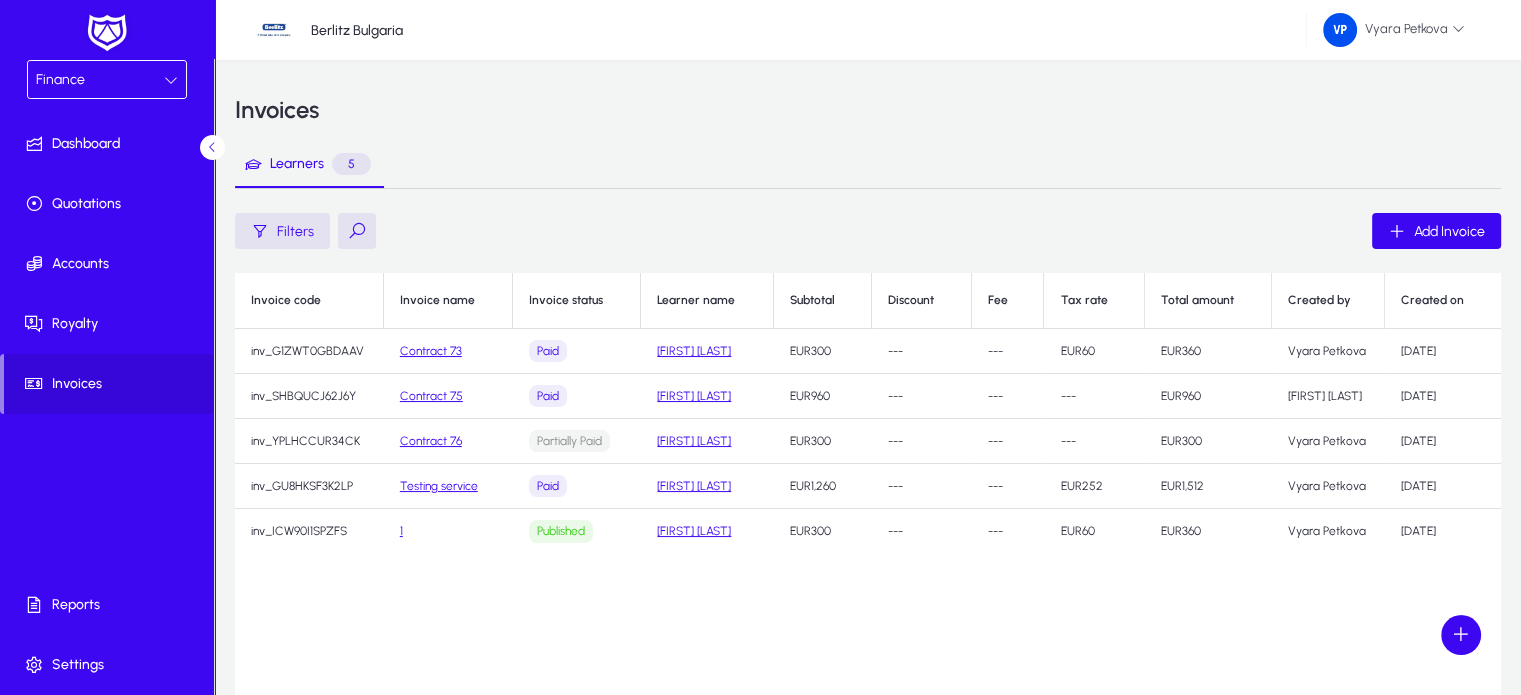 click on "Contract 76" 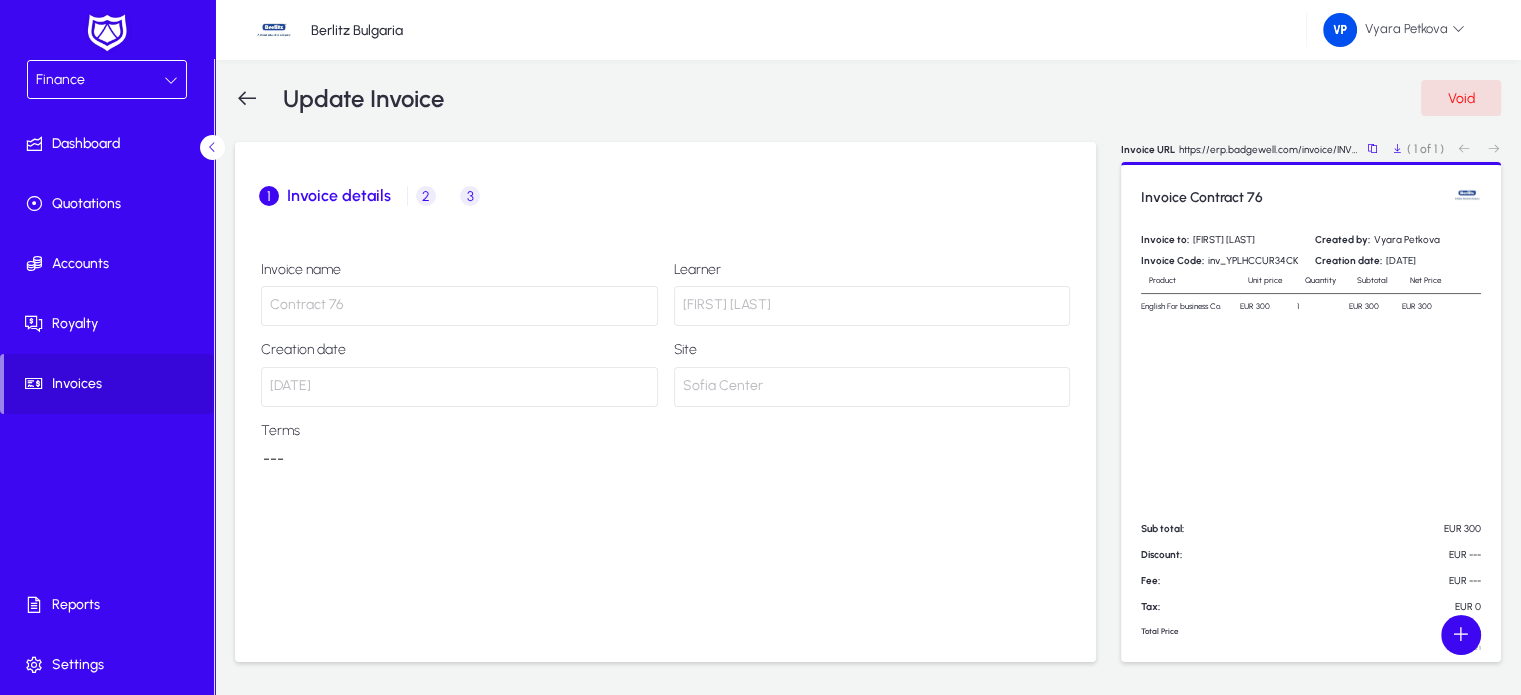 click on "3" at bounding box center [470, 196] 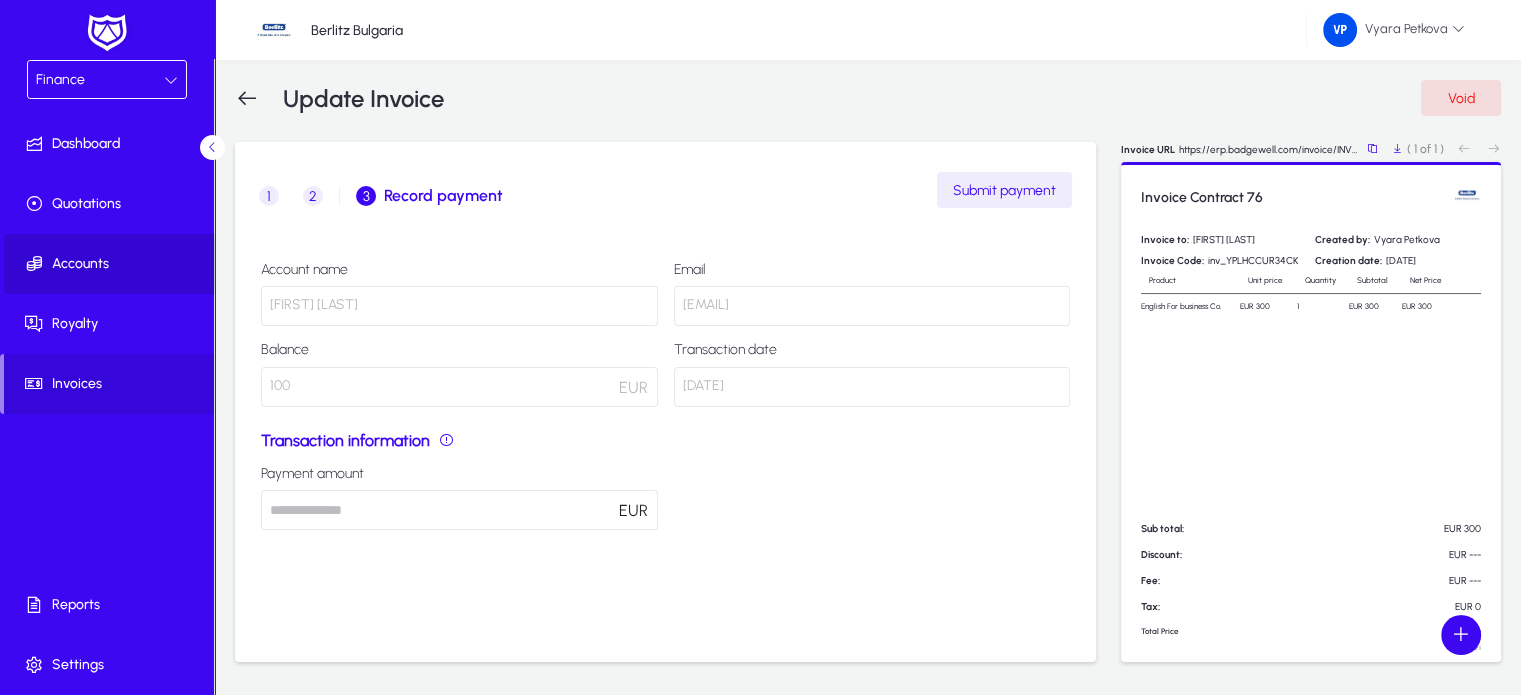 click on "Accounts" 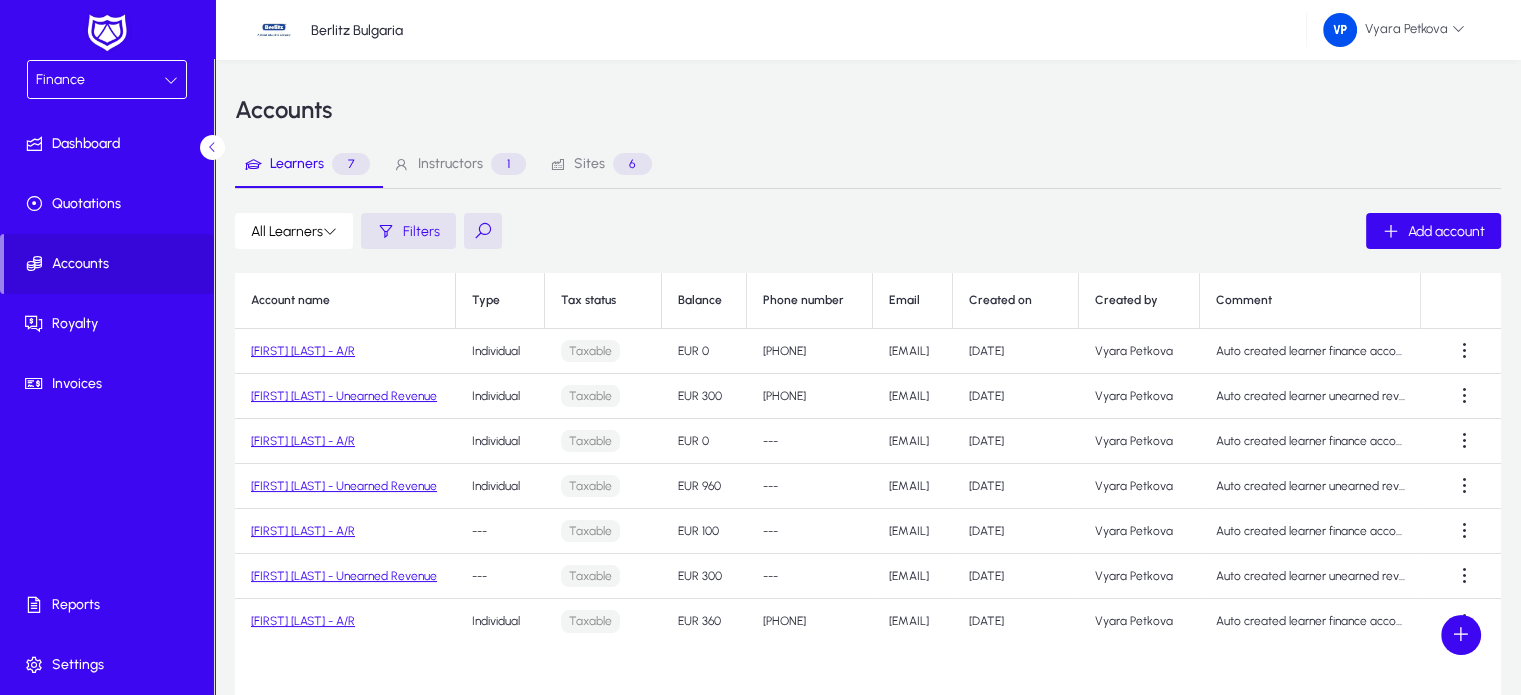 click on "[FIRST] [LAST] - Unearned Revenue" 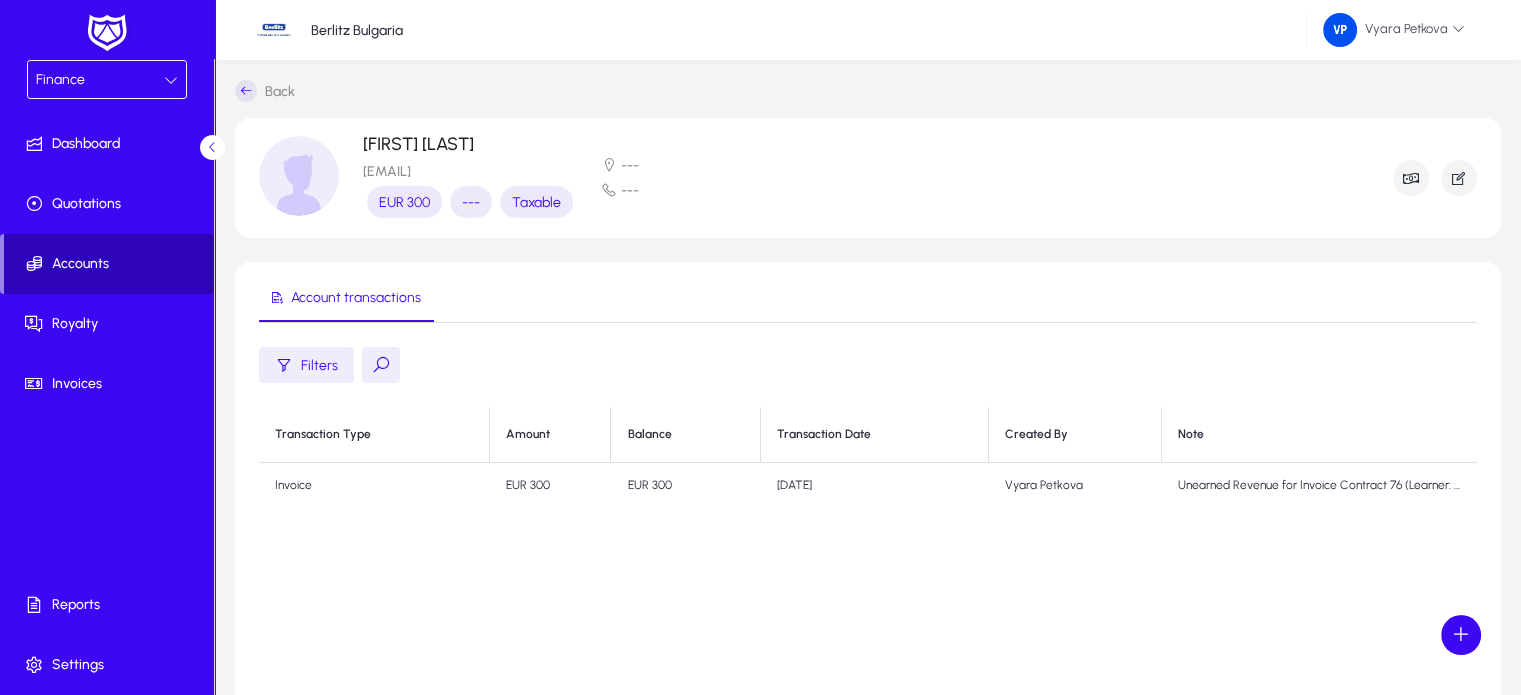 click on "Accounts" 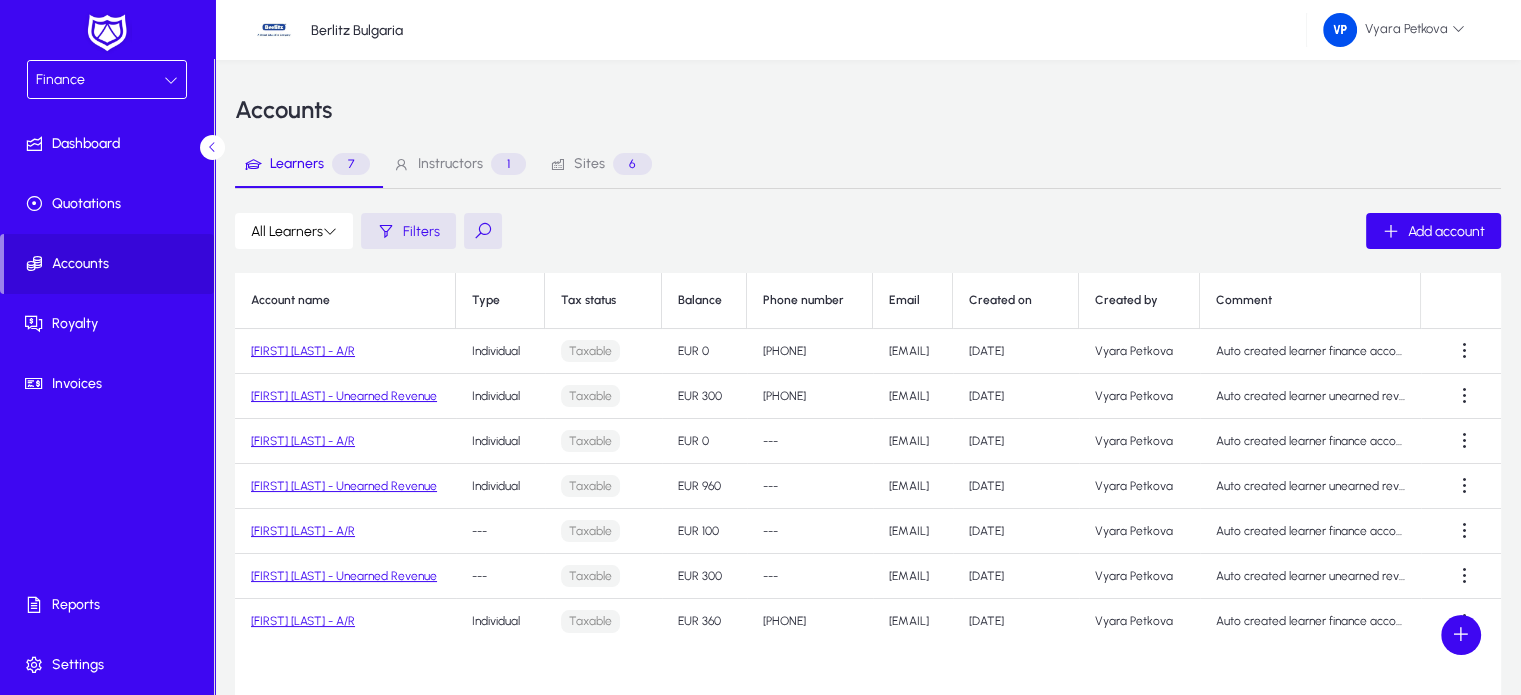 click on "[FIRST] [LAST] - A/R" 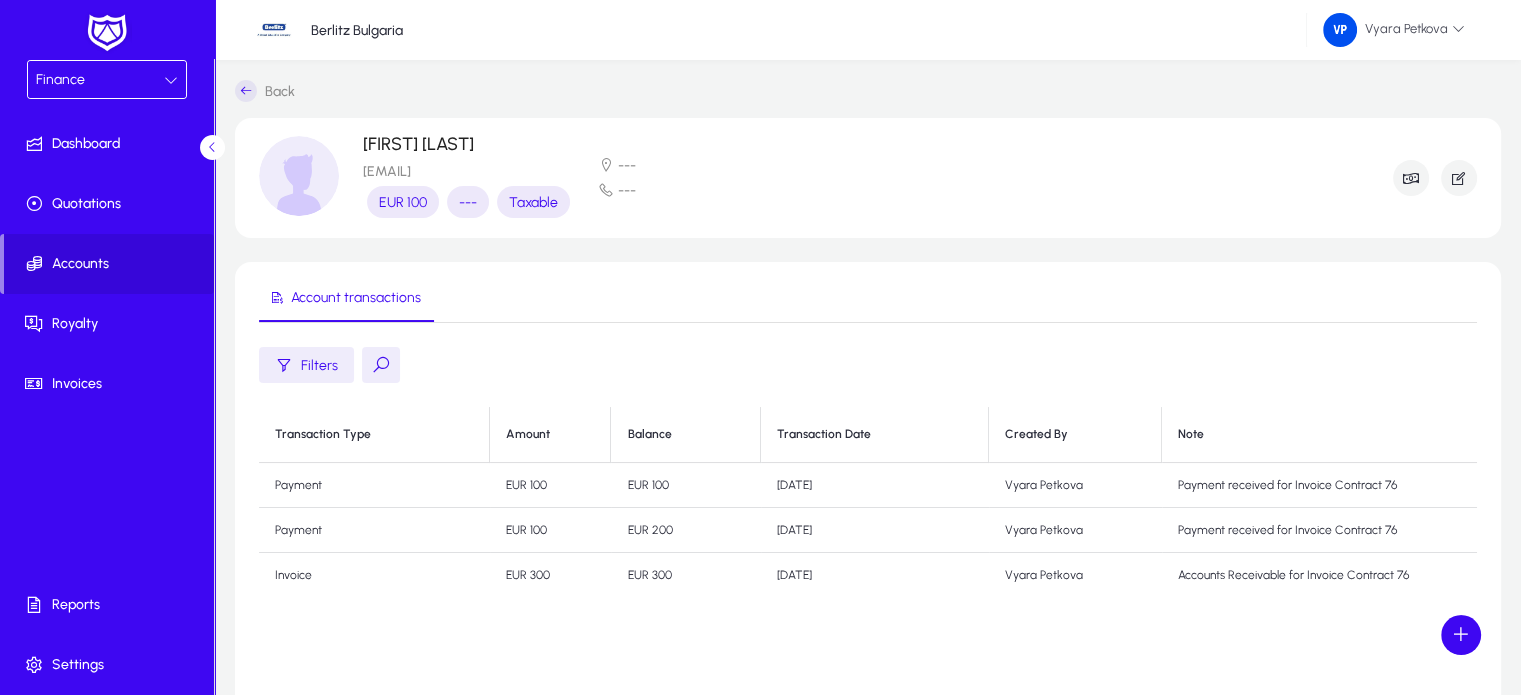 scroll, scrollTop: 0, scrollLeft: 0, axis: both 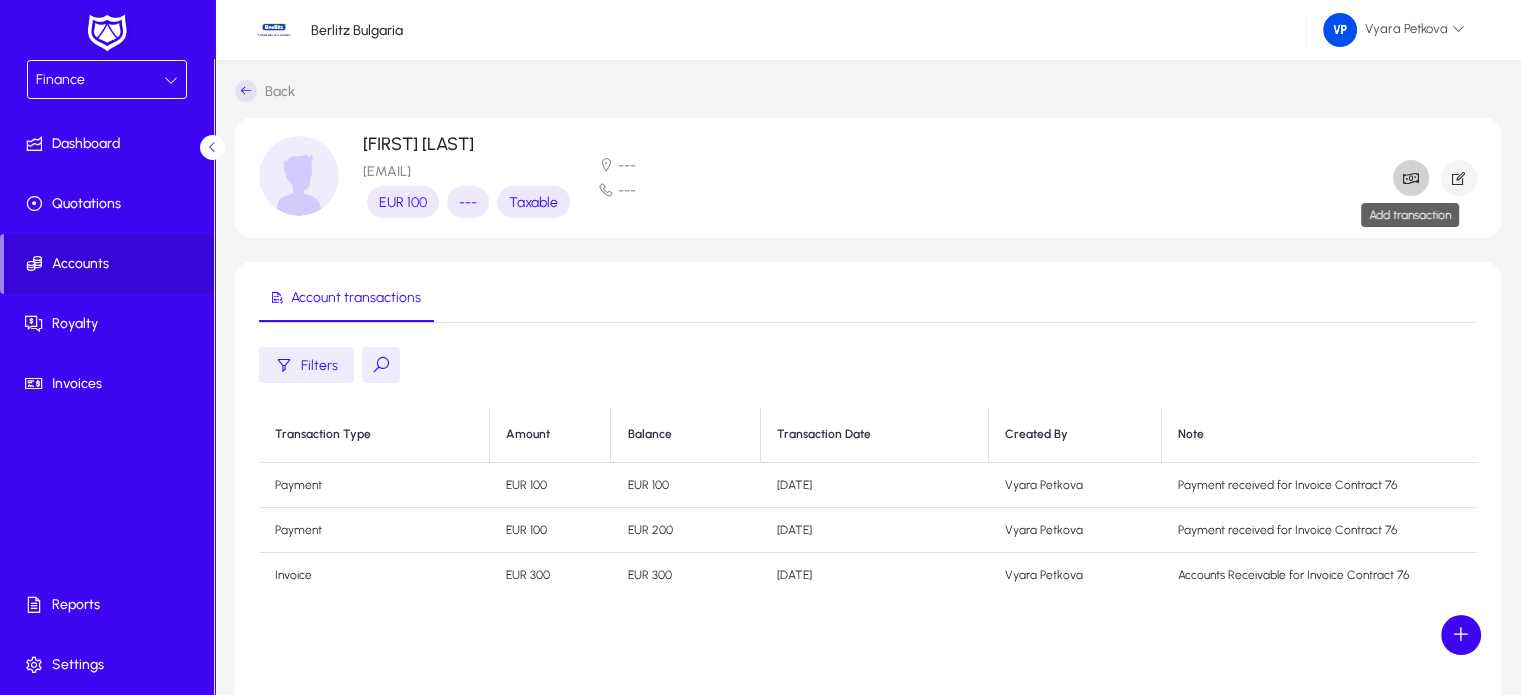 click 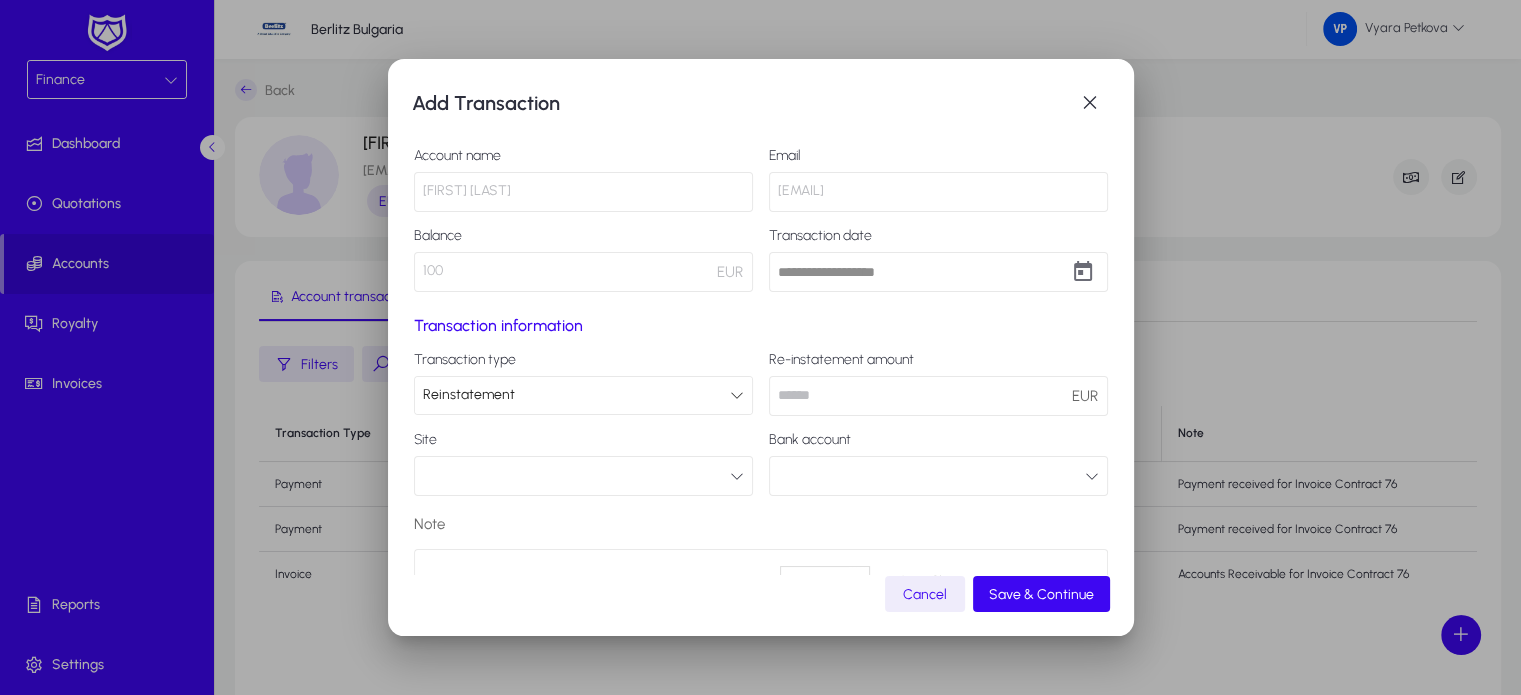 click on "Reinstatement" at bounding box center (576, 395) 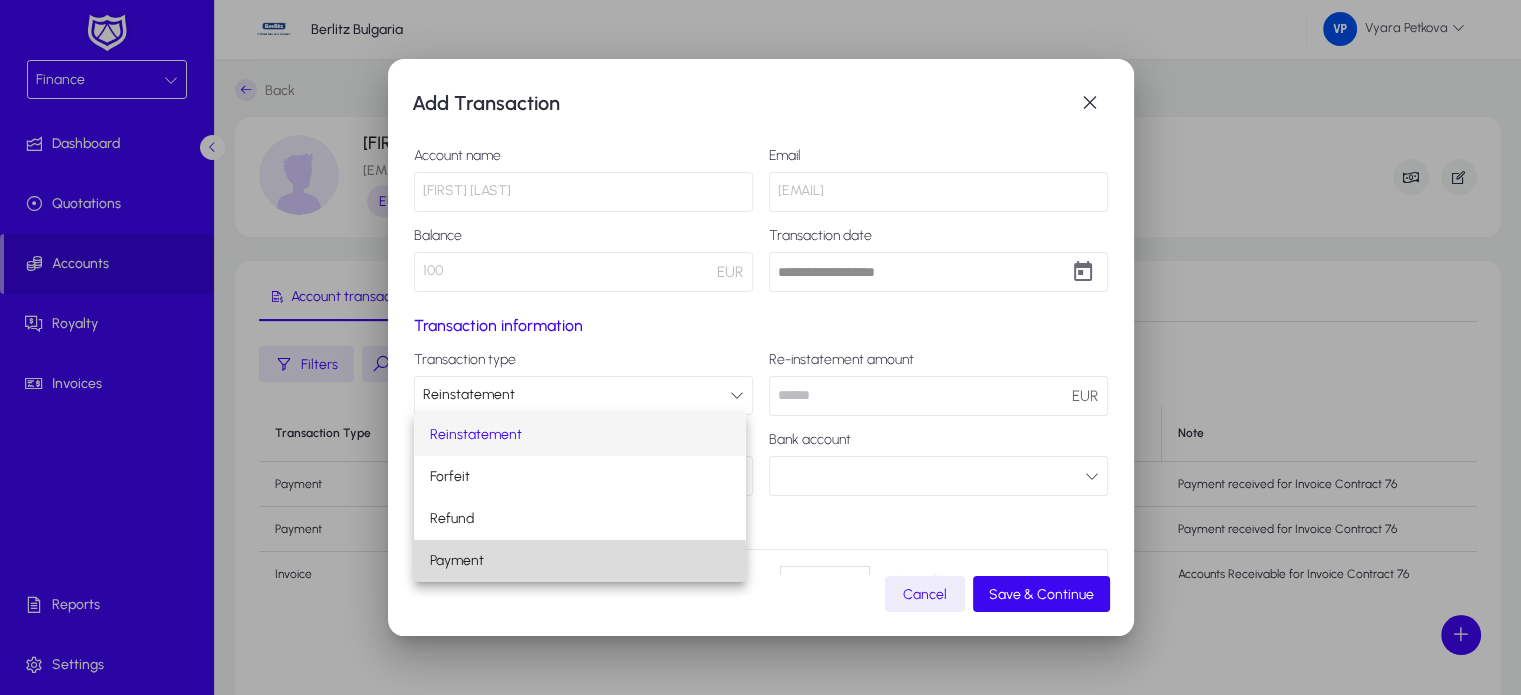 click on "Payment" at bounding box center [579, 561] 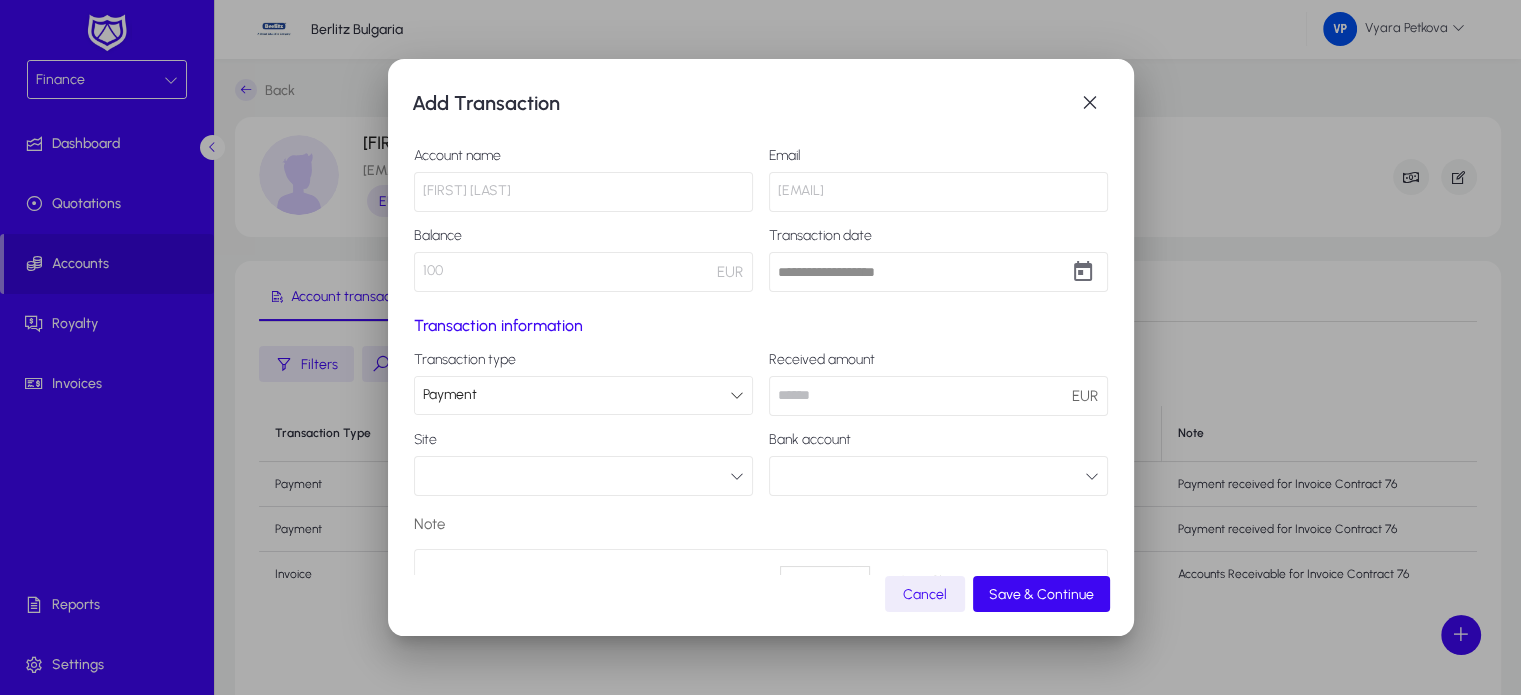 scroll, scrollTop: 12, scrollLeft: 0, axis: vertical 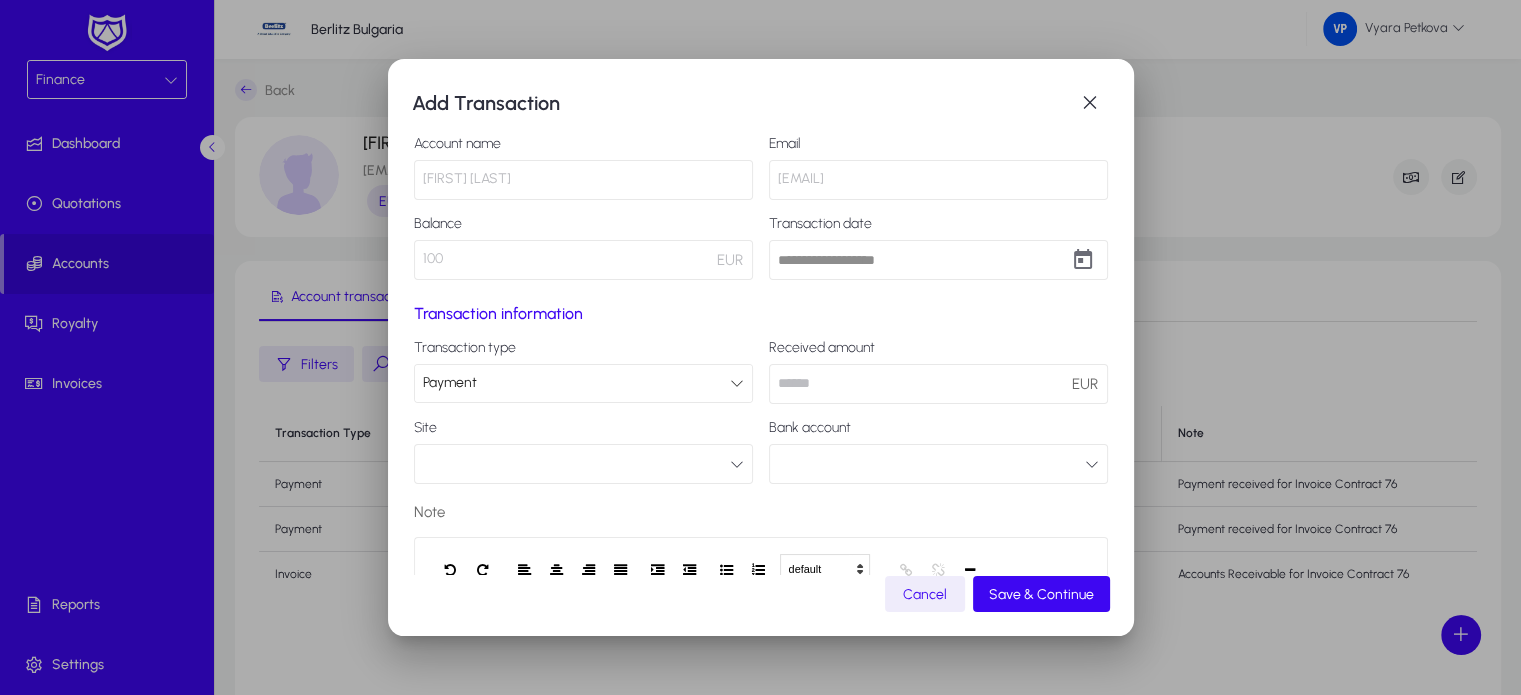 click 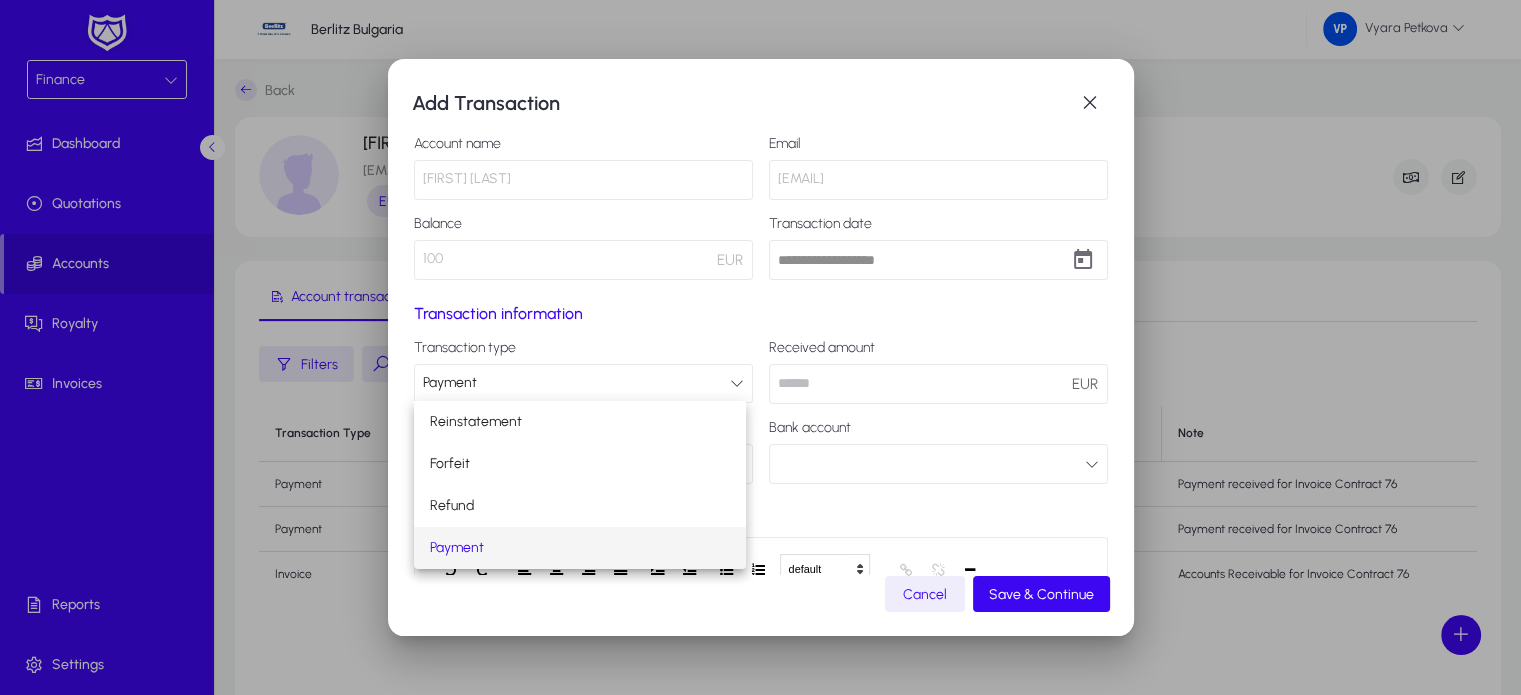 click at bounding box center [760, 347] 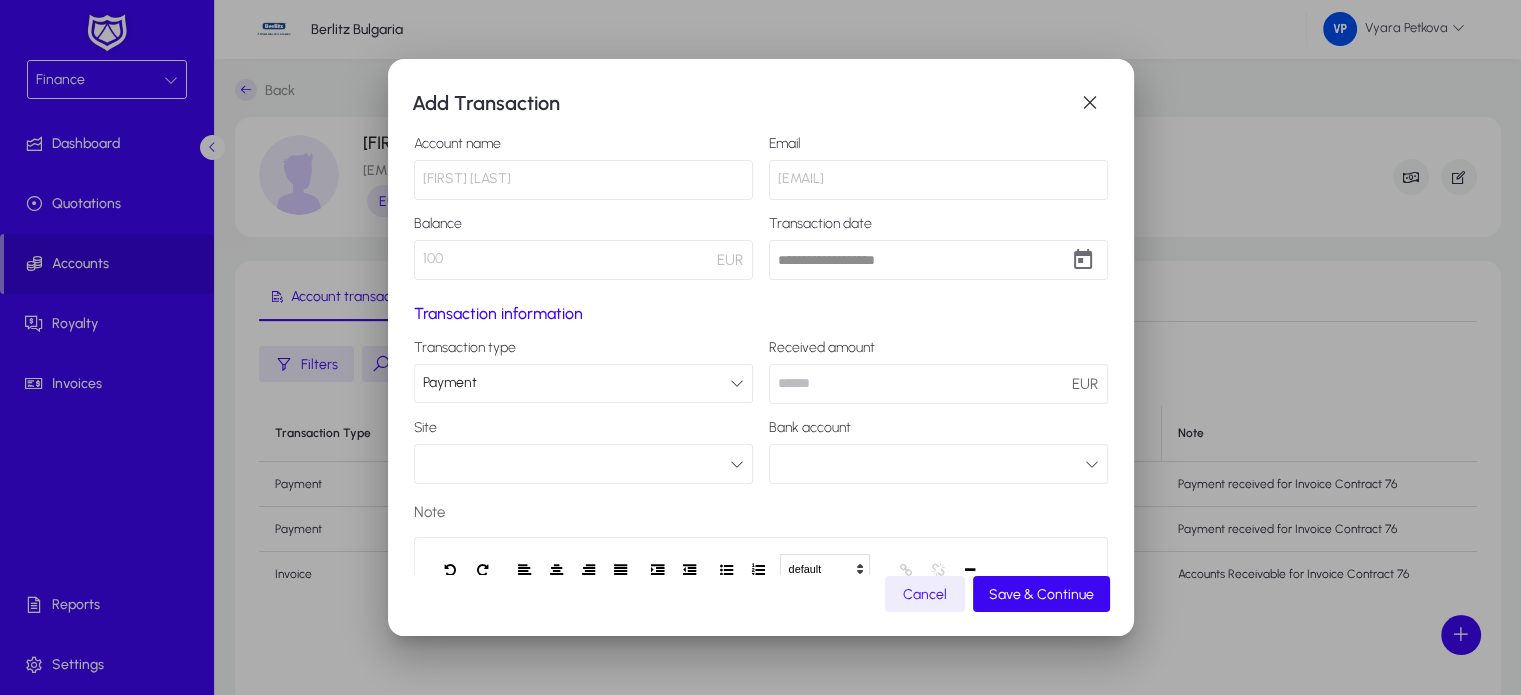 click 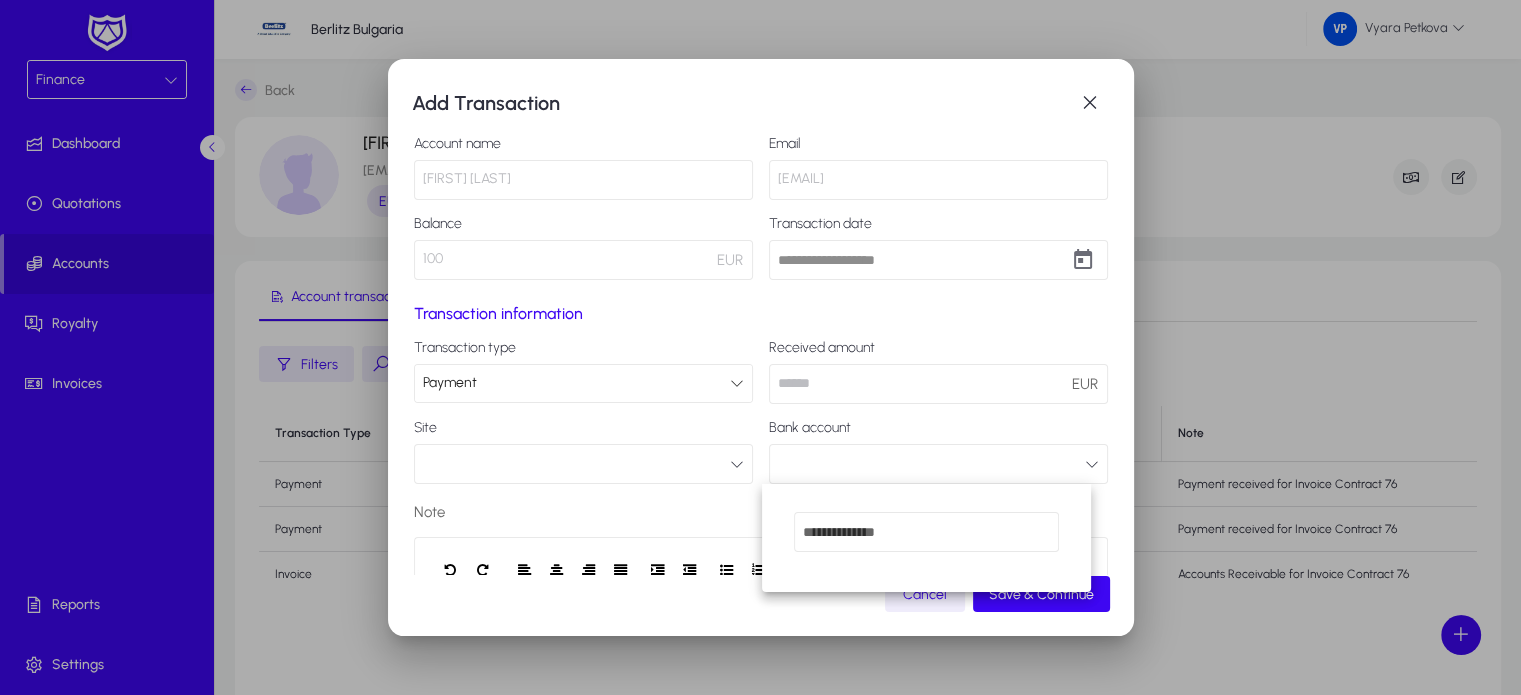 click at bounding box center [760, 347] 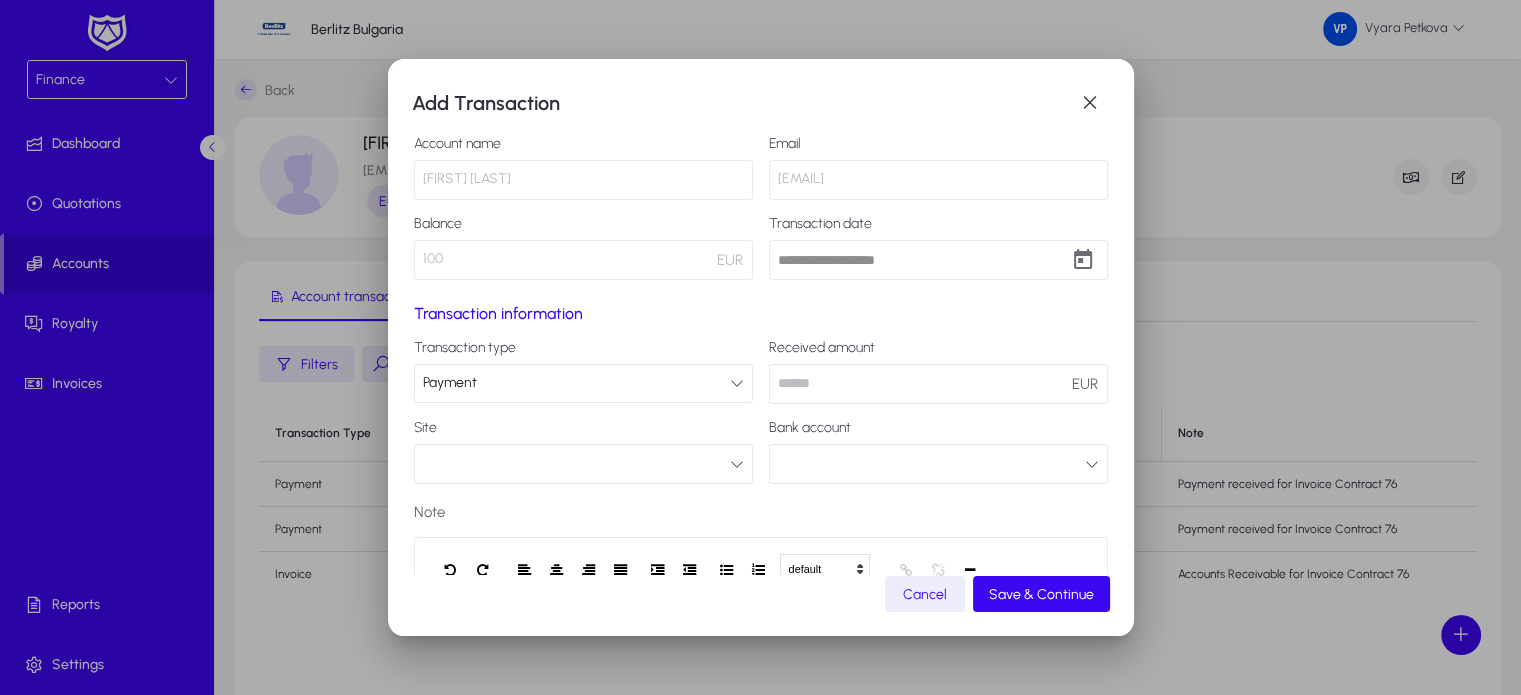 click 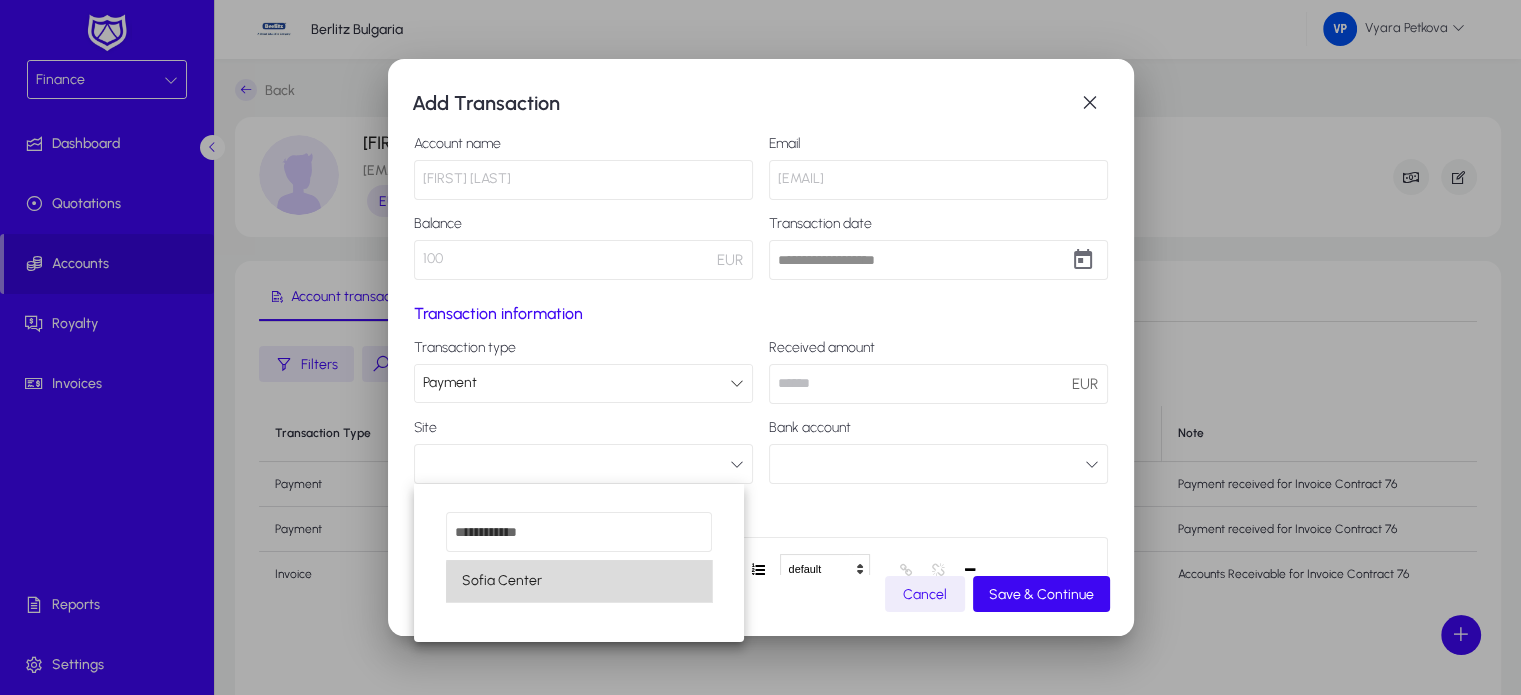 click on "Sofia Center" at bounding box center [579, 581] 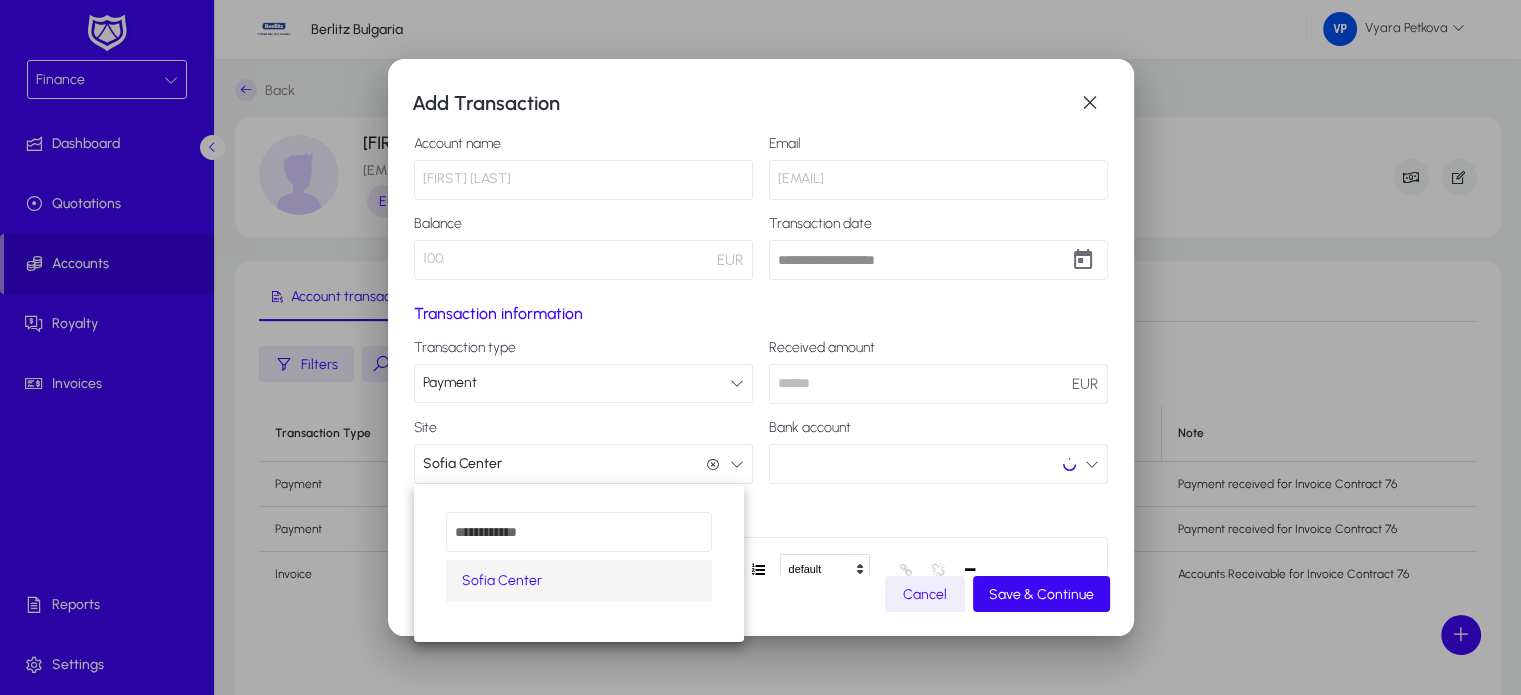 scroll, scrollTop: 0, scrollLeft: 0, axis: both 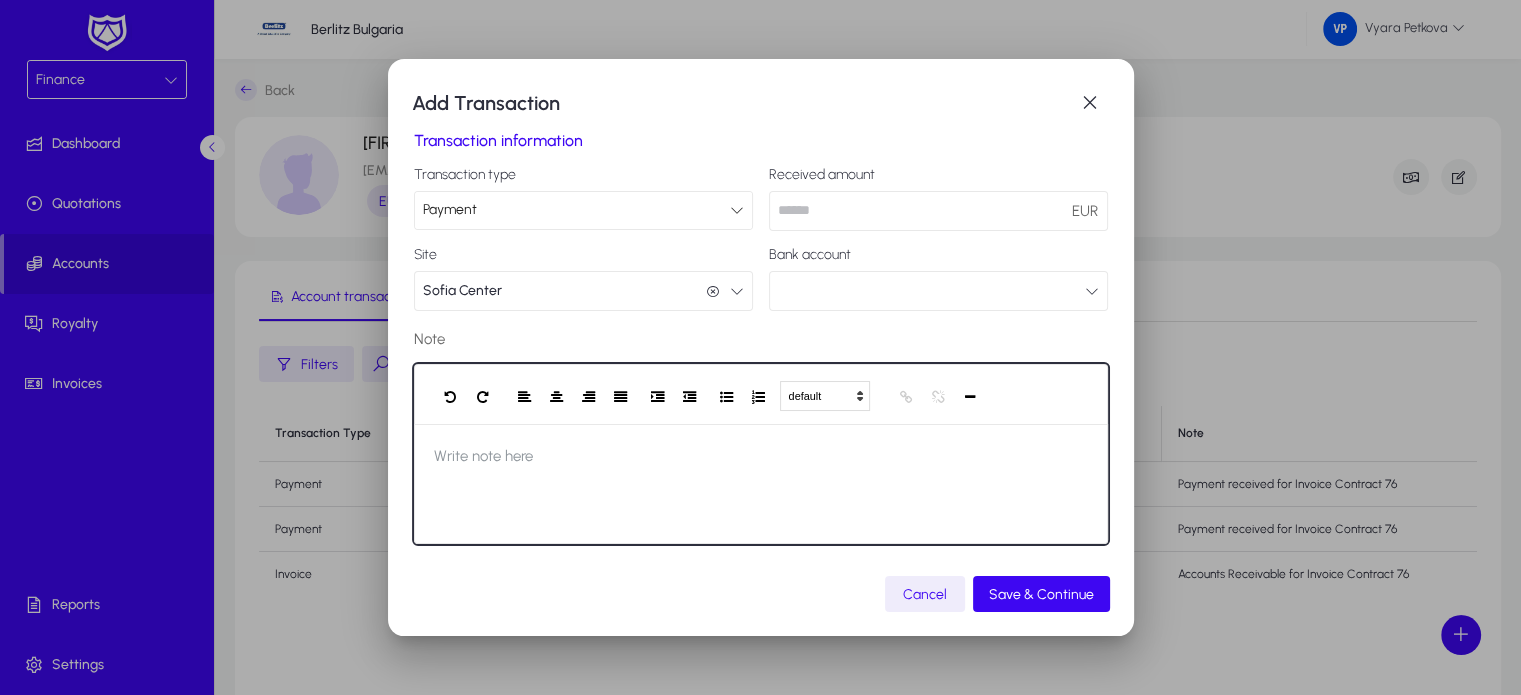click 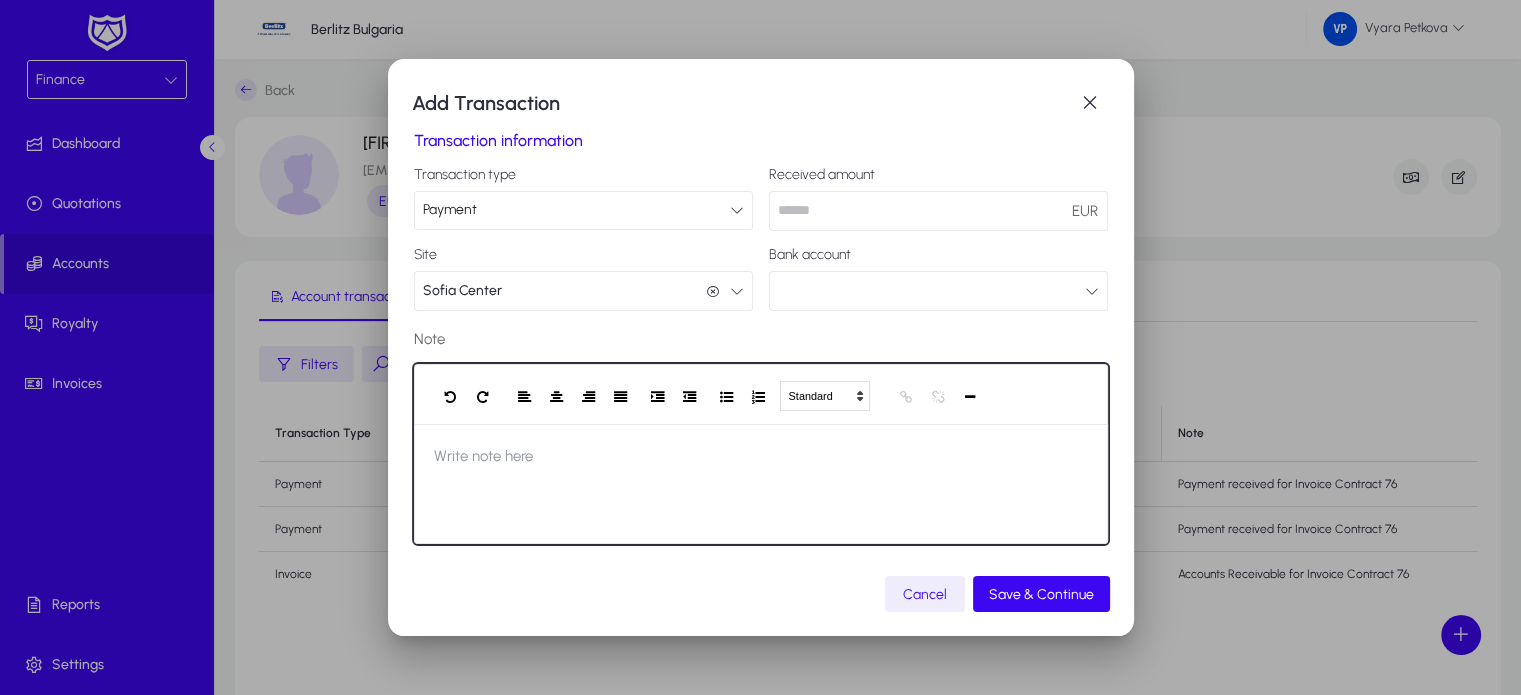 type 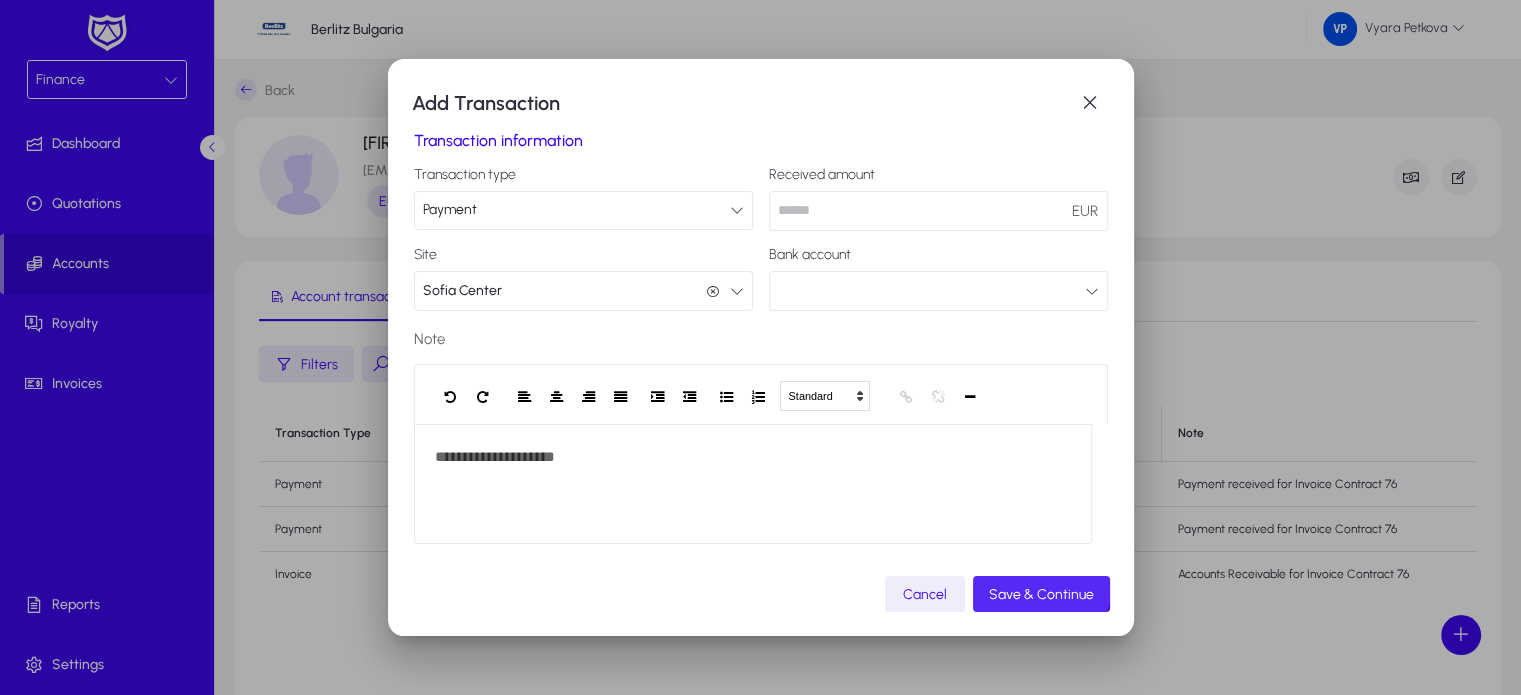 click on "Save & Continue" 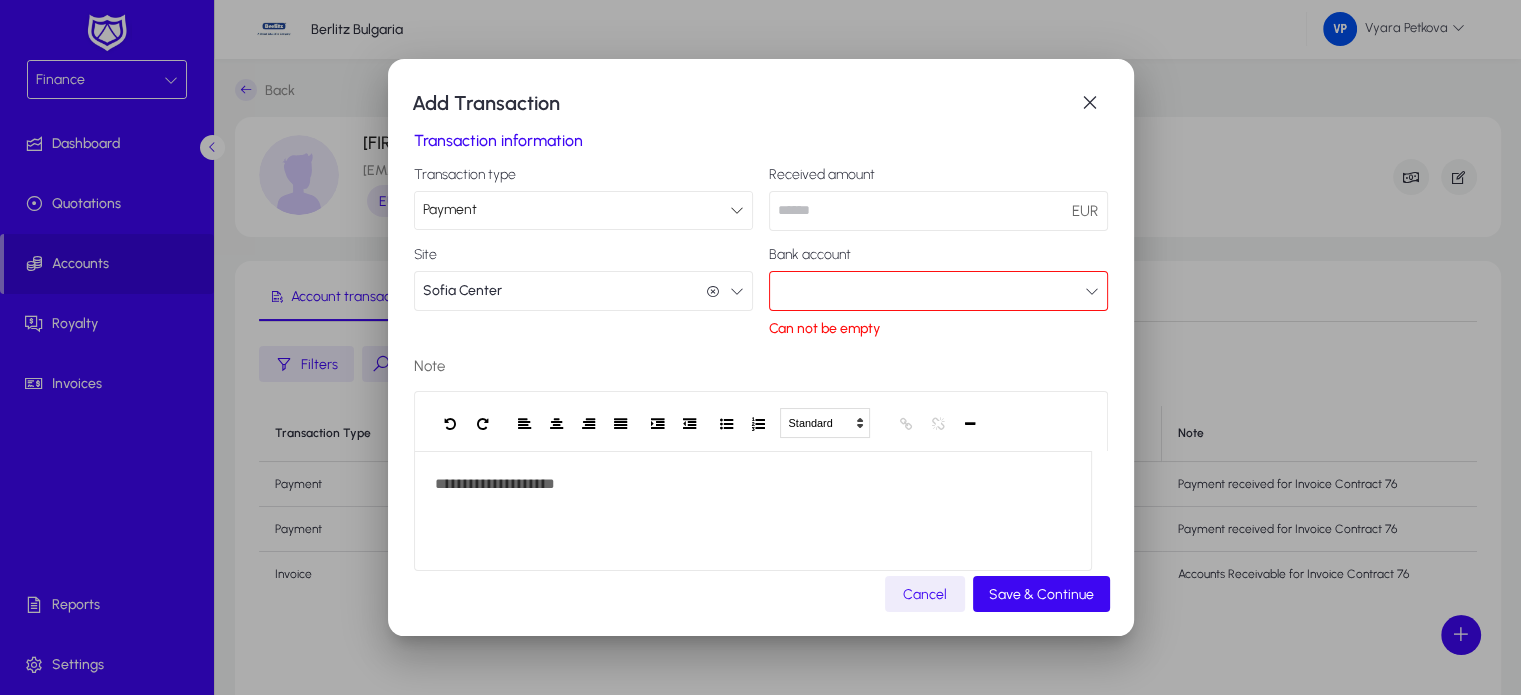 click 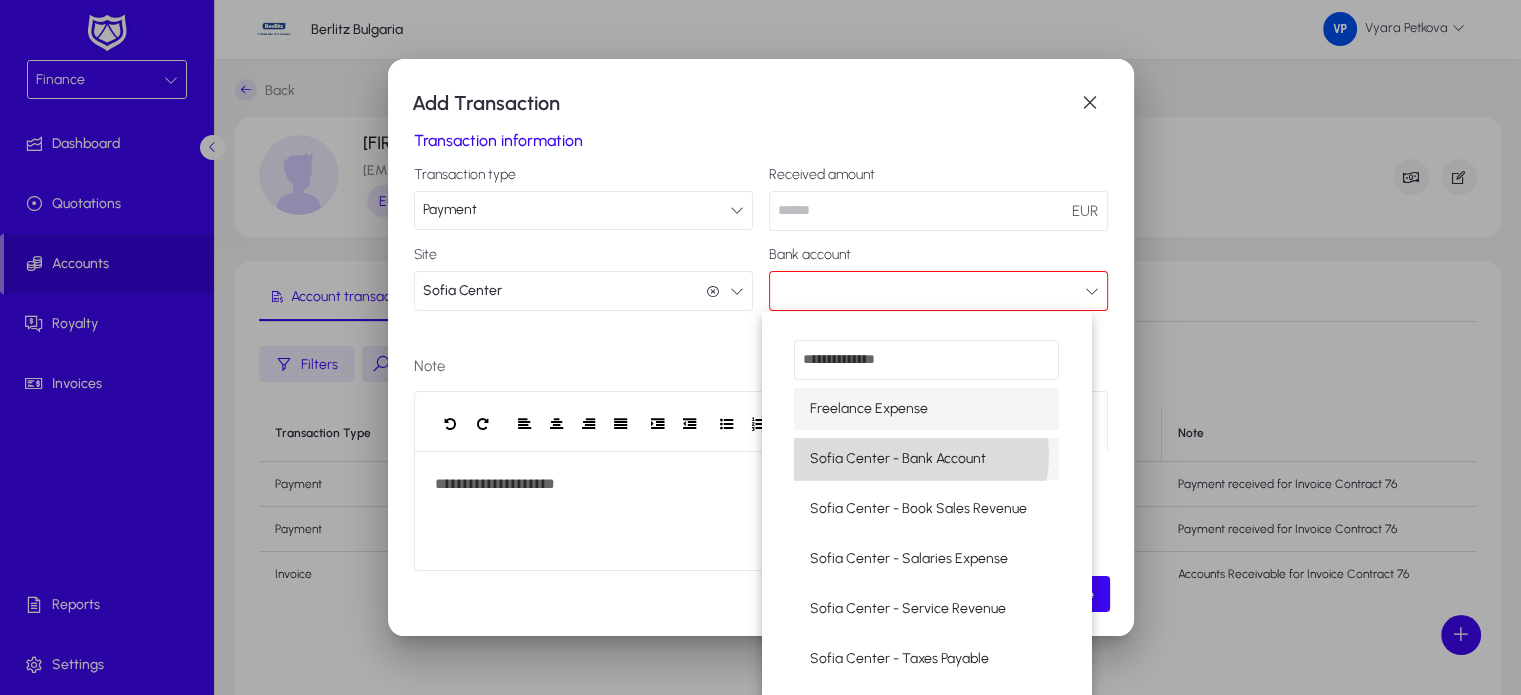 click on "Sofia Center - Bank Account" at bounding box center [898, 459] 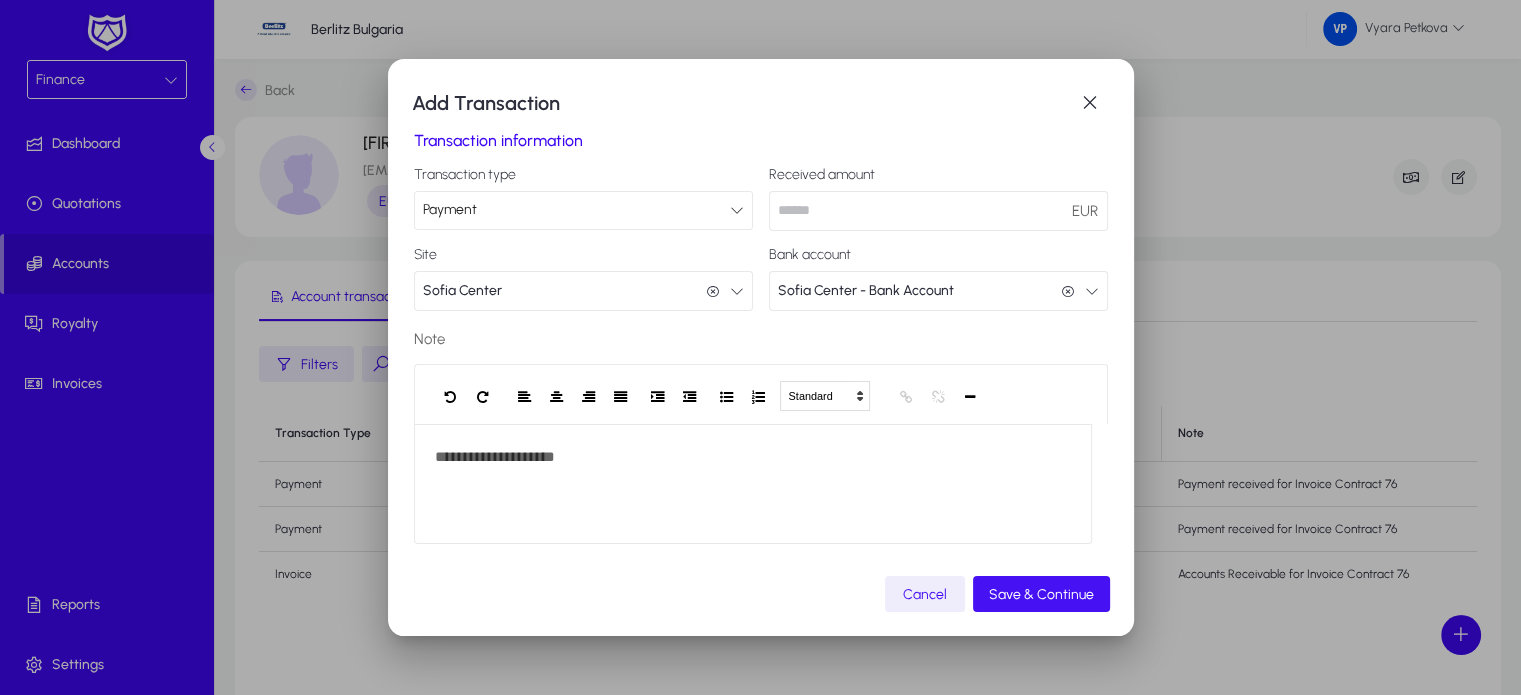 click 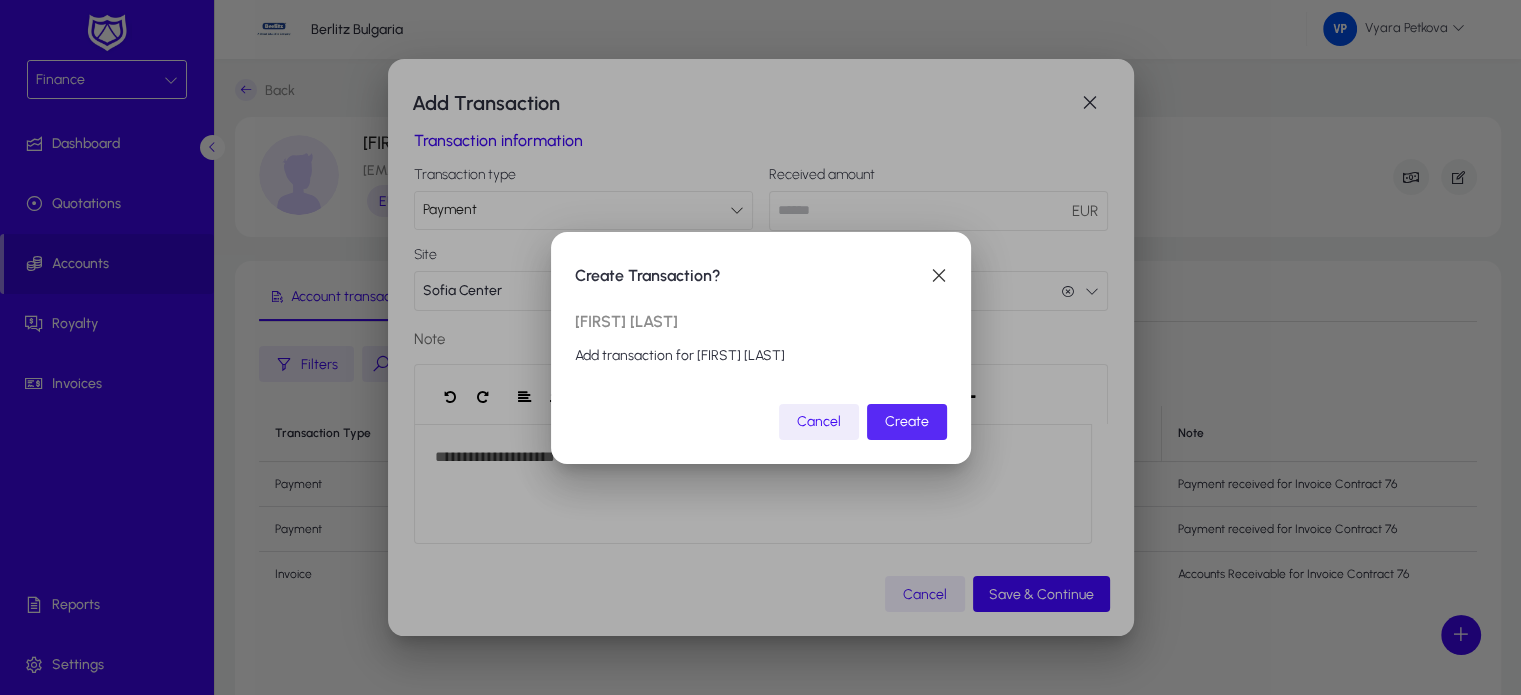 click on "Create" at bounding box center (907, 421) 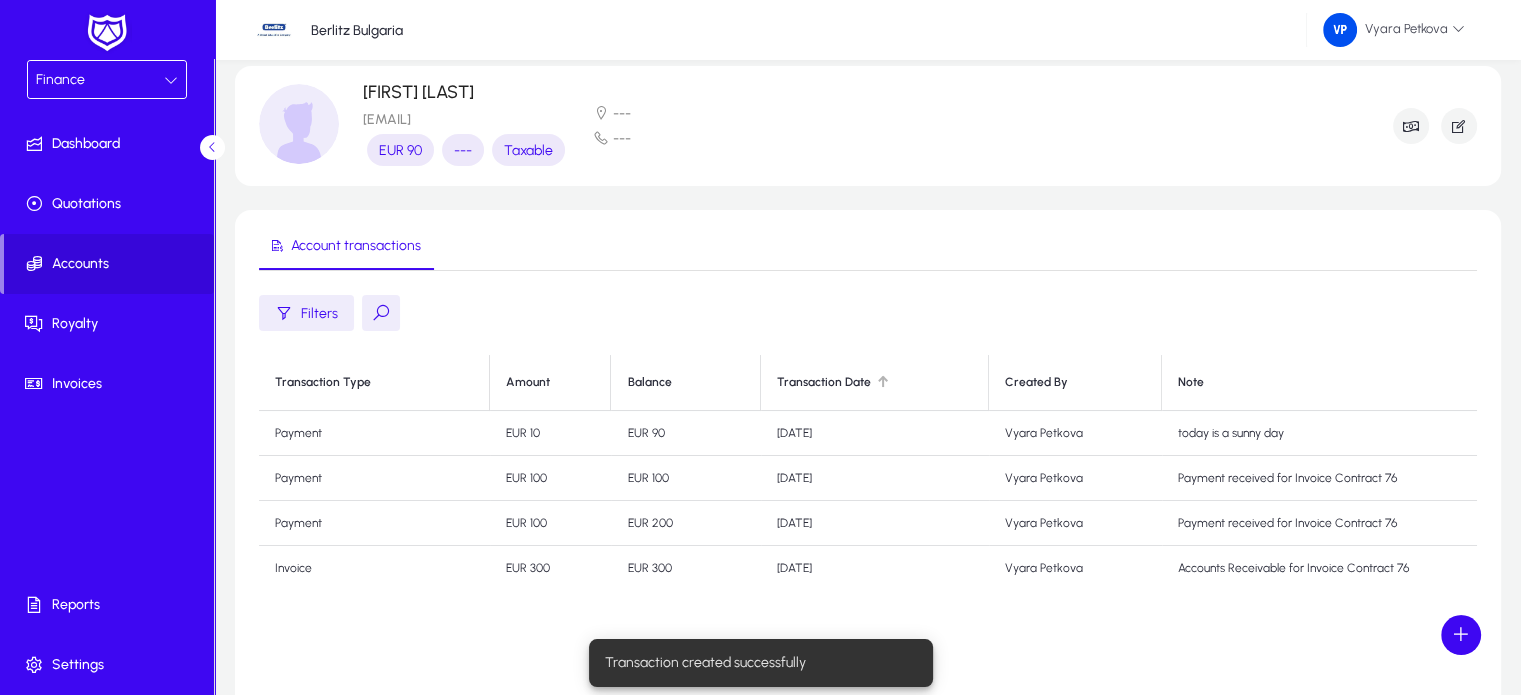 scroll, scrollTop: 54, scrollLeft: 0, axis: vertical 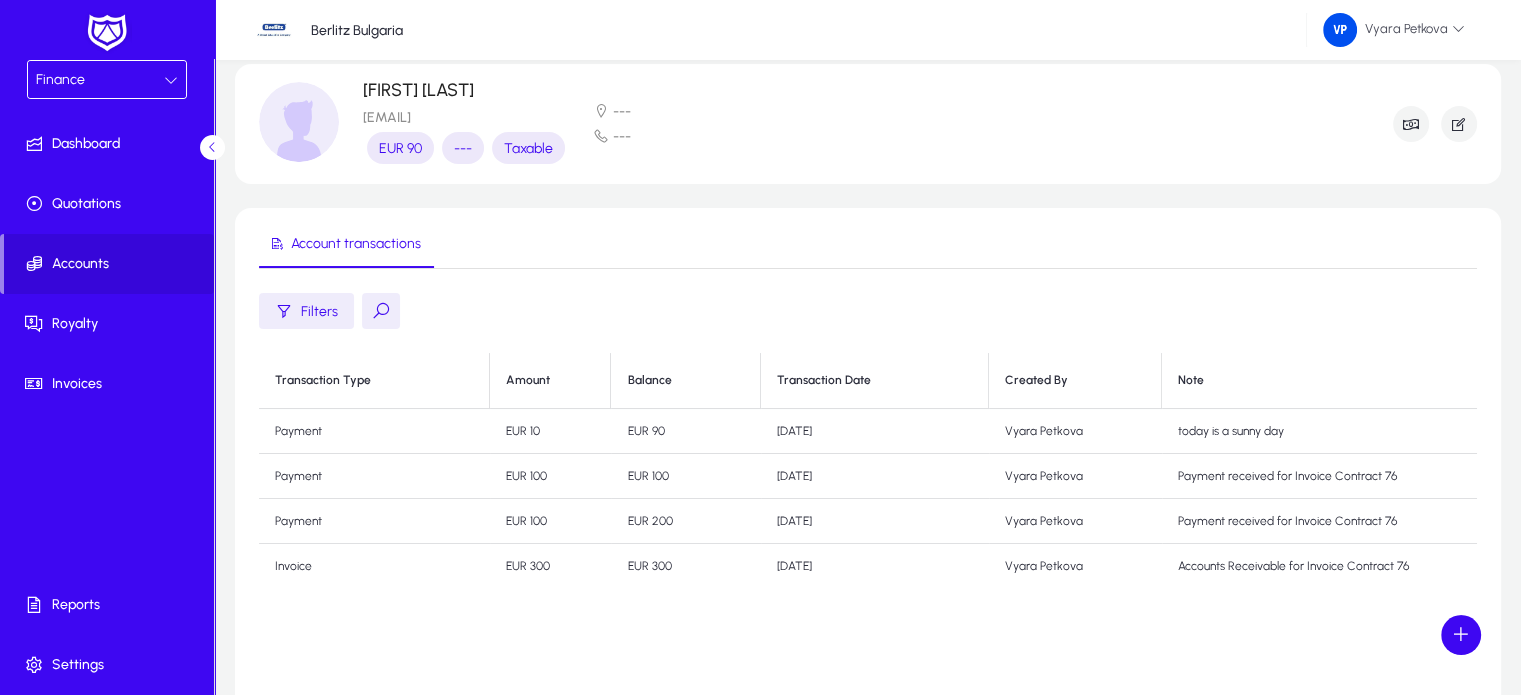 click on "EUR 100" 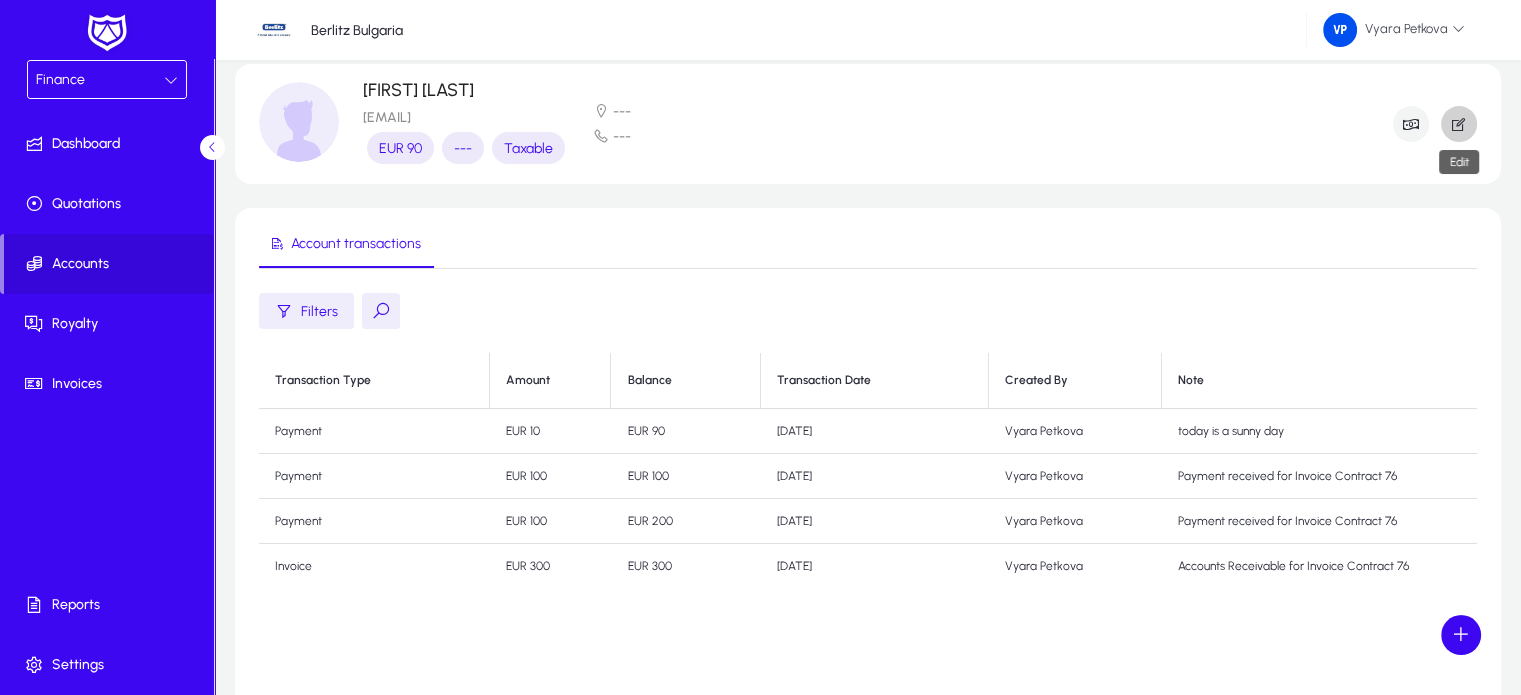 drag, startPoint x: 288, startPoint y: 472, endPoint x: 1461, endPoint y: 127, distance: 1222.6831 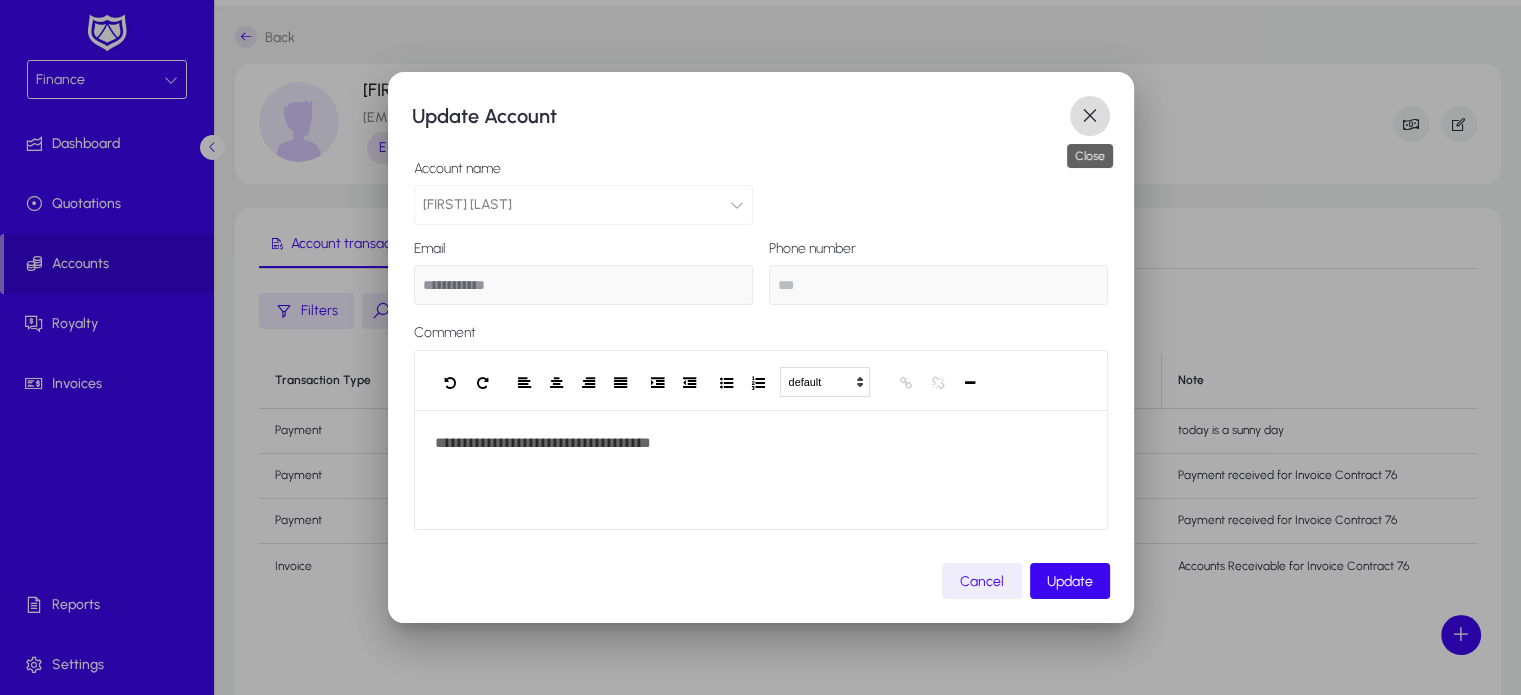 click at bounding box center (1090, 116) 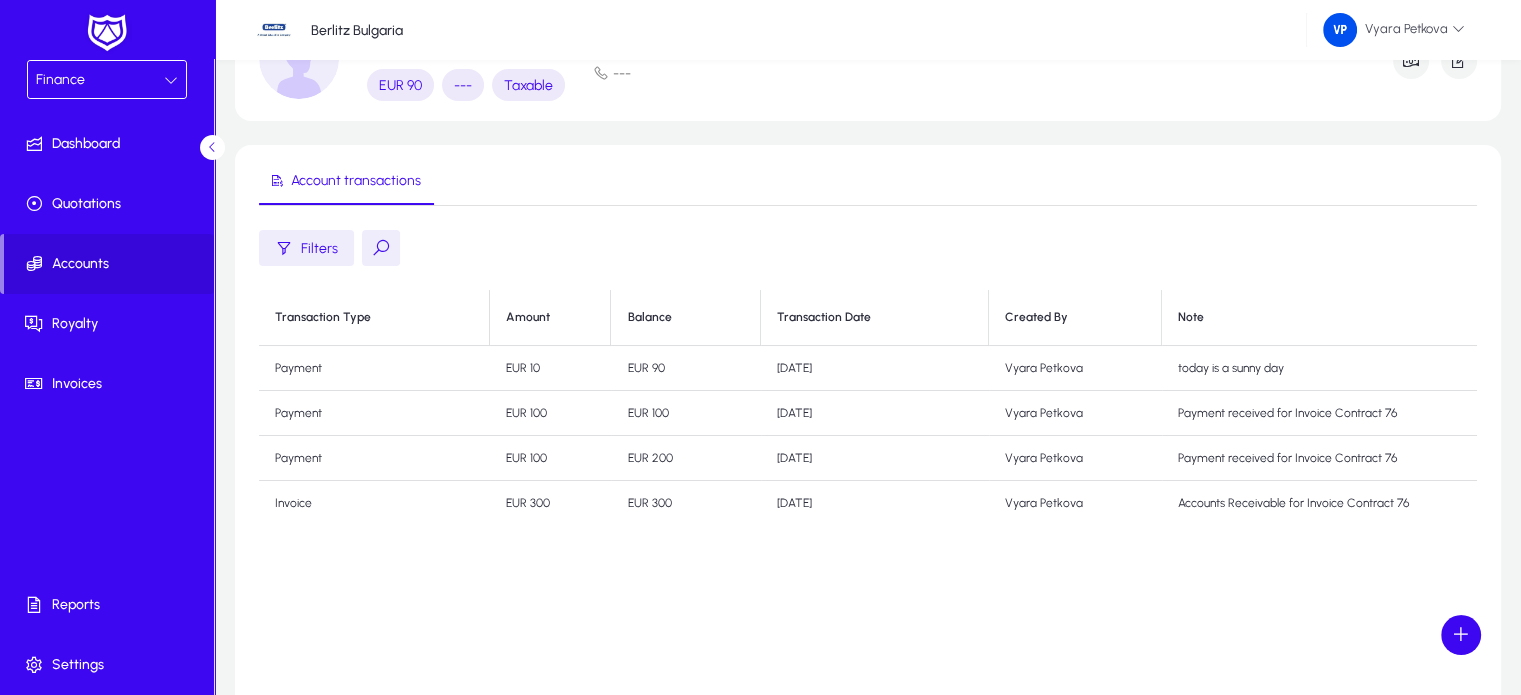 scroll, scrollTop: 118, scrollLeft: 0, axis: vertical 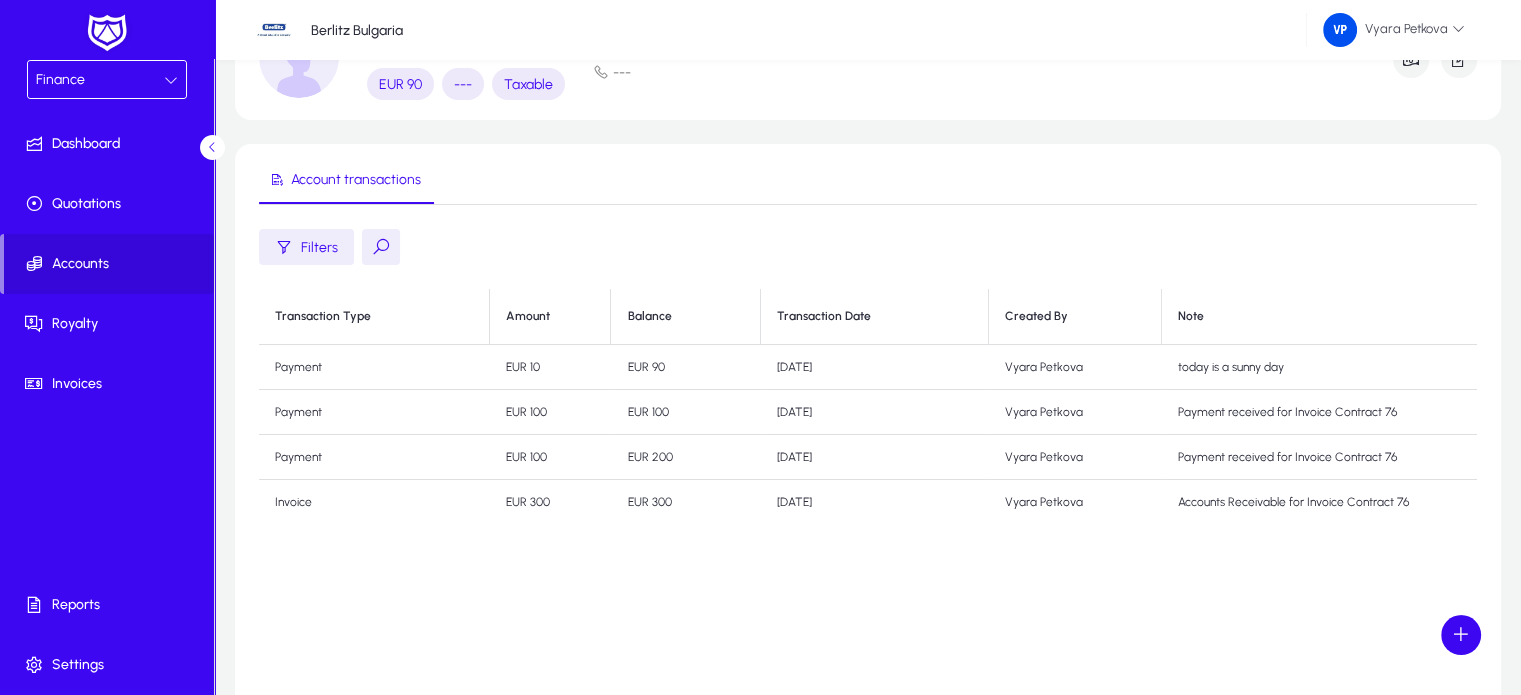 click on "[DATE]" 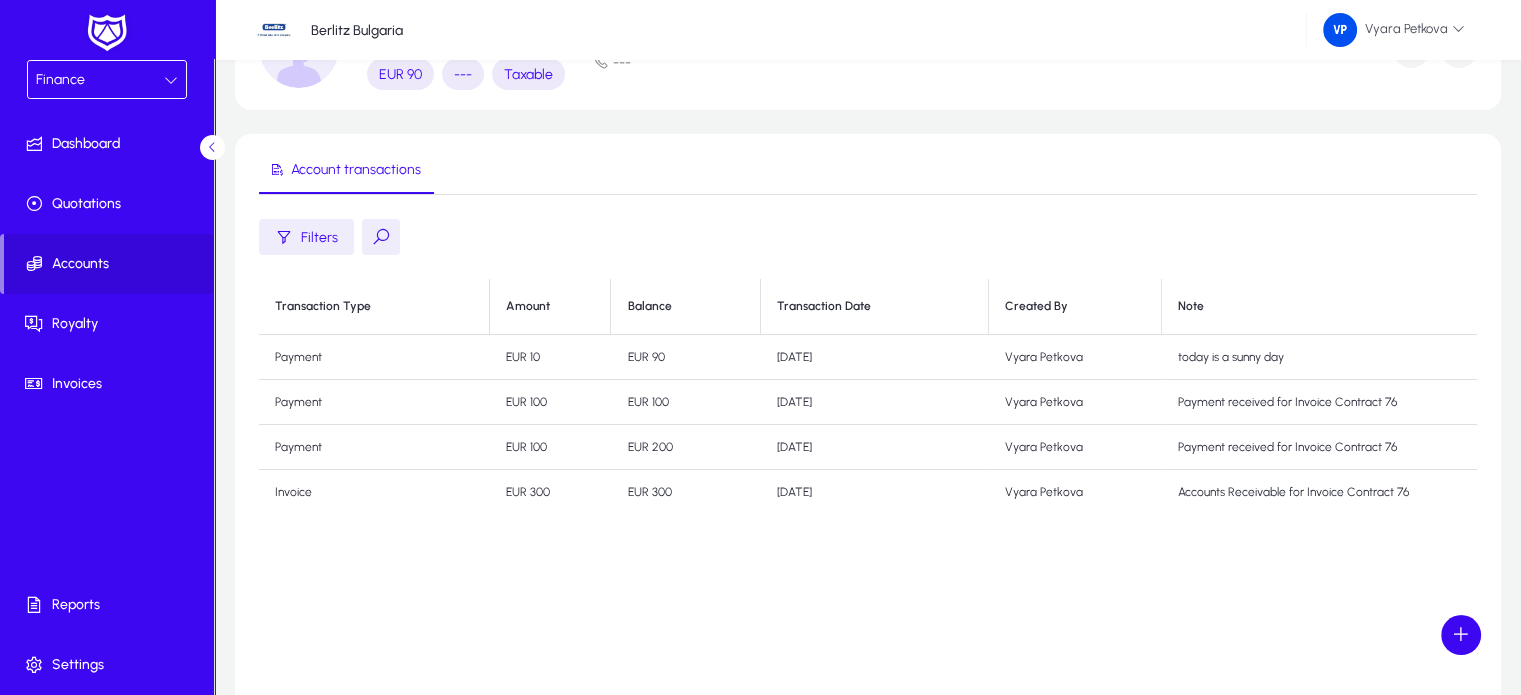 scroll, scrollTop: 189, scrollLeft: 0, axis: vertical 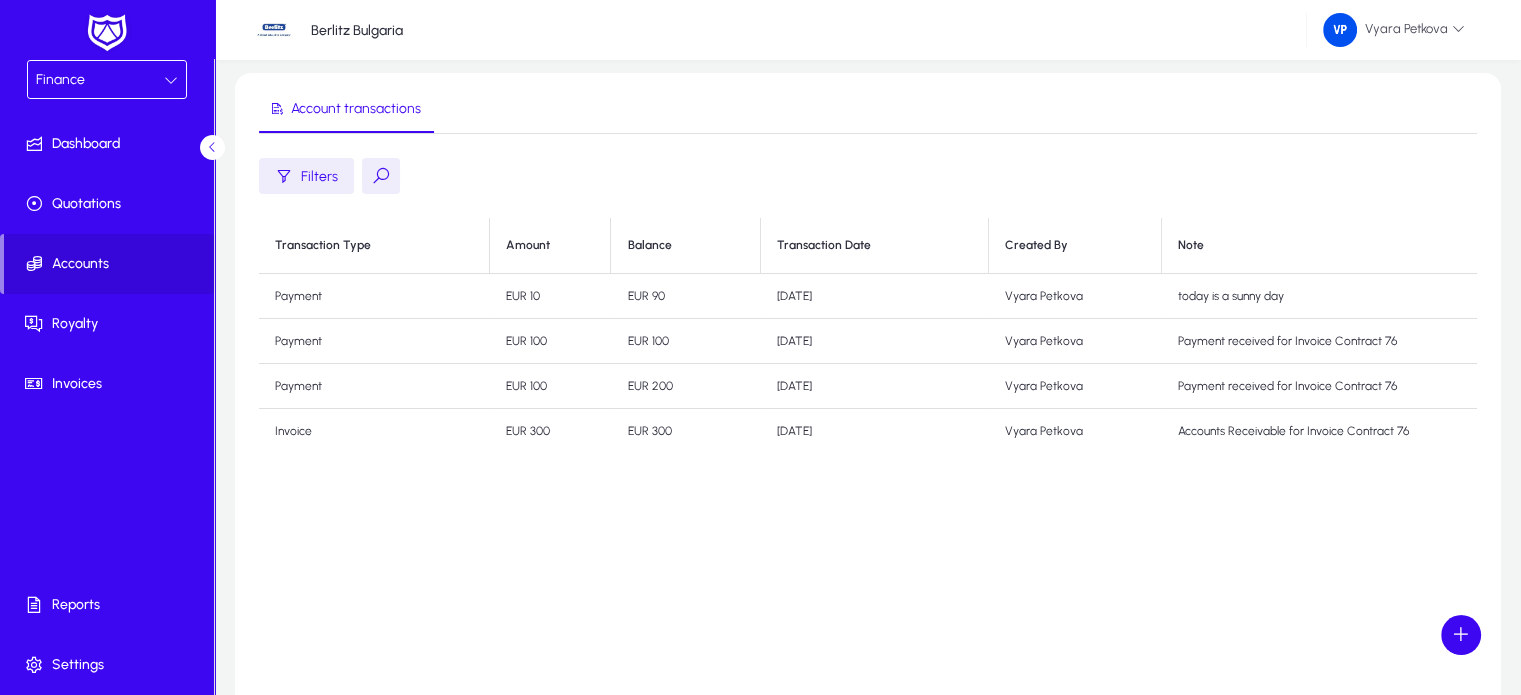 click on "Accounts Receivable for Invoice Contract 76" 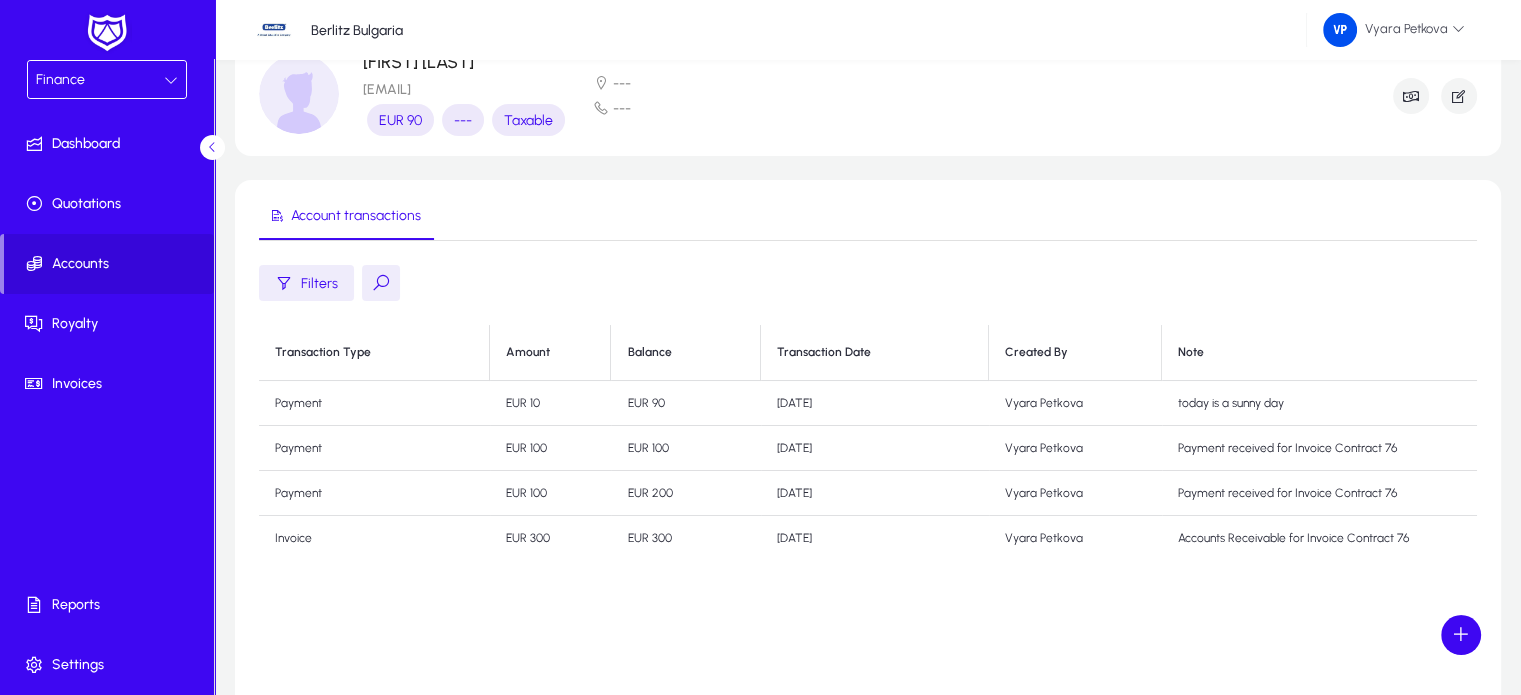 scroll, scrollTop: 68, scrollLeft: 0, axis: vertical 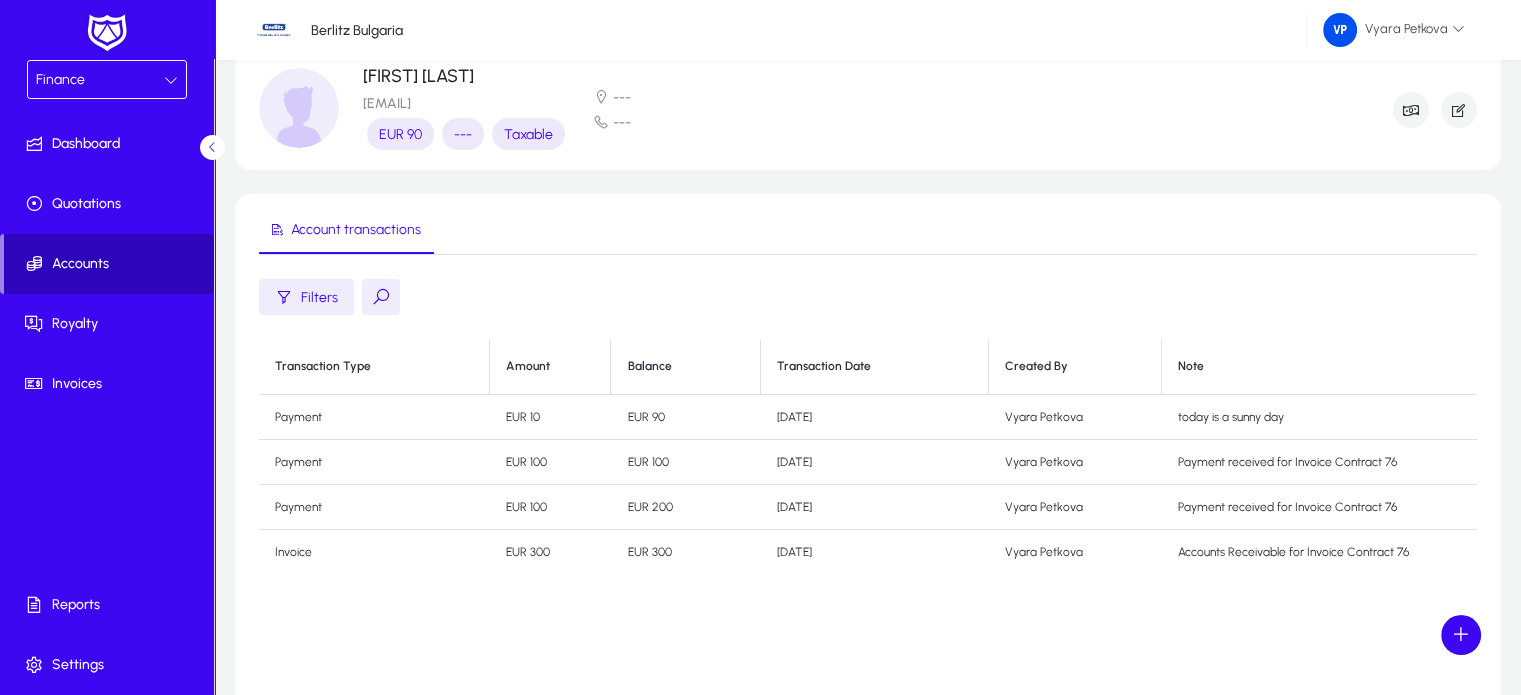click on "Accounts" 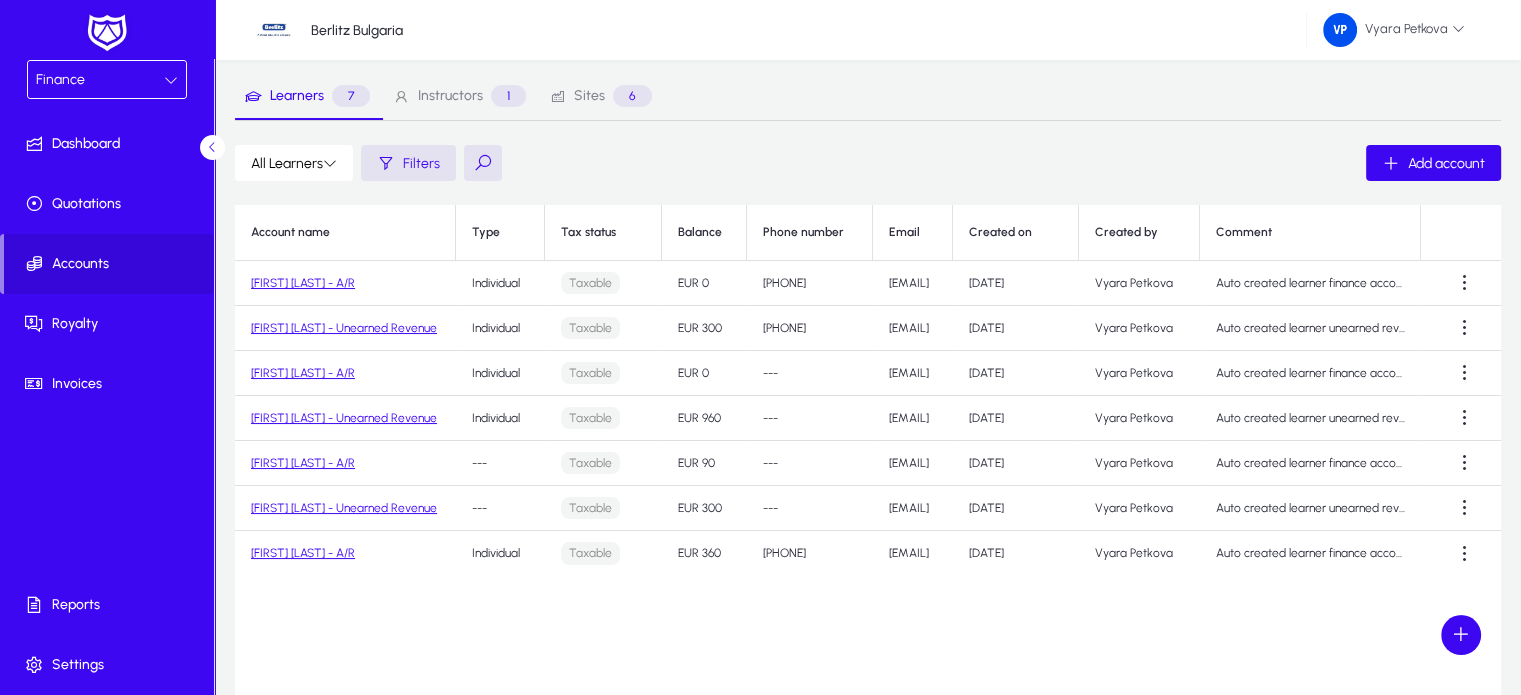 click on "Type" 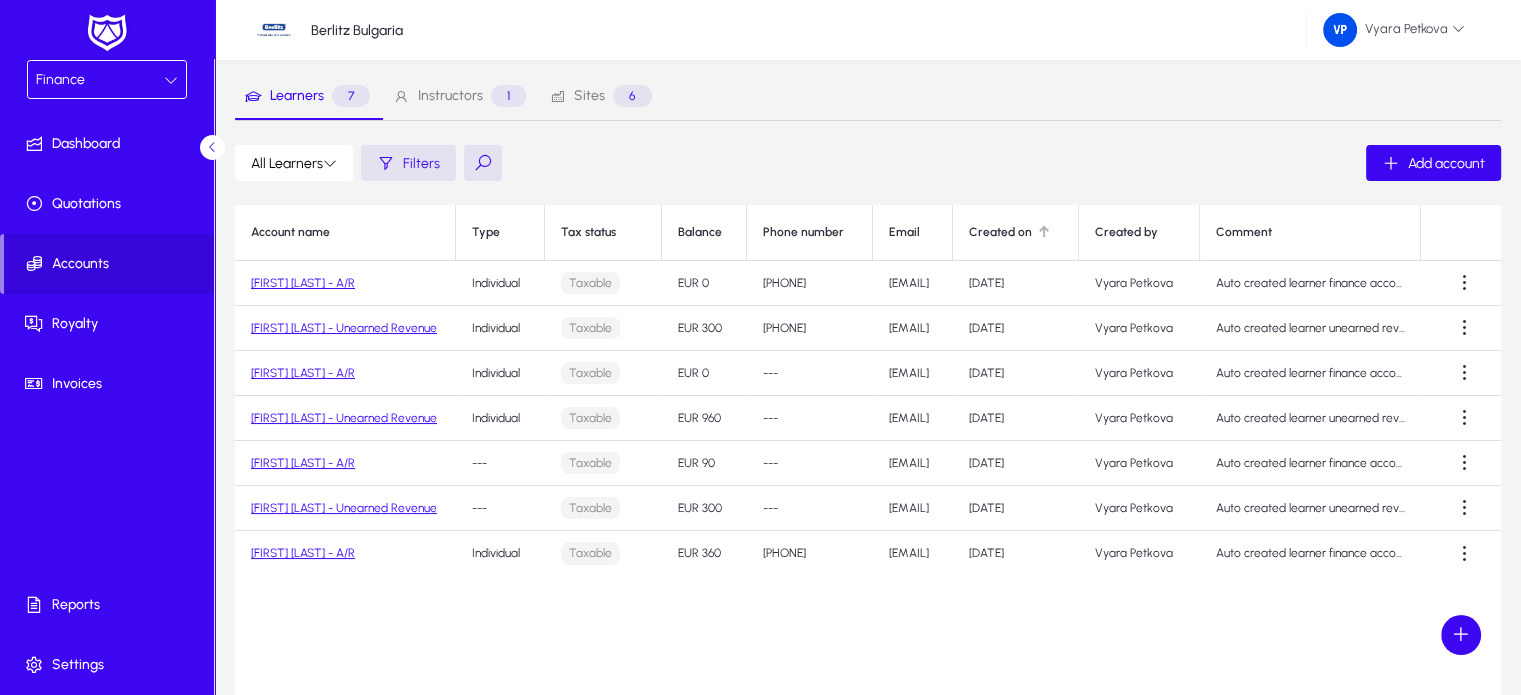 click on "Created on" 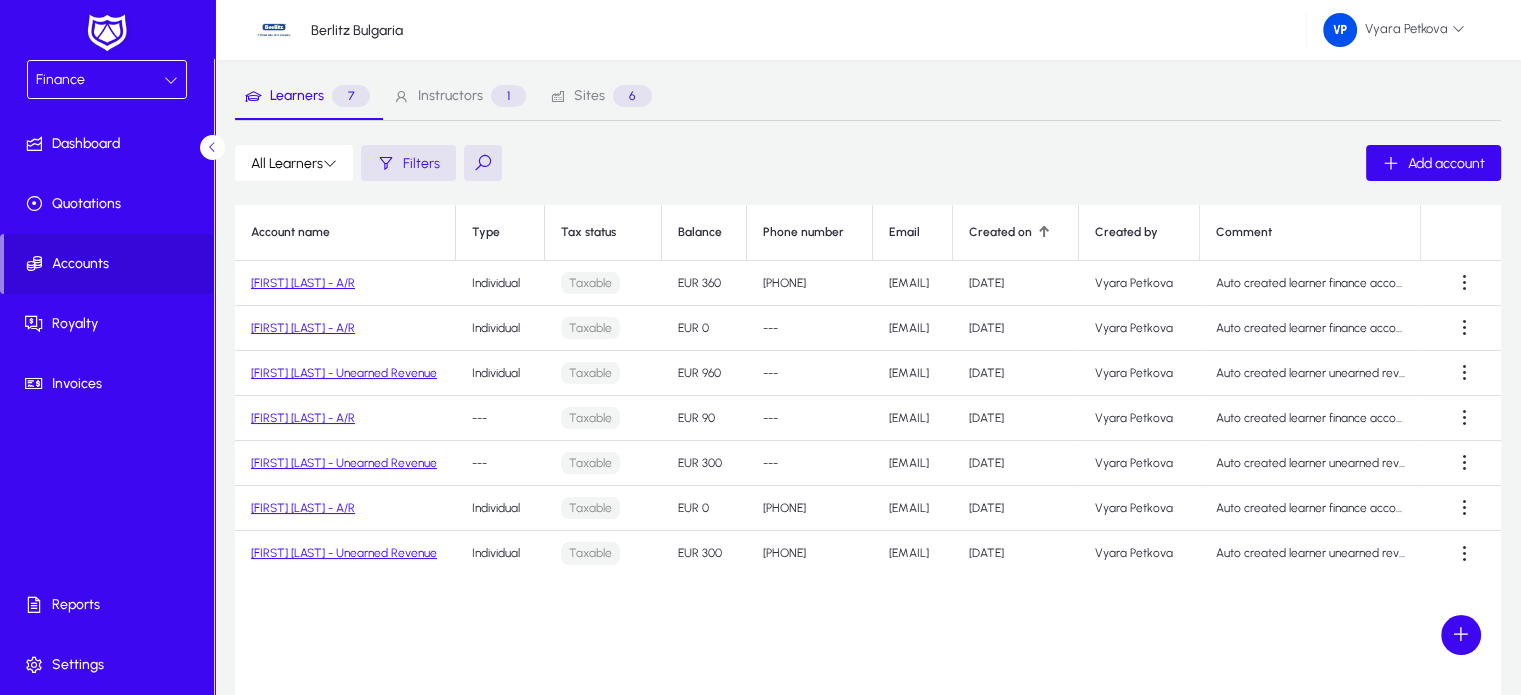 click on "Comment" 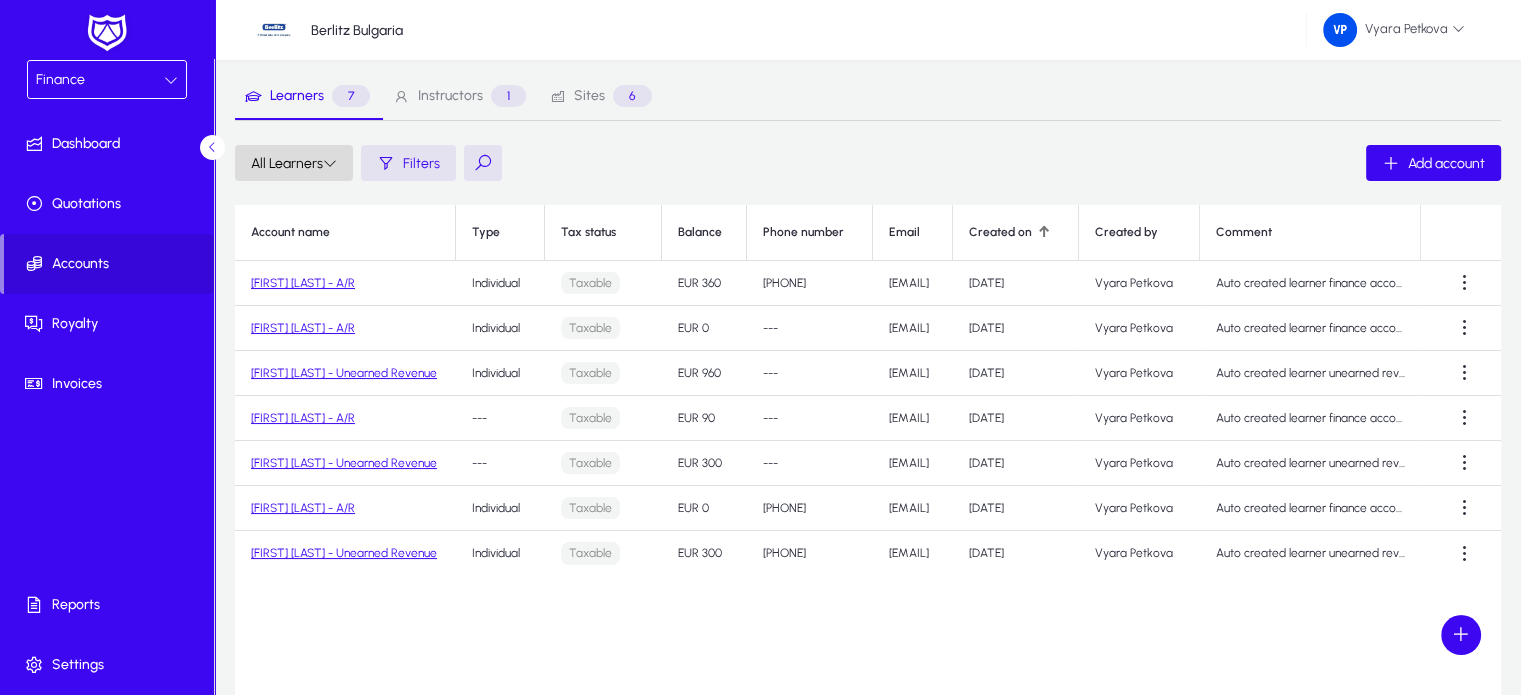 click 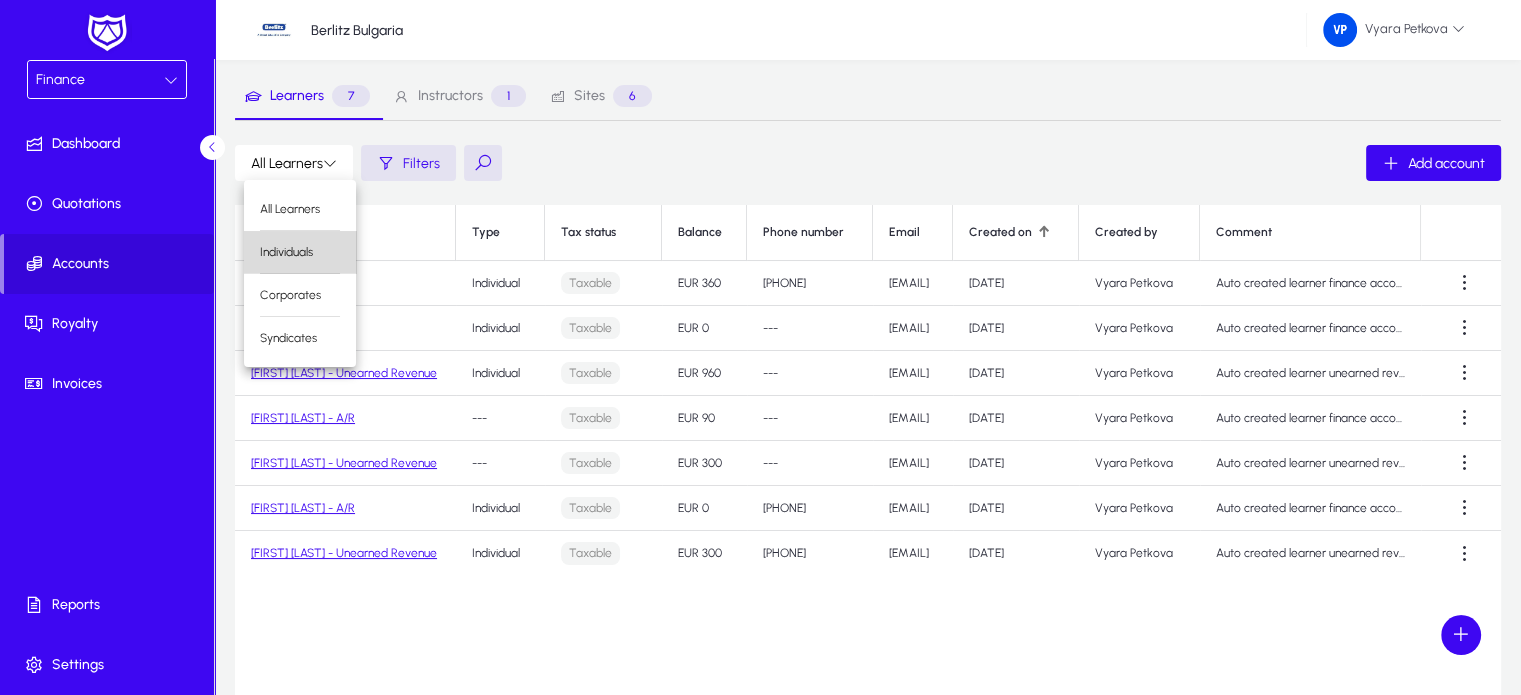 click on "Individuals" at bounding box center [300, 252] 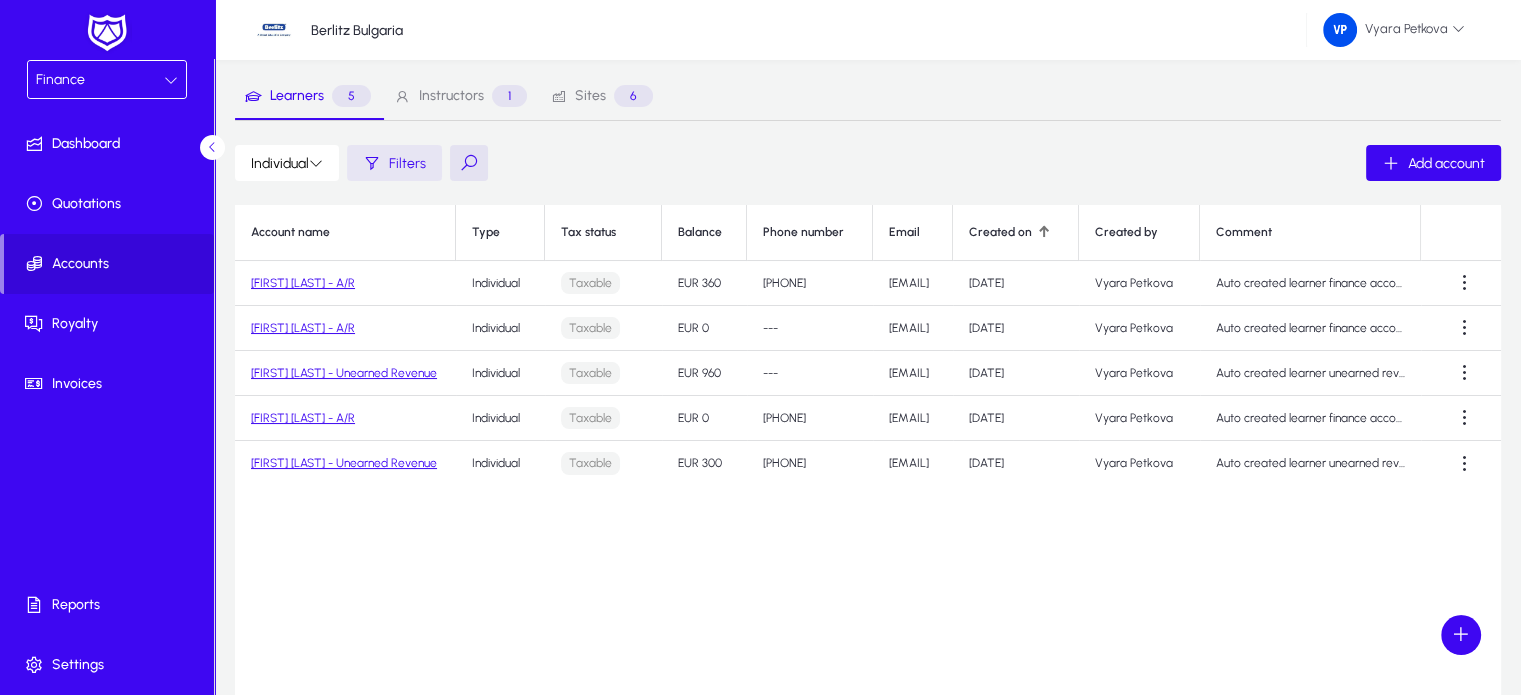 click 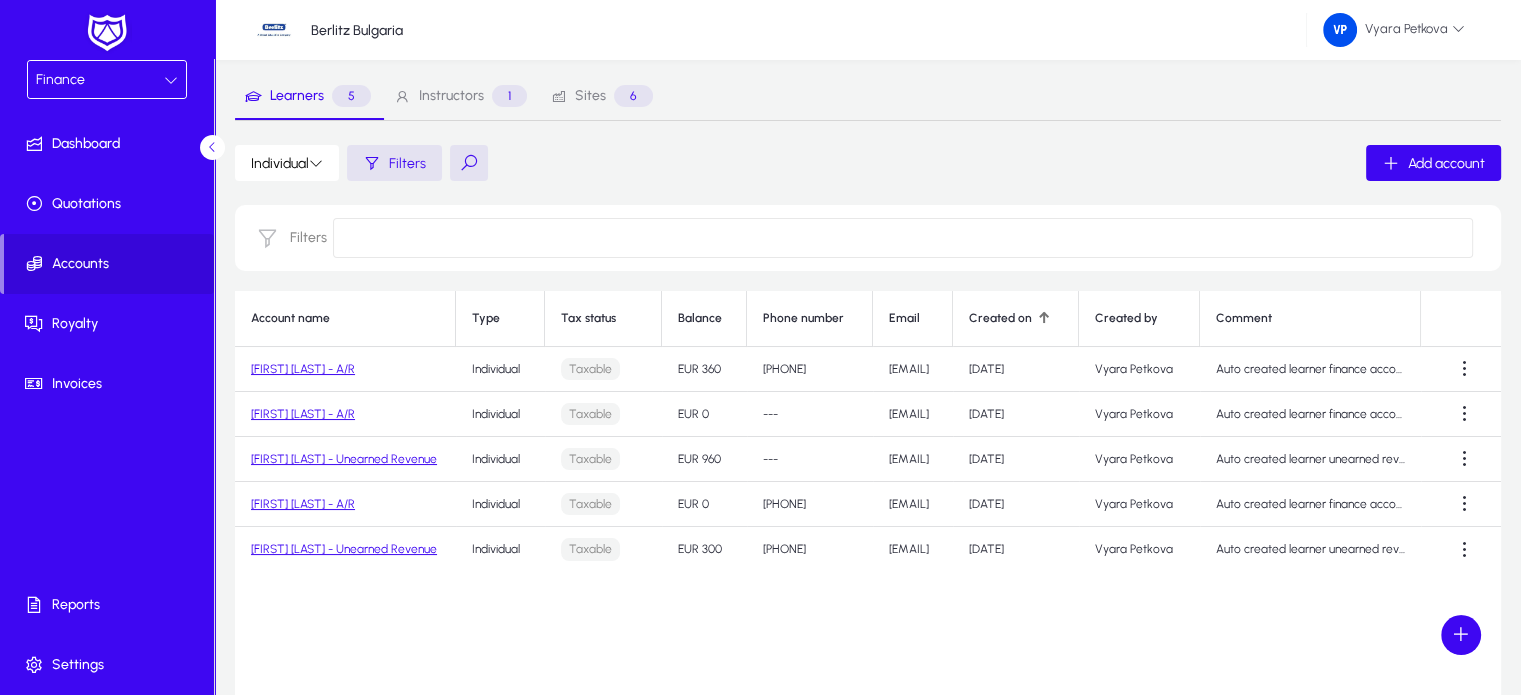 click on "Balance" 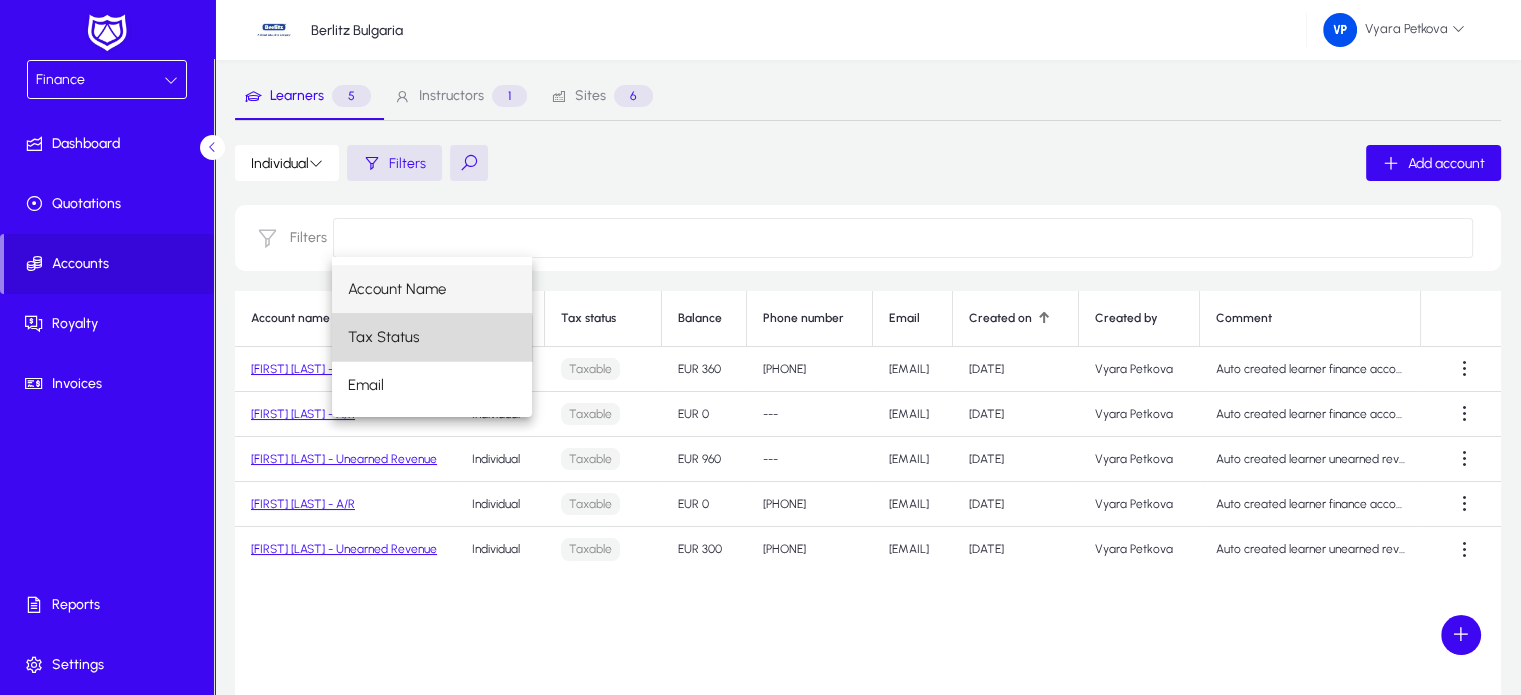 click on "Tax Status" at bounding box center [383, 337] 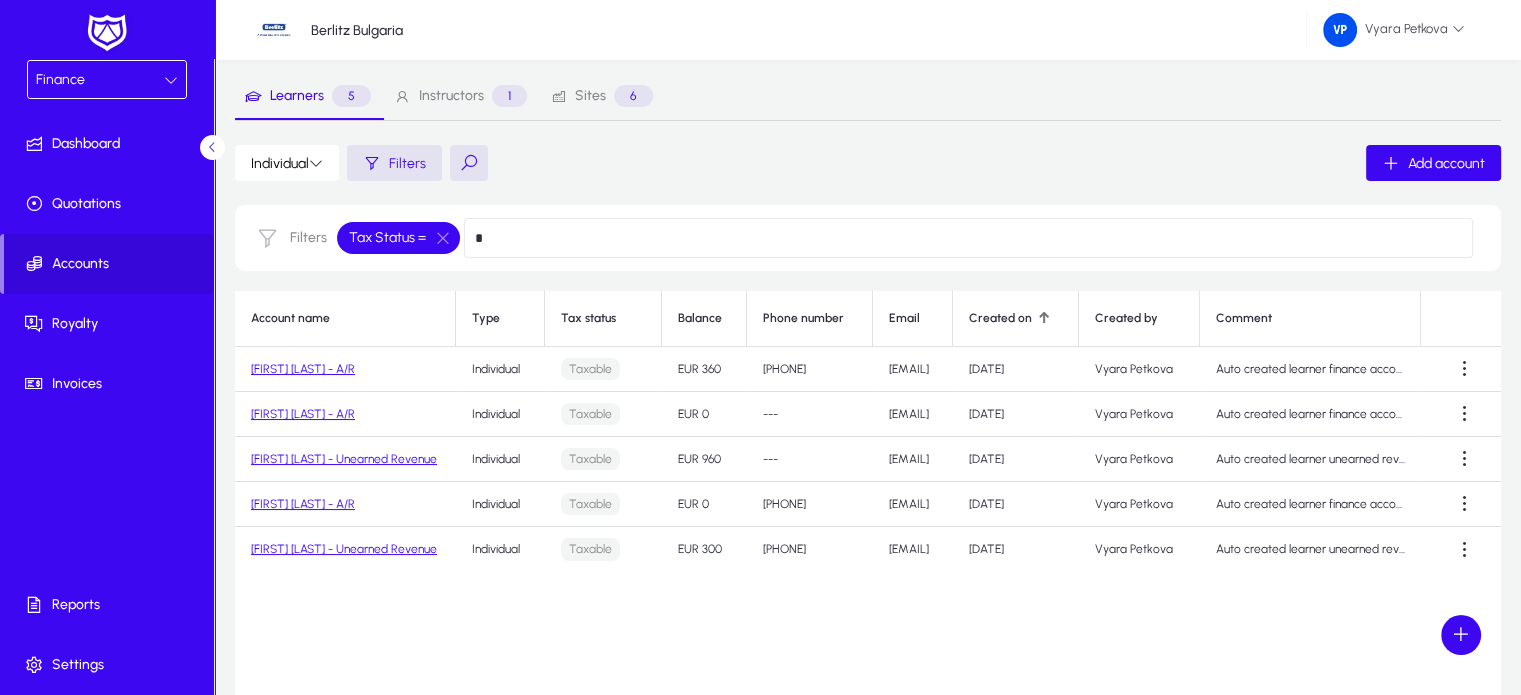 type on "*" 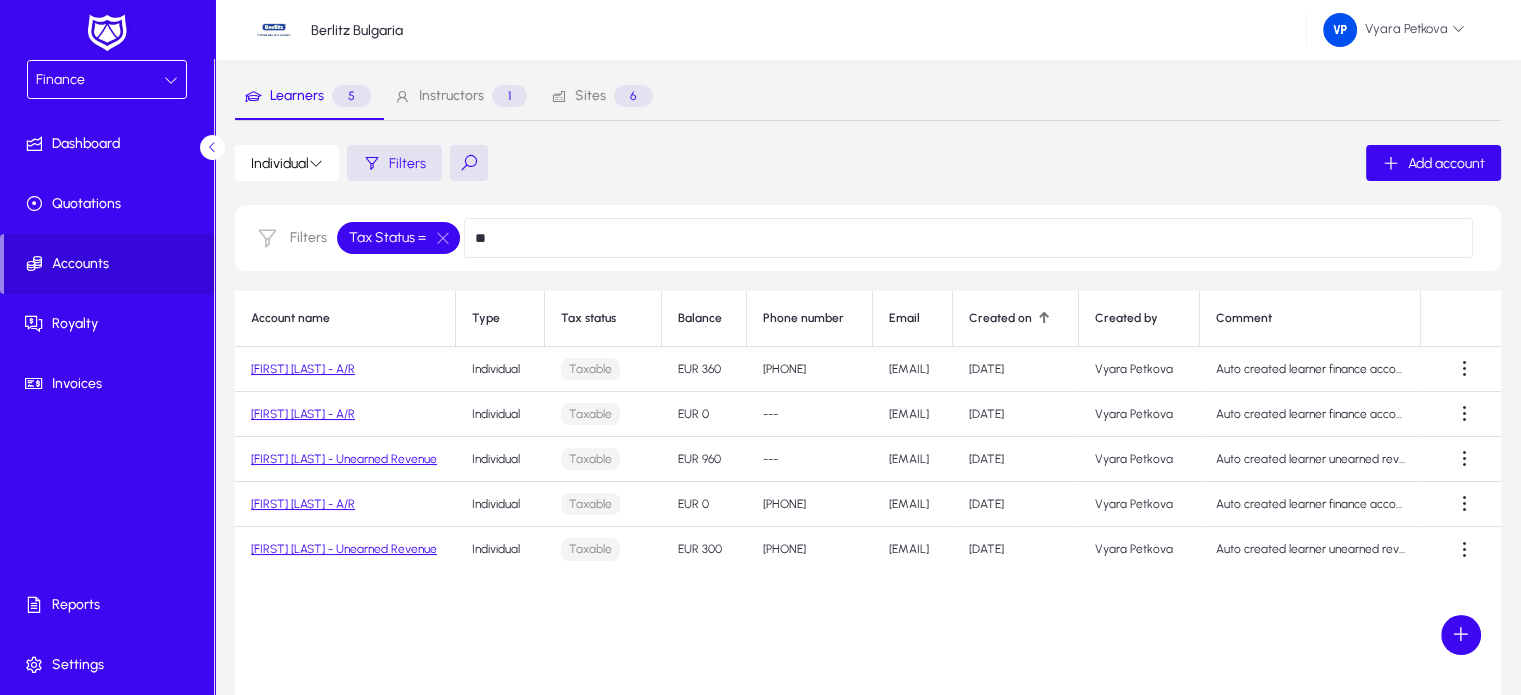 type on "*" 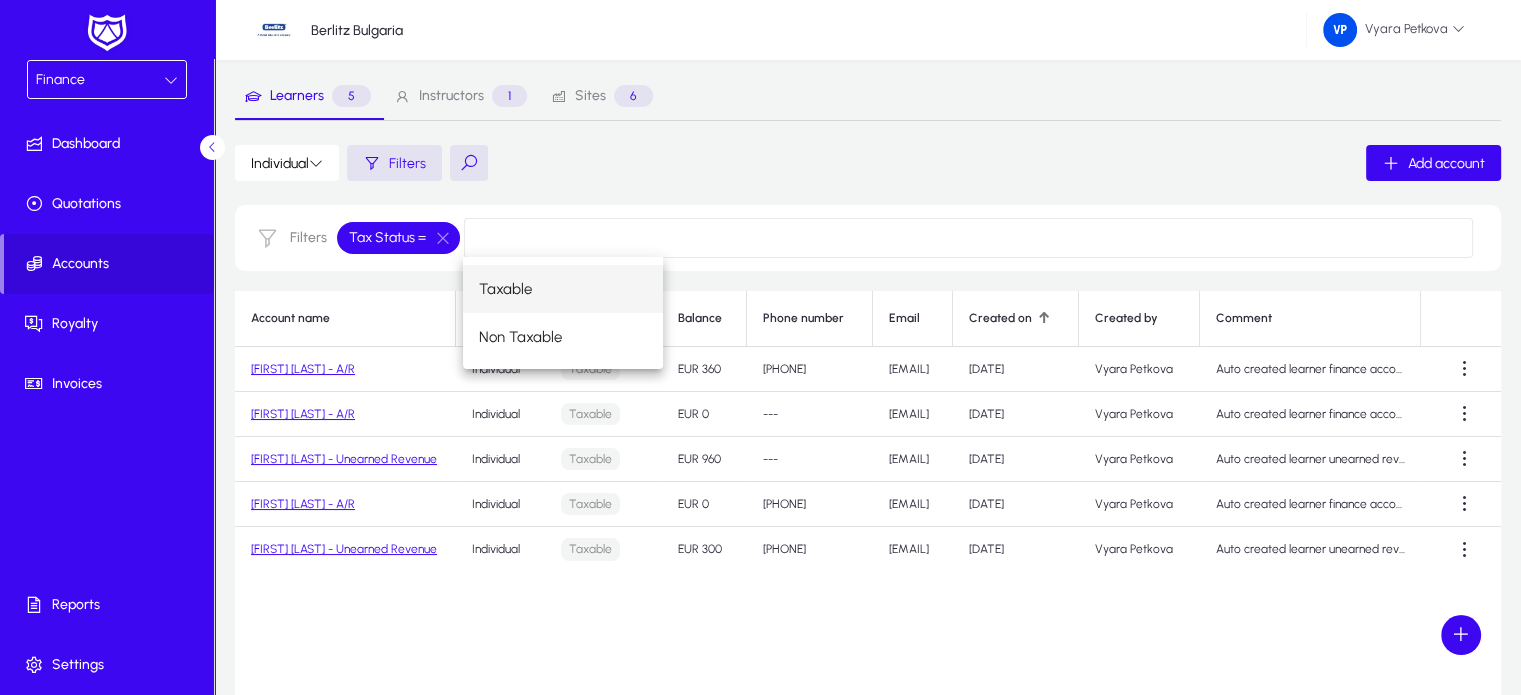click on "Taxable" at bounding box center (505, 289) 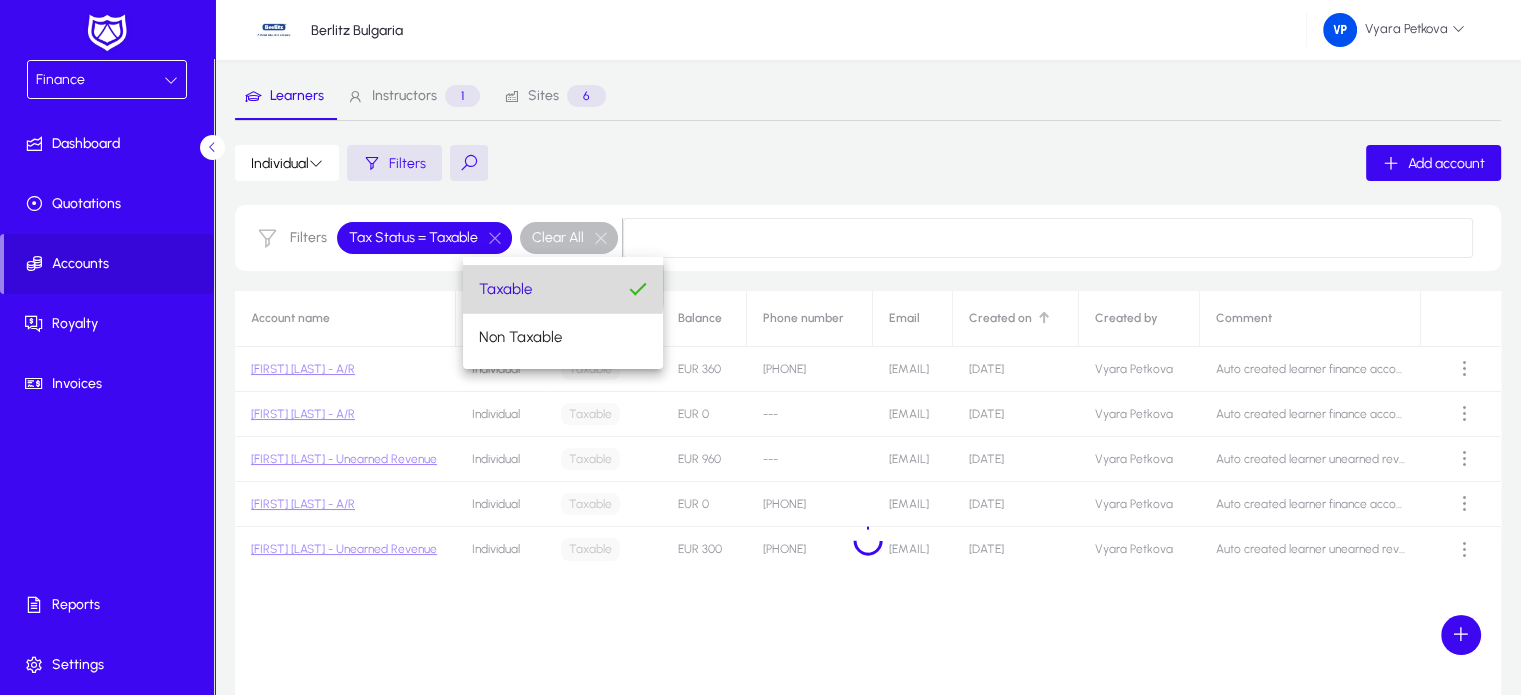 type 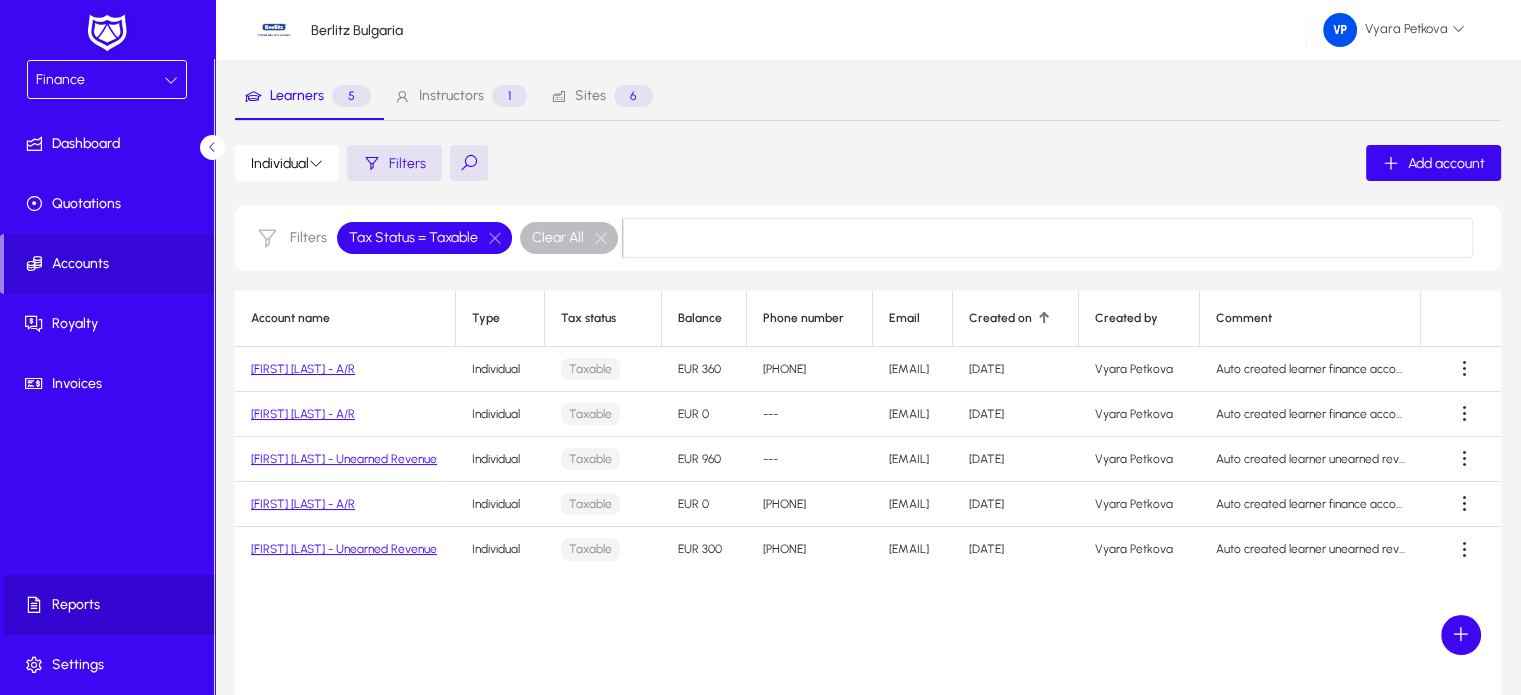 click on "Reports" 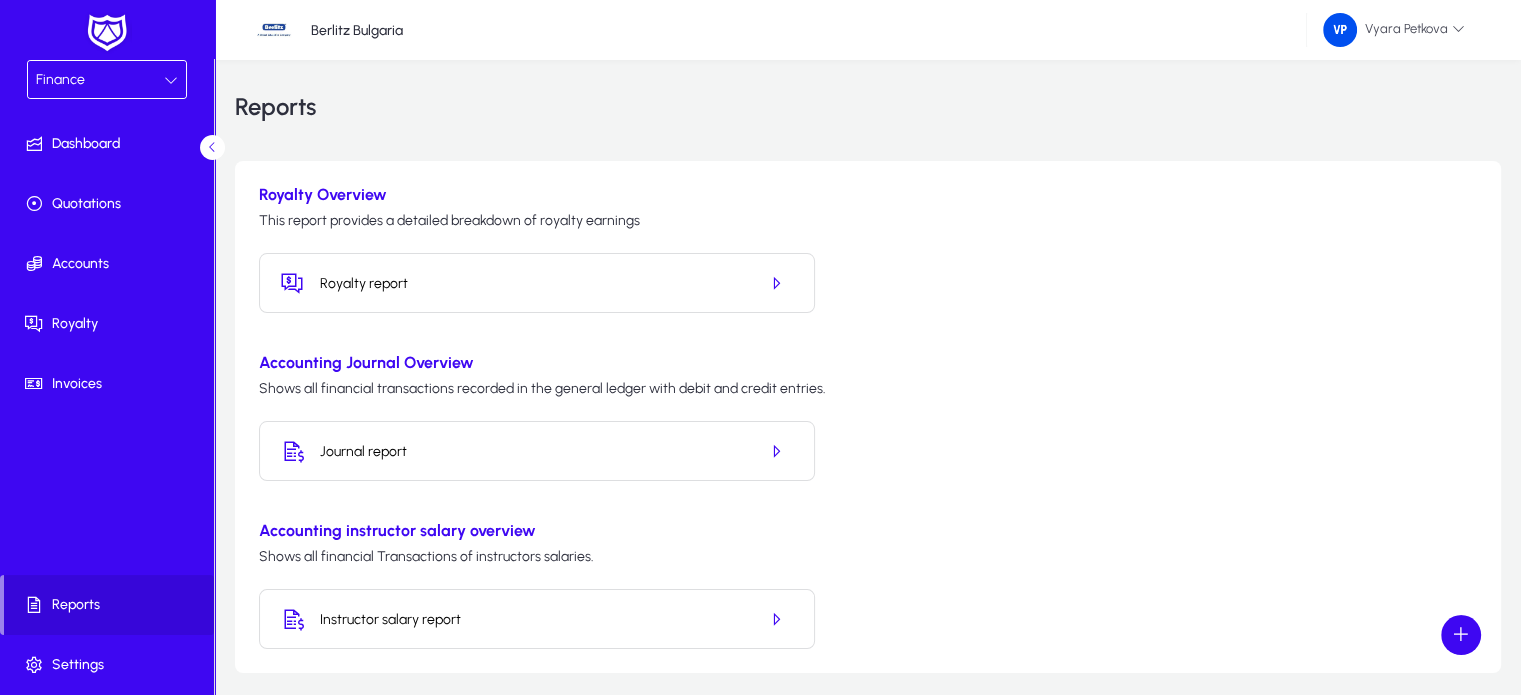 scroll, scrollTop: 0, scrollLeft: 0, axis: both 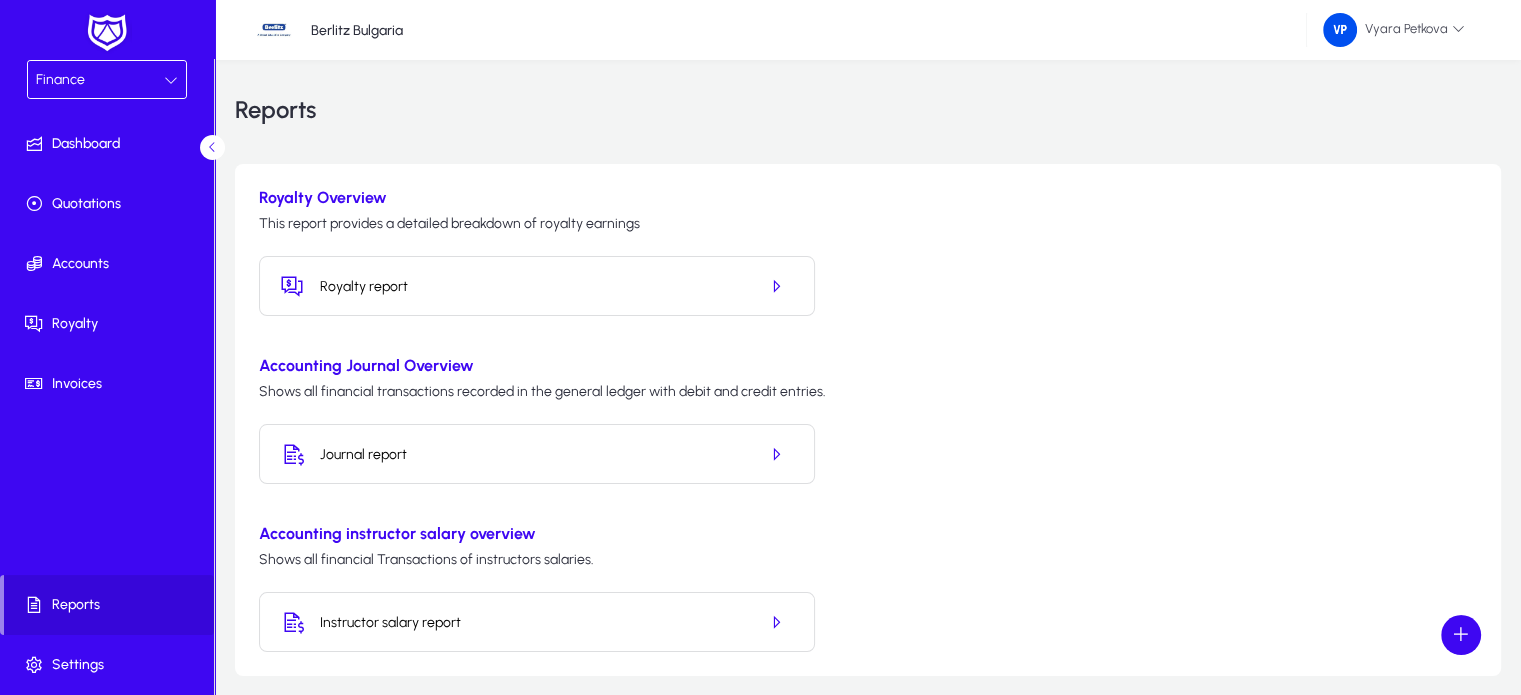 click on "Journal report" 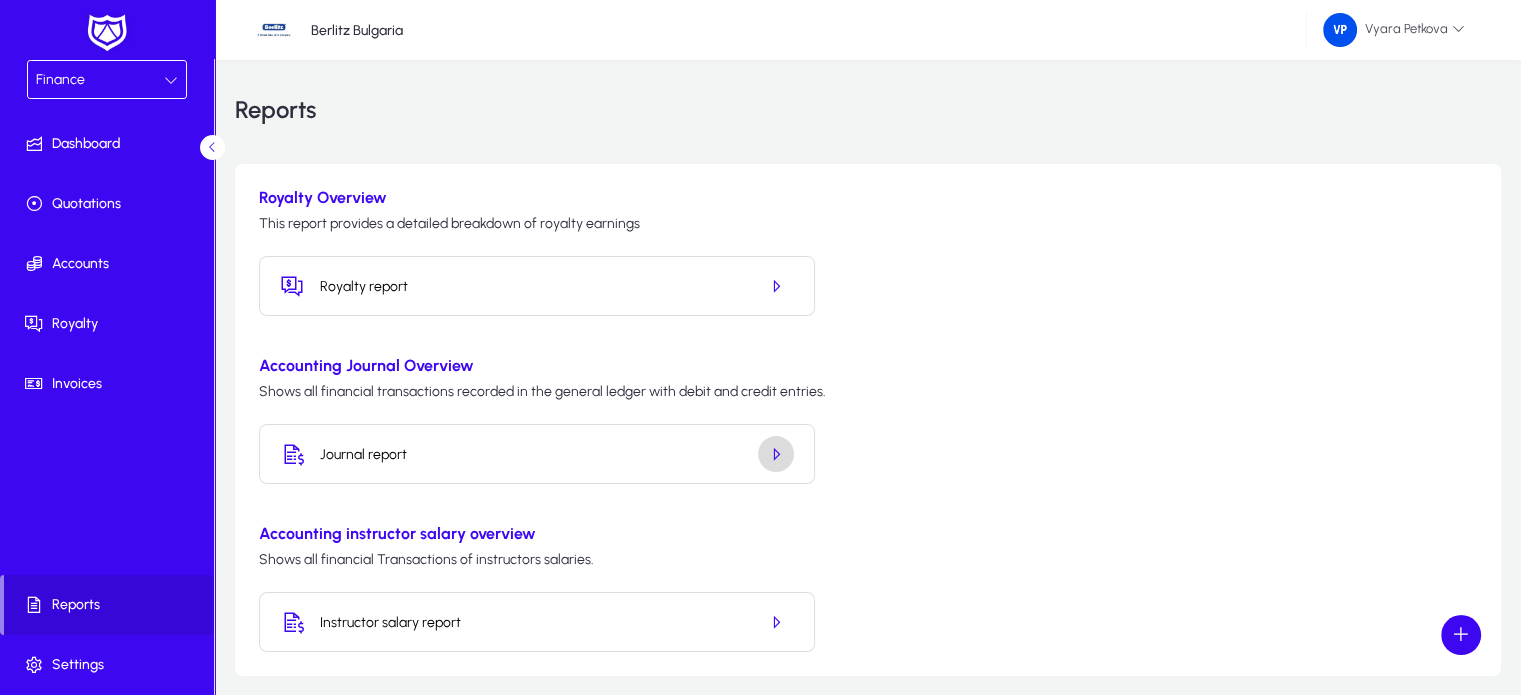 click 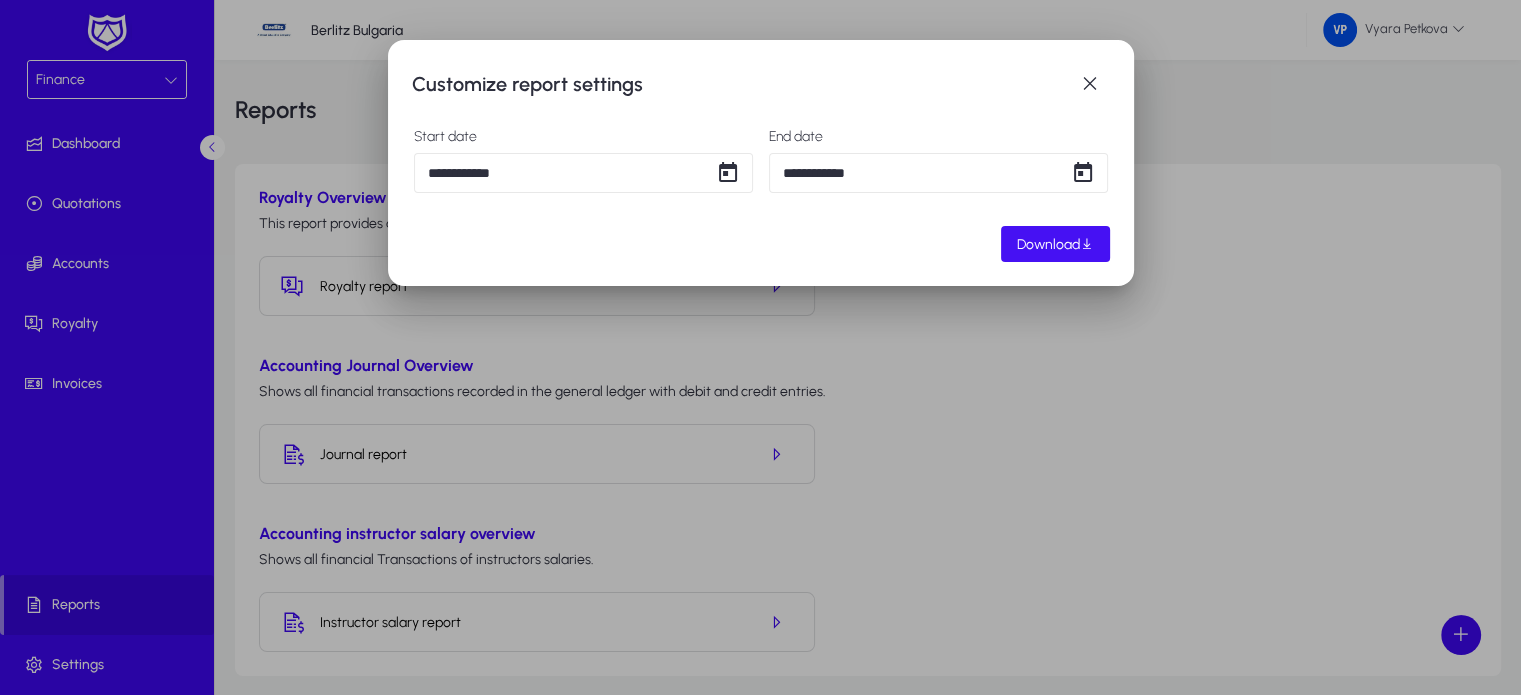 click on "Download" 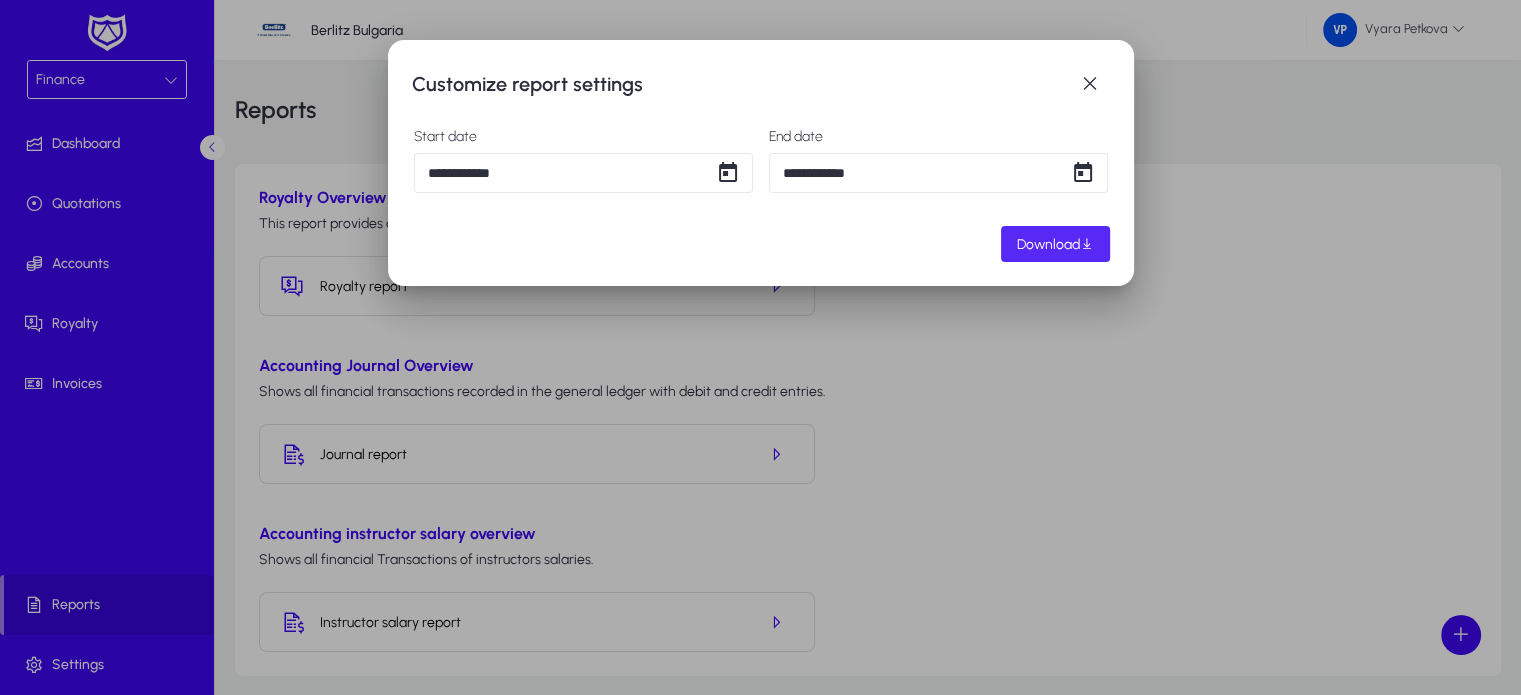 drag, startPoint x: 1073, startPoint y: 245, endPoint x: 1045, endPoint y: 245, distance: 28 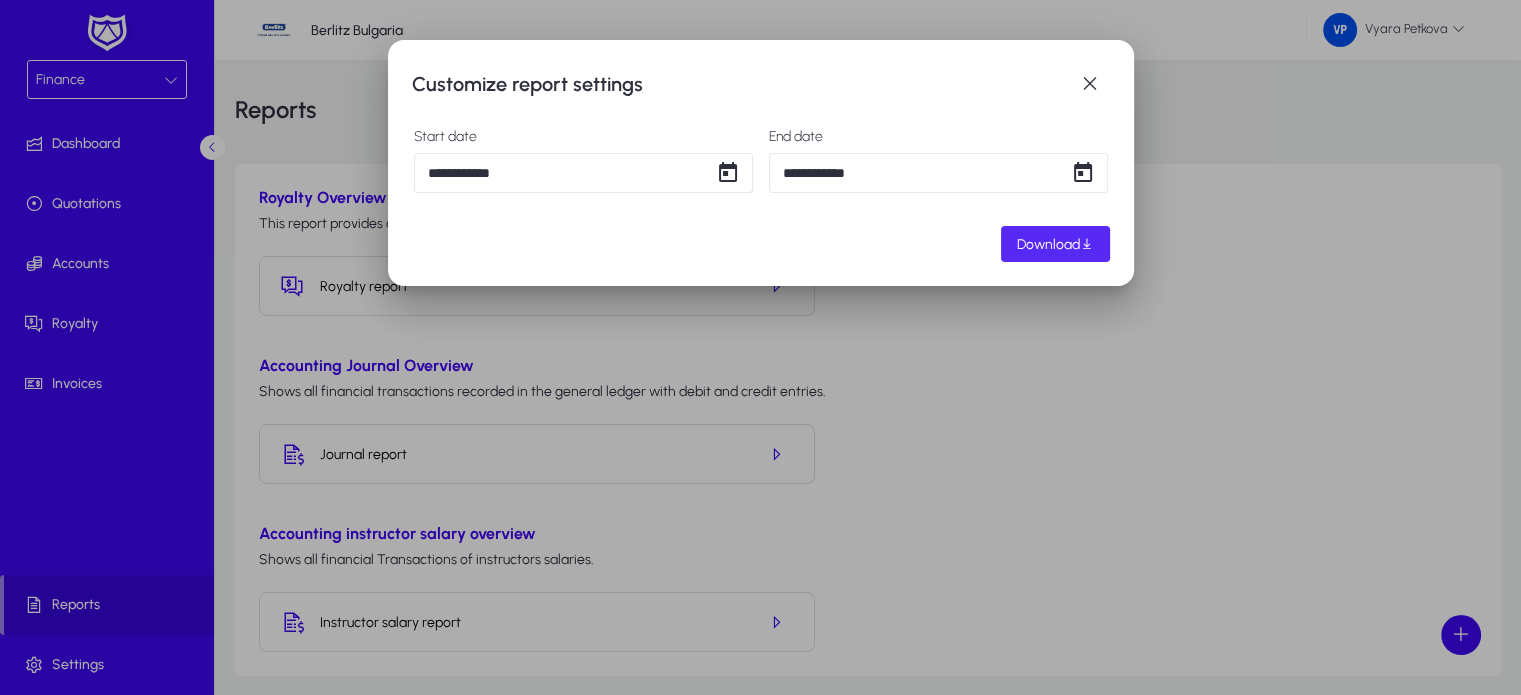 click on "Download" 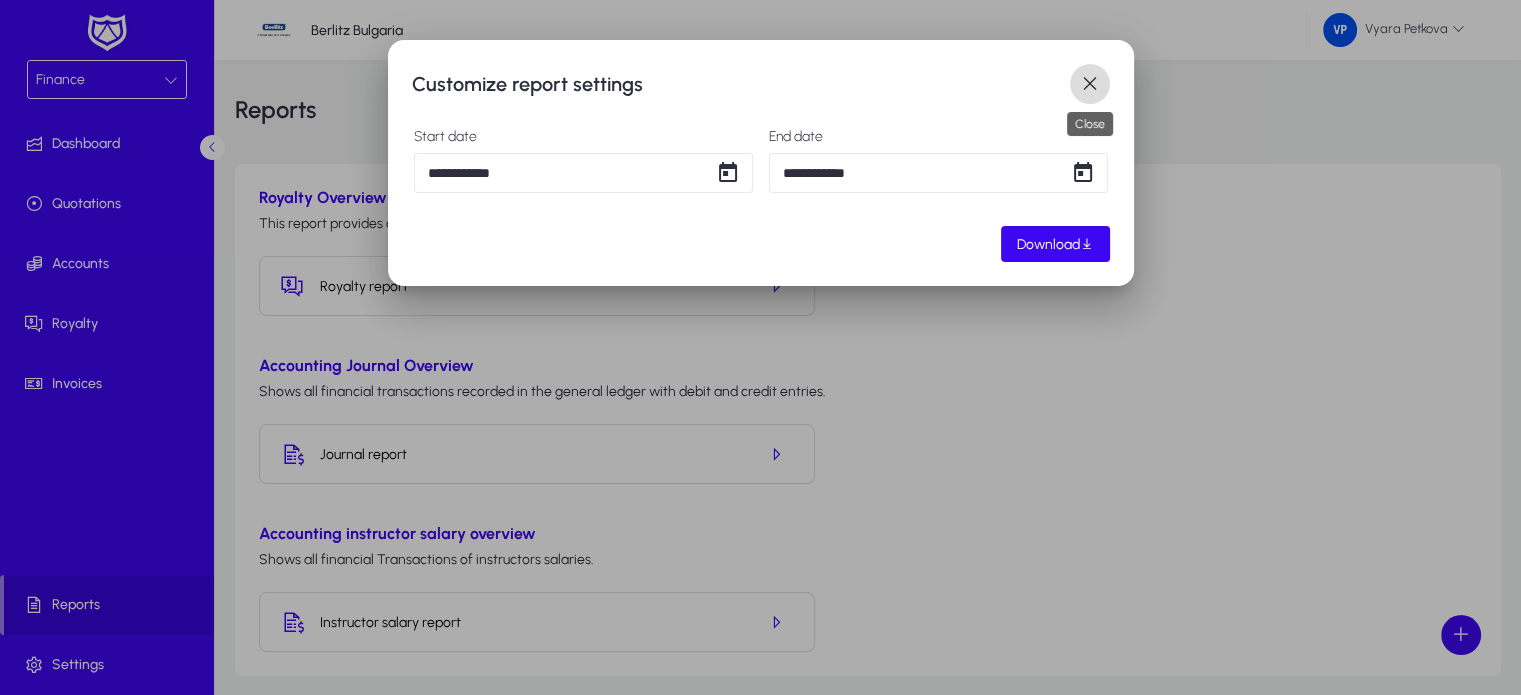 click at bounding box center (1090, 84) 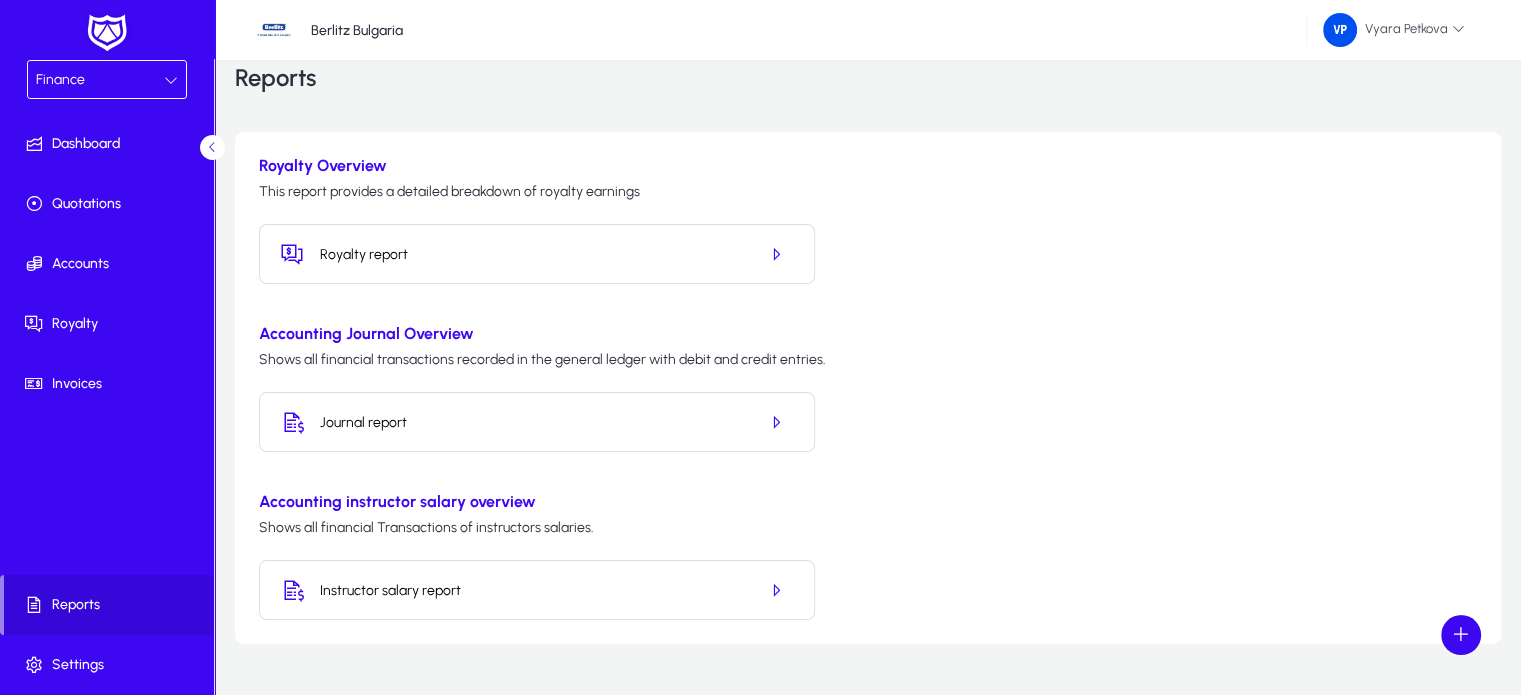 scroll, scrollTop: 44, scrollLeft: 0, axis: vertical 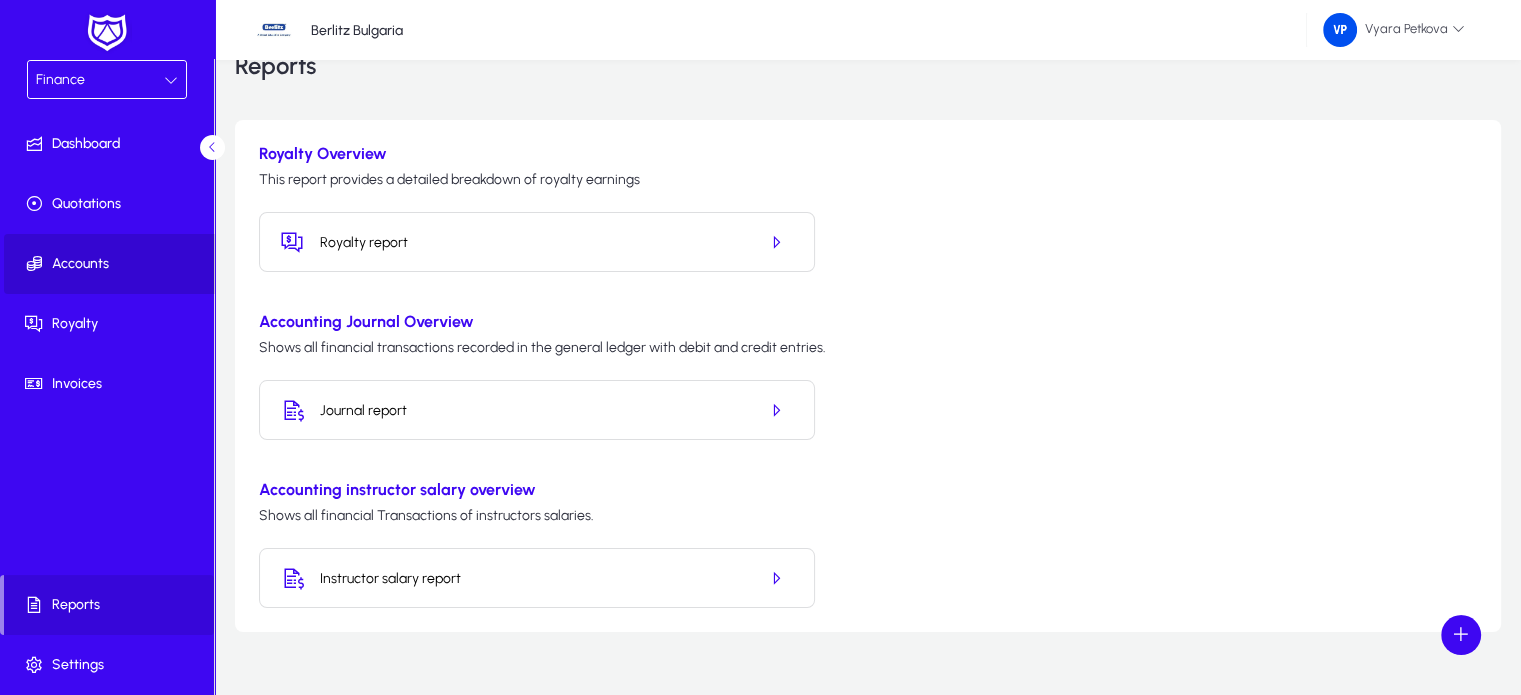 click 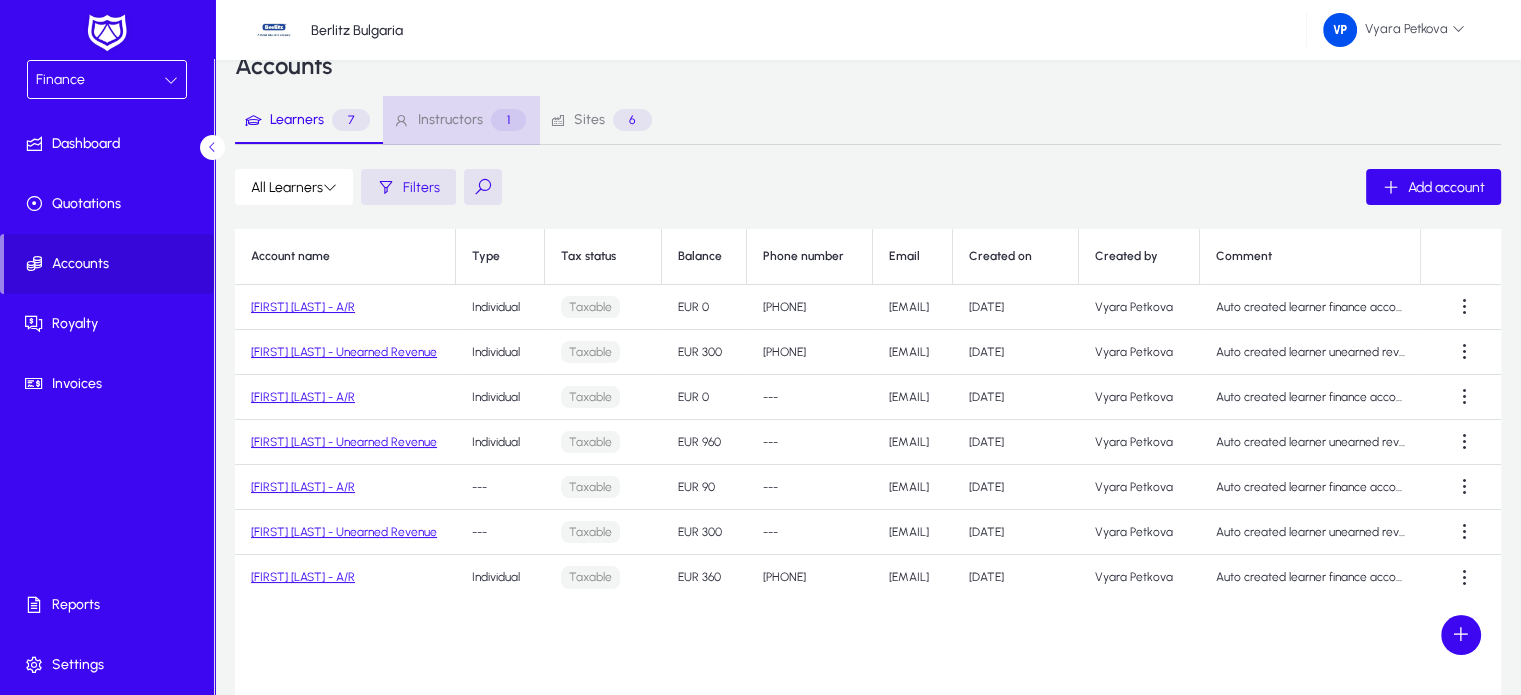 click on "Instructors" at bounding box center (450, 120) 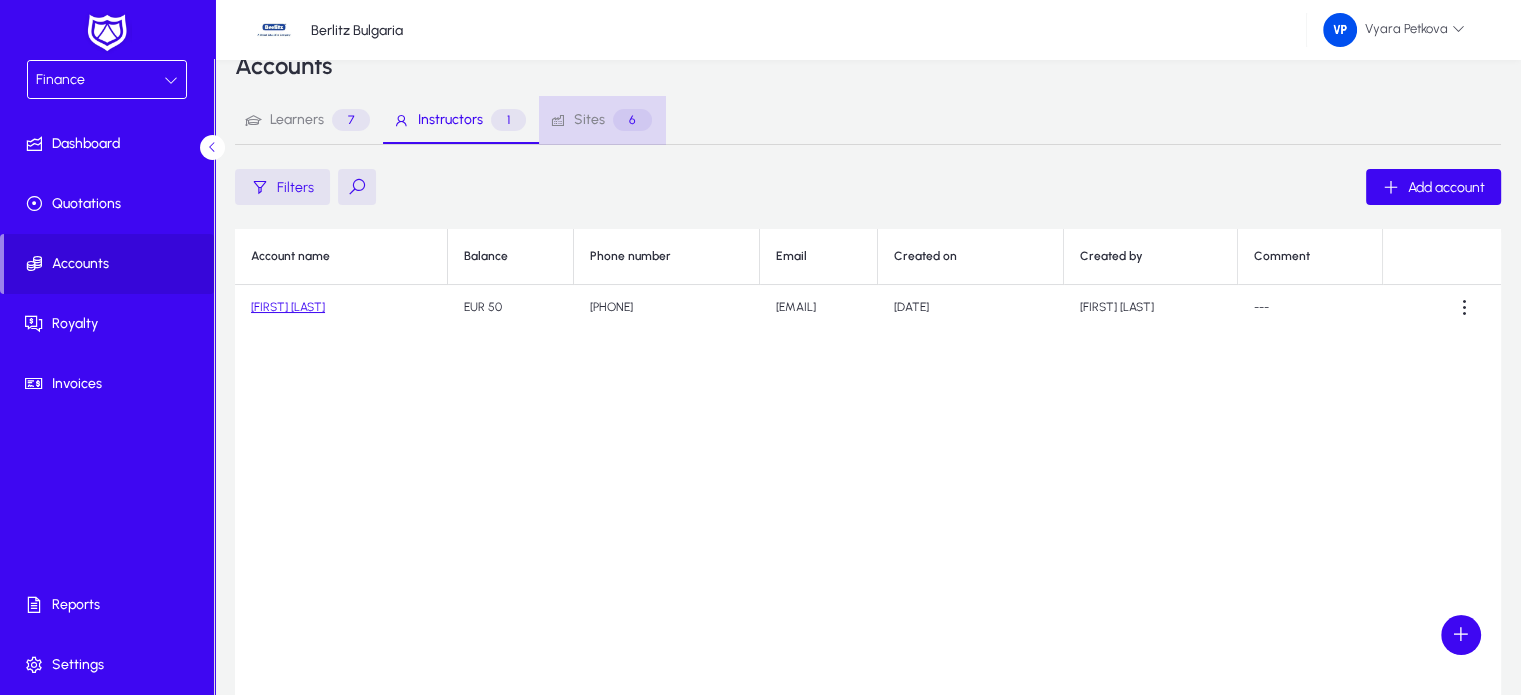 click on "Sites  6" at bounding box center [600, 120] 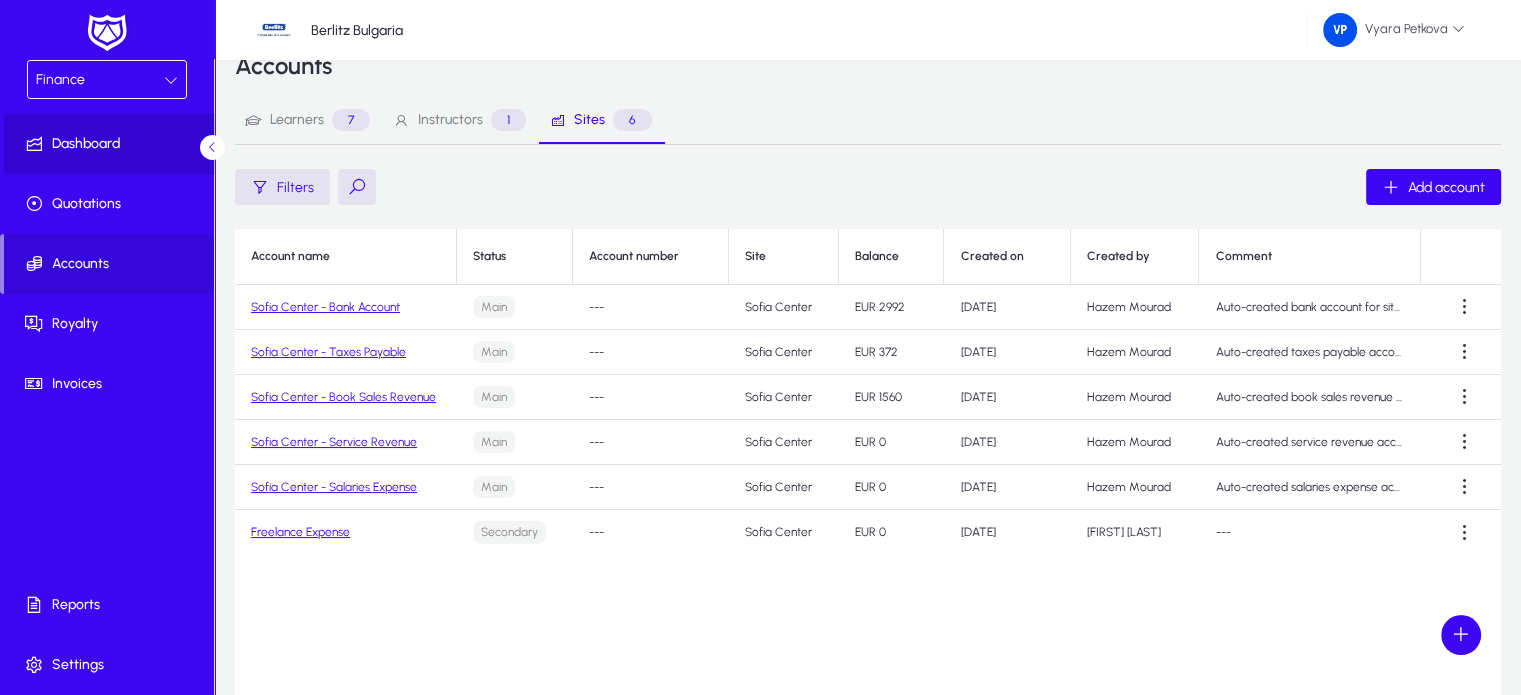click on "Dashboard" 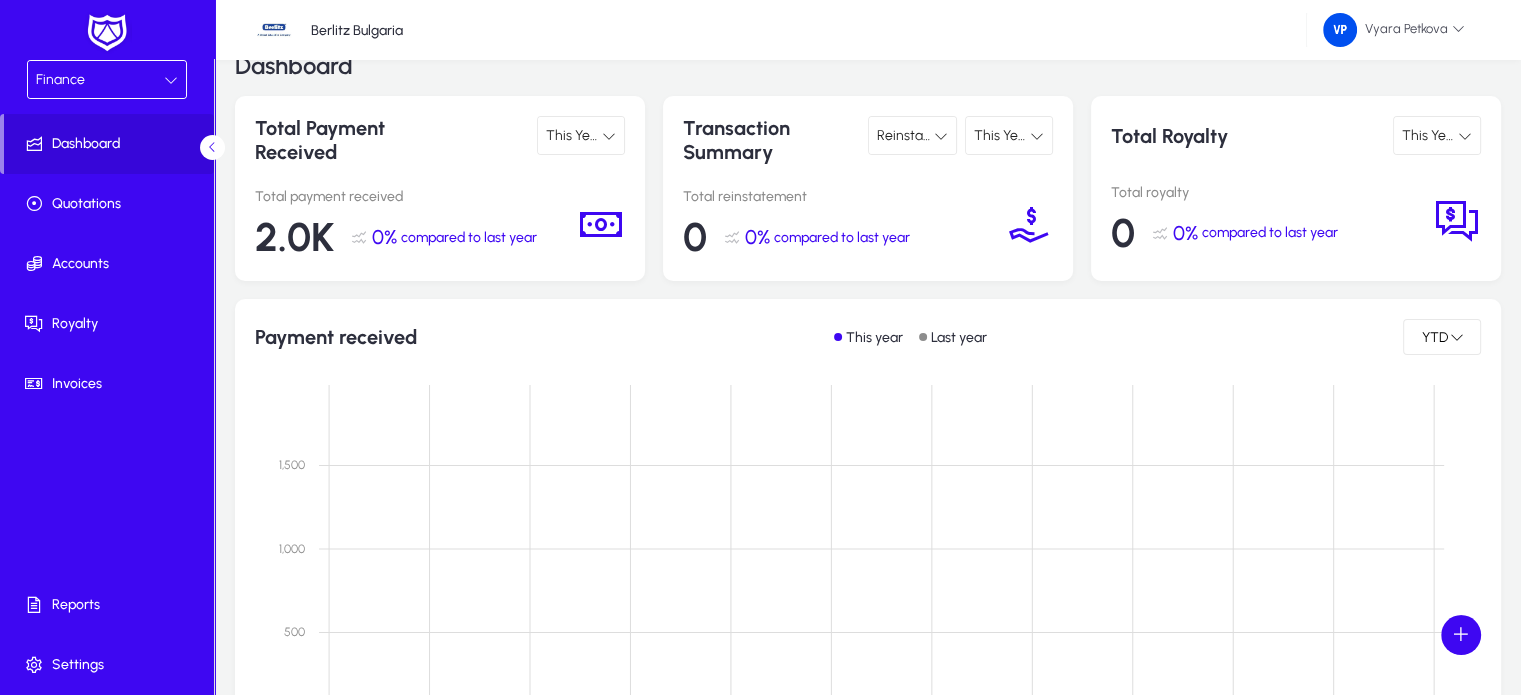 scroll, scrollTop: 0, scrollLeft: 0, axis: both 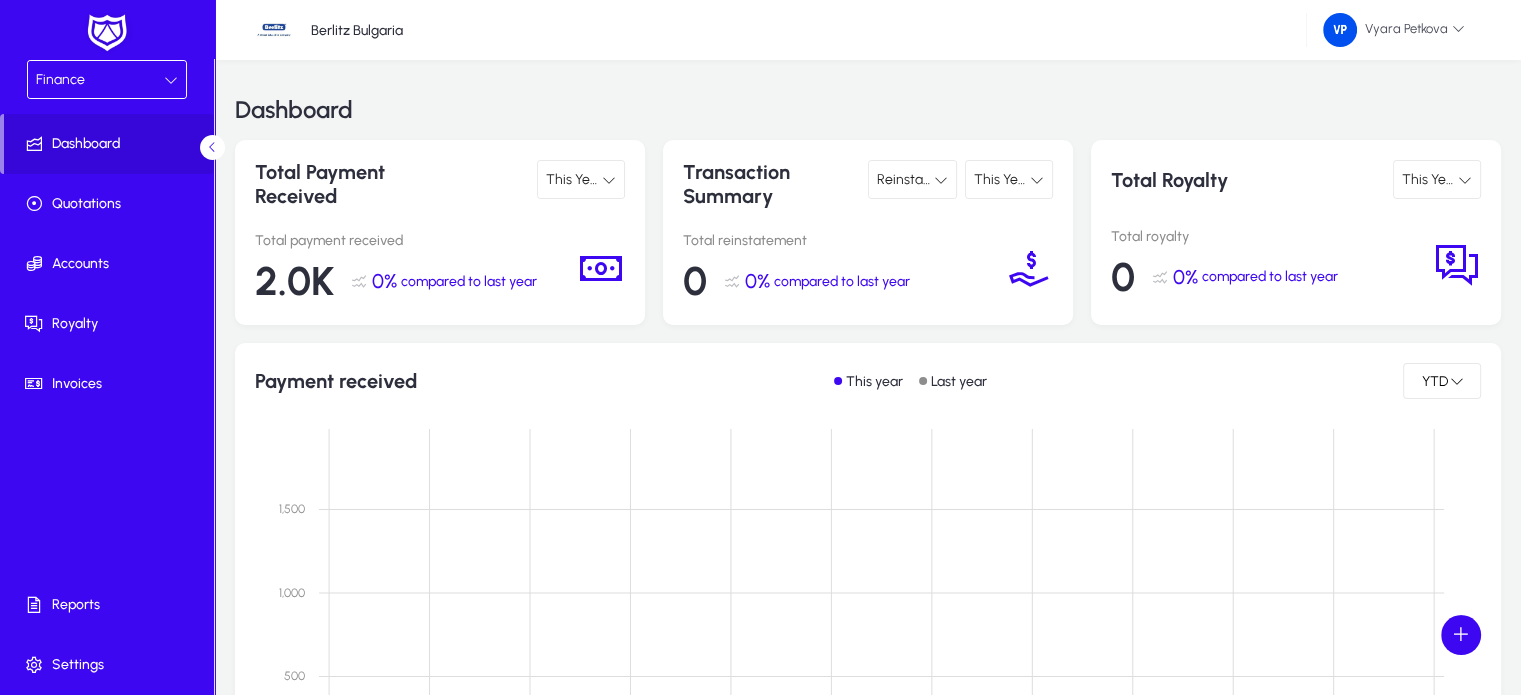 click on "2.0K" 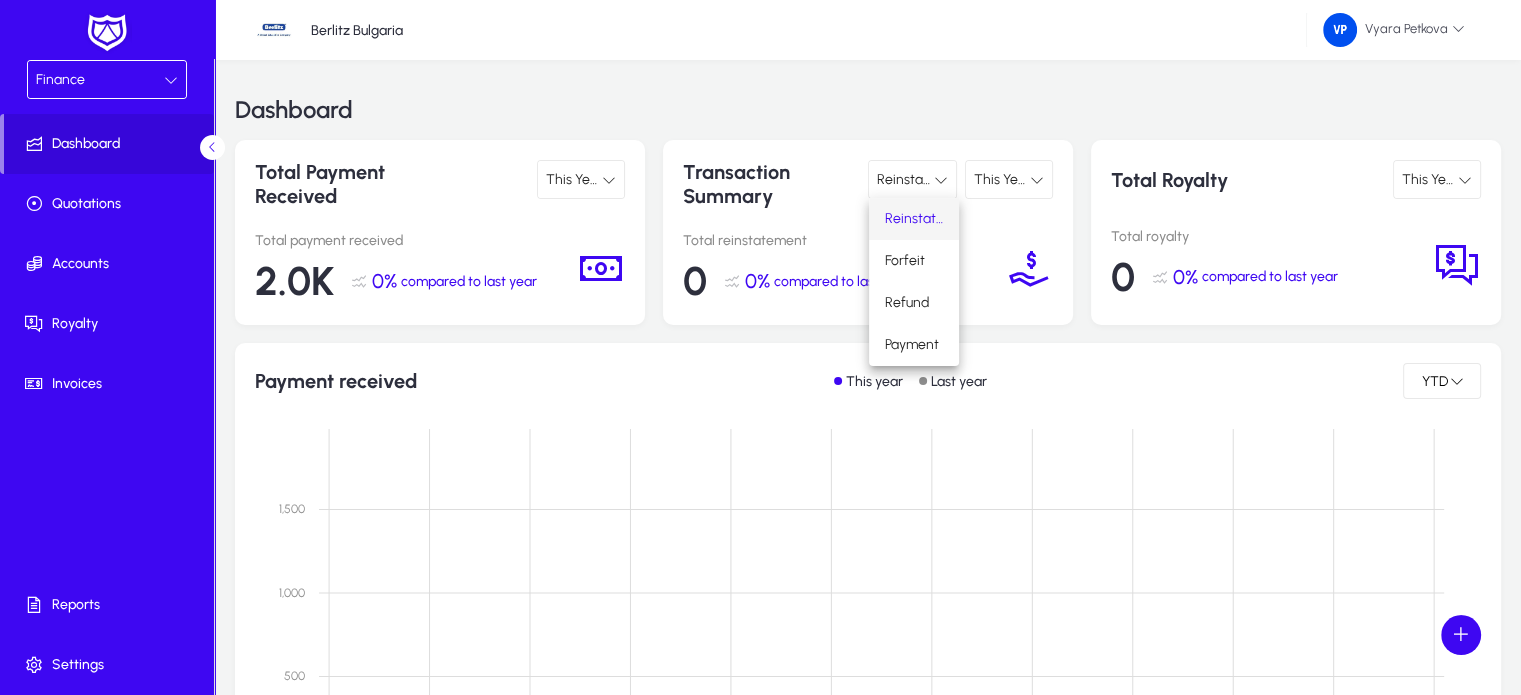 click at bounding box center (760, 347) 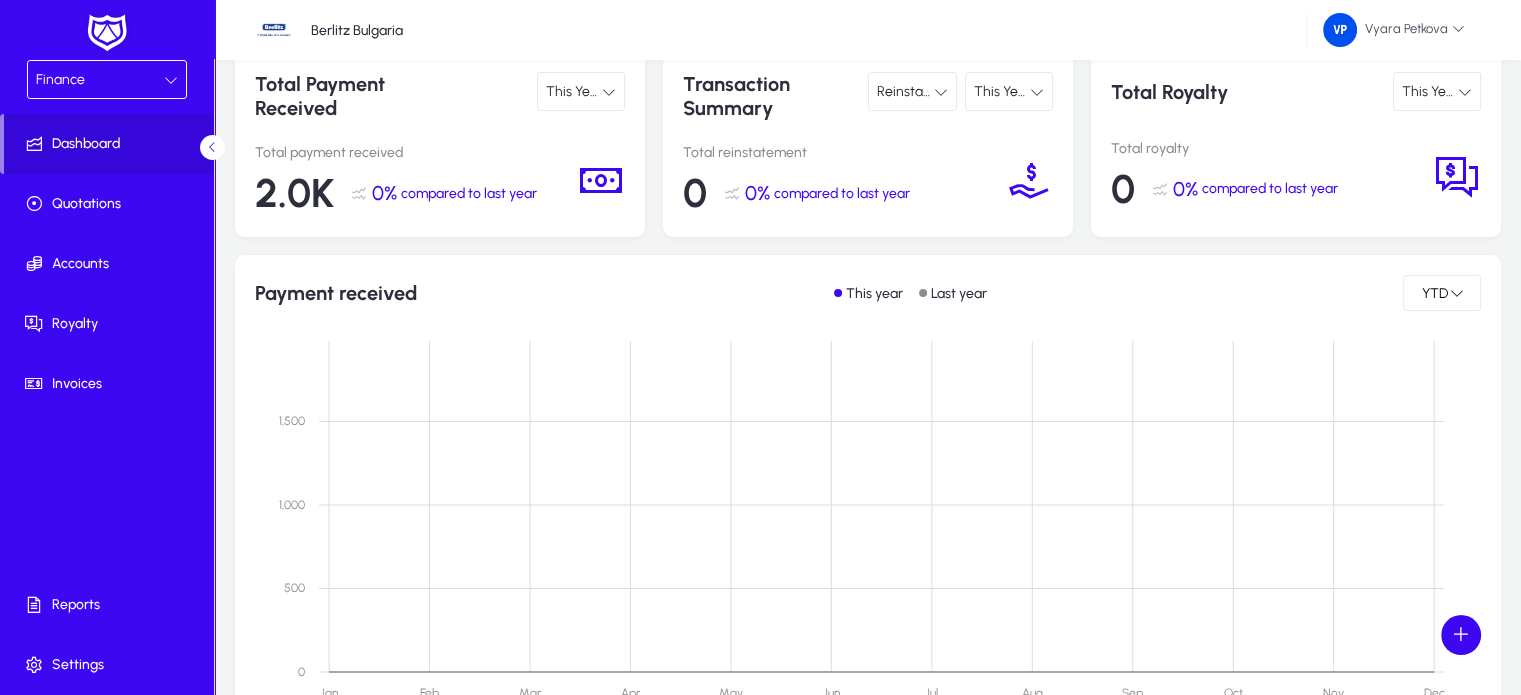 scroll, scrollTop: 0, scrollLeft: 0, axis: both 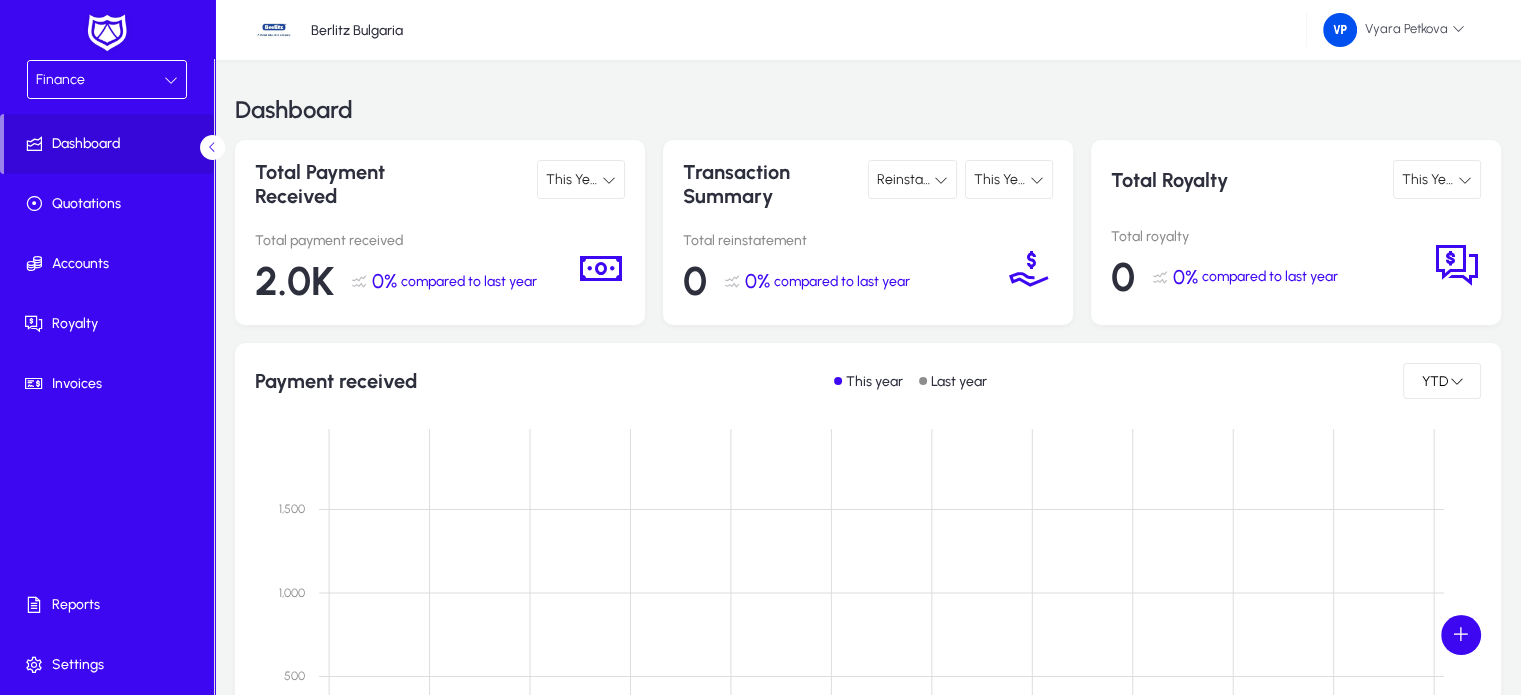 click 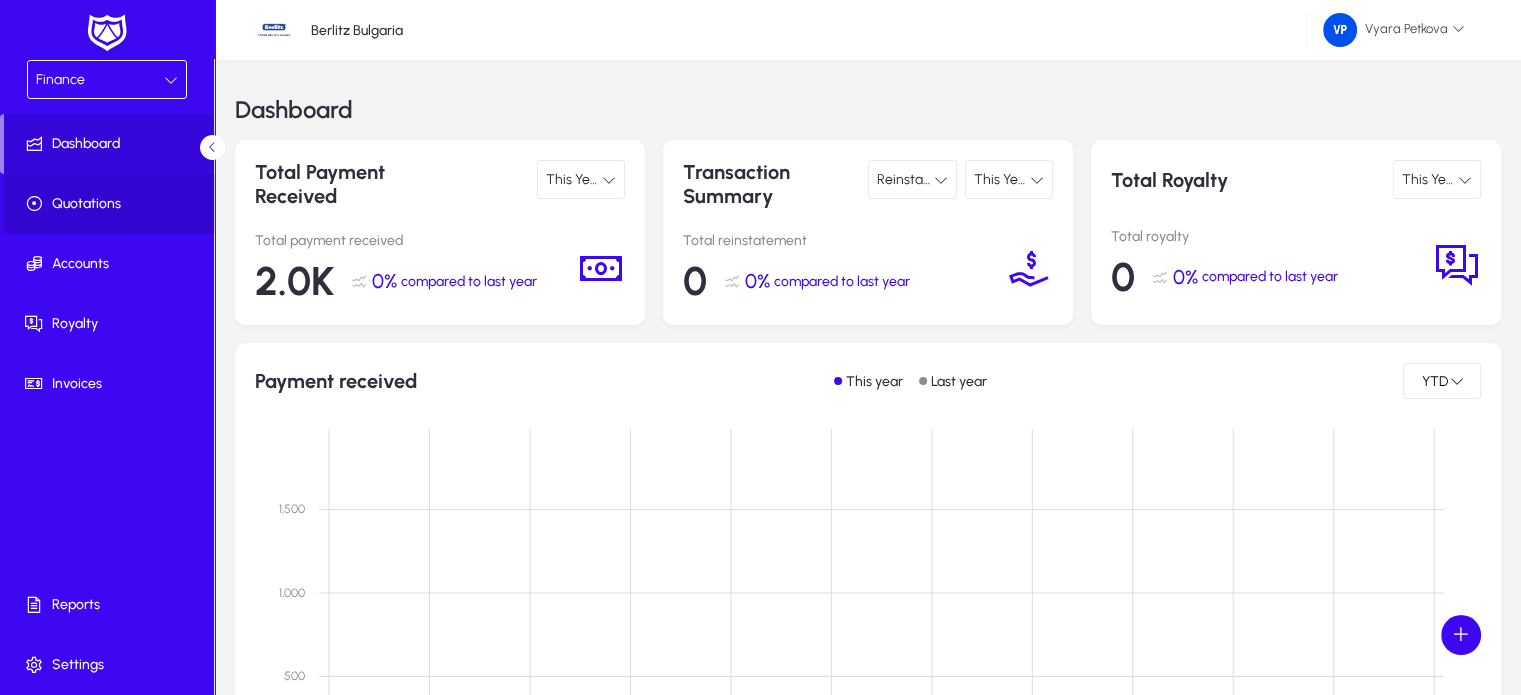 click on "Quotations" 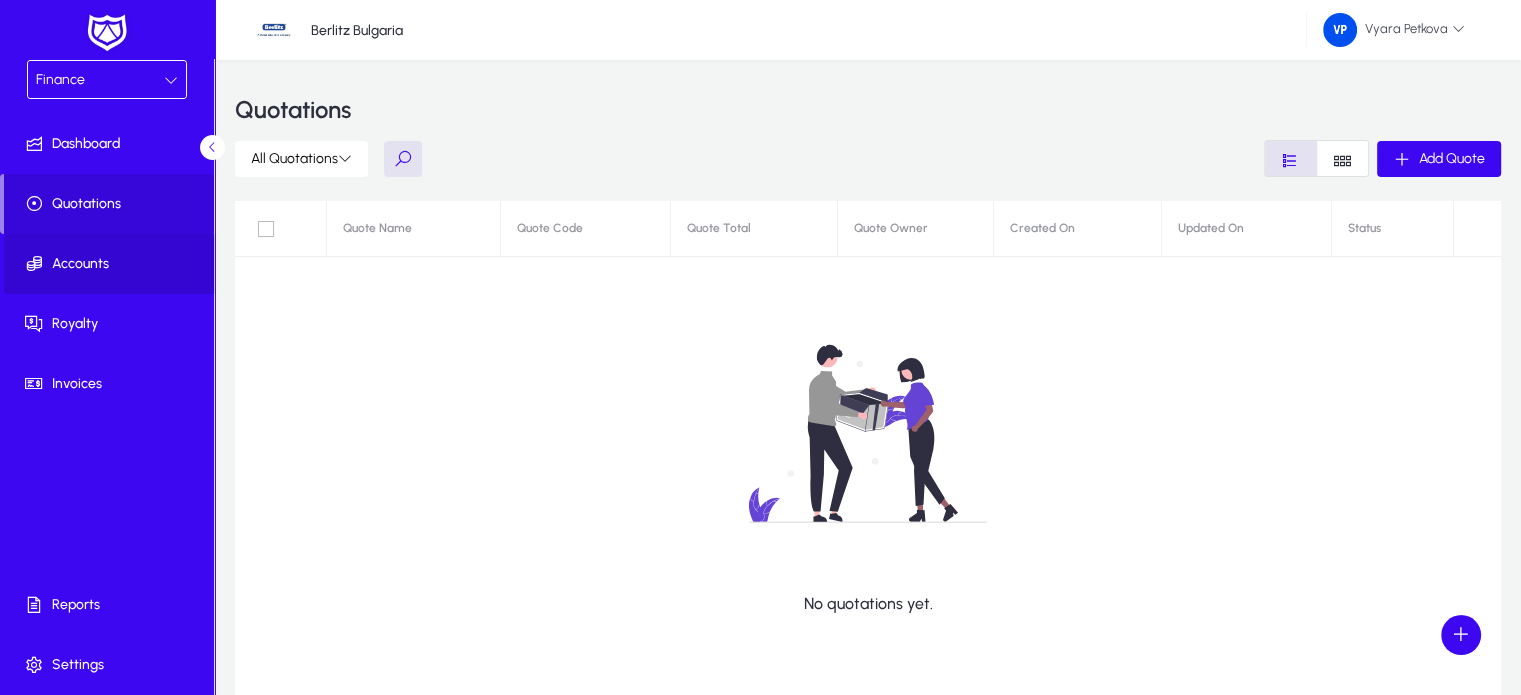 click on "Accounts" 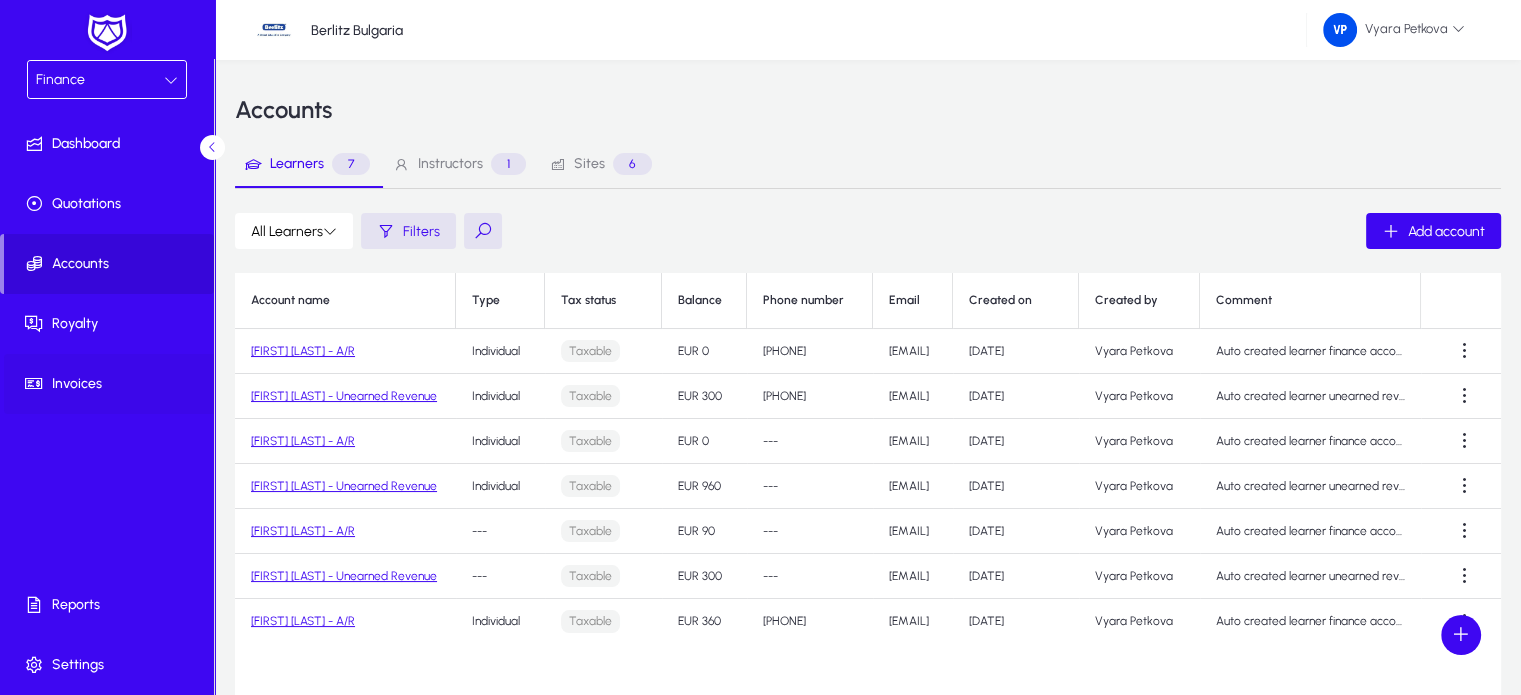 click on "Invoices" 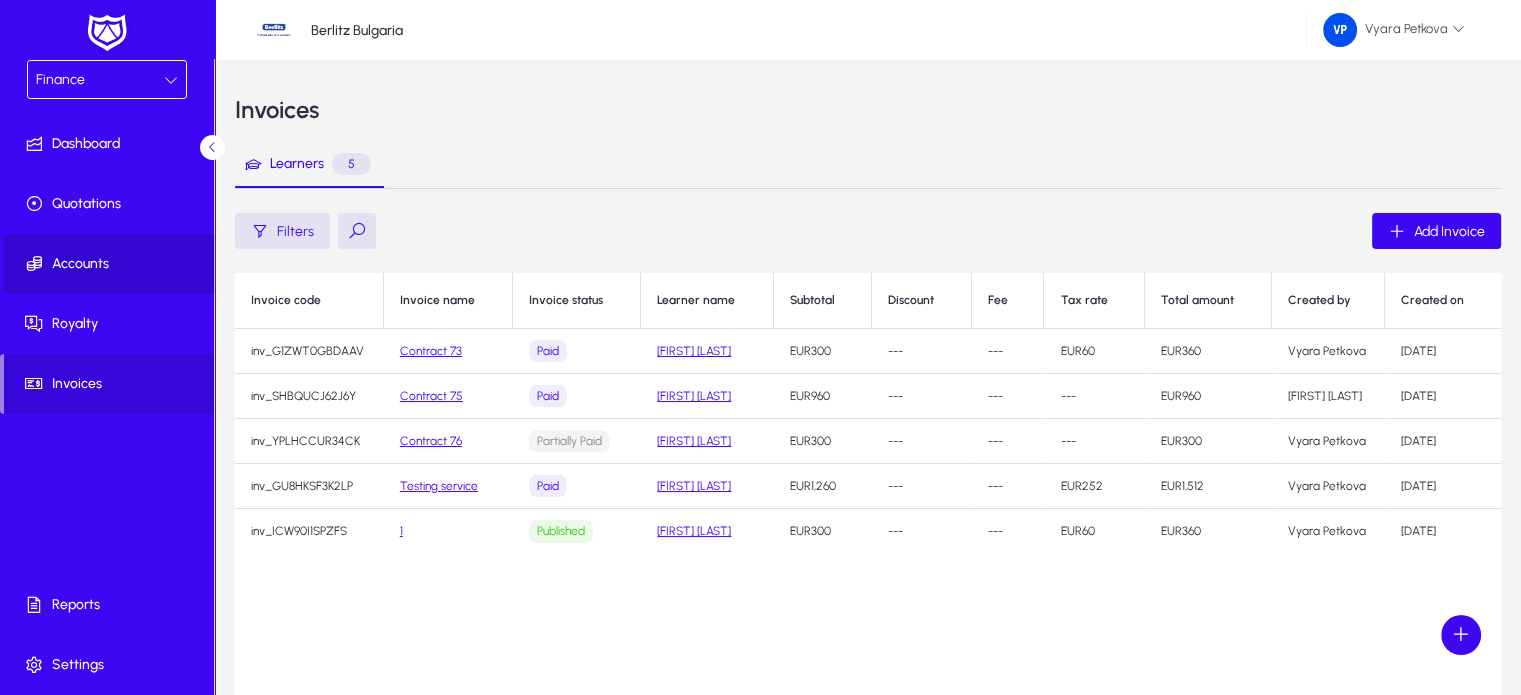 click on "Accounts" 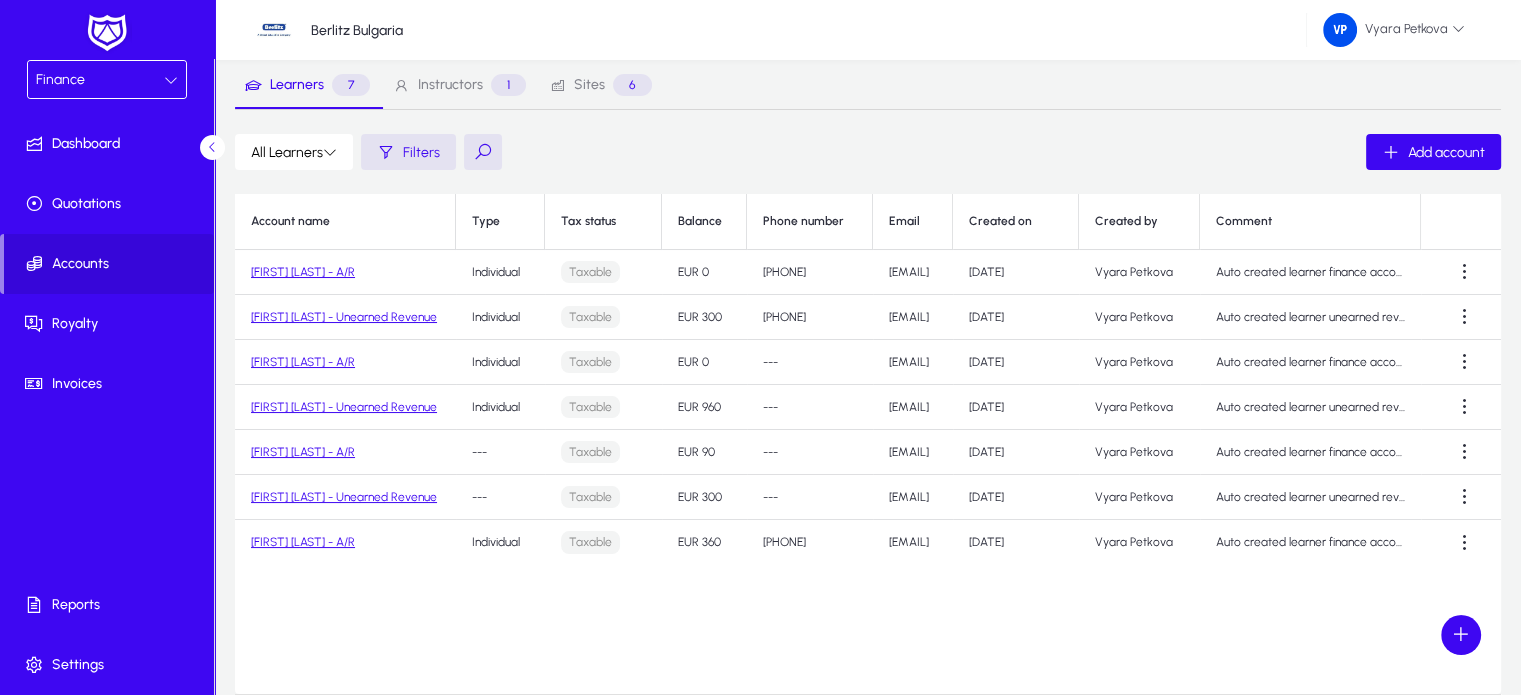 scroll, scrollTop: 234, scrollLeft: 0, axis: vertical 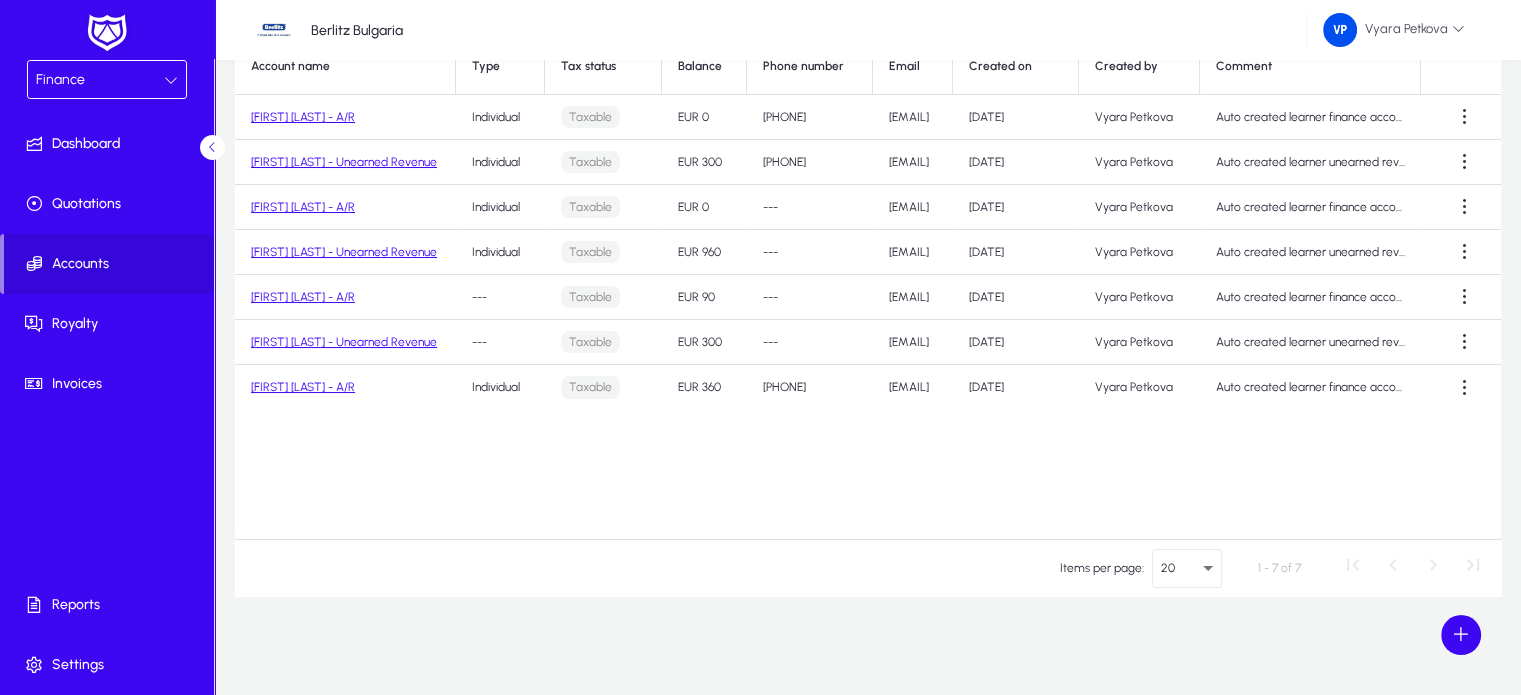 click 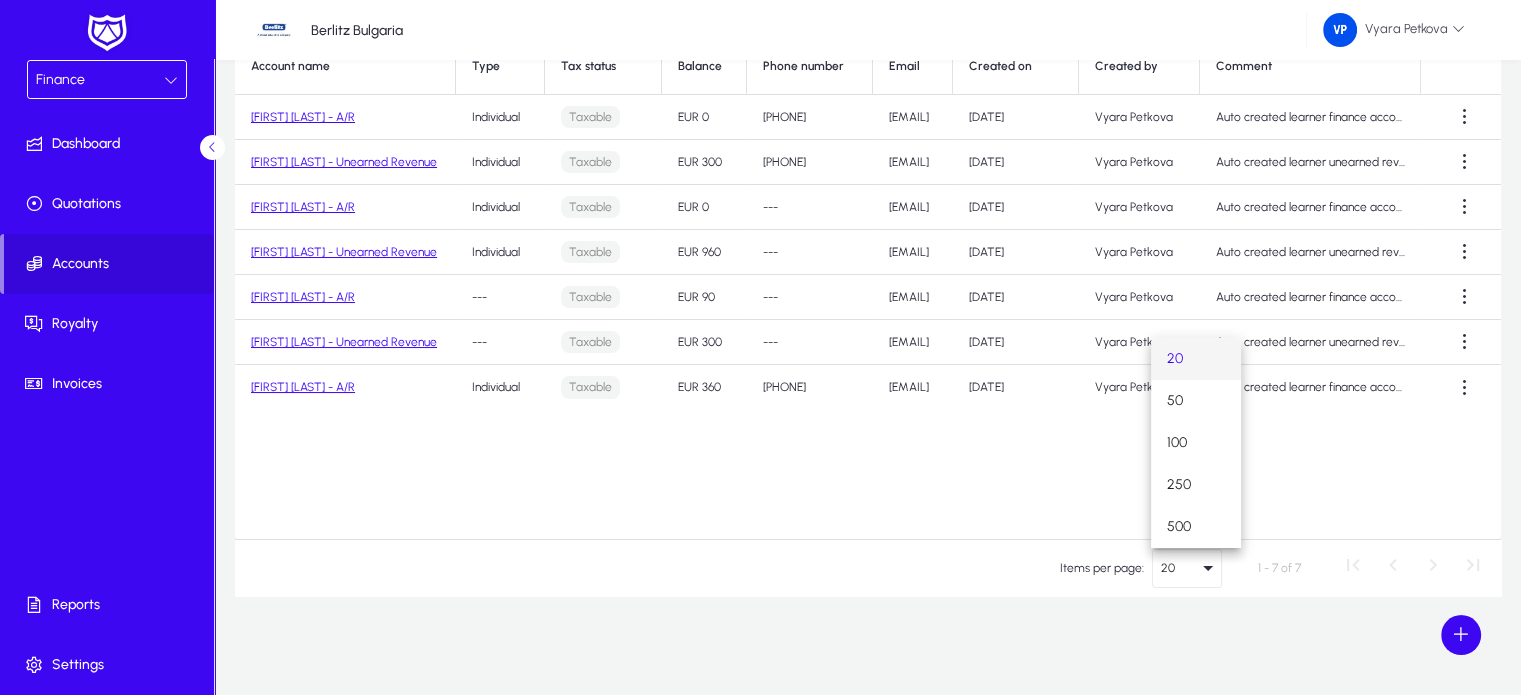 click at bounding box center [760, 347] 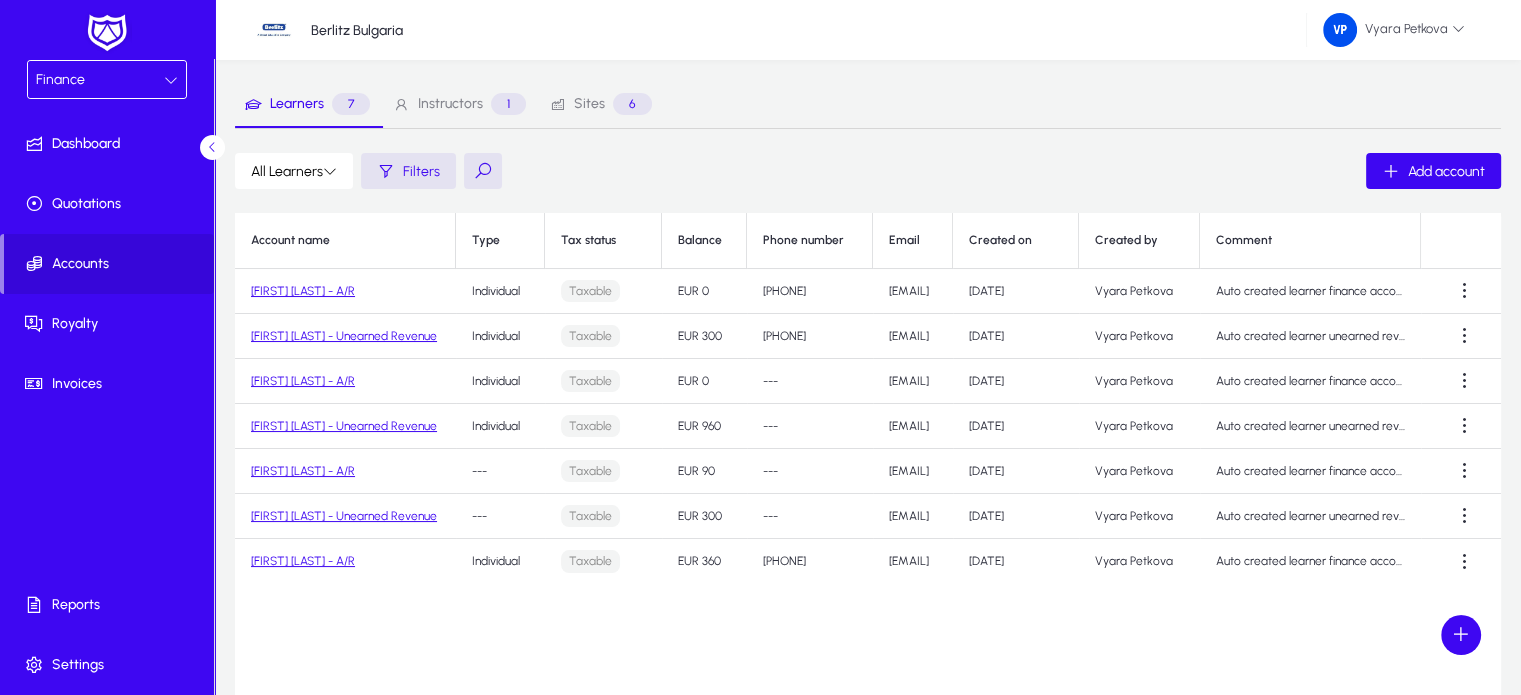 scroll, scrollTop: 61, scrollLeft: 0, axis: vertical 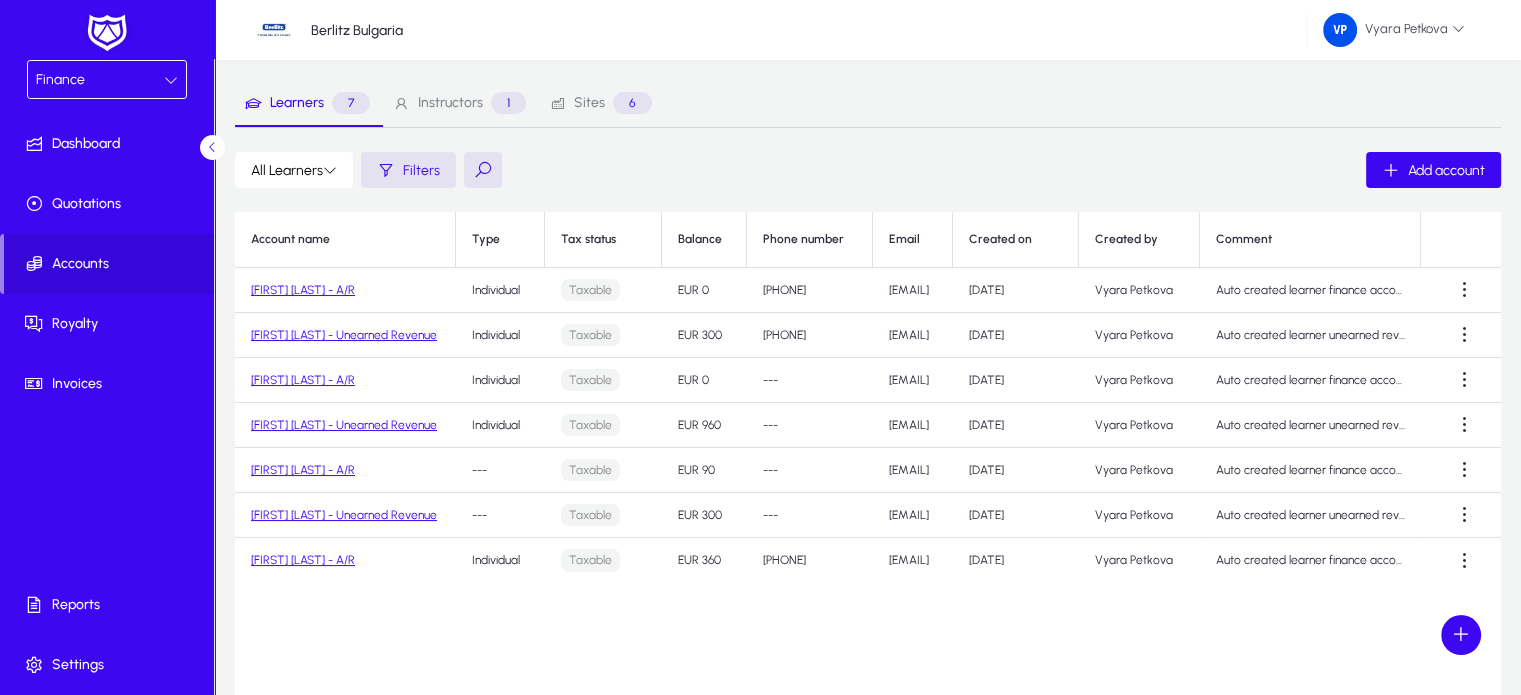 click at bounding box center [171, 80] 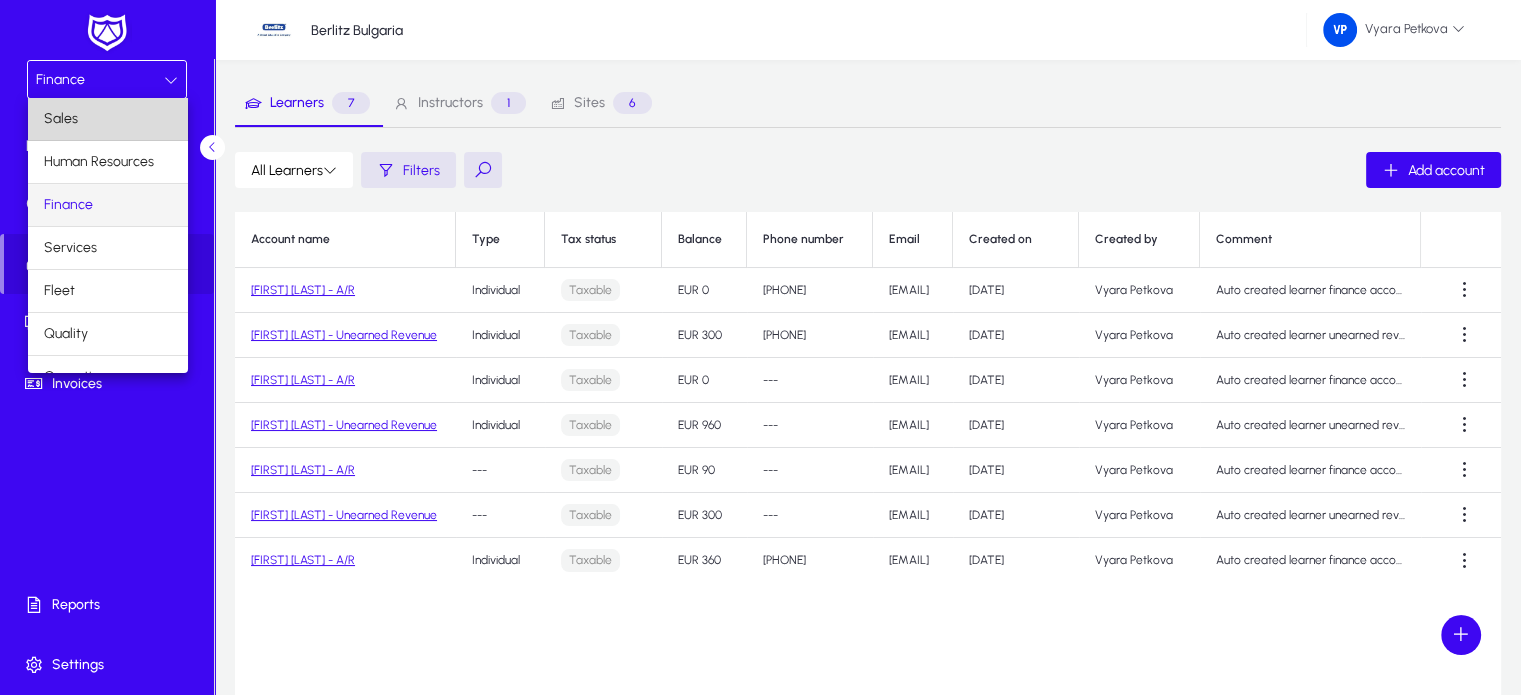 click on "Sales" at bounding box center [108, 119] 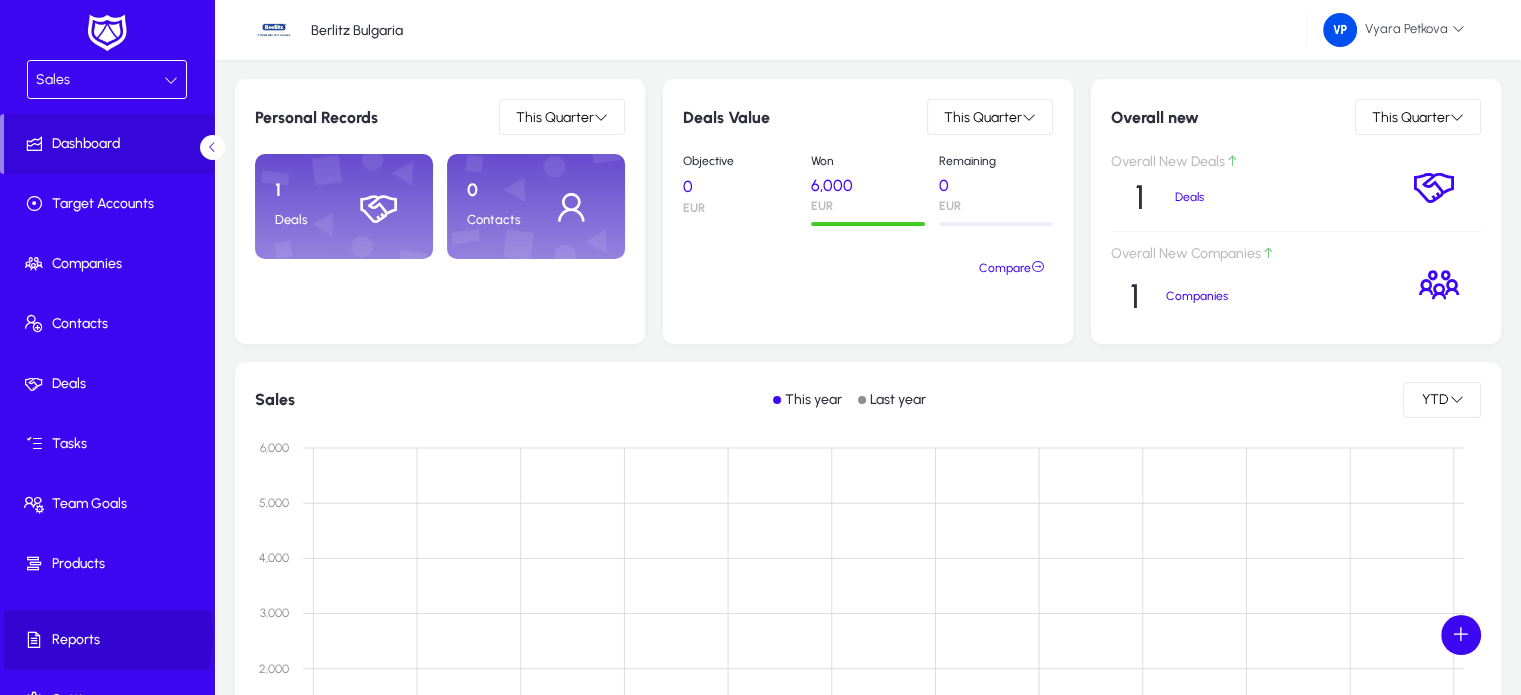 click on "Reports" 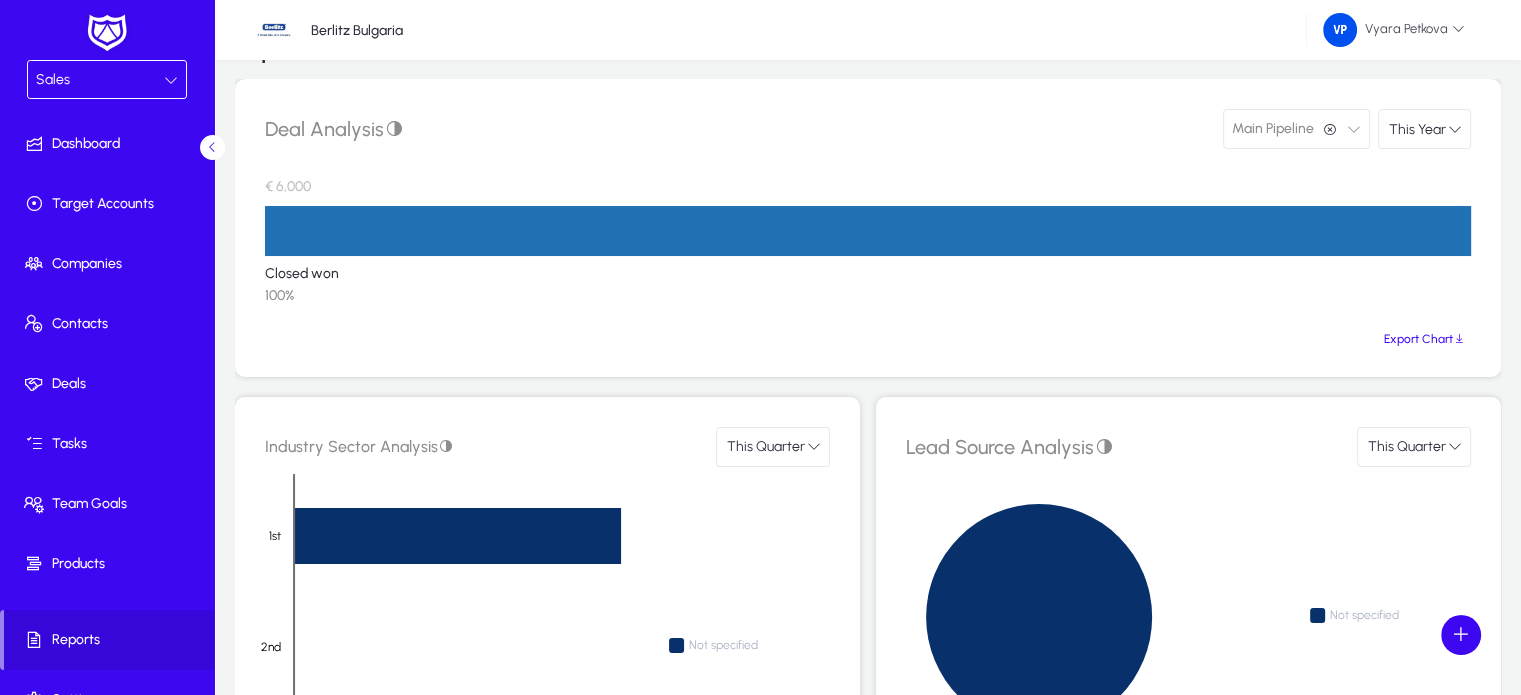 scroll, scrollTop: 616, scrollLeft: 0, axis: vertical 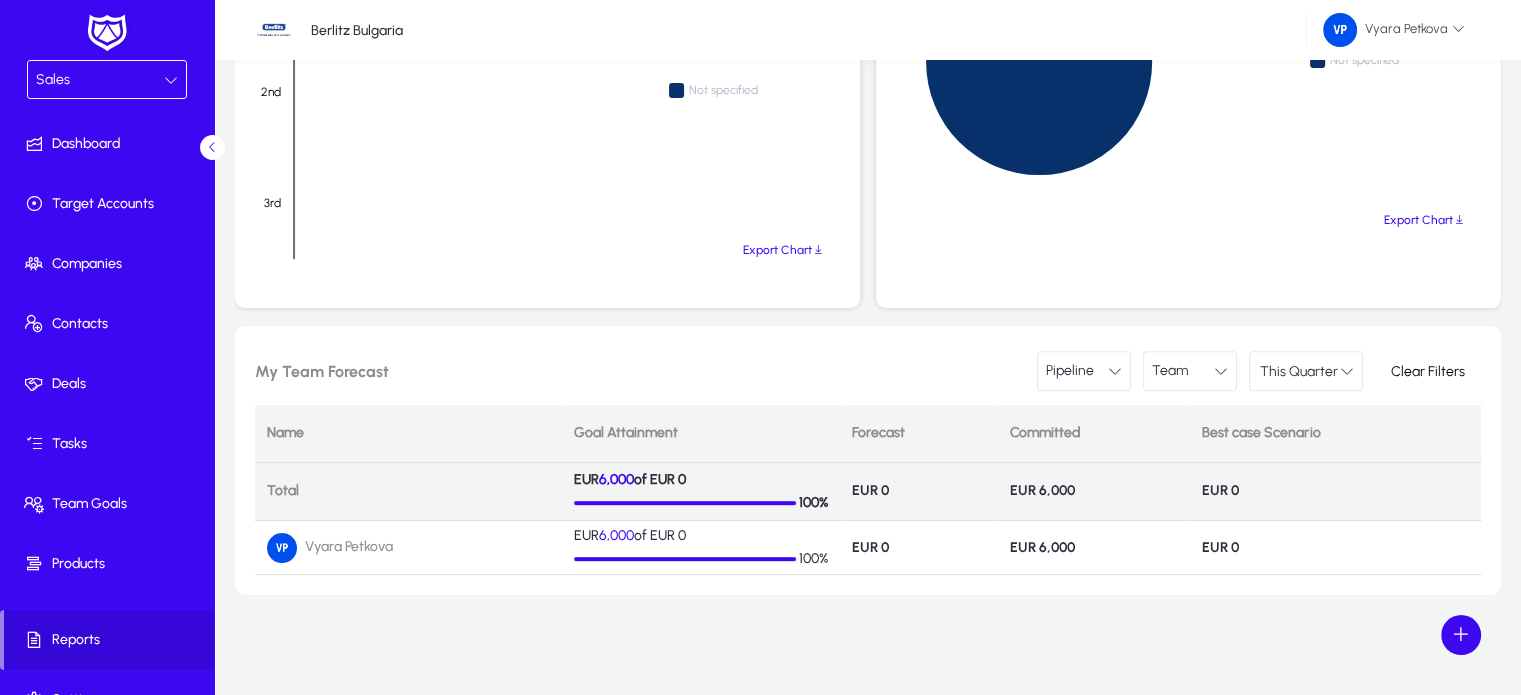 click at bounding box center [171, 80] 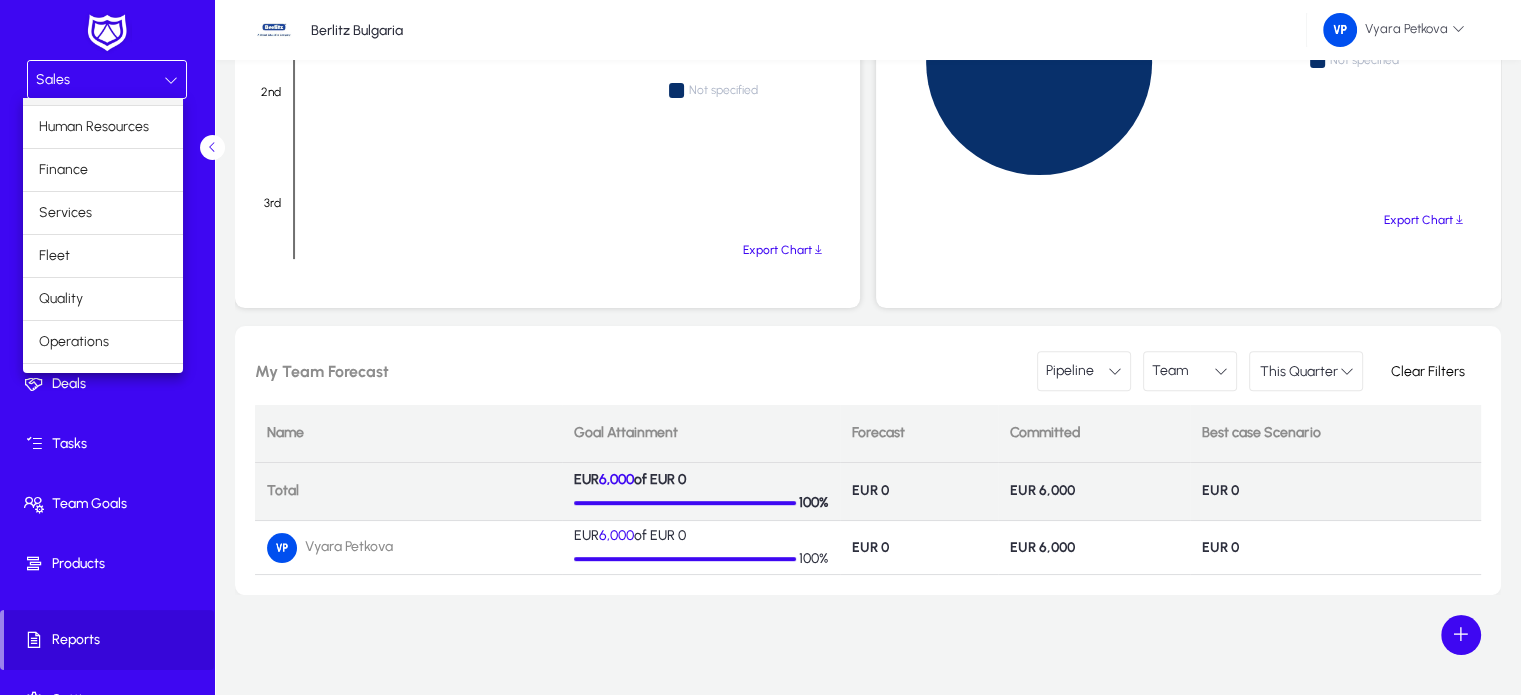 scroll, scrollTop: 66, scrollLeft: 0, axis: vertical 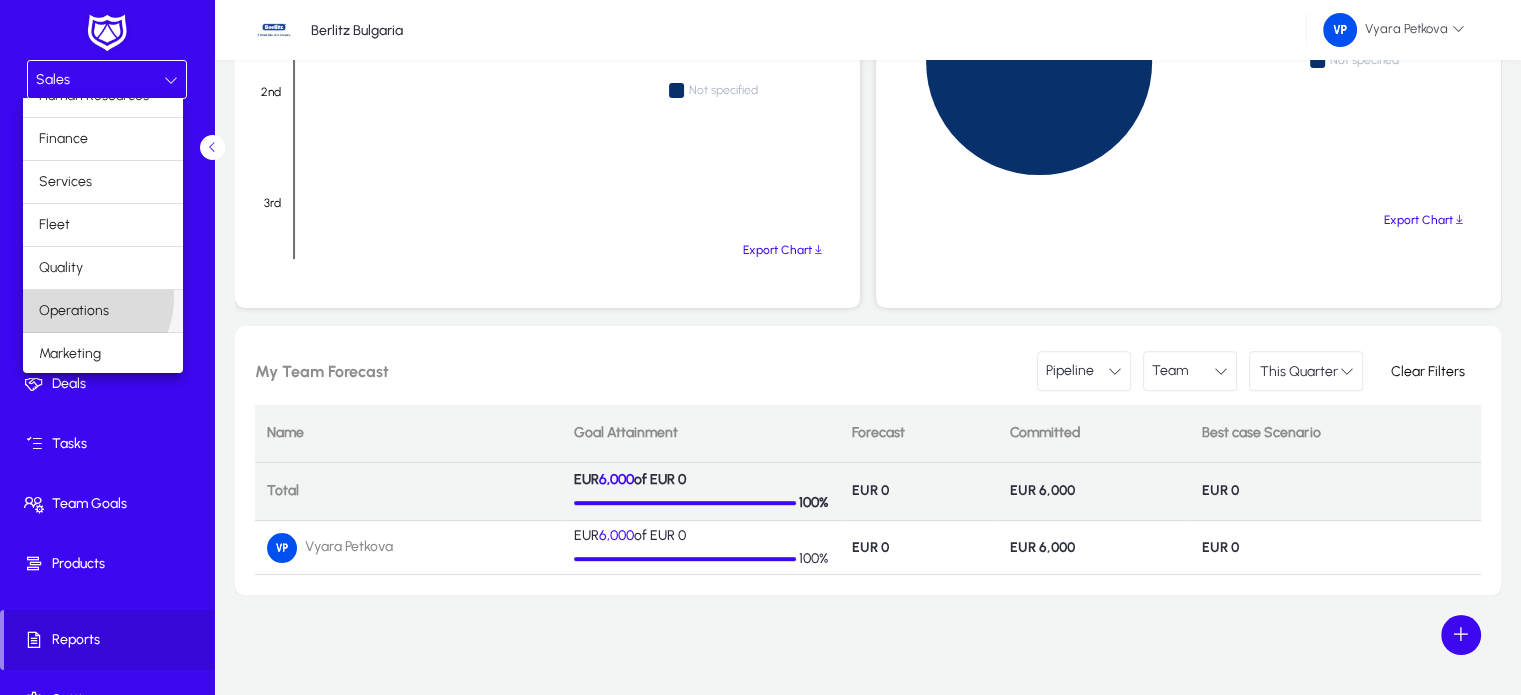click on "Operations" at bounding box center [74, 311] 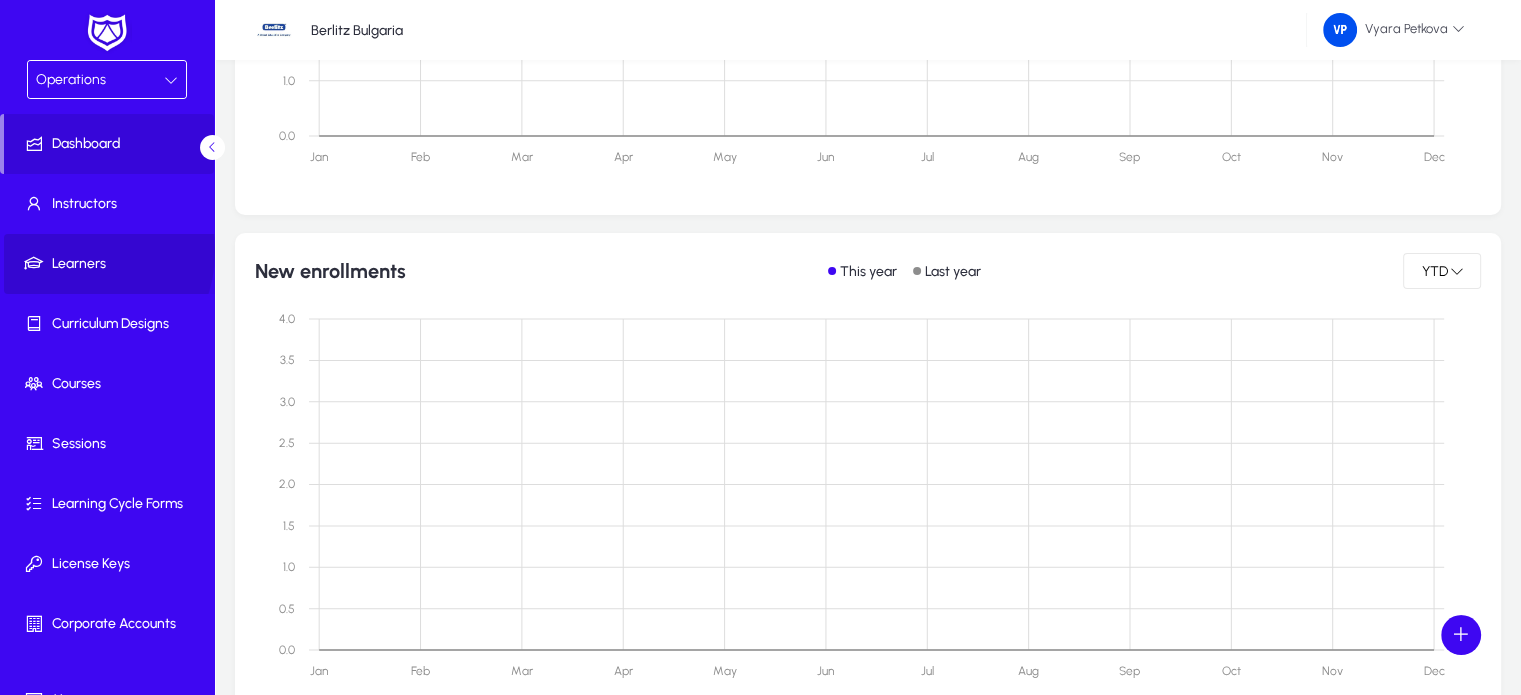 click 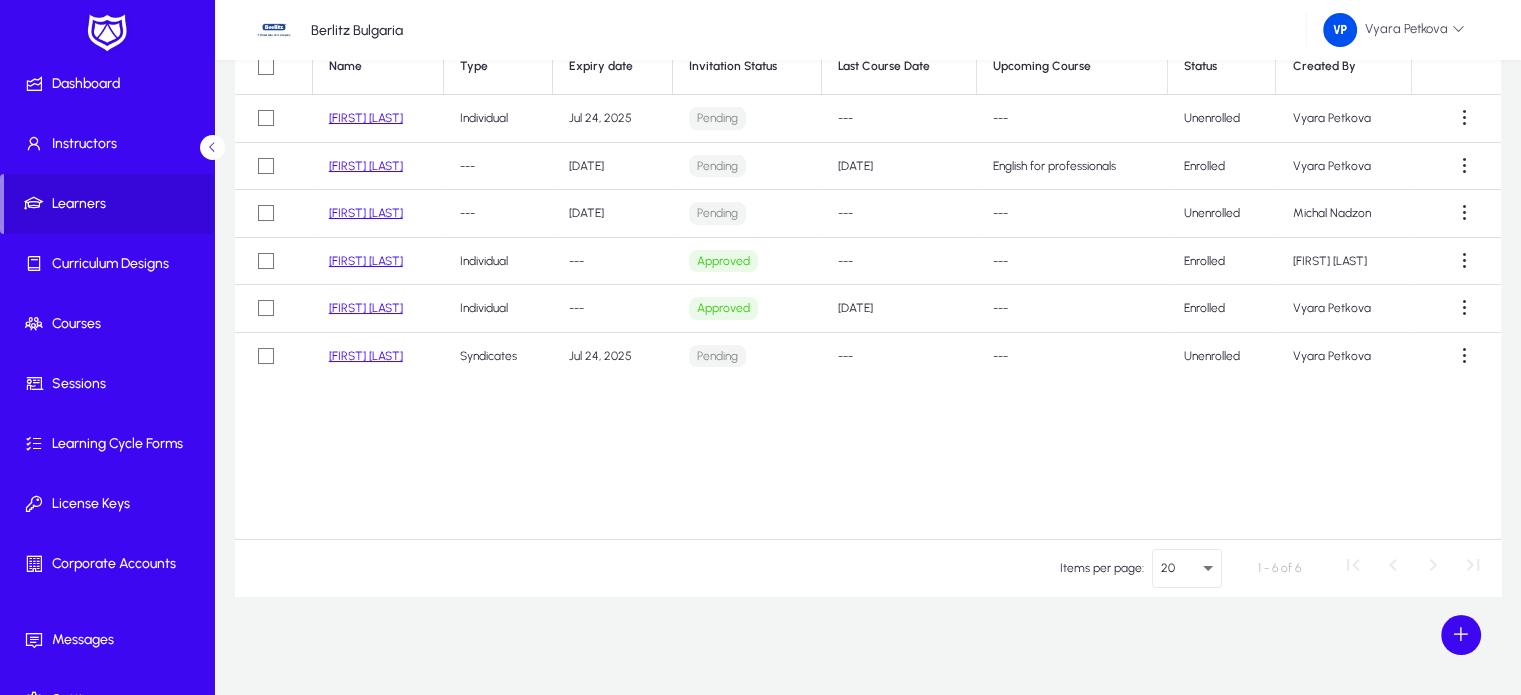scroll, scrollTop: 94, scrollLeft: 0, axis: vertical 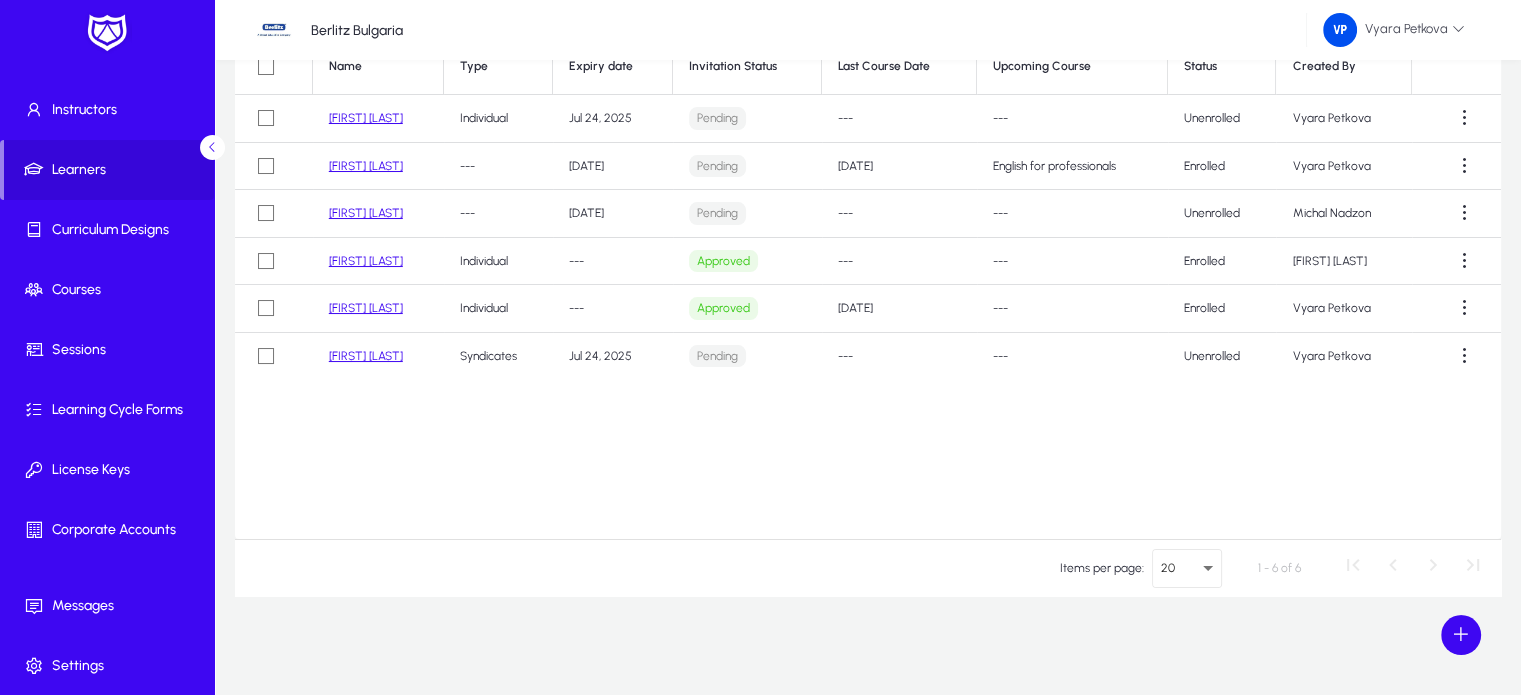 click on "[FIRST] [LAST]" 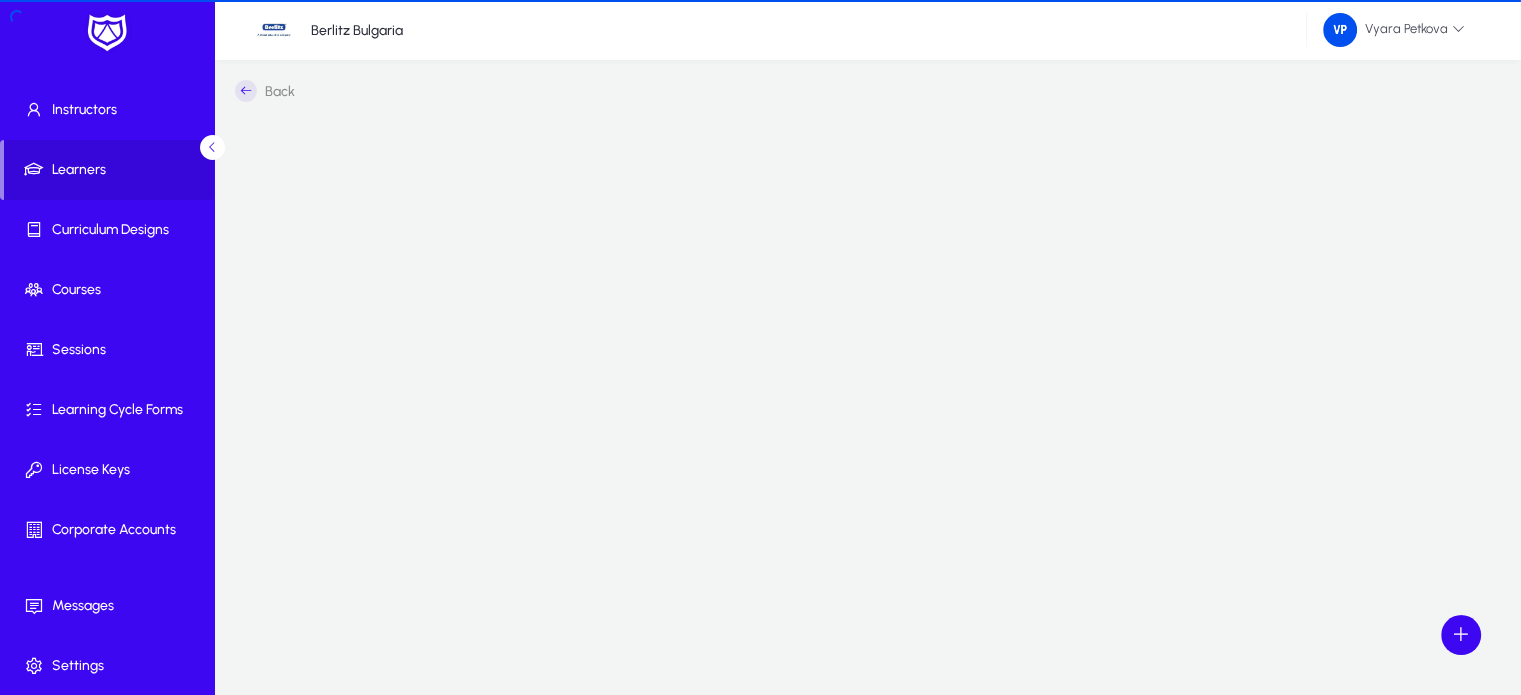 scroll, scrollTop: 0, scrollLeft: 0, axis: both 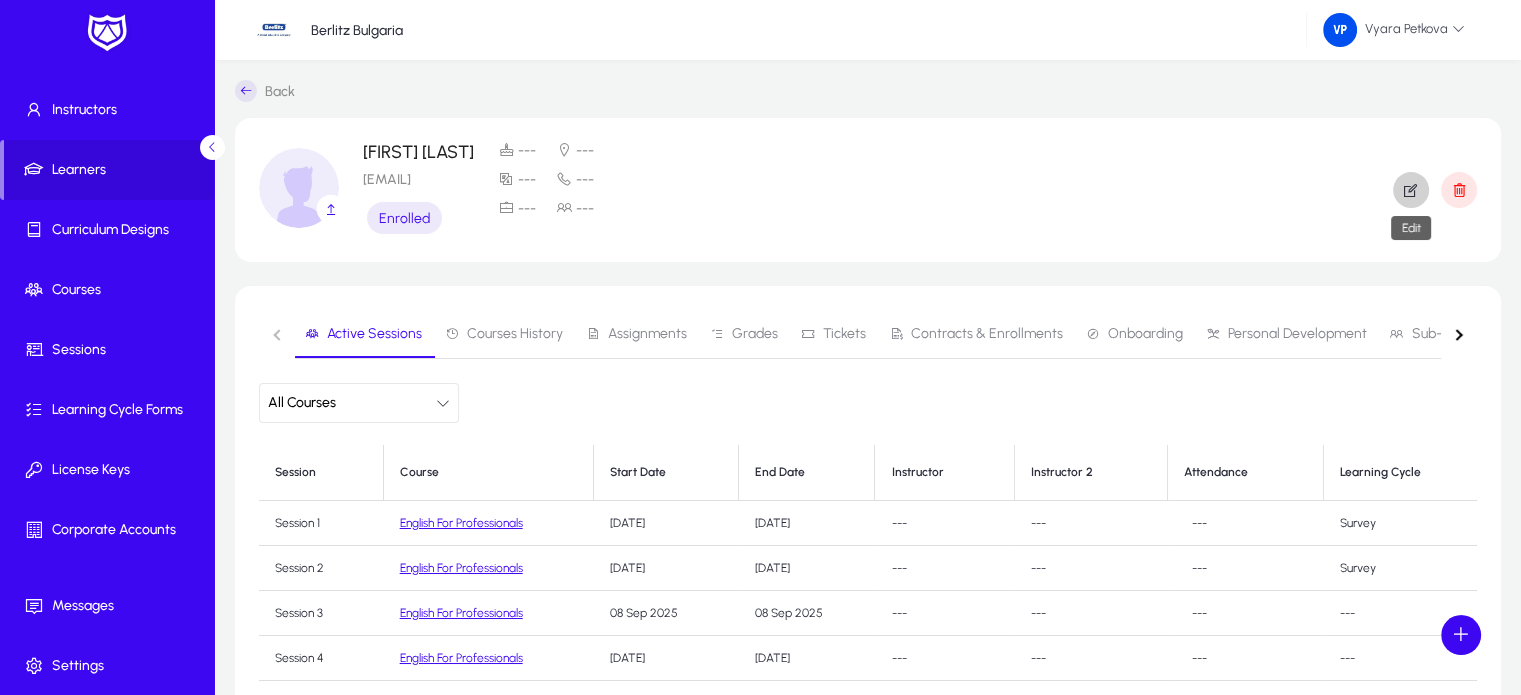 click 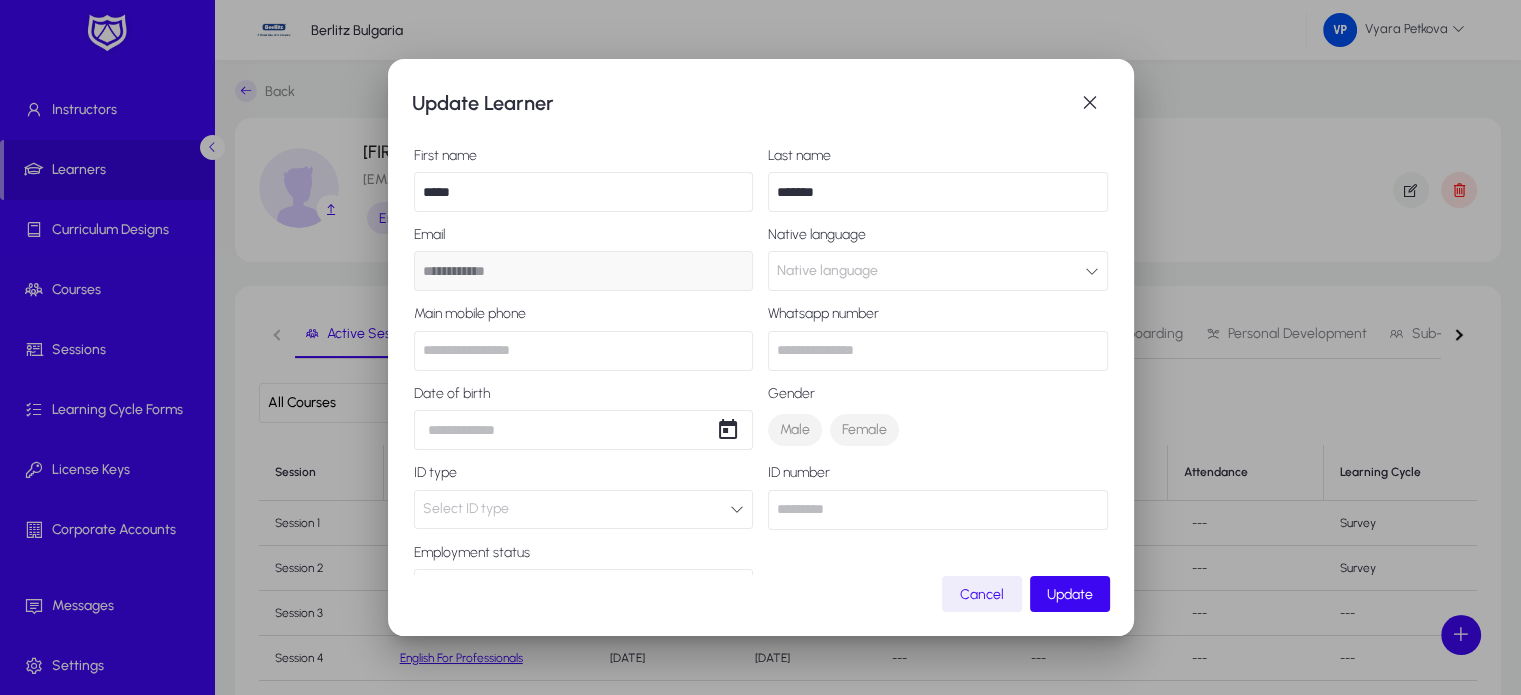 click on "Main mobile phone" at bounding box center [584, 314] 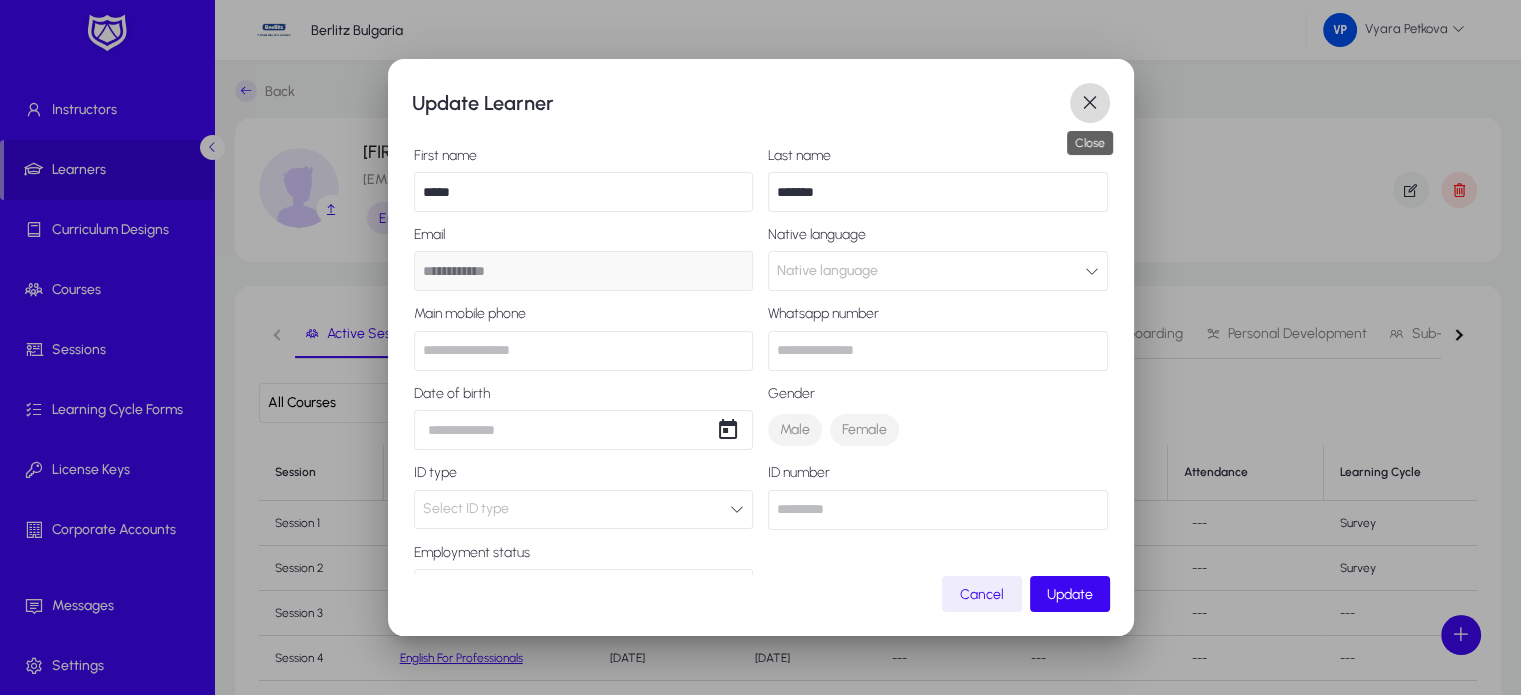 click at bounding box center (1090, 103) 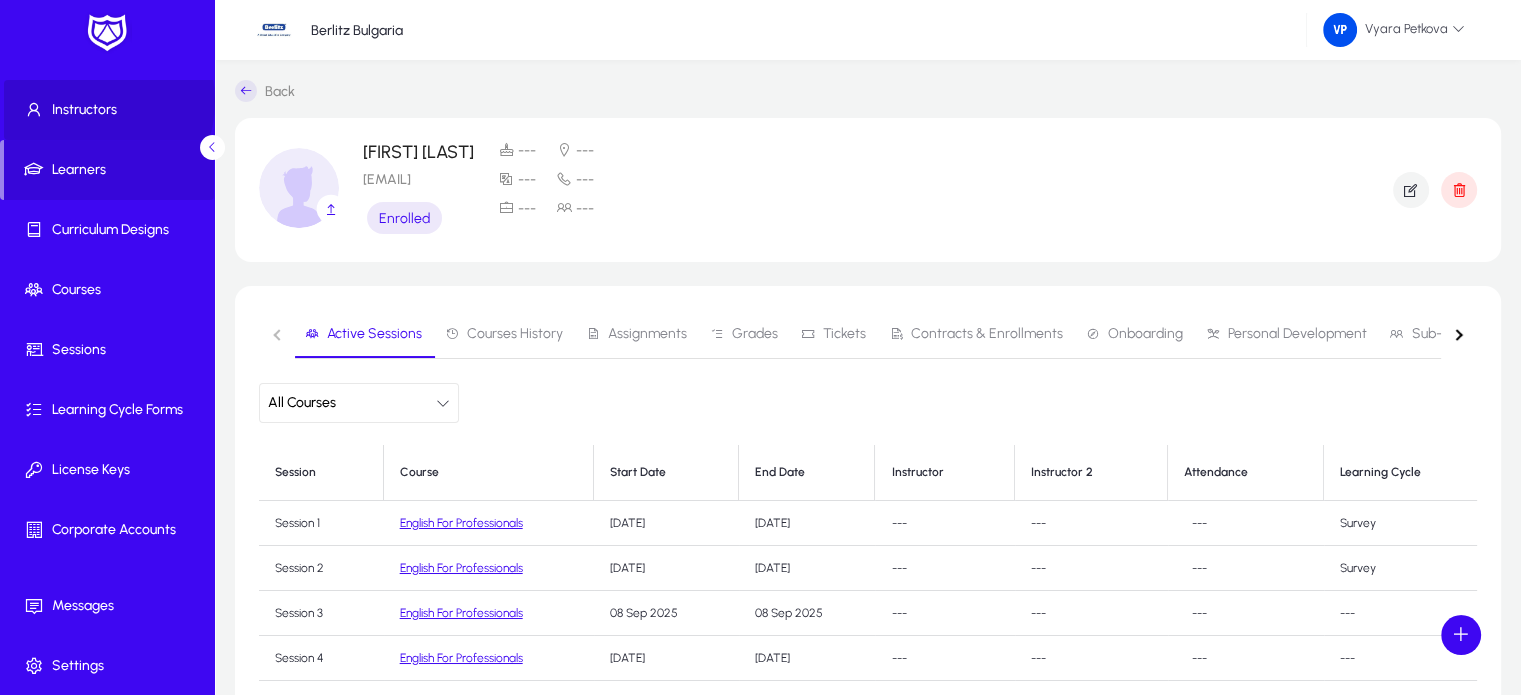 click on "Instructors" 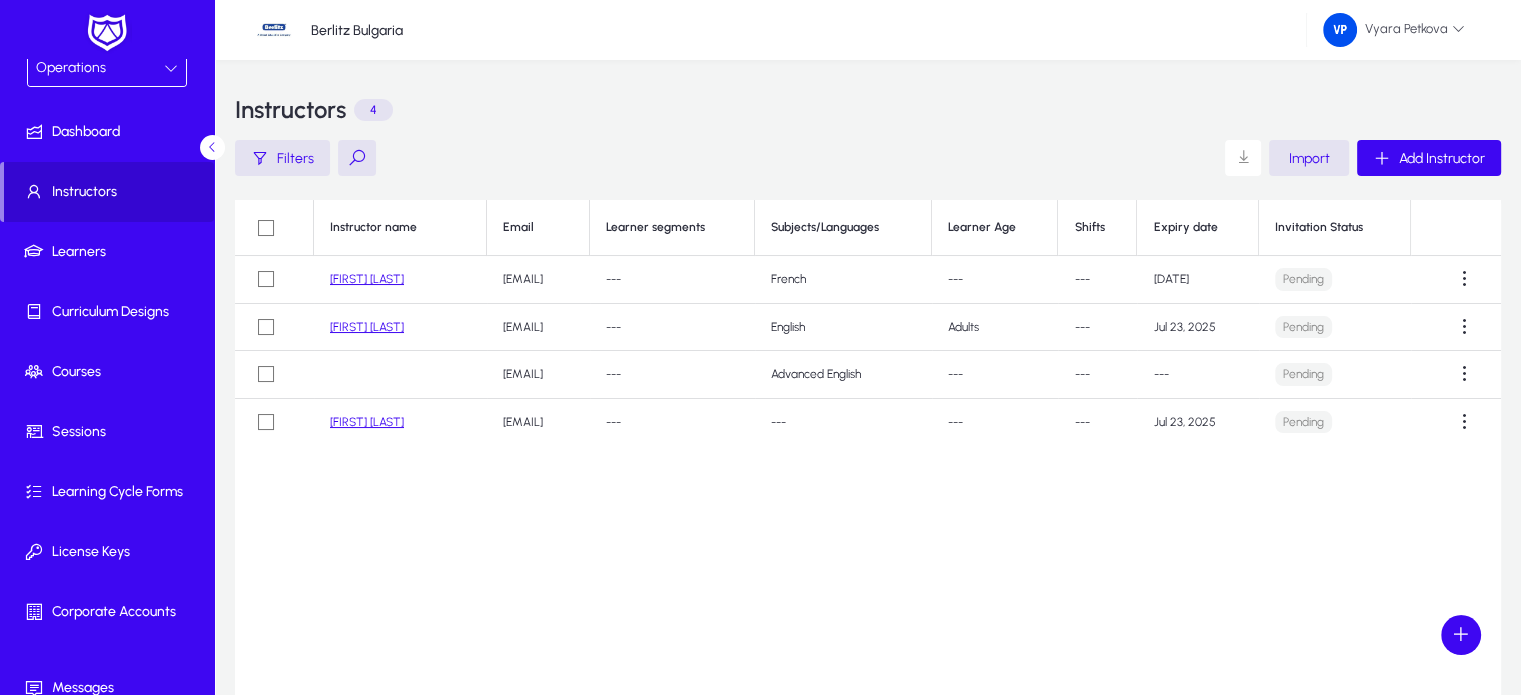 scroll, scrollTop: 0, scrollLeft: 0, axis: both 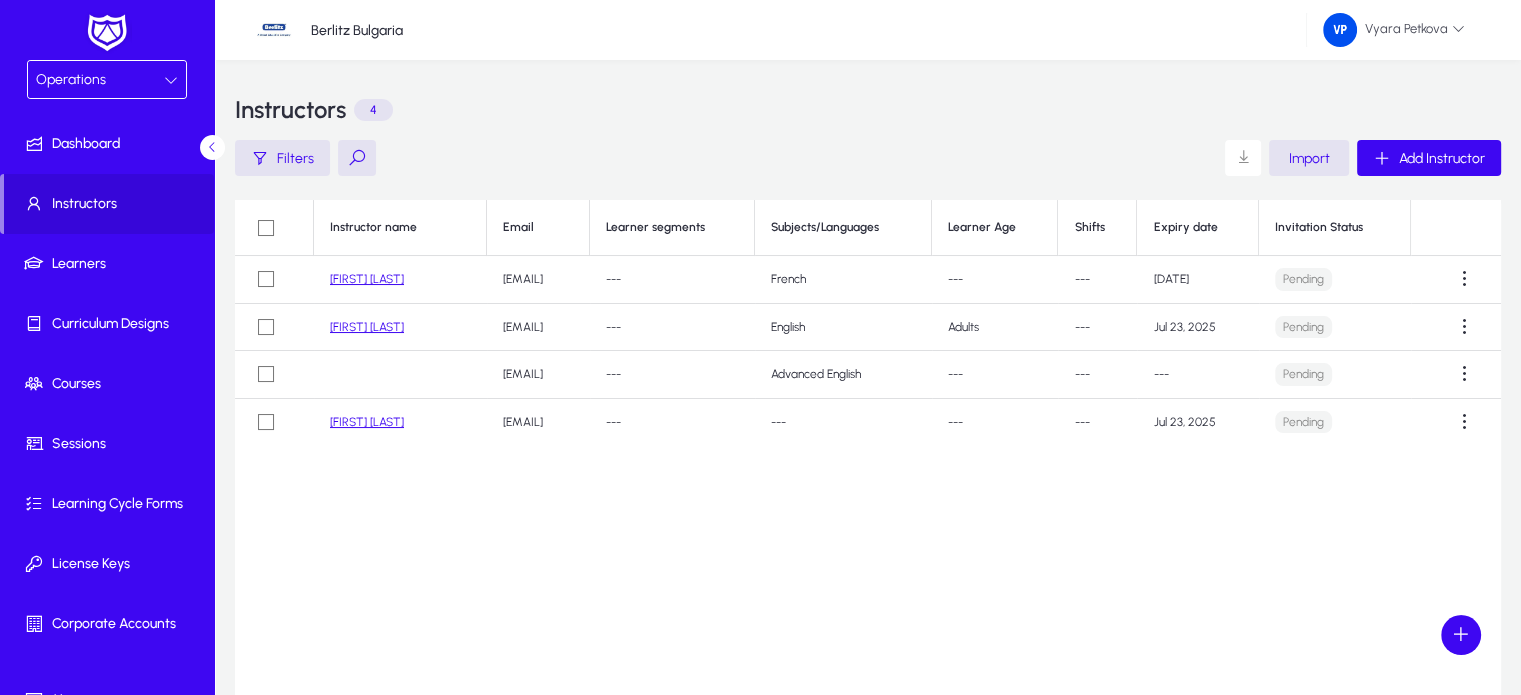 click at bounding box center [171, 80] 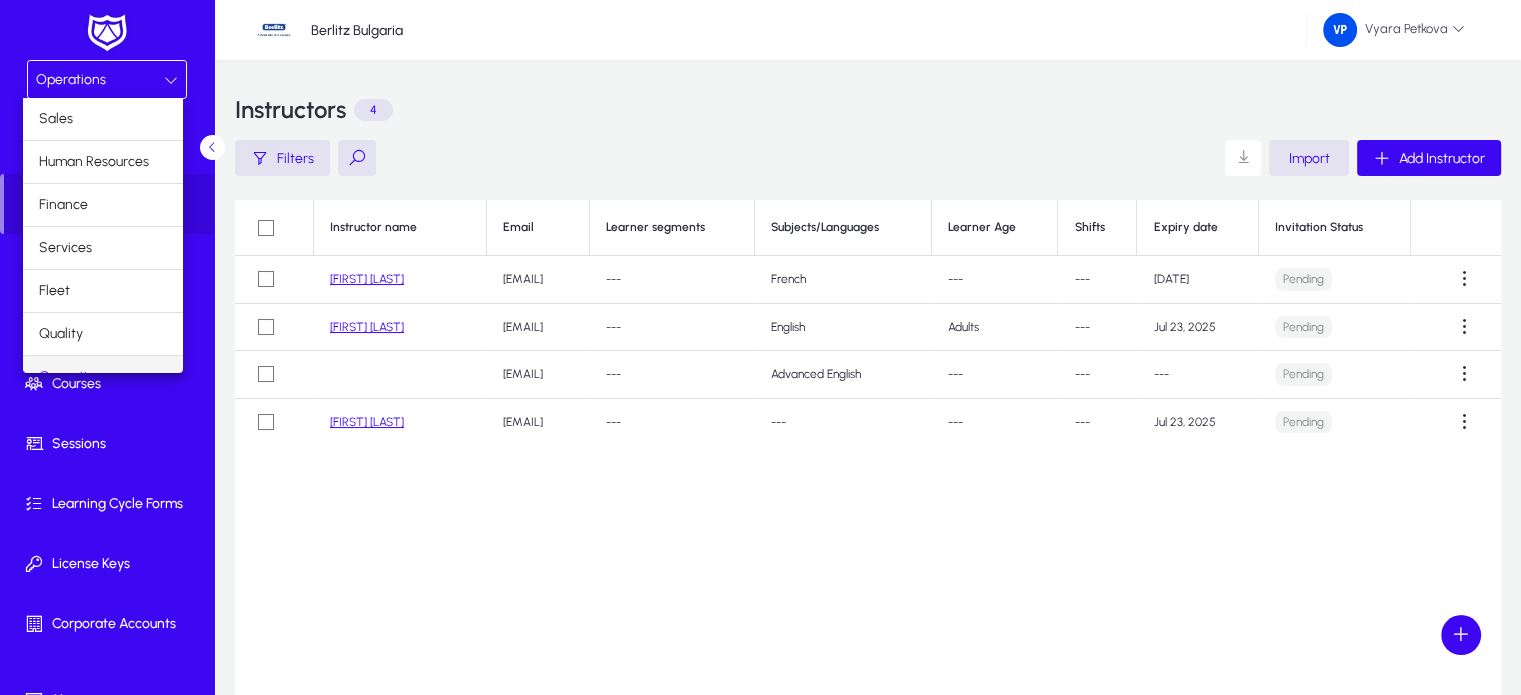 scroll, scrollTop: 24, scrollLeft: 0, axis: vertical 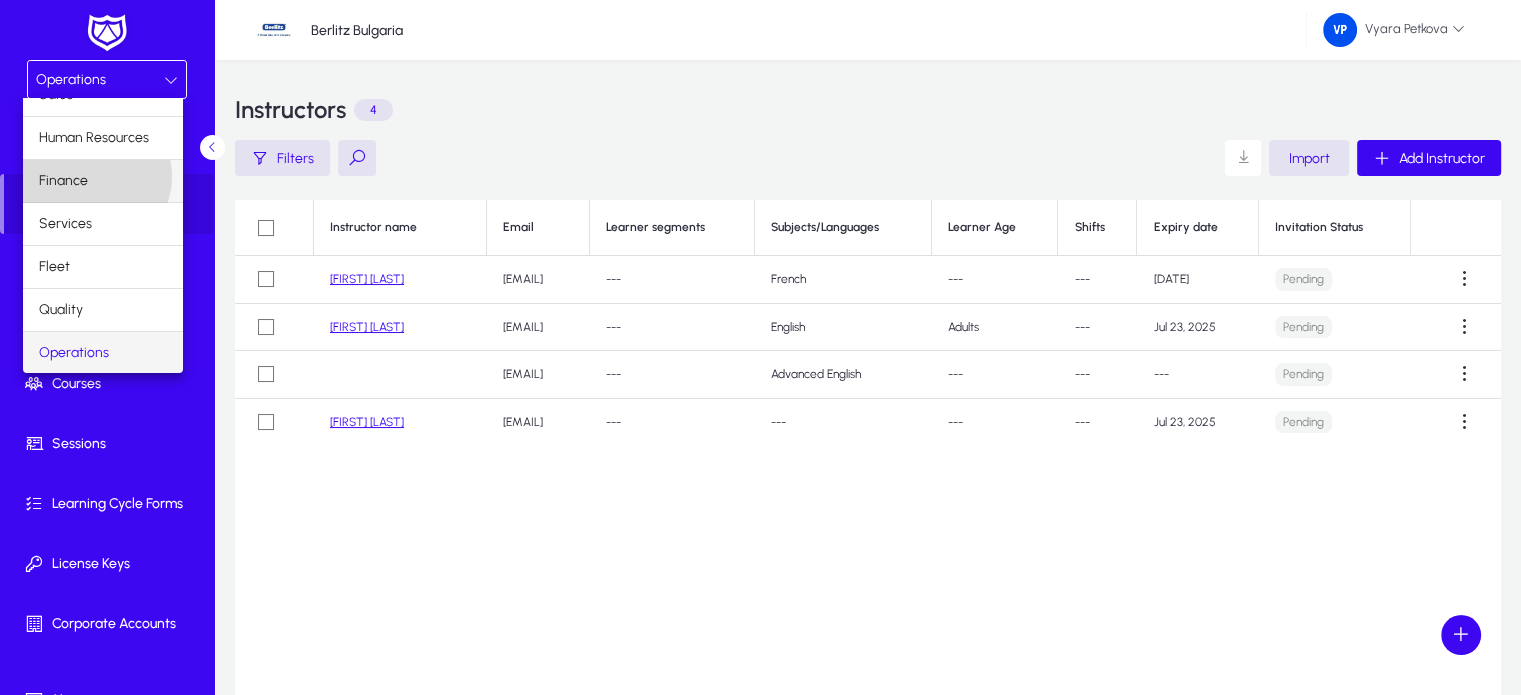click on "Finance" at bounding box center (103, 181) 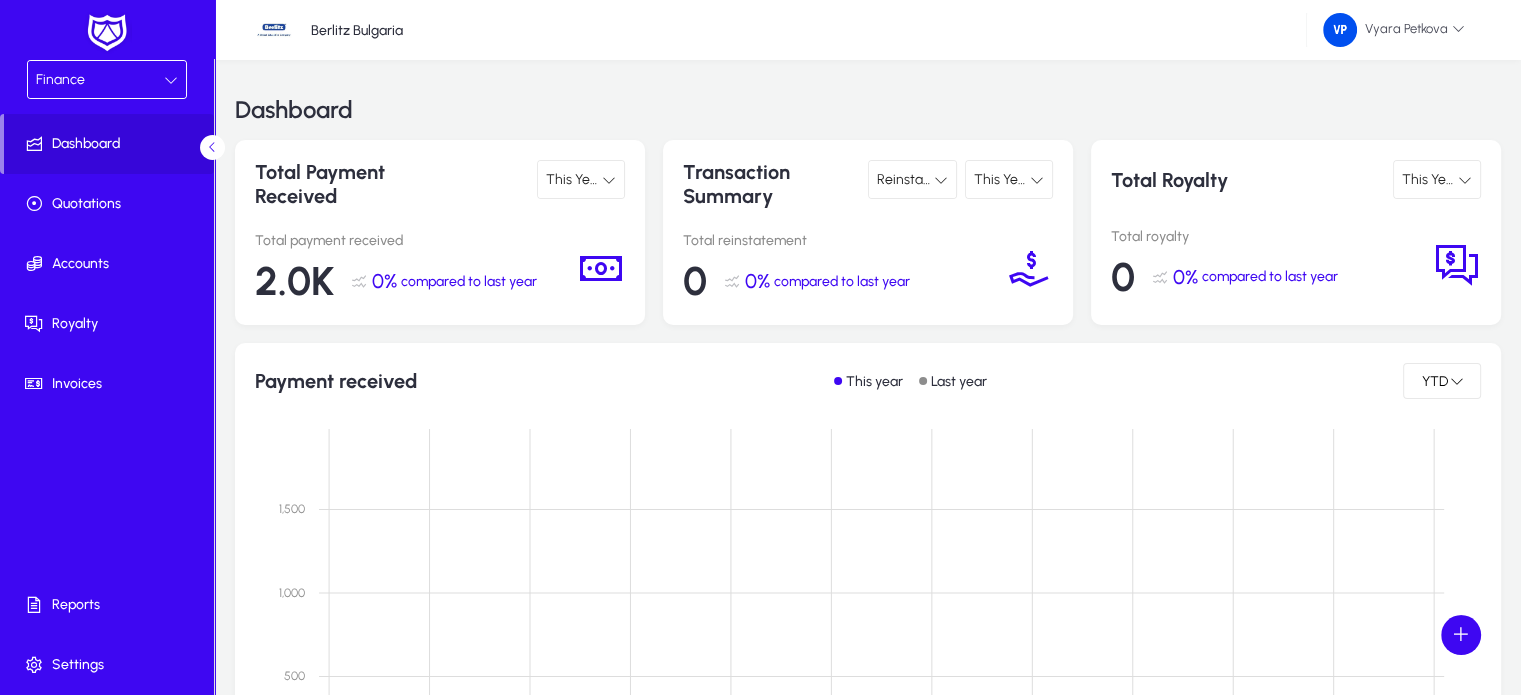 click at bounding box center (609, 180) 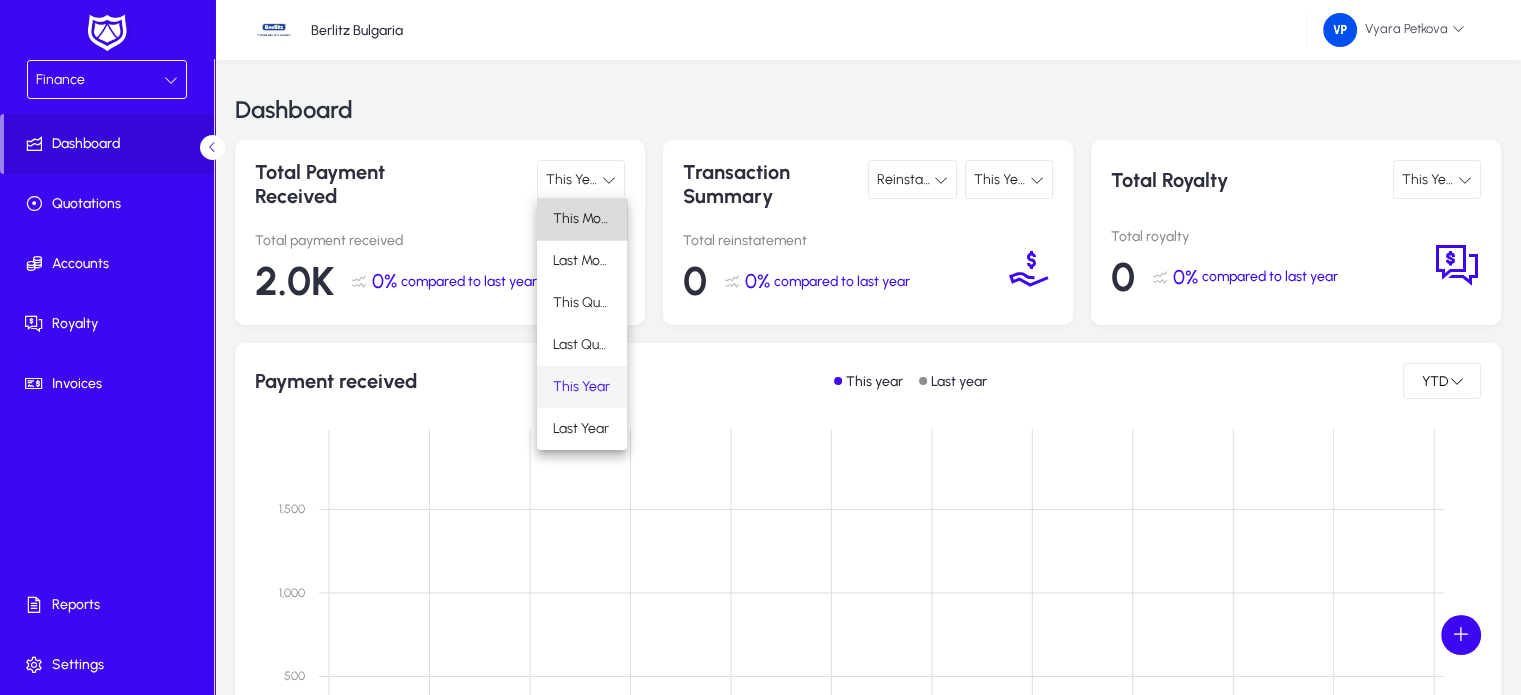 click on "This Month" at bounding box center (582, 219) 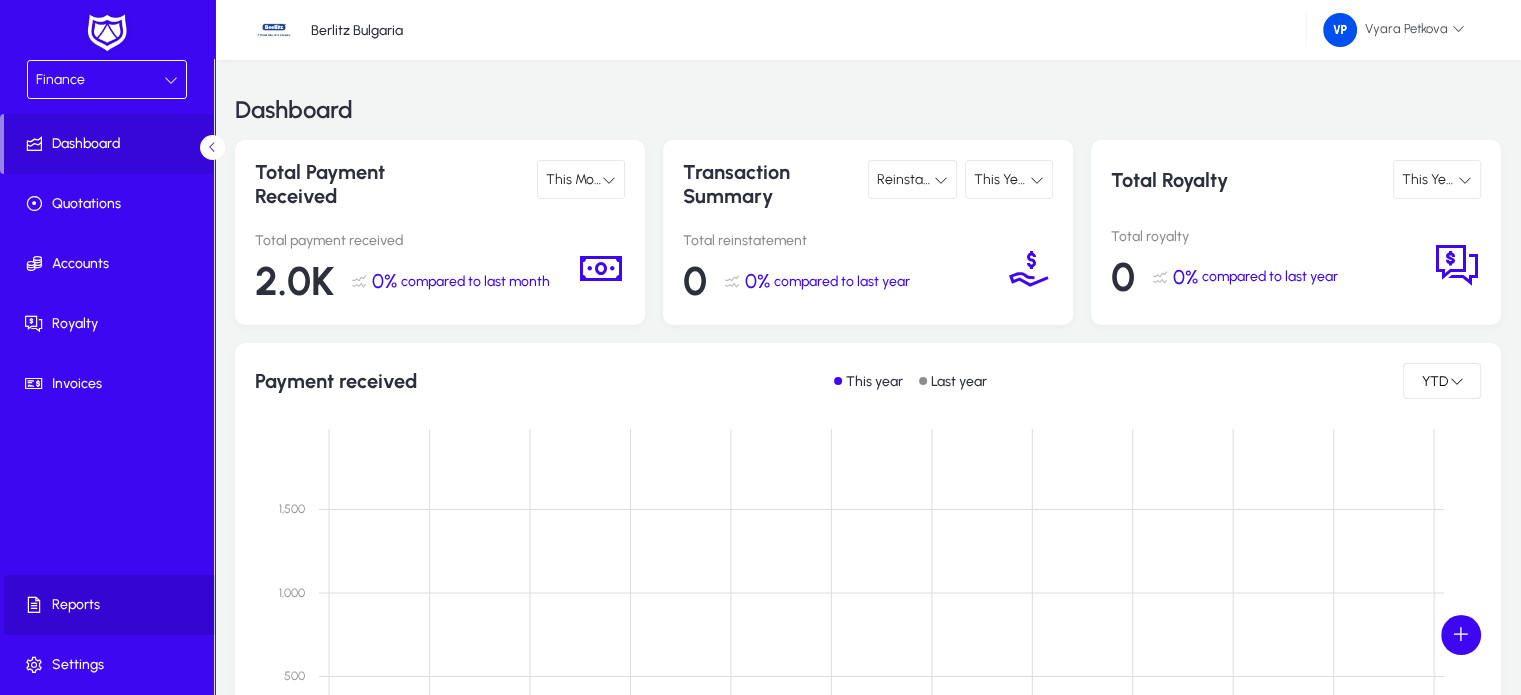 click on "Reports" 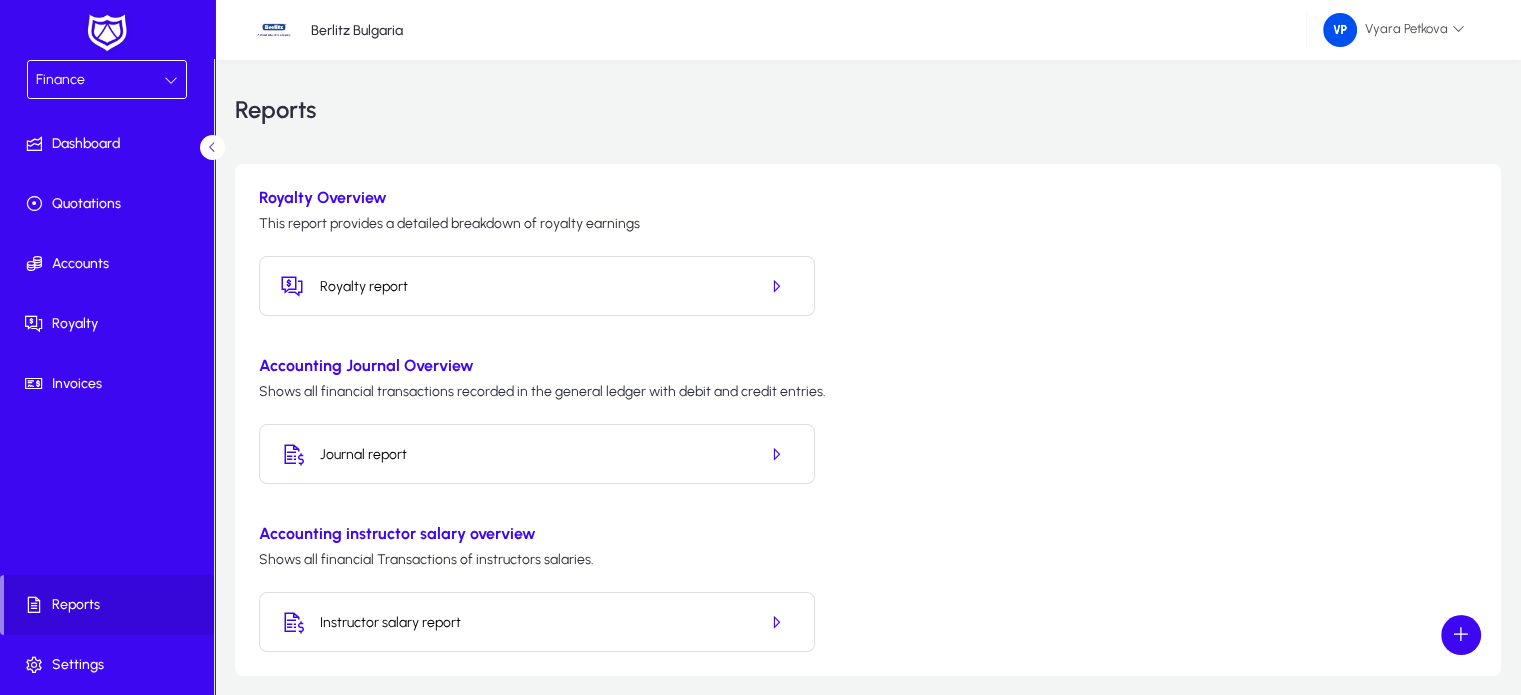 click on "Journal report" 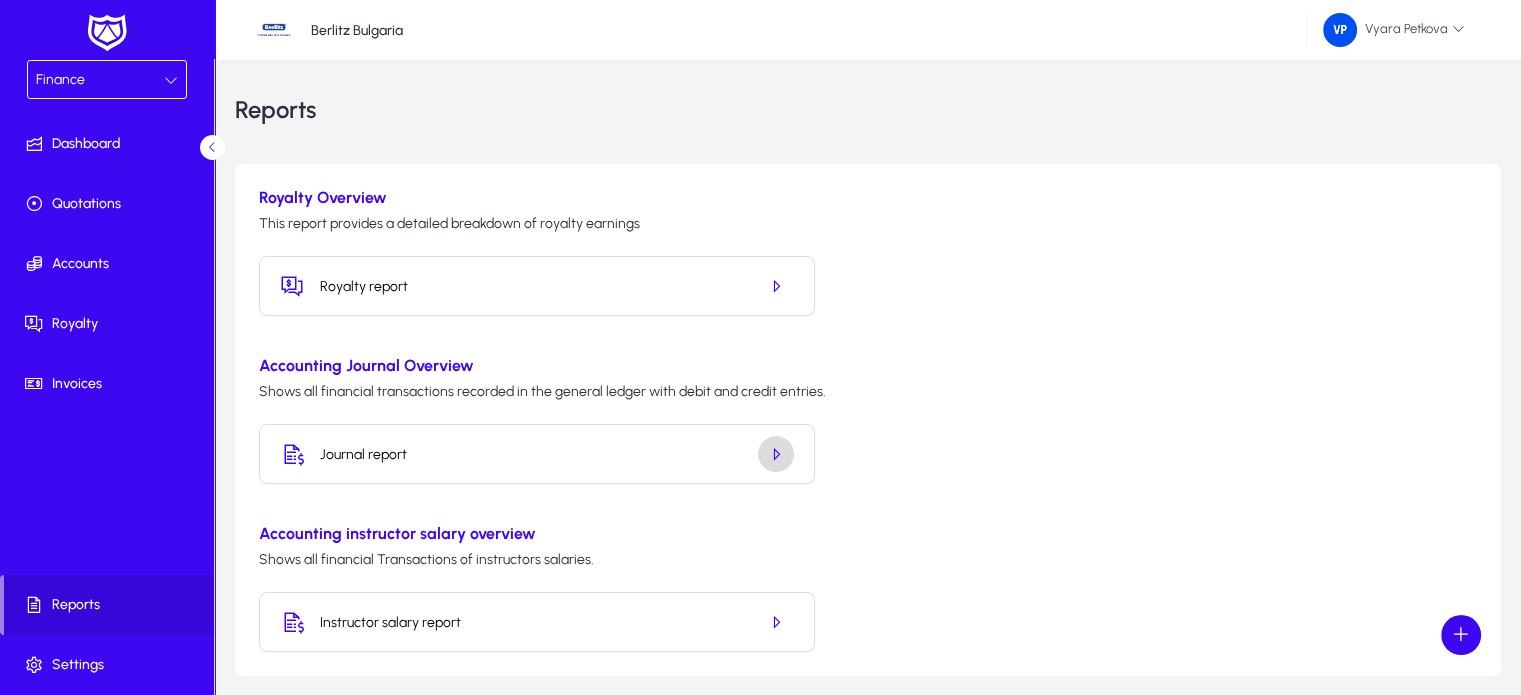click 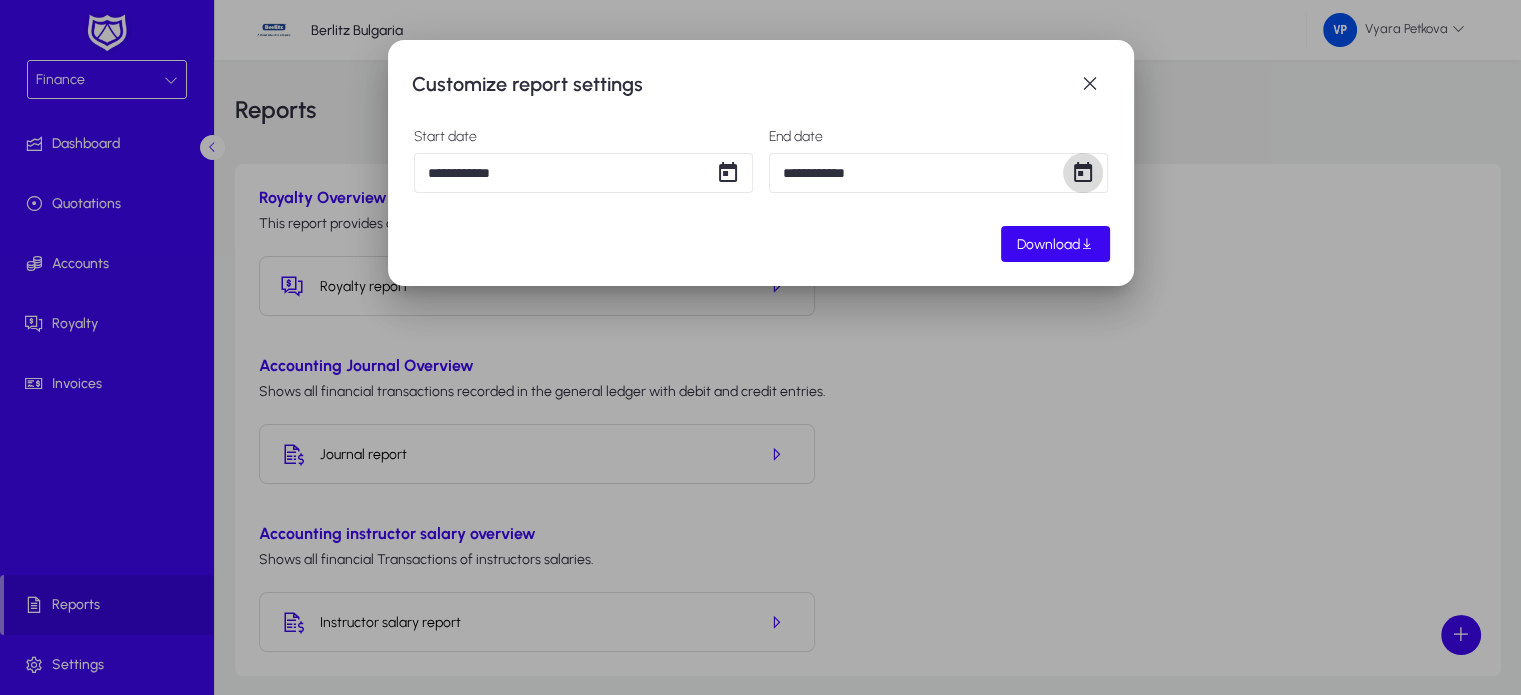 click at bounding box center (1083, 173) 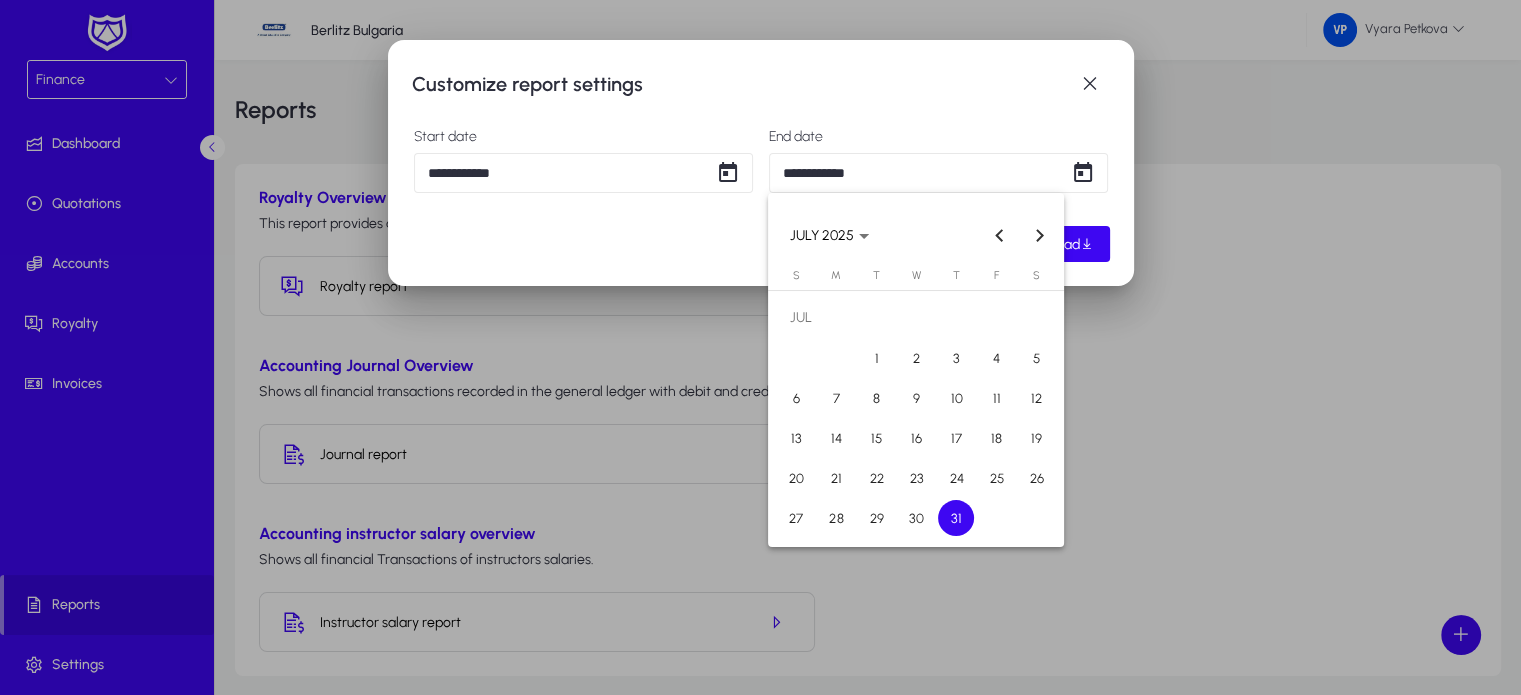 click on "17" at bounding box center (956, 438) 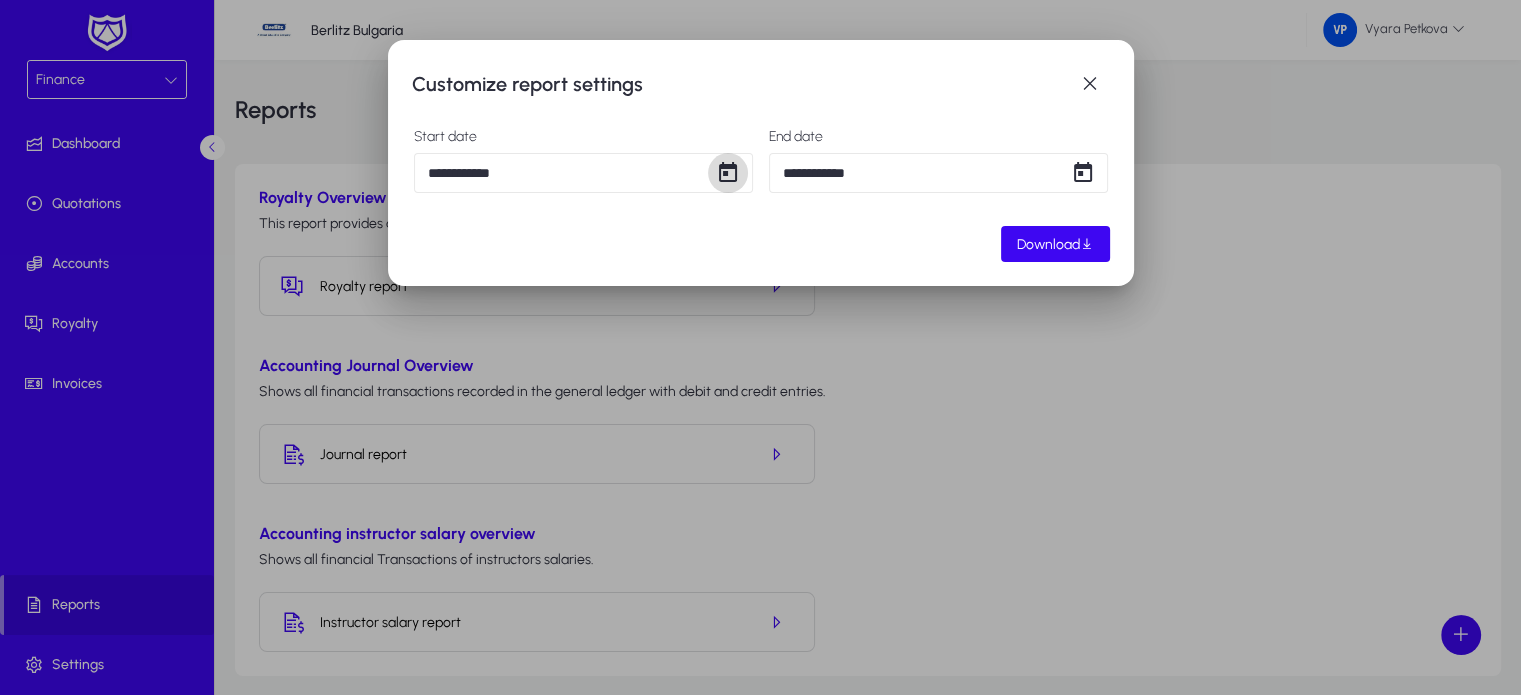click at bounding box center [728, 173] 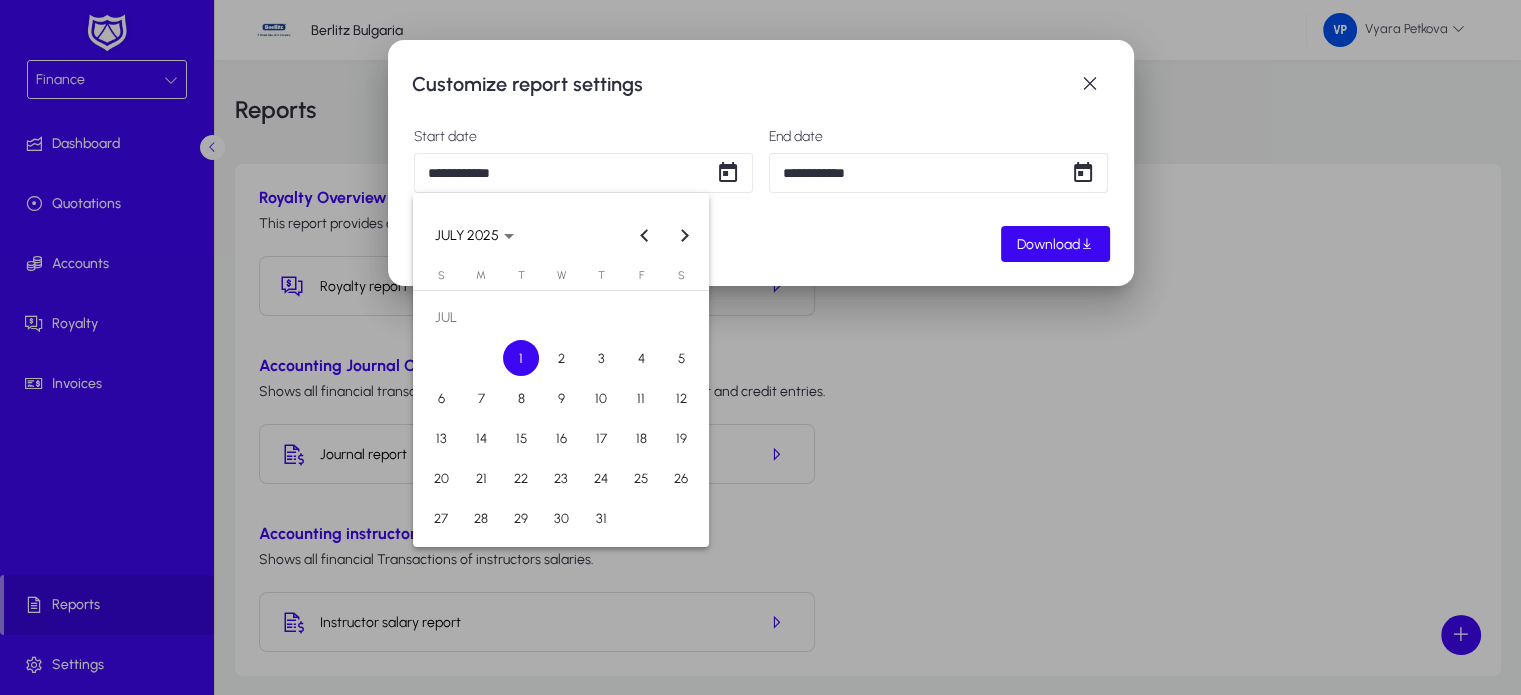 click on "17" at bounding box center [601, 438] 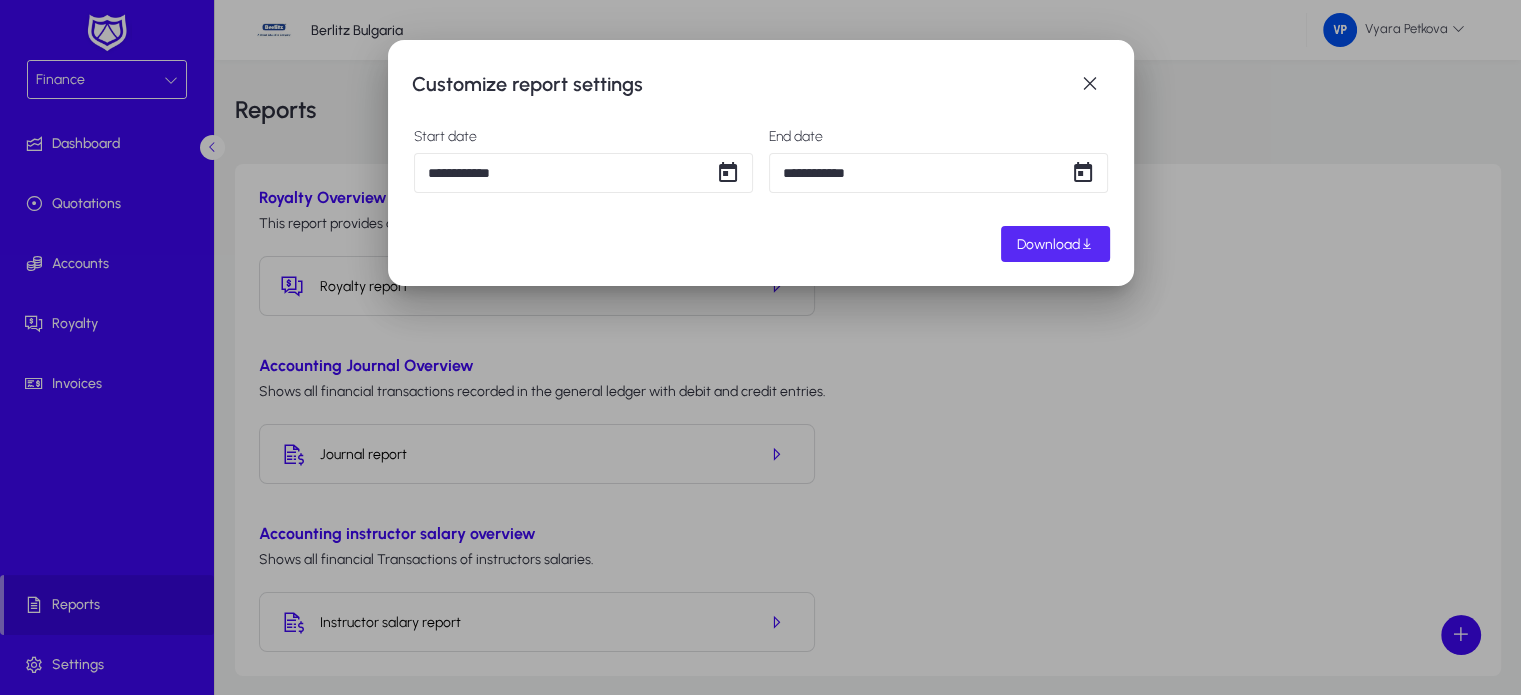 click on "Download" 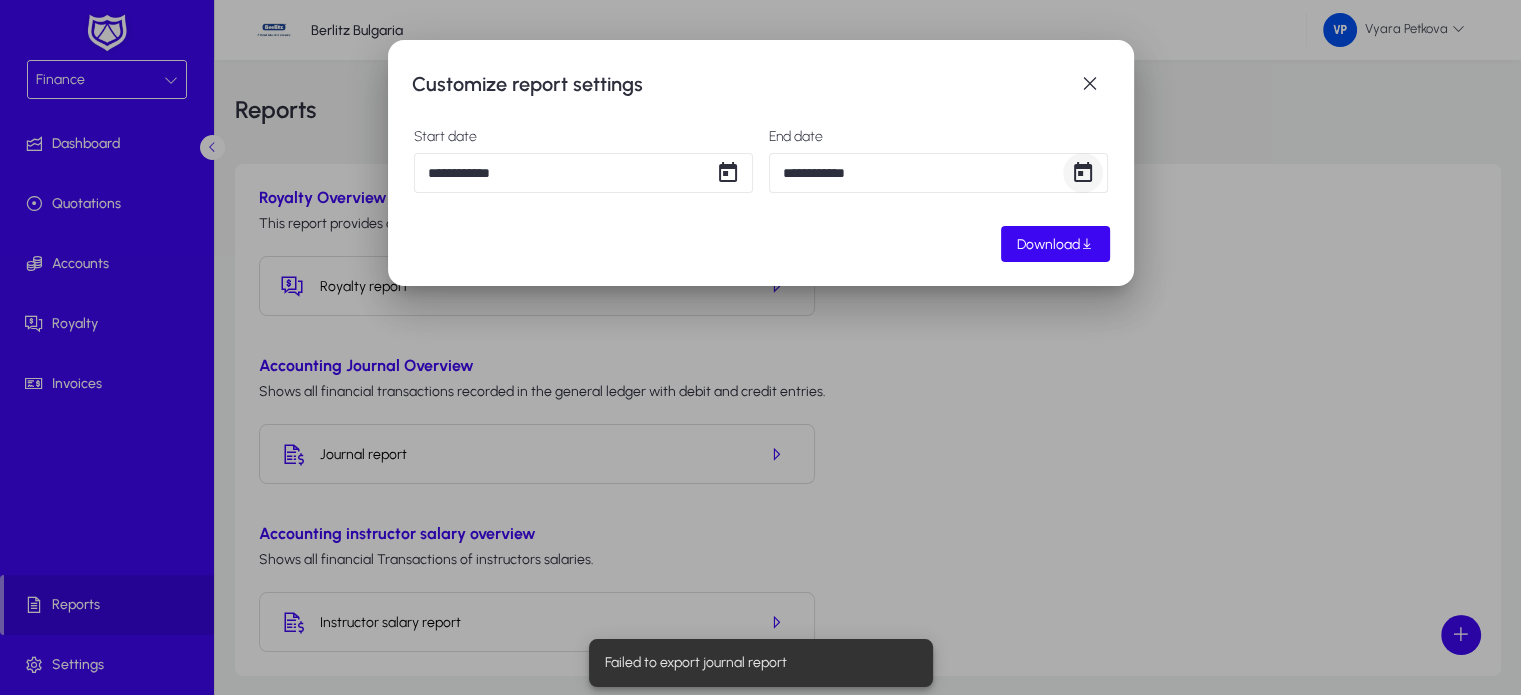 click at bounding box center [1083, 173] 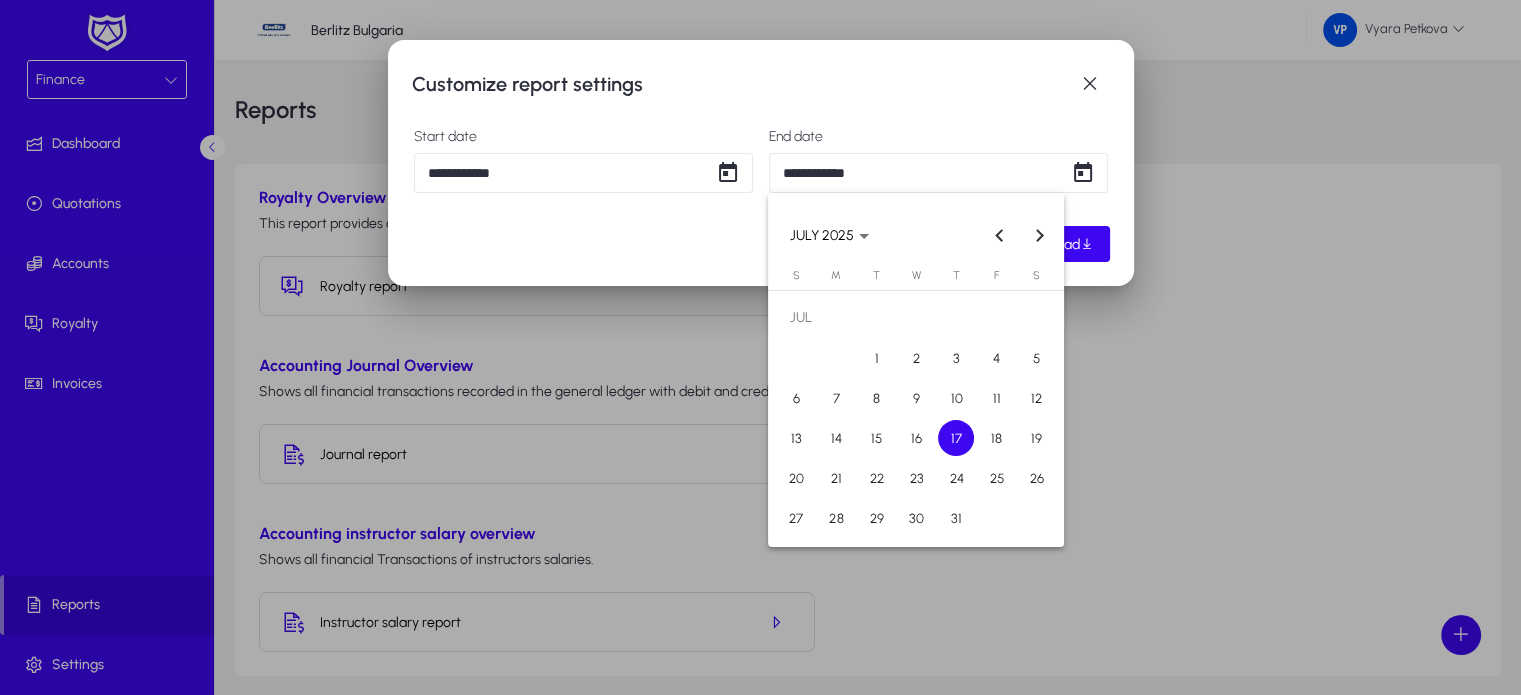 click on "18" at bounding box center (996, 438) 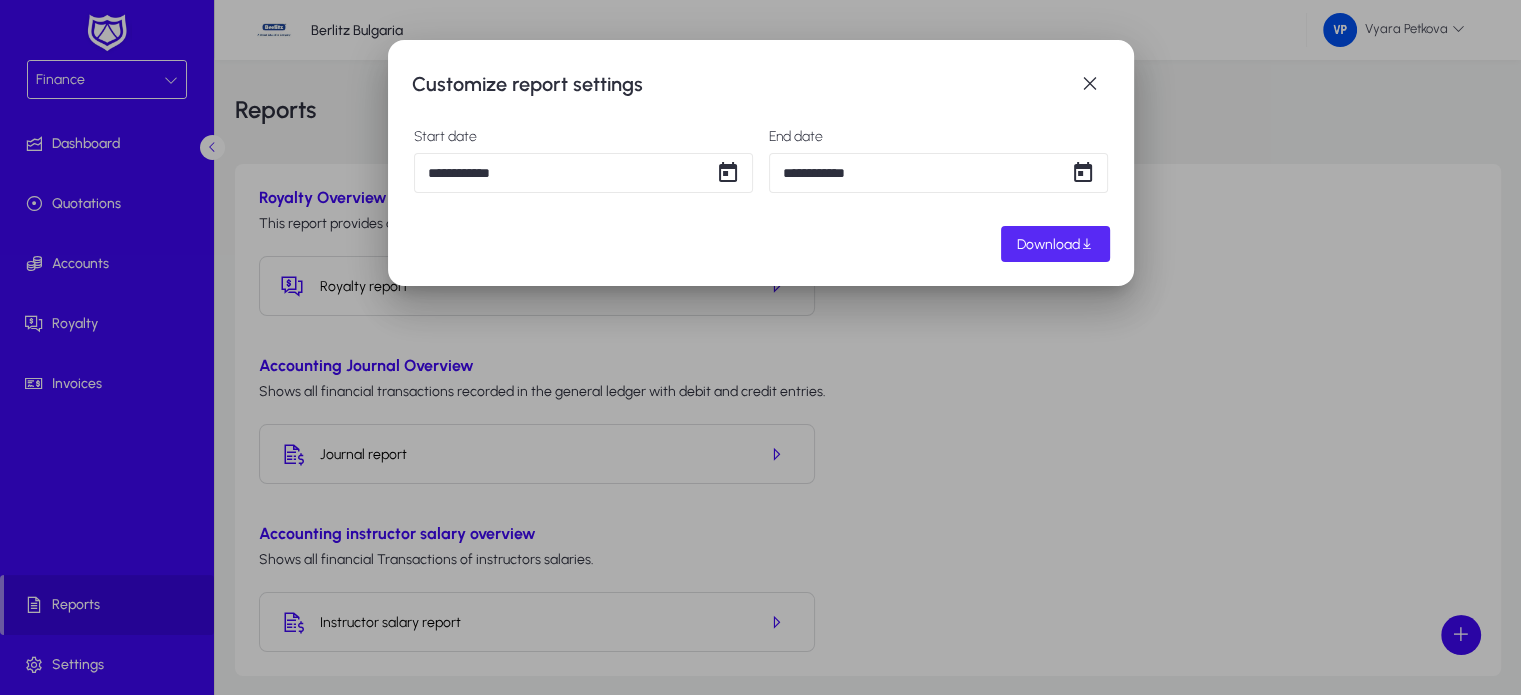 click on "Download" 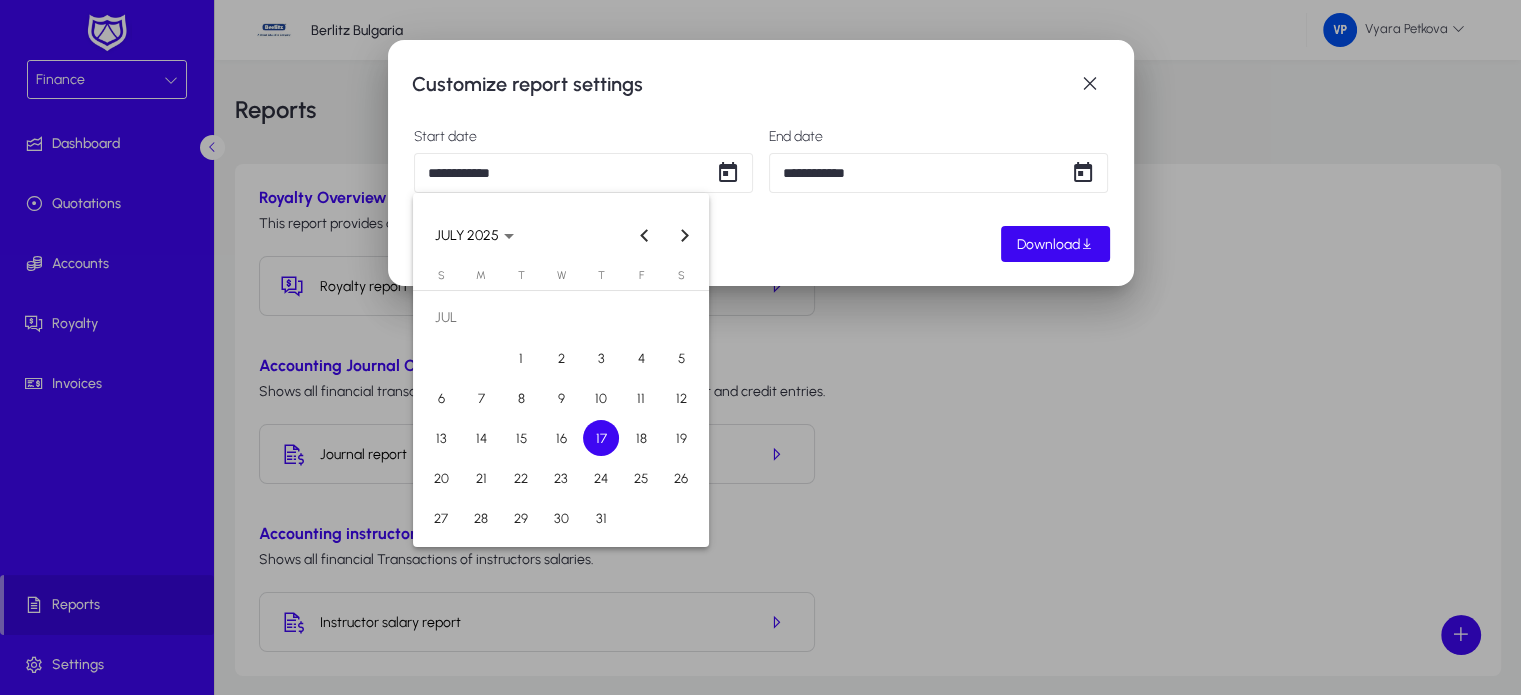 click on "**********" at bounding box center [760, 347] 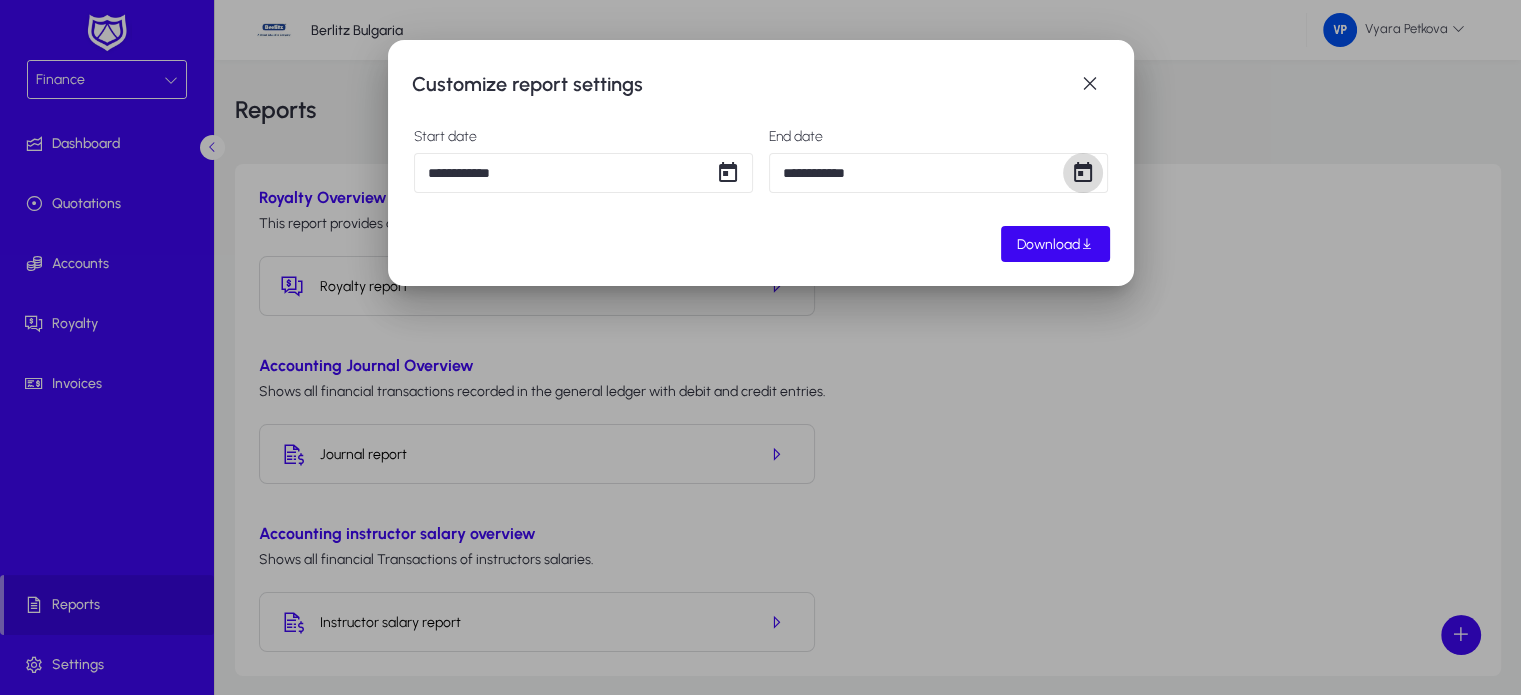 click at bounding box center (1083, 173) 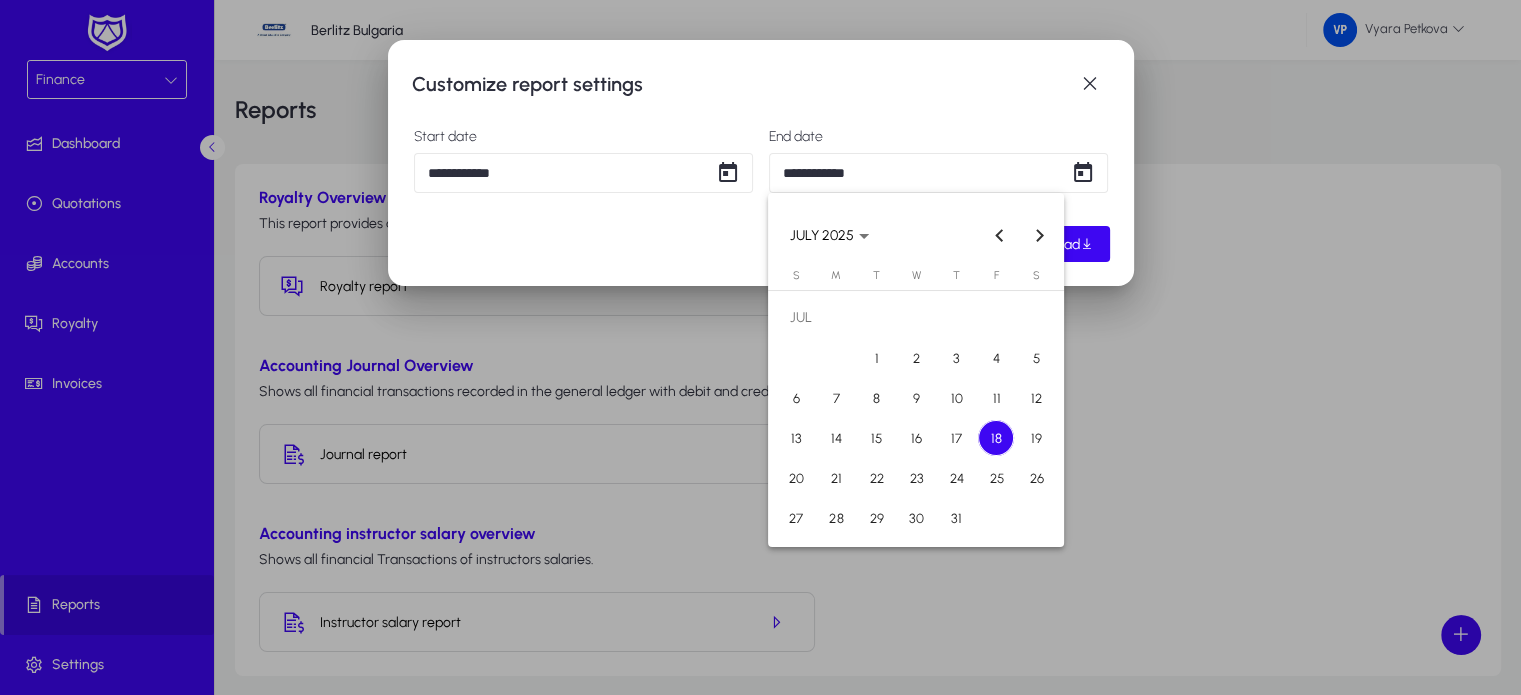 click on "17" at bounding box center (956, 438) 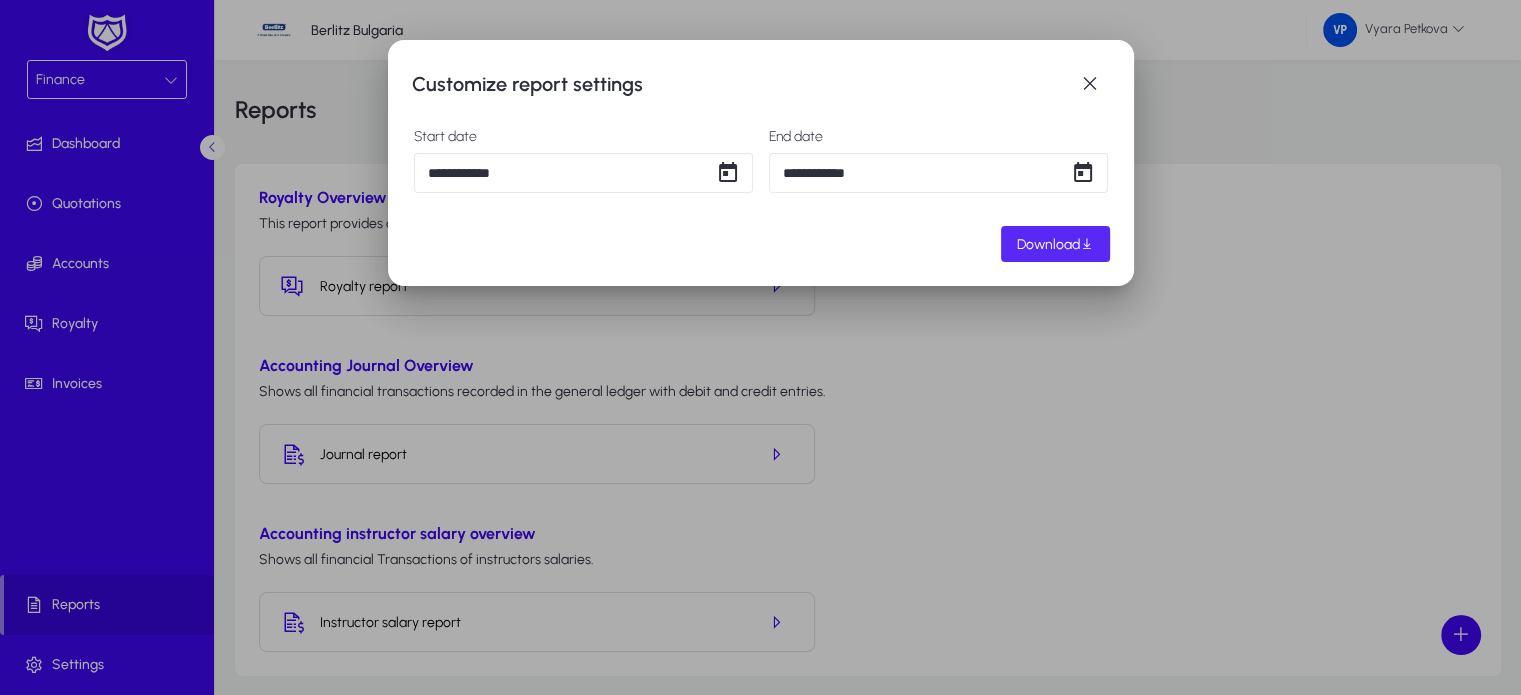 click on "Download" 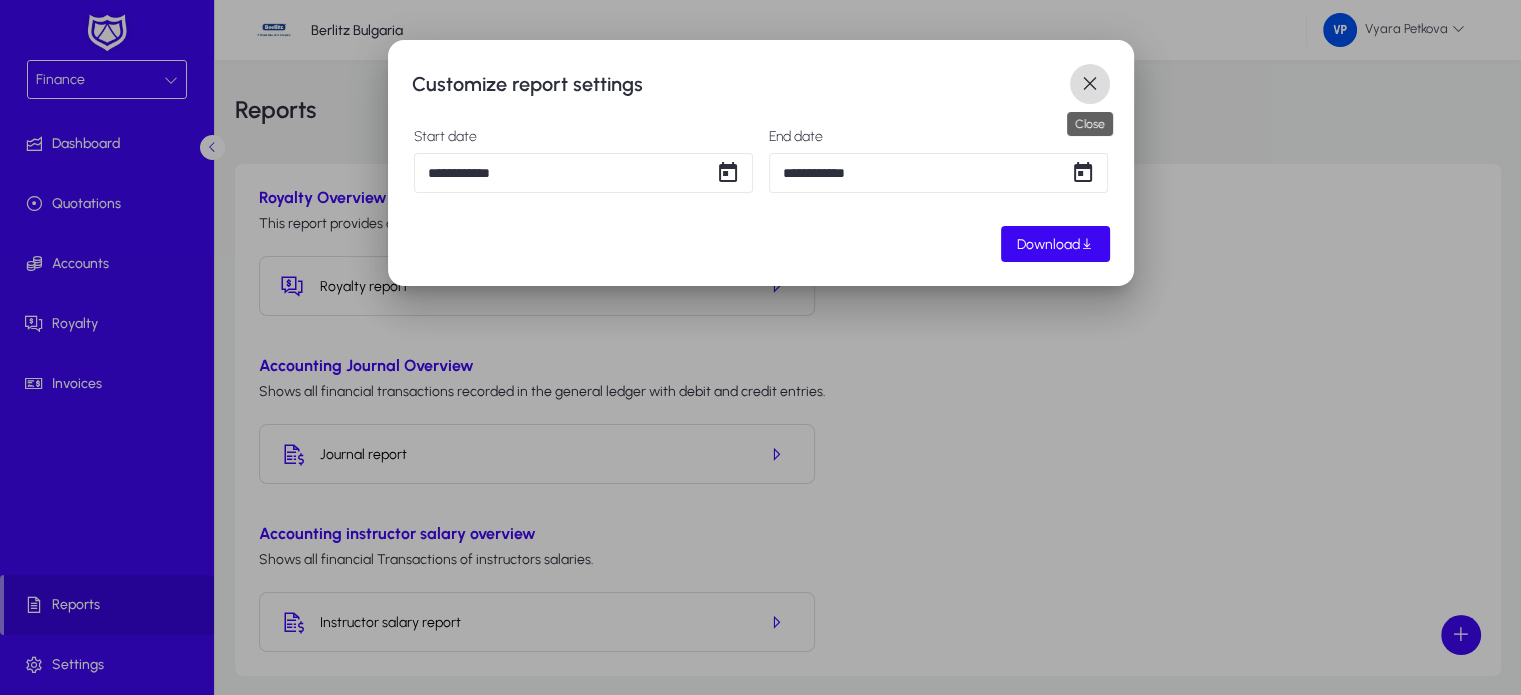 click at bounding box center [1090, 84] 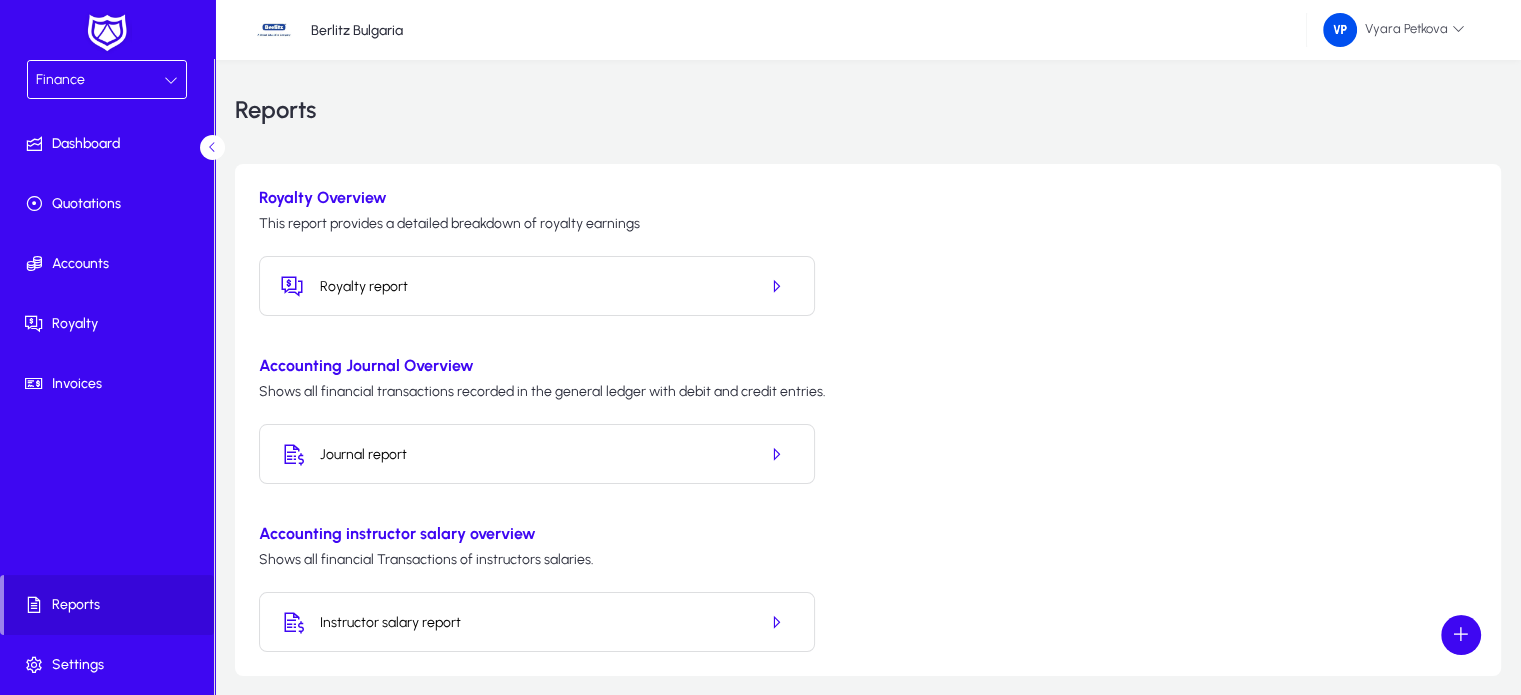click at bounding box center [171, 80] 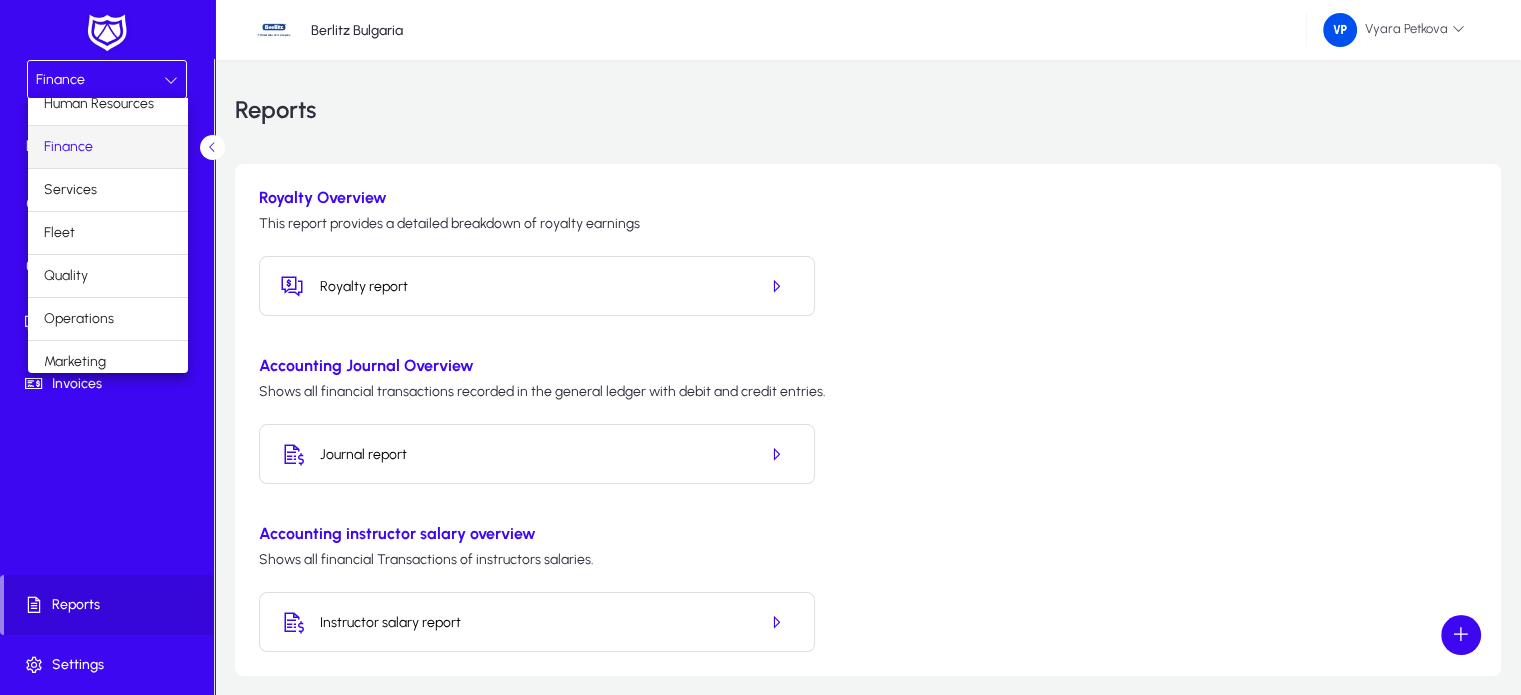 scroll, scrollTop: 59, scrollLeft: 0, axis: vertical 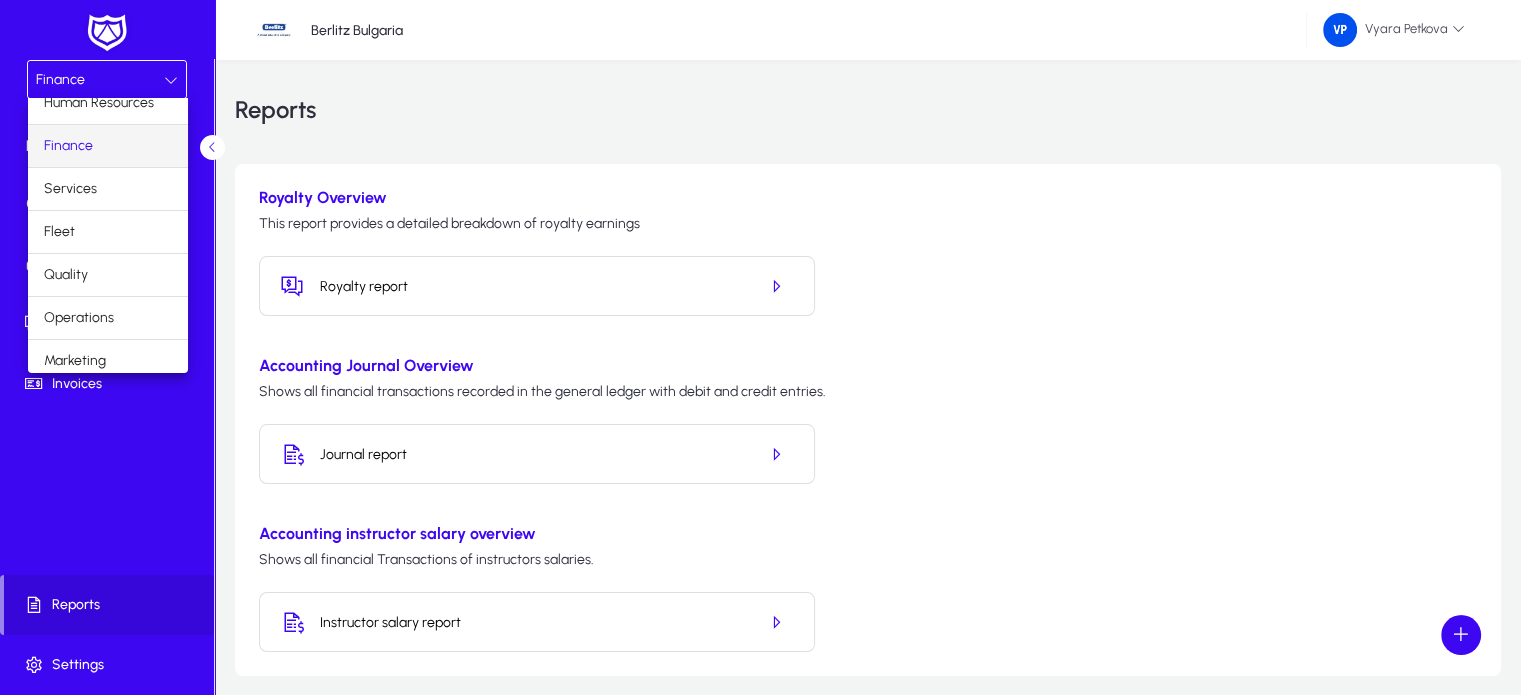 click at bounding box center [760, 347] 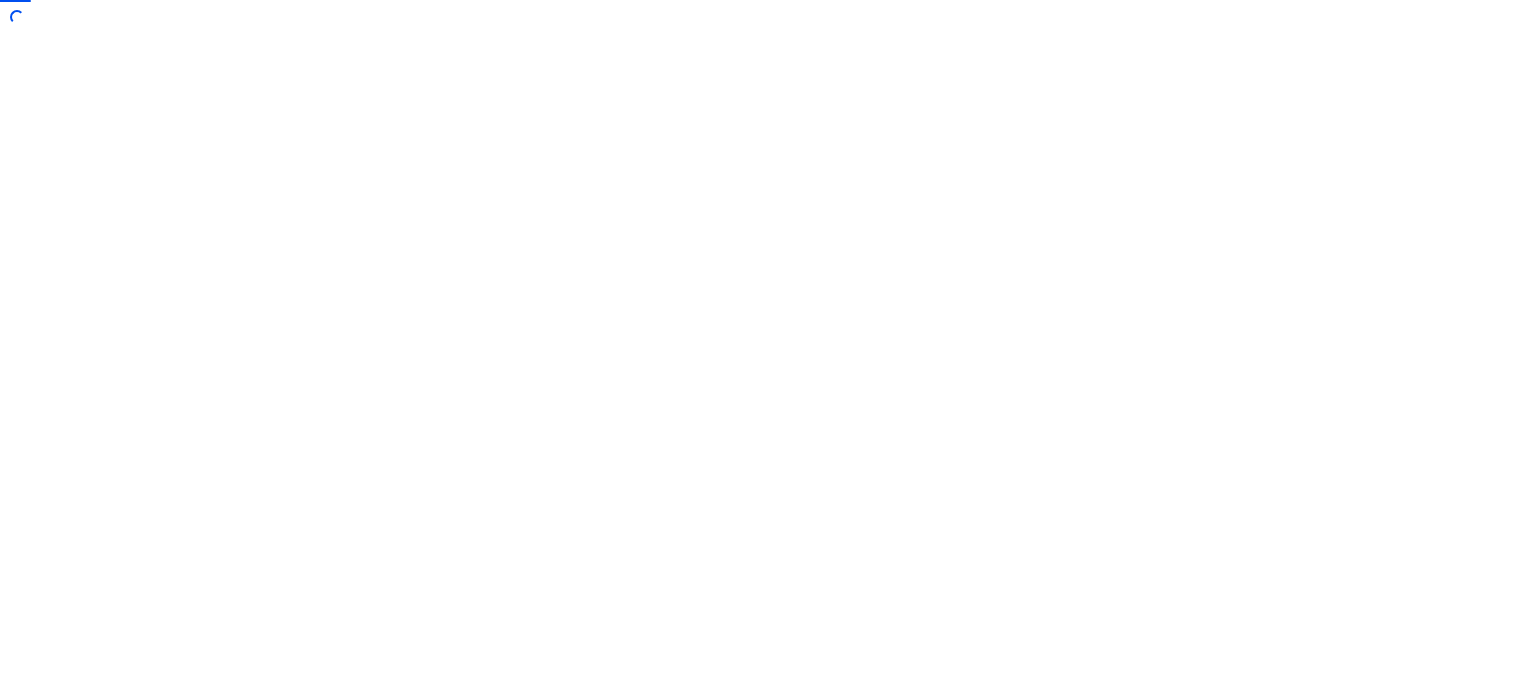 scroll, scrollTop: 0, scrollLeft: 0, axis: both 